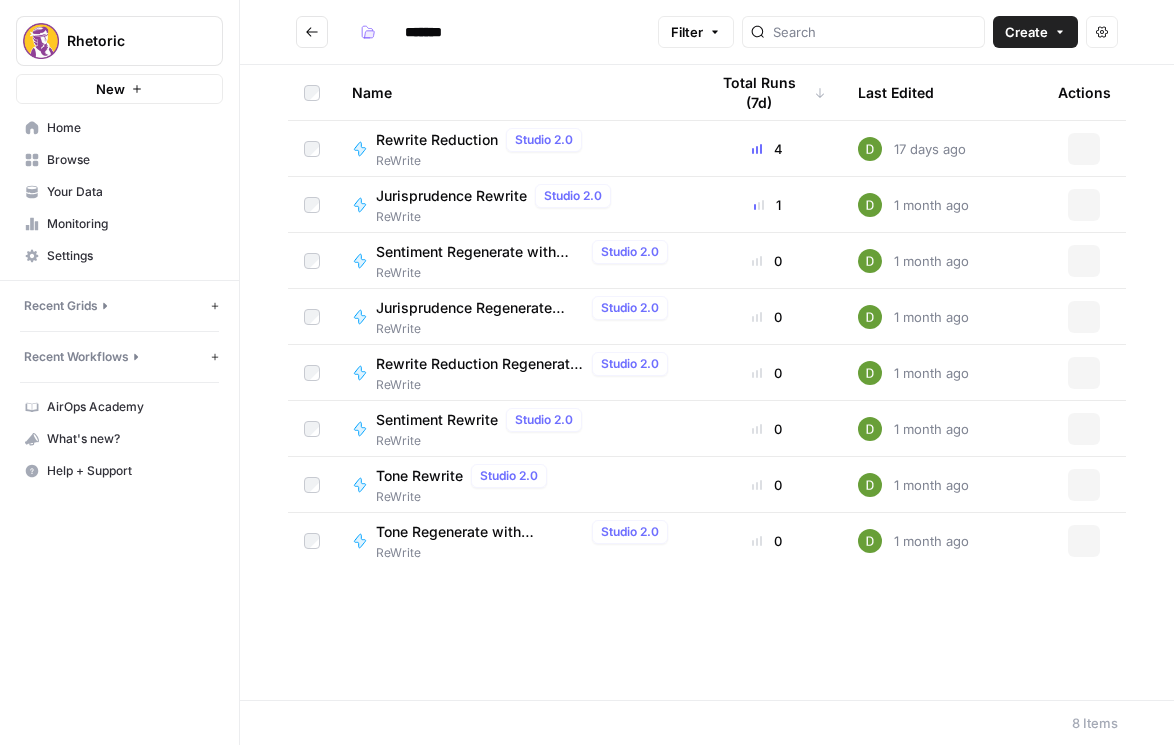 scroll, scrollTop: 0, scrollLeft: 0, axis: both 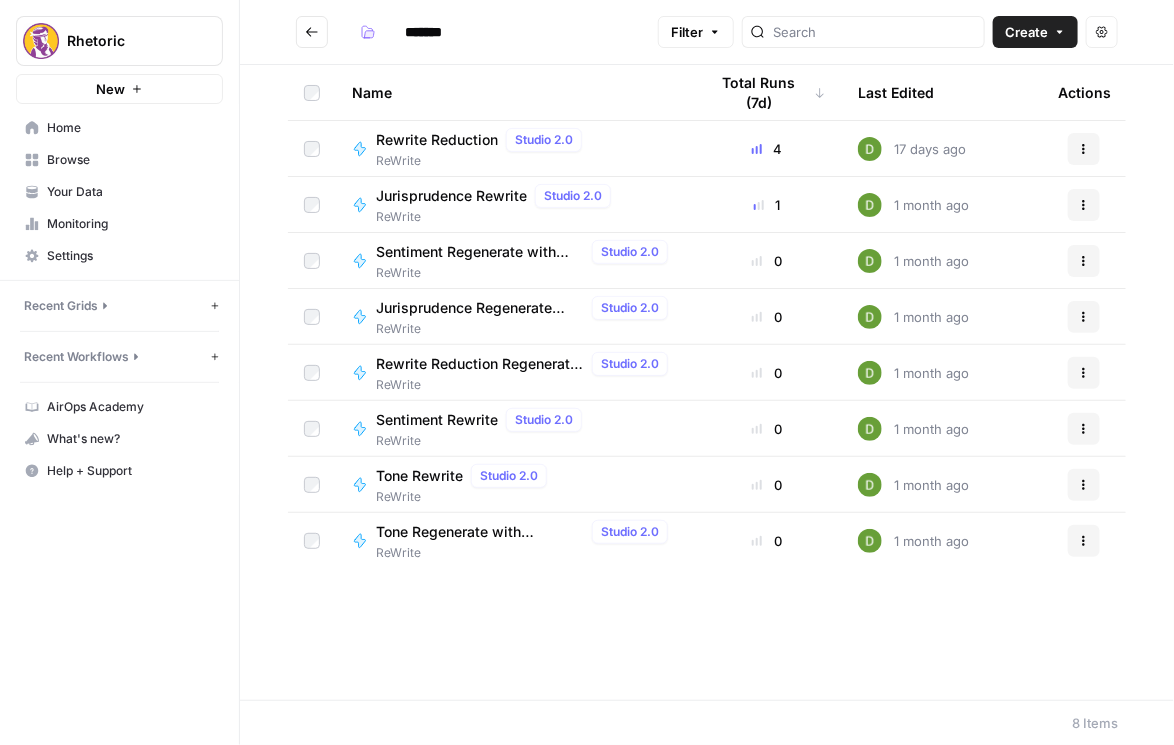 click at bounding box center [312, 32] 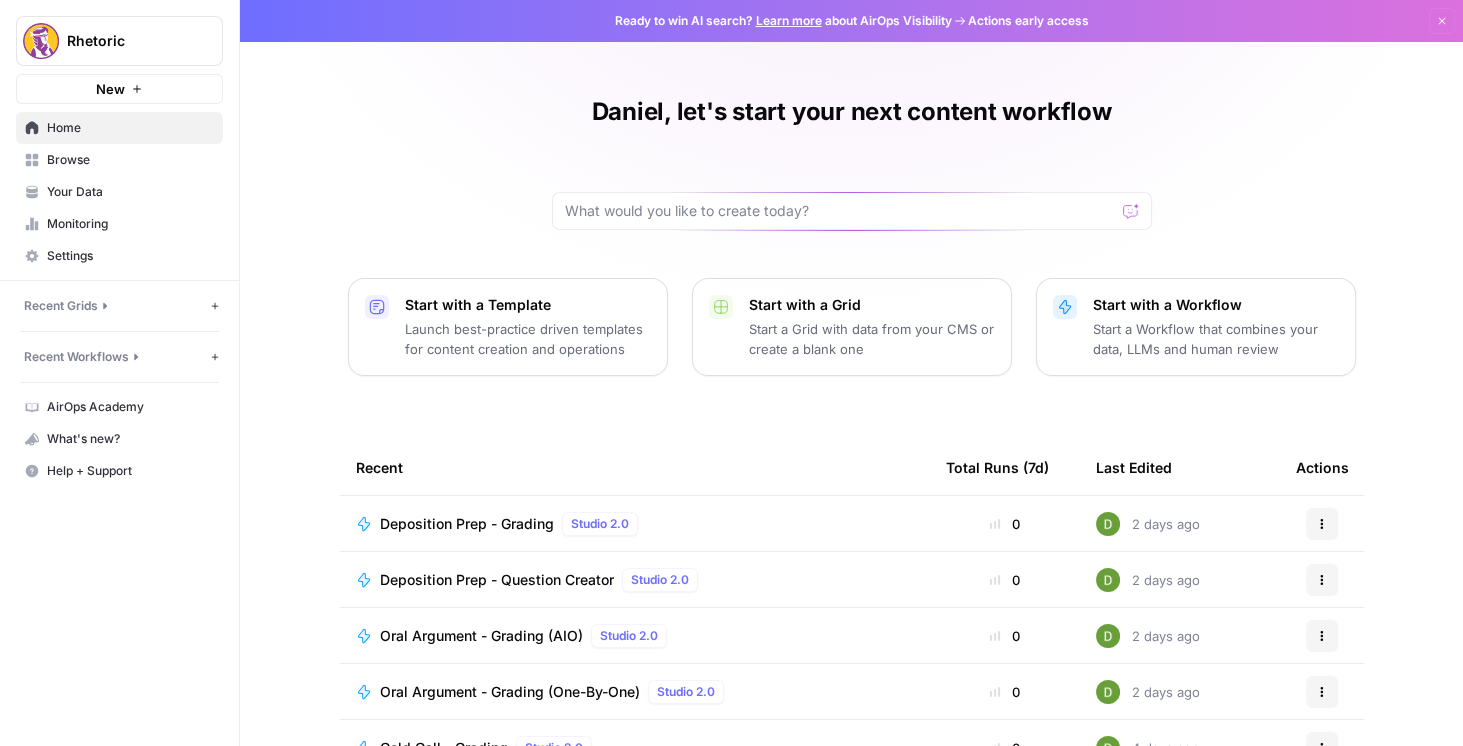 click on "Browse" at bounding box center (130, 160) 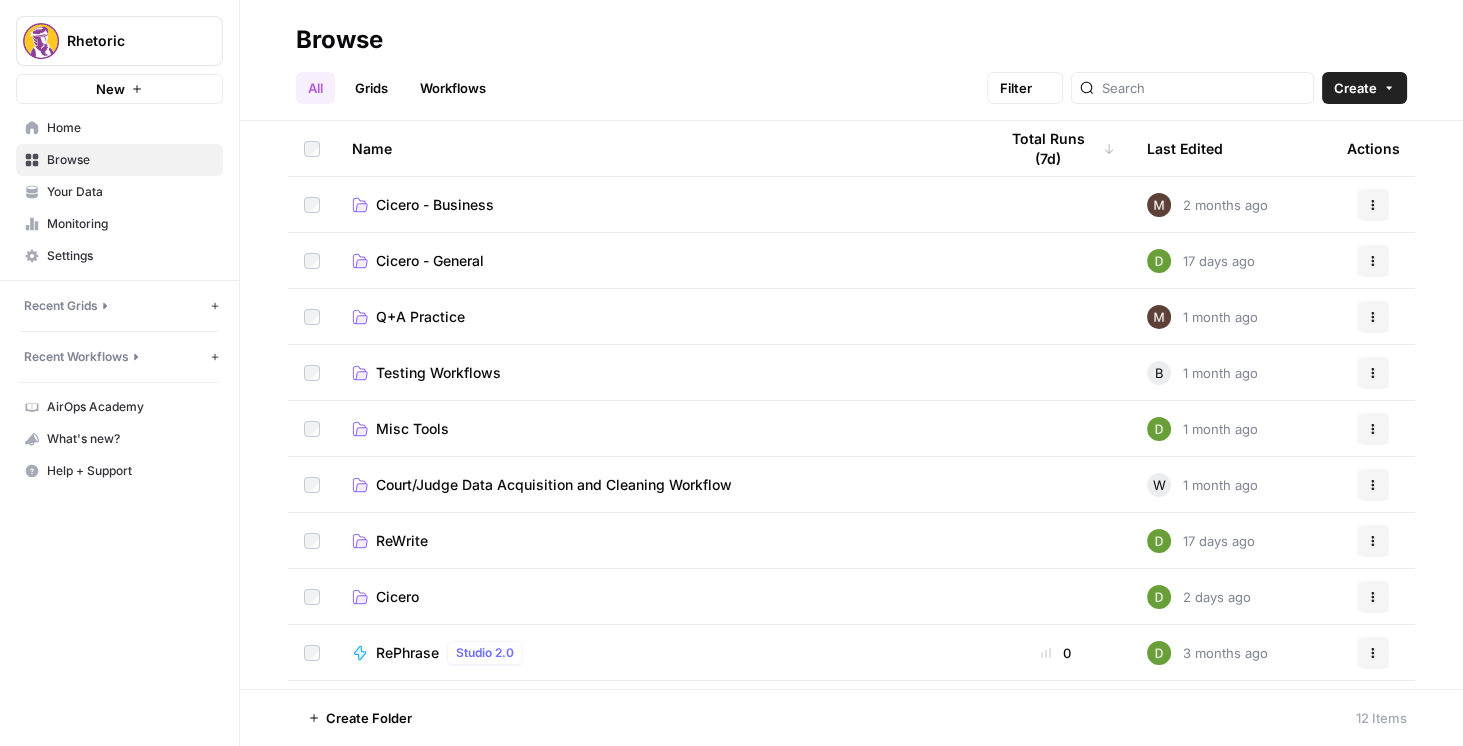 click on "Your Data" at bounding box center (130, 192) 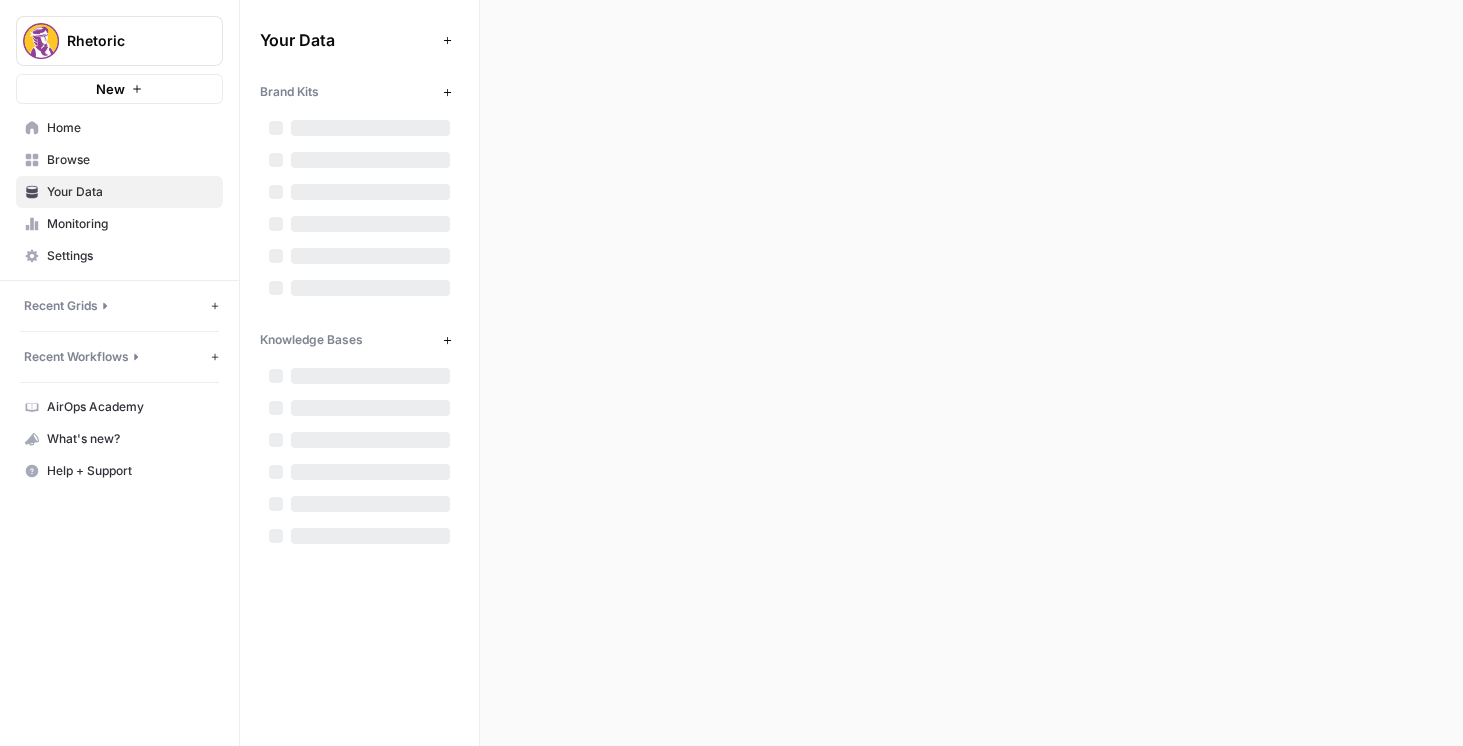 click on "Browse" at bounding box center (130, 160) 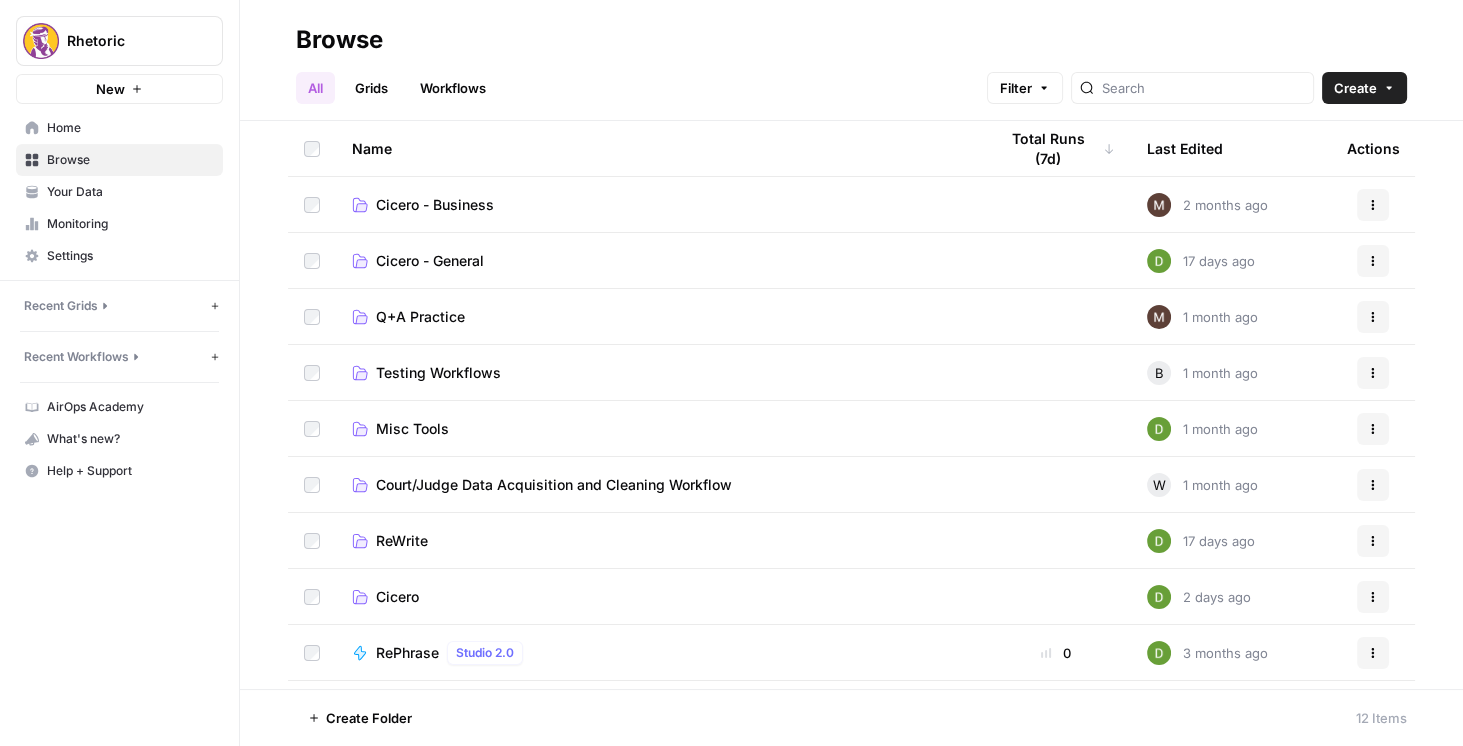 scroll, scrollTop: 57, scrollLeft: 0, axis: vertical 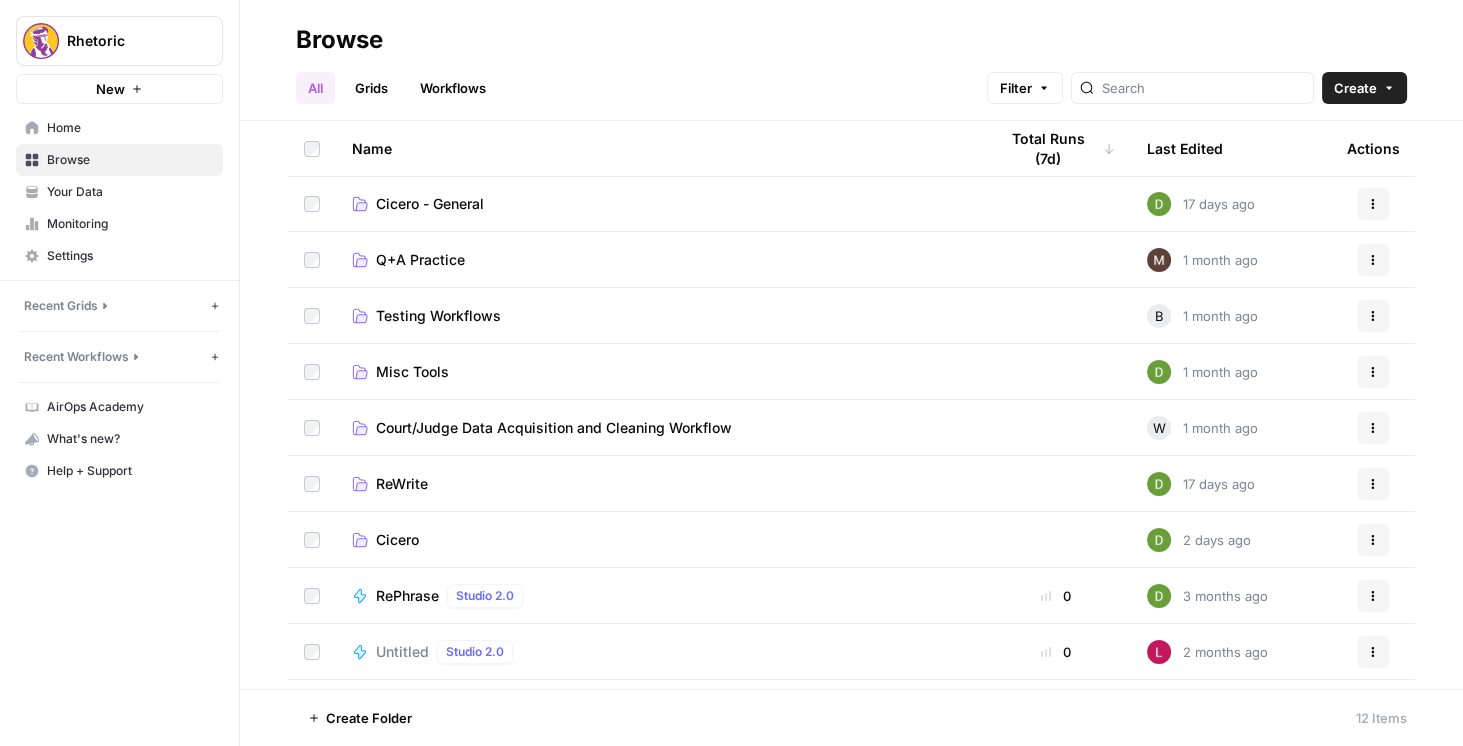 click on "Cicero" at bounding box center (397, 540) 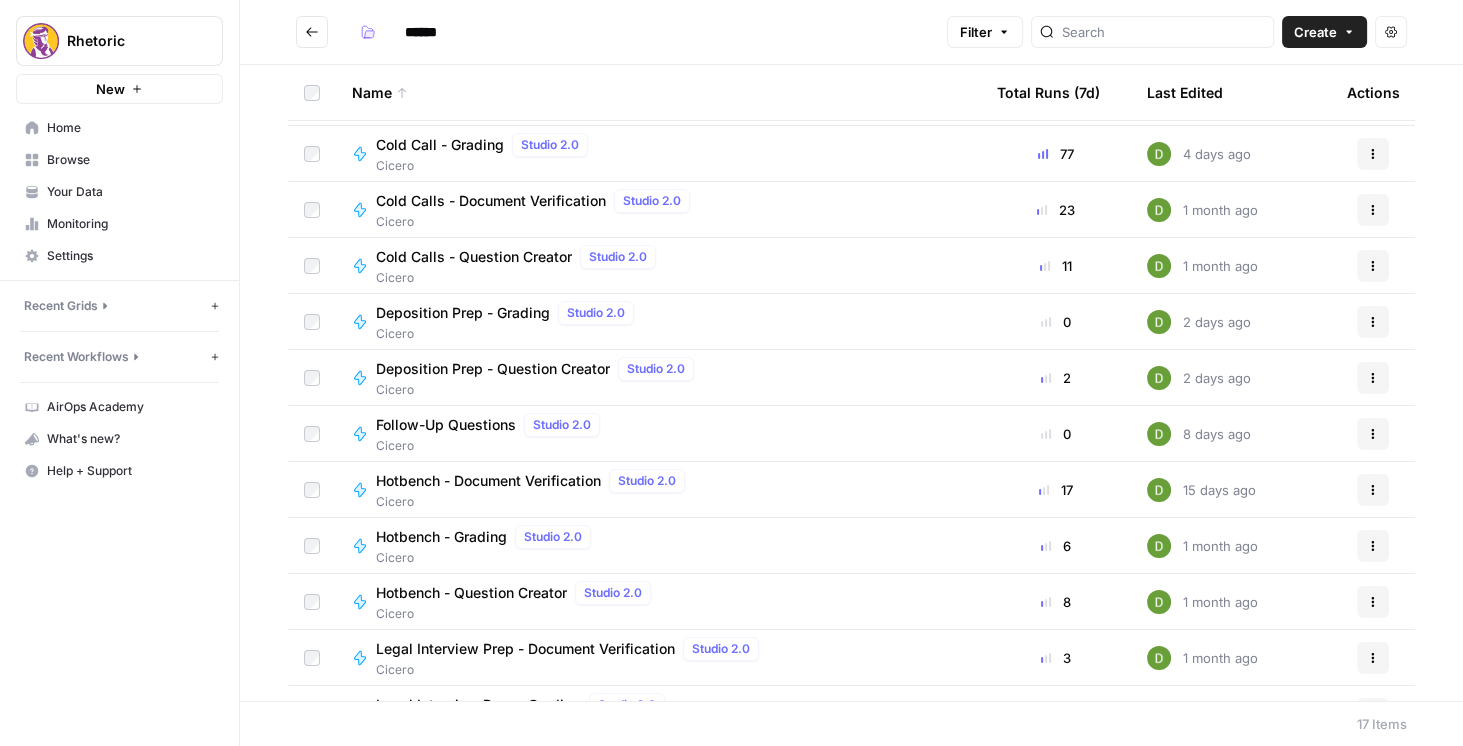 scroll, scrollTop: 285, scrollLeft: 0, axis: vertical 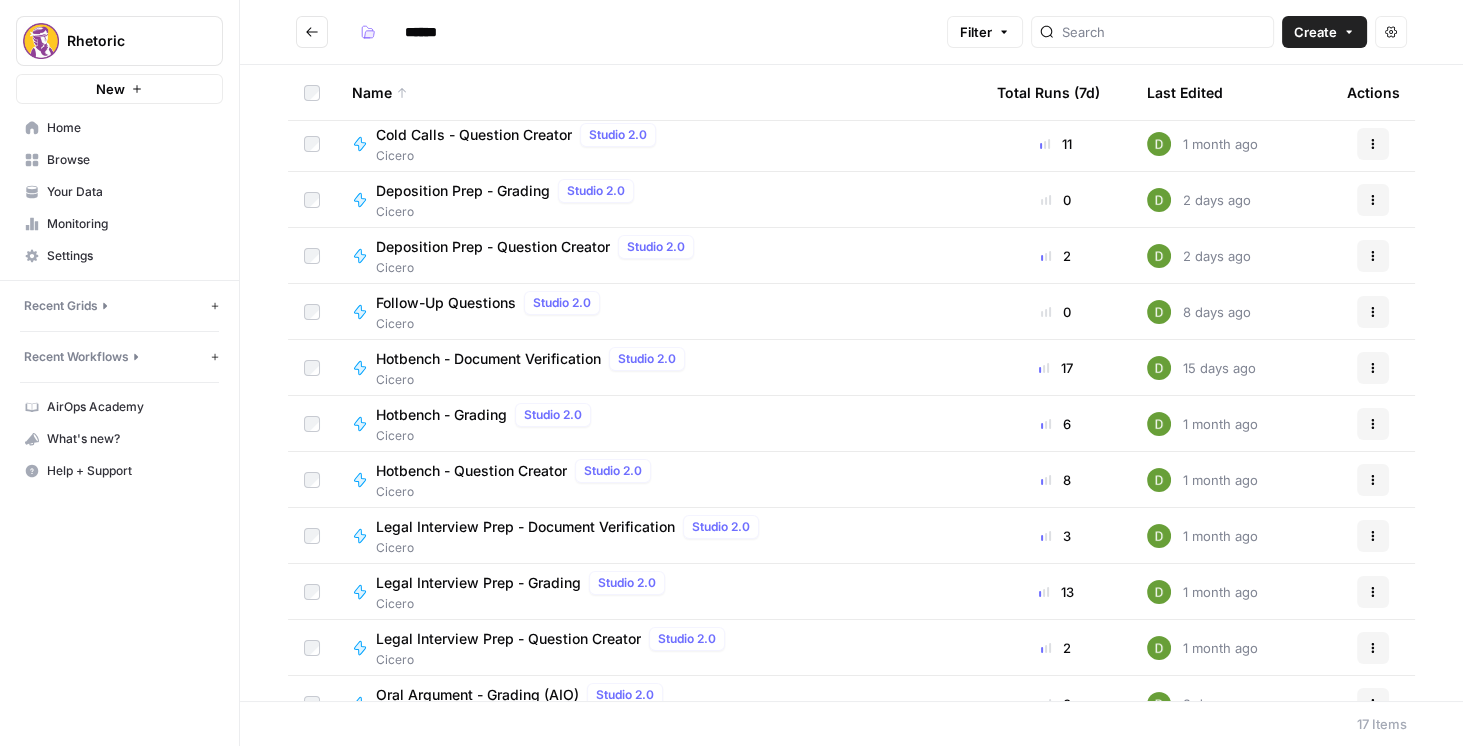 click on "Deposition Prep - Question Creator" at bounding box center [493, 247] 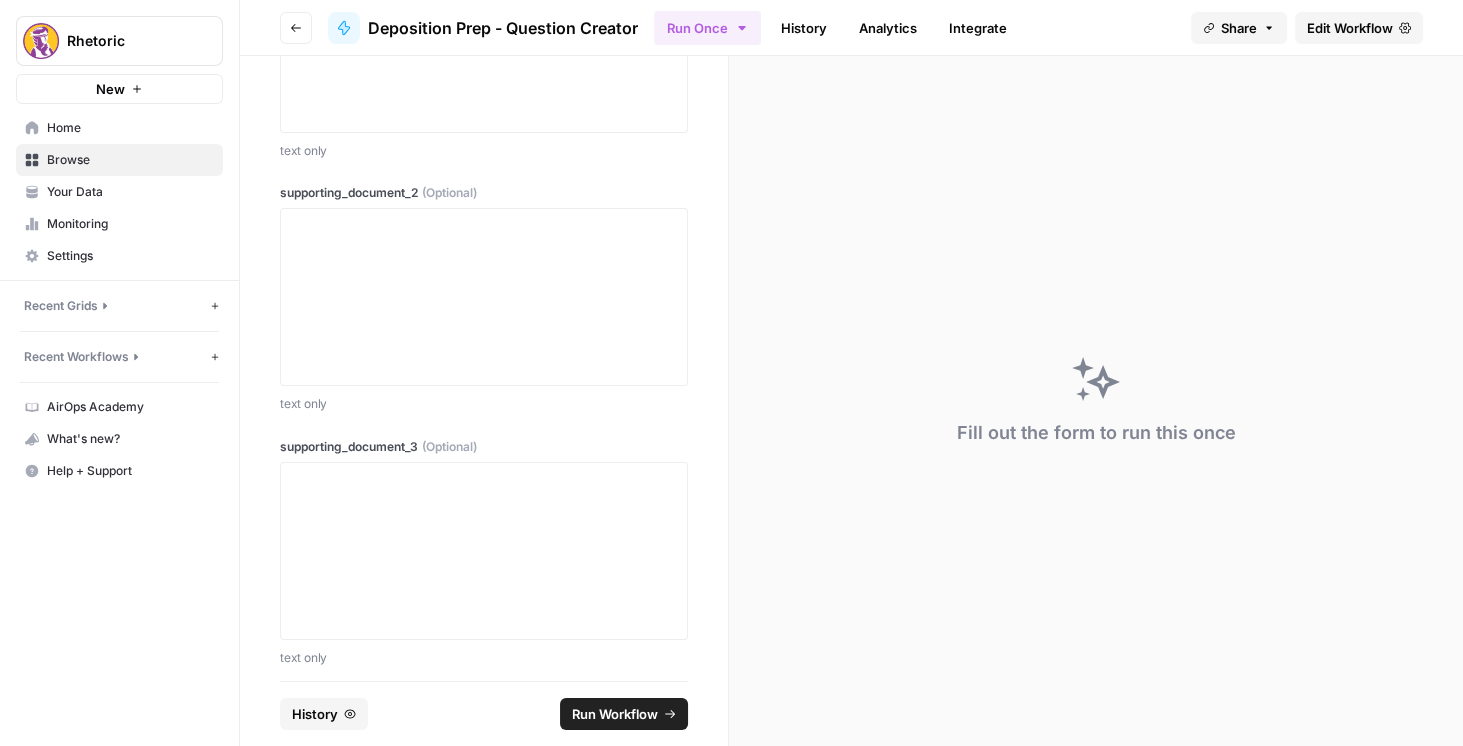 scroll, scrollTop: 1317, scrollLeft: 0, axis: vertical 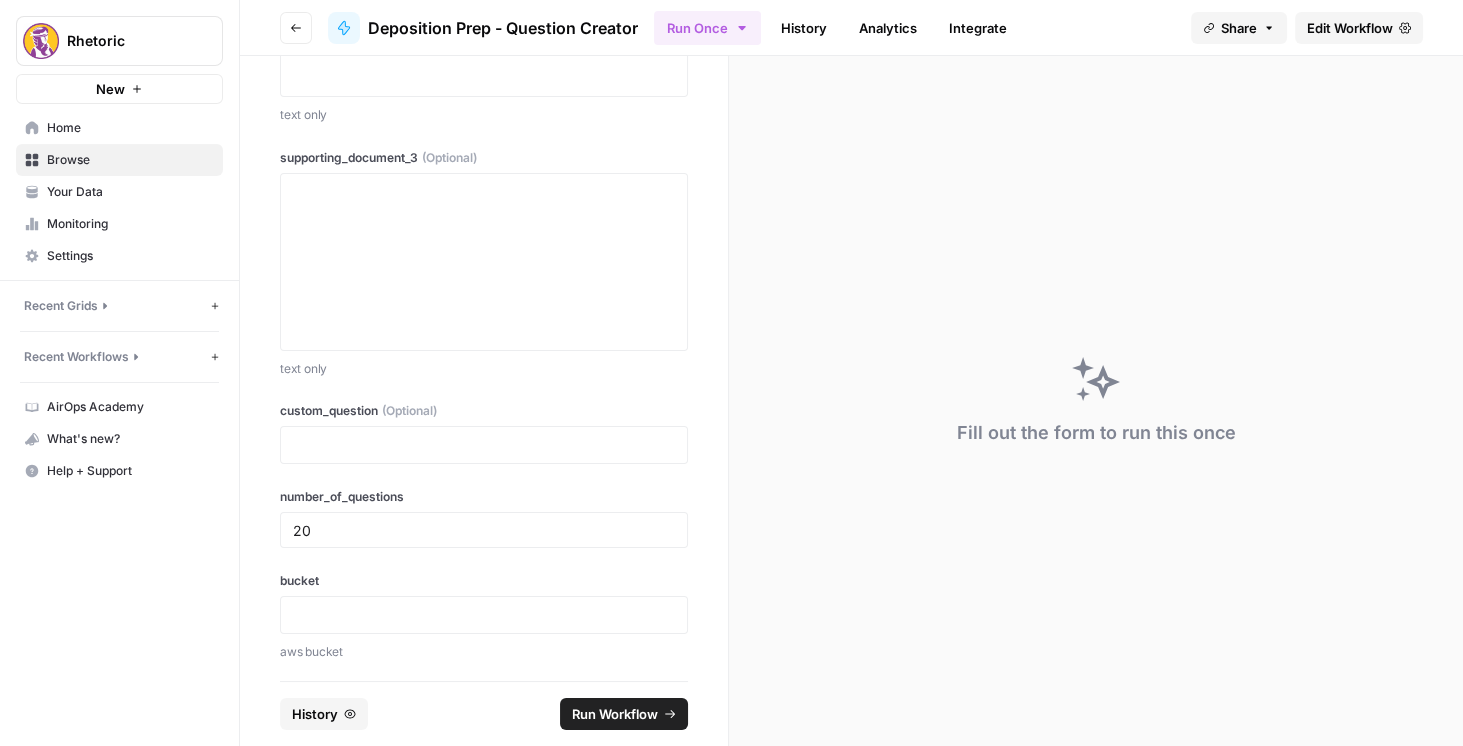 click on "Edit Workflow" at bounding box center [1359, 28] 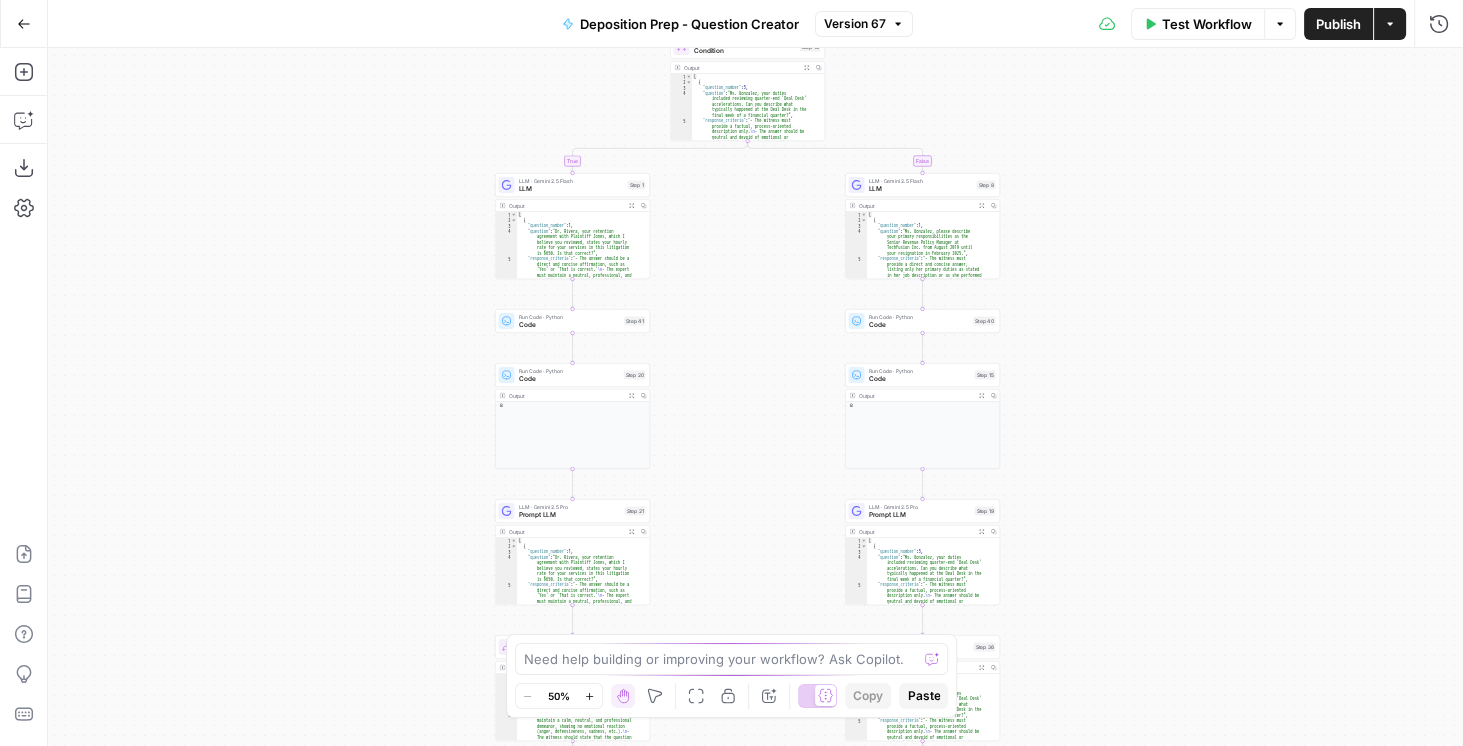 drag, startPoint x: 743, startPoint y: 515, endPoint x: 755, endPoint y: 588, distance: 73.97973 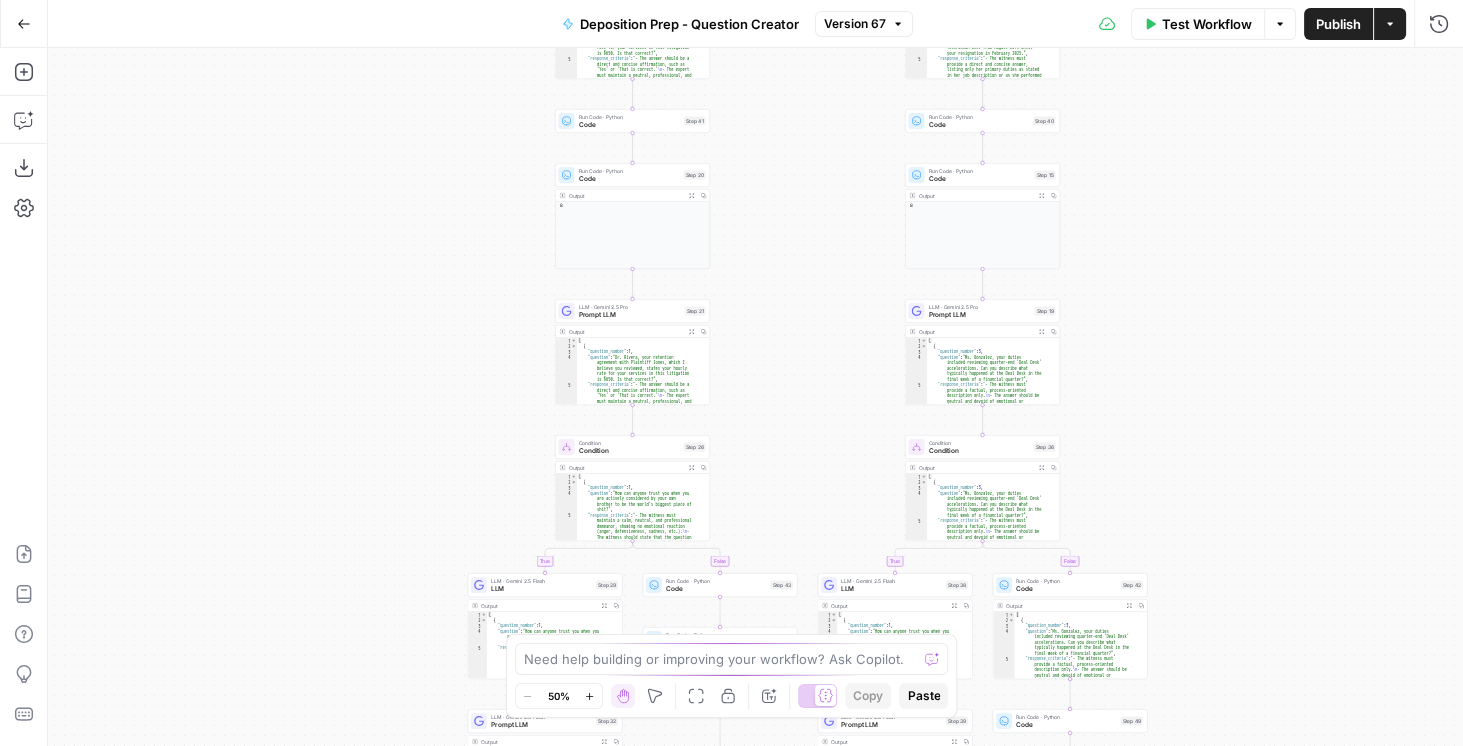 drag, startPoint x: 820, startPoint y: 556, endPoint x: 903, endPoint y: 194, distance: 371.3933 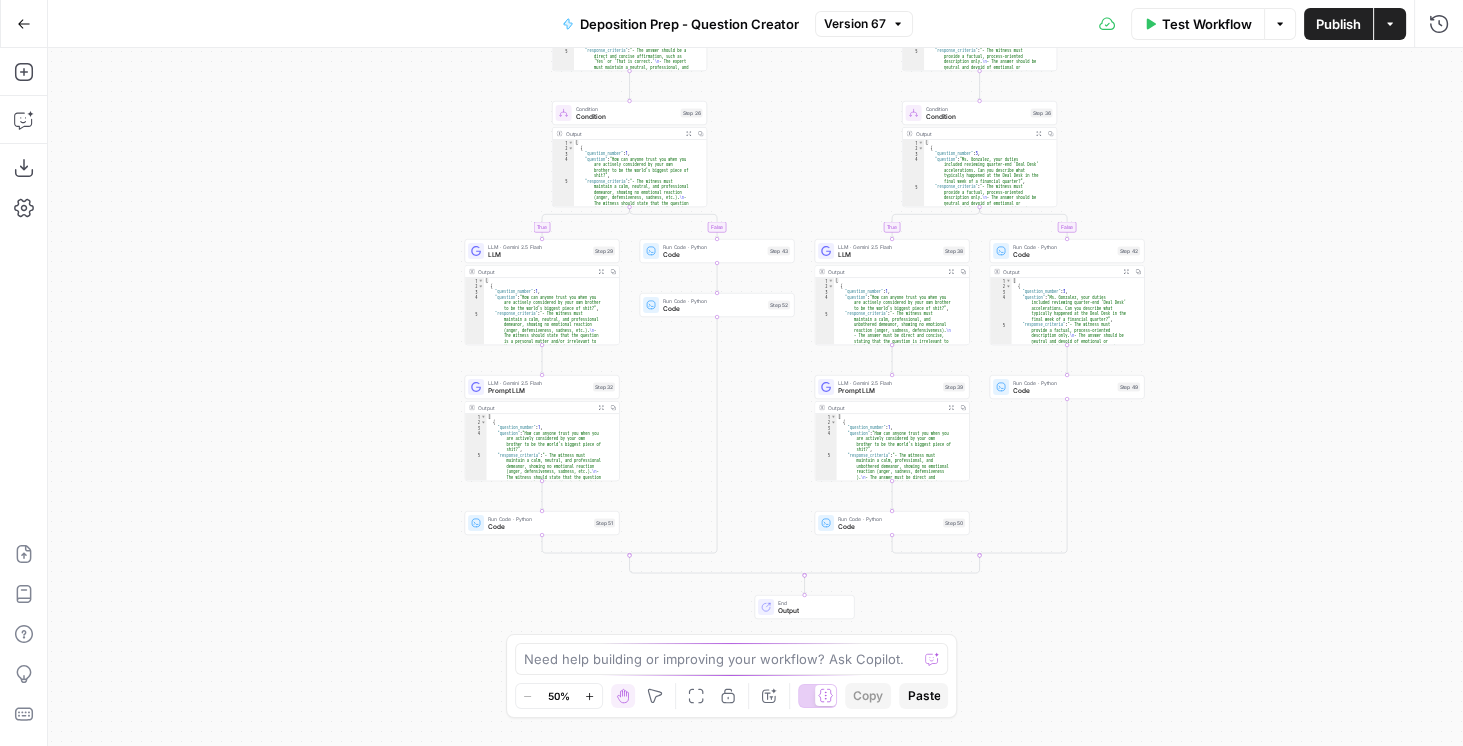 drag, startPoint x: 871, startPoint y: 377, endPoint x: 807, endPoint y: 218, distance: 171.3972 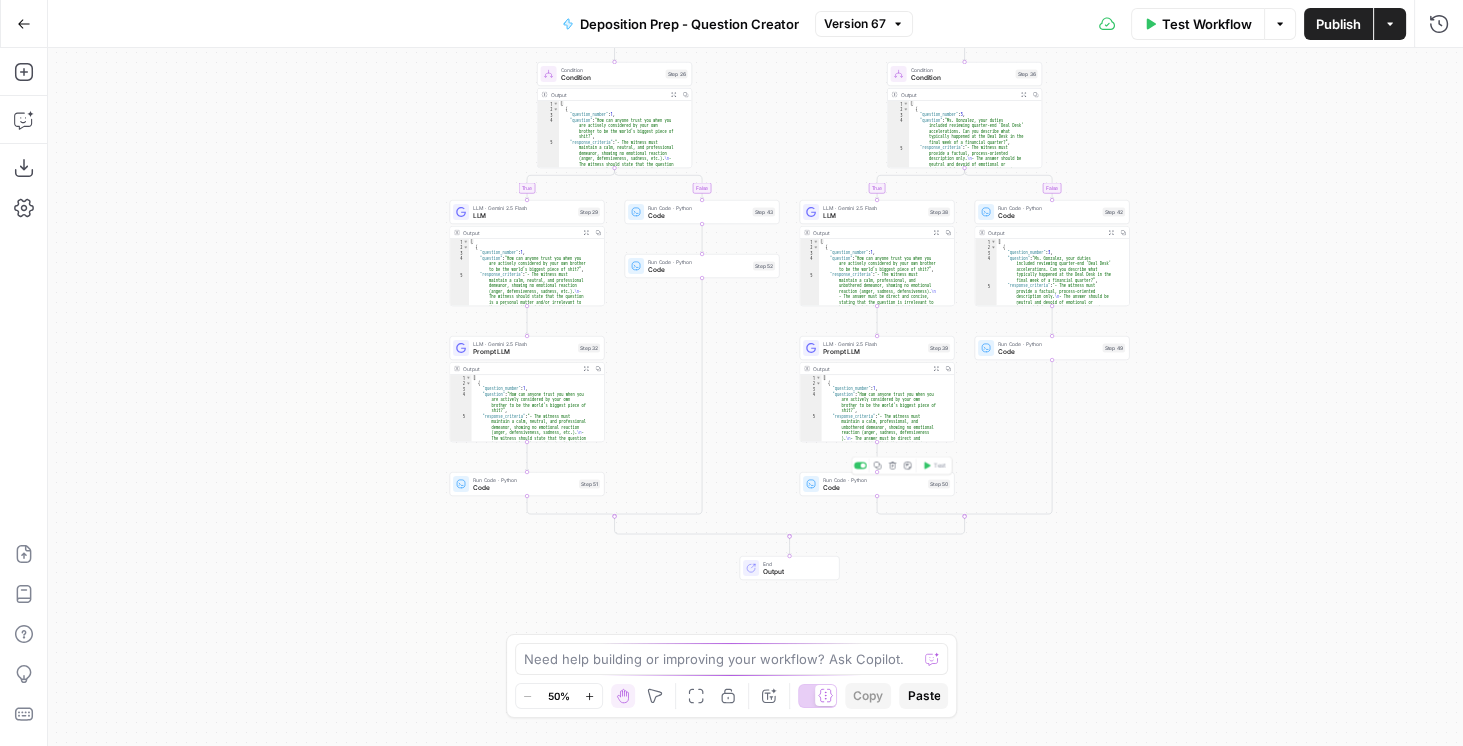 click on "Run Code · Python Code Step 50 Copy step Delete step Add Note Test" at bounding box center (877, 484) 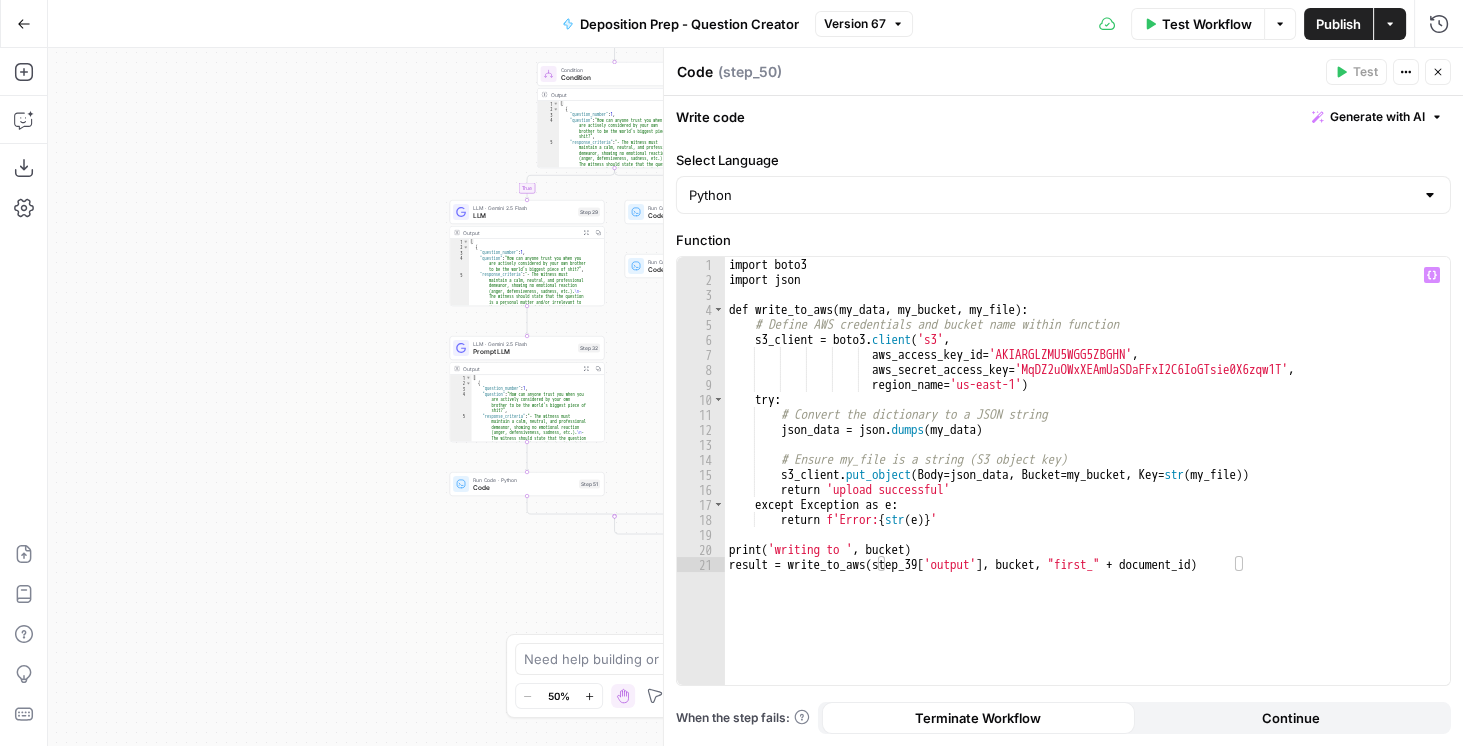 type on "**********" 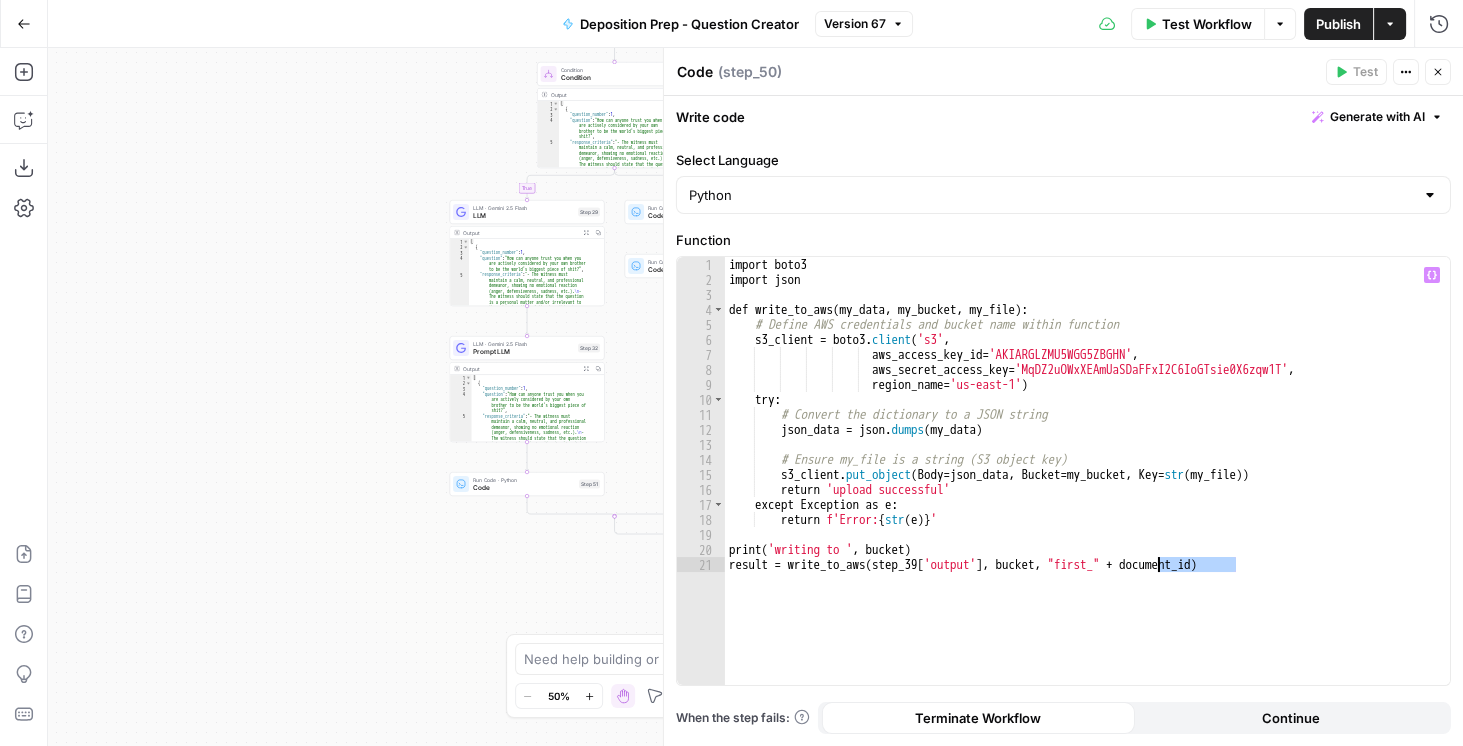 drag, startPoint x: 1237, startPoint y: 566, endPoint x: 1160, endPoint y: 560, distance: 77.23341 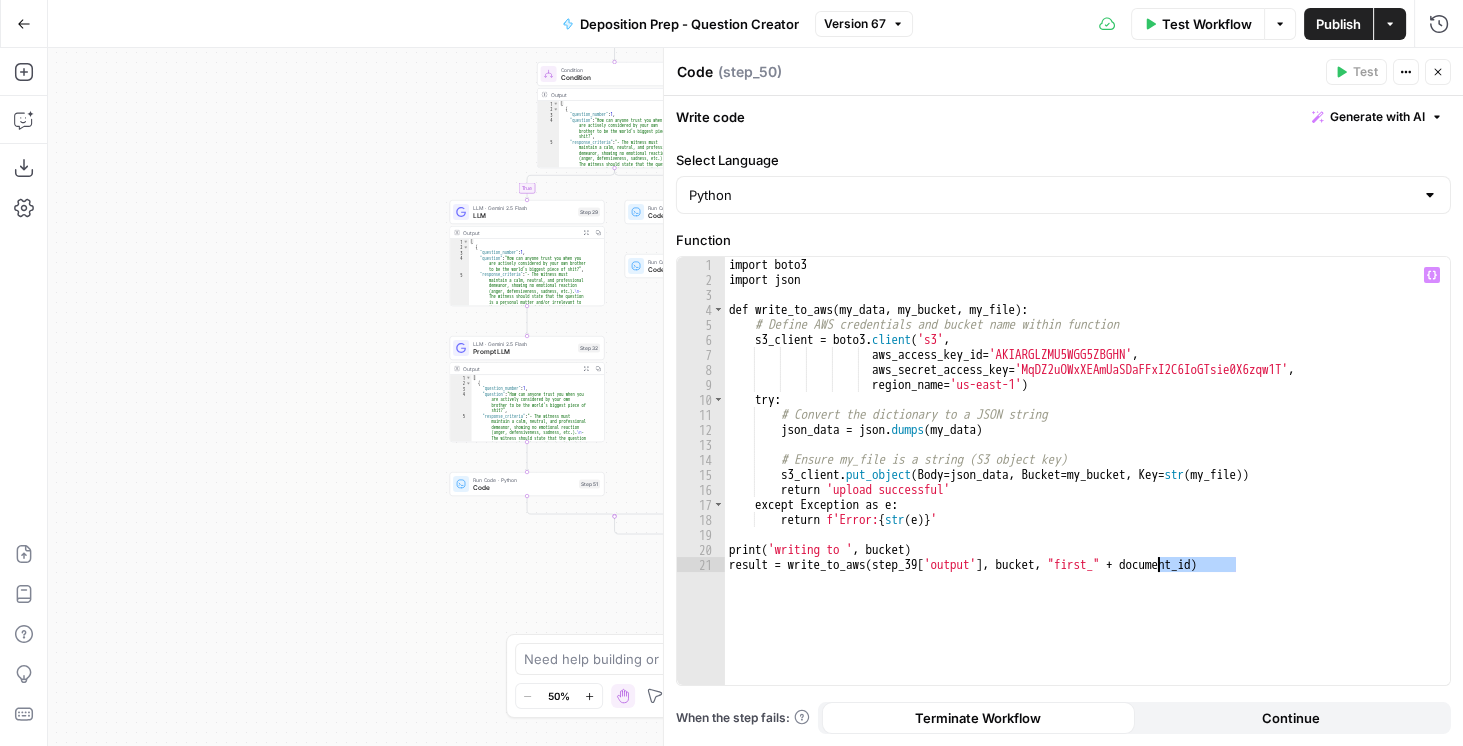 click on "import   boto3 import   json def   write_to_aws ( my_data ,   my_bucket ,   my_file ) :      # Define AWS credentials and bucket name within function      s3_client   =   boto3 . client ( 's3' ,                               aws_access_key_id = 'AKIARGLZMU5WGG5ZBGHN' ,                               aws_secret_access_key = '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' ,                               region_name = 'us-east-1' )      try :           # Convert the dictionary to a JSON string           json_data   =   json . dumps ( my_data )                     # Ensure my_file is a string (S3 object key)           s3_client . put_object ( Body = json_data ,   Bucket = my_bucket ,   Key = str ( my_file ))           return   'upload successful'      except   Exception   as   e :           return   f'Error:  { str ( e )} ' print ( 'writing to ' ,   bucket ) result   =   write_to_aws ( step_39 [ 'output' ] ,   bucket ,   "first_"   +   document_id )" at bounding box center (1088, 486) 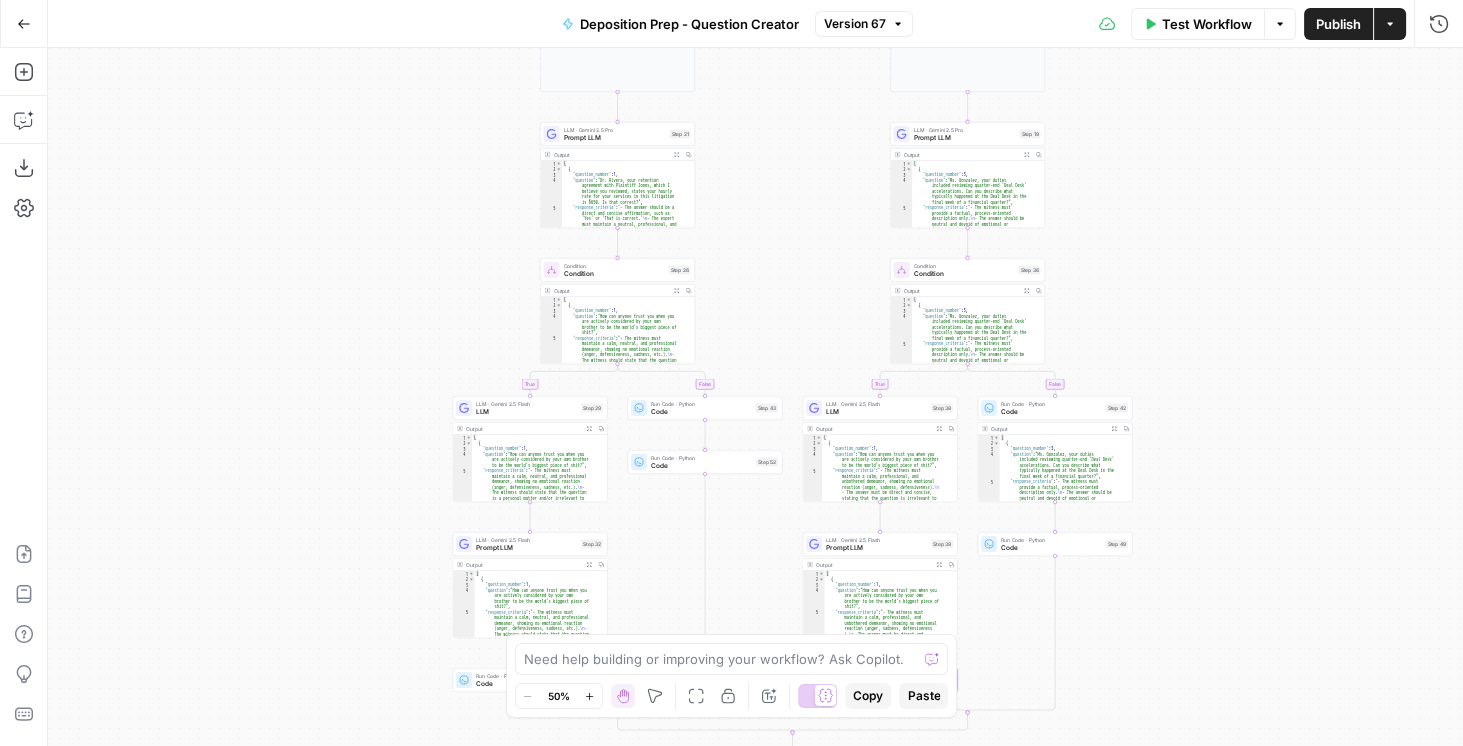 drag, startPoint x: 326, startPoint y: 221, endPoint x: 413, endPoint y: 429, distance: 225.46175 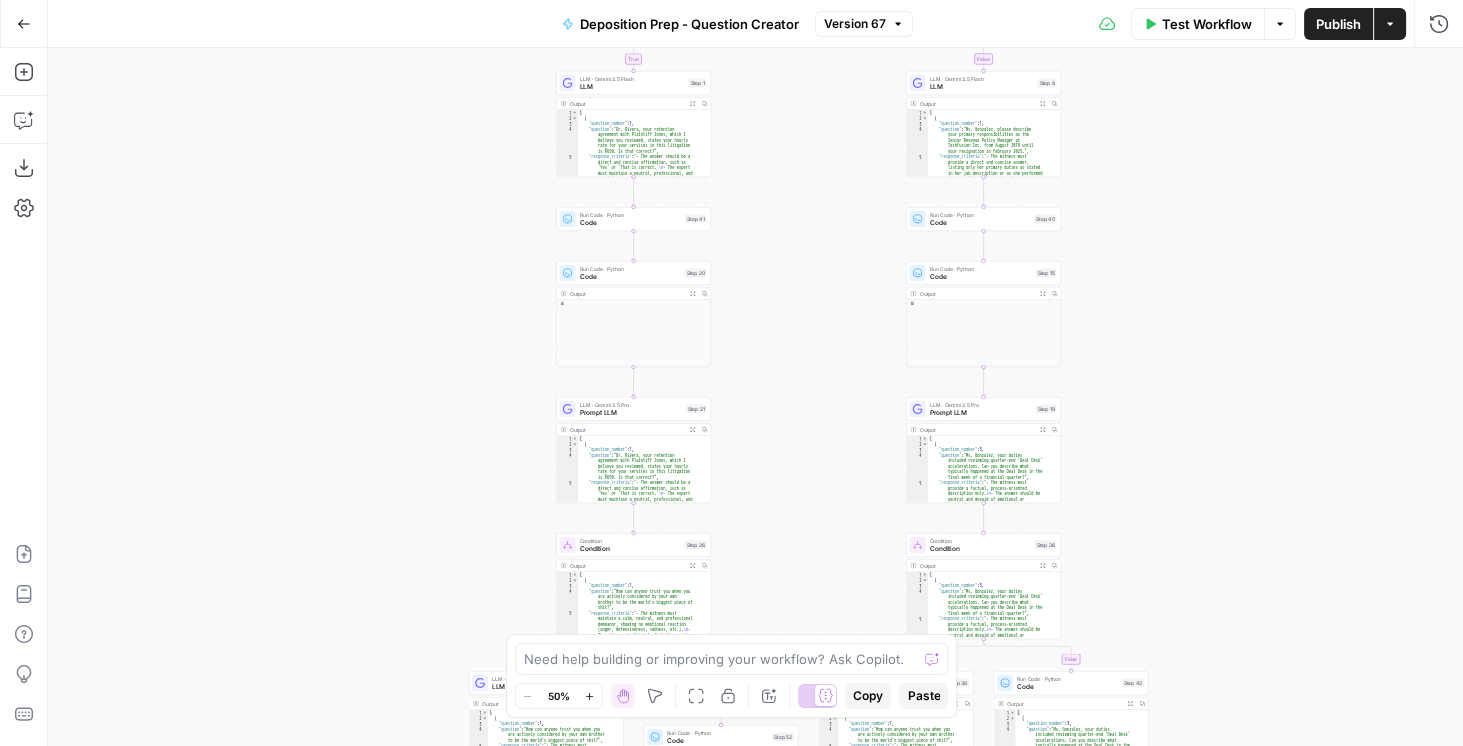 drag, startPoint x: 815, startPoint y: 127, endPoint x: 770, endPoint y: 442, distance: 318.19806 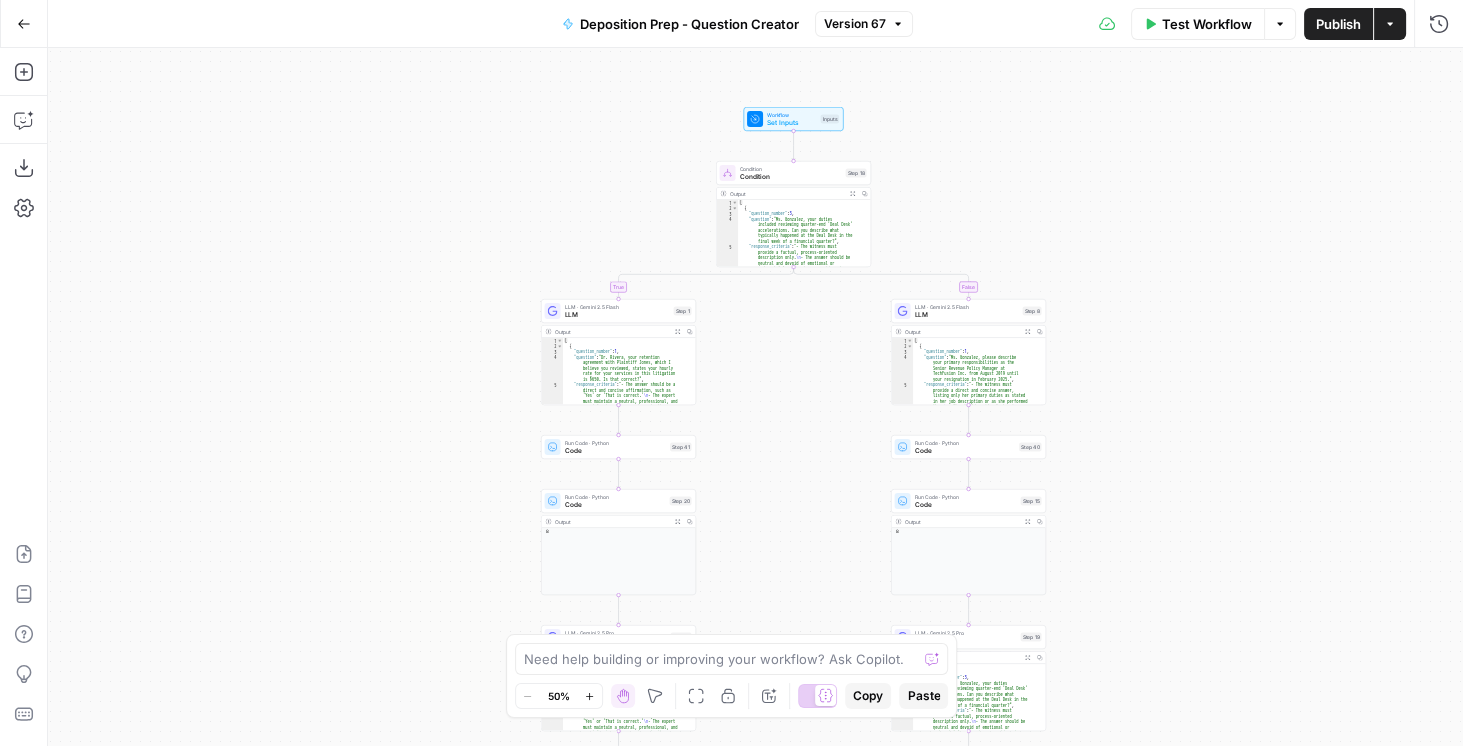 drag, startPoint x: 790, startPoint y: 391, endPoint x: 792, endPoint y: 471, distance: 80.024994 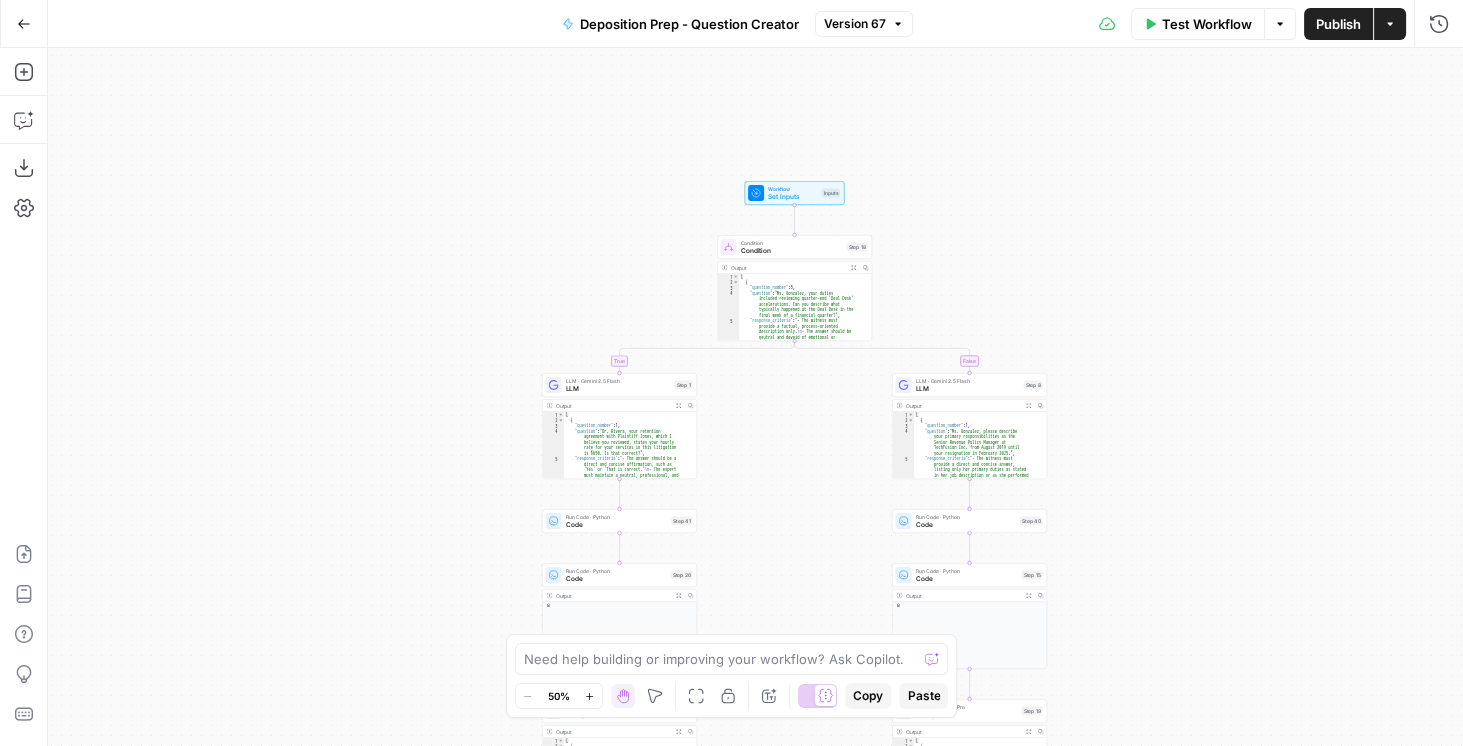 click on "Workflow" at bounding box center [793, 189] 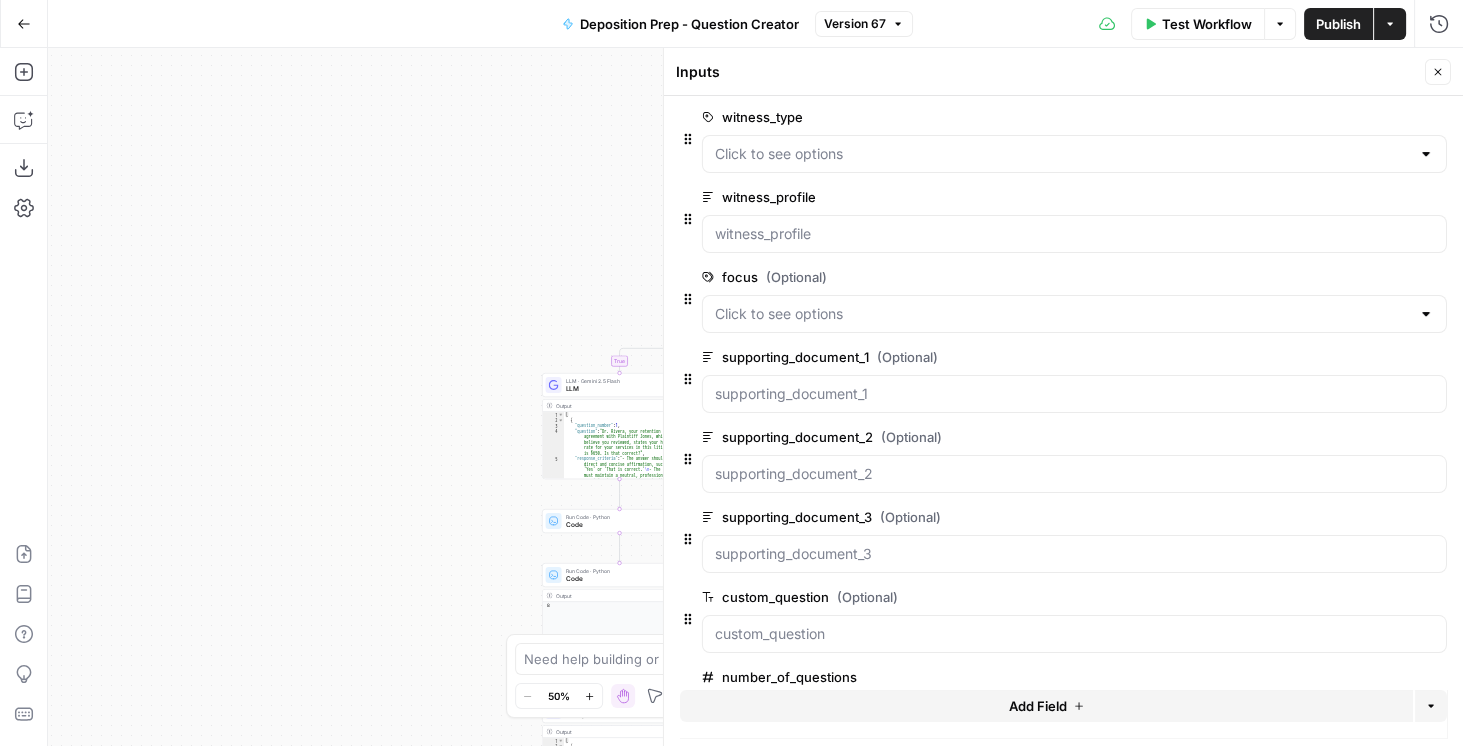 scroll, scrollTop: 363, scrollLeft: 0, axis: vertical 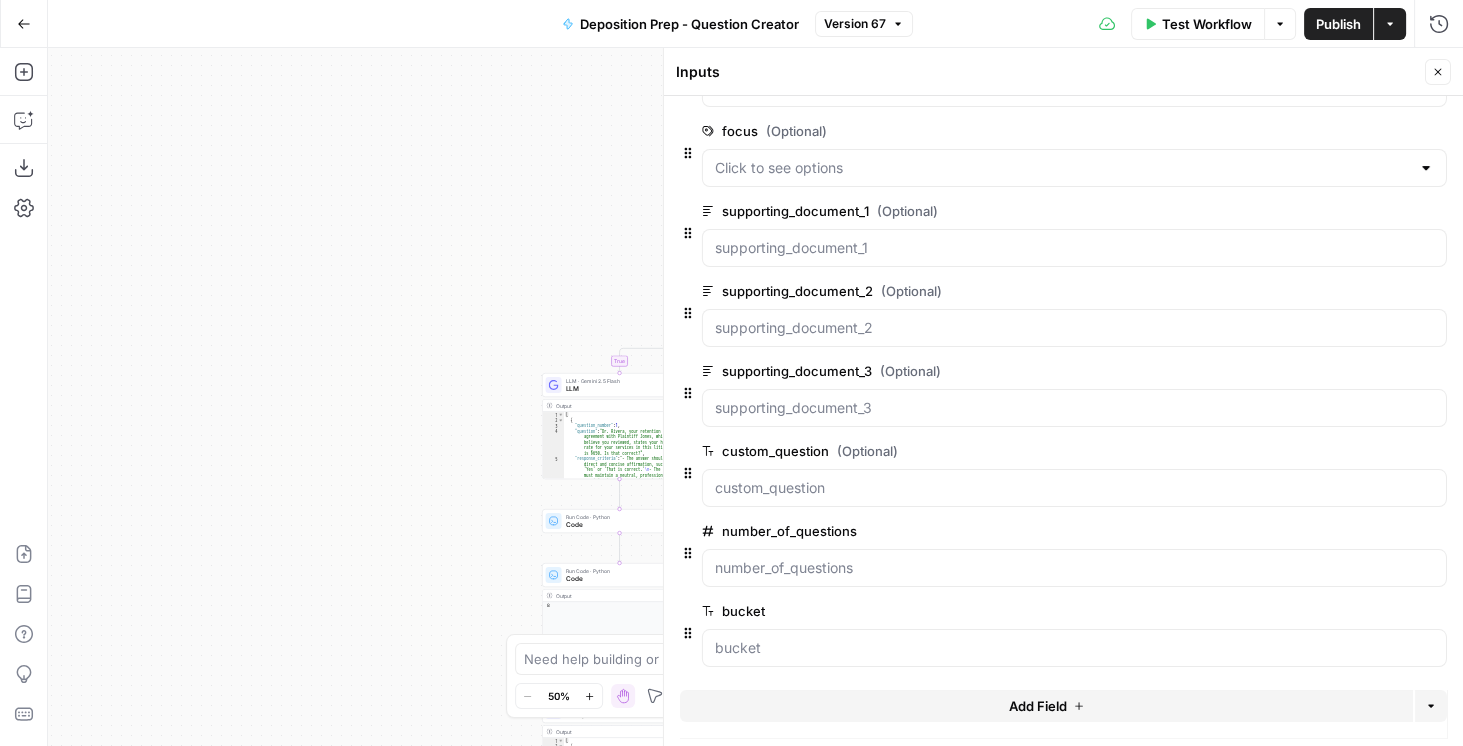 click on "Add Field" at bounding box center (1037, 706) 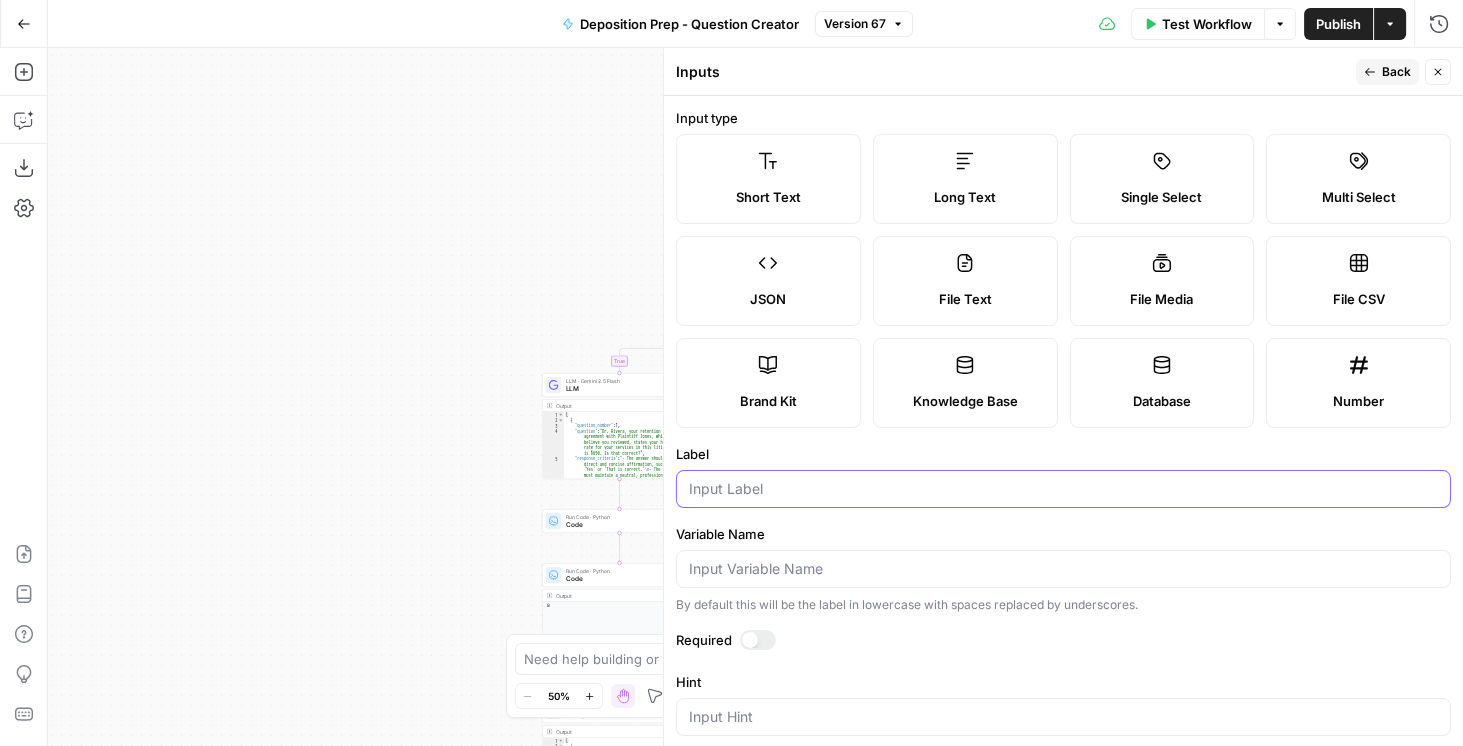click on "Label" at bounding box center [1063, 489] 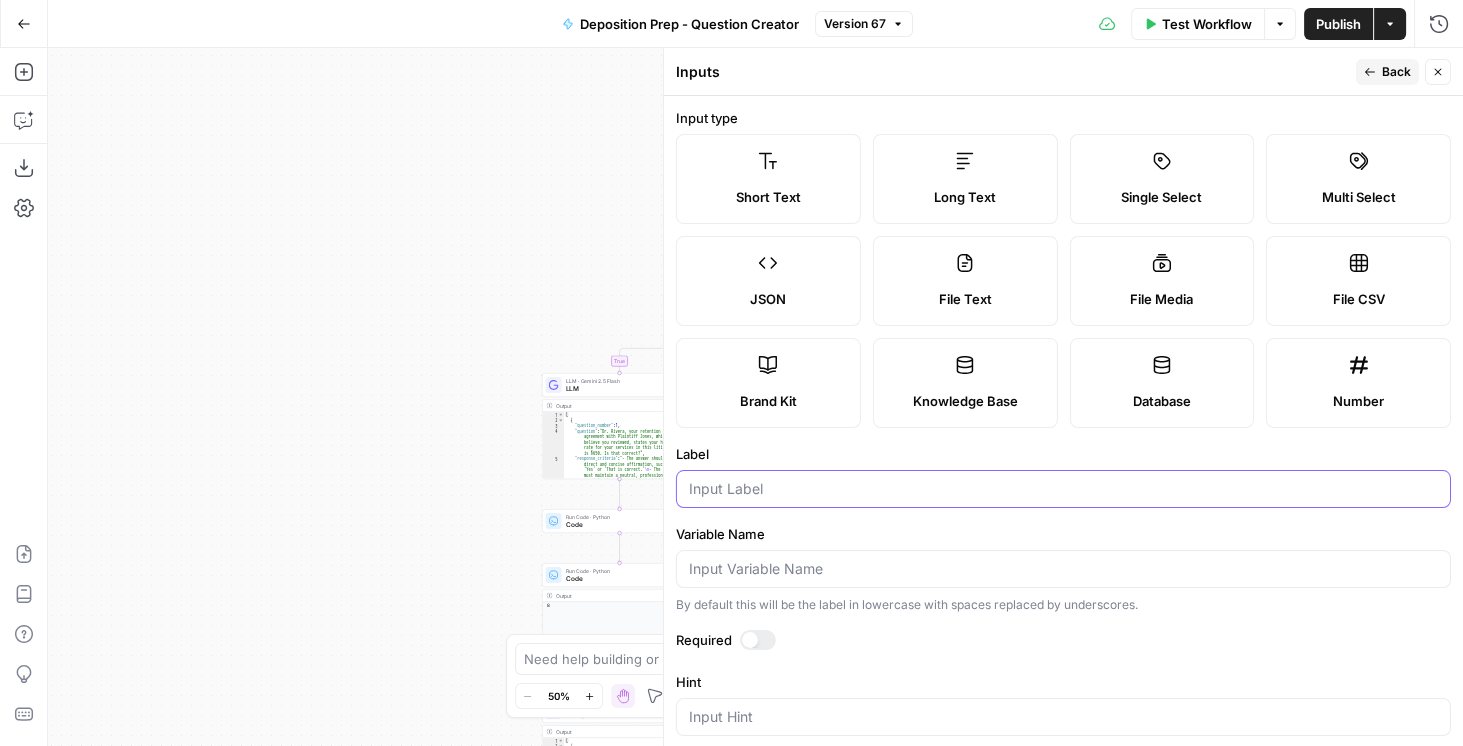 paste on "document_id" 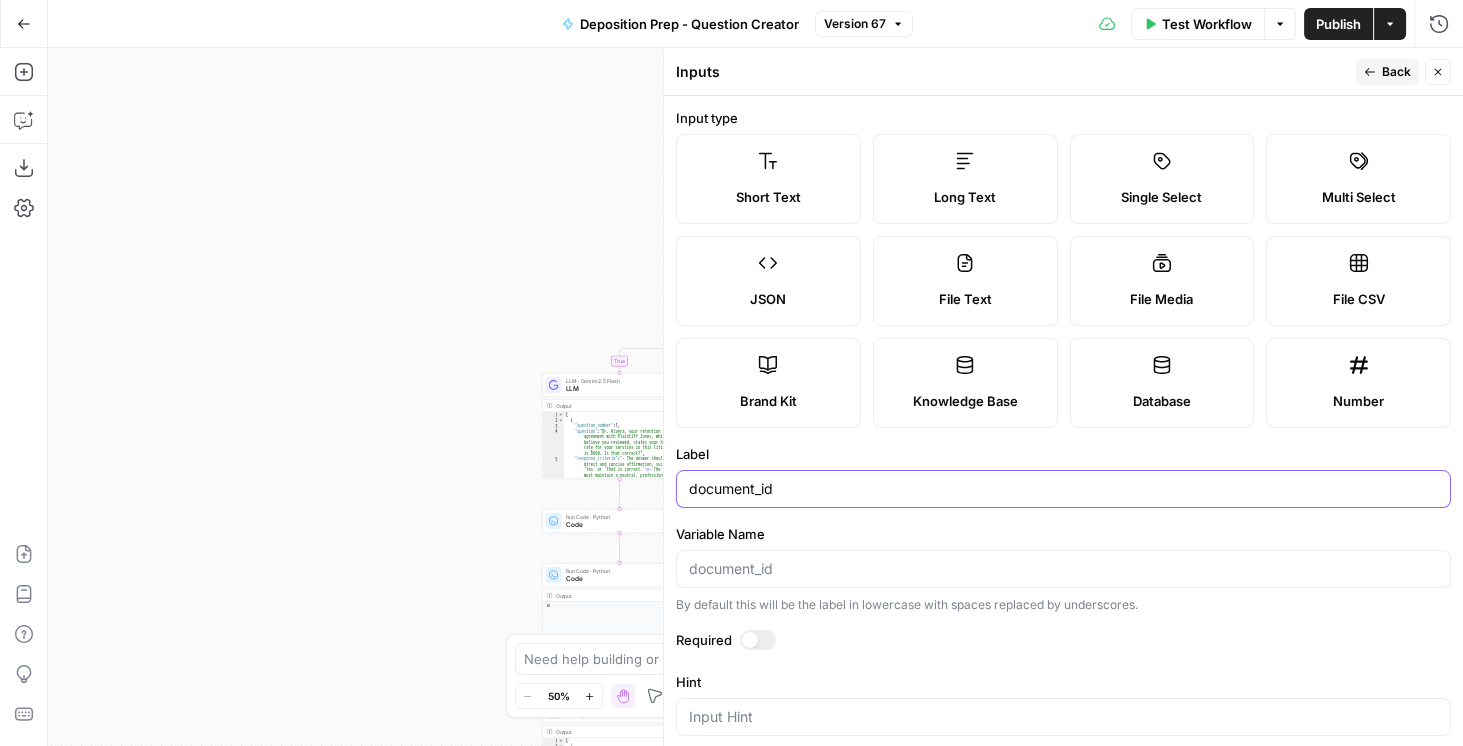 type on "document_id" 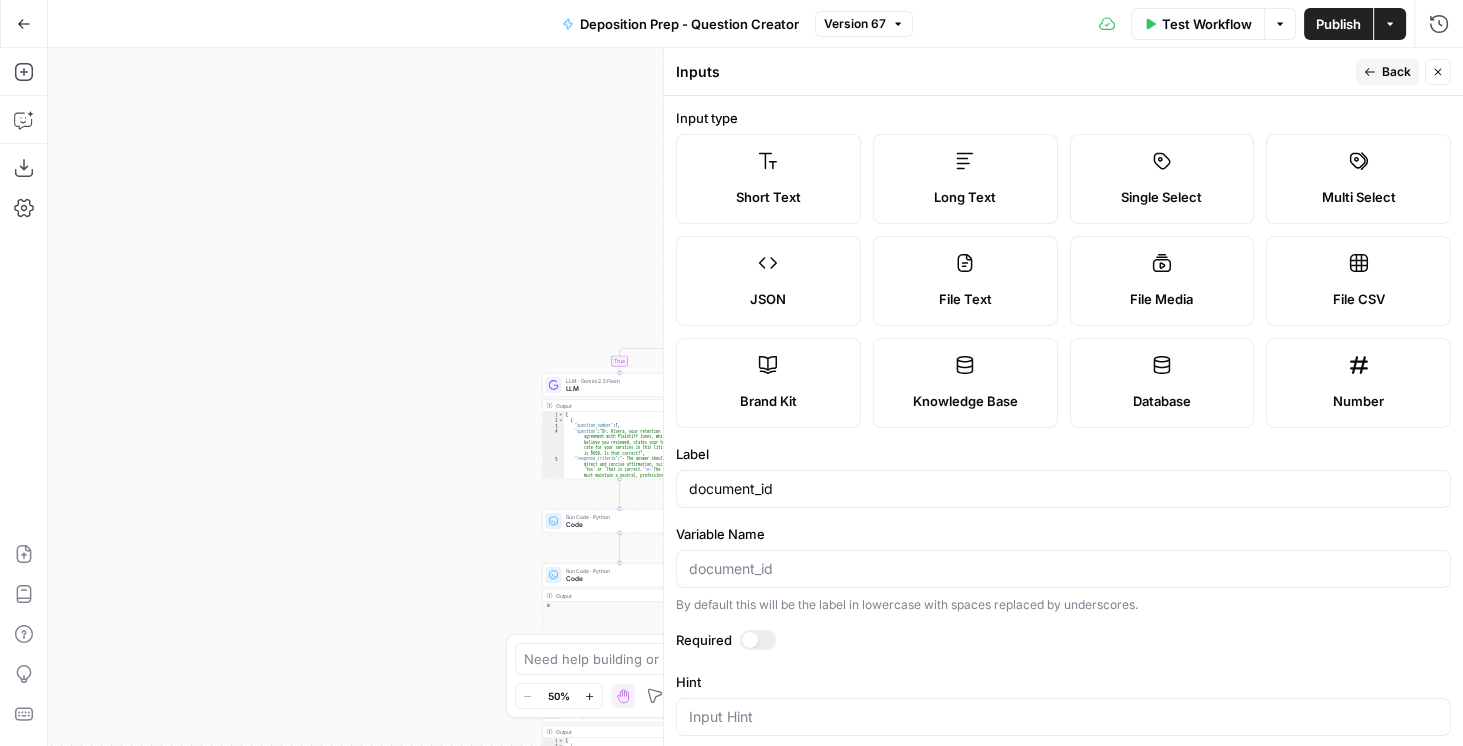 click at bounding box center [758, 640] 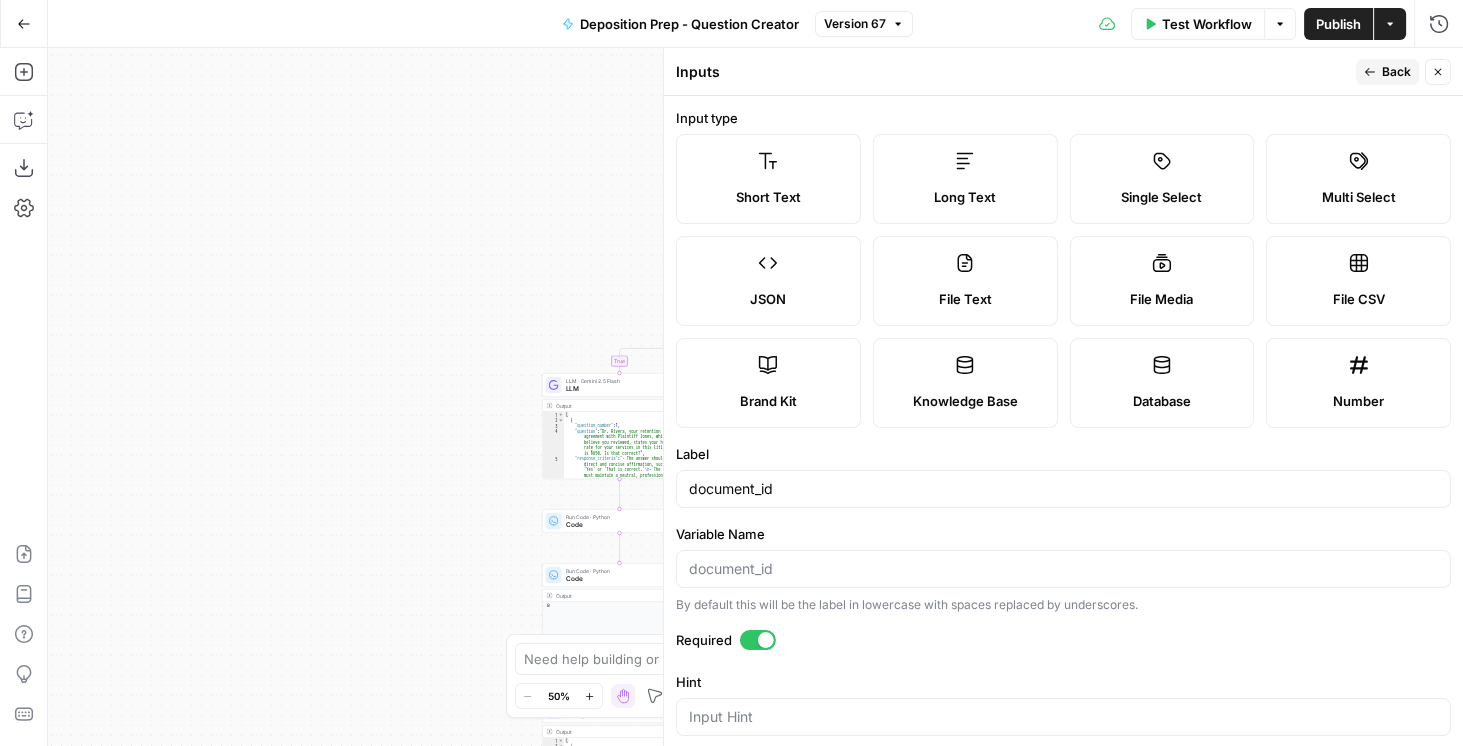click on "Back" at bounding box center [1396, 72] 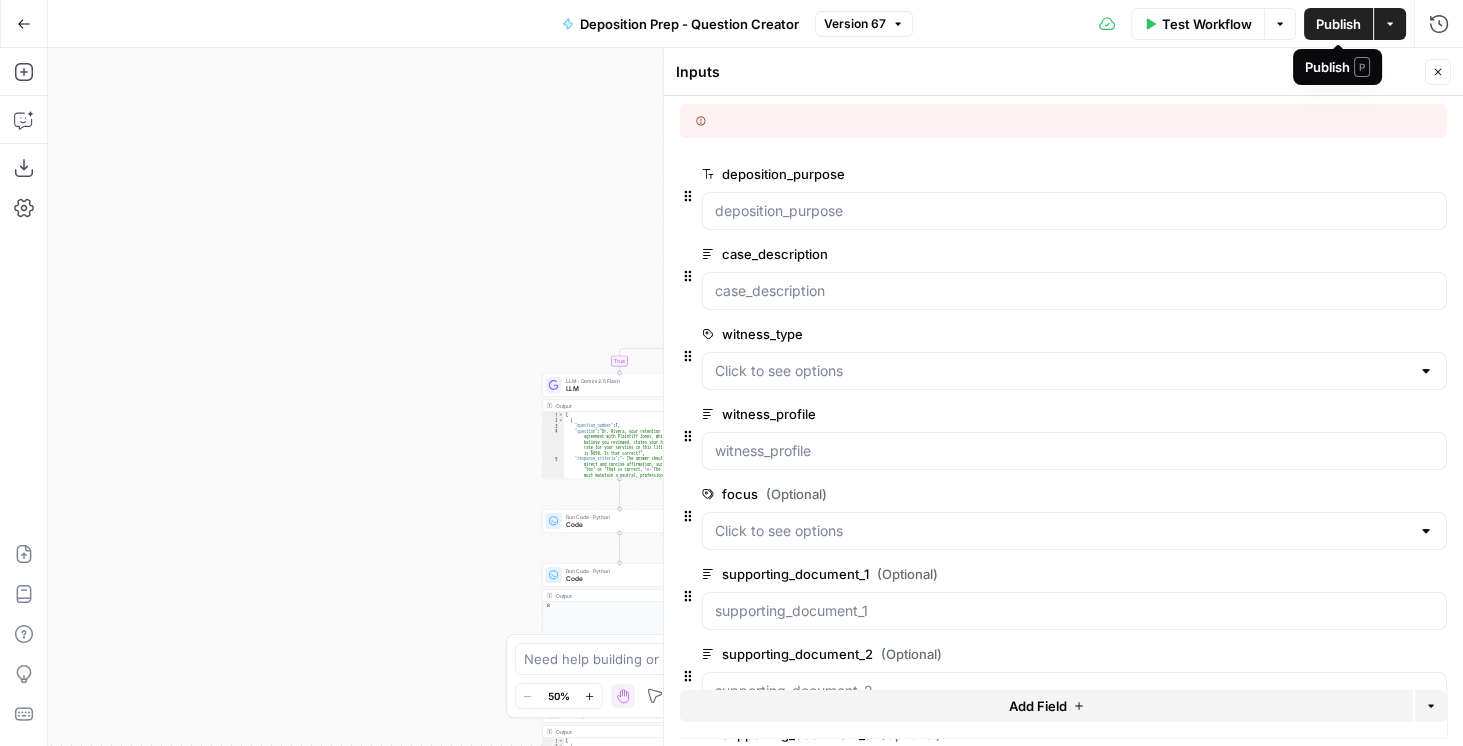 click on "Publish" at bounding box center (1338, 24) 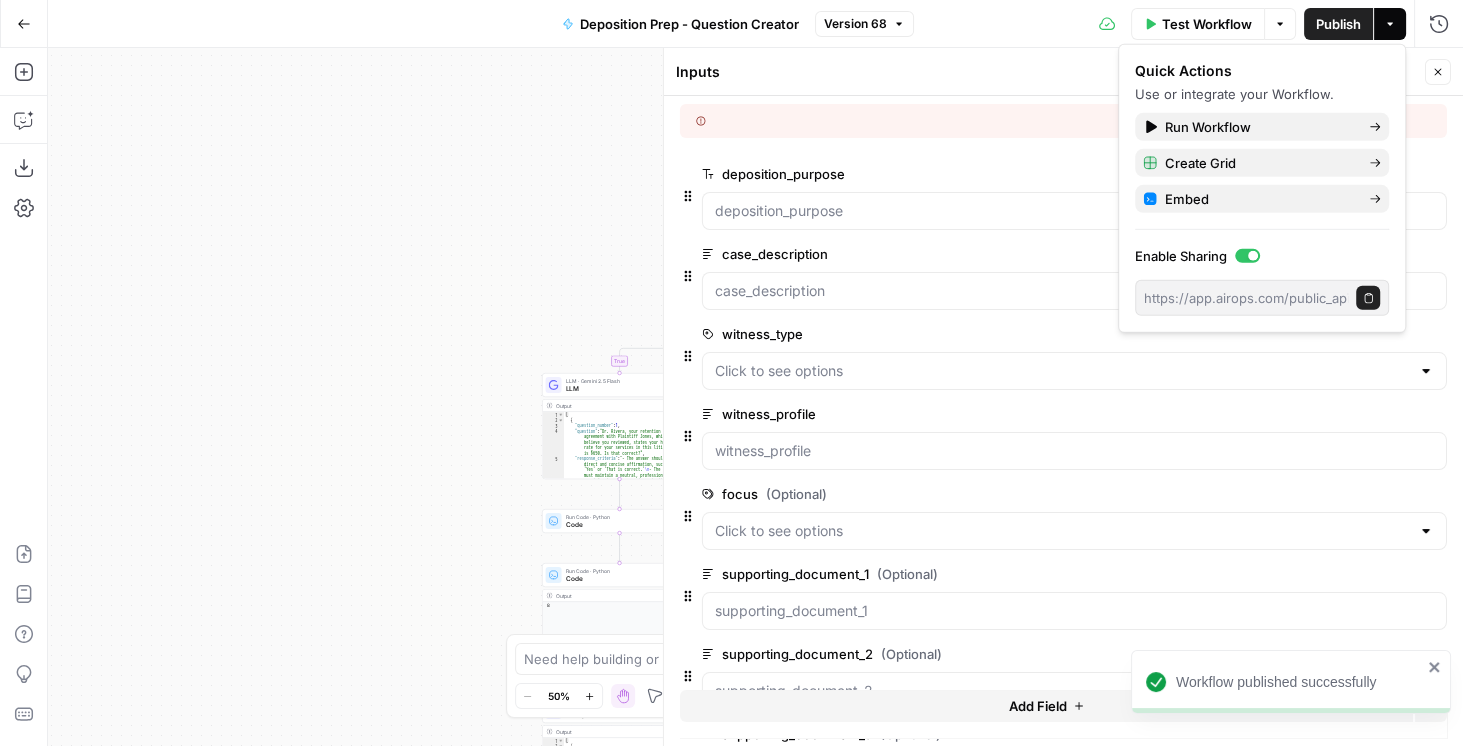 drag, startPoint x: 703, startPoint y: 118, endPoint x: 692, endPoint y: 127, distance: 14.21267 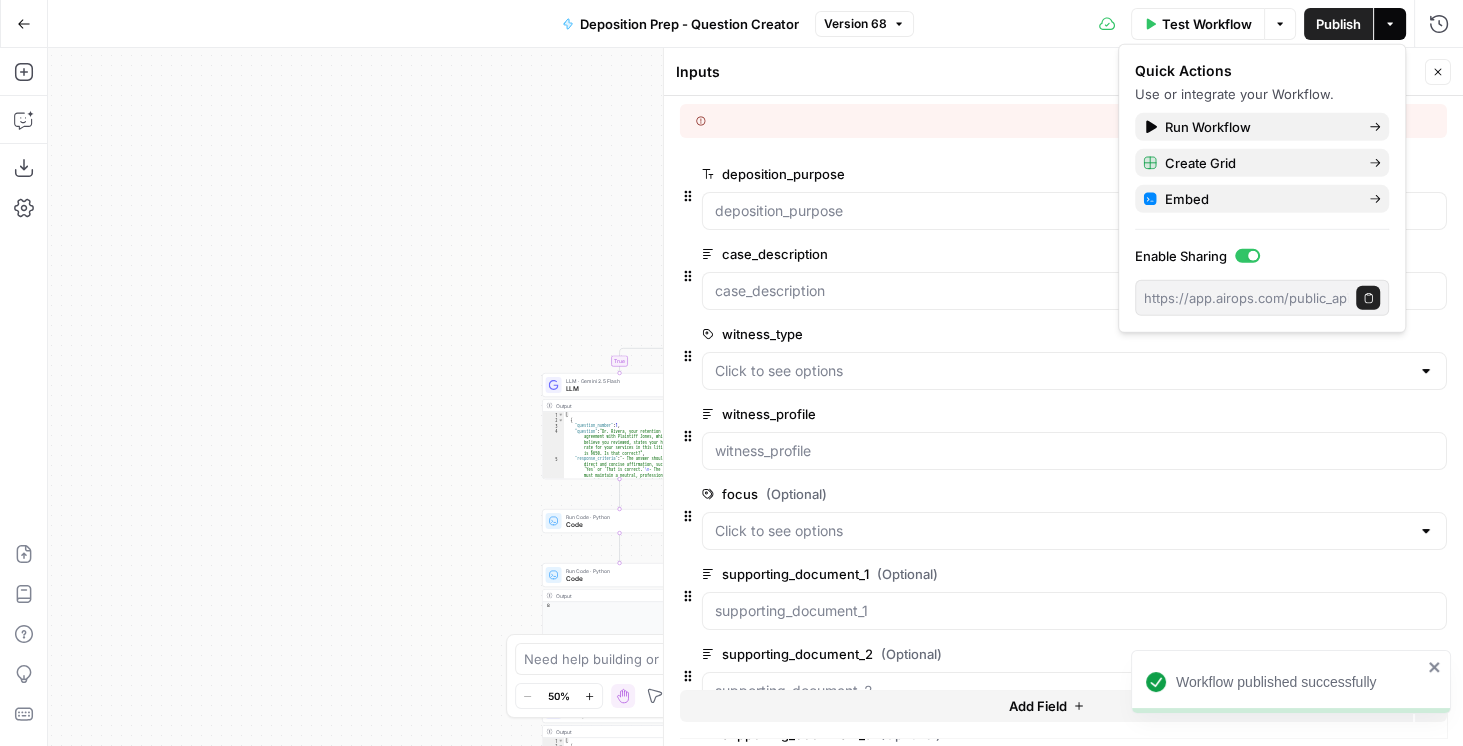 click 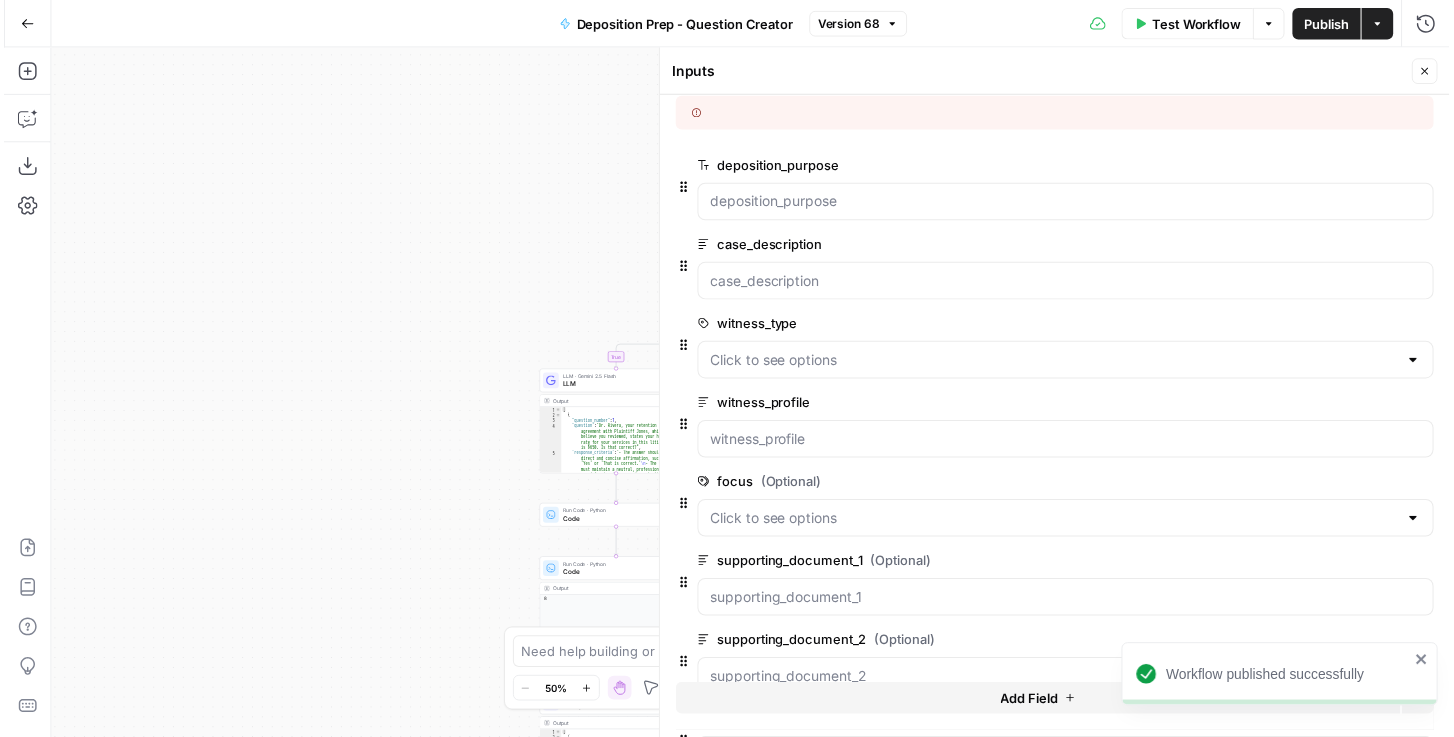 scroll, scrollTop: 0, scrollLeft: 0, axis: both 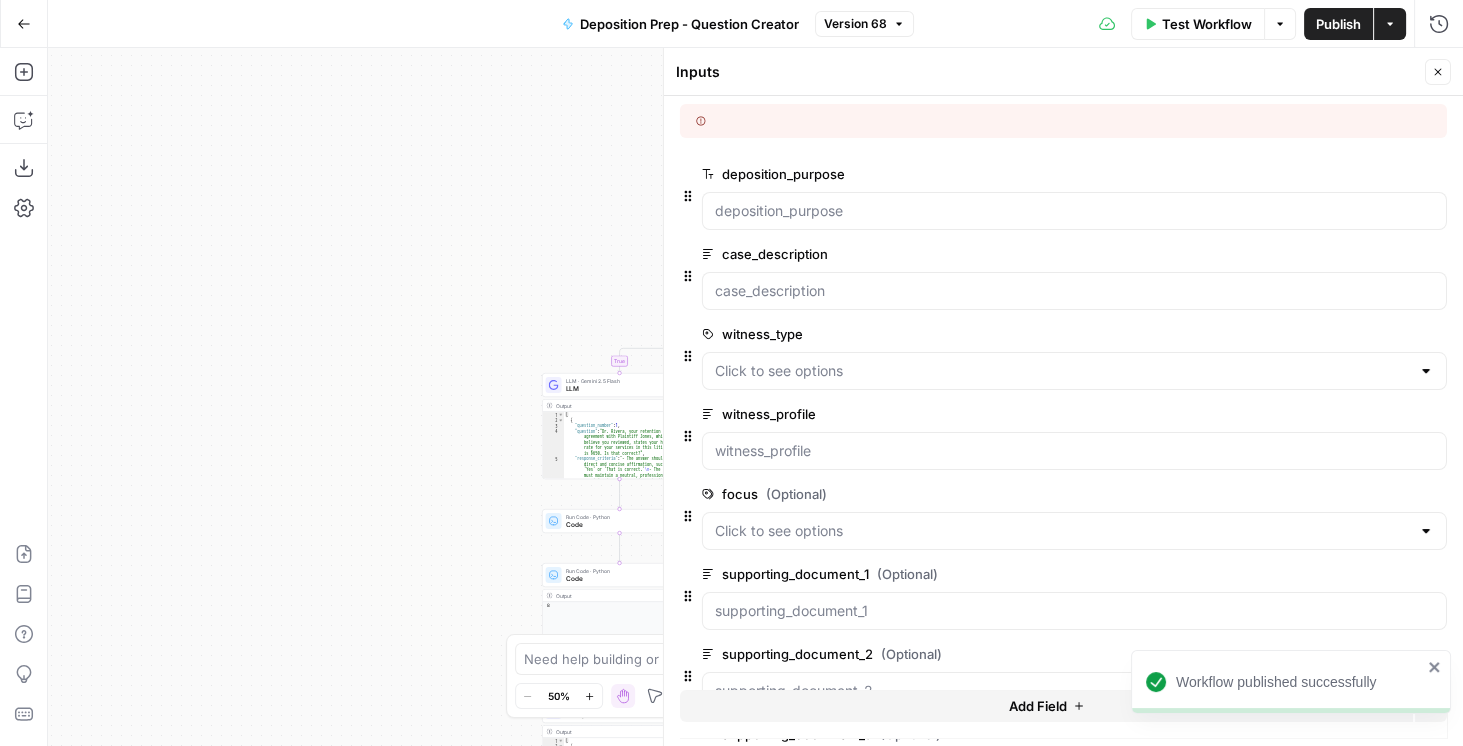 drag, startPoint x: 699, startPoint y: 124, endPoint x: 1307, endPoint y: 71, distance: 610.30566 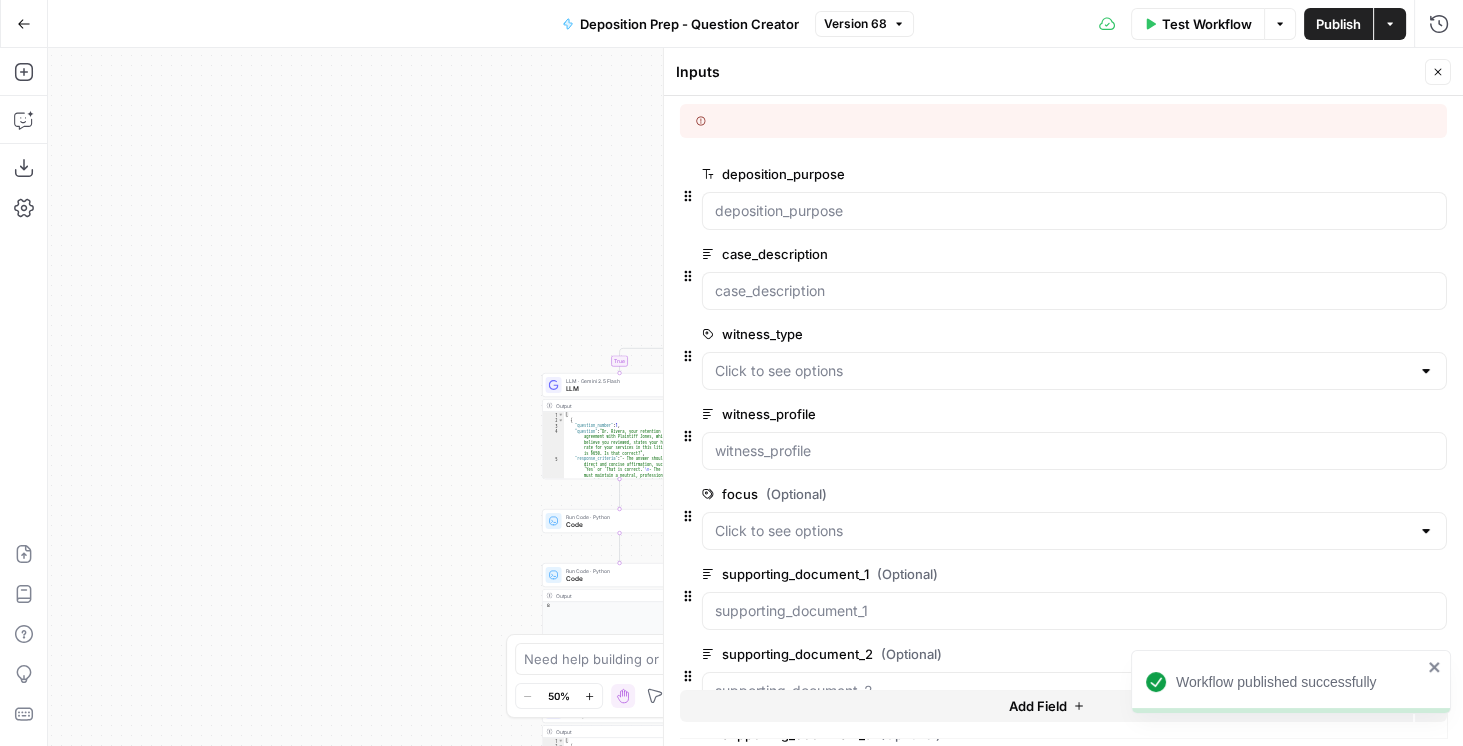 click 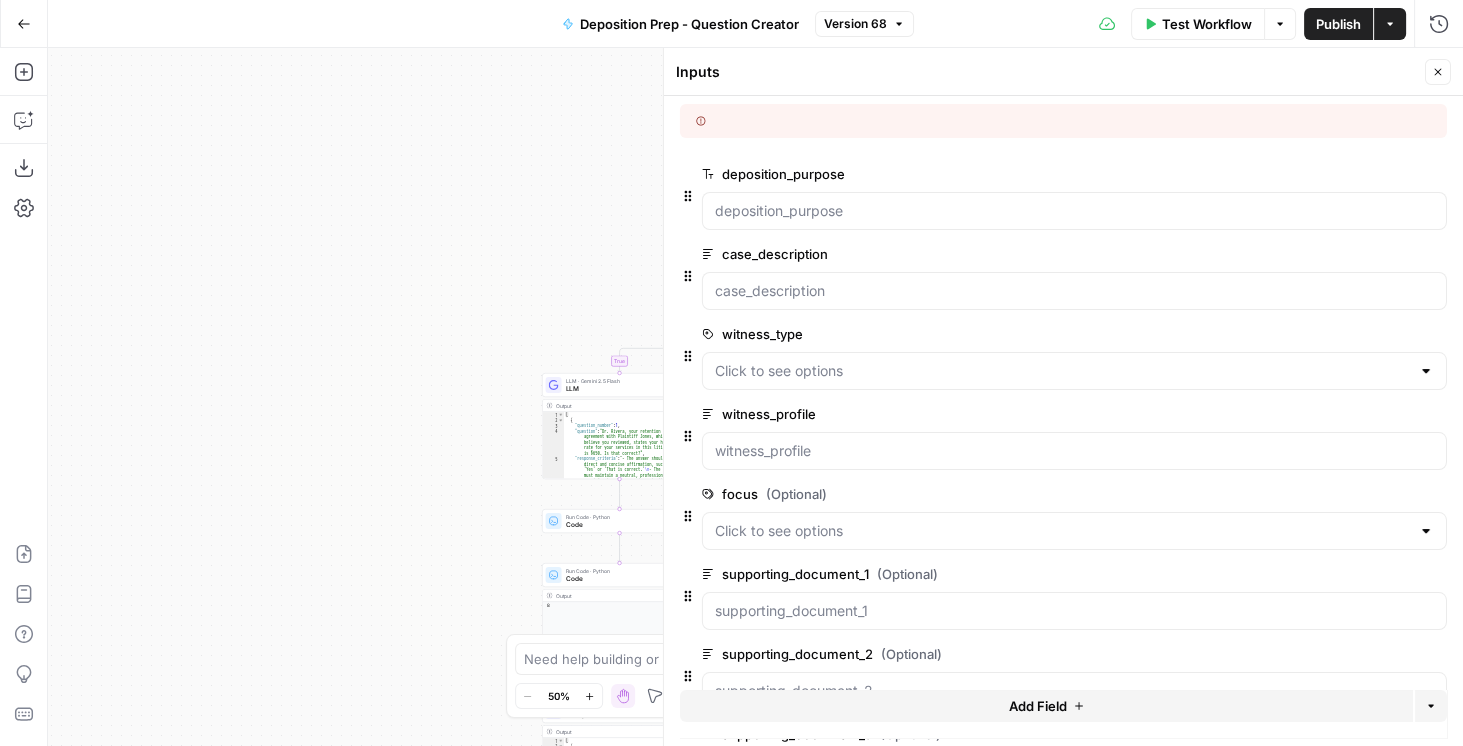click on "E" at bounding box center [1431, 66] 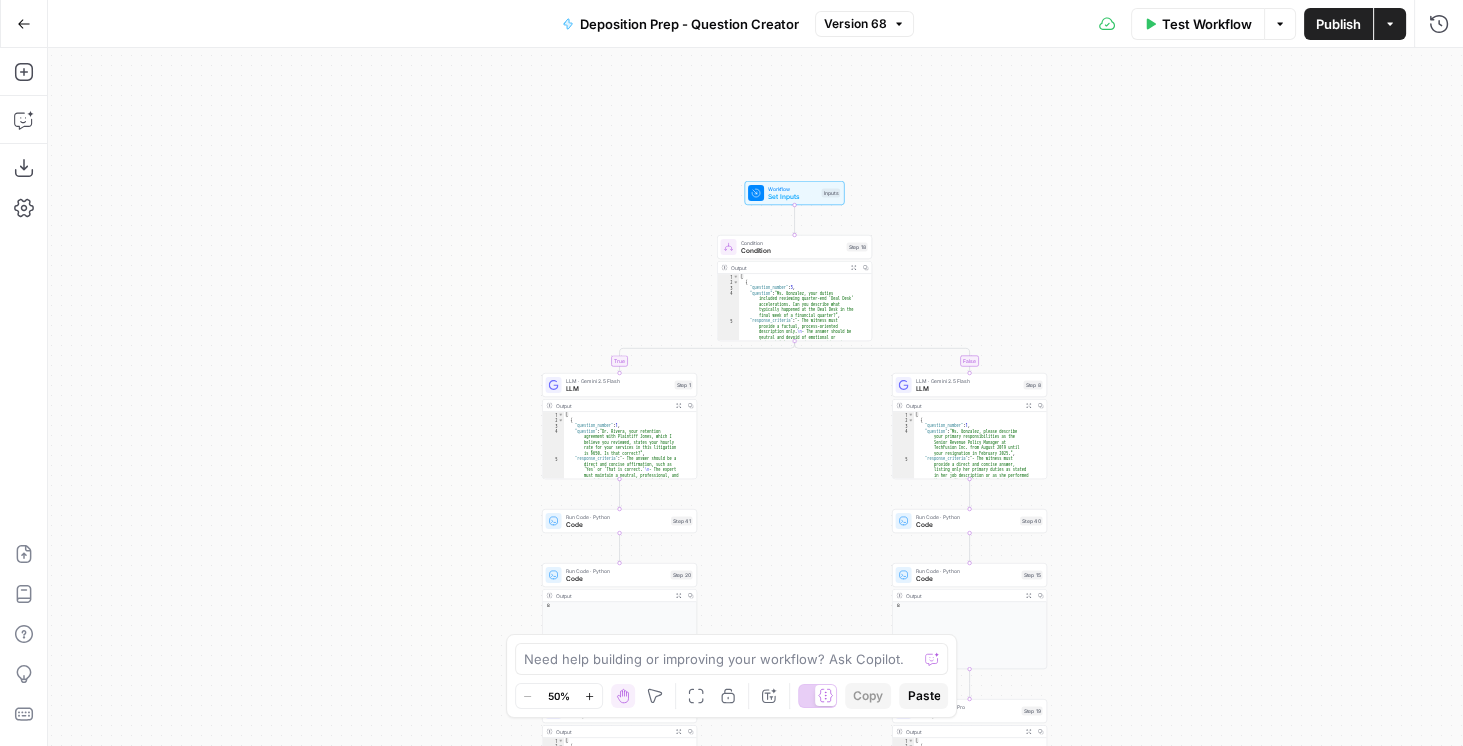 click on "Publish" at bounding box center [1338, 24] 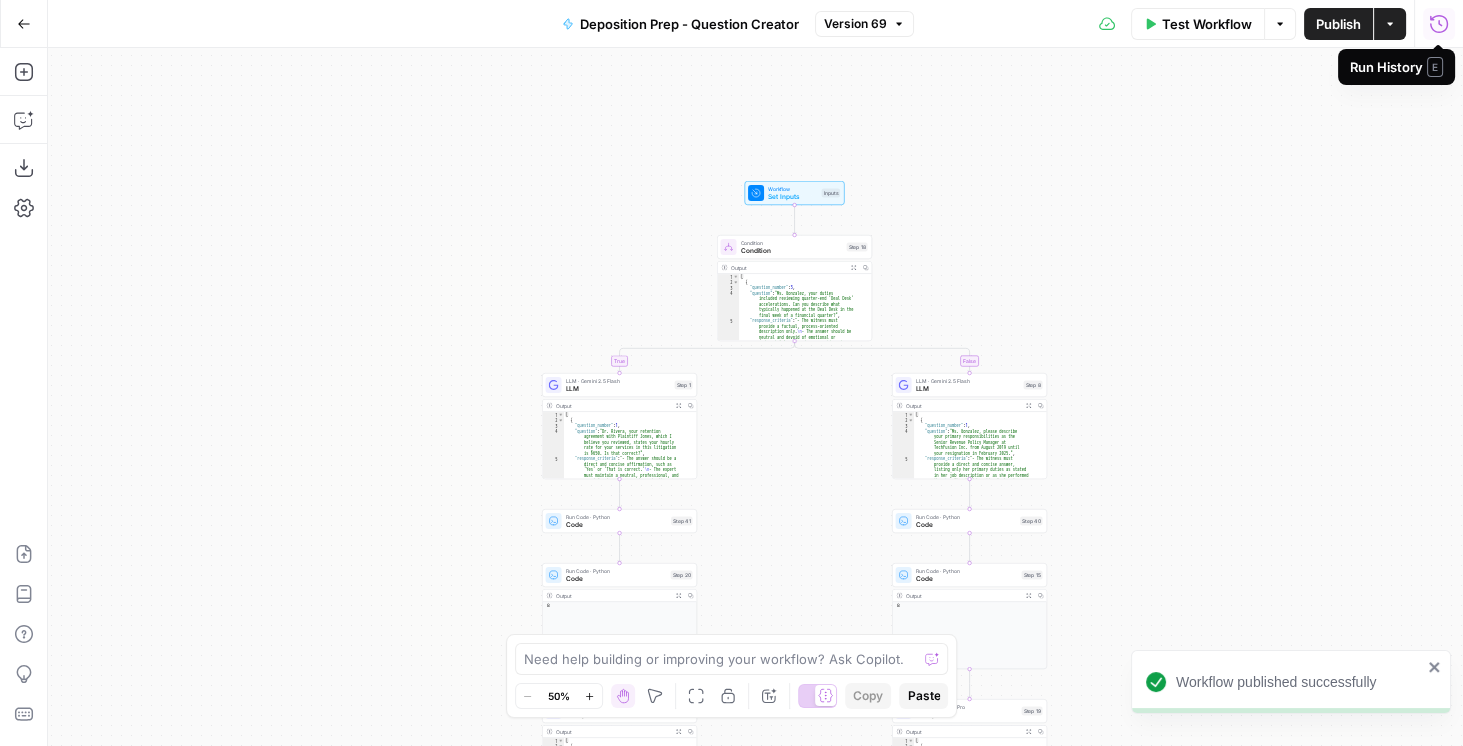 click 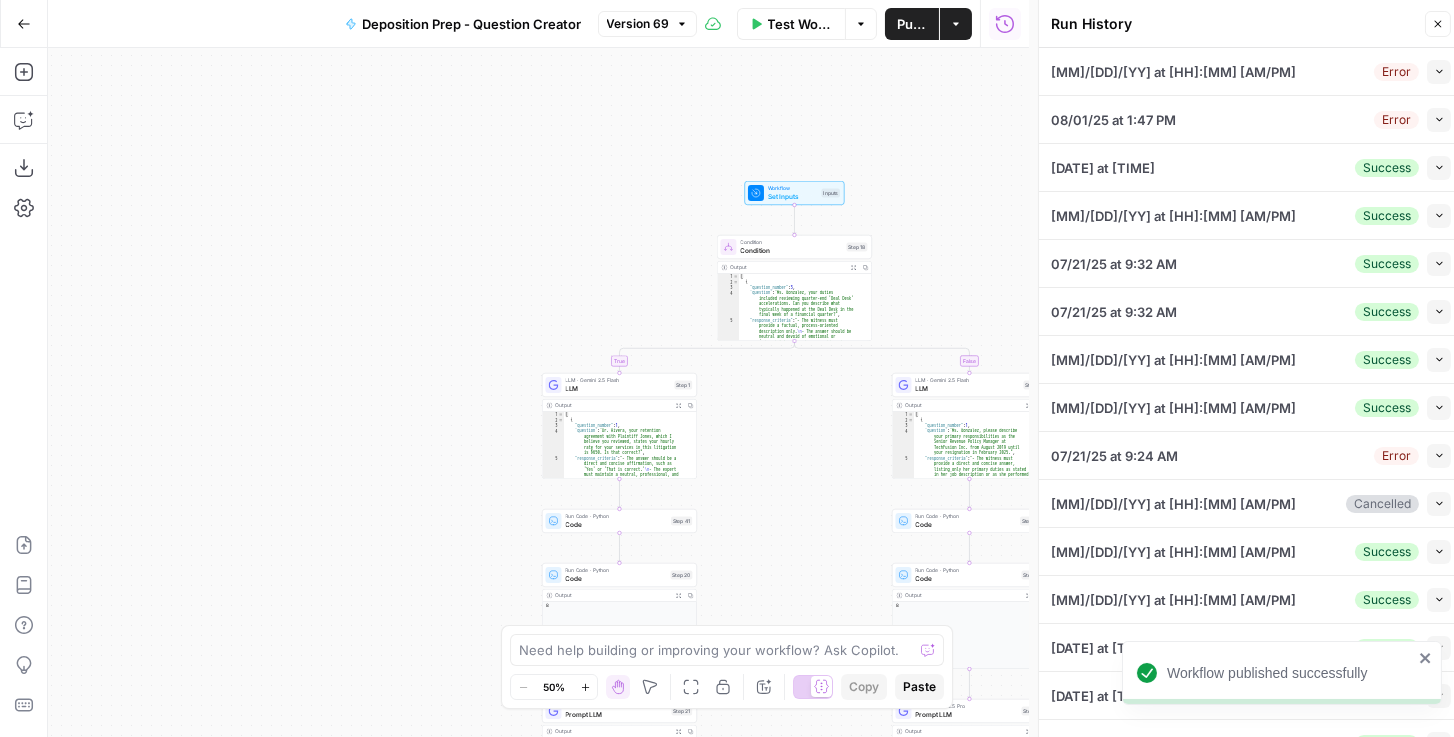 click 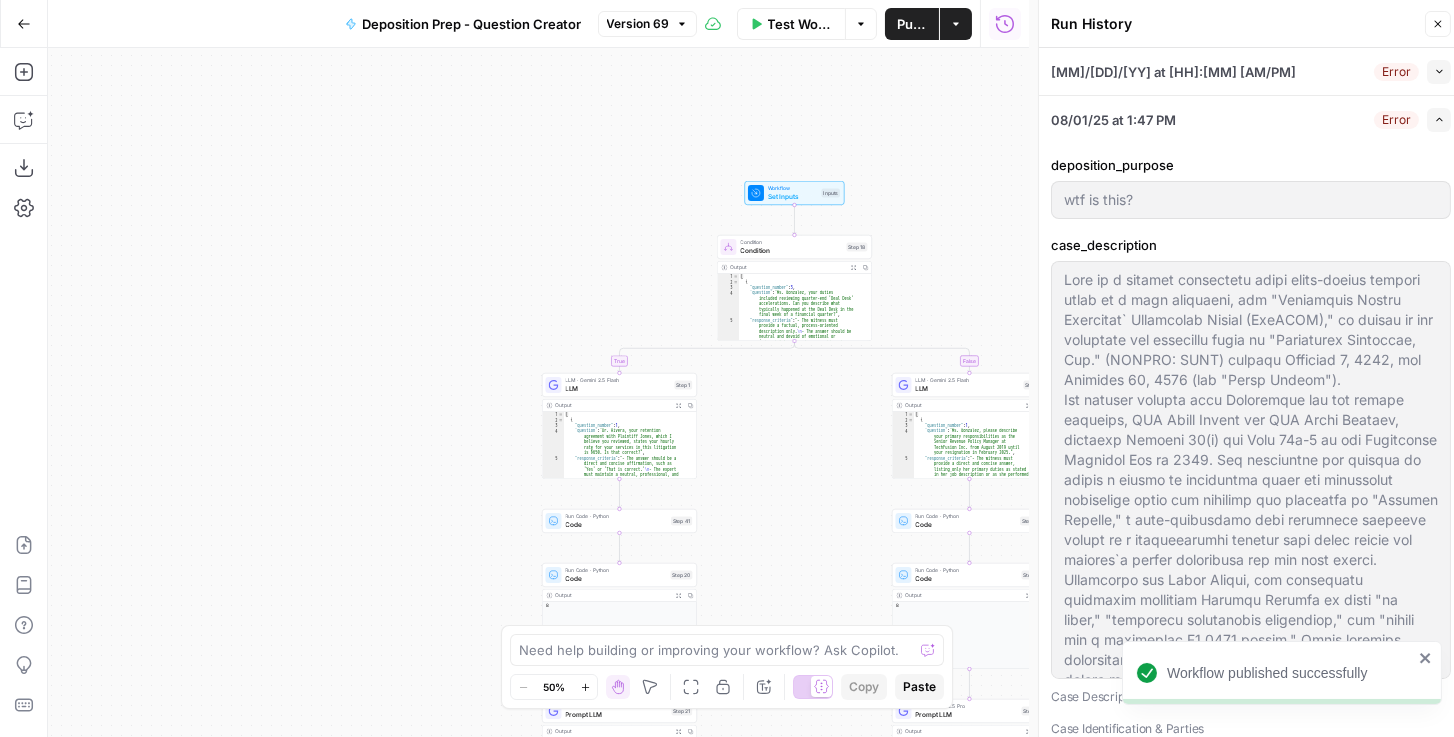 click 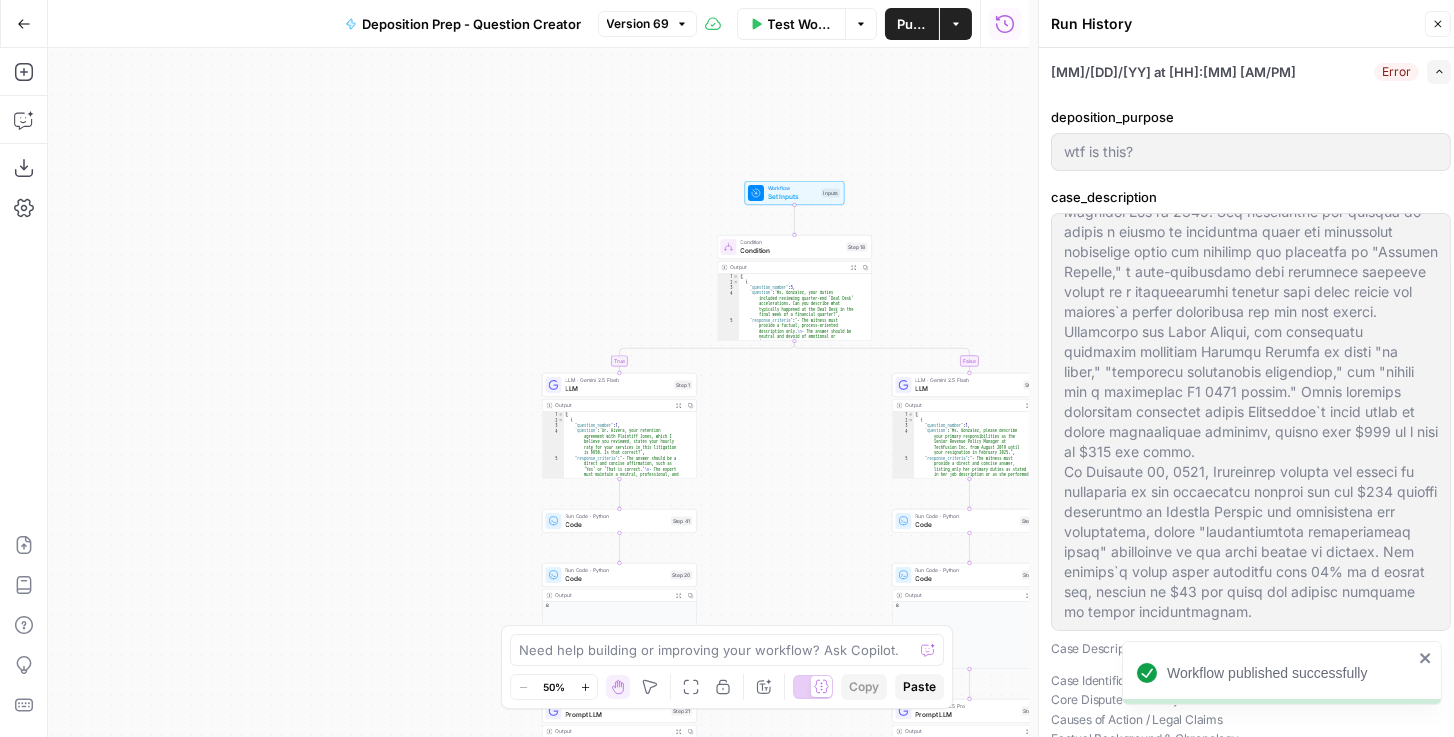 scroll, scrollTop: 239, scrollLeft: 0, axis: vertical 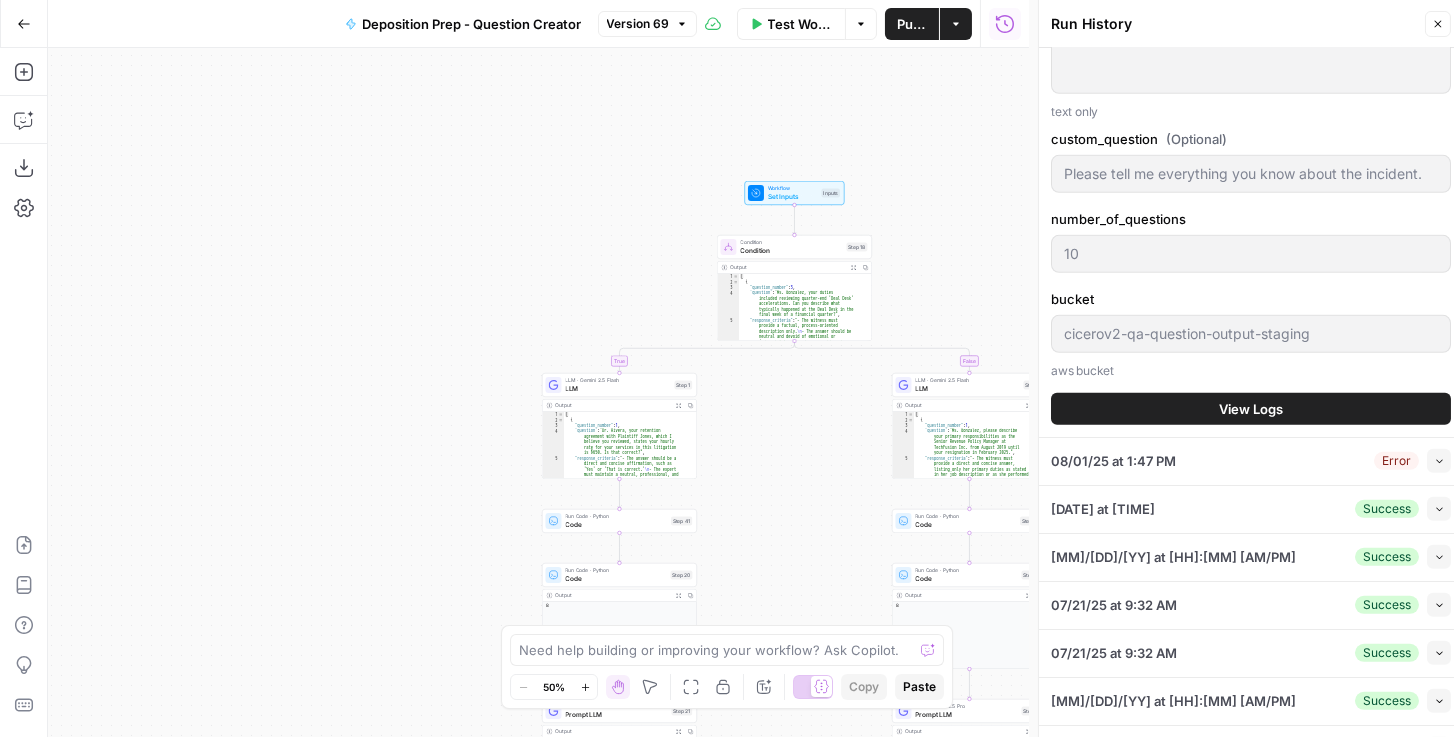 click on "View Logs" at bounding box center (1251, 409) 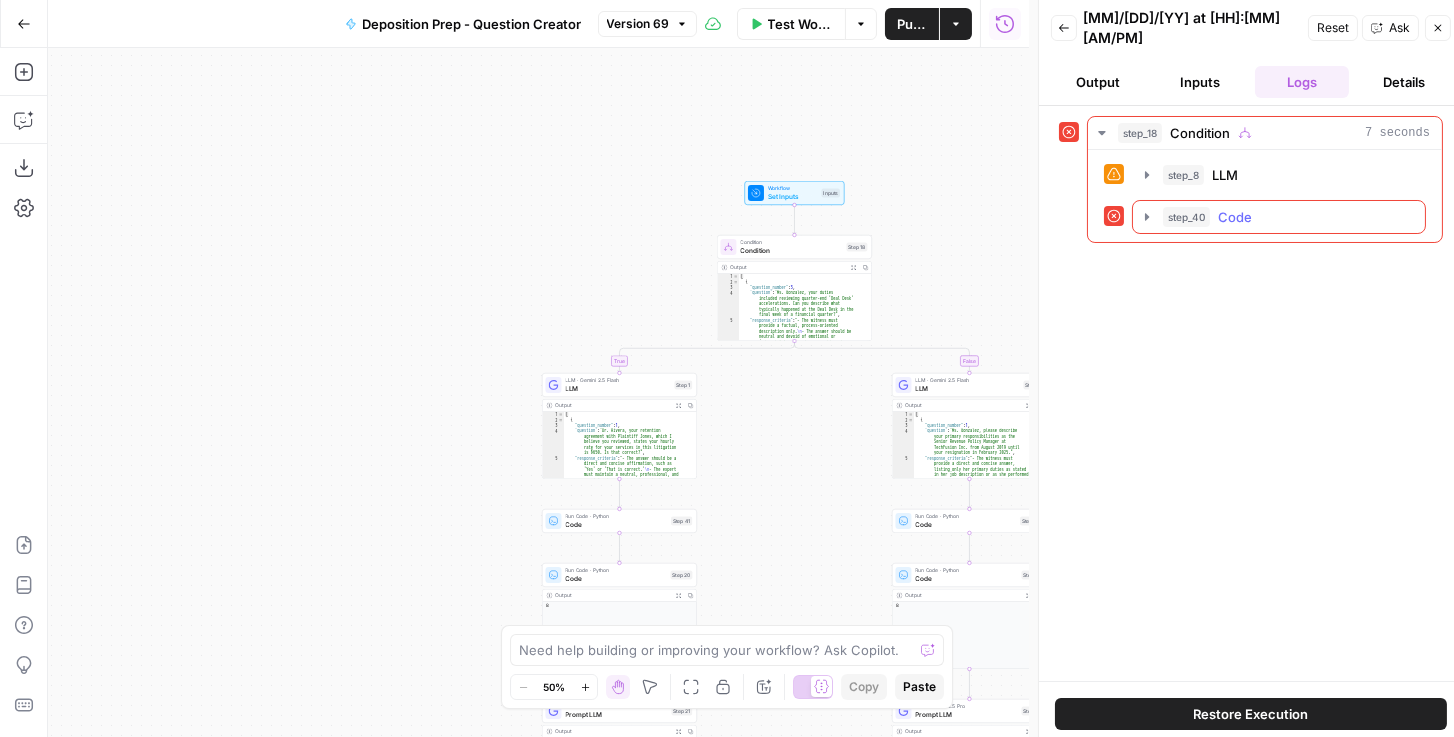 click 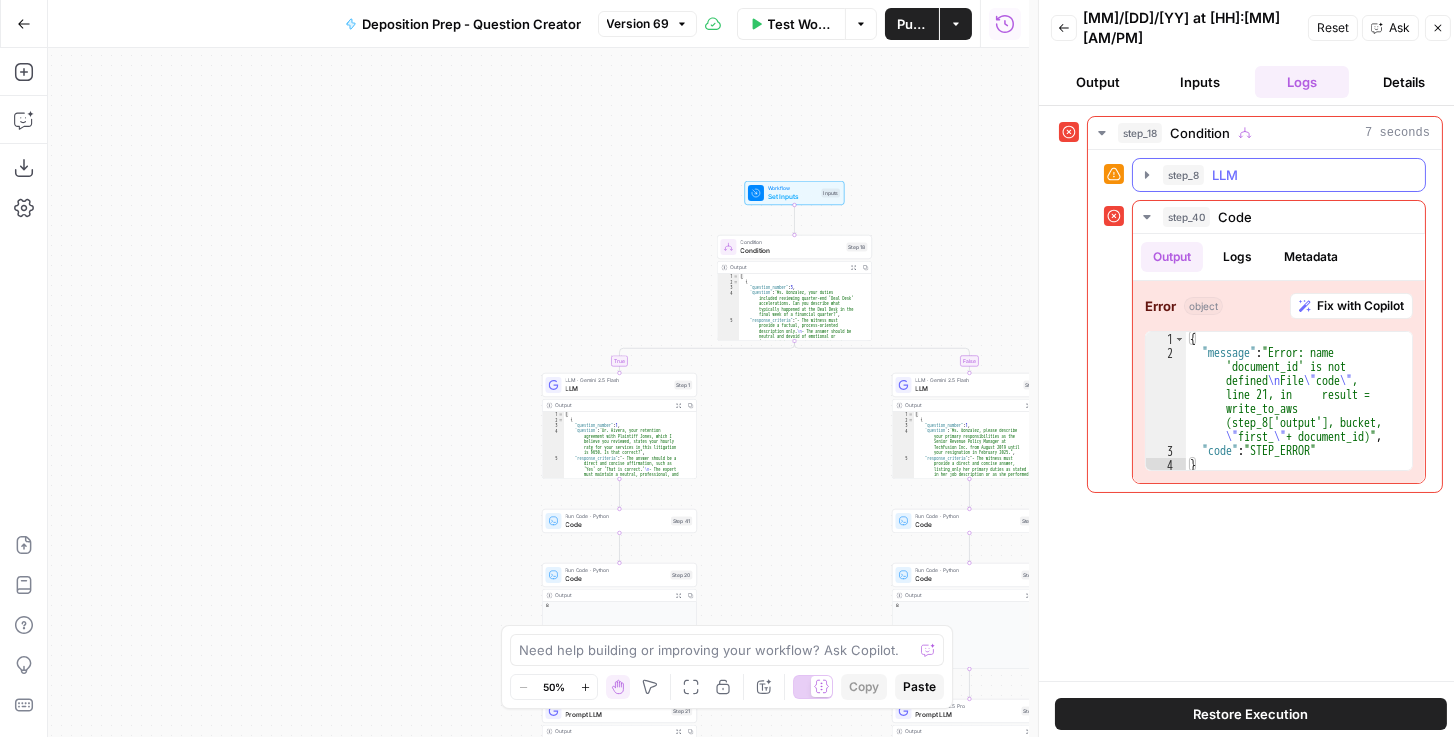 click 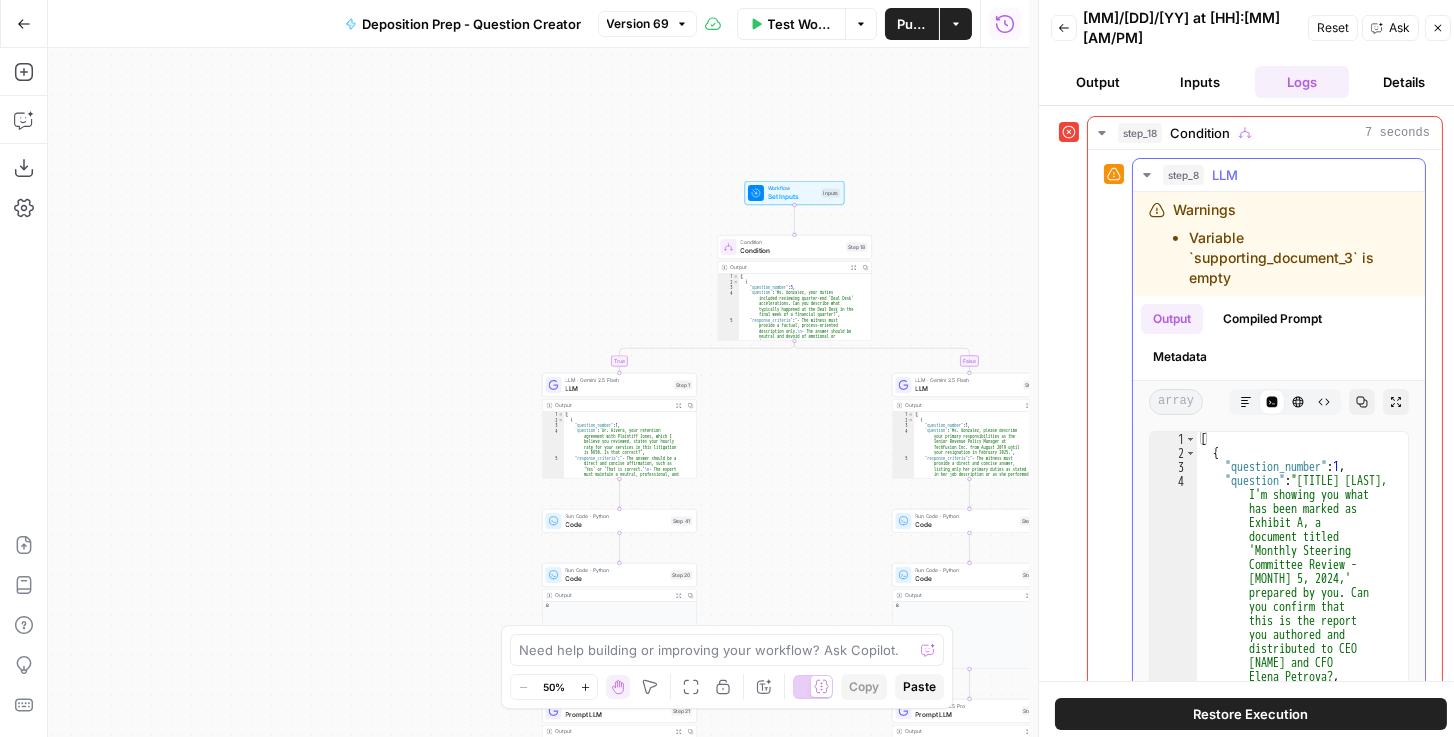 click 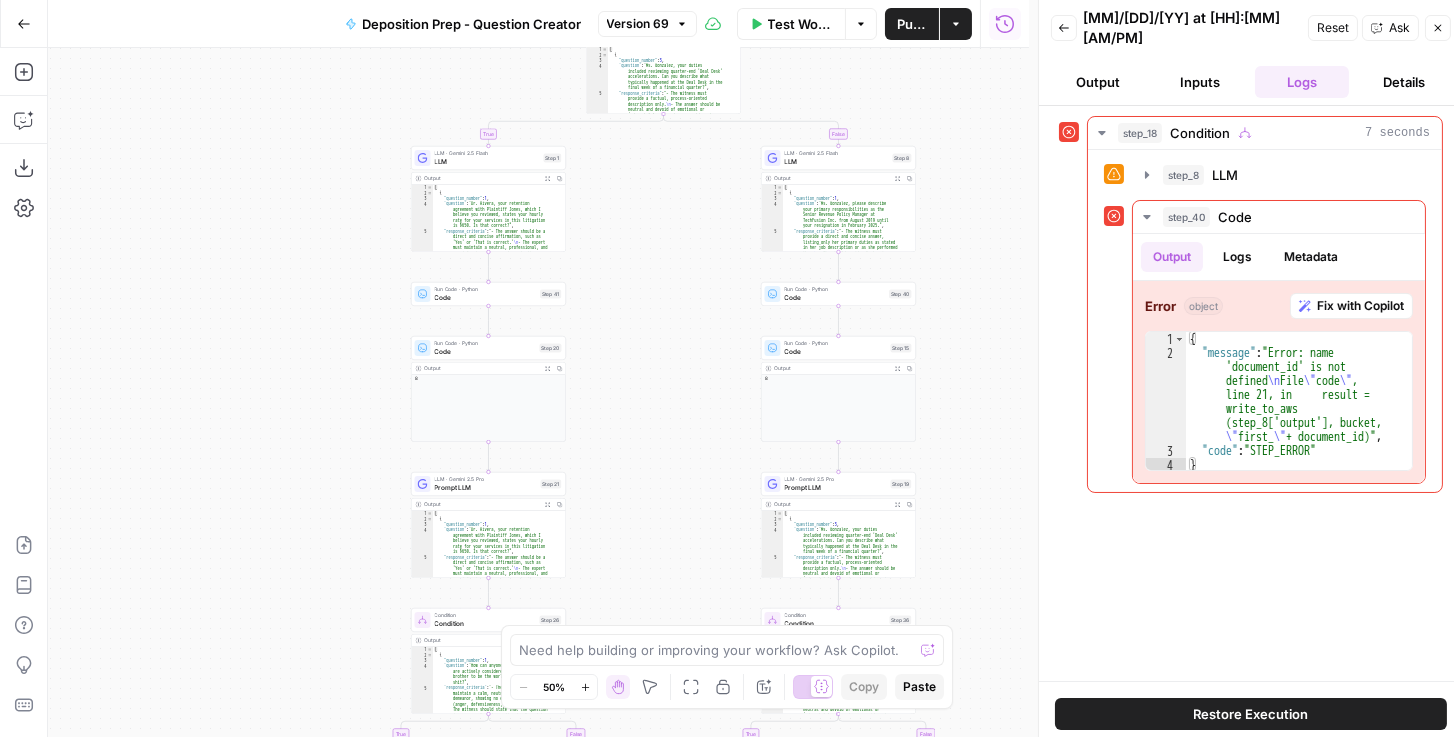 drag, startPoint x: 990, startPoint y: 313, endPoint x: 845, endPoint y: 94, distance: 262.65186 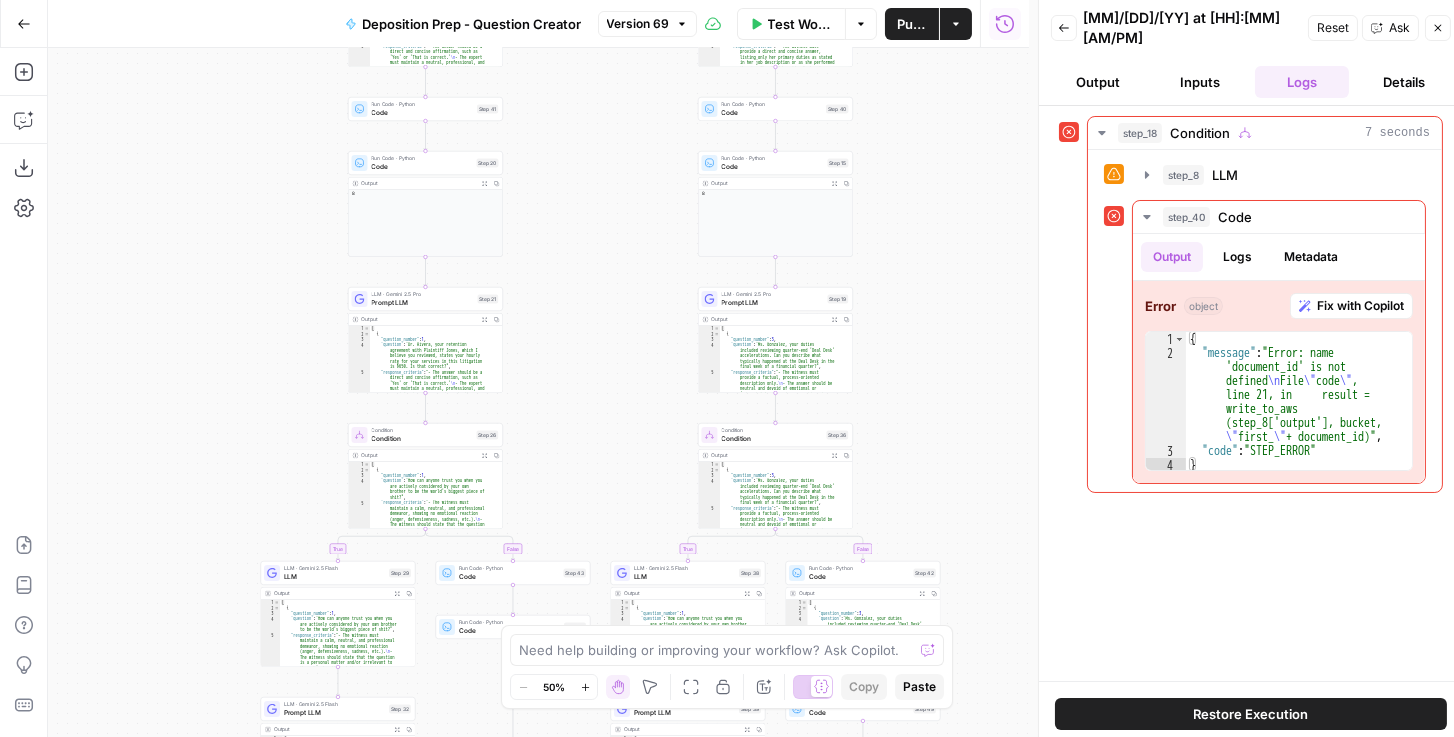 drag, startPoint x: 946, startPoint y: 368, endPoint x: 900, endPoint y: 229, distance: 146.4138 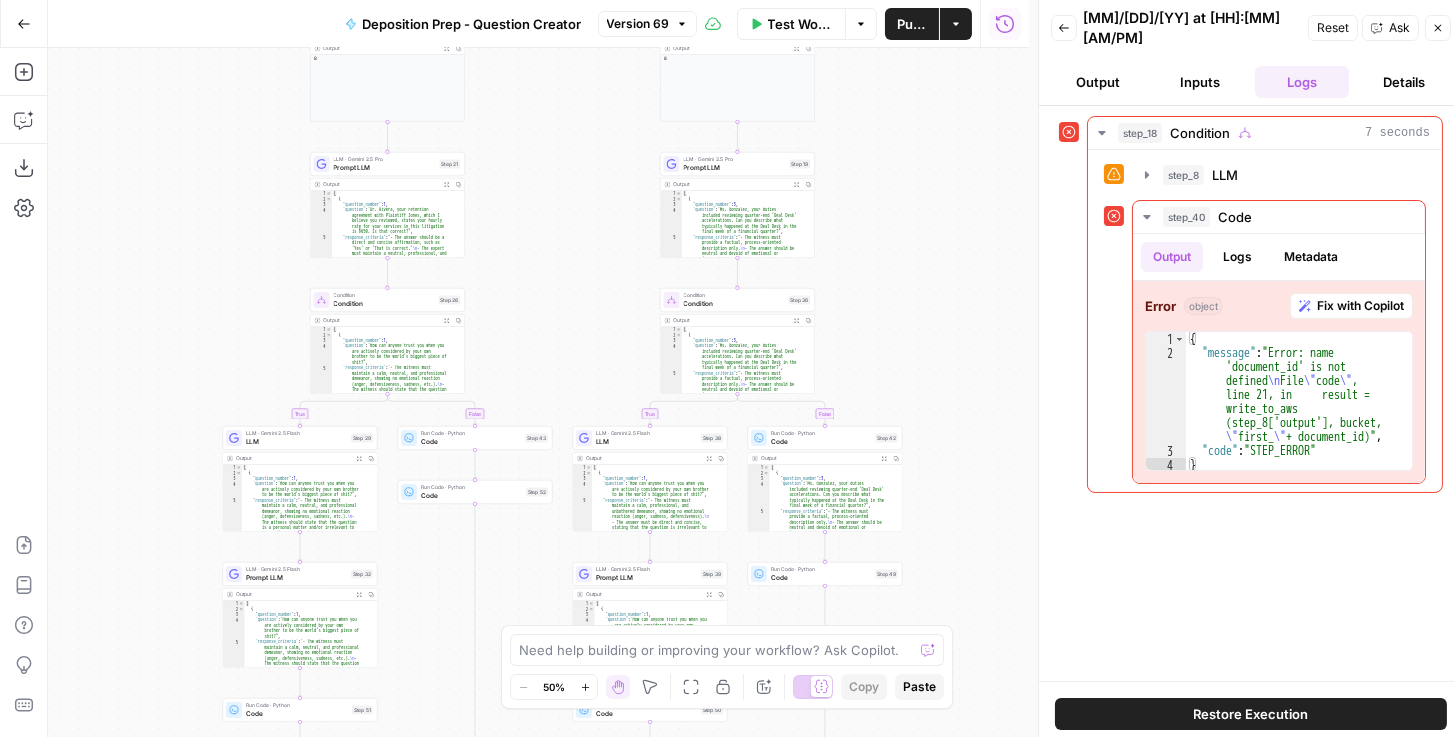 drag, startPoint x: 937, startPoint y: 370, endPoint x: 906, endPoint y: 267, distance: 107.563934 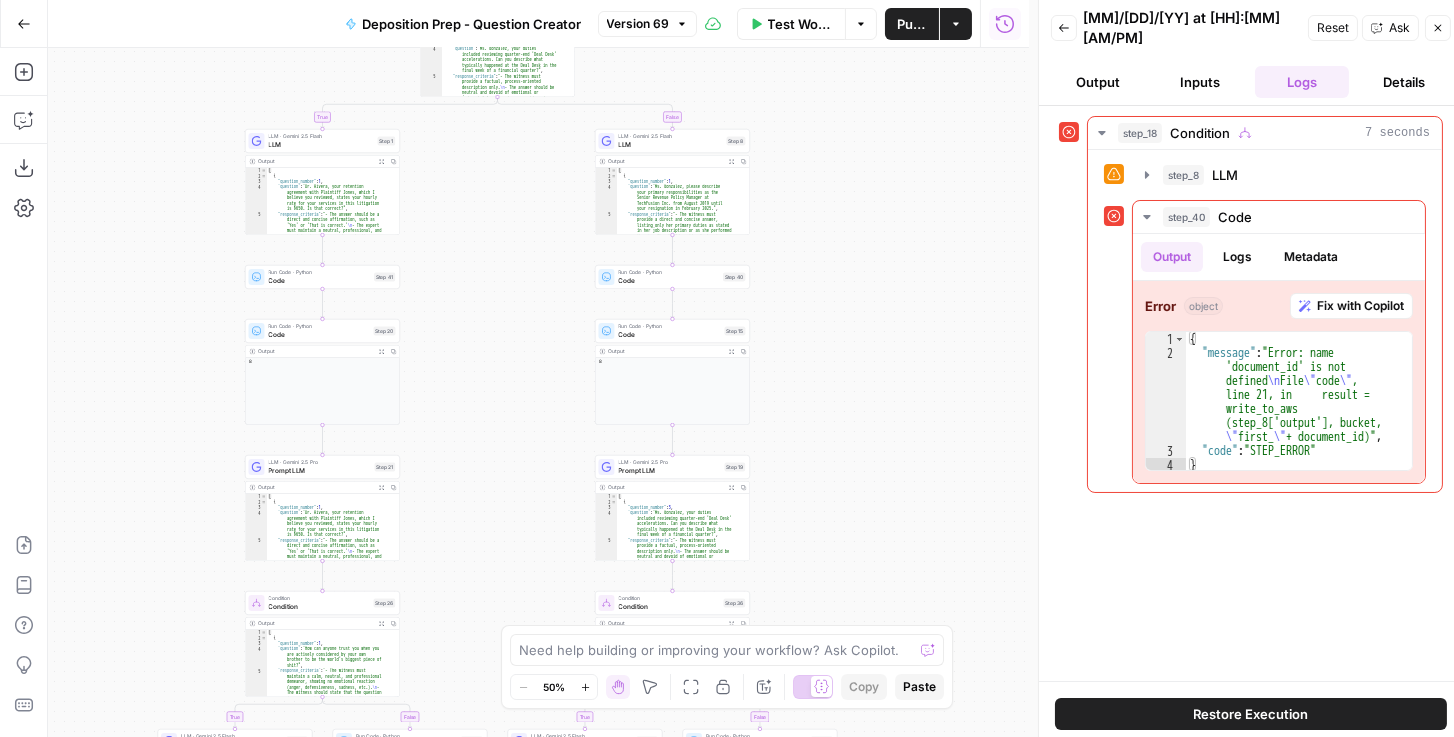 drag, startPoint x: 865, startPoint y: 282, endPoint x: 803, endPoint y: 588, distance: 312.21786 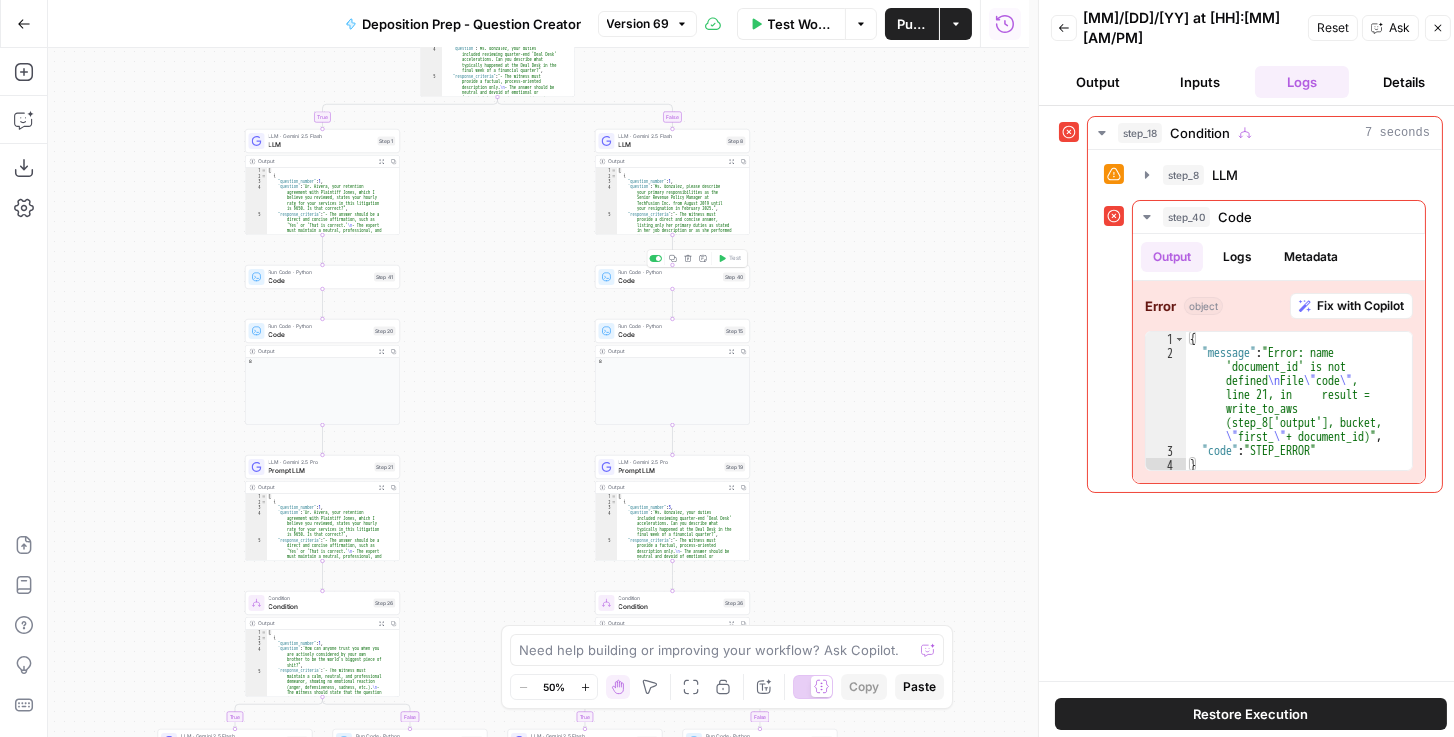 click on "Run Code · Python" at bounding box center [669, 273] 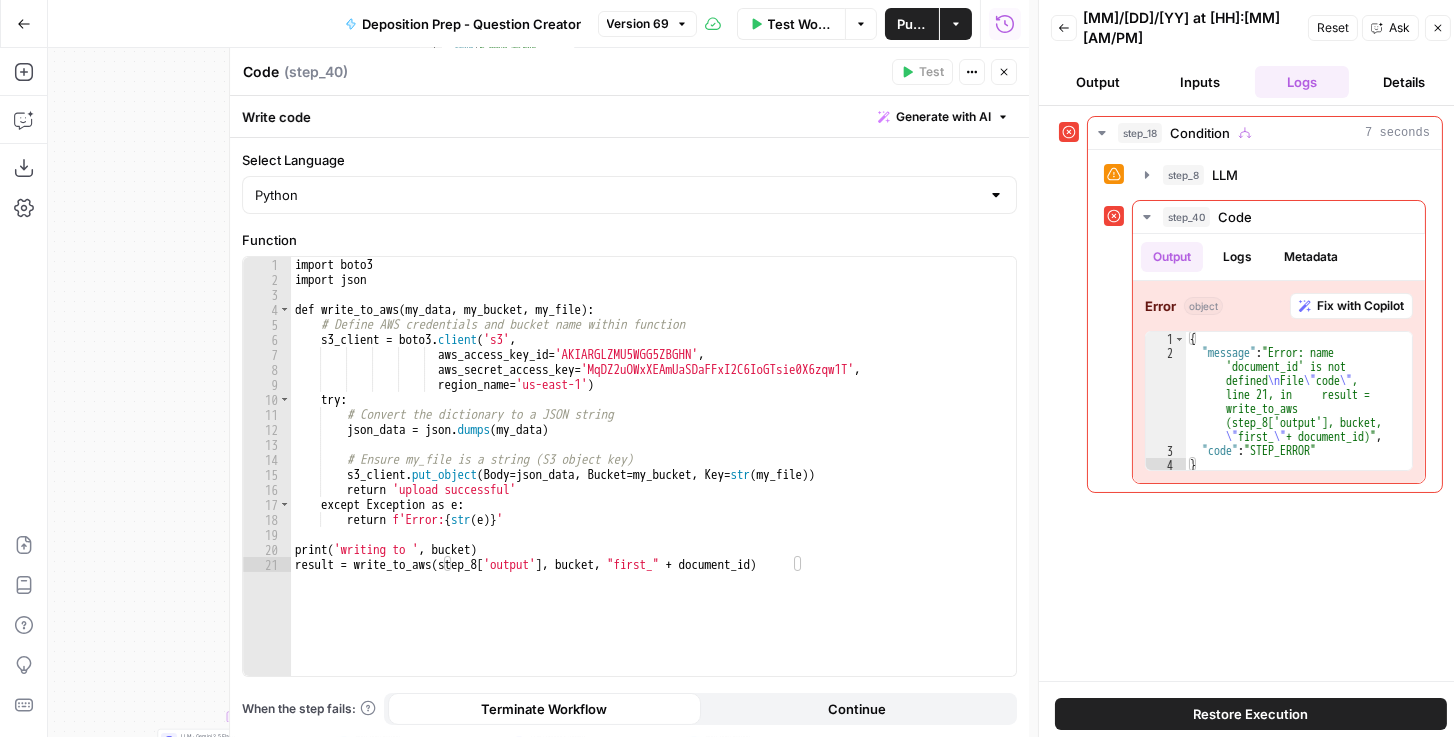 click 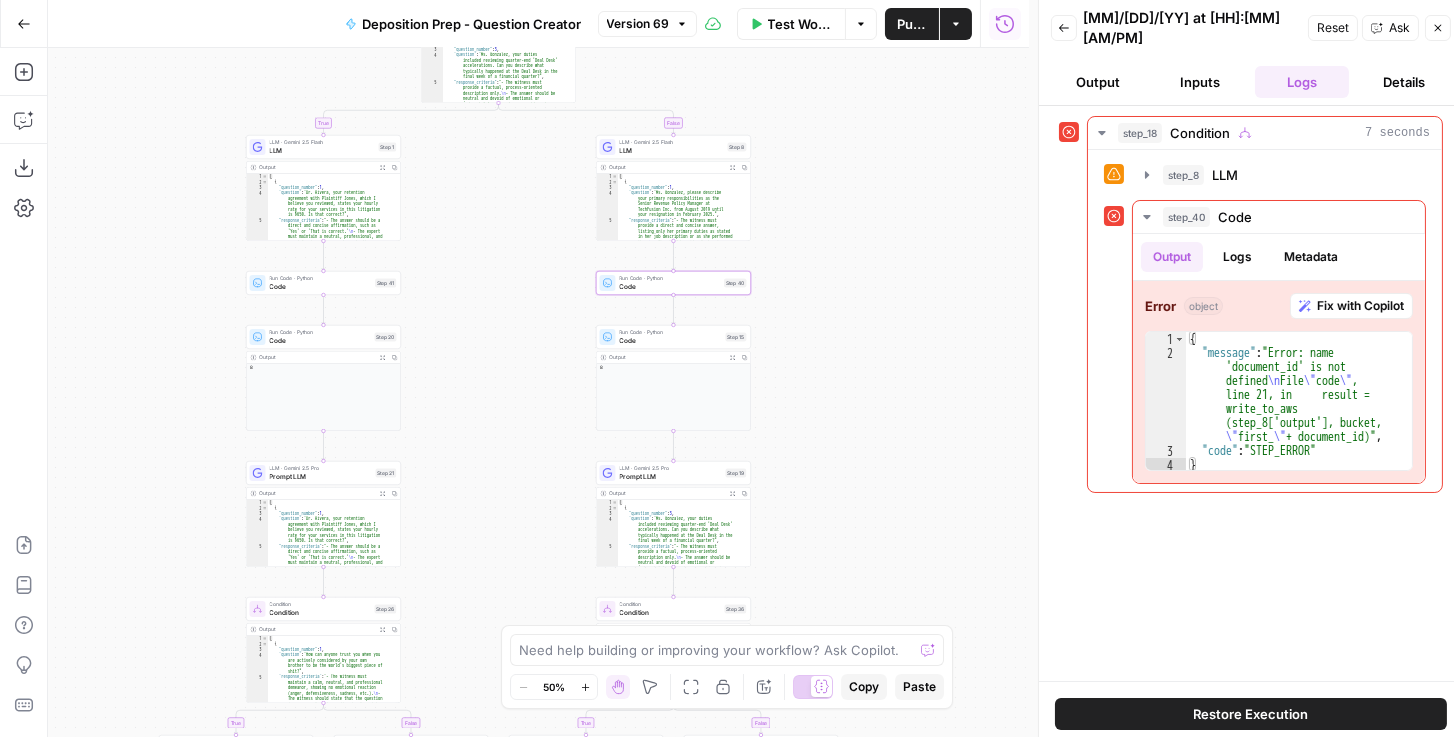 drag, startPoint x: 838, startPoint y: 180, endPoint x: 902, endPoint y: 436, distance: 263.87875 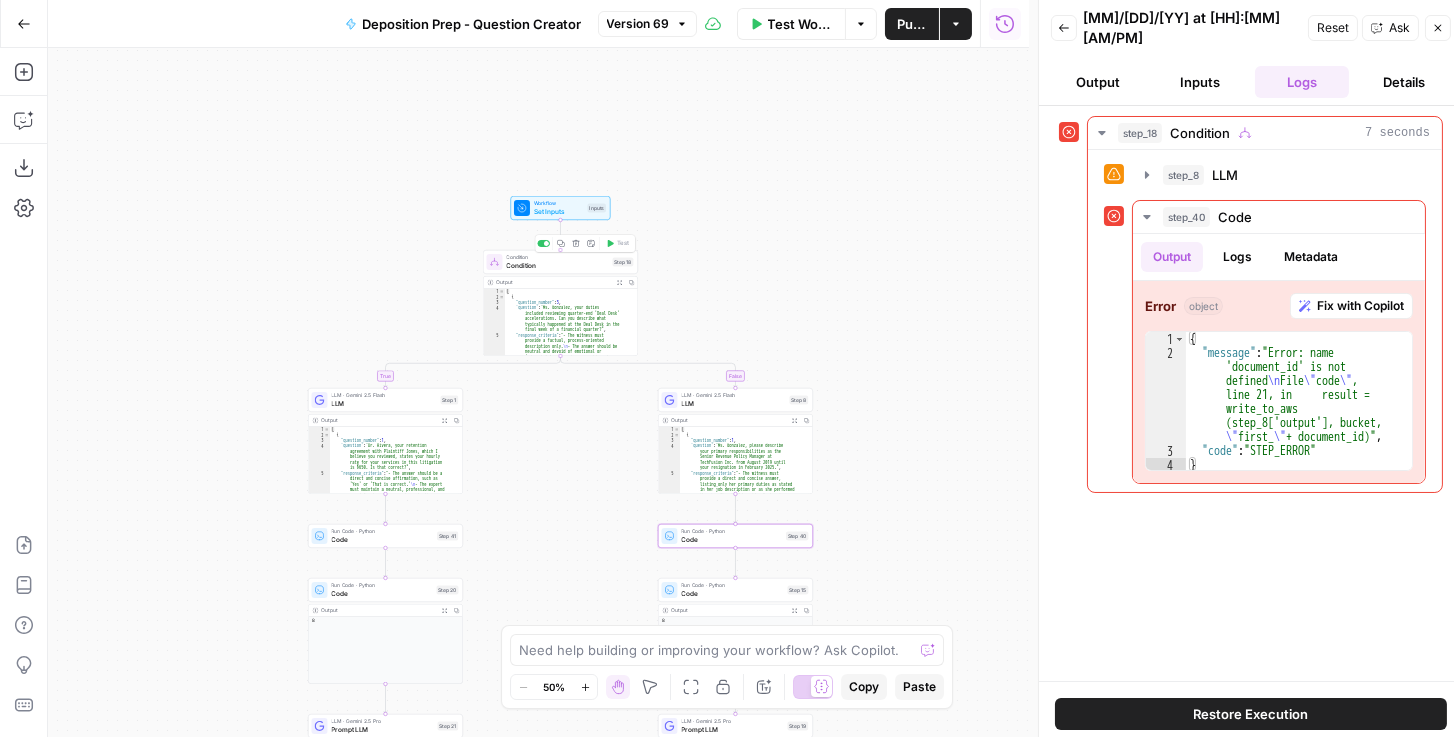 click on "Set Inputs" at bounding box center (559, 212) 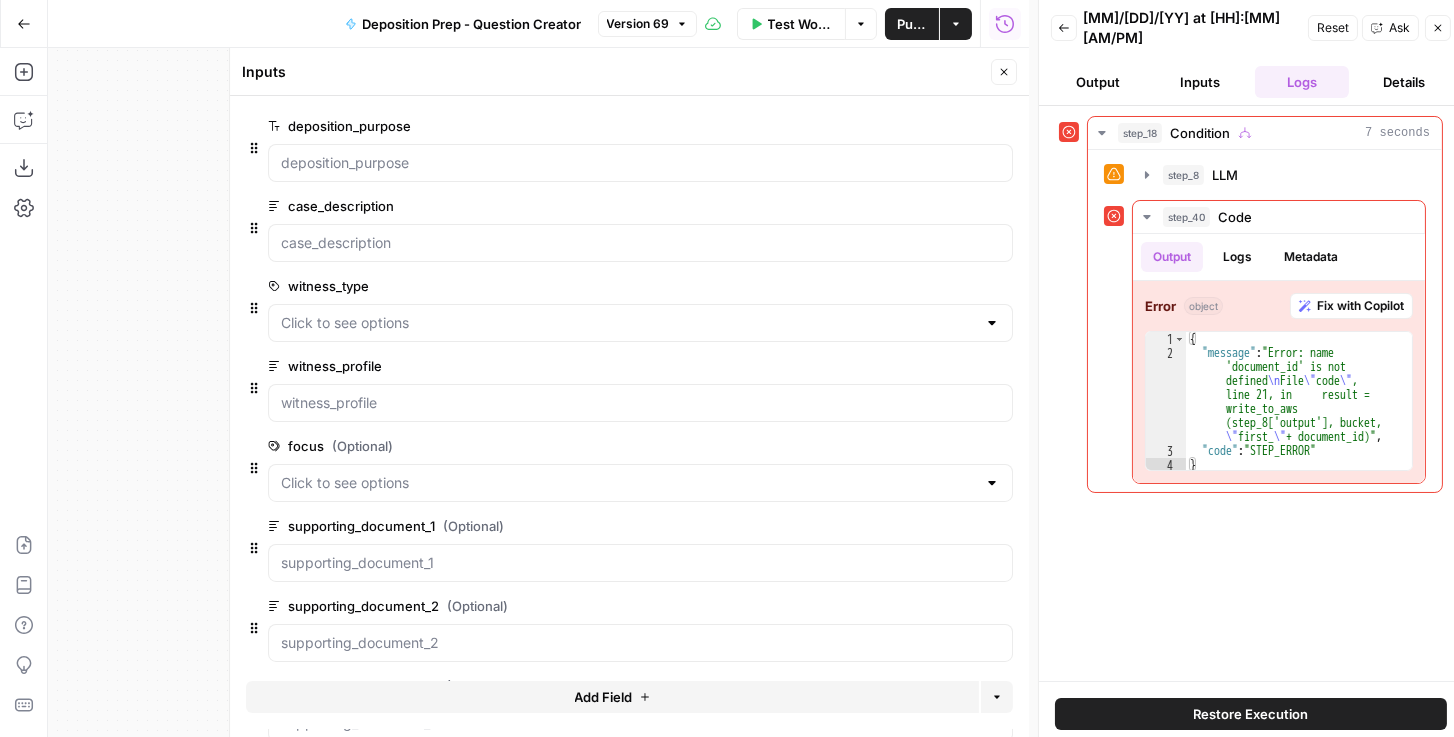 scroll, scrollTop: 57, scrollLeft: 0, axis: vertical 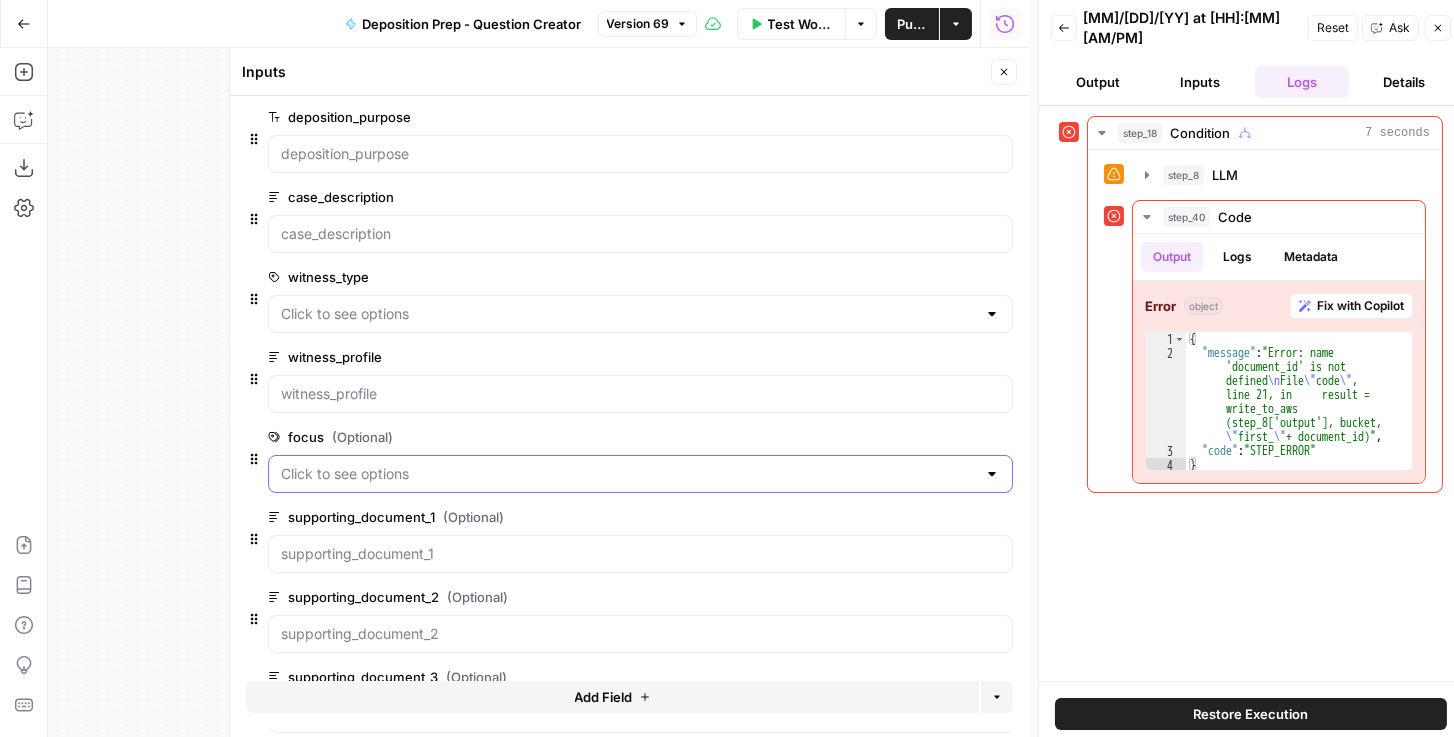 click on "focus   (Optional)" at bounding box center [628, 474] 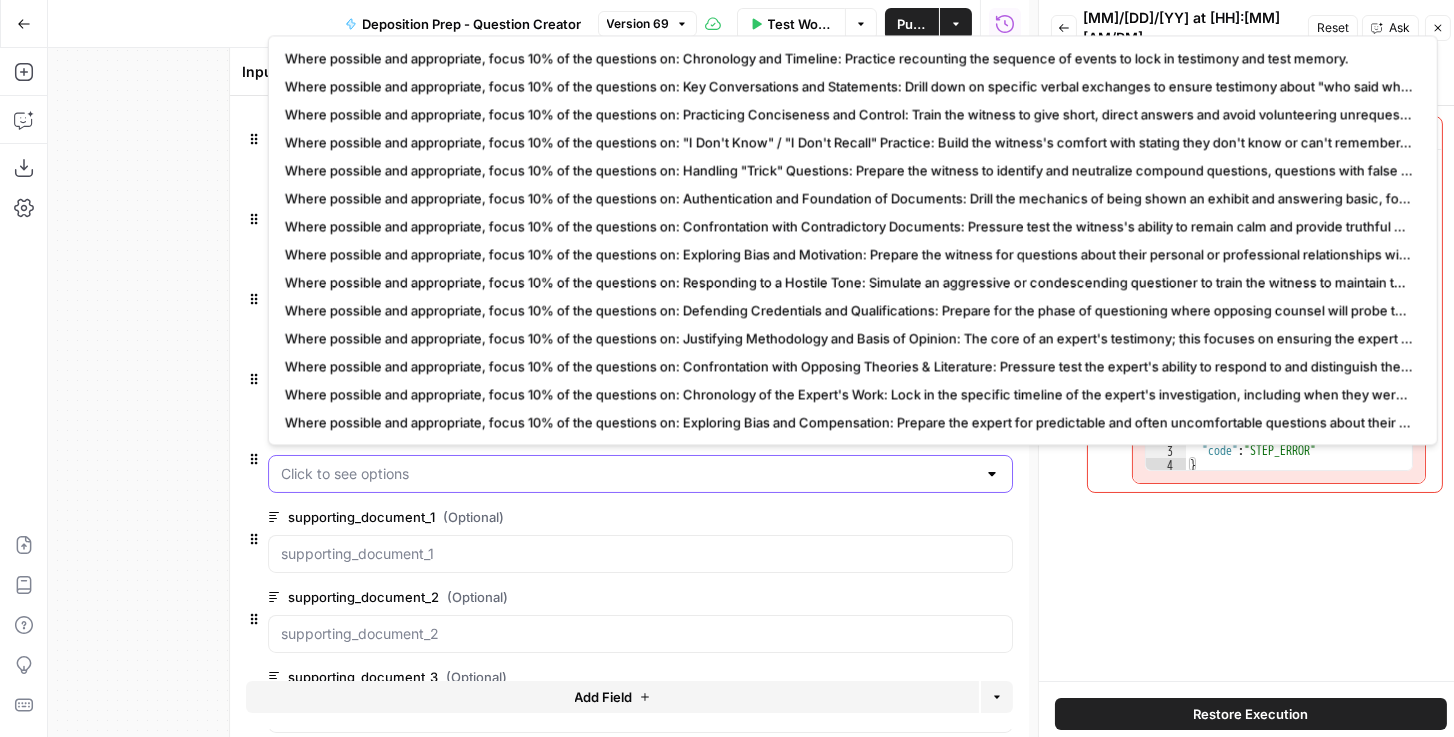 click on "focus   (Optional)" at bounding box center (628, 474) 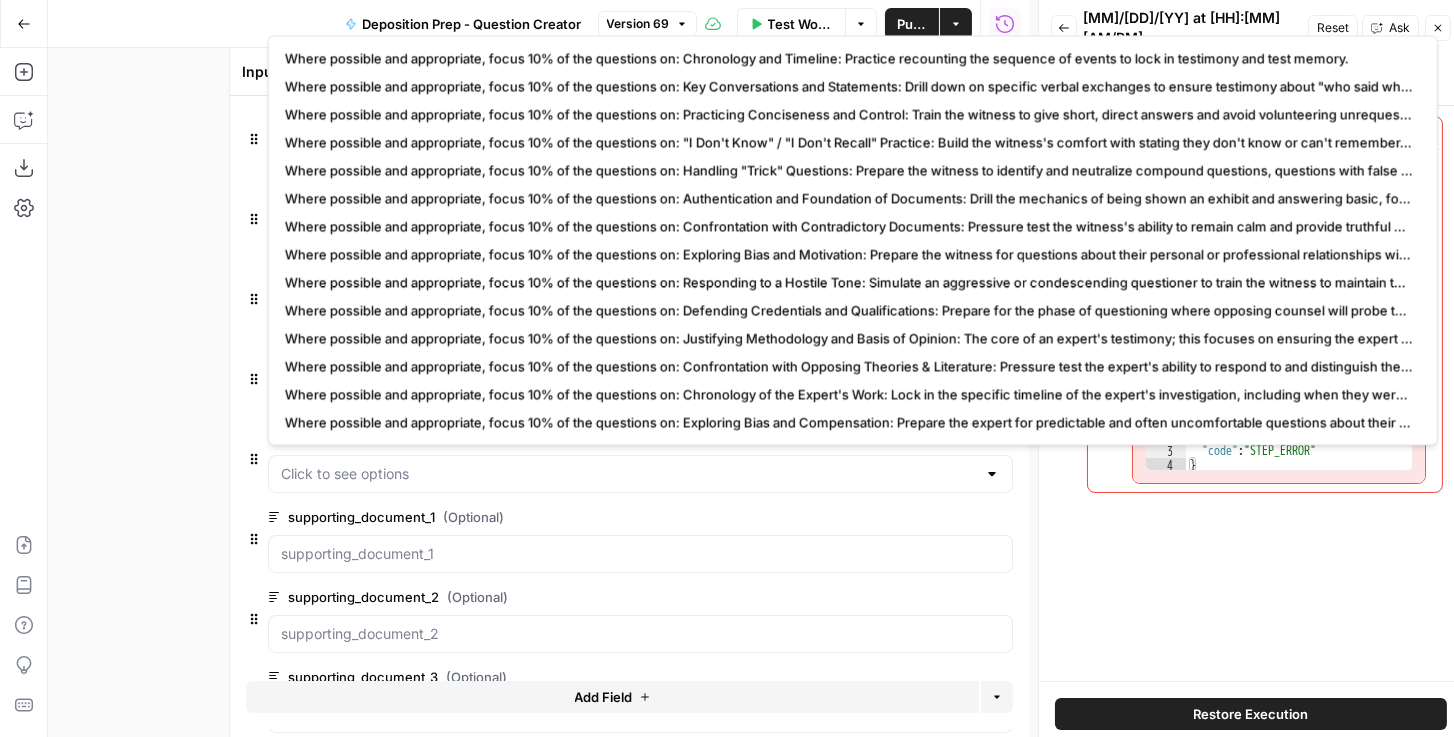 click on "supporting_document_1   (Optional)" at bounding box center [584, 517] 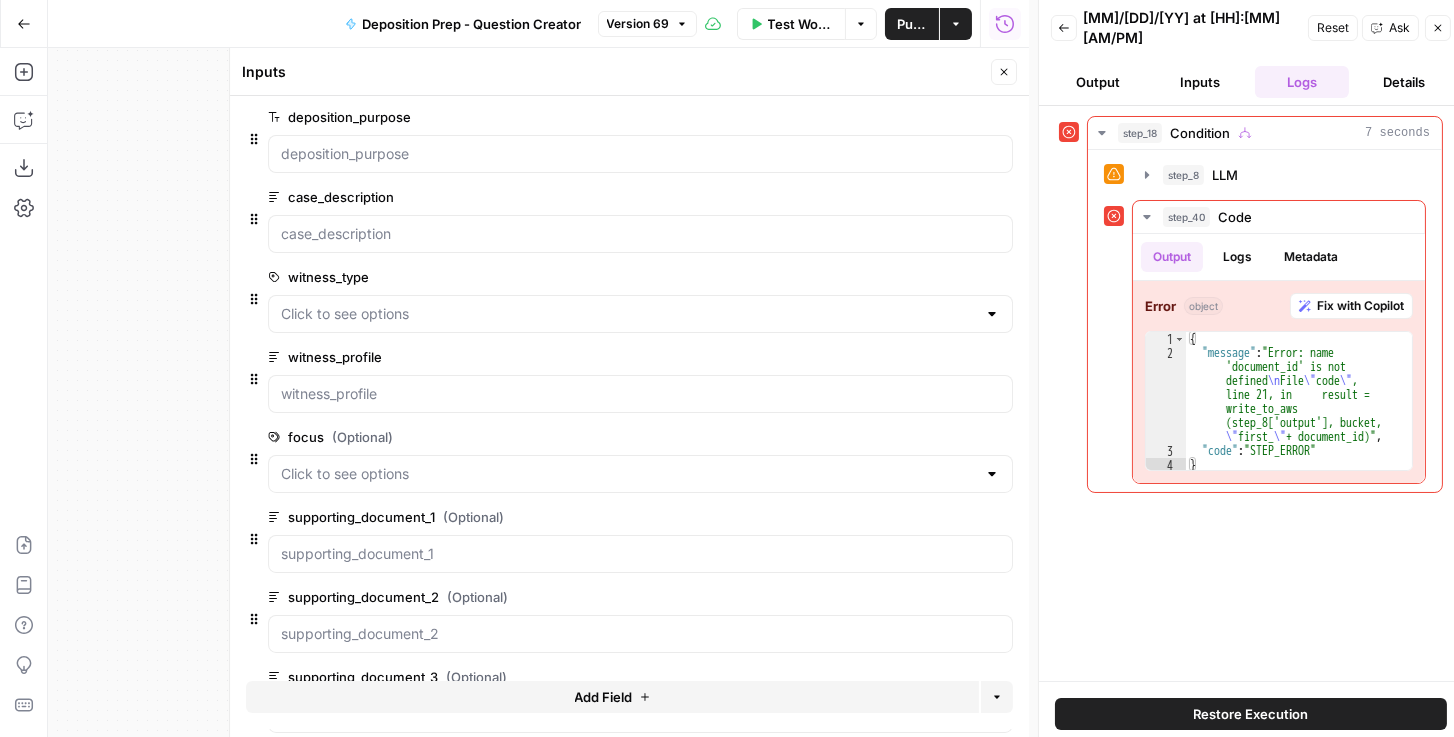 click on "edit field" at bounding box center (938, 437) 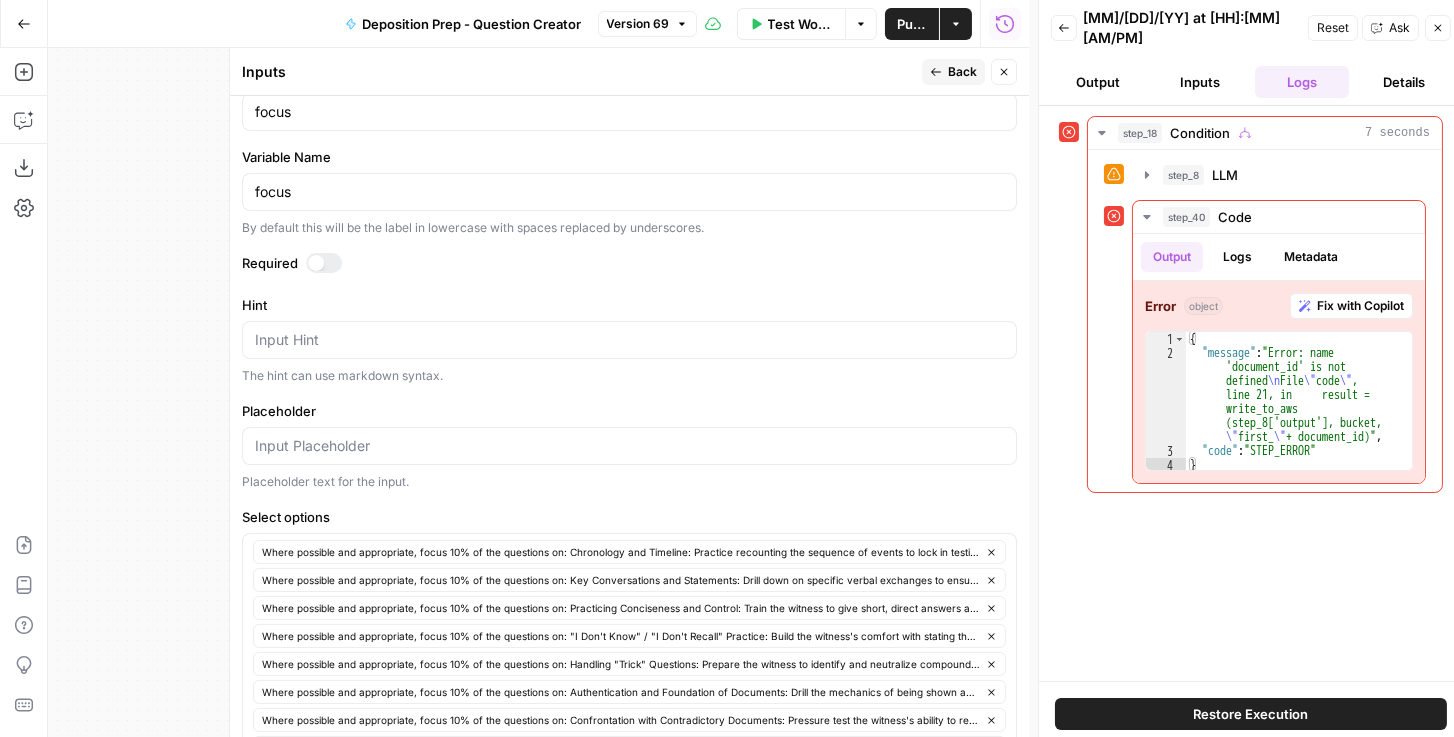 scroll, scrollTop: 400, scrollLeft: 0, axis: vertical 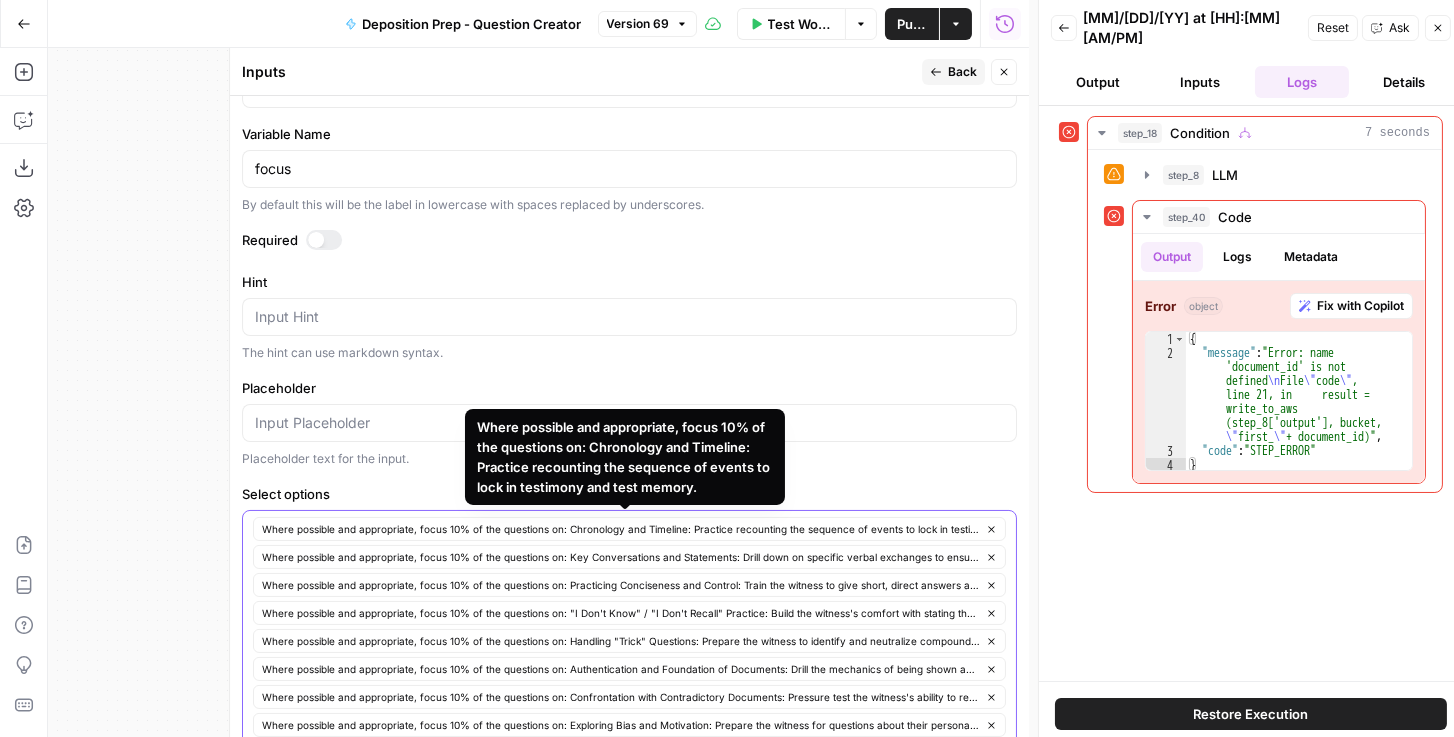 click 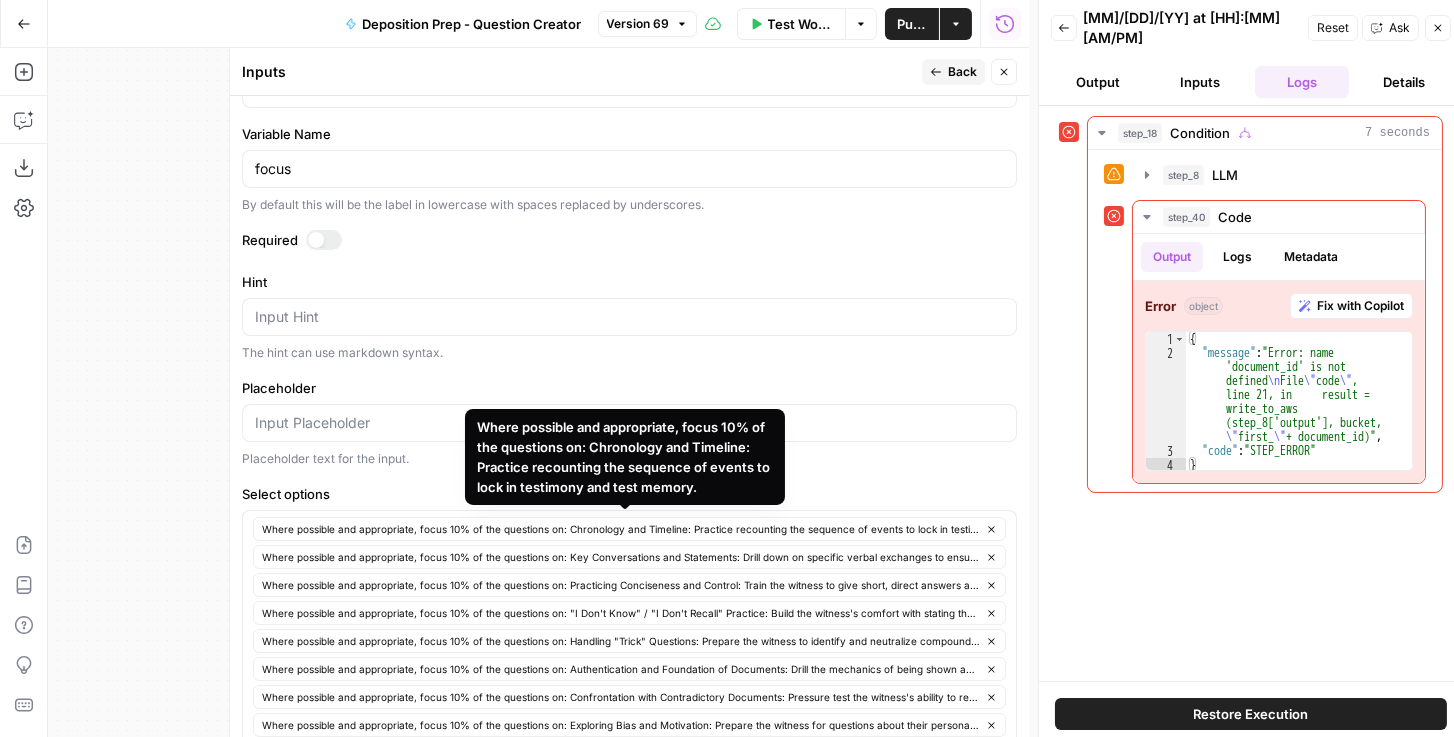 click on "Where possible and appropriate, focus 10% of the questions on: Chronology and Timeline: Practice recounting the sequence of events to lock in testimony and test memory. Where possible and appropriate, focus 10% of the questions on: Key Conversations and Statements: Drill down on specific verbal exchanges to ensure testimony about "who said what" is clear and consistent. Where possible and appropriate, focus 10% of the questions on: Practicing Conciseness and Control: Train the witness to give short, direct answers and avoid volunteering unrequested information. This is a core defensive skill. Where possible and appropriate, focus 10% of the questions on: "I Don't Know" / "I Don't Recall" Practice: Build the witness's comfort with stating they don't know or can't remember, to prevent them from guessing or speculating." at bounding box center (629, 725) 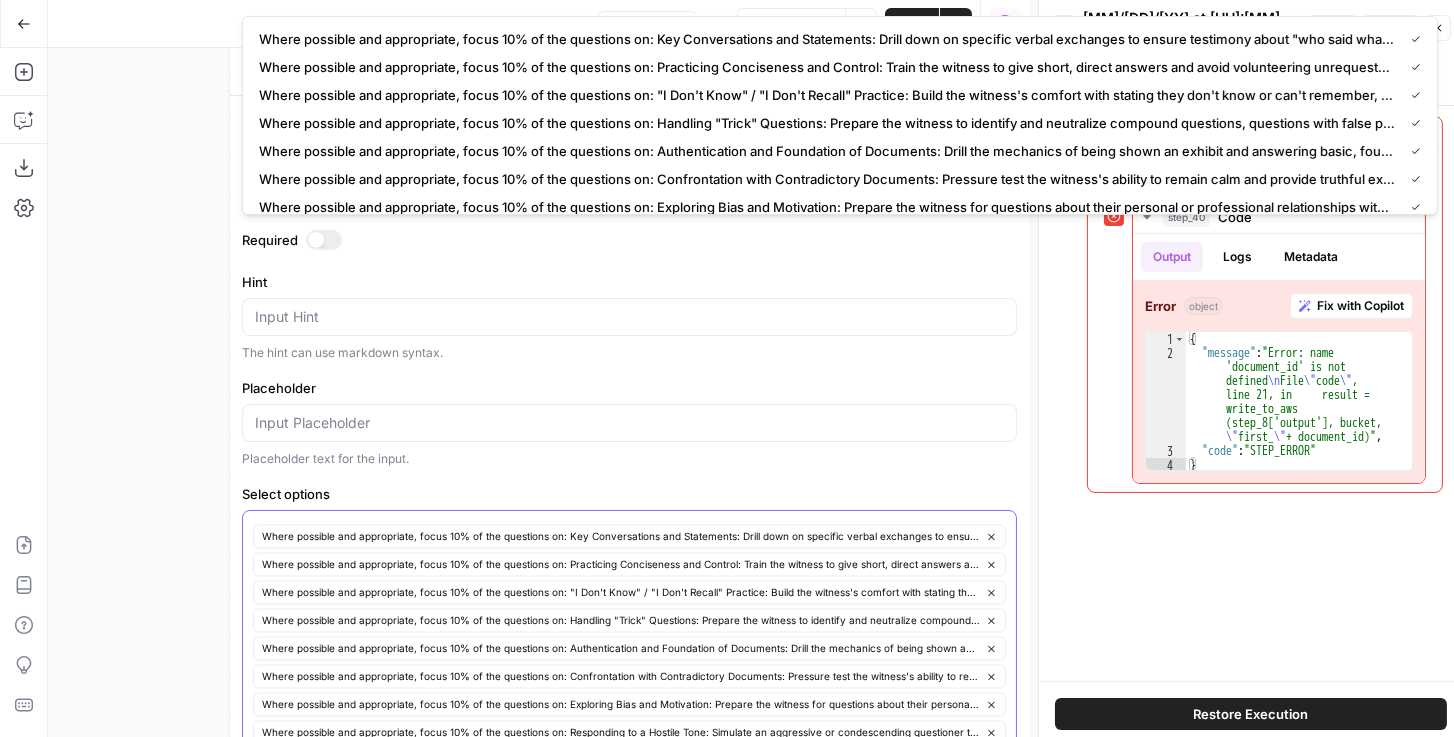 click on "Where possible and appropriate, focus 10% of the questions on: Confrontation with Opposing Theories & Literature: Pressure test the expert's ability to respond to and distinguish their findings from those of the opposing expert or from other published studies and articles in their field." at bounding box center [629, 817] 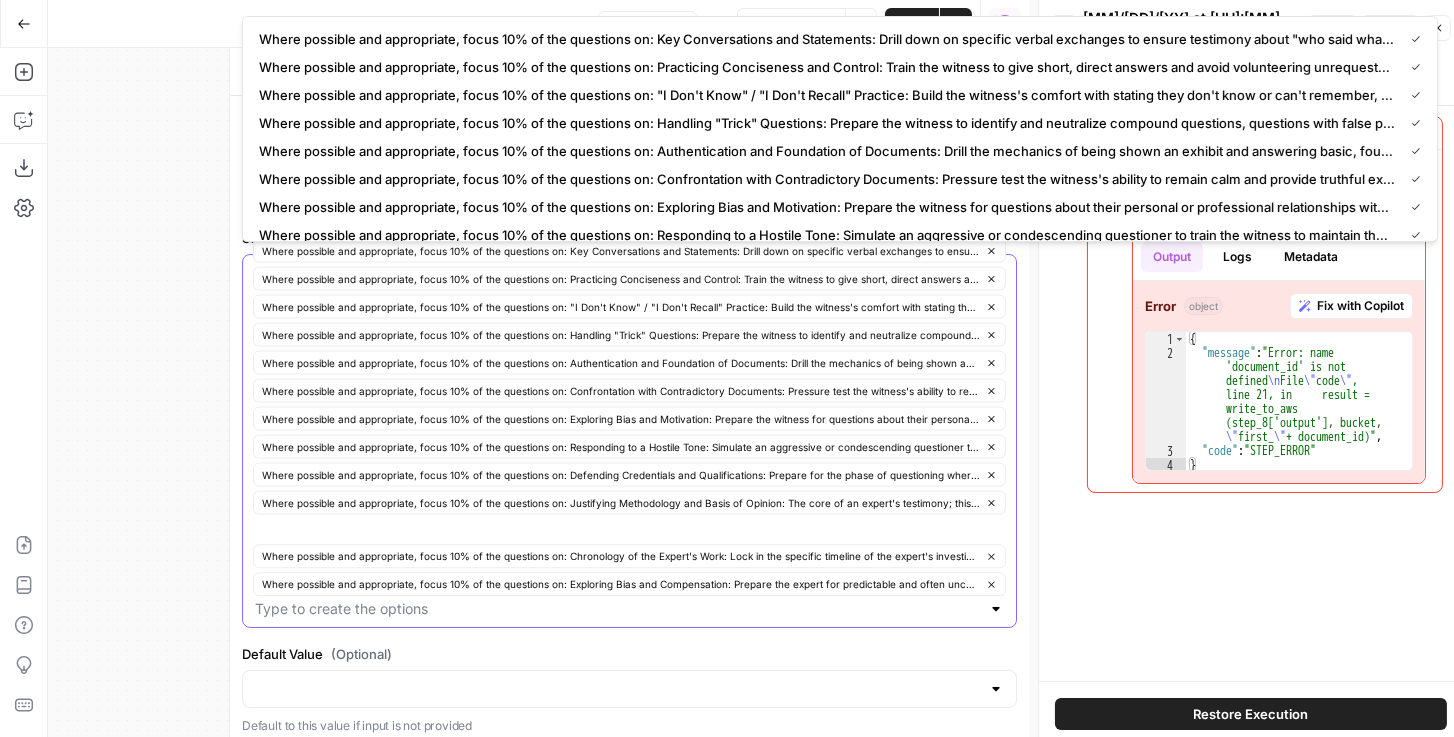 click on "Where possible and appropriate, focus 10% of the questions on: Key Conversations and Statements: Drill down on specific verbal exchanges to ensure testimony about "who said what" is clear and consistent. Where possible and appropriate, focus 10% of the questions on: Practicing Conciseness and Control: Train the witness to give short, direct answers and avoid volunteering unrequested information. This is a core defensive skill. Where possible and appropriate, focus 10% of the questions on: "I Don't Know" / "I Don't Recall" Practice: Build the witness's comfort with stating they don't know or can't remember, to prevent them from guessing or speculating. Where possible and appropriate, focus 10% of the questions on: Handling "Trick" Questions: Prepare the witness to identify and neutralize compound questions, questions with false premises, and overly broad inquiries." at bounding box center [629, 441] 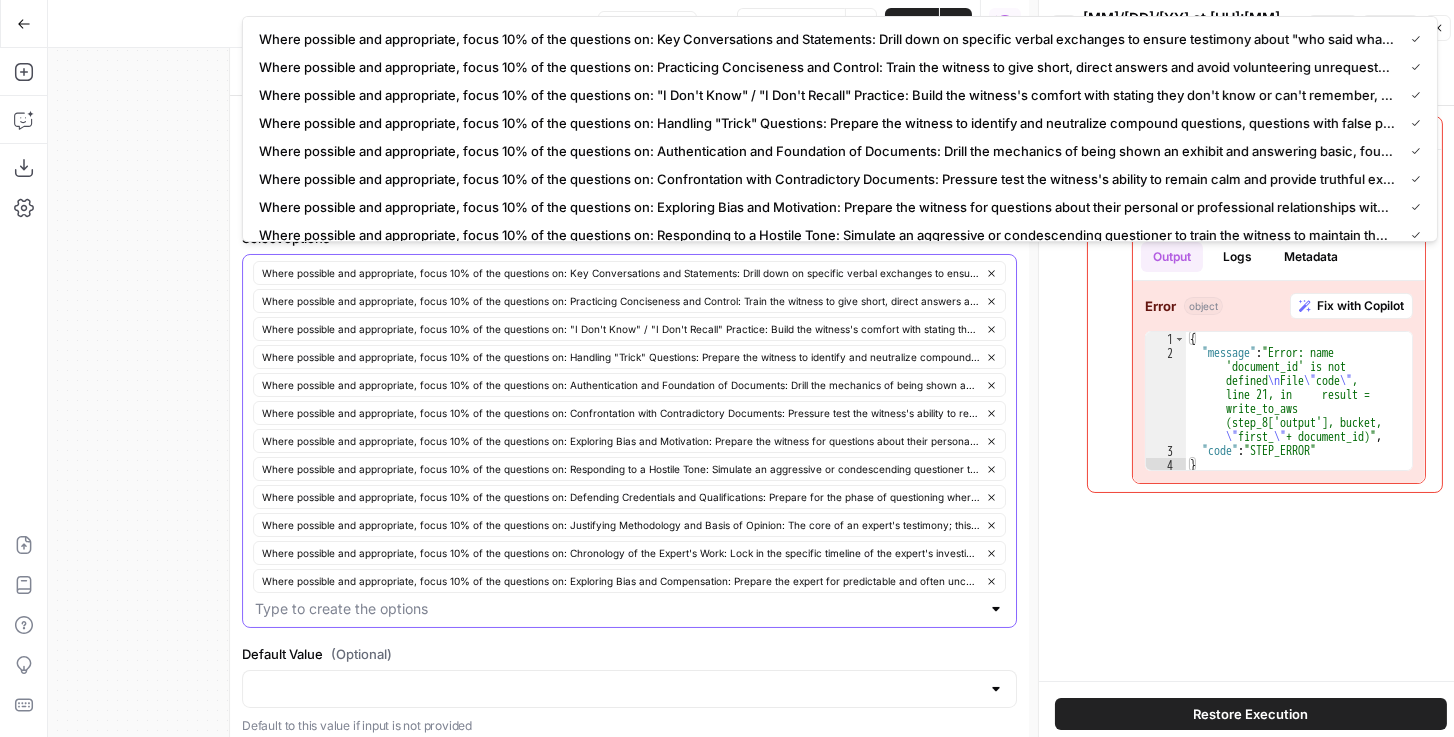 click 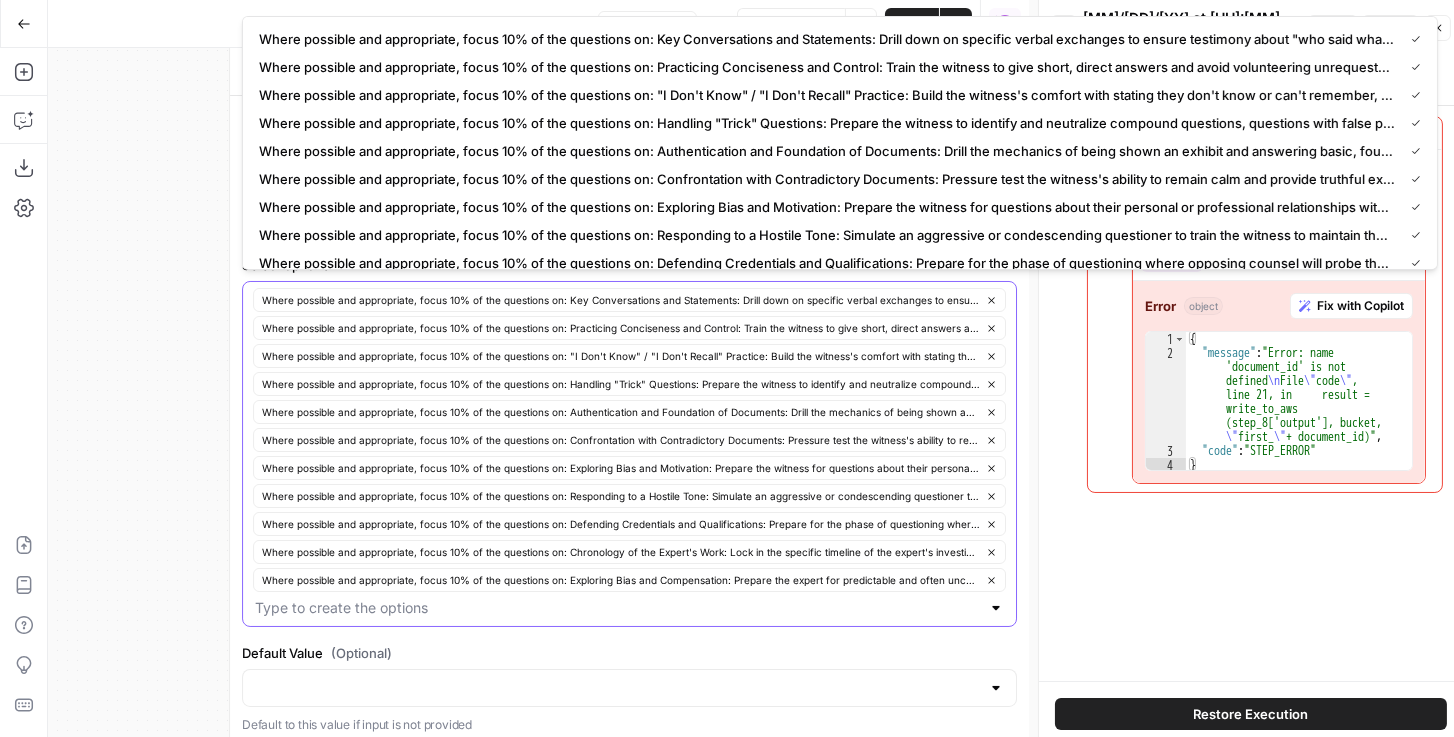 click 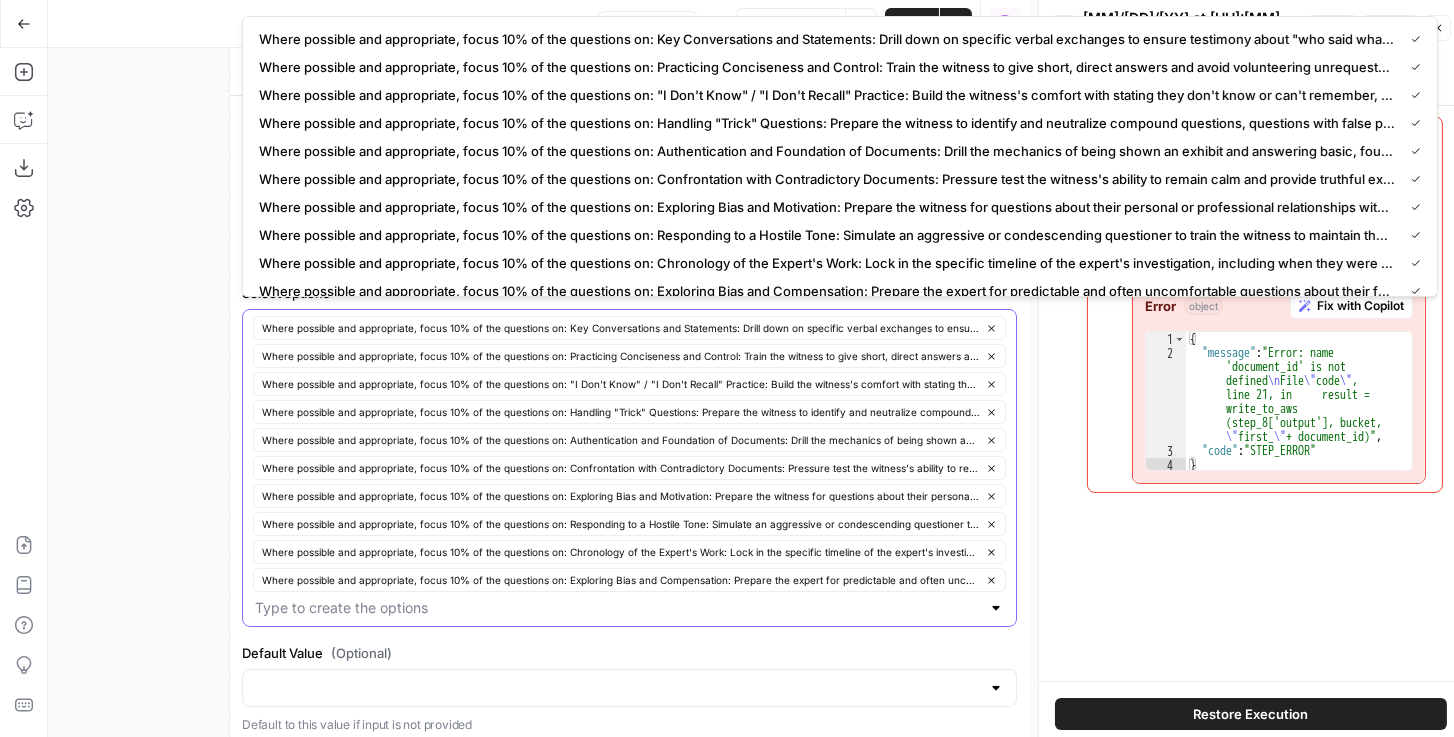 click 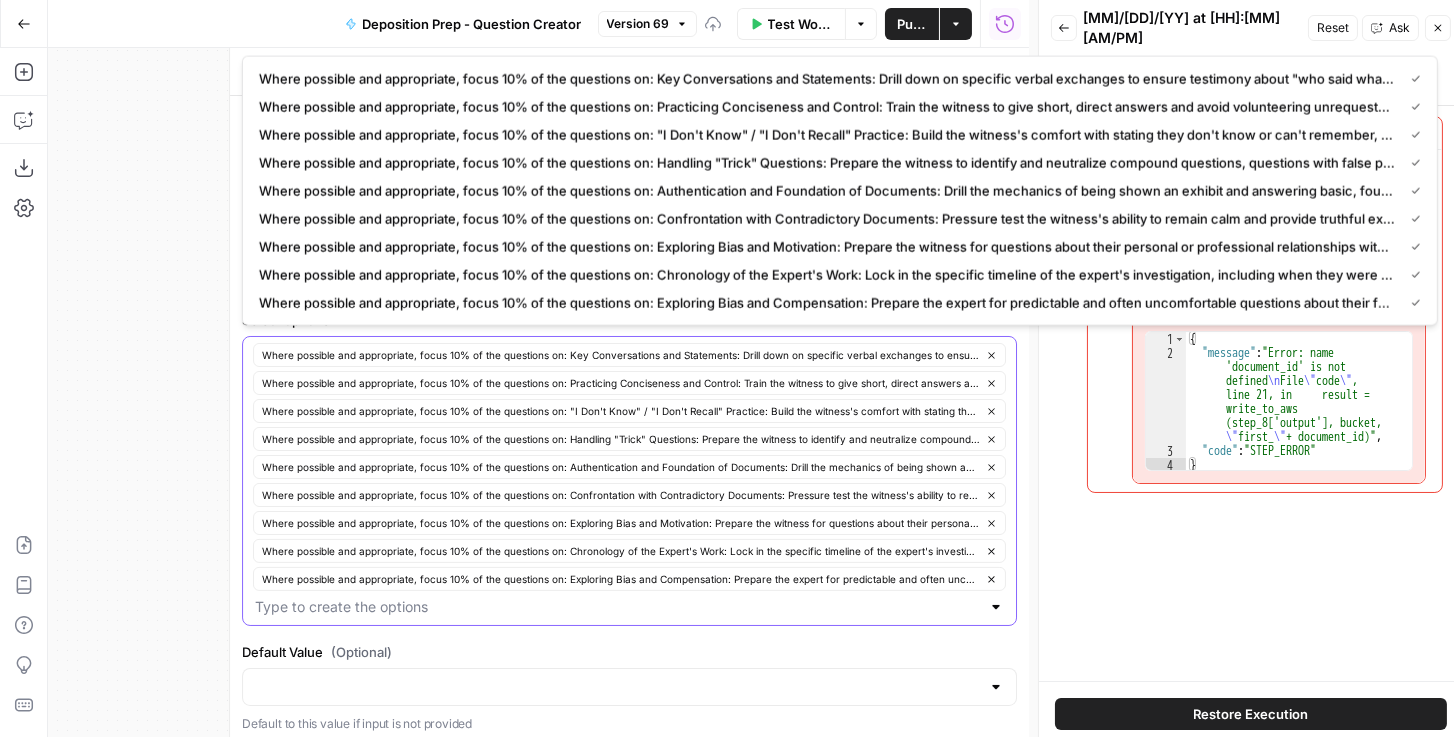 click 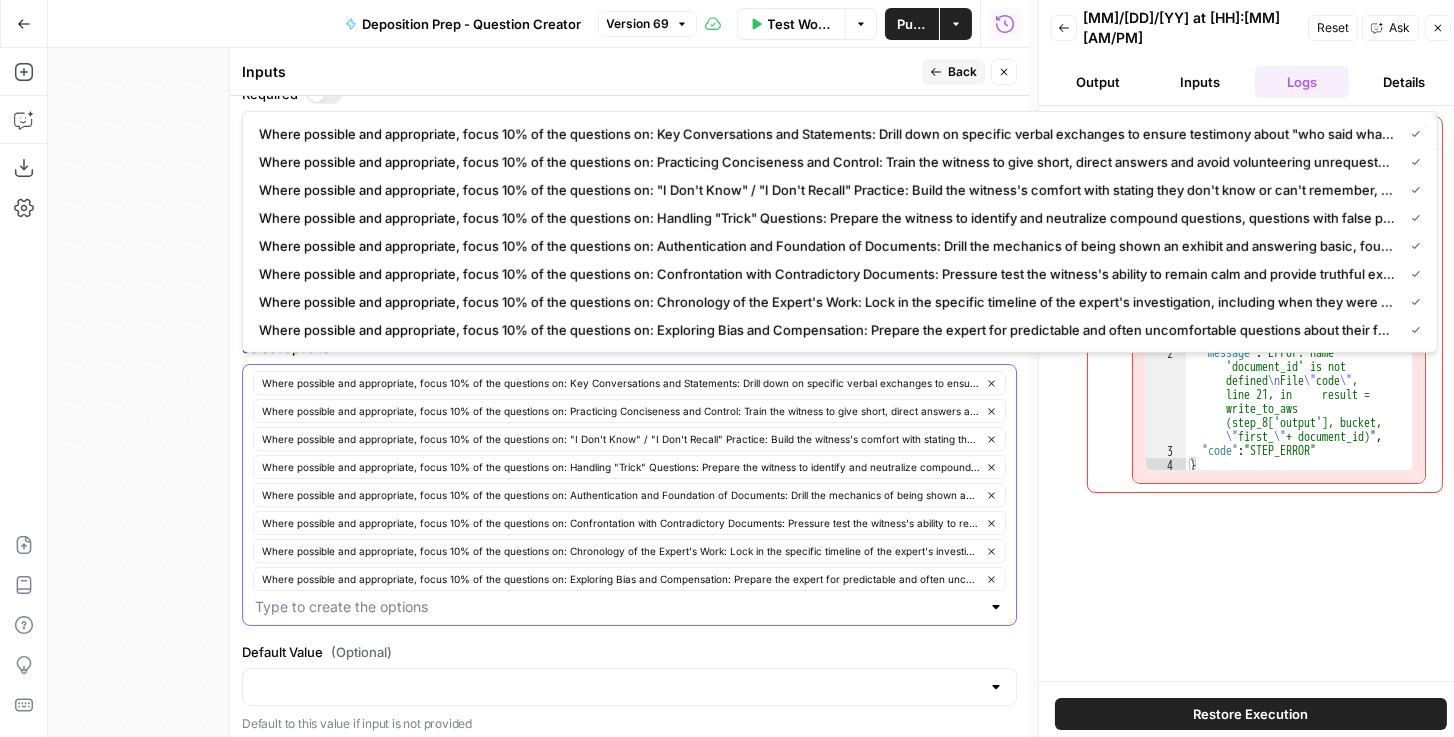 click 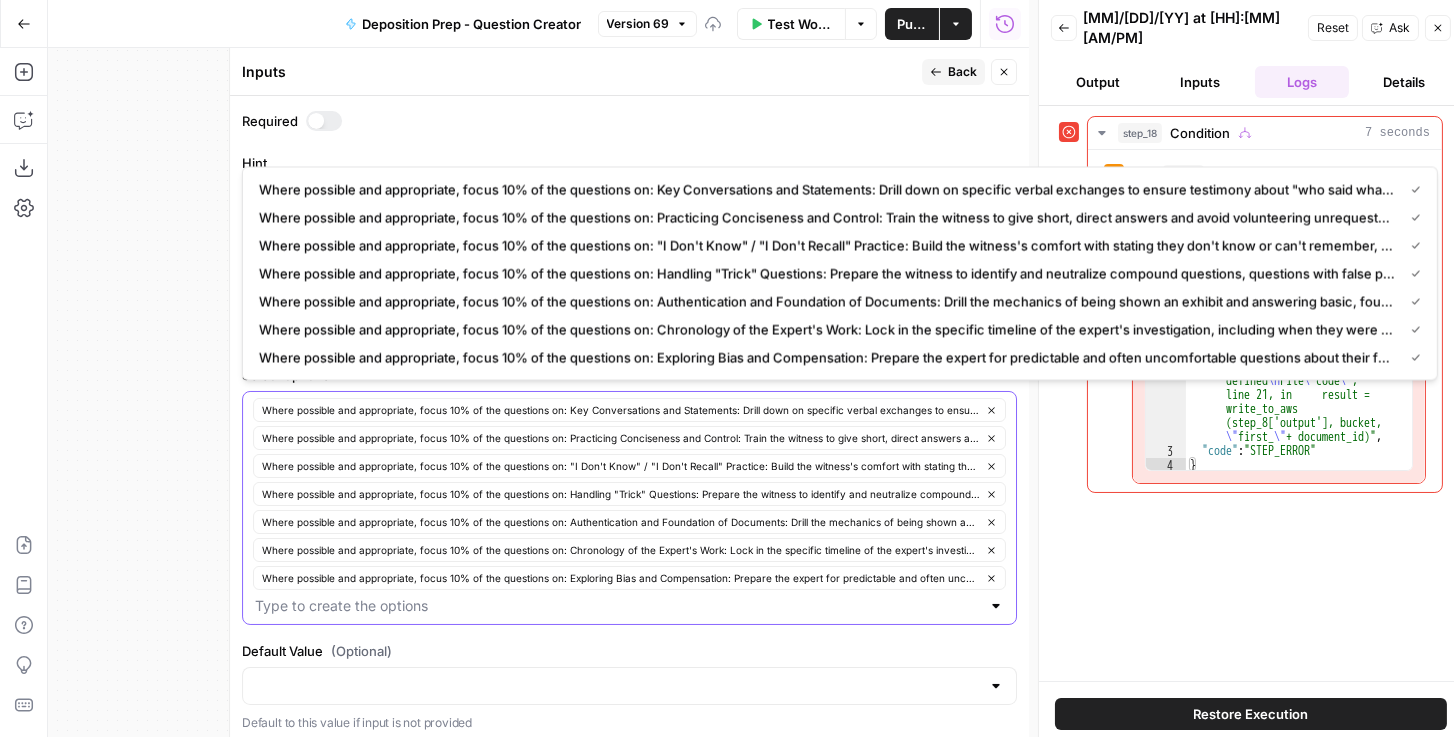 click 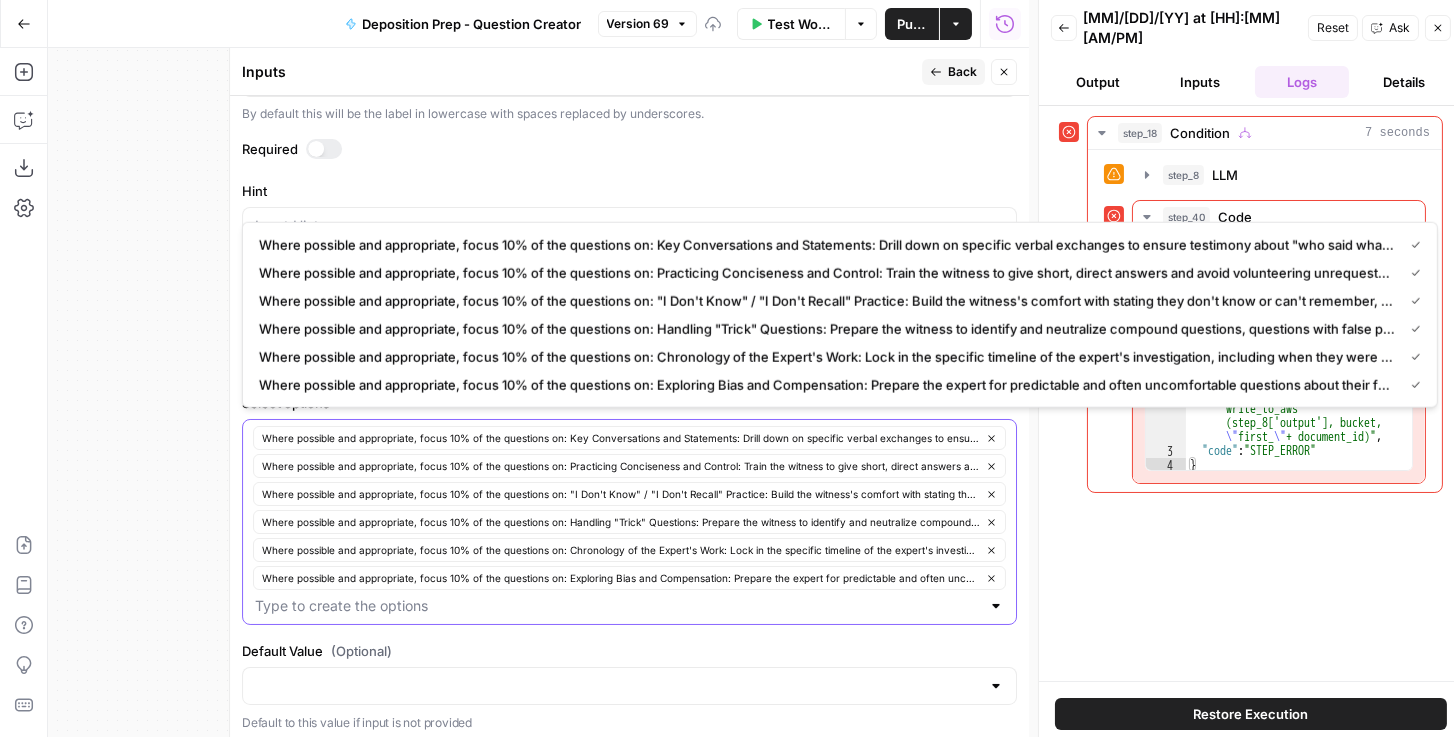 click 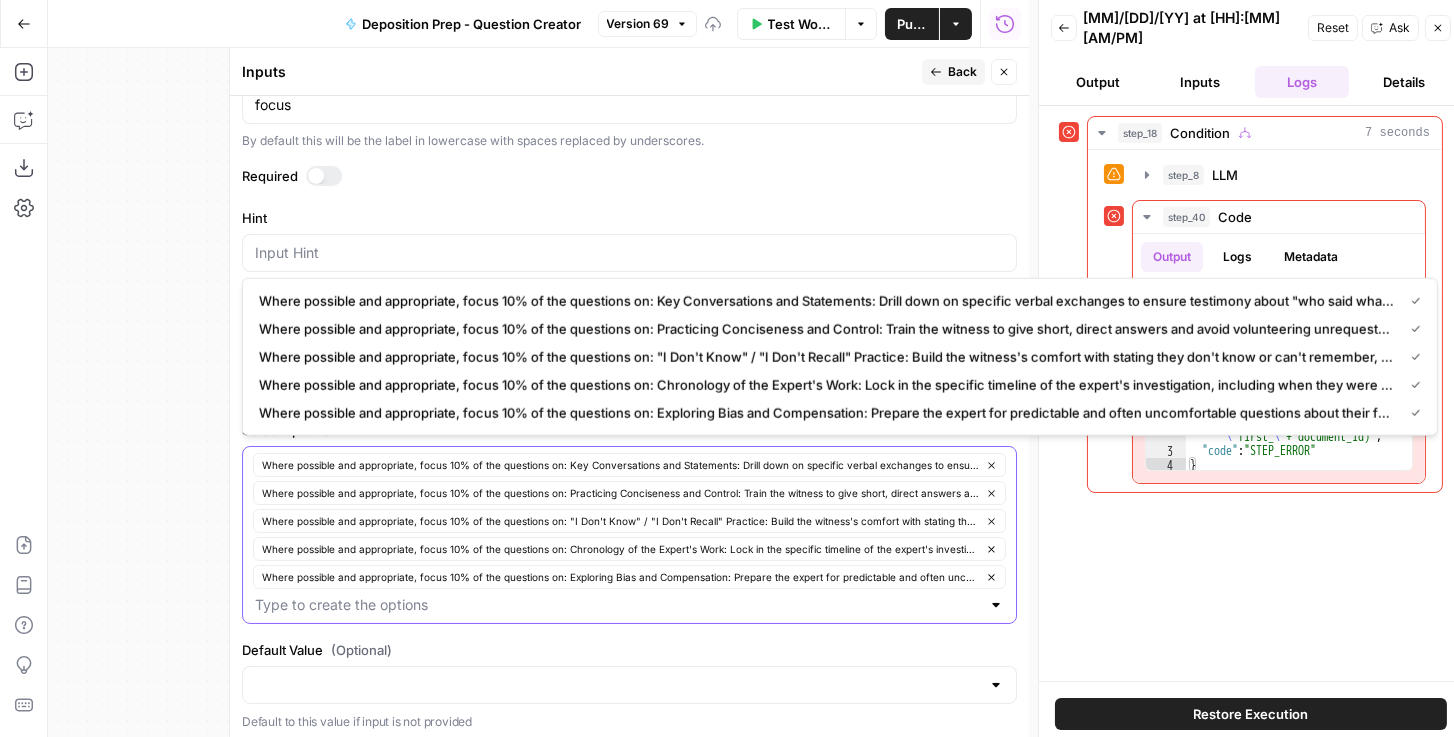 click 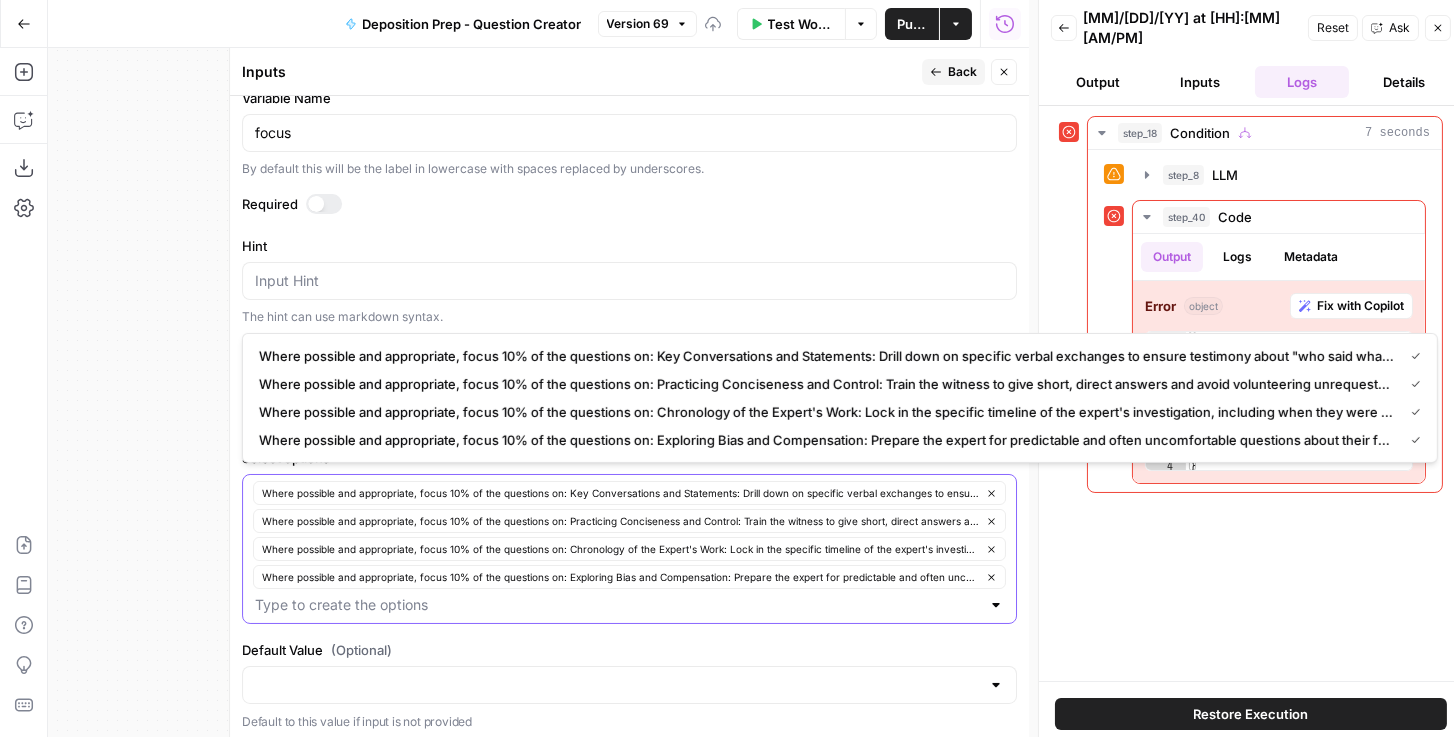 click 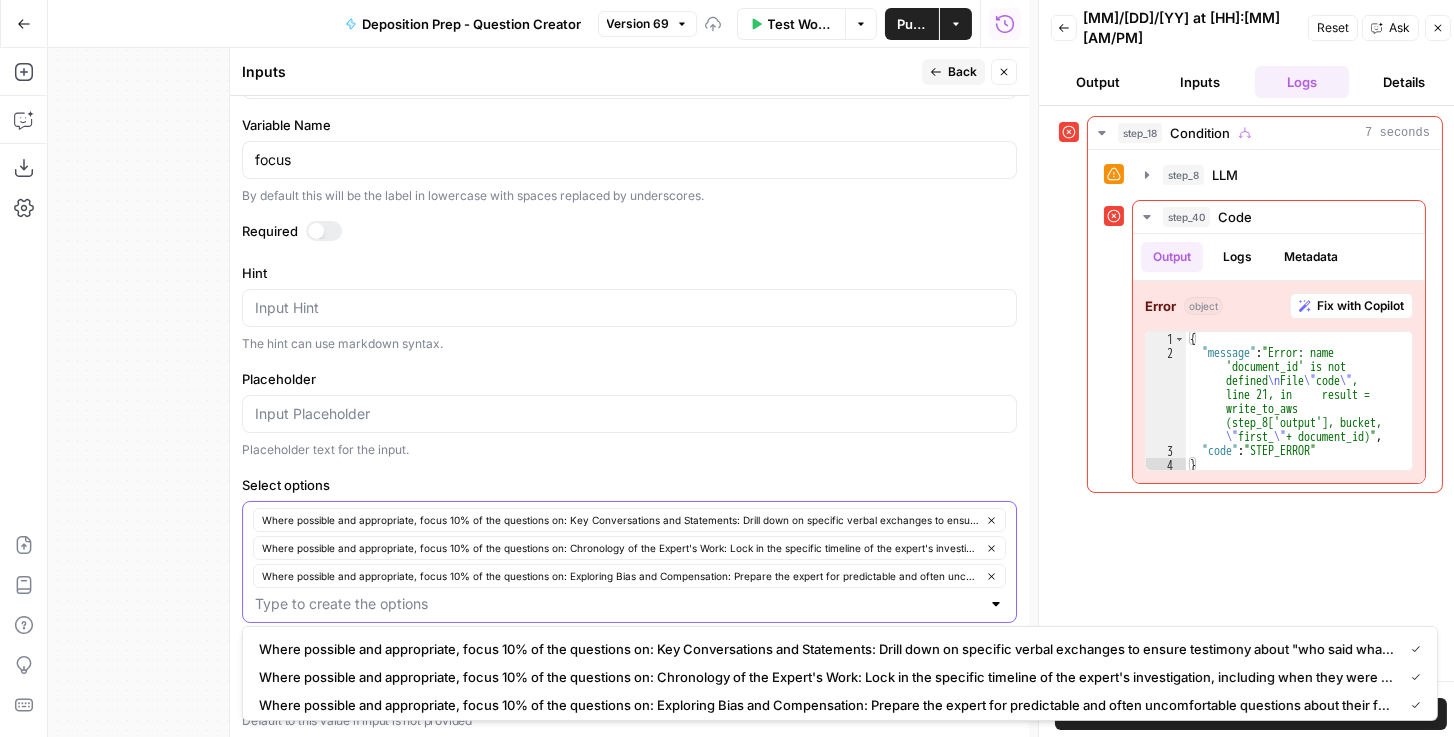 click 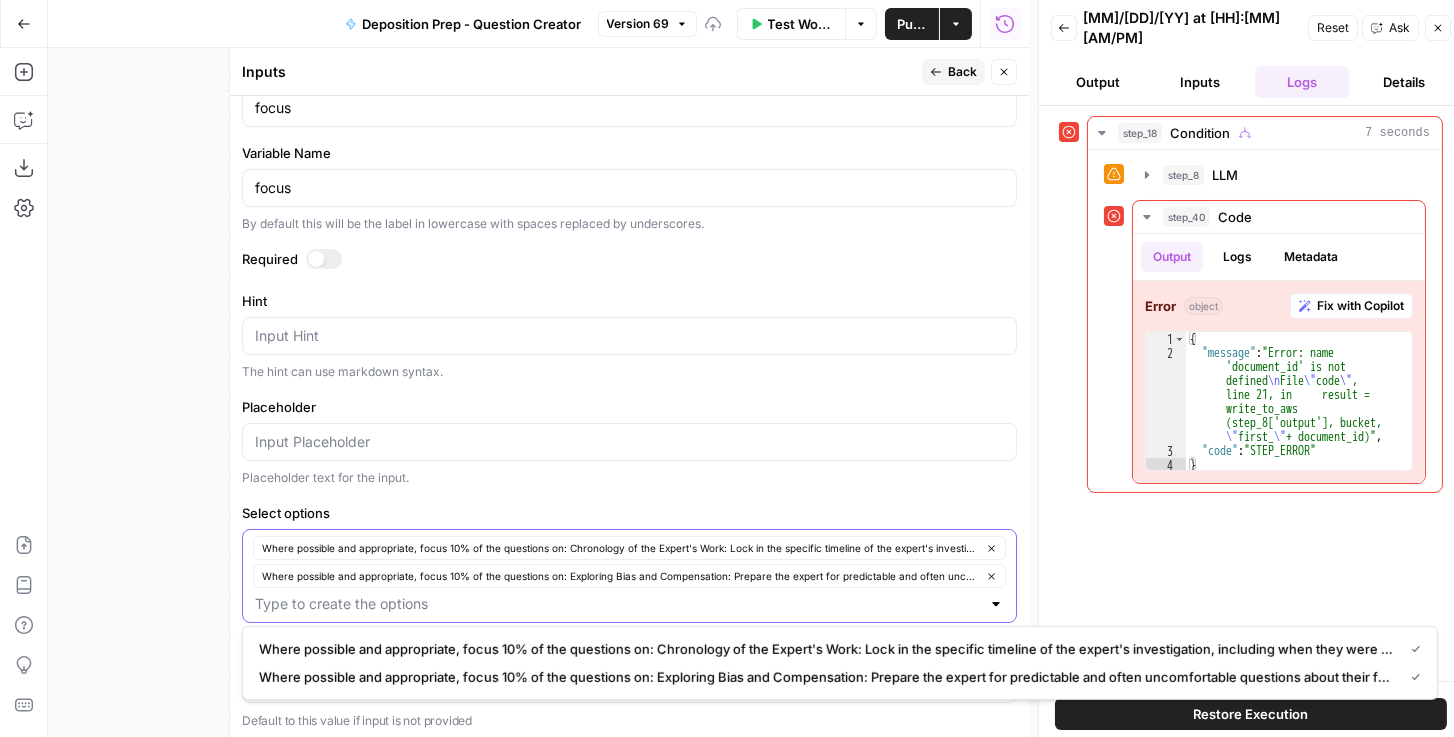 click on "Where possible and appropriate, focus 10% of the questions on: Chronology of the Expert's Work: Lock in the specific timeline of the expert's investigation, including when they were retained, which materials they reviewed and when, and precisely when they formed their core opinions." at bounding box center (629, 548) 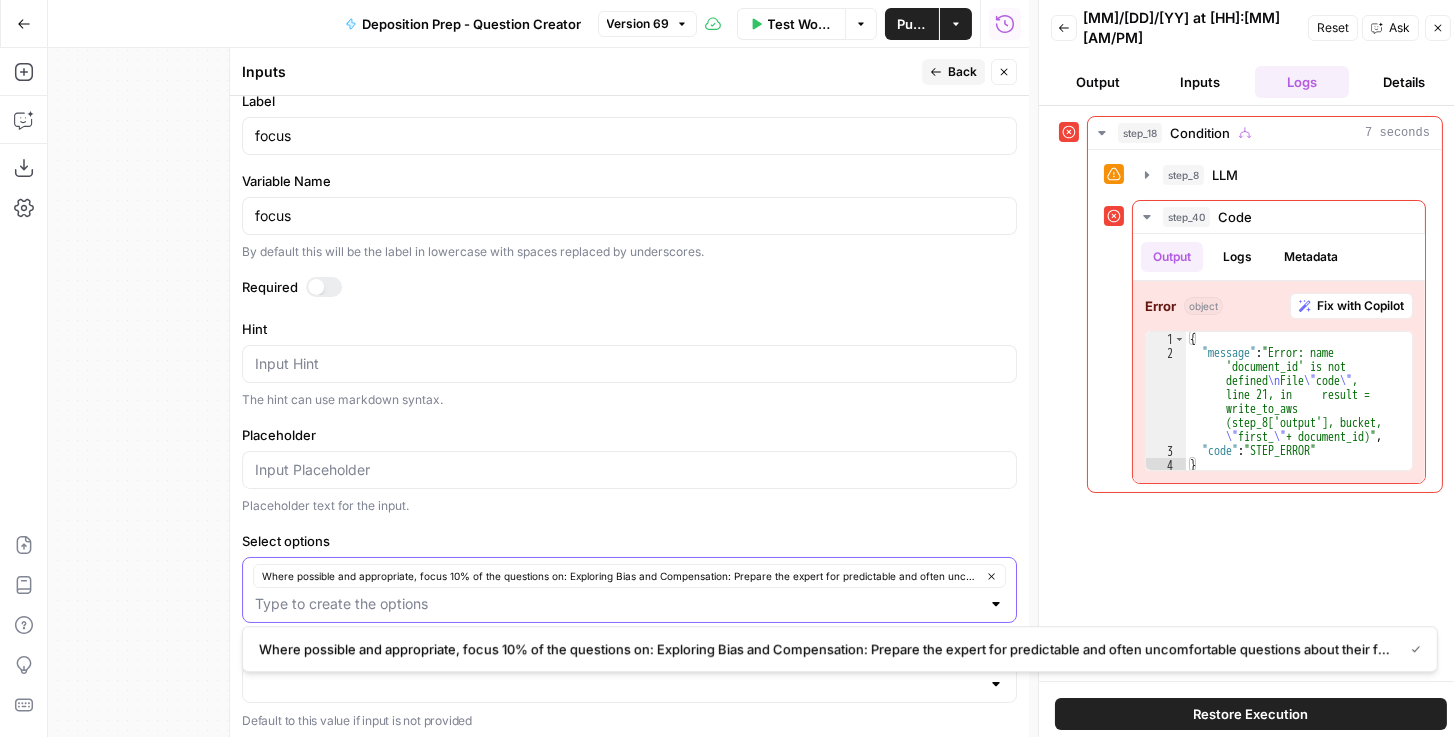 click 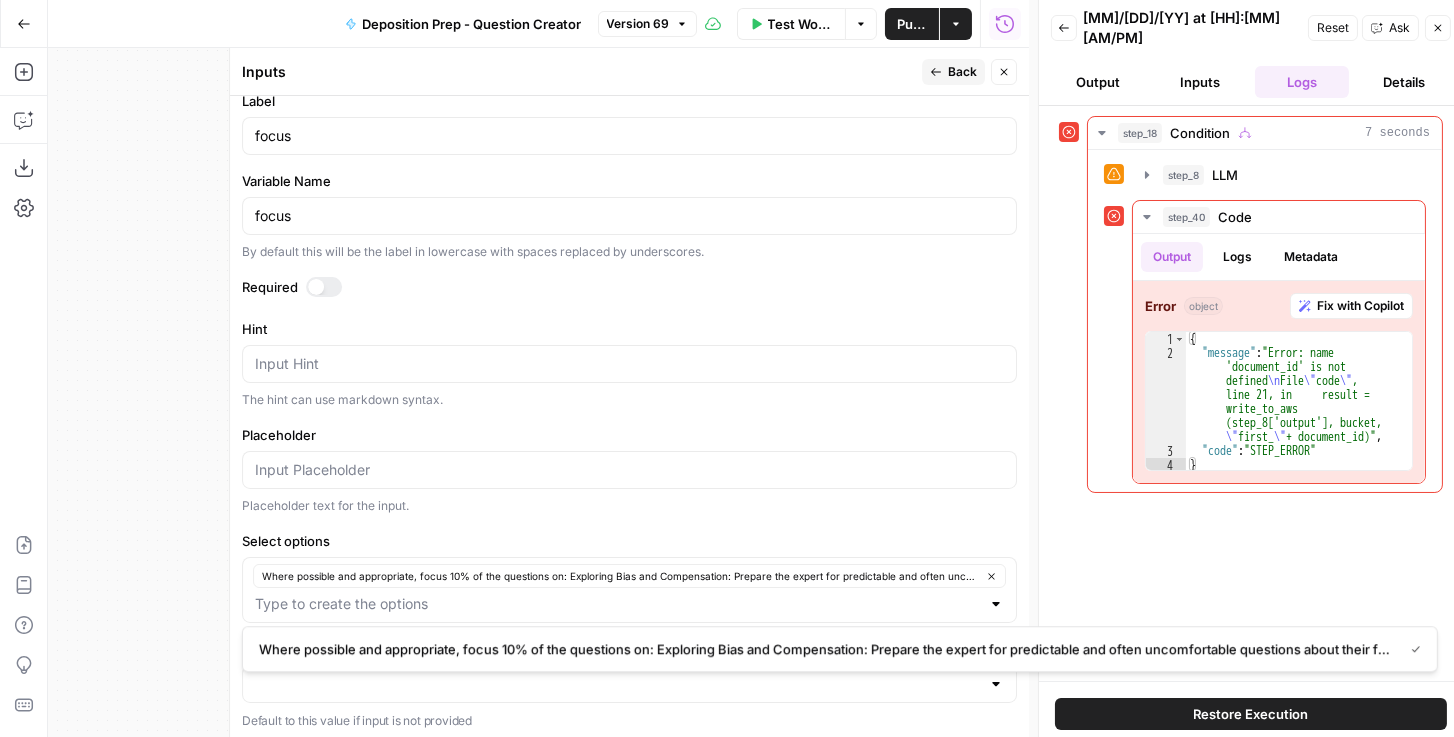 scroll, scrollTop: 326, scrollLeft: 0, axis: vertical 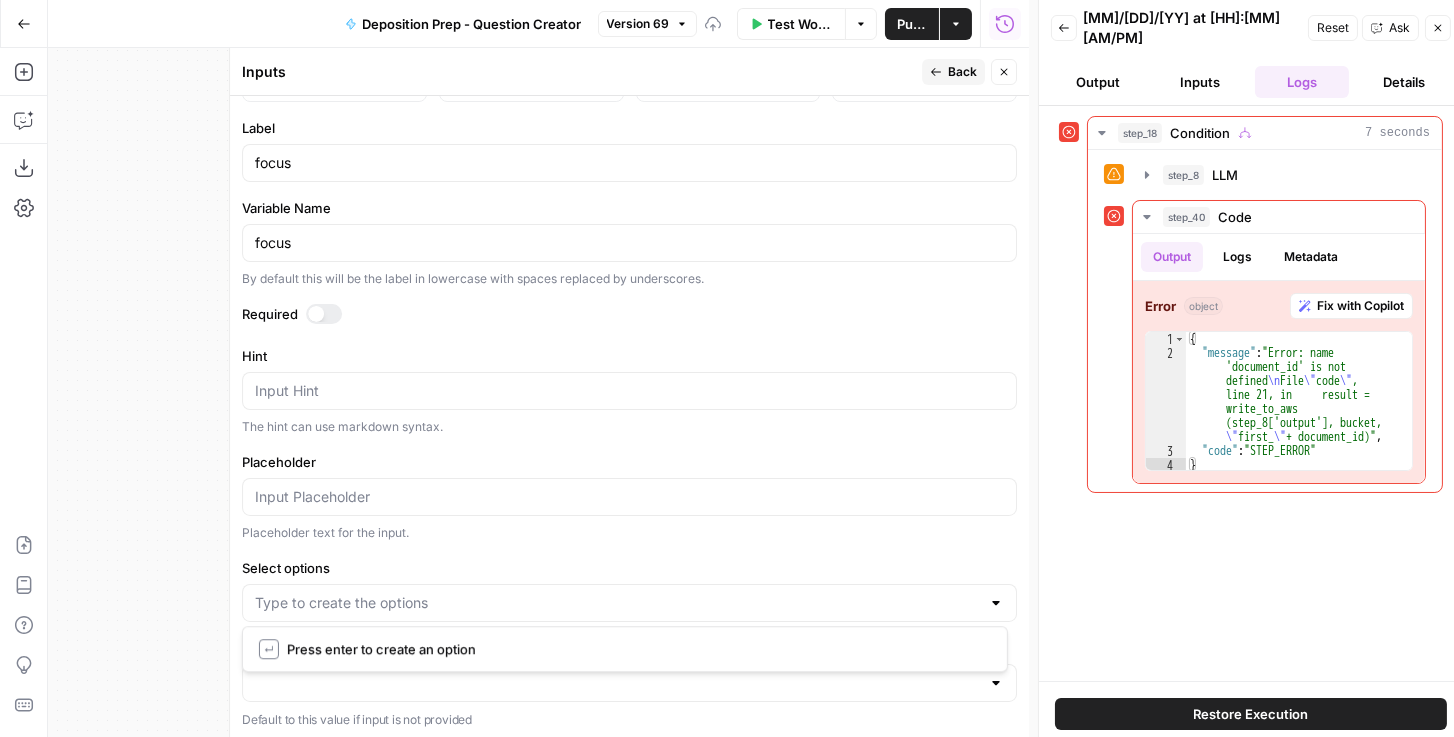 drag, startPoint x: 568, startPoint y: 612, endPoint x: 576, endPoint y: 600, distance: 14.422205 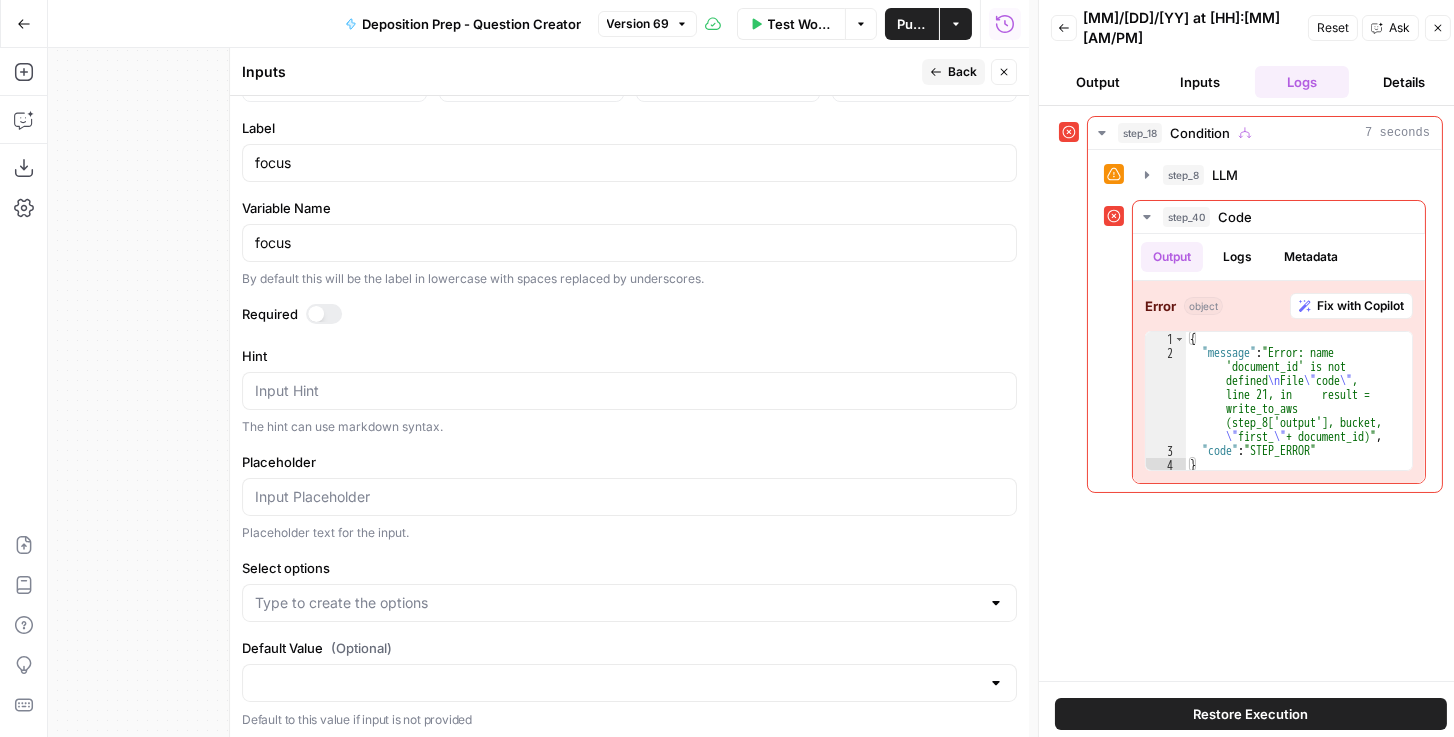 click on "Select options" at bounding box center [629, 568] 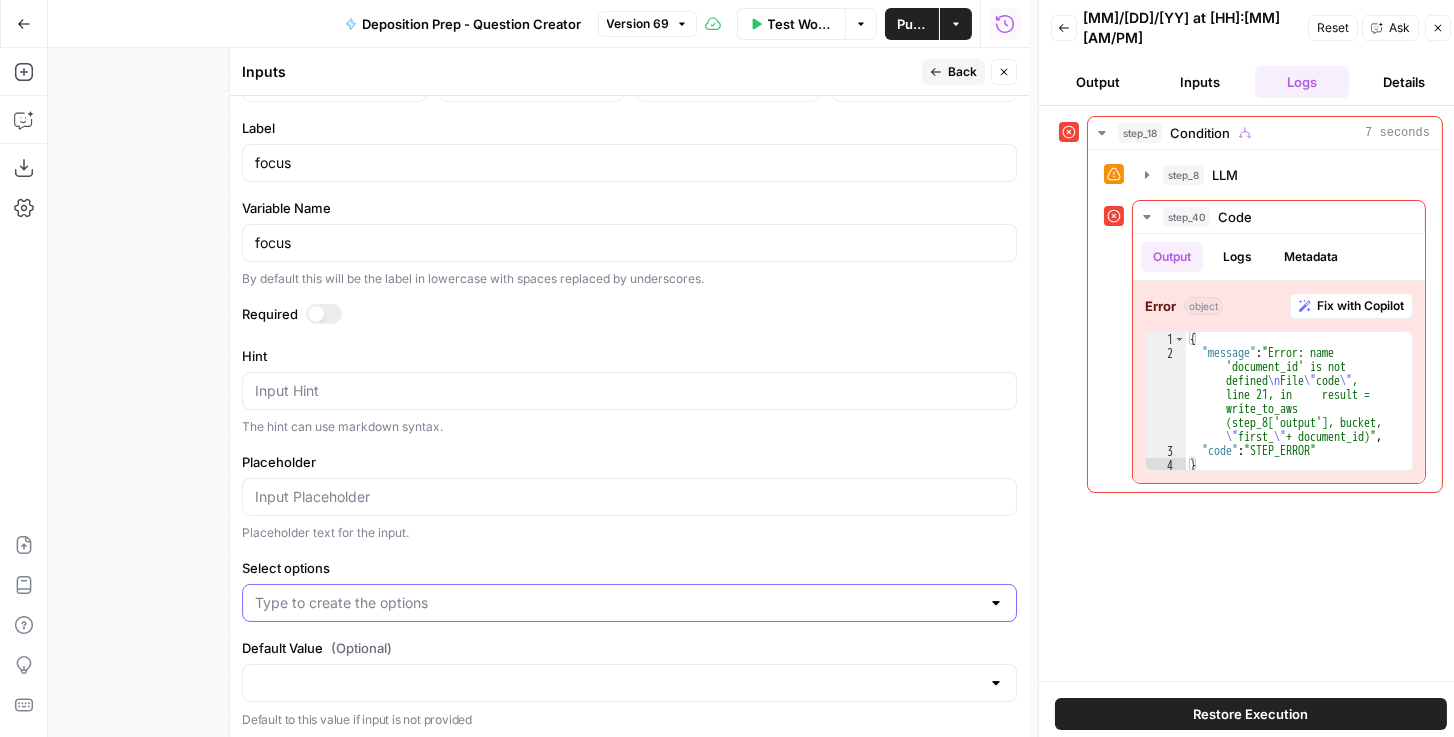 click on "Select options" at bounding box center [617, 603] 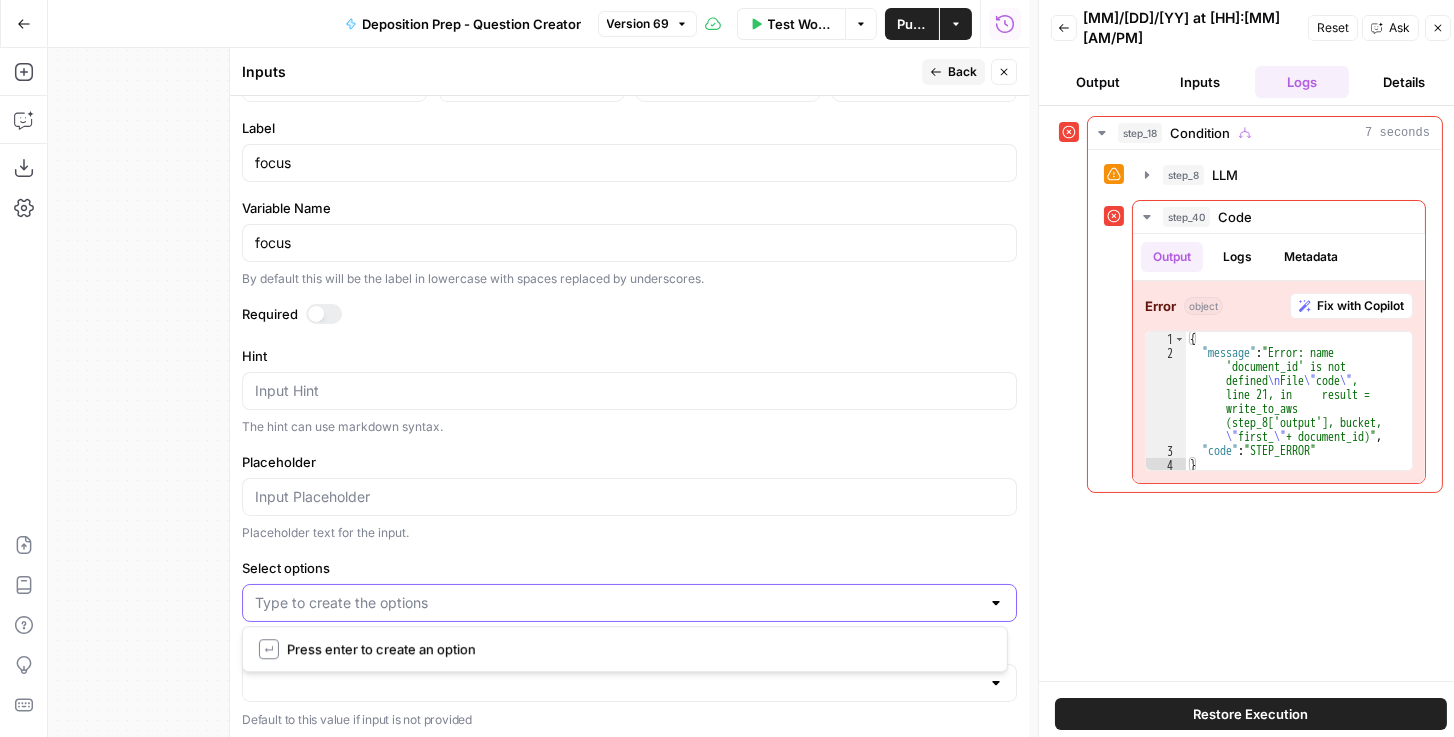 click on "Select options" at bounding box center [617, 603] 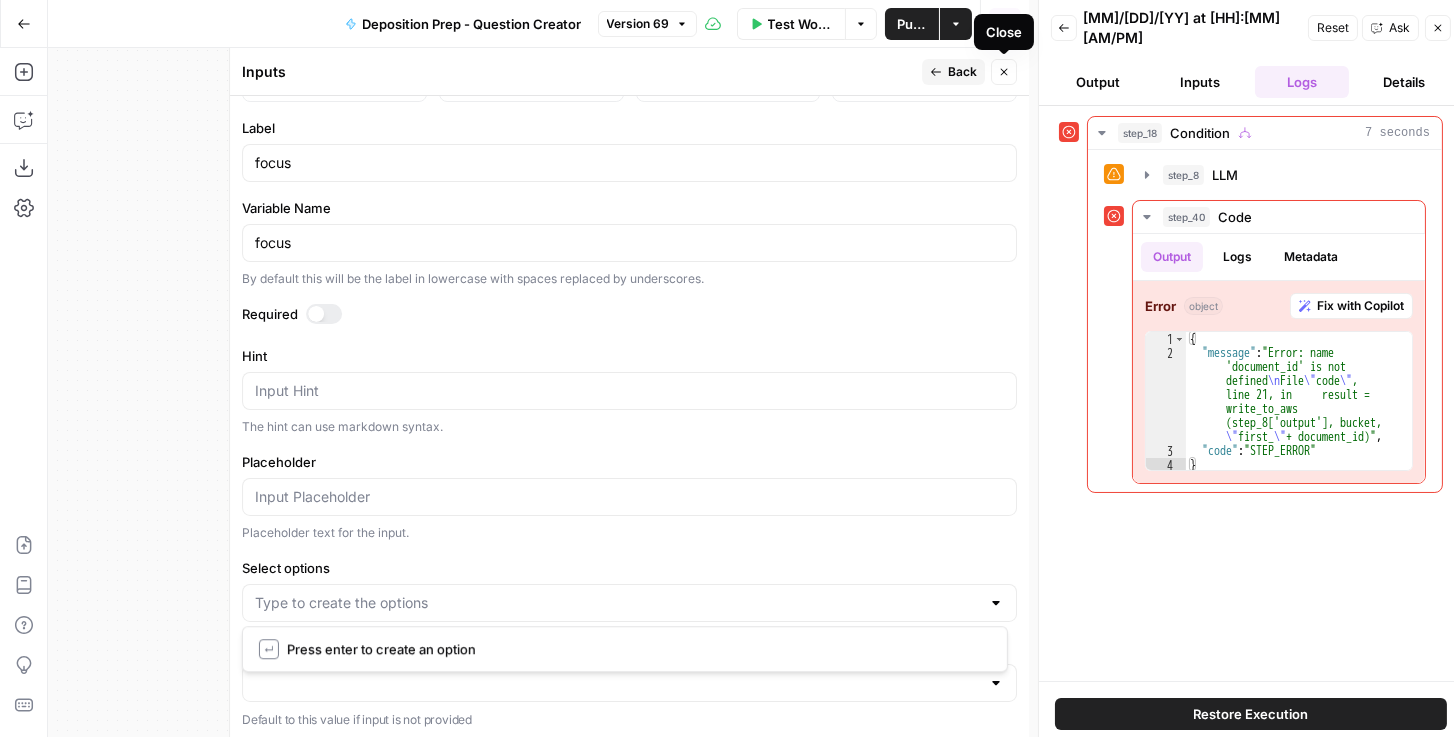 click 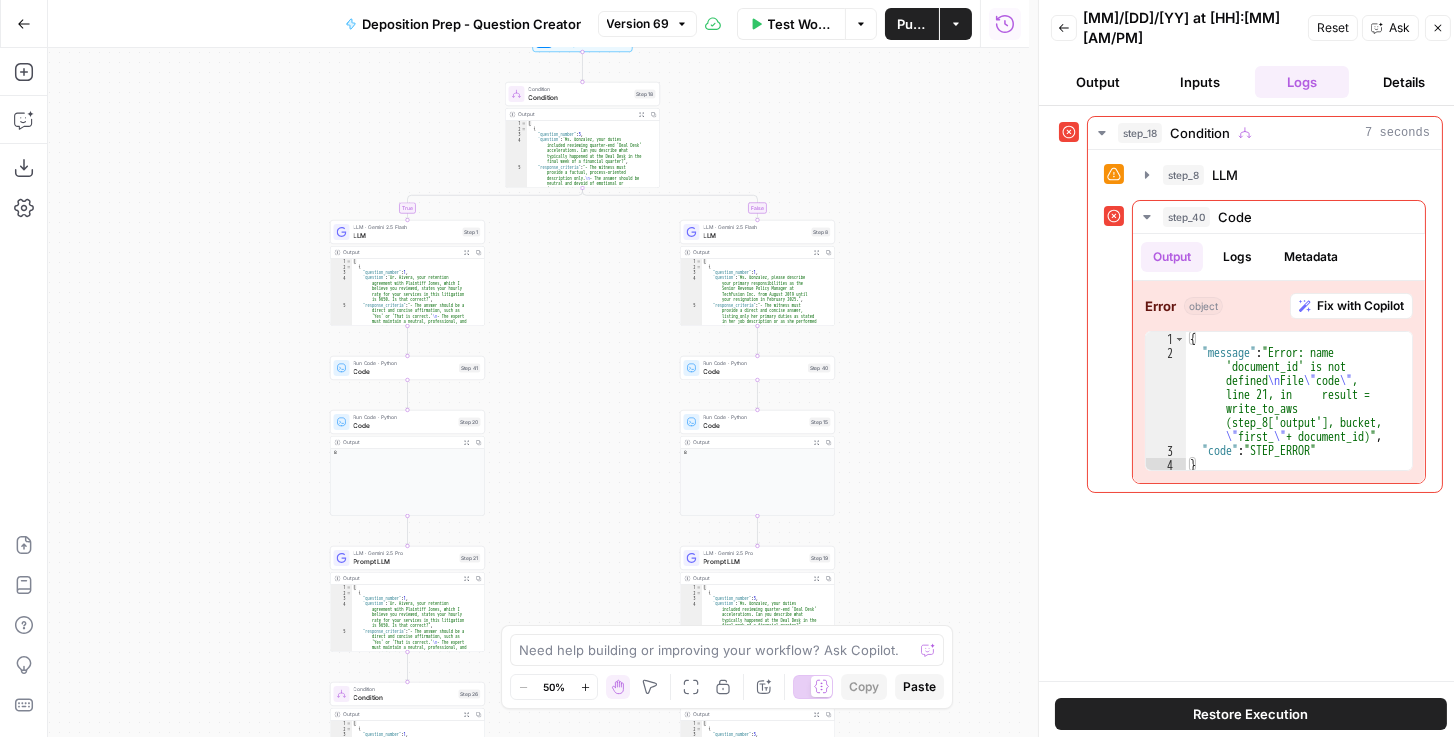 drag, startPoint x: 922, startPoint y: 345, endPoint x: 936, endPoint y: 169, distance: 176.55594 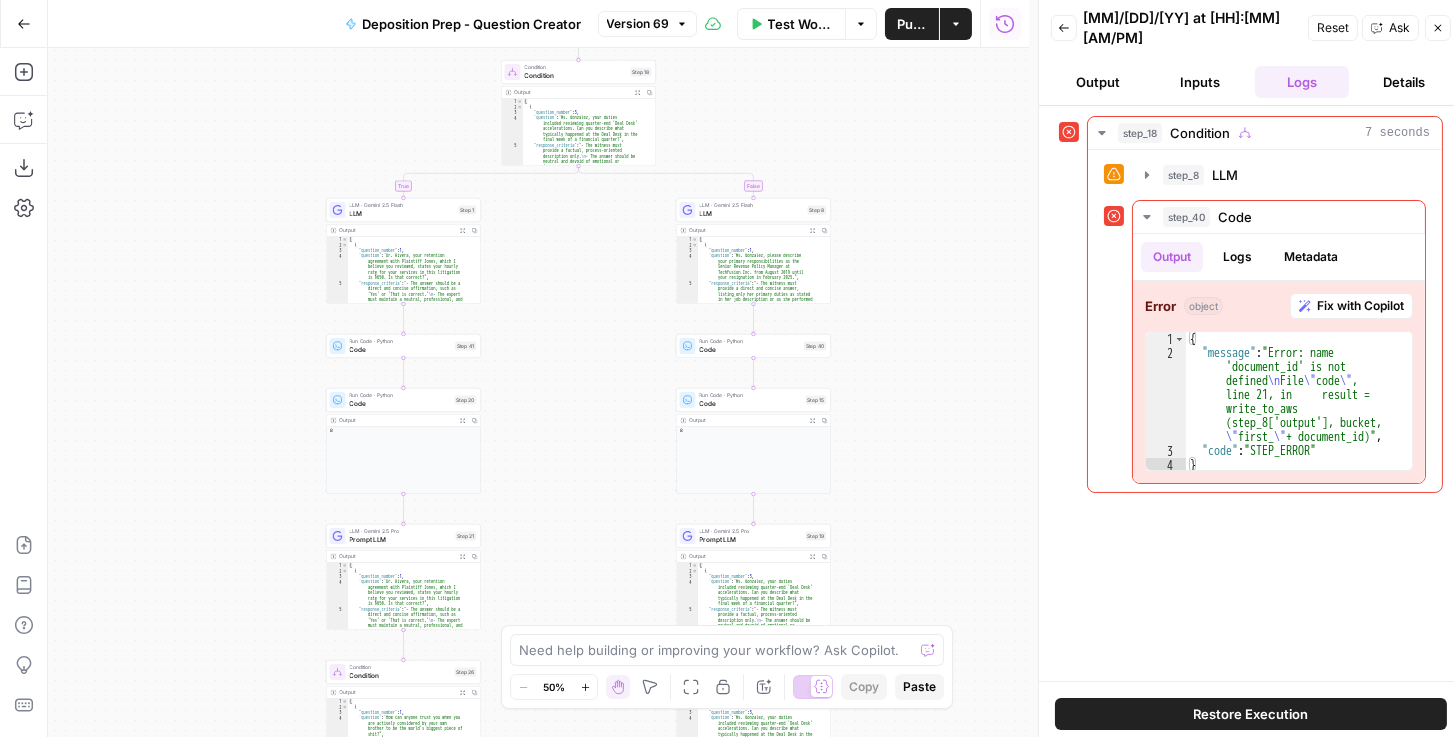 click on "LLM · Gemini 2.5 Flash LLM Step 8 Copy step Delete step Add Note Test" at bounding box center [753, 210] 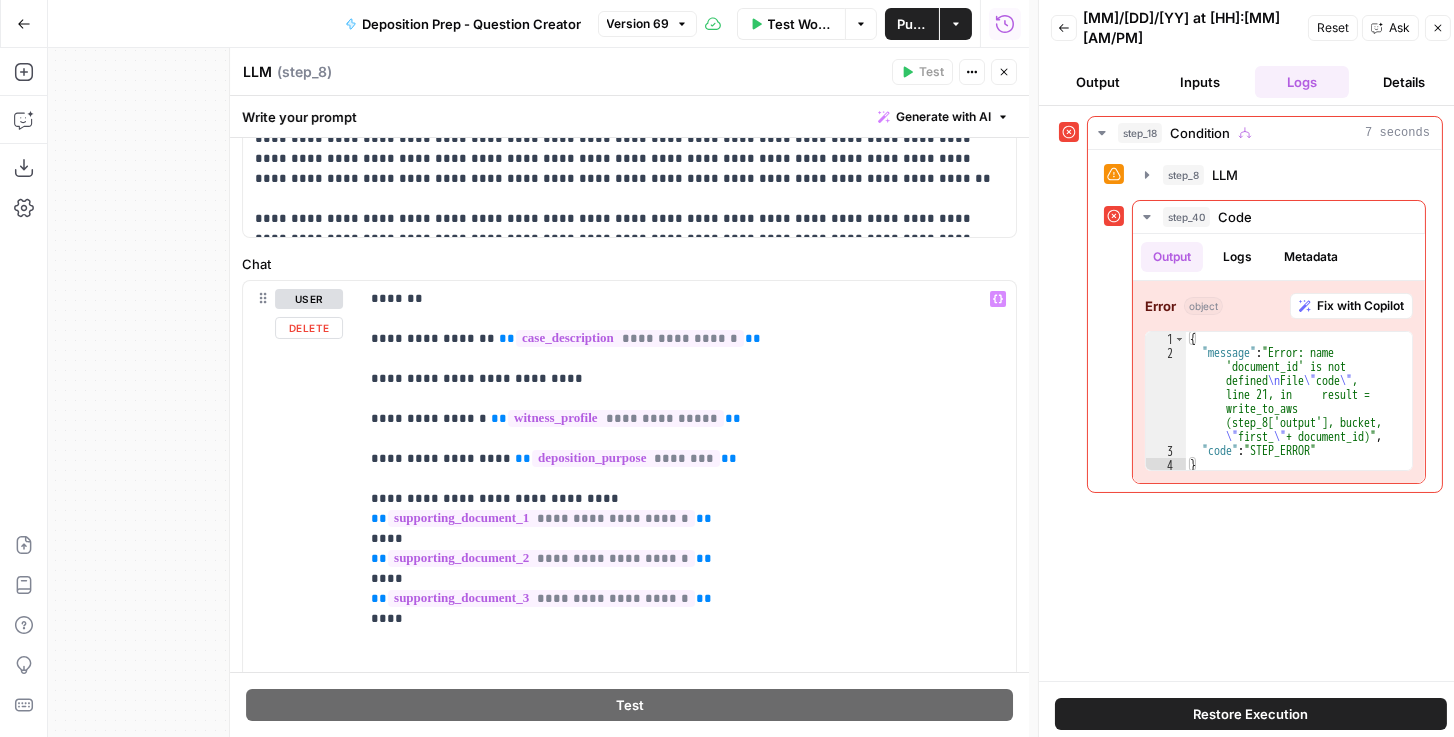 scroll, scrollTop: 208, scrollLeft: 0, axis: vertical 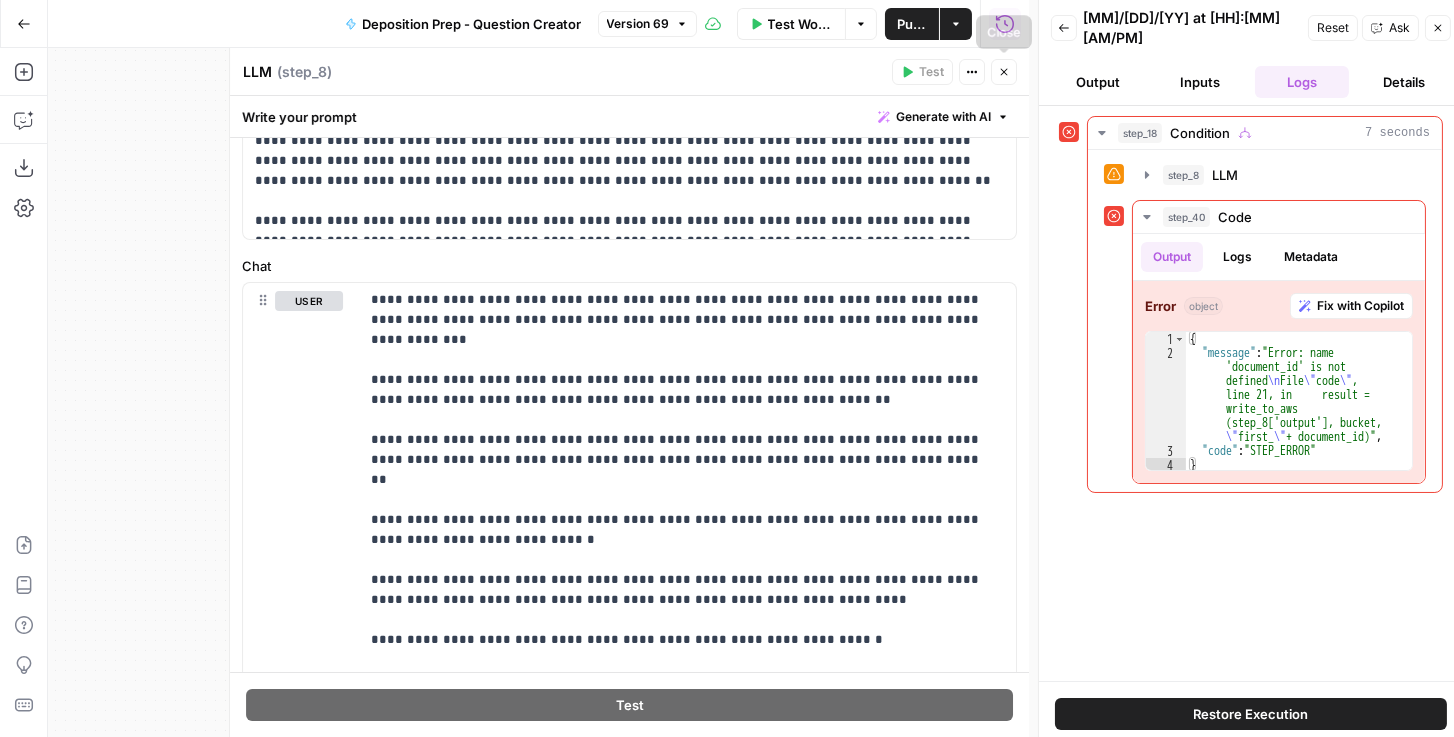 click 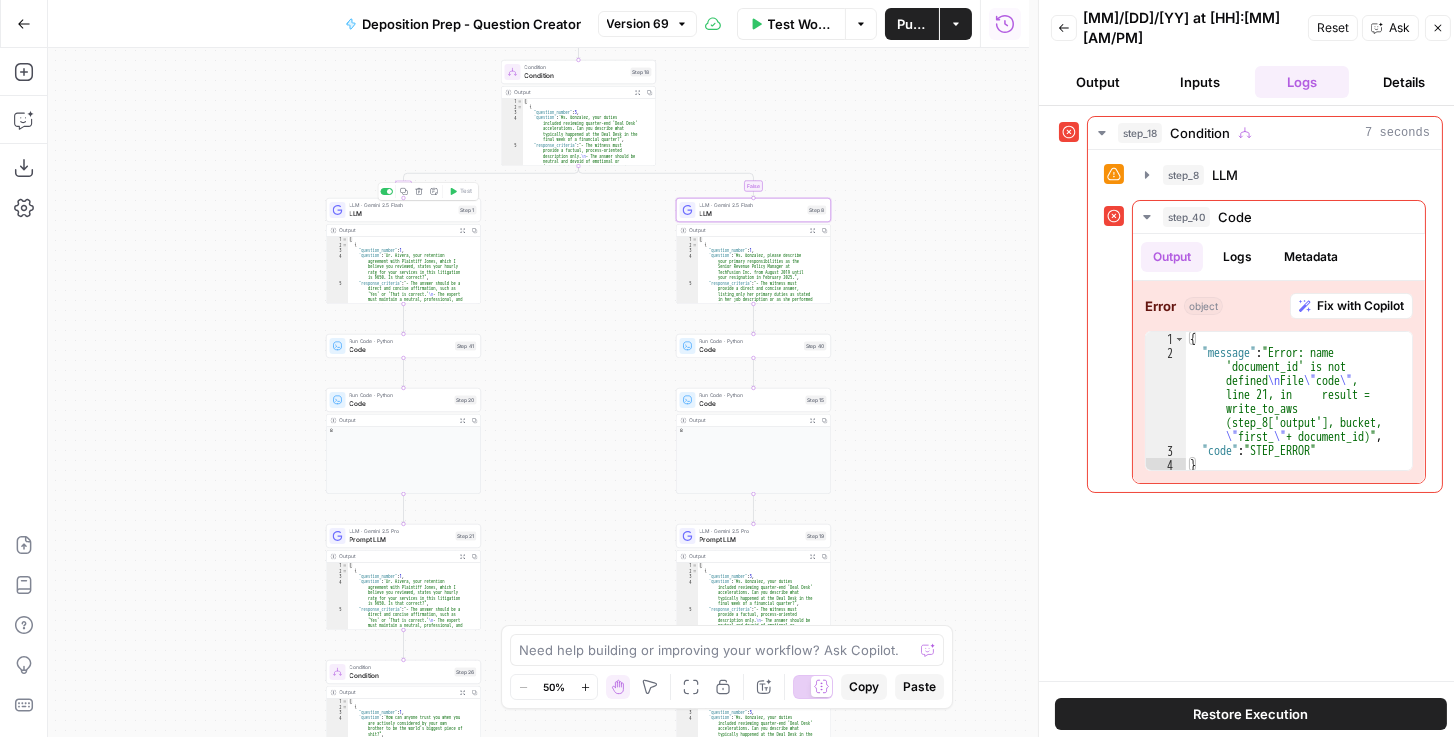click on "LLM" at bounding box center (402, 214) 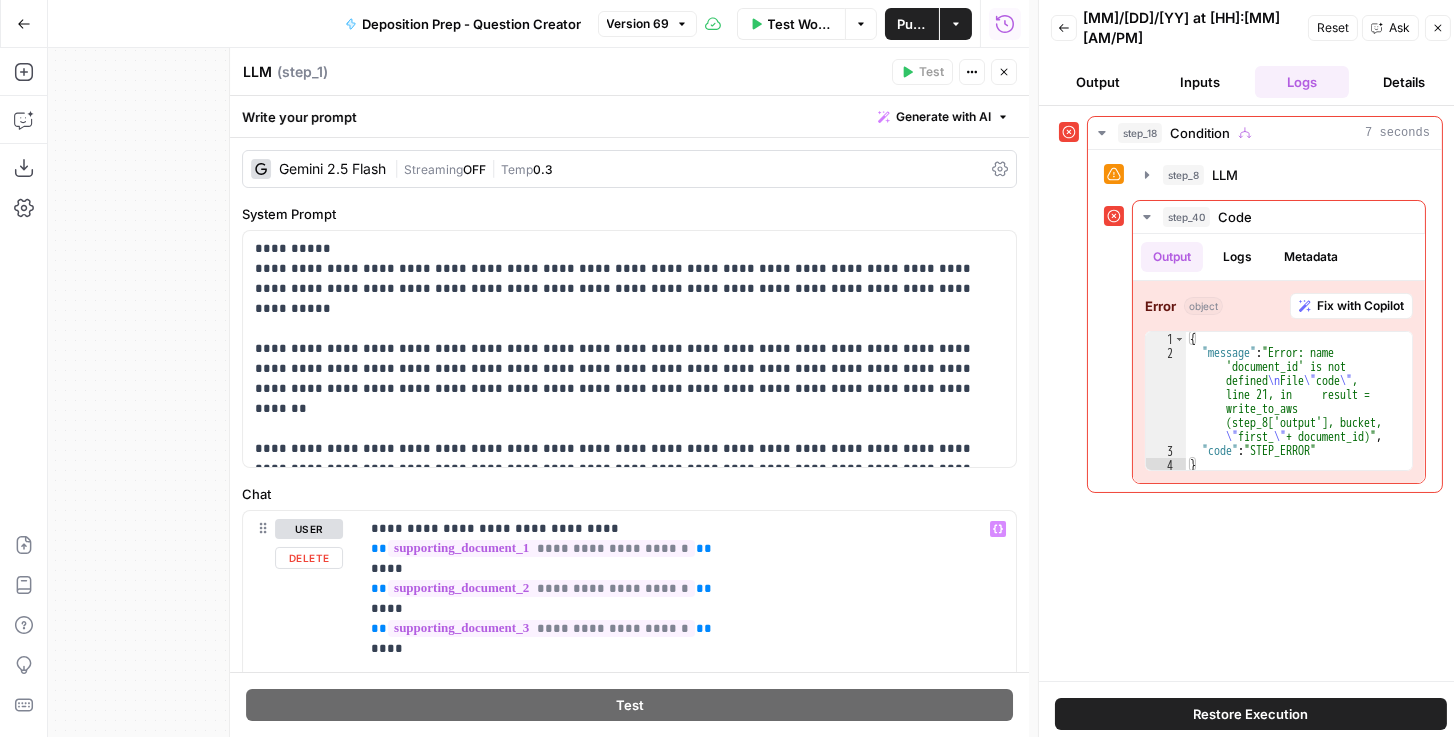 scroll, scrollTop: 171, scrollLeft: 0, axis: vertical 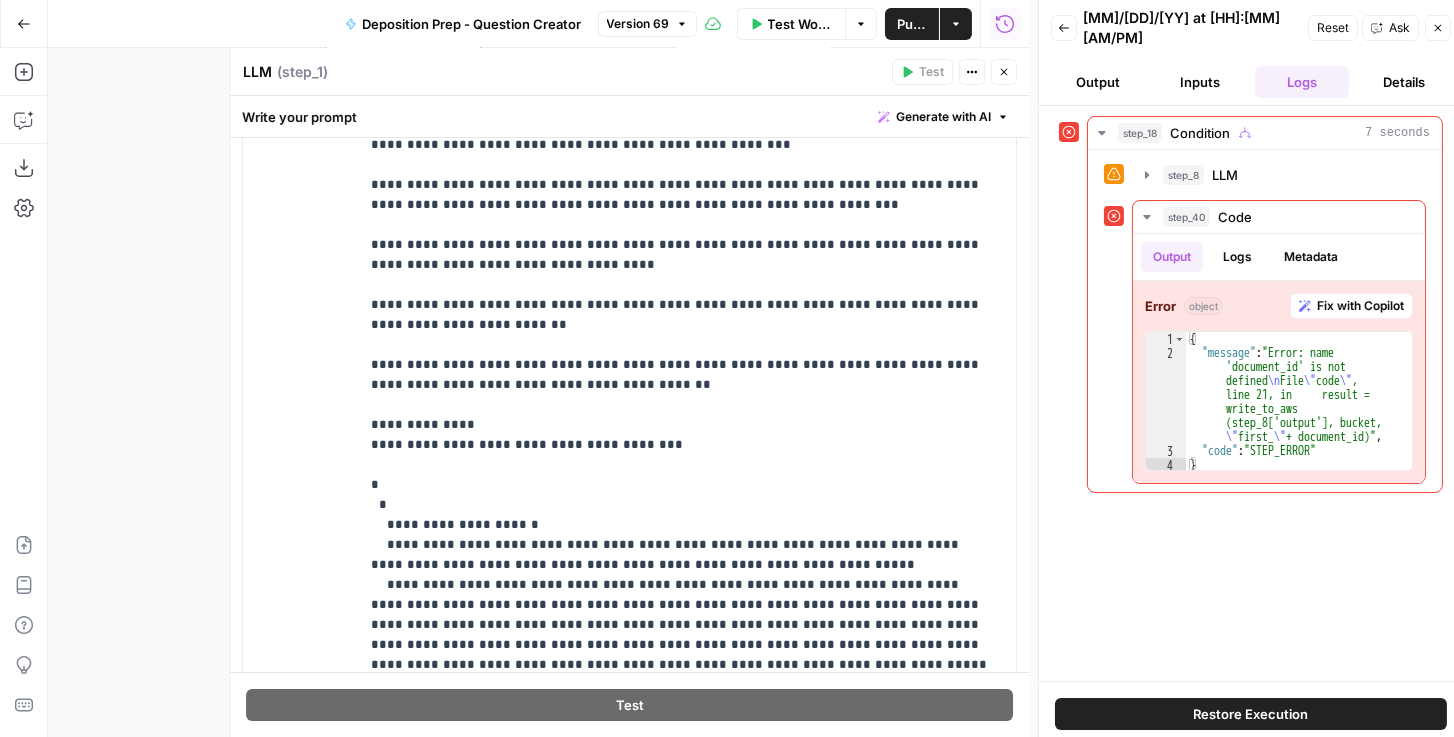 click 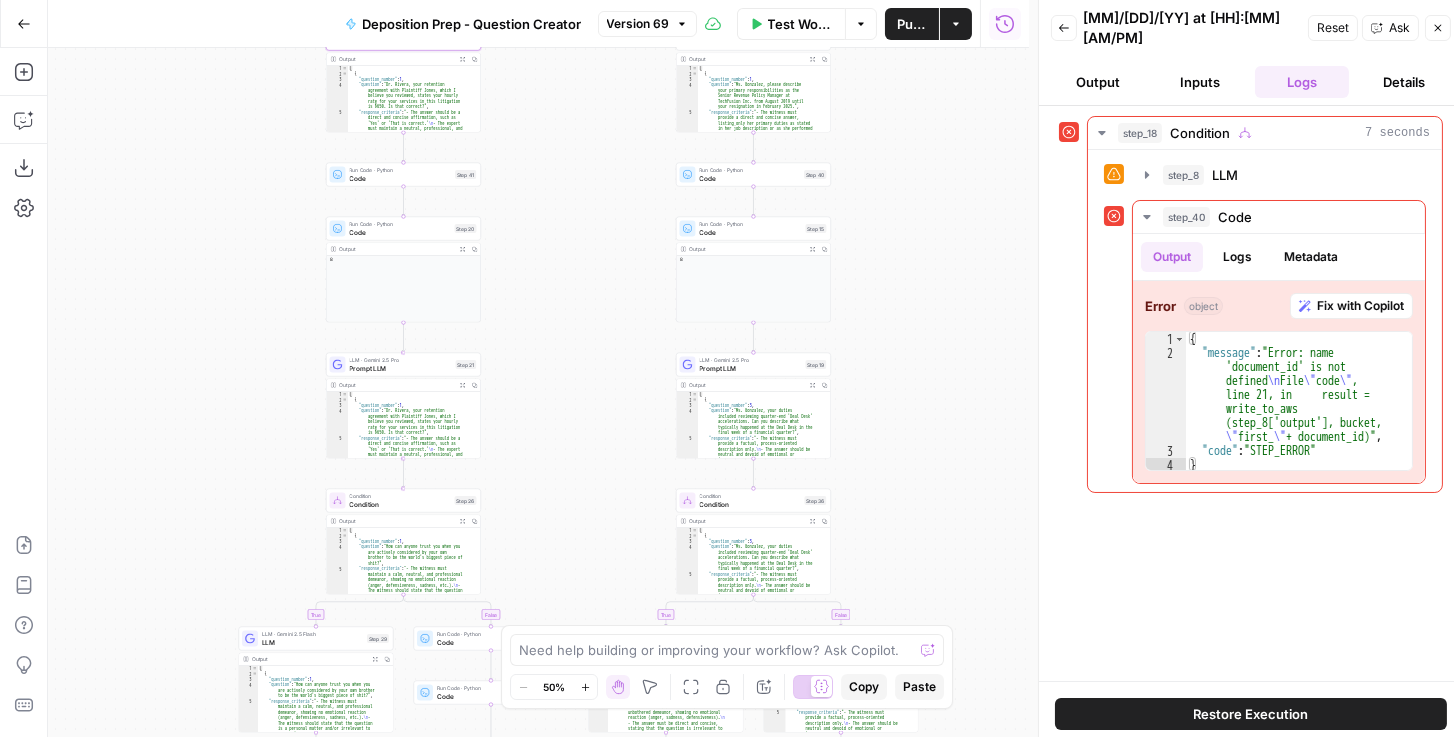 click on "Prompt LLM" at bounding box center [401, 368] 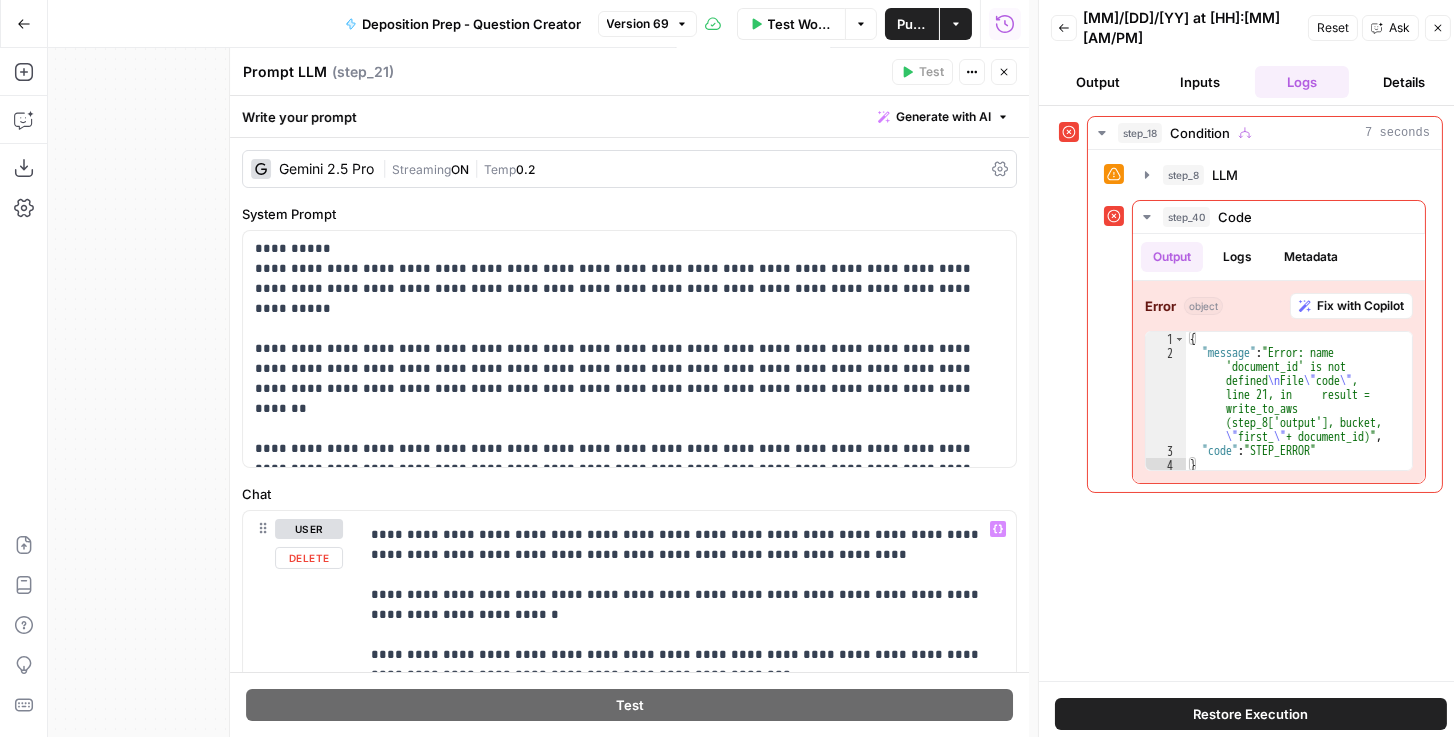 scroll, scrollTop: 1161, scrollLeft: 0, axis: vertical 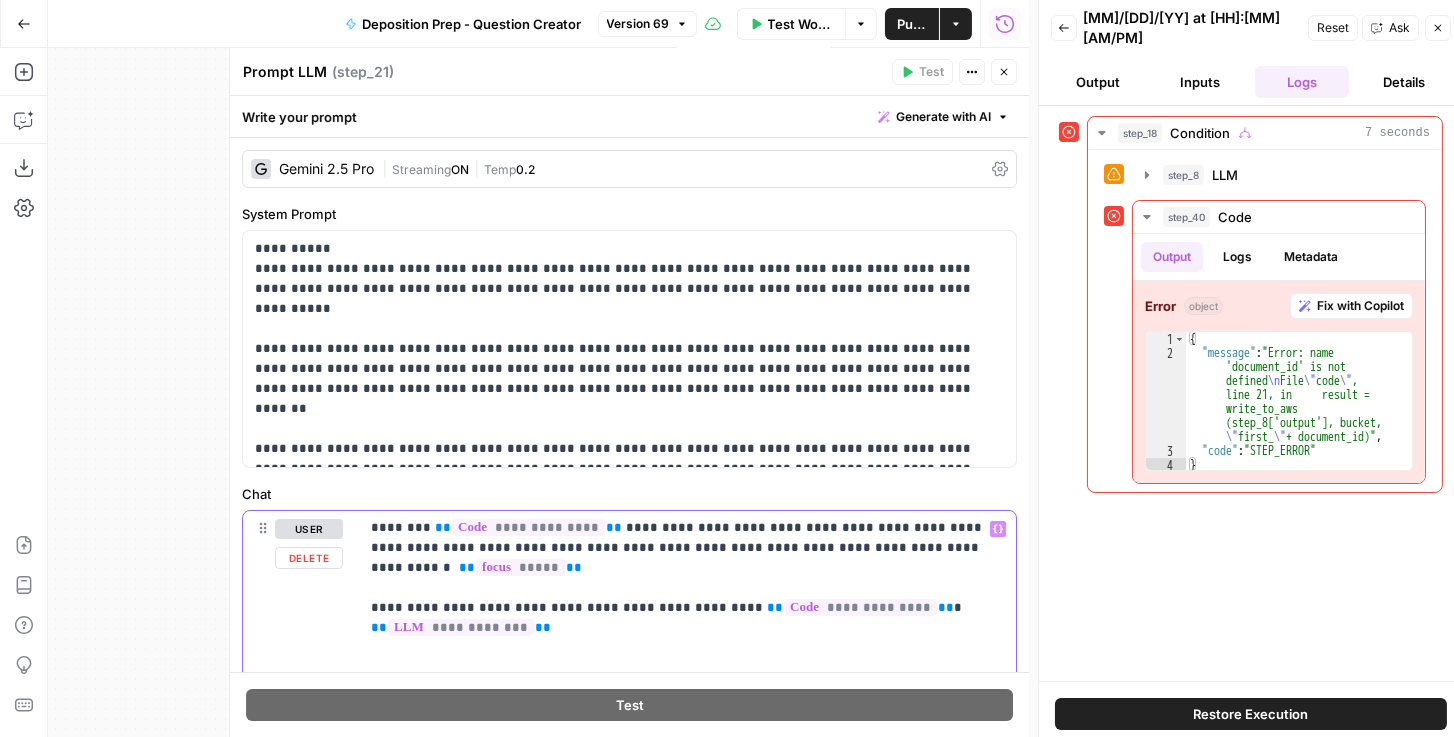 drag, startPoint x: 381, startPoint y: 527, endPoint x: 782, endPoint y: 530, distance: 401.01123 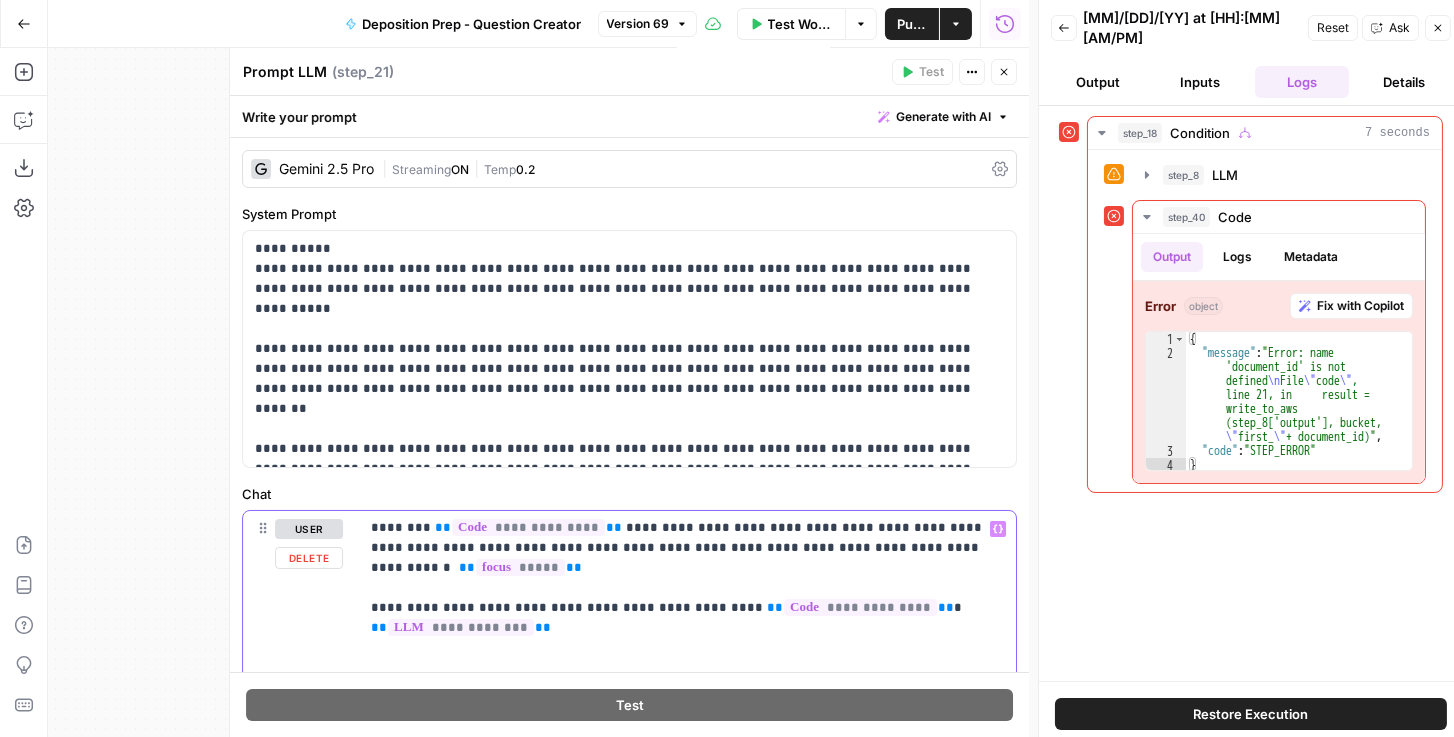 click on "**********" at bounding box center (679, 1138) 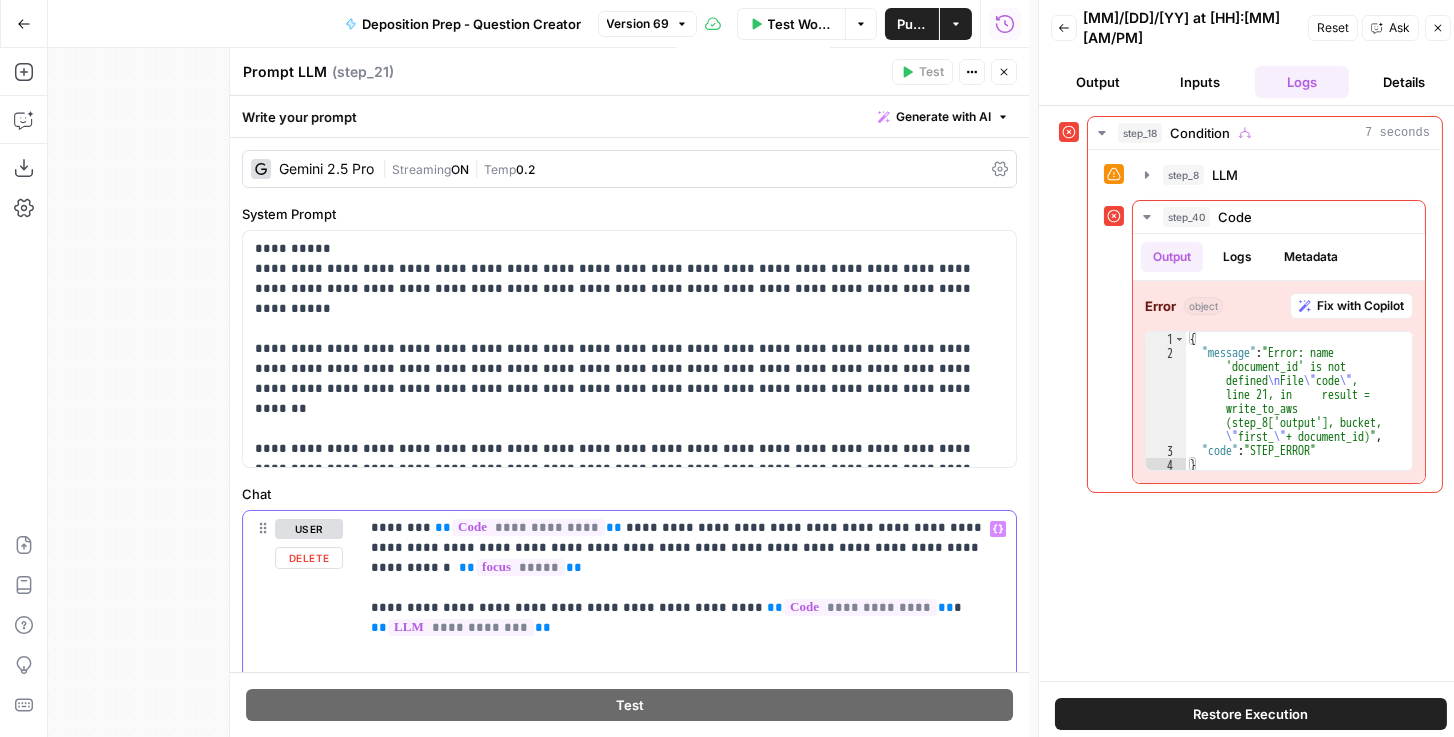 drag, startPoint x: 590, startPoint y: 530, endPoint x: 430, endPoint y: 530, distance: 160 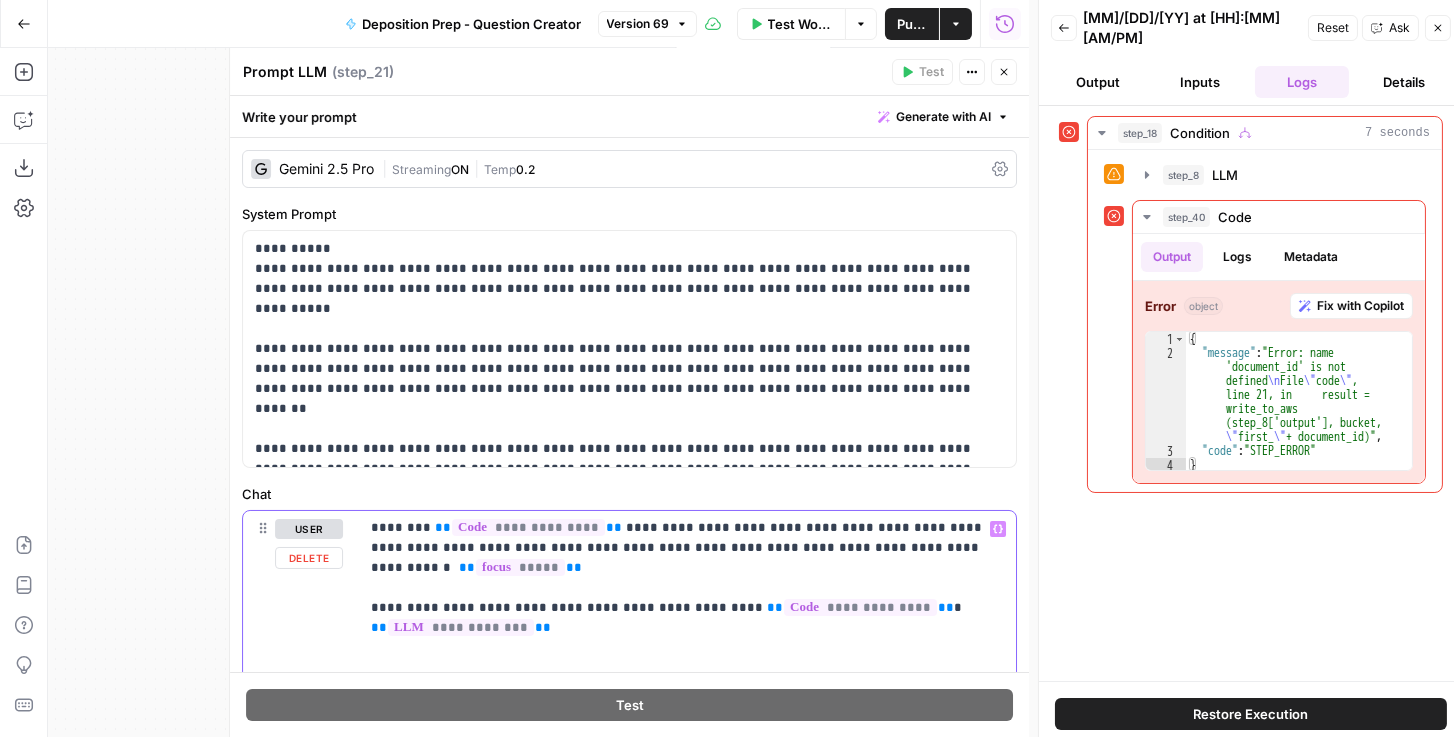 click on "**********" at bounding box center [679, 1138] 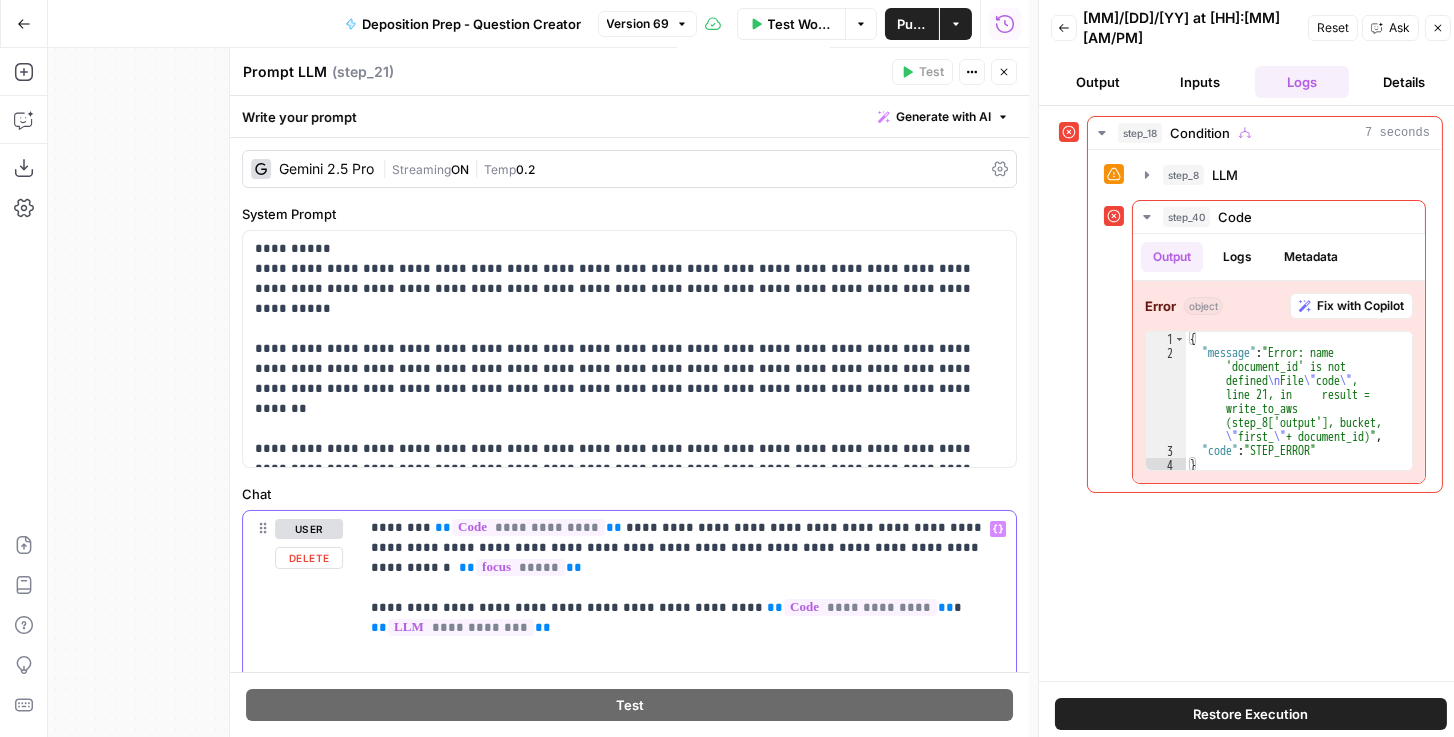 drag, startPoint x: 531, startPoint y: 567, endPoint x: 424, endPoint y: 565, distance: 107.01869 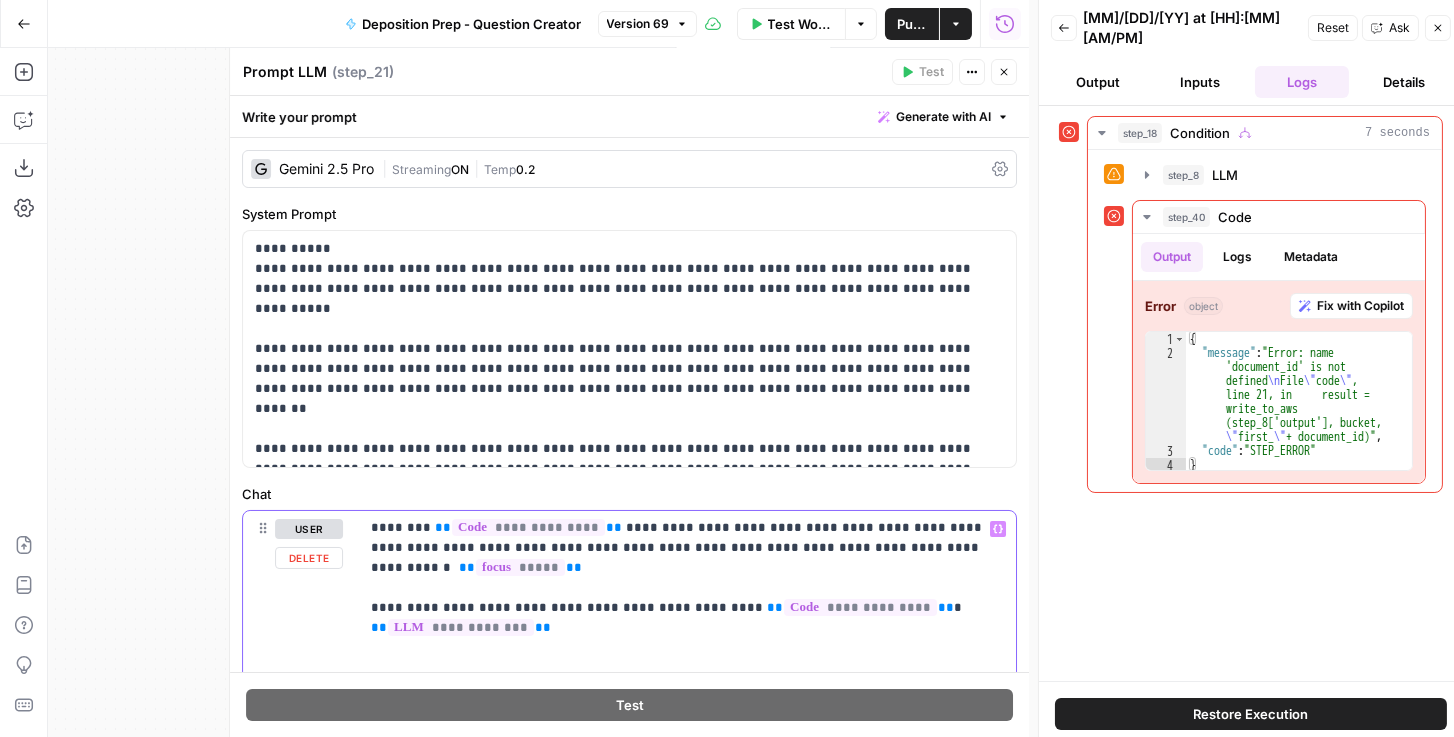 click on "**********" at bounding box center [679, 1138] 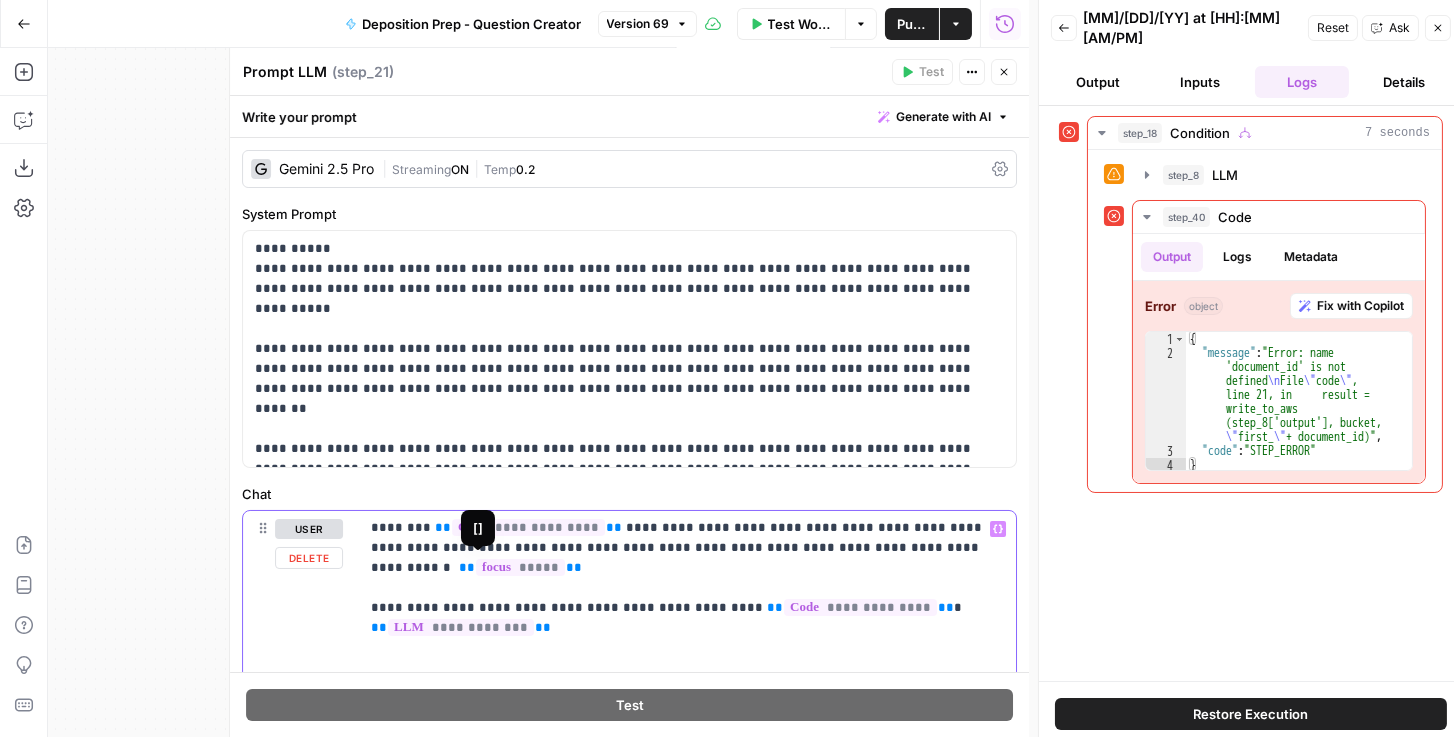 click on "**********" at bounding box center (679, 1138) 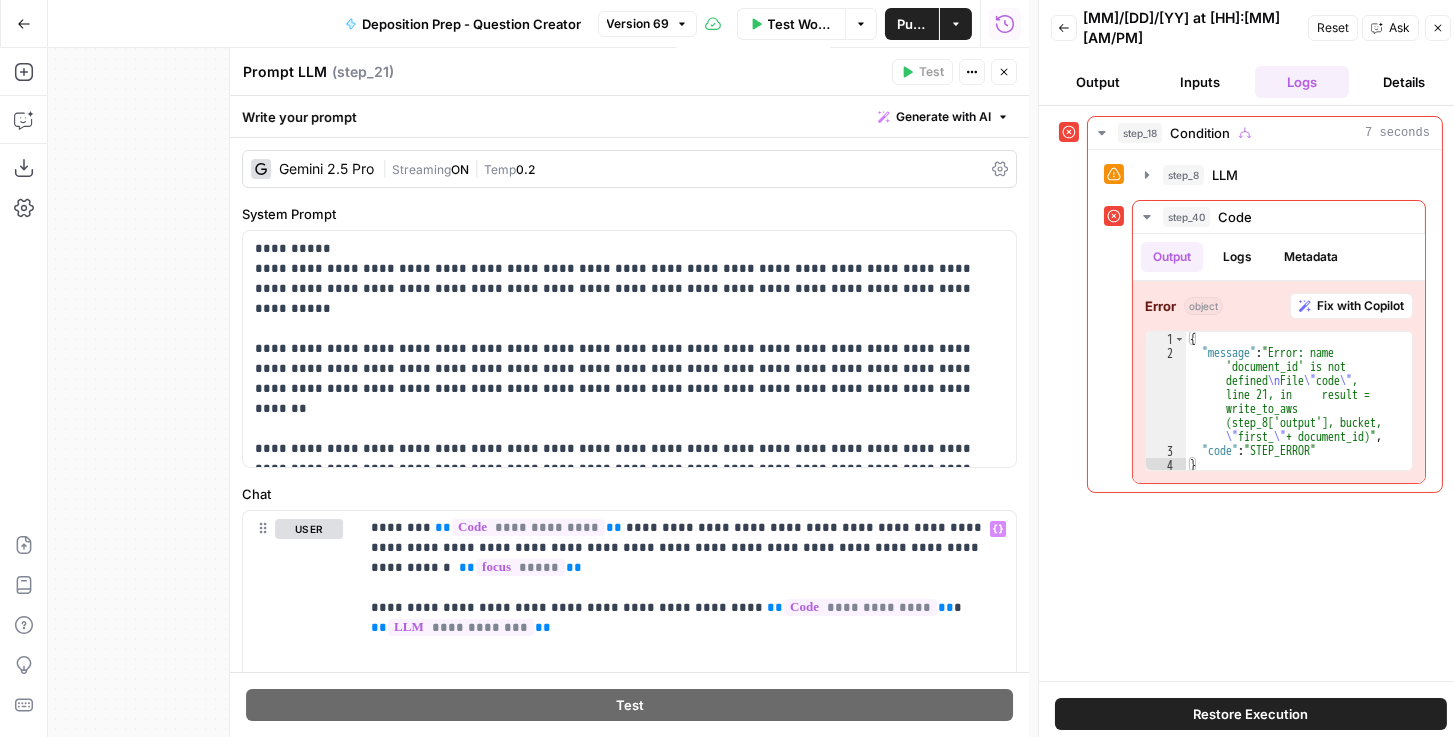 click on "Close" at bounding box center [1438, 28] 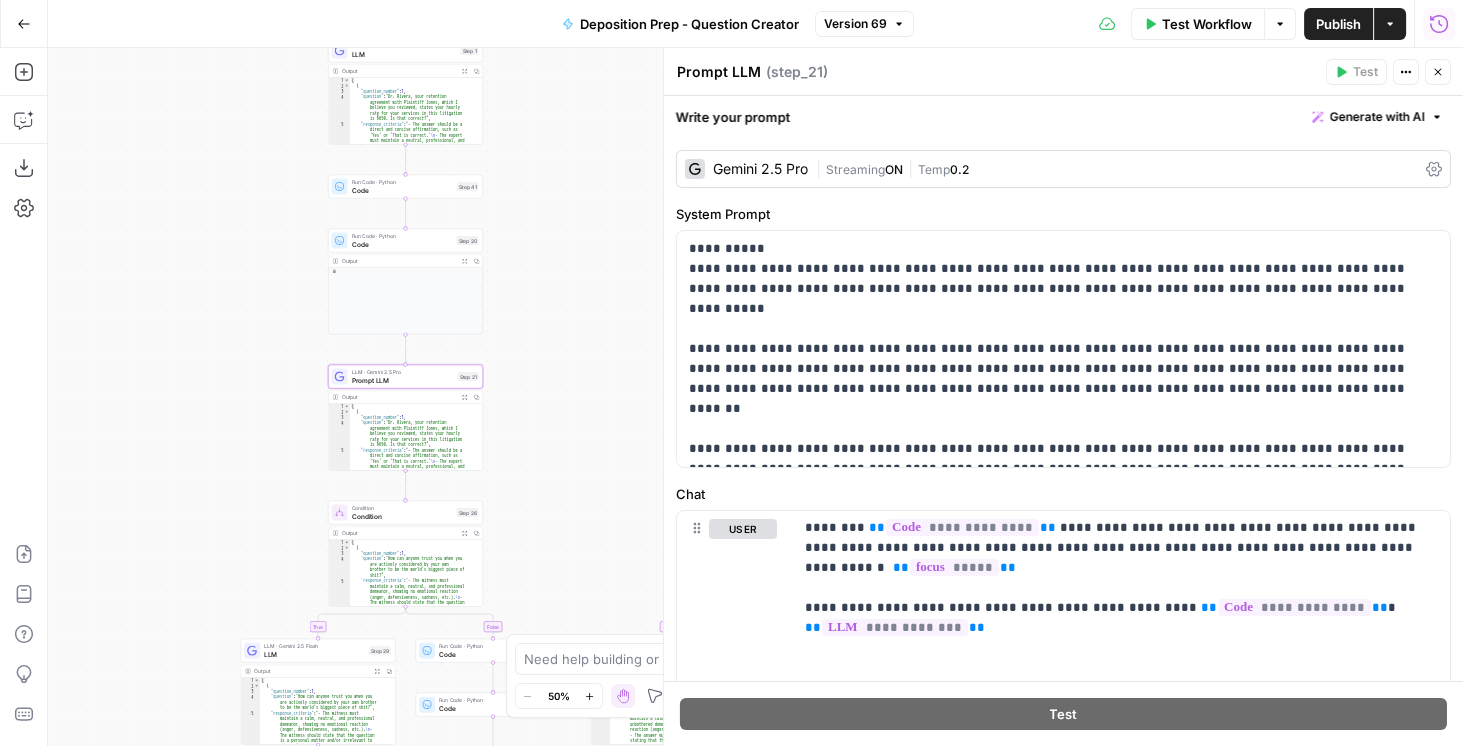 drag, startPoint x: 550, startPoint y: 173, endPoint x: 489, endPoint y: 254, distance: 101.4002 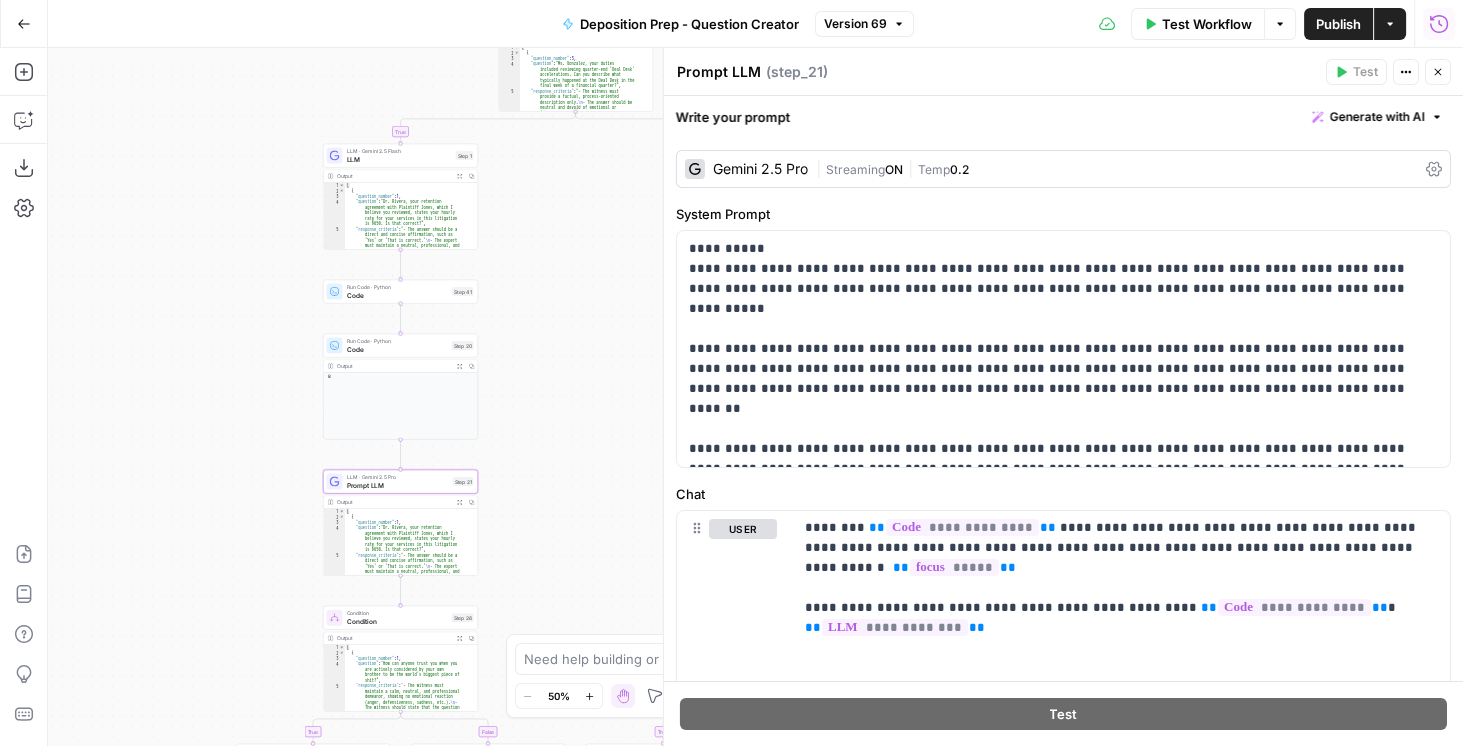 click on "LLM" at bounding box center (399, 159) 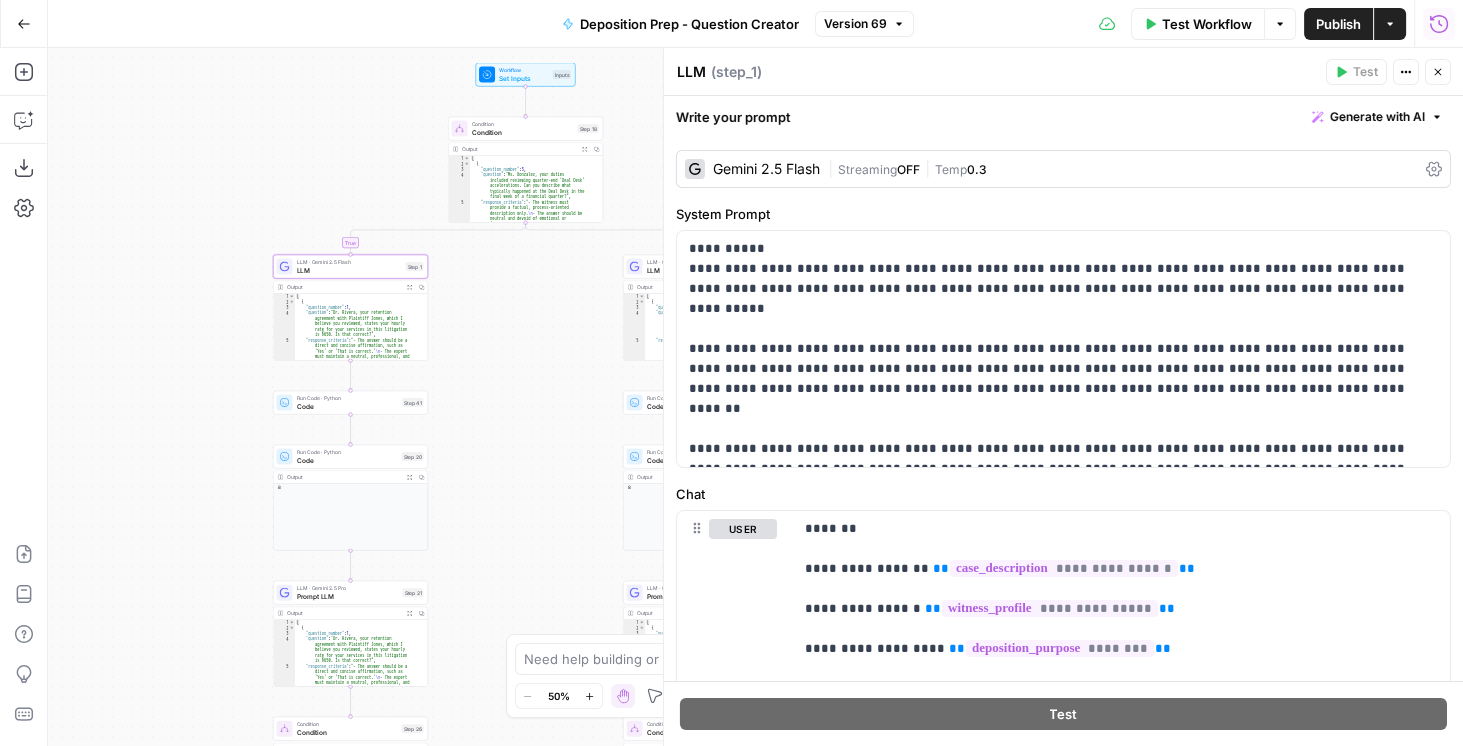 drag, startPoint x: 580, startPoint y: 314, endPoint x: 454, endPoint y: 591, distance: 304.3107 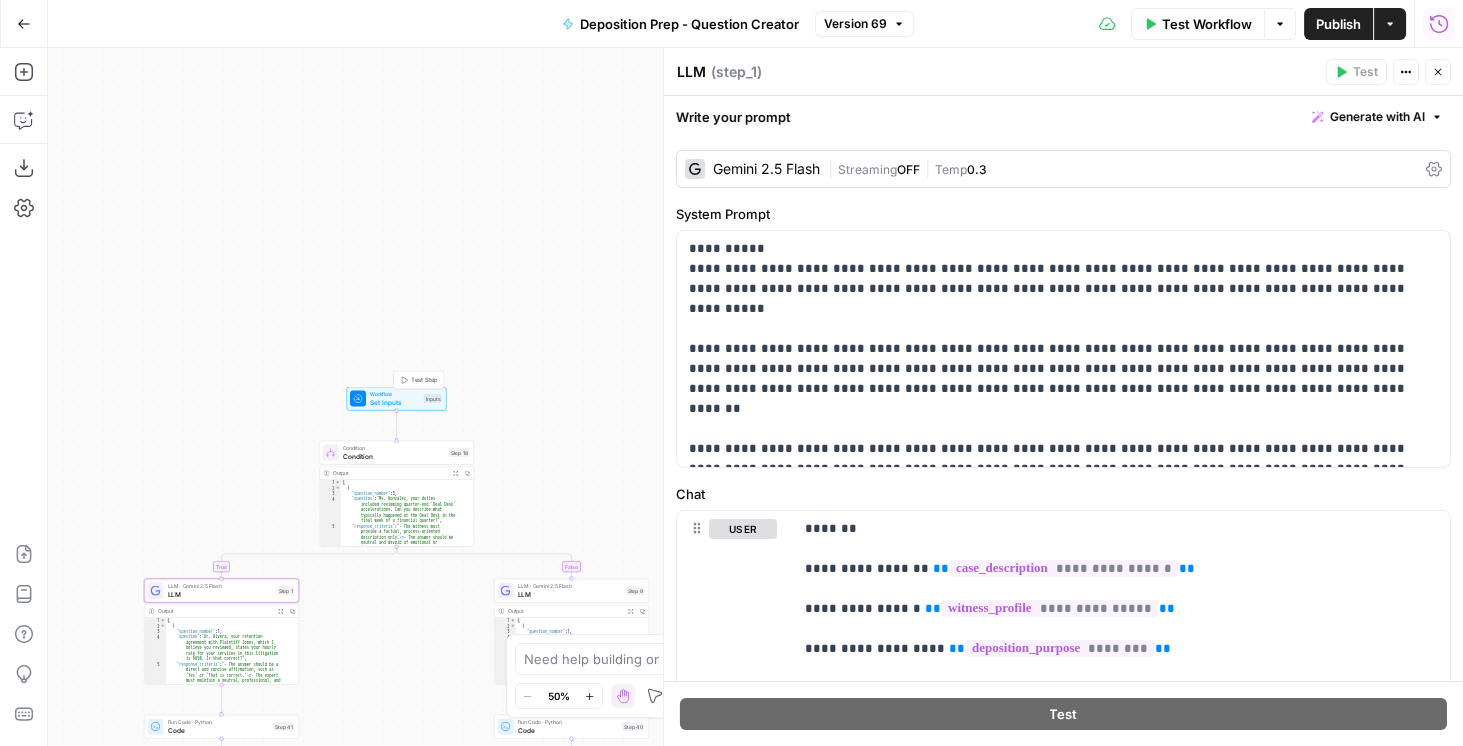 click on "Set Inputs" at bounding box center [395, 402] 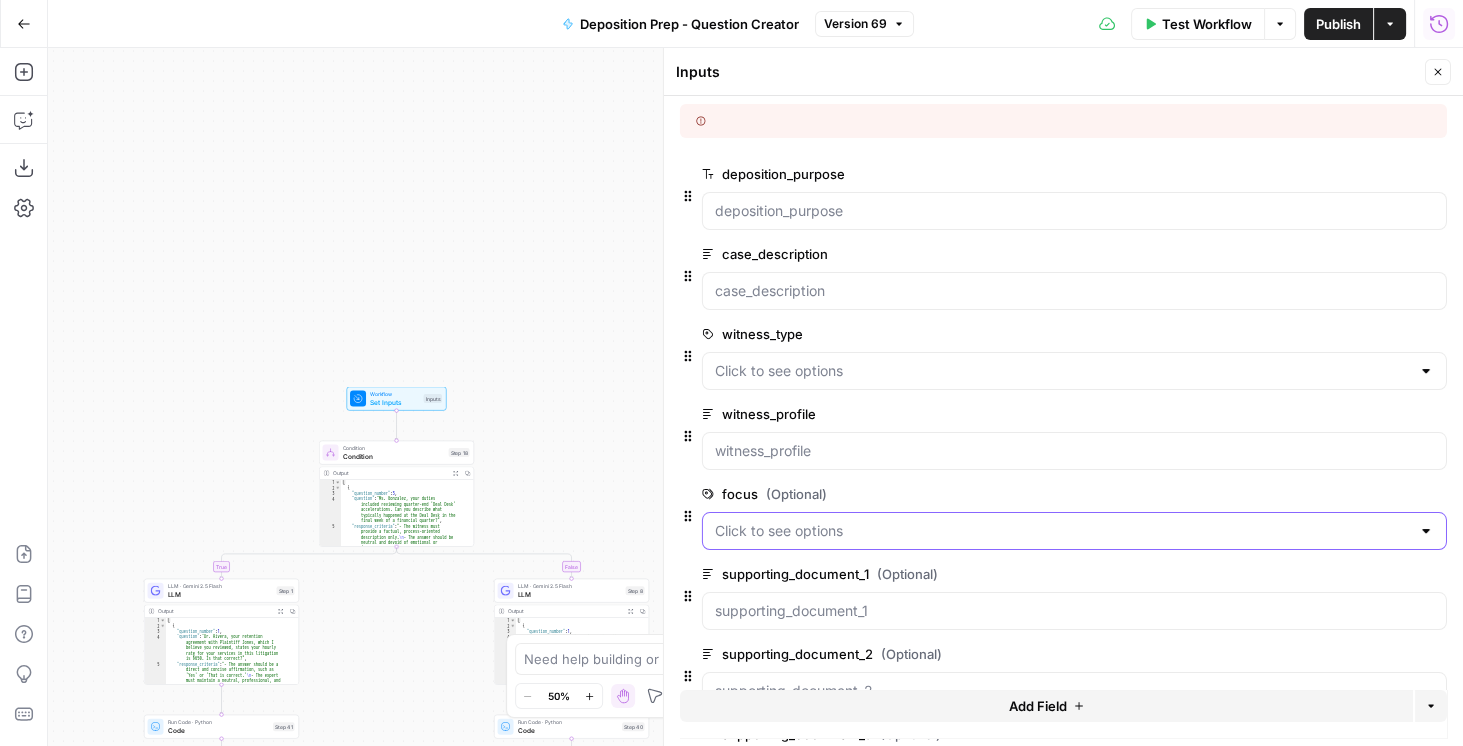 click on "focus   (Optional)" at bounding box center [1062, 531] 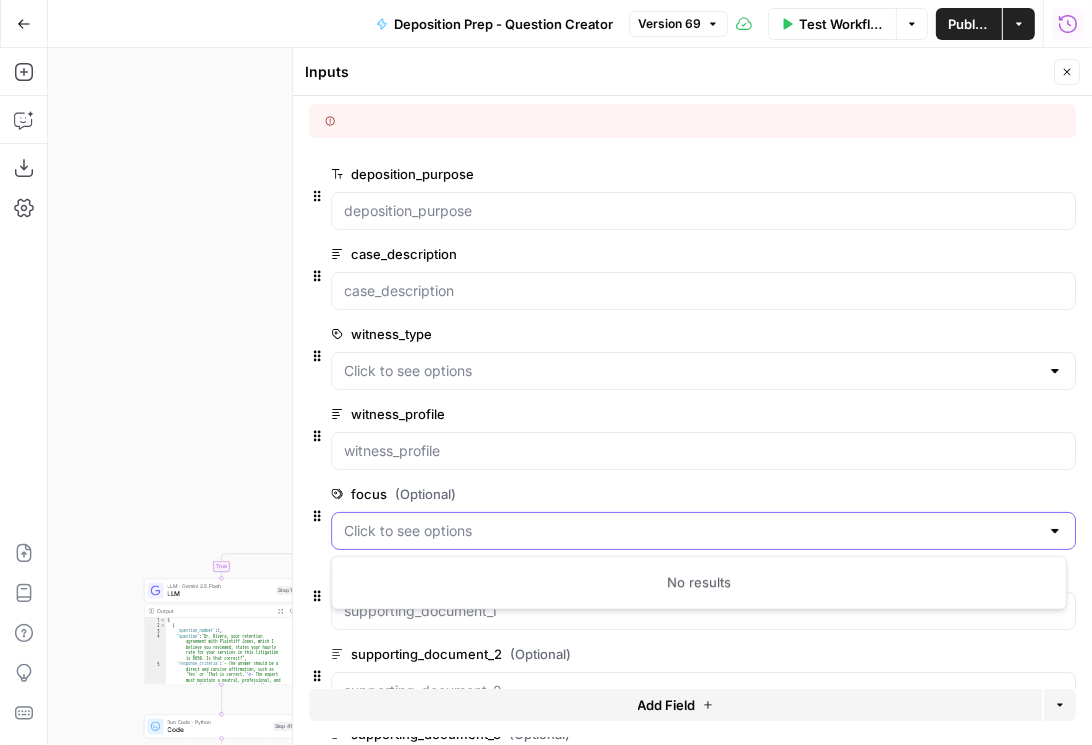 click on "focus   (Optional)" at bounding box center (691, 531) 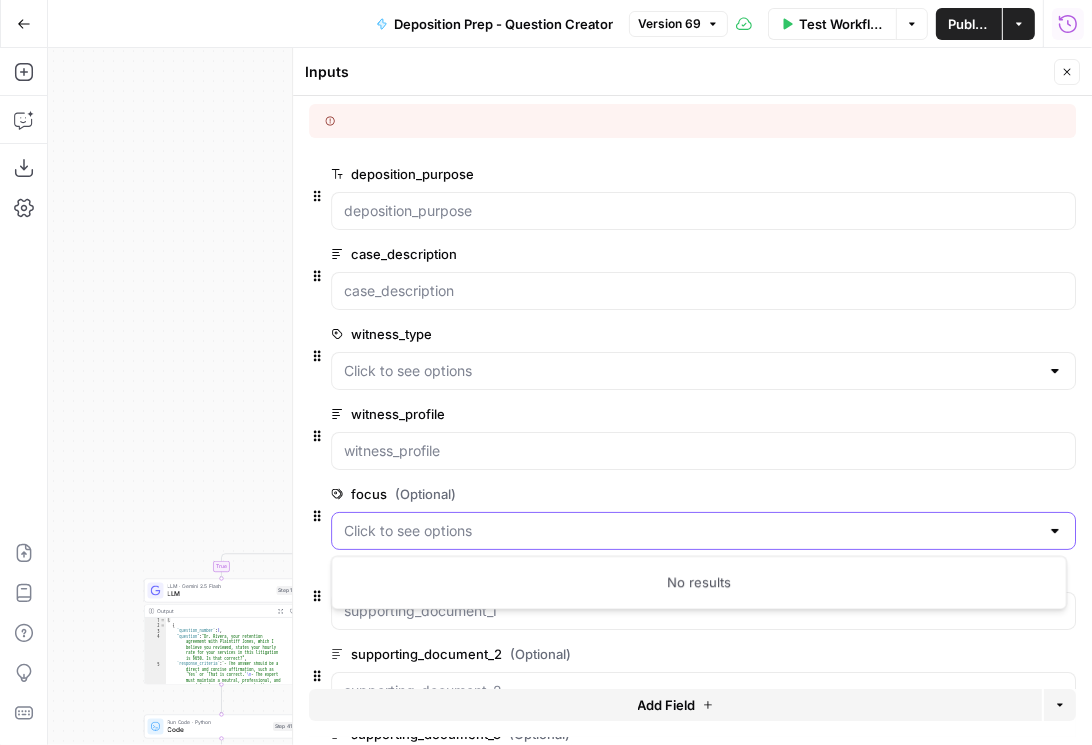 drag, startPoint x: 611, startPoint y: 533, endPoint x: 850, endPoint y: 502, distance: 241.00208 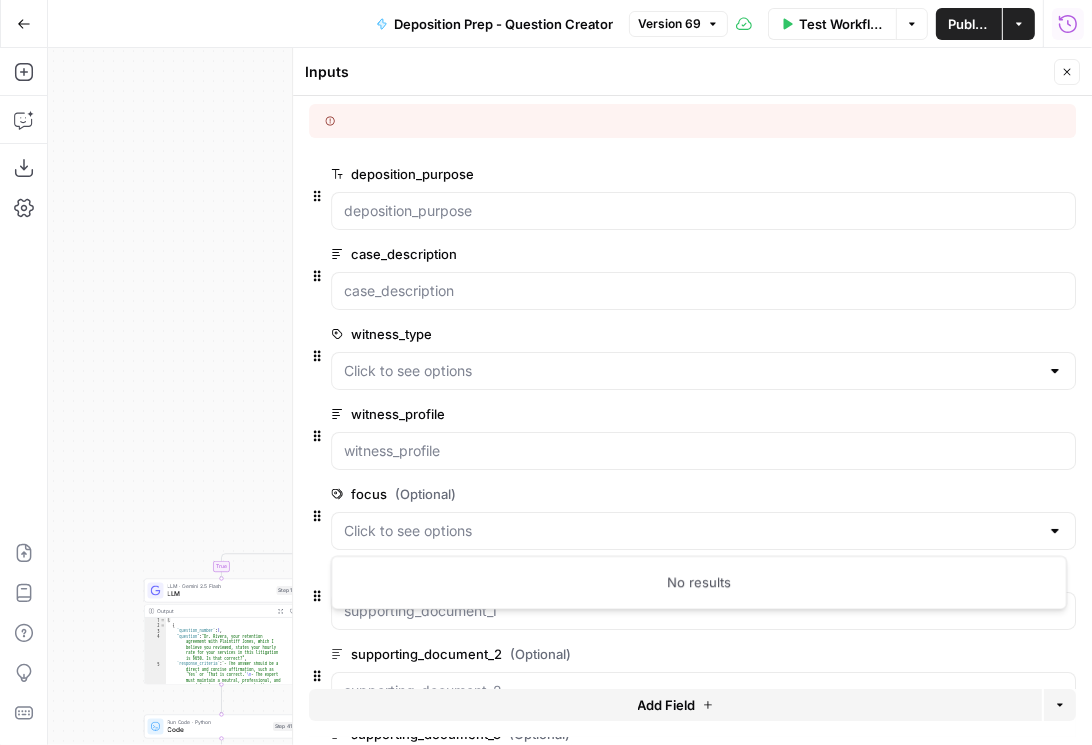 click on "edit field" at bounding box center [1009, 494] 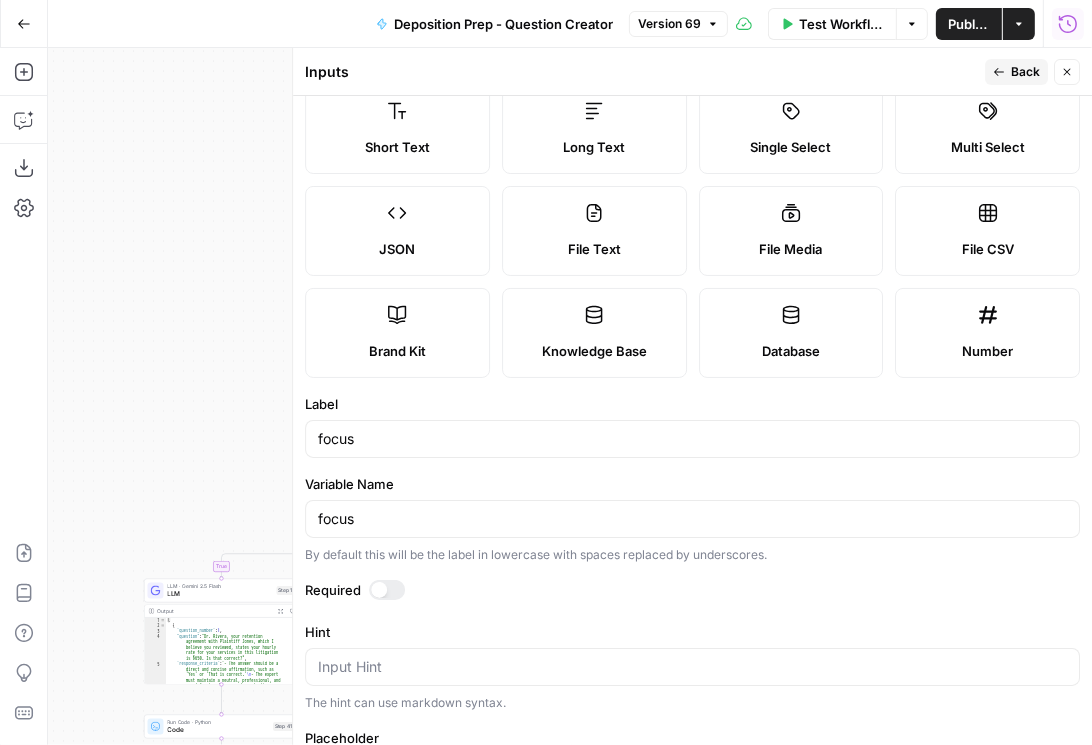 scroll, scrollTop: 285, scrollLeft: 0, axis: vertical 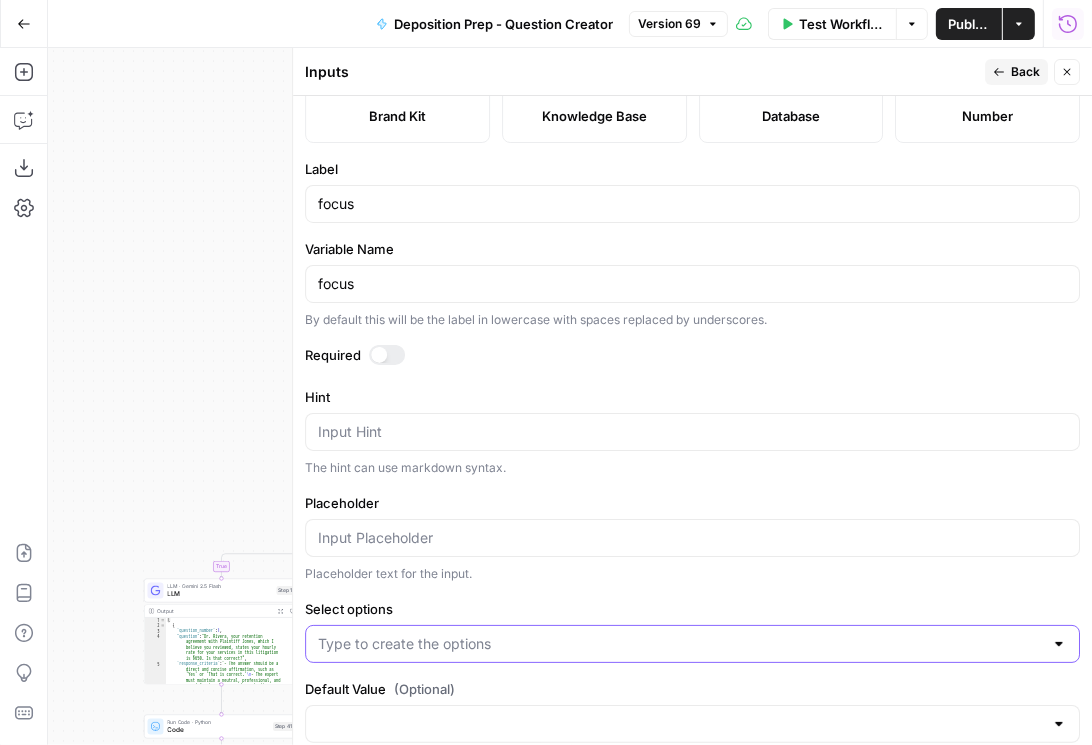 click on "Select options" at bounding box center (680, 644) 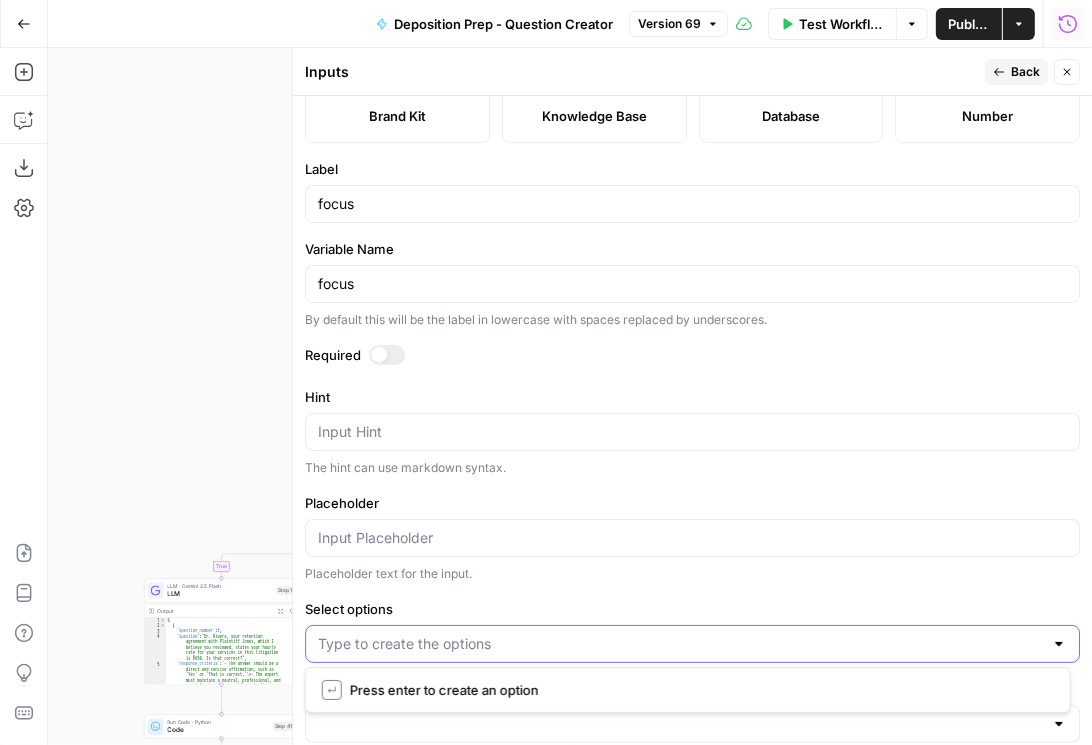 paste on "chronology-timeline" 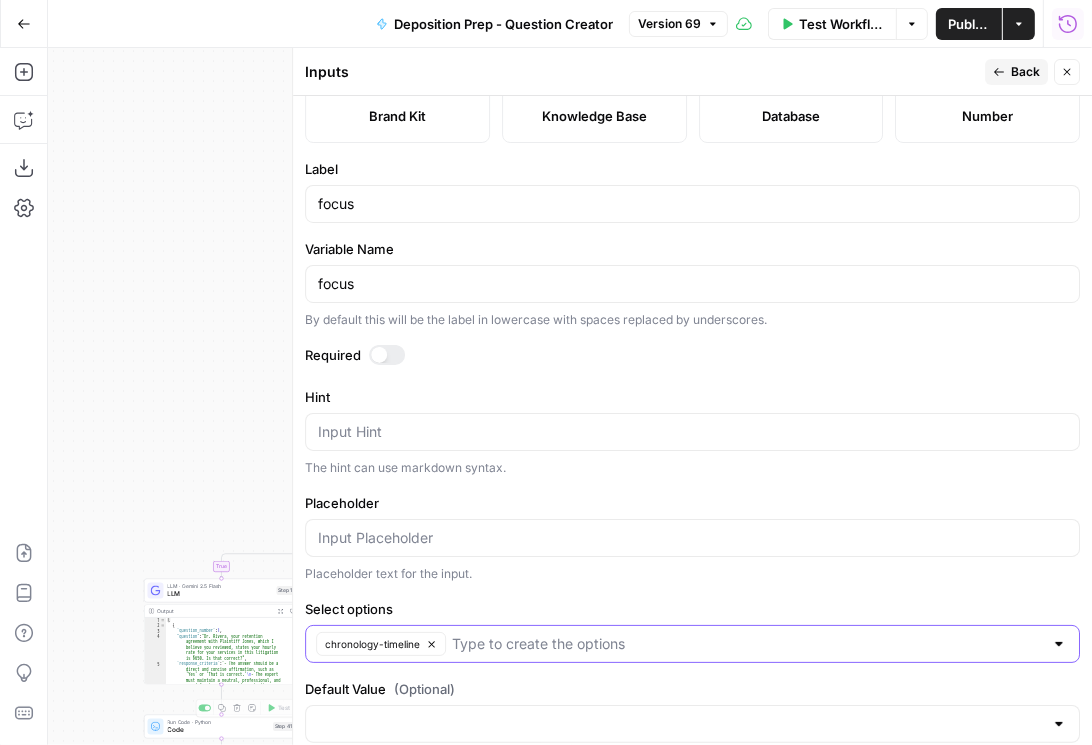 click on "Select options" at bounding box center [747, 644] 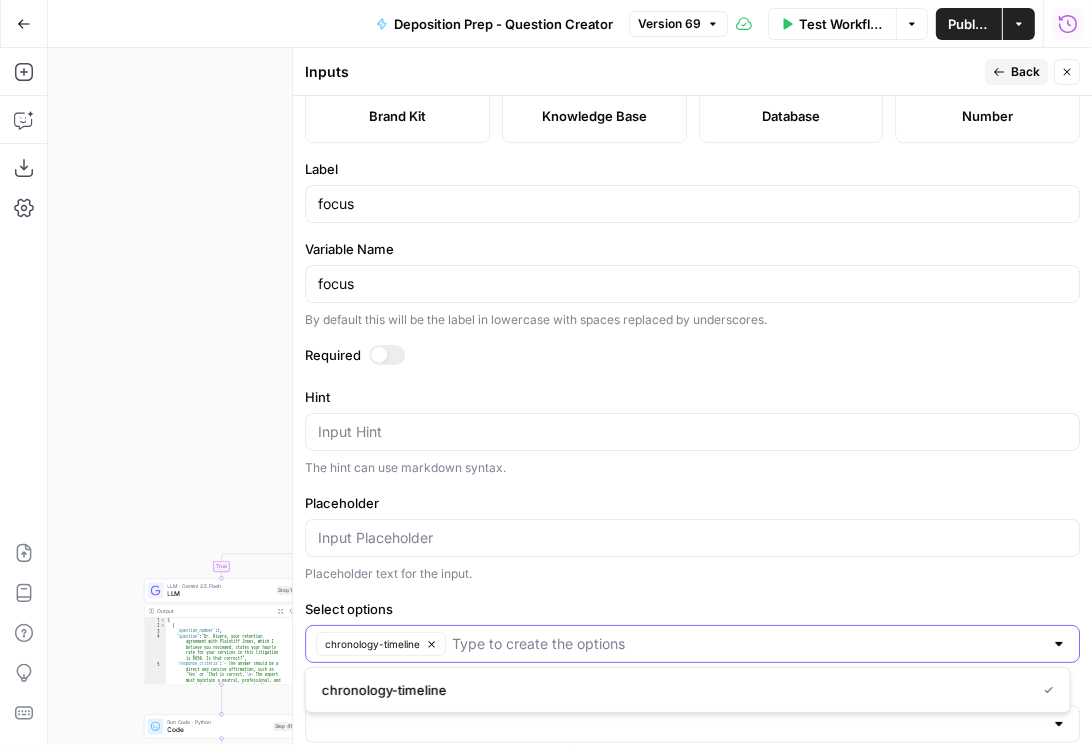 paste on "key-conversations" 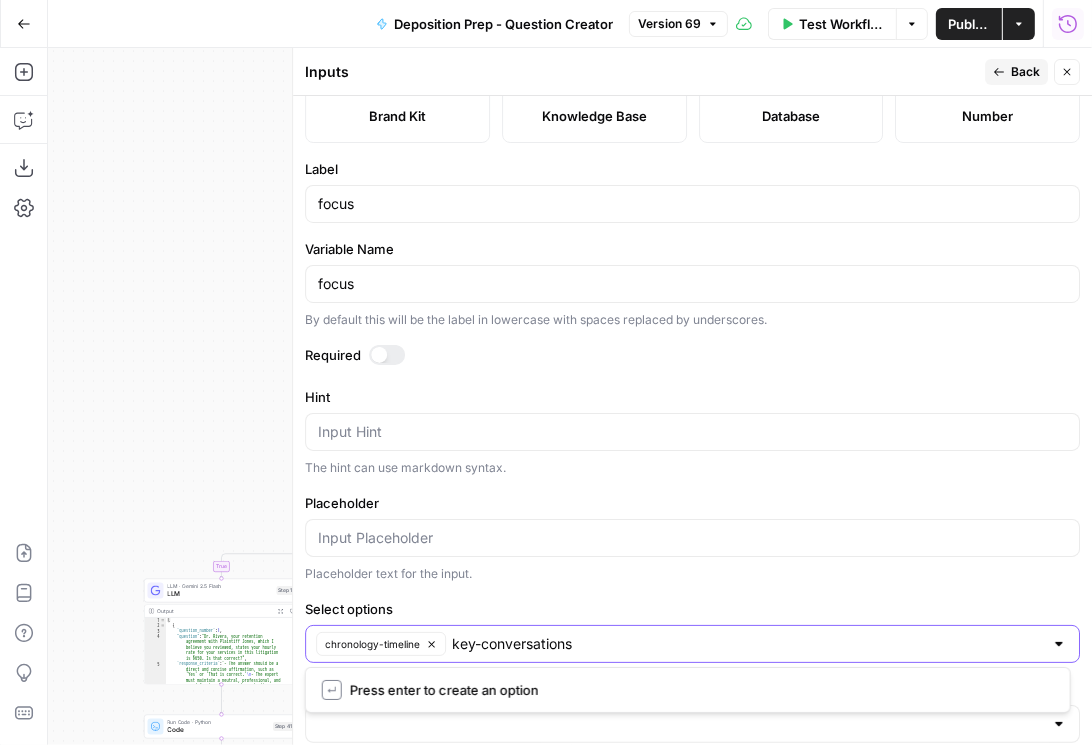 type on "key-conversations" 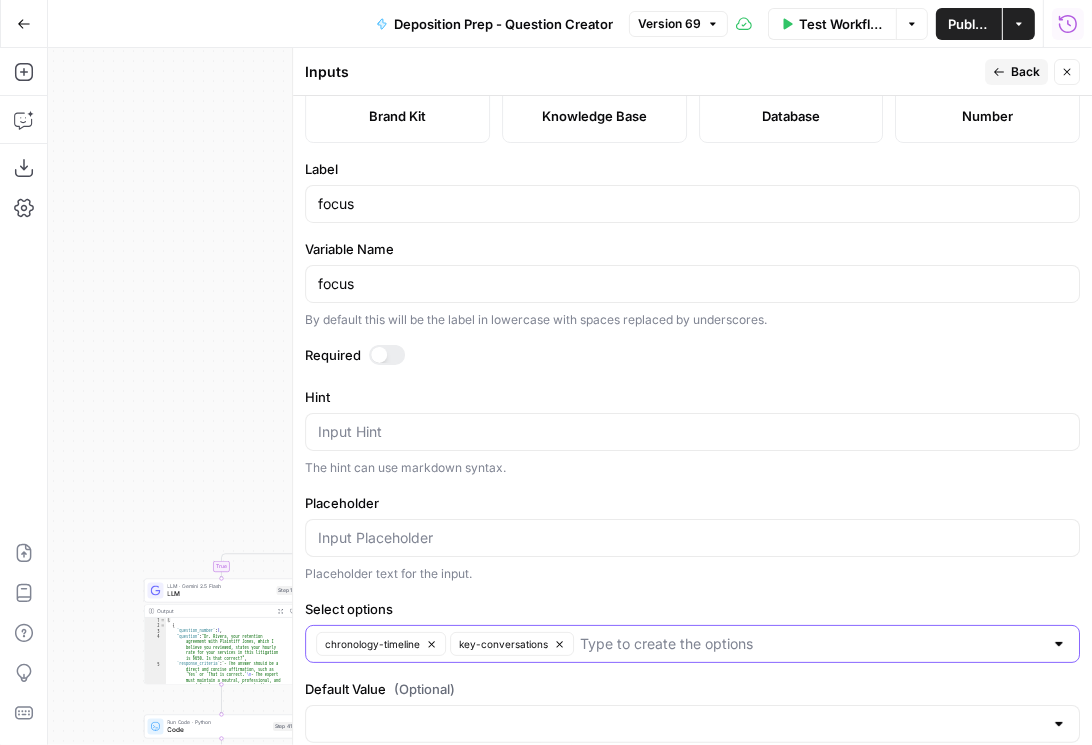 click on "Select options" at bounding box center (811, 644) 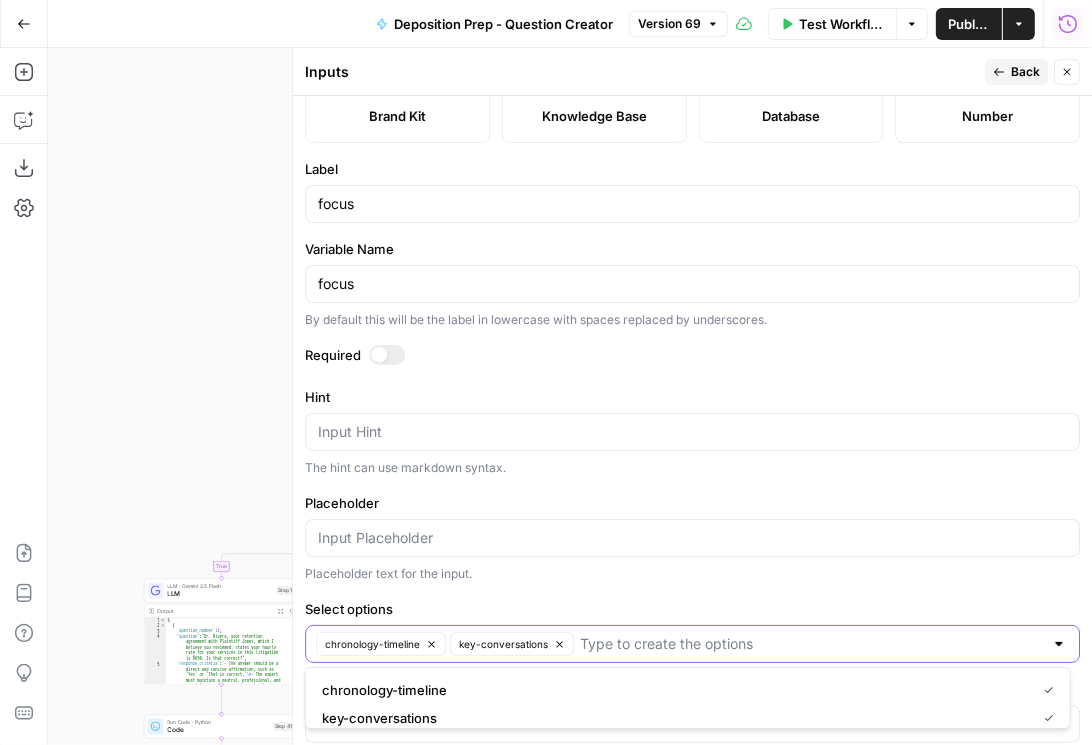 paste on "conciseness-control" 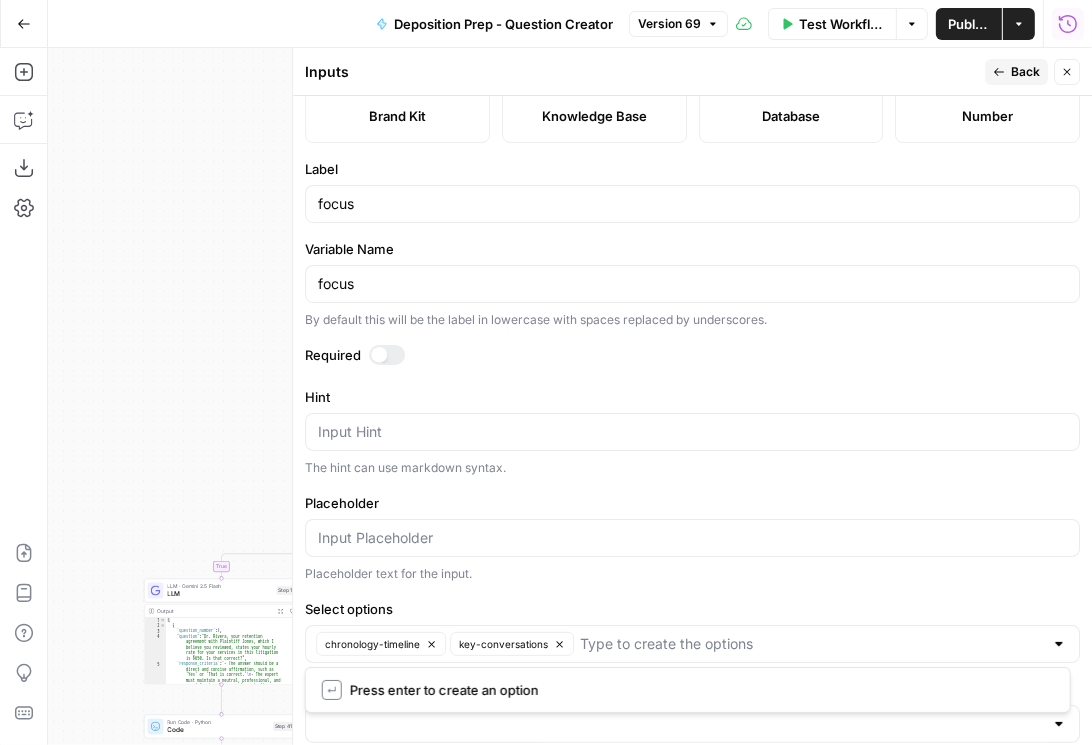 click on "Select options" at bounding box center [692, 609] 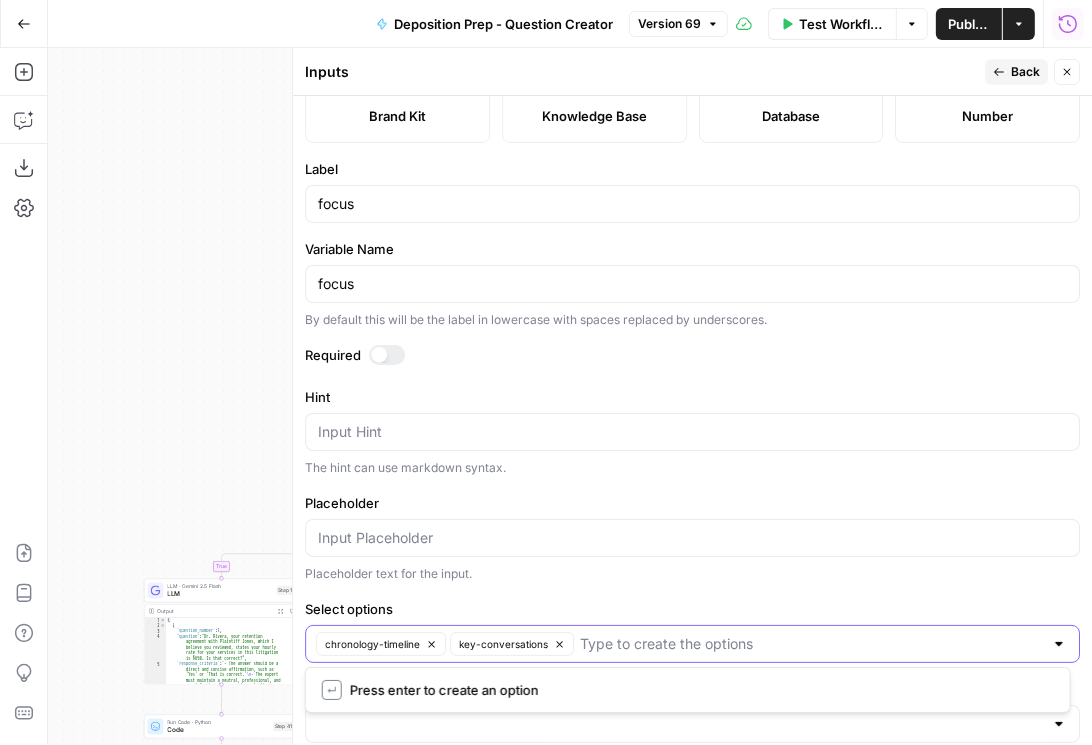 click on "Select options" at bounding box center [811, 644] 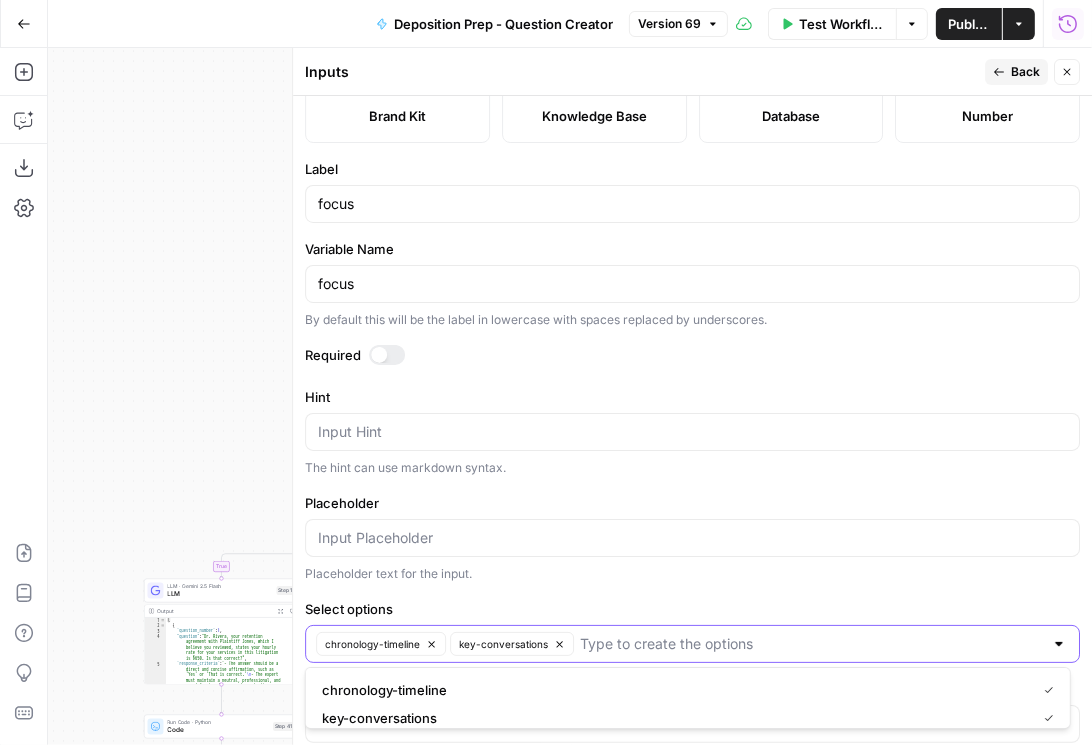 click on "Select options" at bounding box center [811, 644] 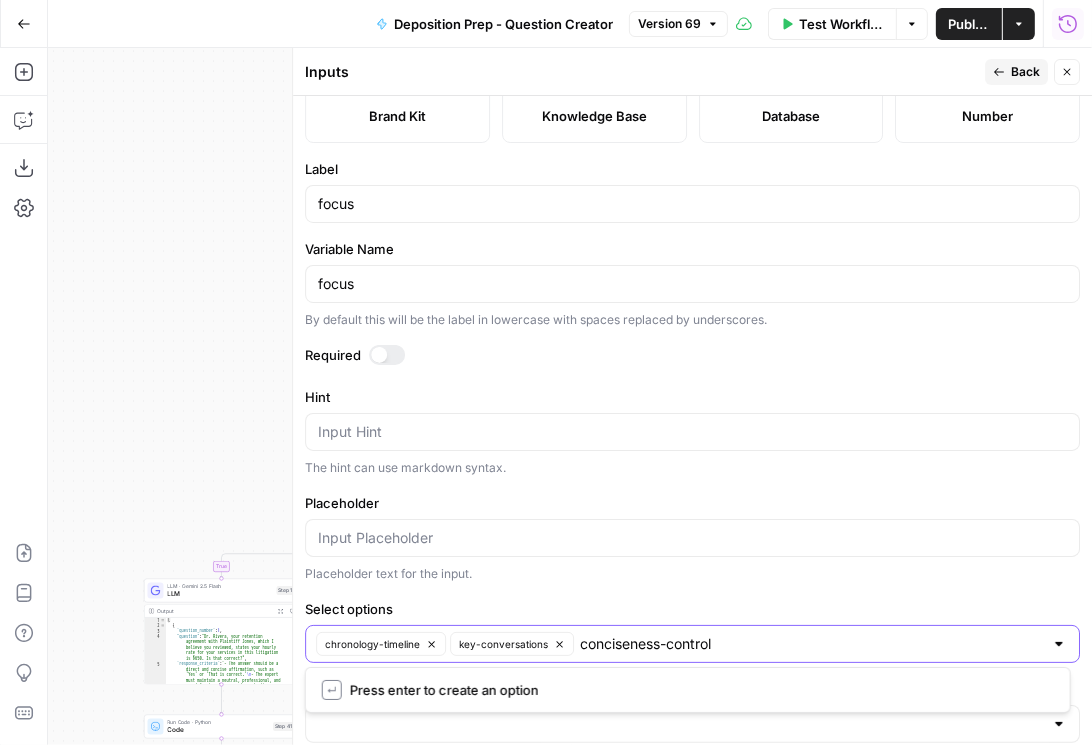 type 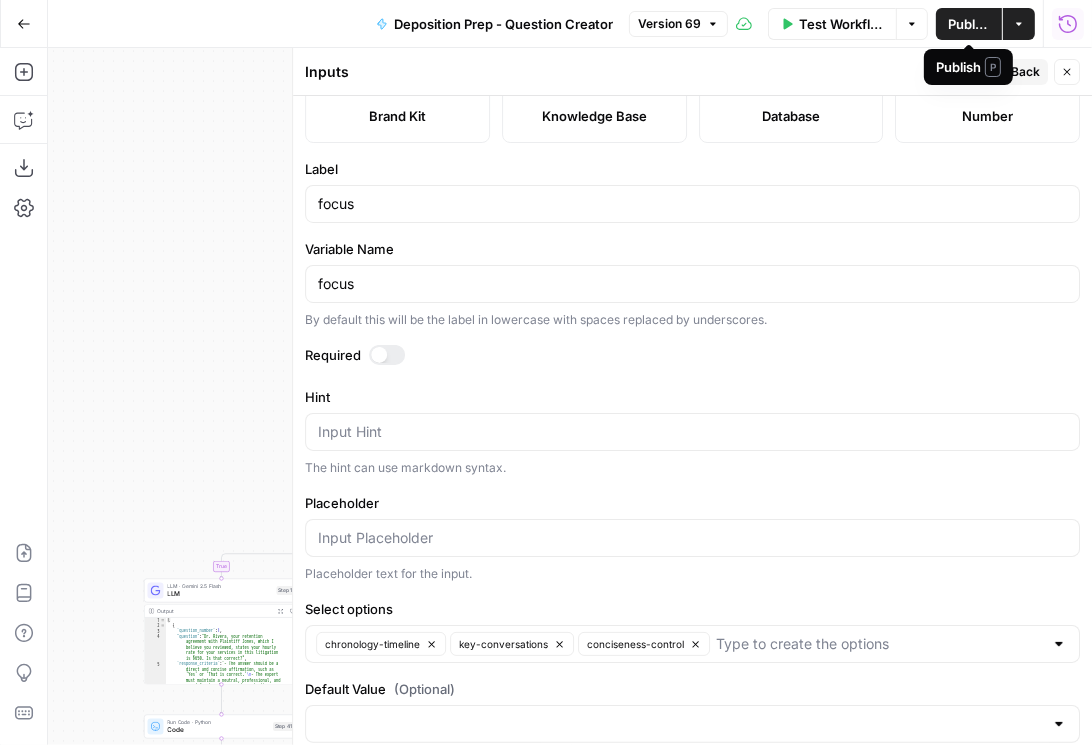 click on "P" at bounding box center [993, 67] 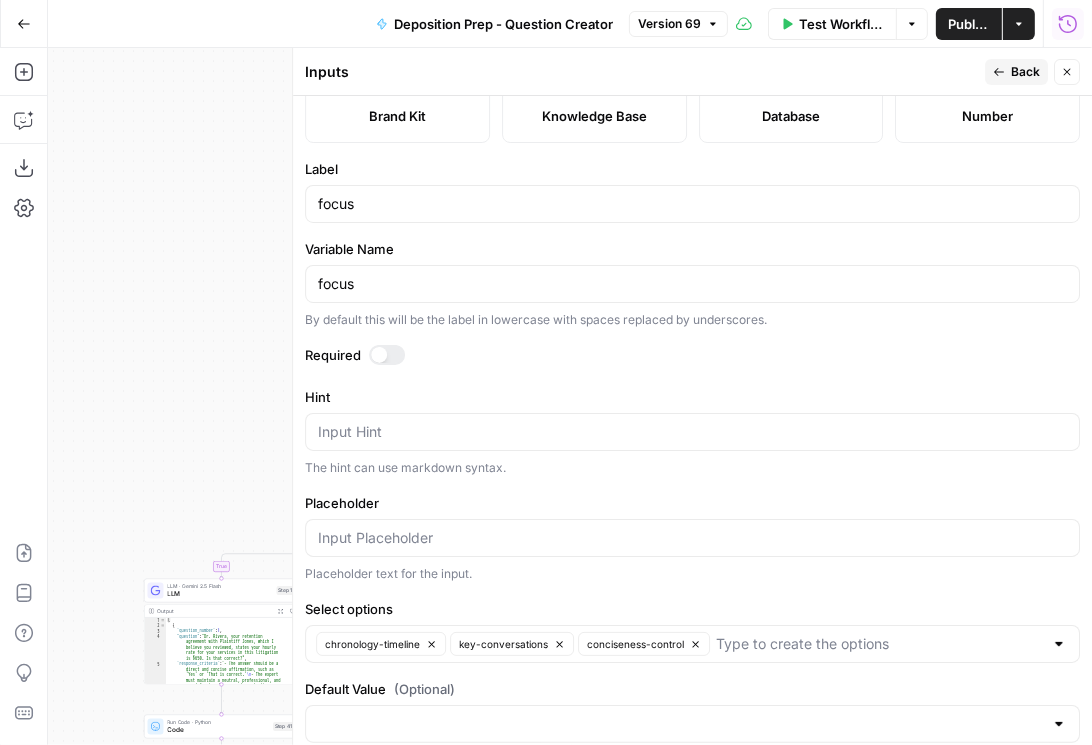 click 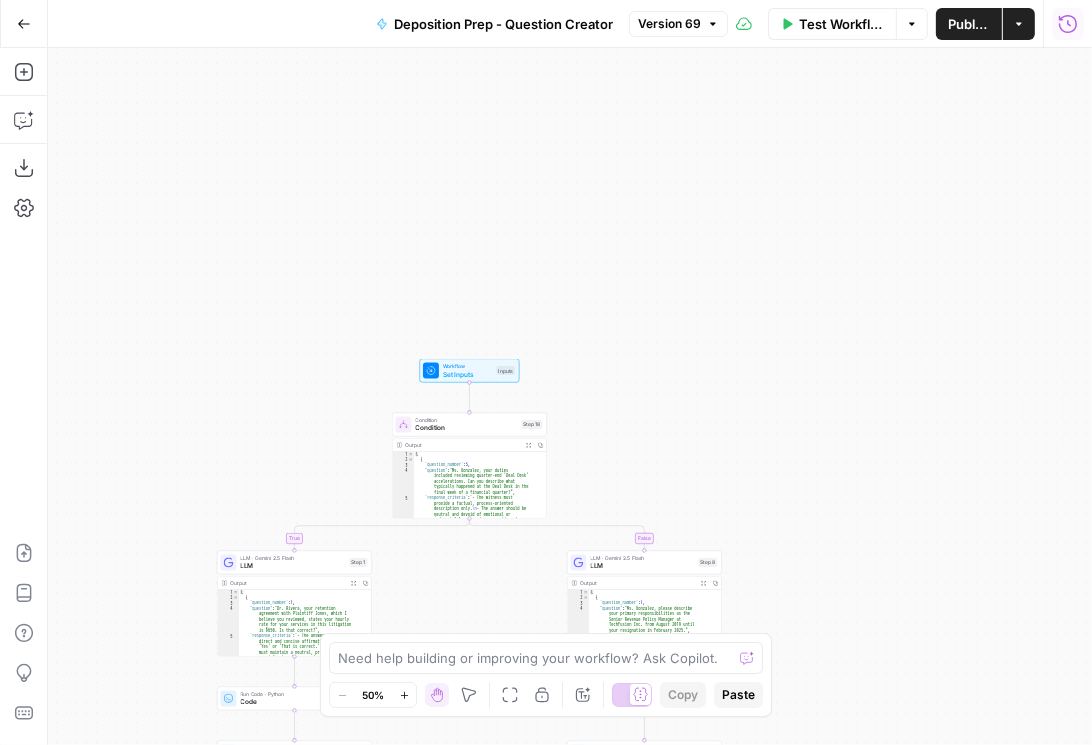 drag, startPoint x: 676, startPoint y: 306, endPoint x: 881, endPoint y: 182, distance: 239.58505 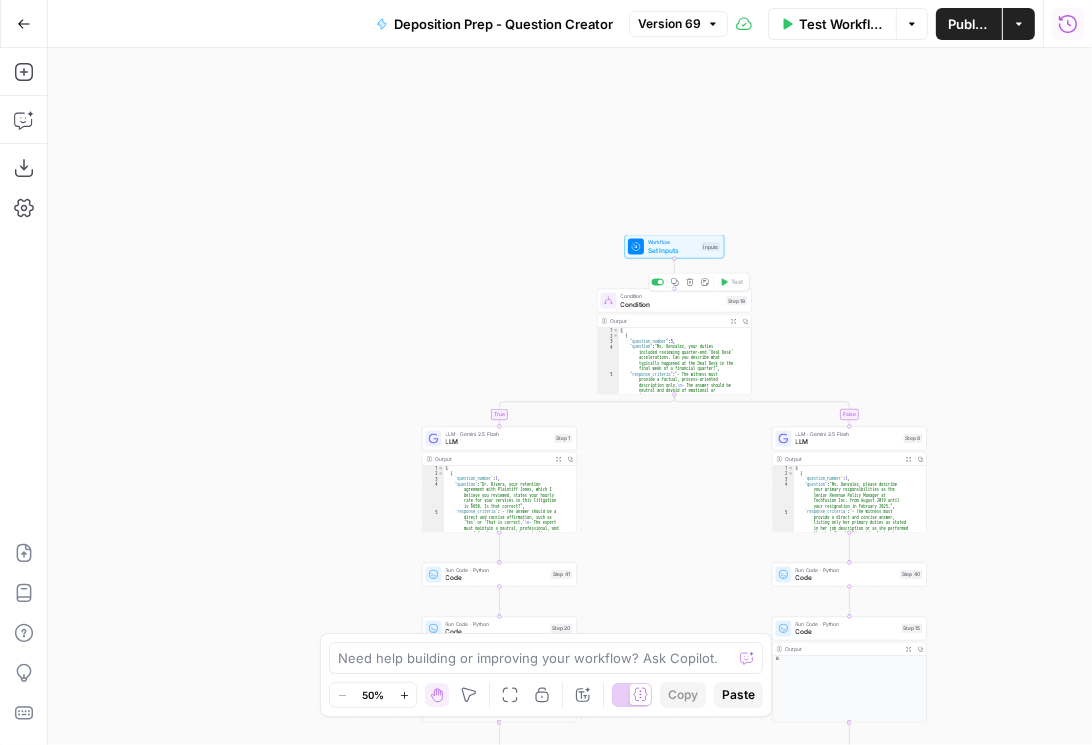 click on "Condition" at bounding box center (672, 304) 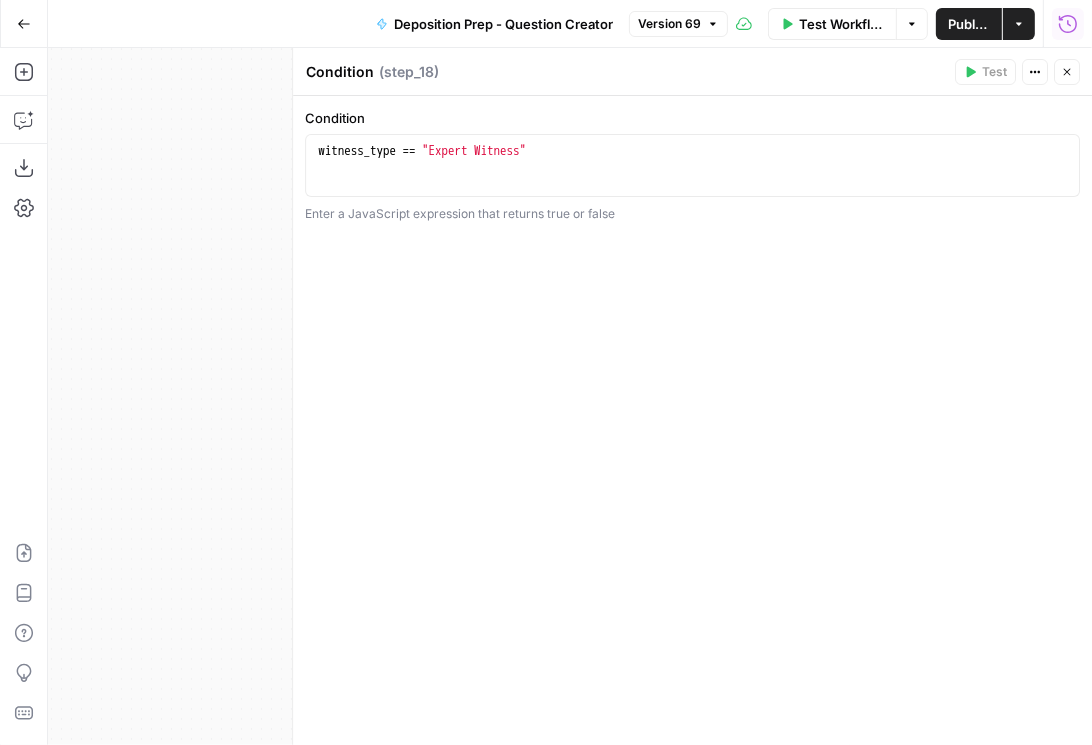 click on "Close" at bounding box center [1067, 72] 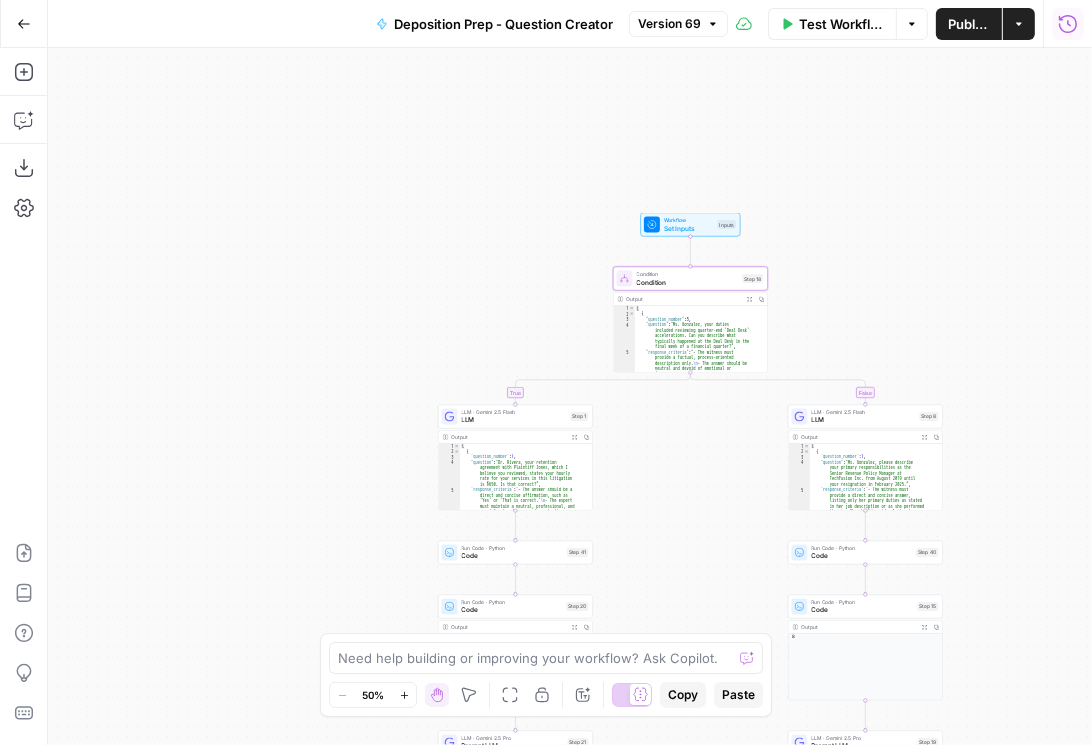 drag, startPoint x: 856, startPoint y: 285, endPoint x: 872, endPoint y: 245, distance: 43.081318 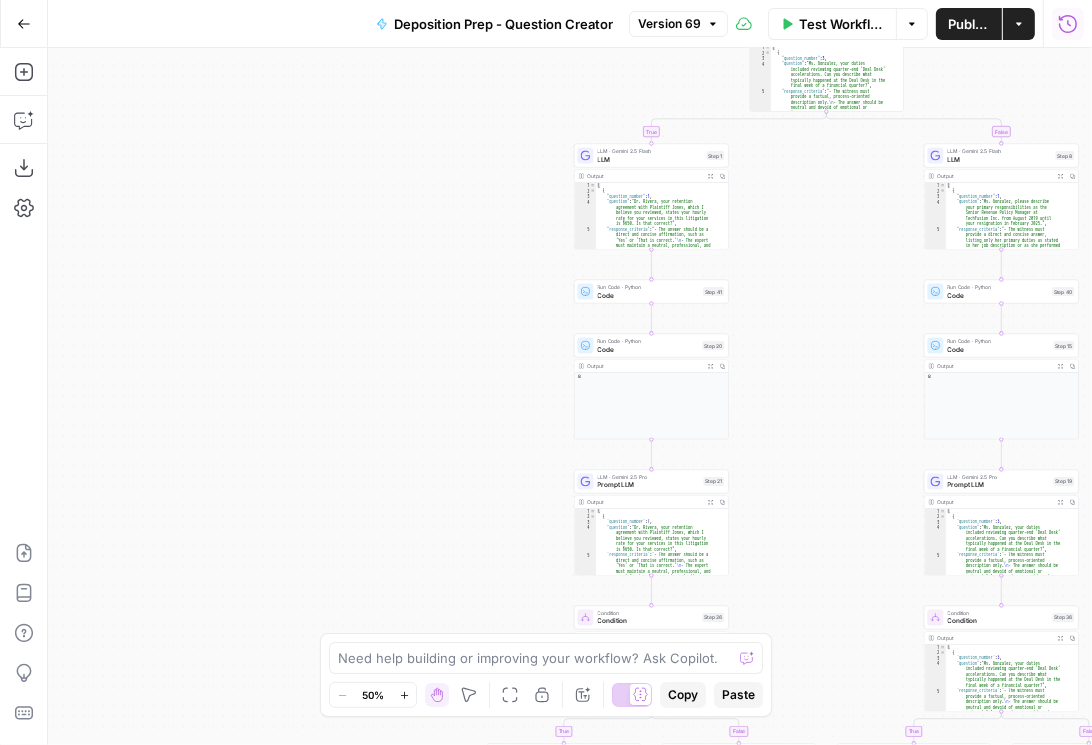 drag, startPoint x: 955, startPoint y: 280, endPoint x: 1072, endPoint y: 53, distance: 255.37816 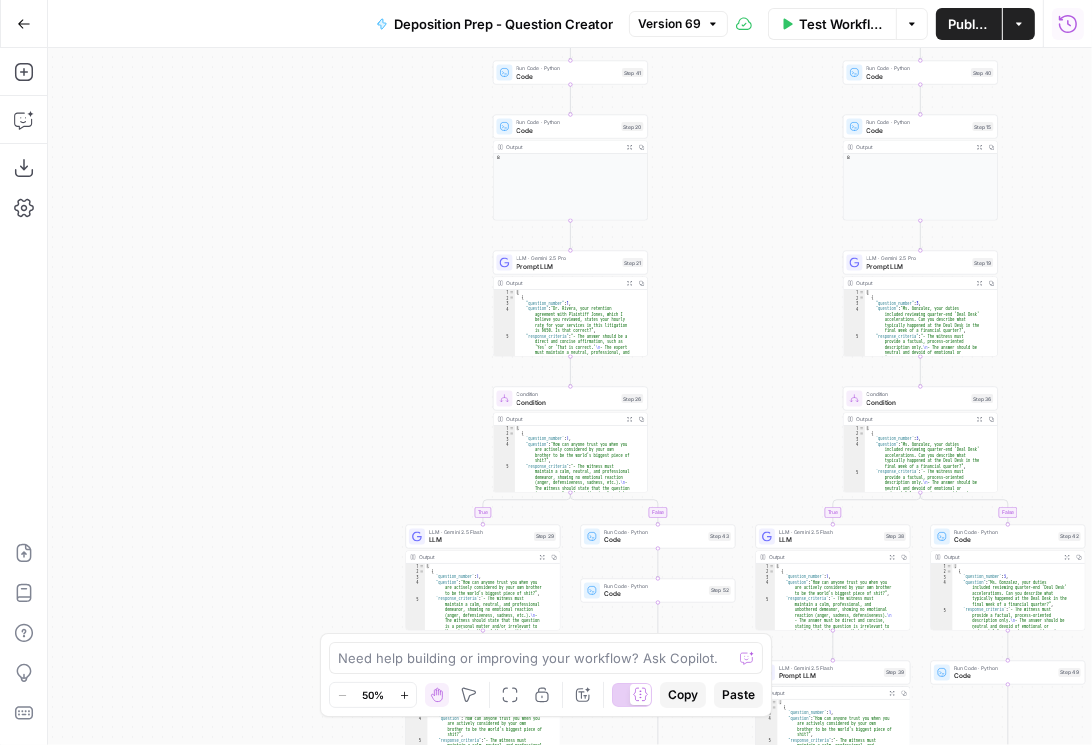 drag, startPoint x: 833, startPoint y: 457, endPoint x: 697, endPoint y: 248, distance: 249.35316 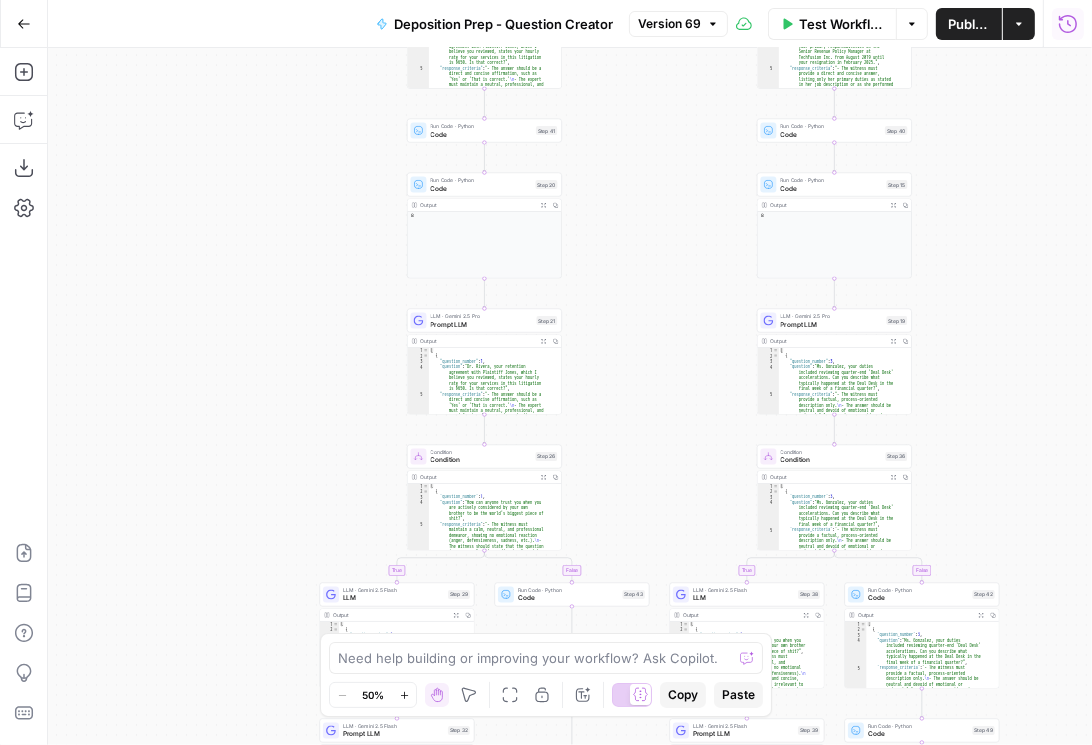 drag, startPoint x: 702, startPoint y: 343, endPoint x: 668, endPoint y: 464, distance: 125.68612 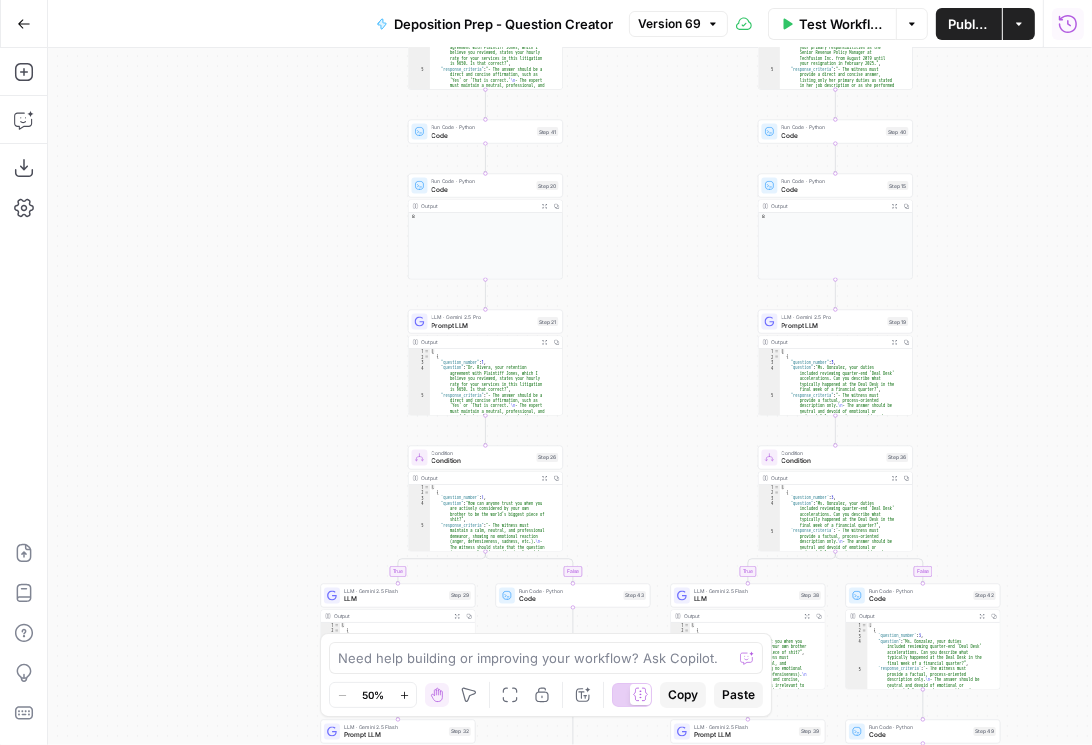 drag, startPoint x: 643, startPoint y: 255, endPoint x: 757, endPoint y: 293, distance: 120.16655 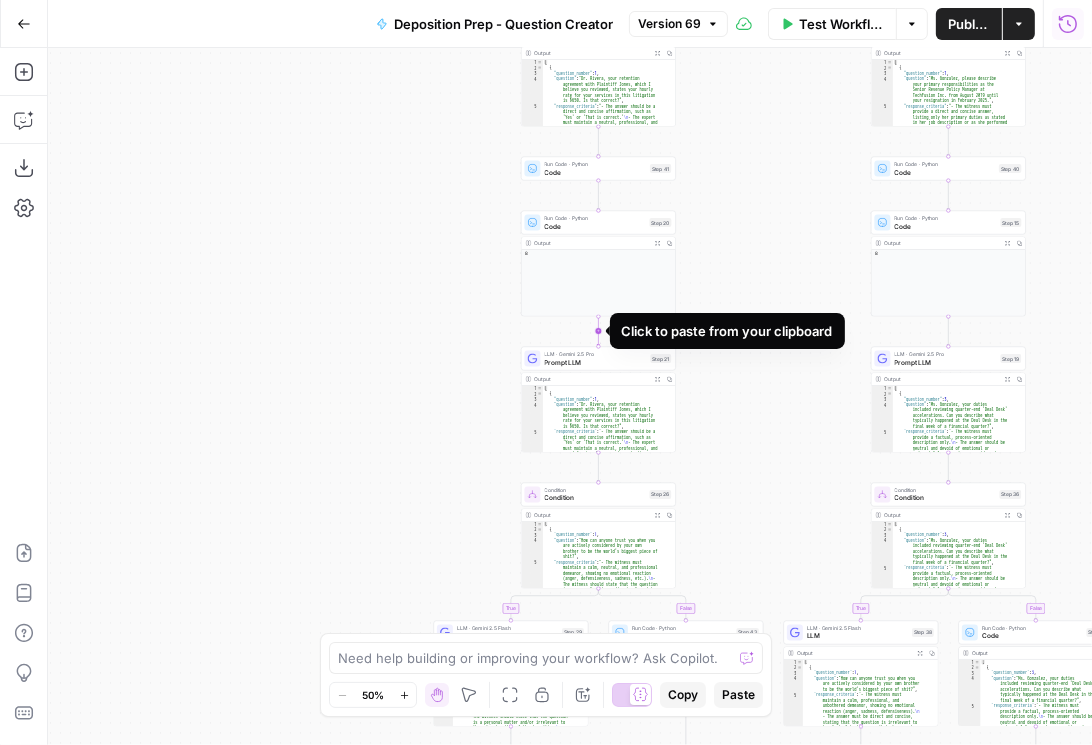 click 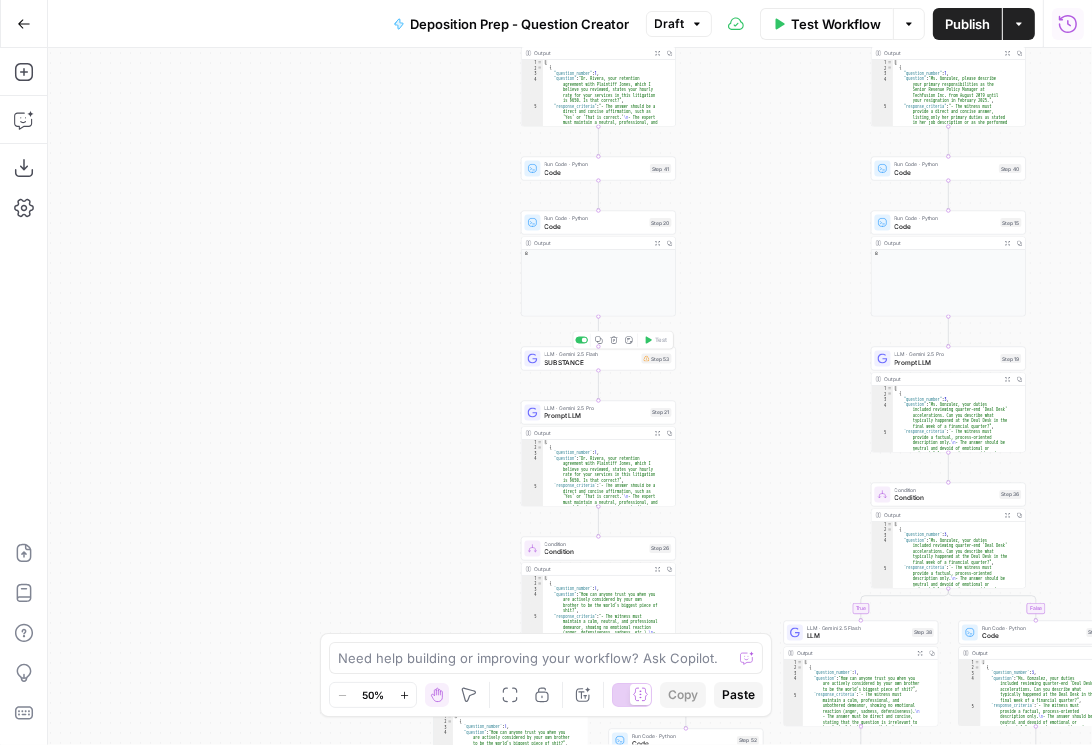 click on "SUBSTANCE" at bounding box center (591, 362) 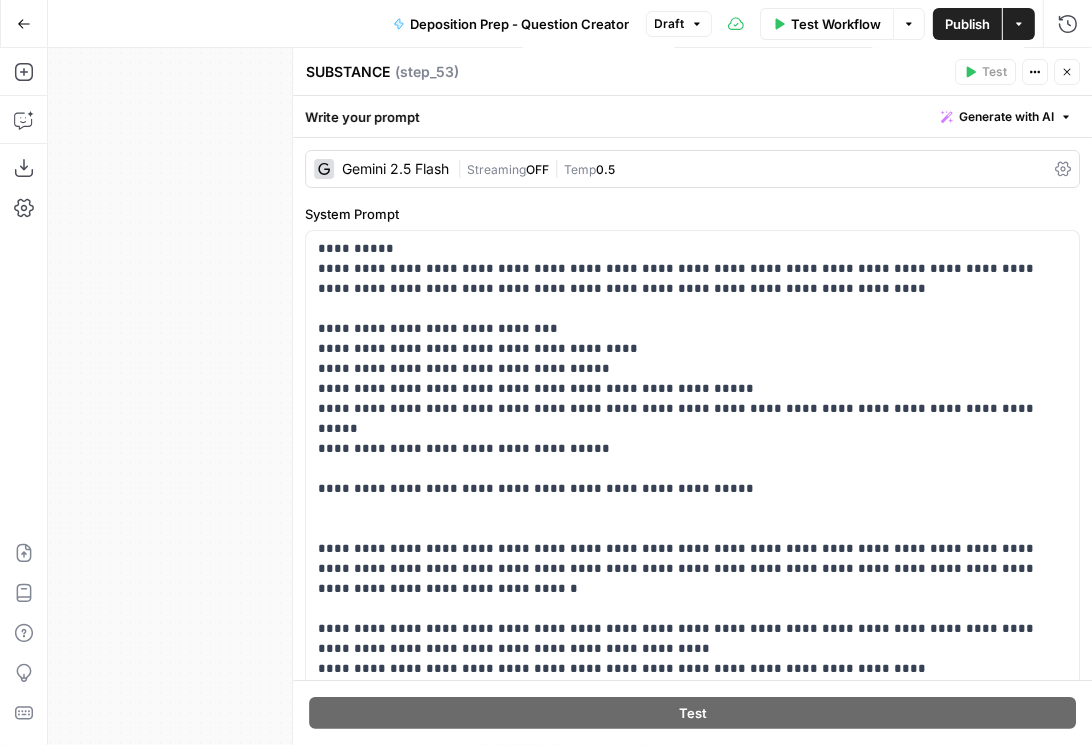 click 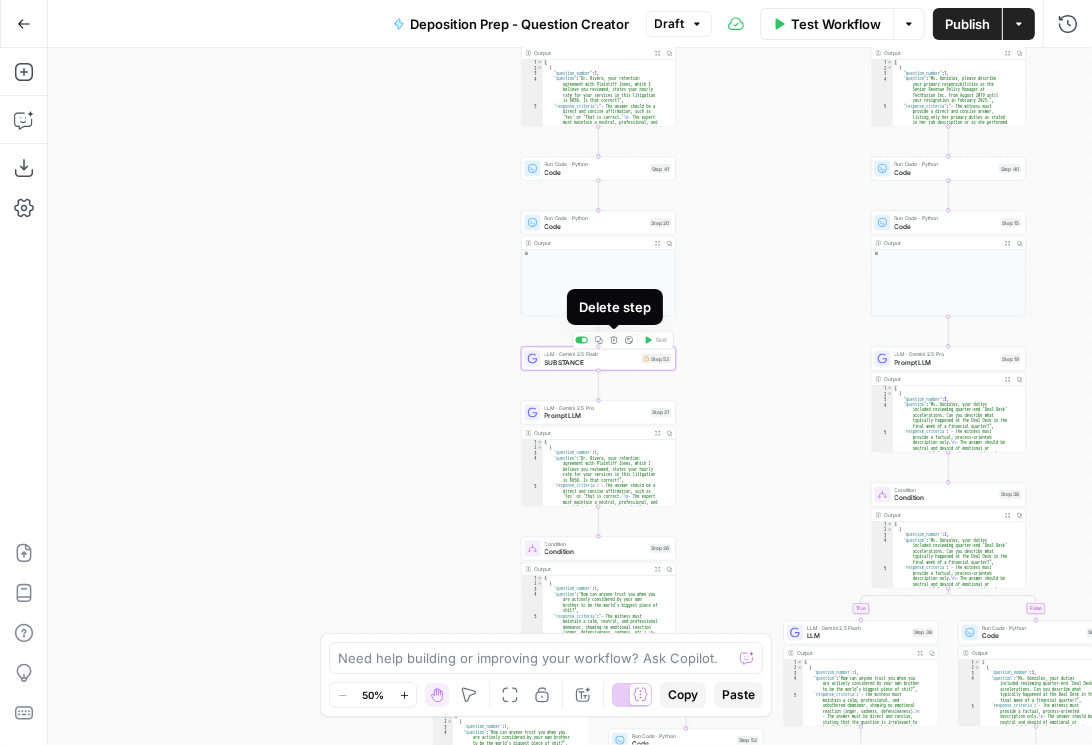 click 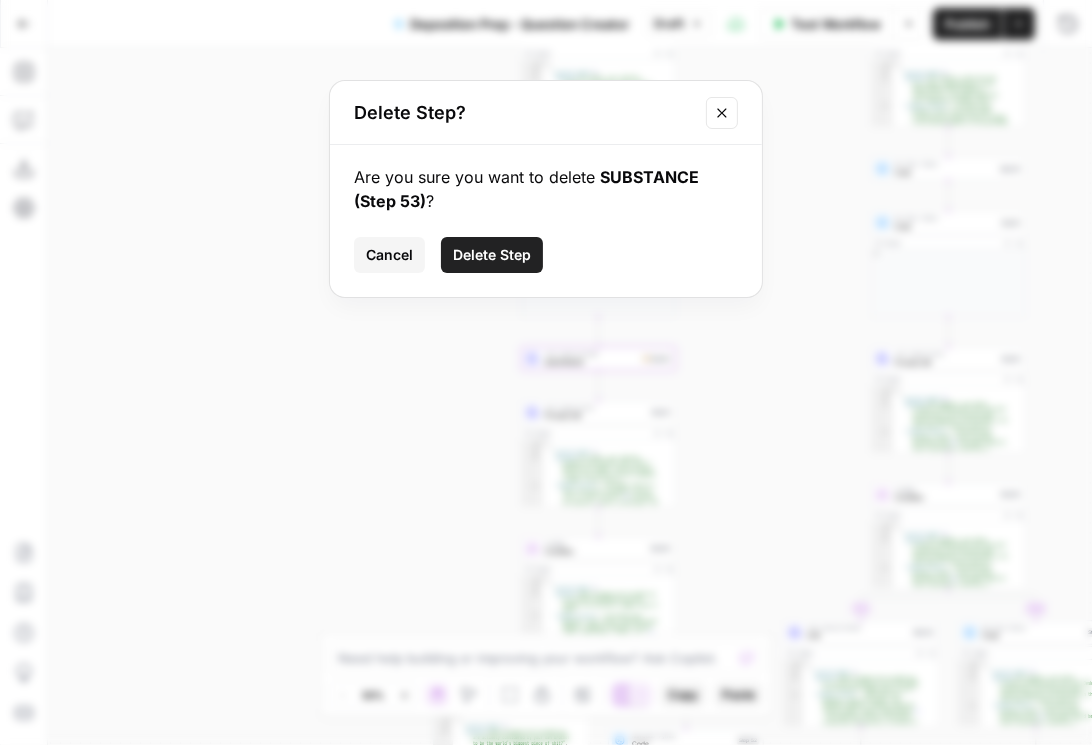 click on "Delete Step" at bounding box center [492, 255] 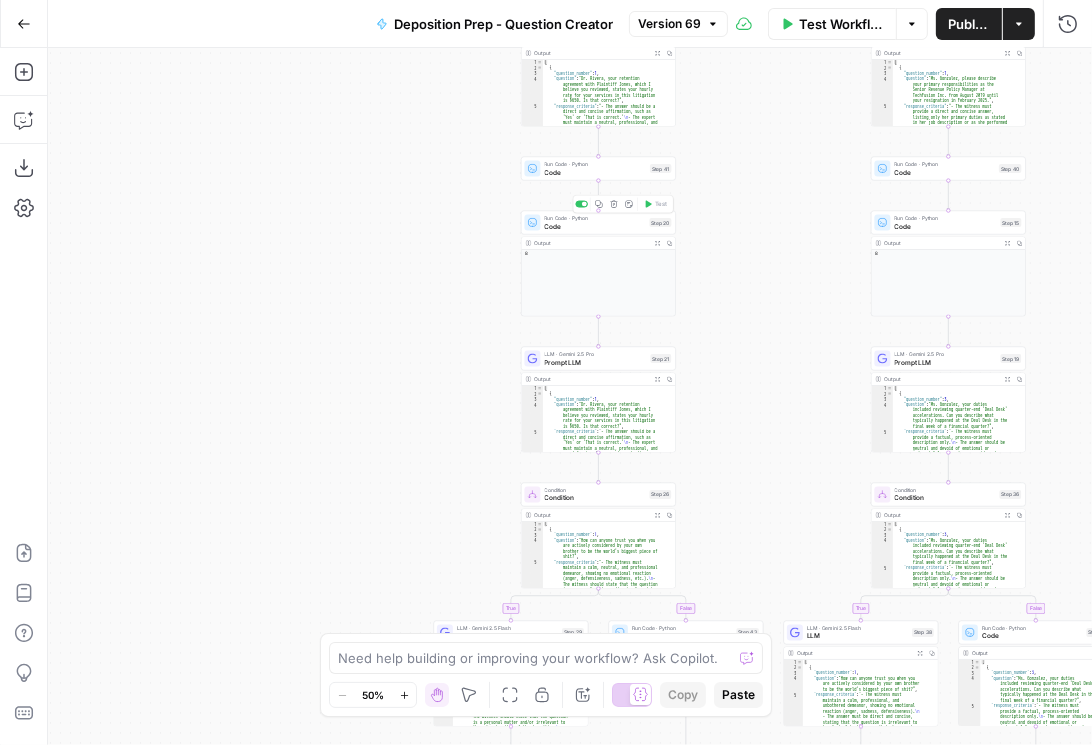 click 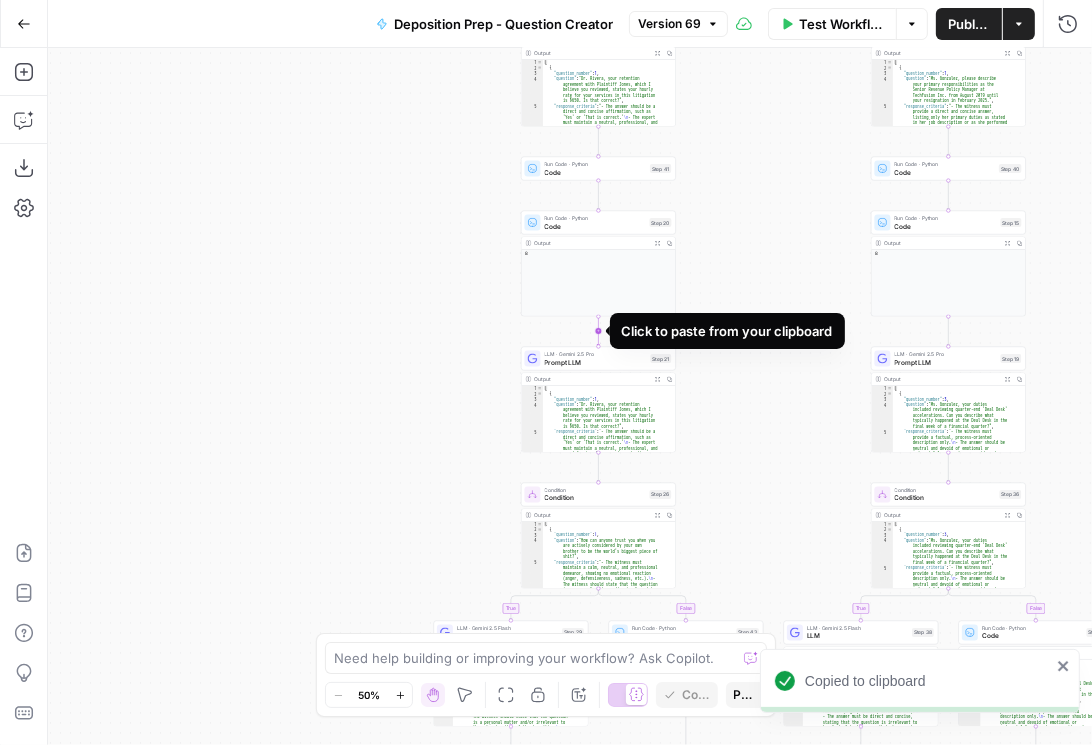 click 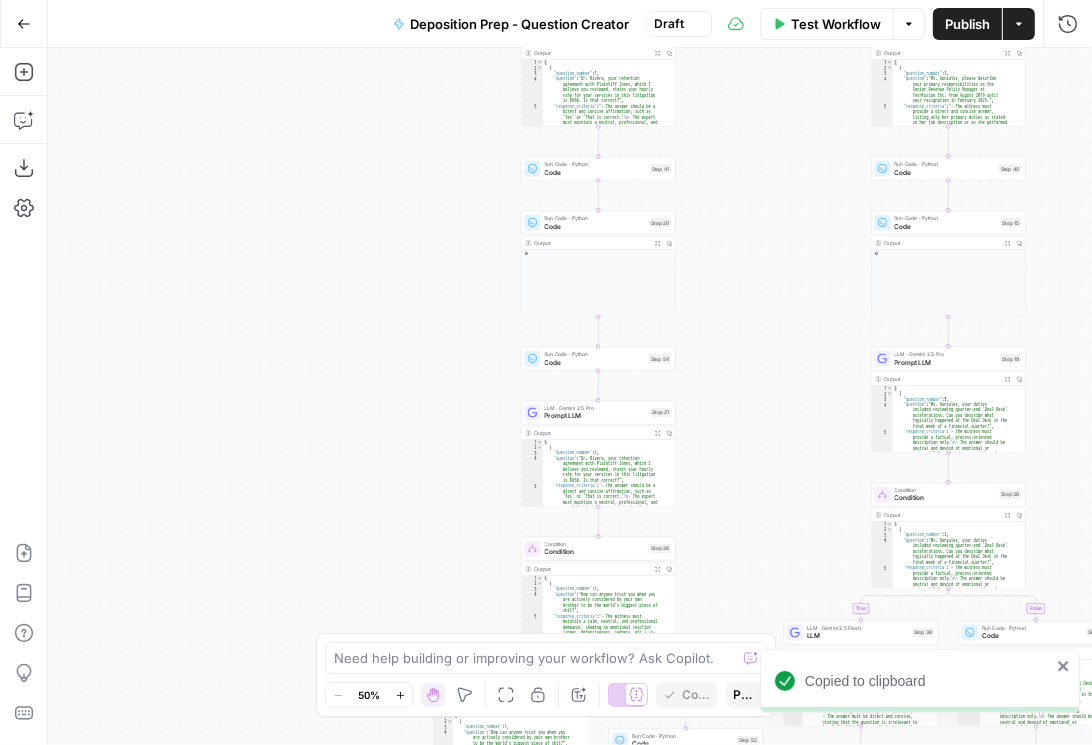 click on "Code" at bounding box center [595, 362] 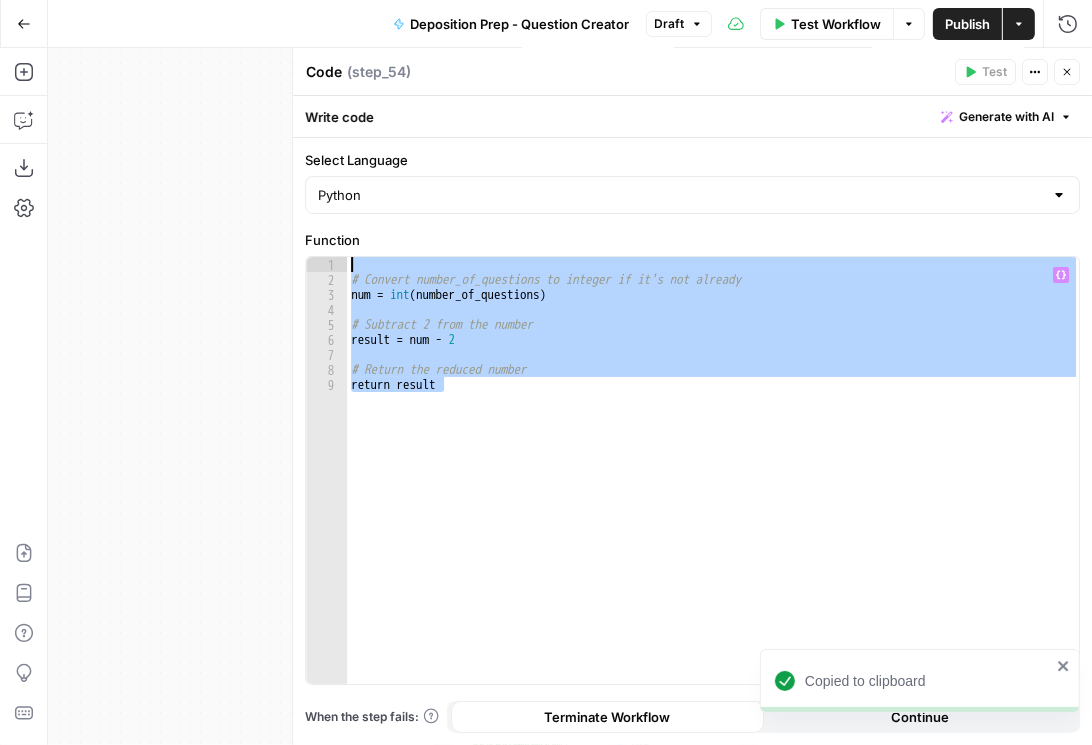 drag, startPoint x: 568, startPoint y: 447, endPoint x: 332, endPoint y: 272, distance: 293.80435 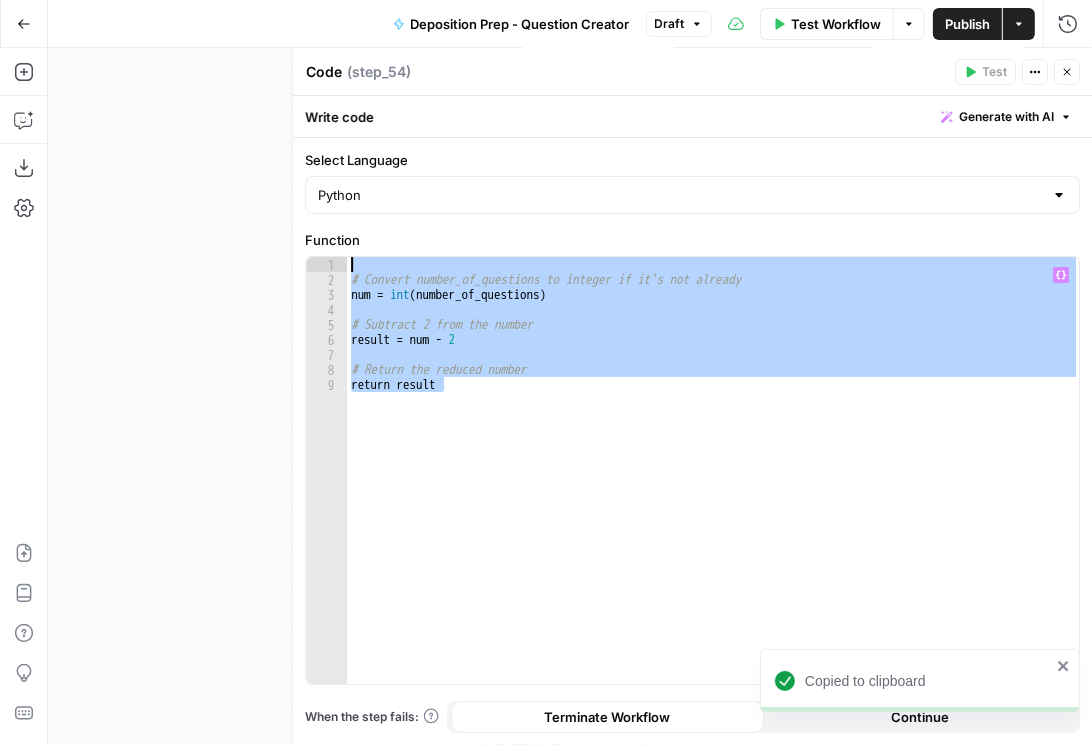 click on "**********" at bounding box center (692, 470) 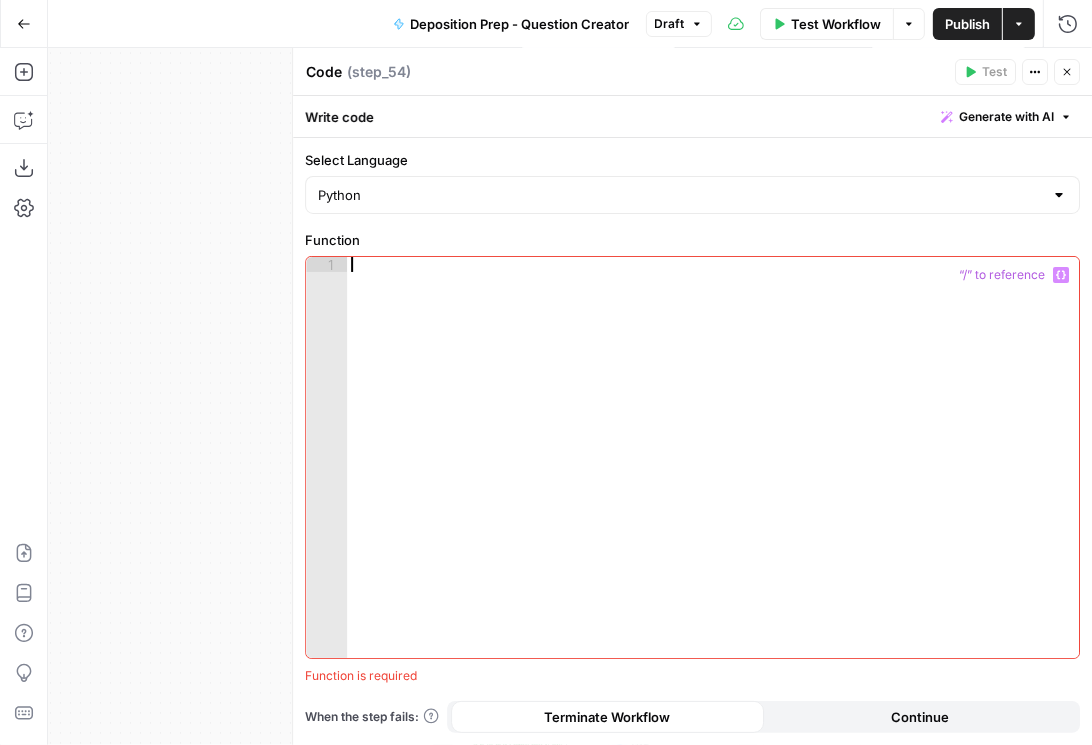 click 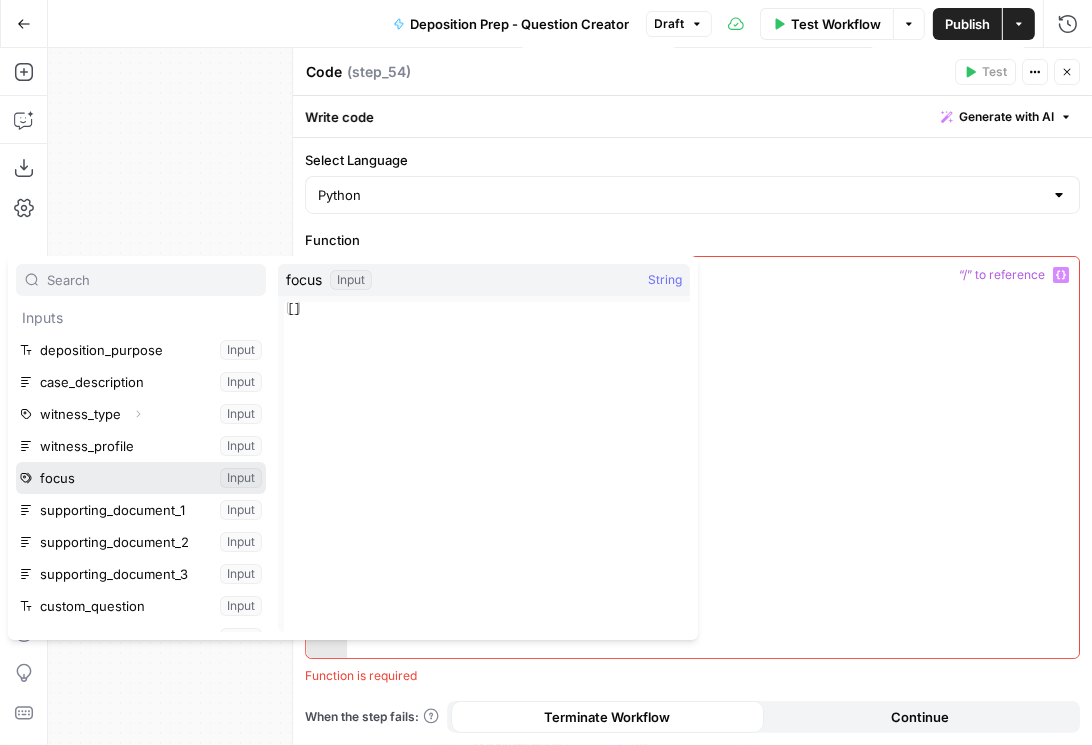 click at bounding box center [141, 478] 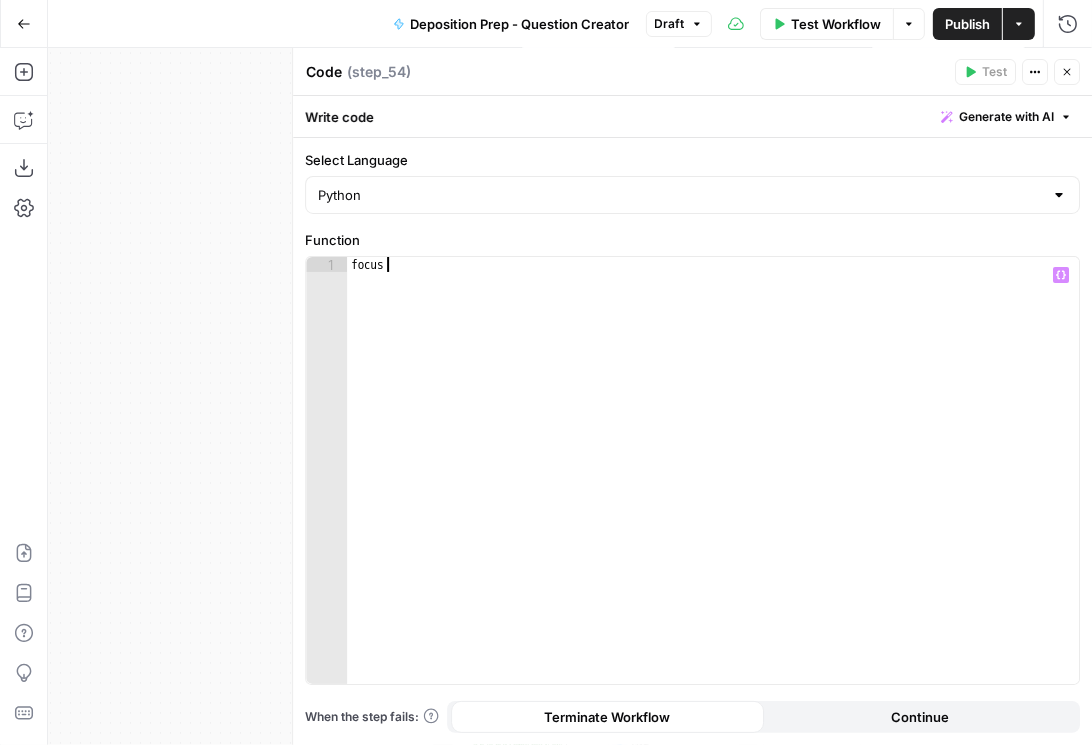 click on "focus" at bounding box center (713, 486) 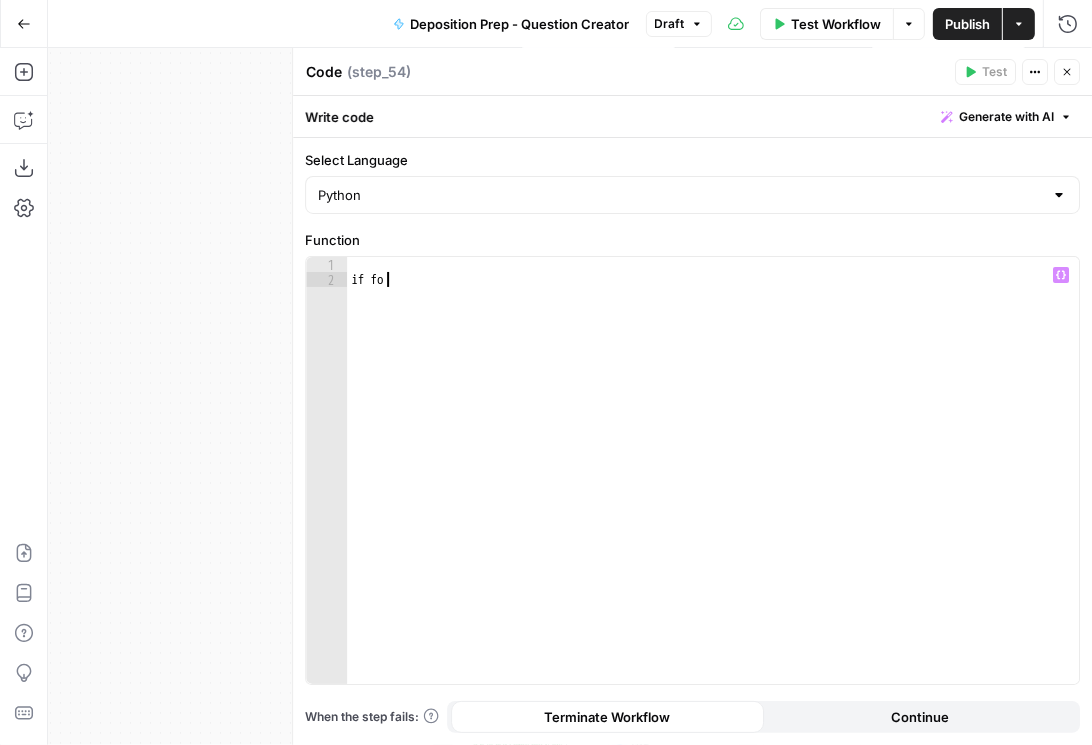 scroll, scrollTop: 0, scrollLeft: 1, axis: horizontal 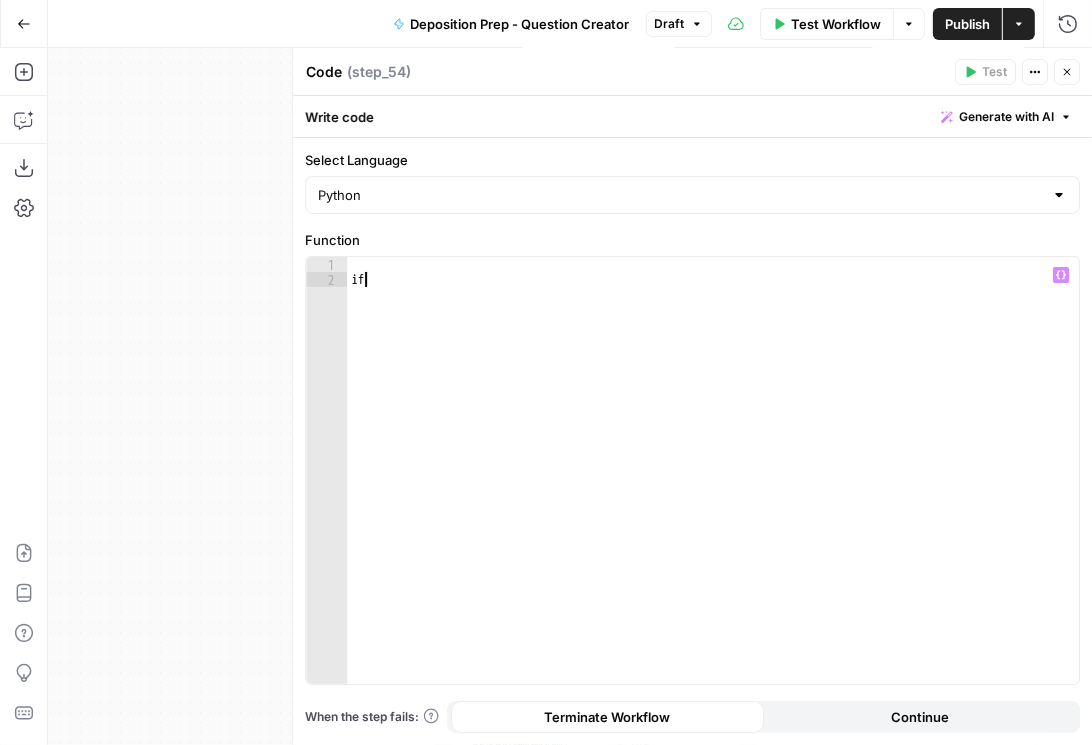 type on "*" 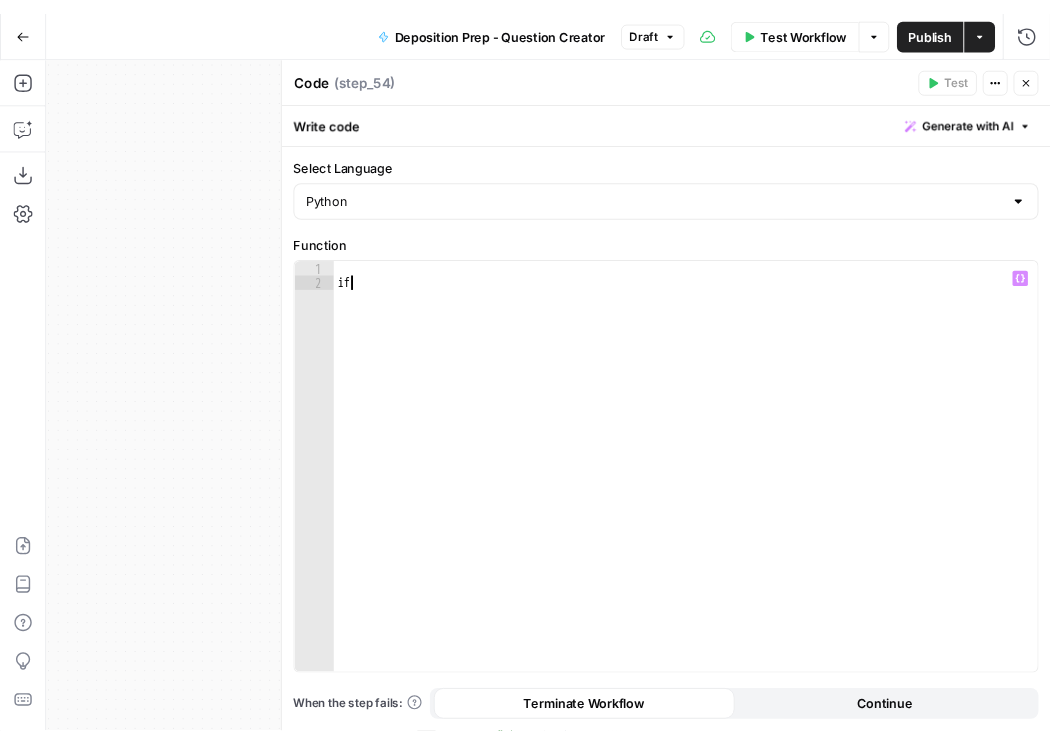 scroll, scrollTop: 0, scrollLeft: 0, axis: both 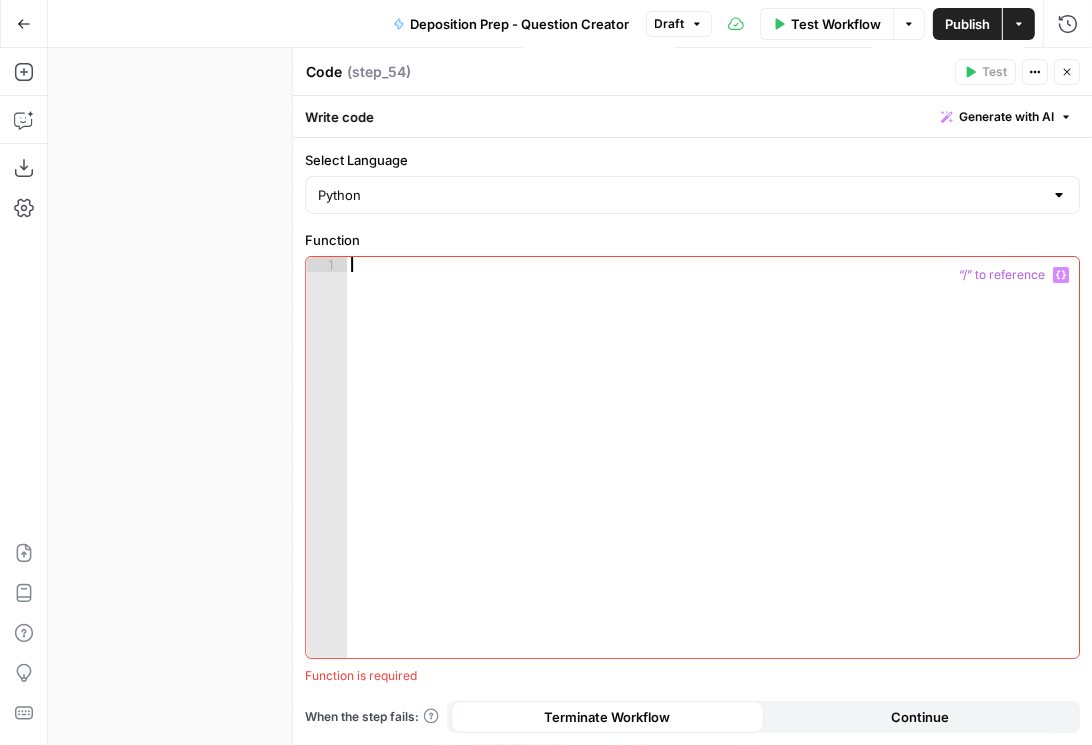 type 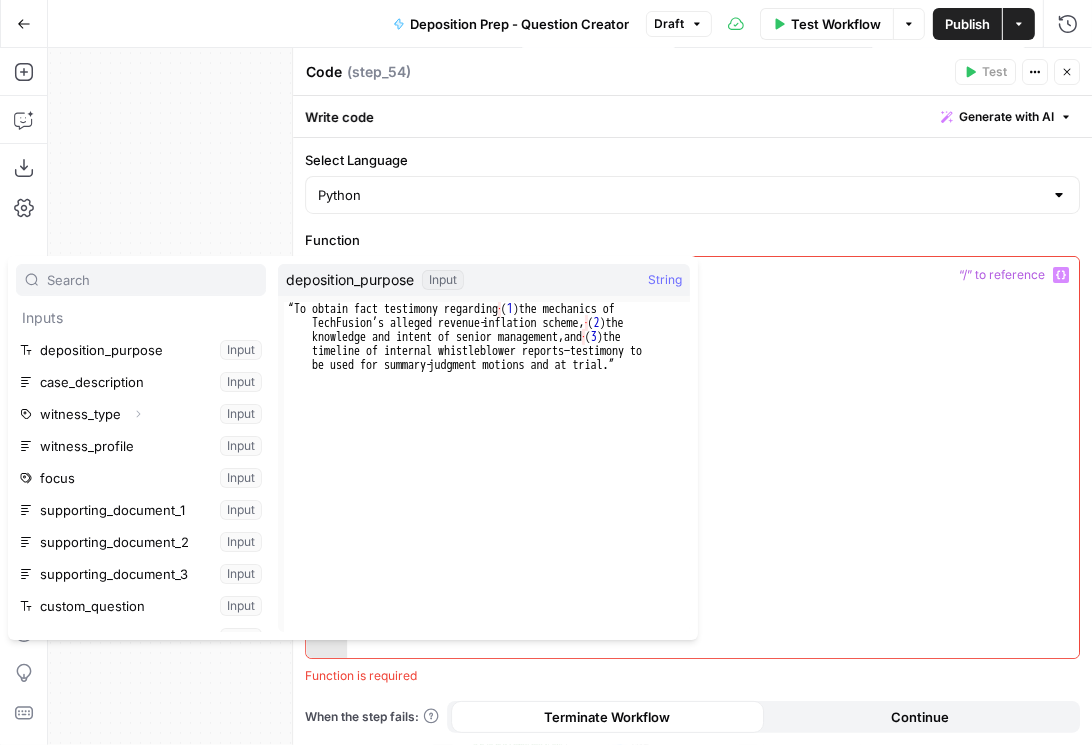 click at bounding box center [713, 473] 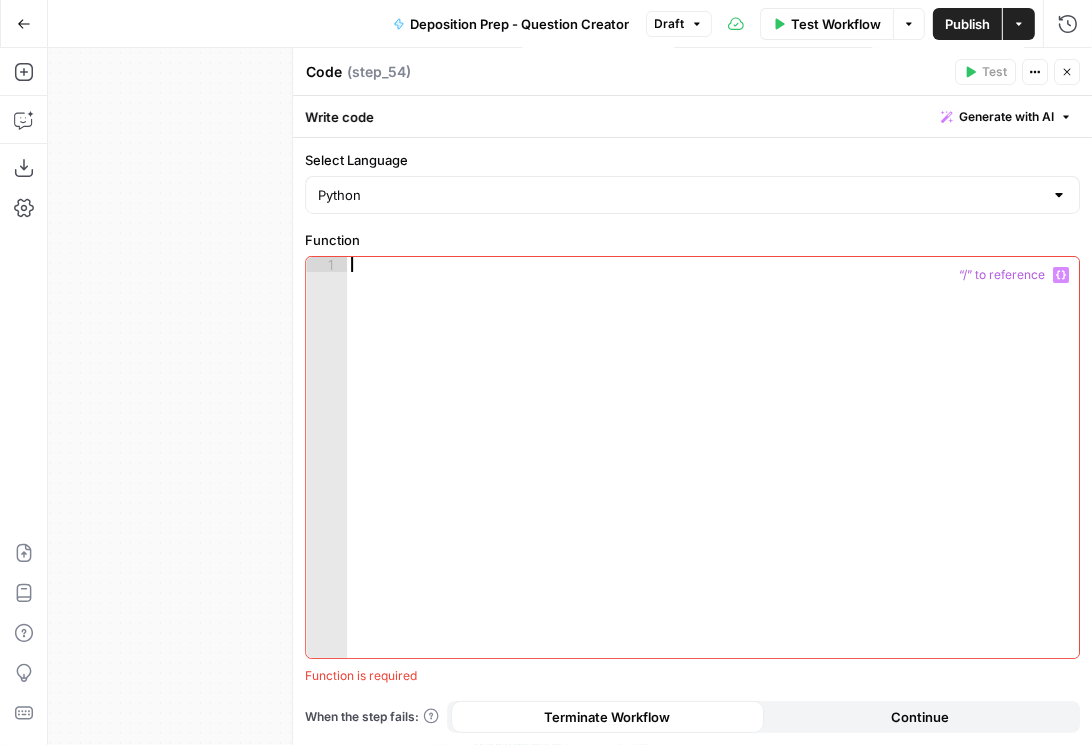click at bounding box center (713, 473) 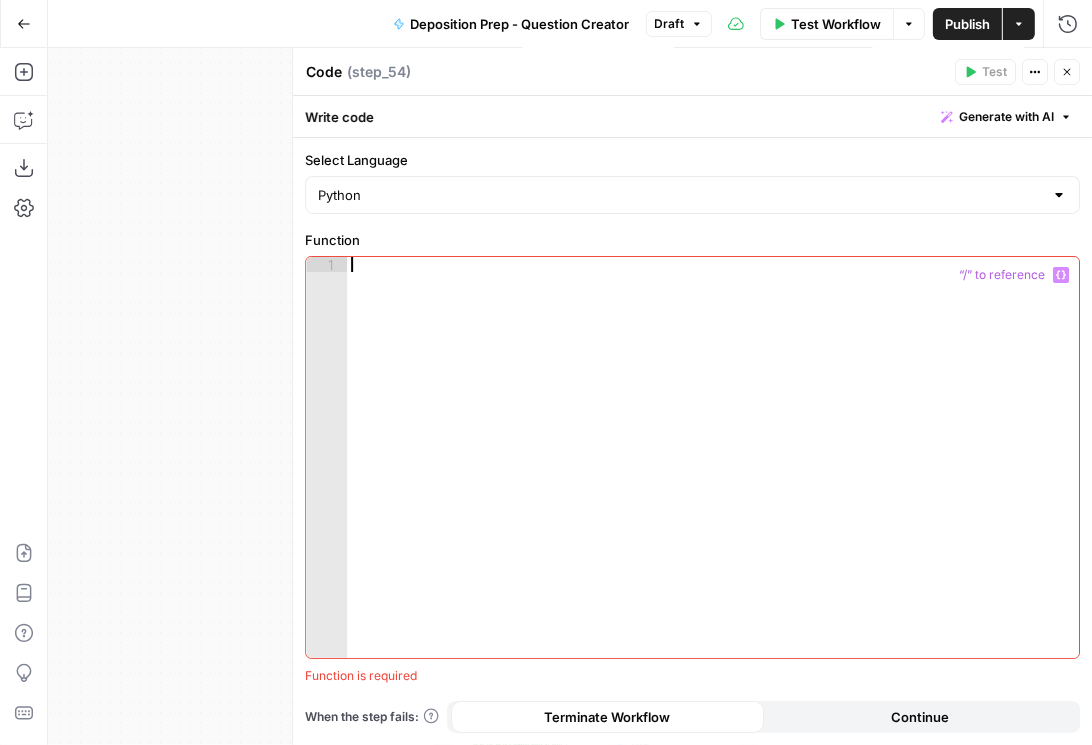 click on "Publish" at bounding box center (967, 24) 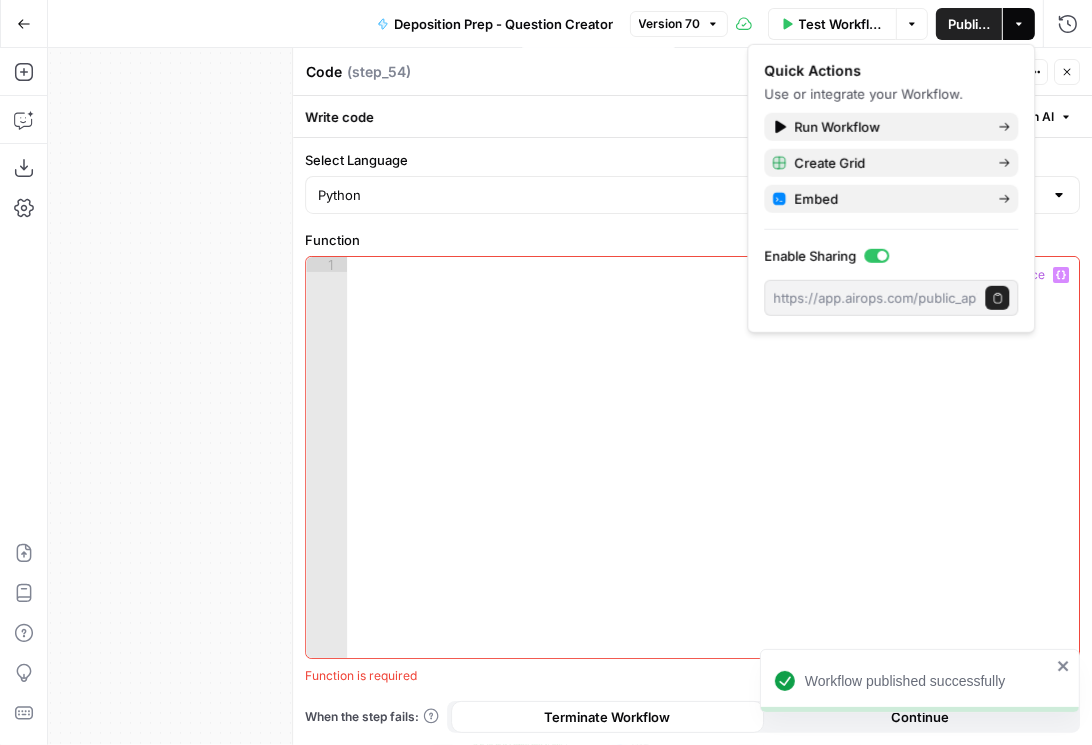 click at bounding box center [713, 473] 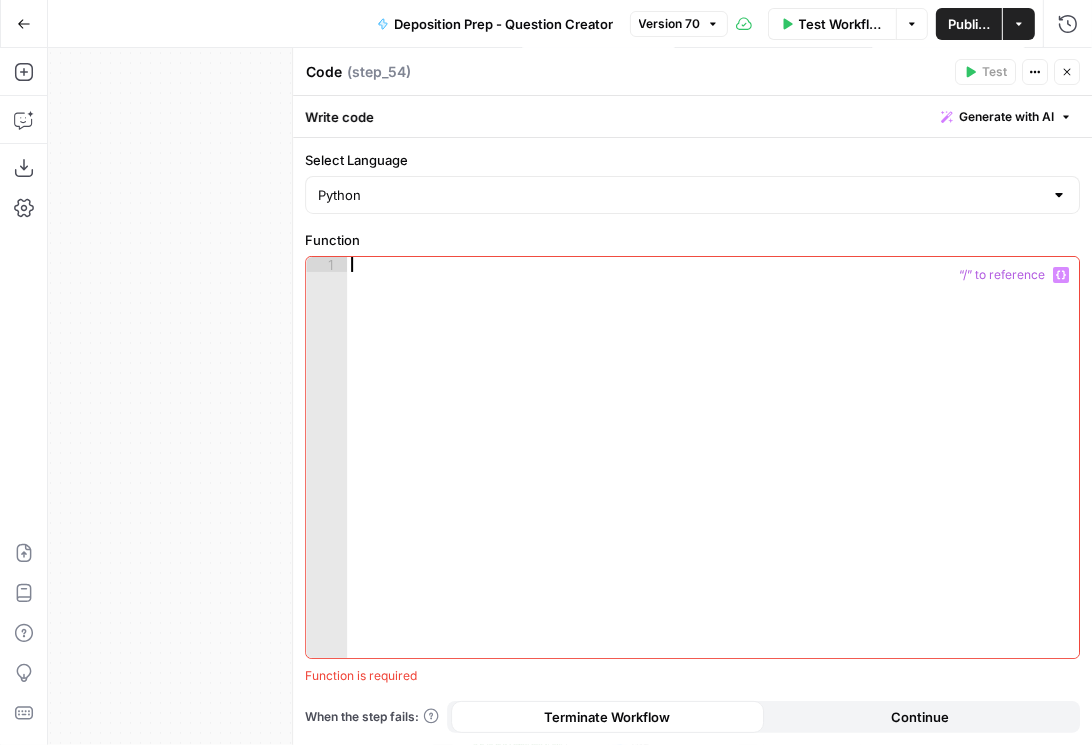 click 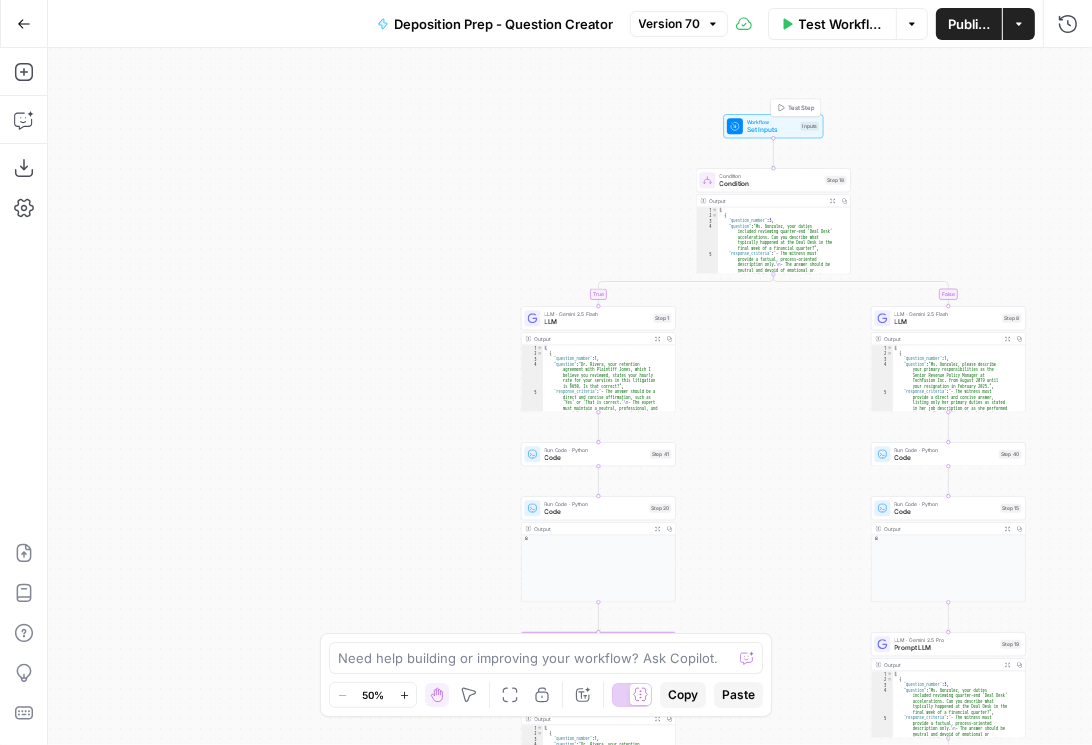 click on "Set Inputs" at bounding box center (772, 130) 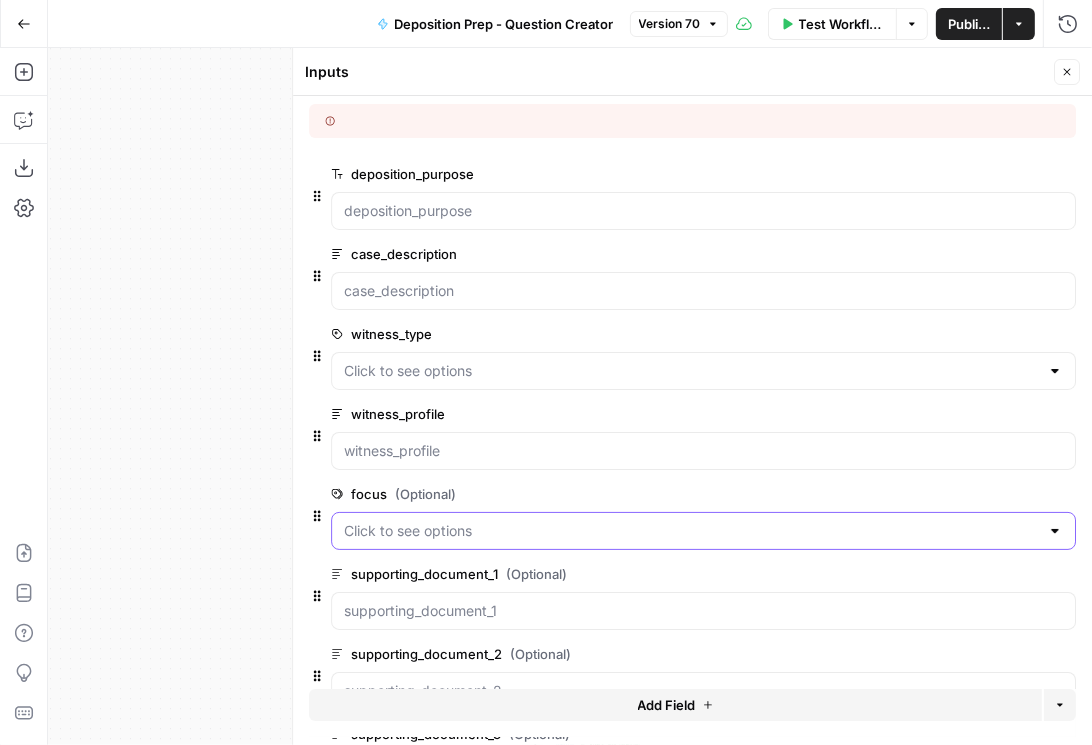 click on "focus   (Optional)" at bounding box center [691, 531] 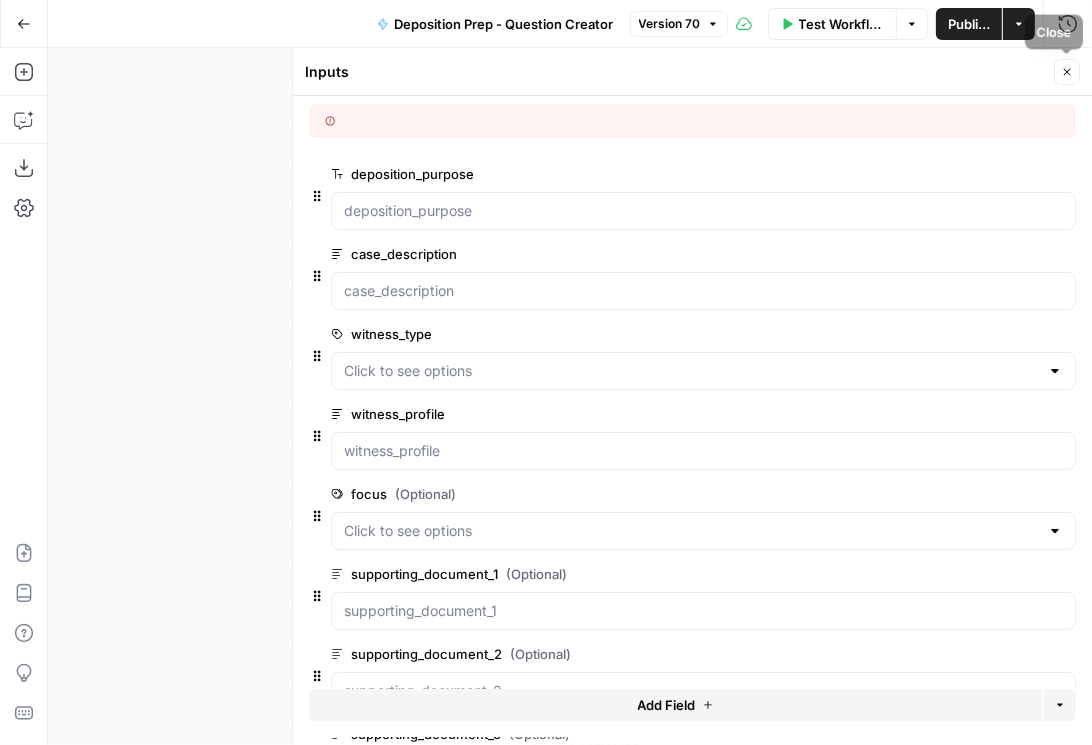 click on "Close" at bounding box center [1067, 72] 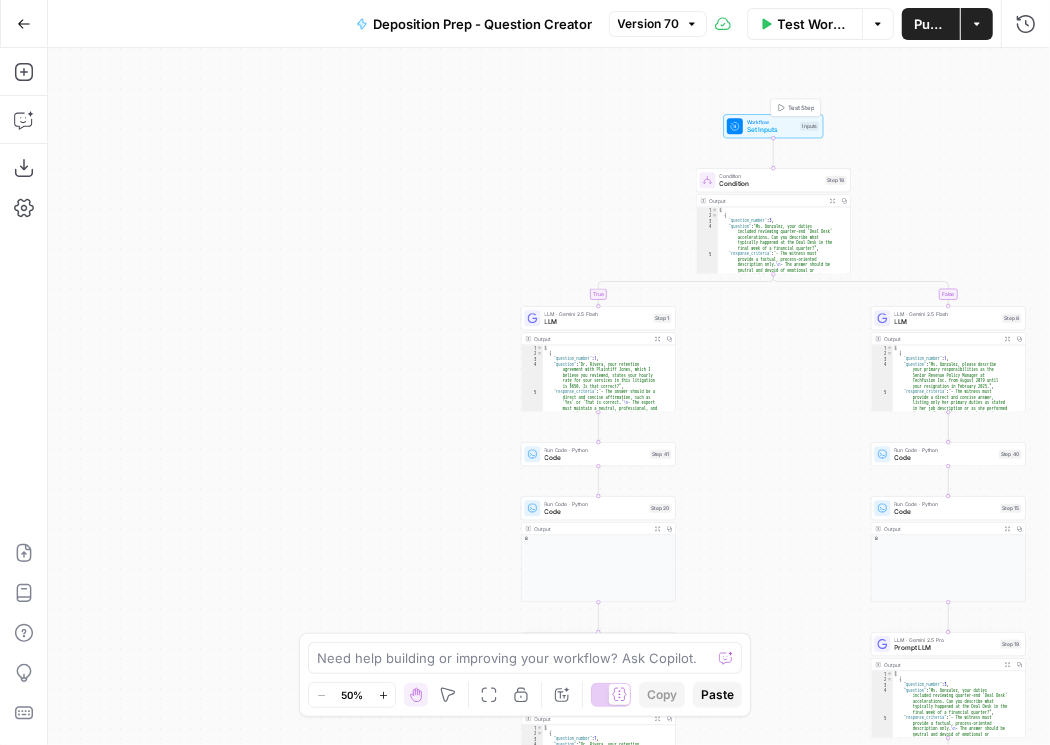 click on "Set Inputs" at bounding box center (772, 130) 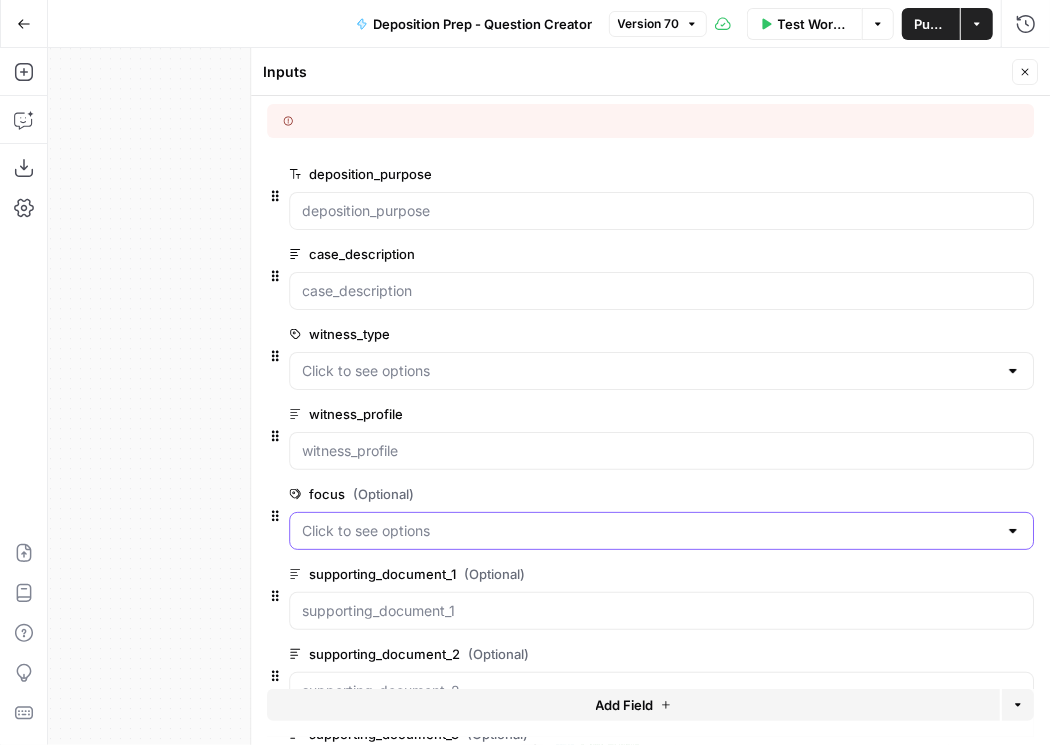 click on "focus   (Optional)" at bounding box center [649, 531] 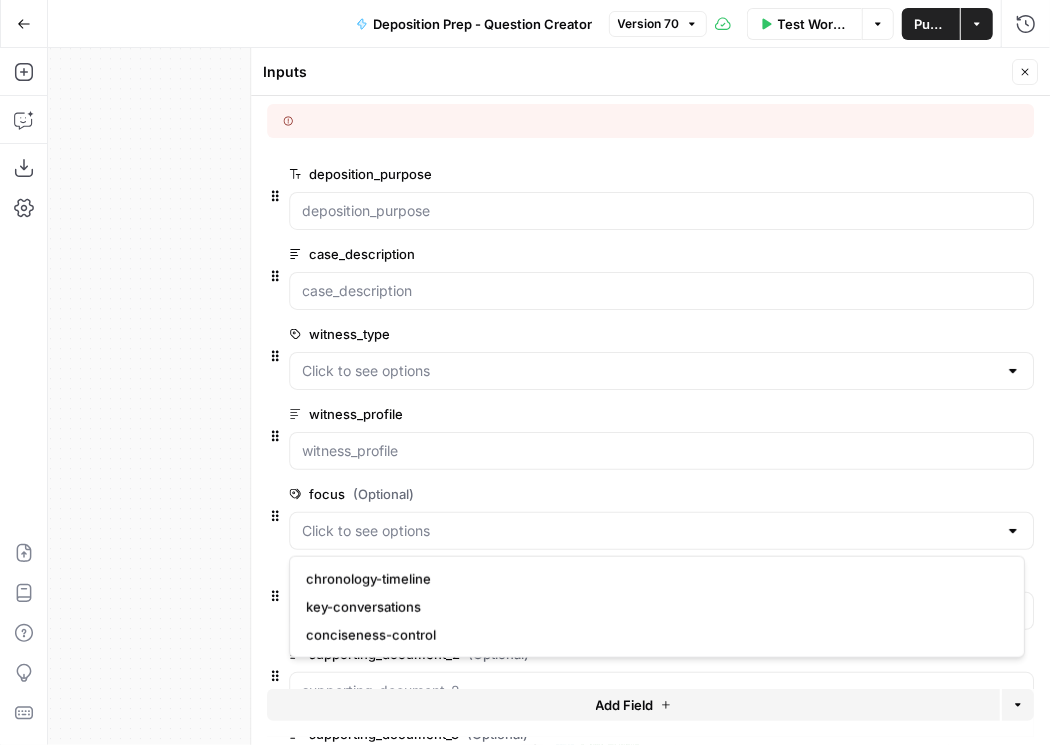 click on "edit field" at bounding box center (959, 494) 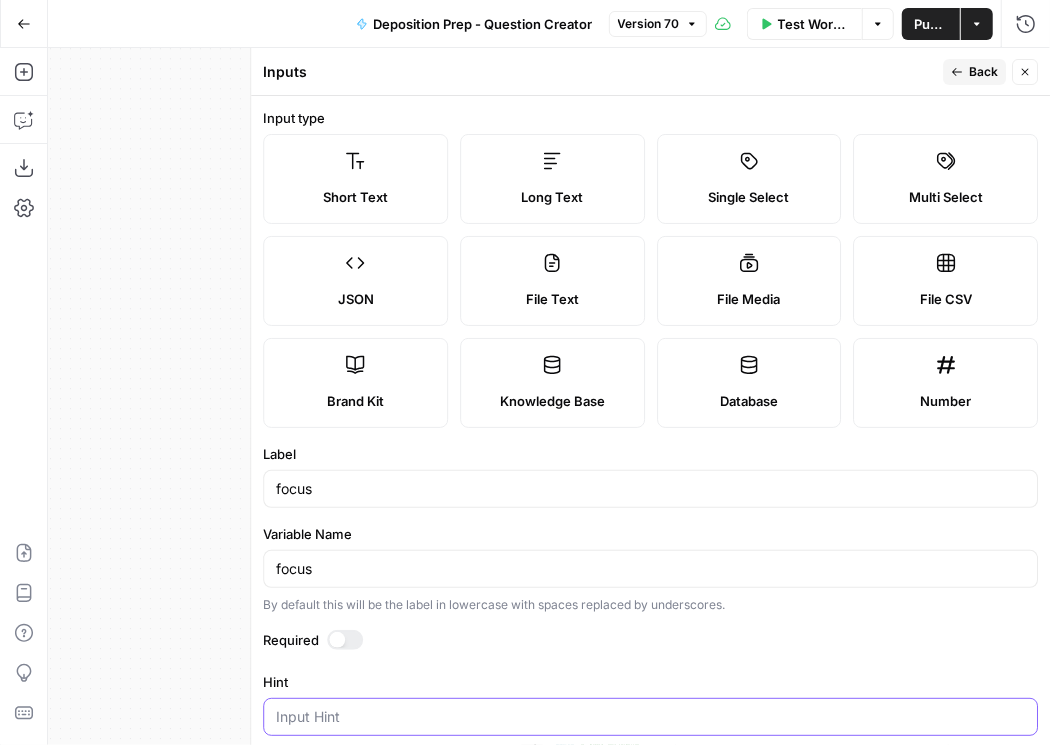 click on "Hint" at bounding box center (650, 717) 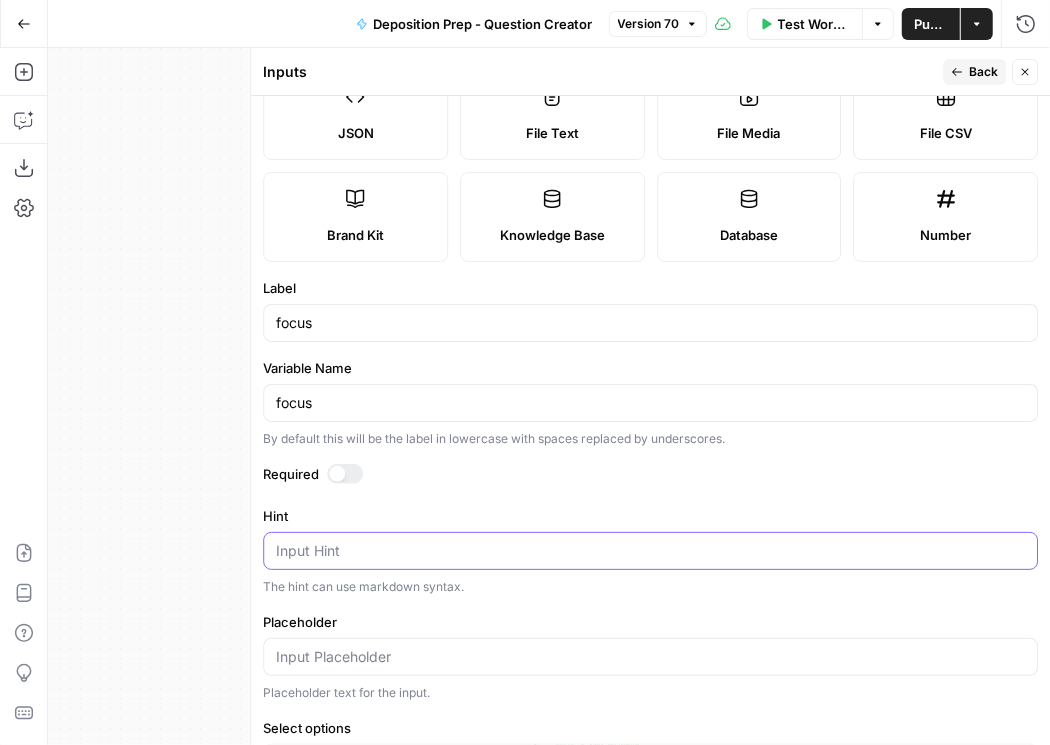 scroll, scrollTop: 171, scrollLeft: 0, axis: vertical 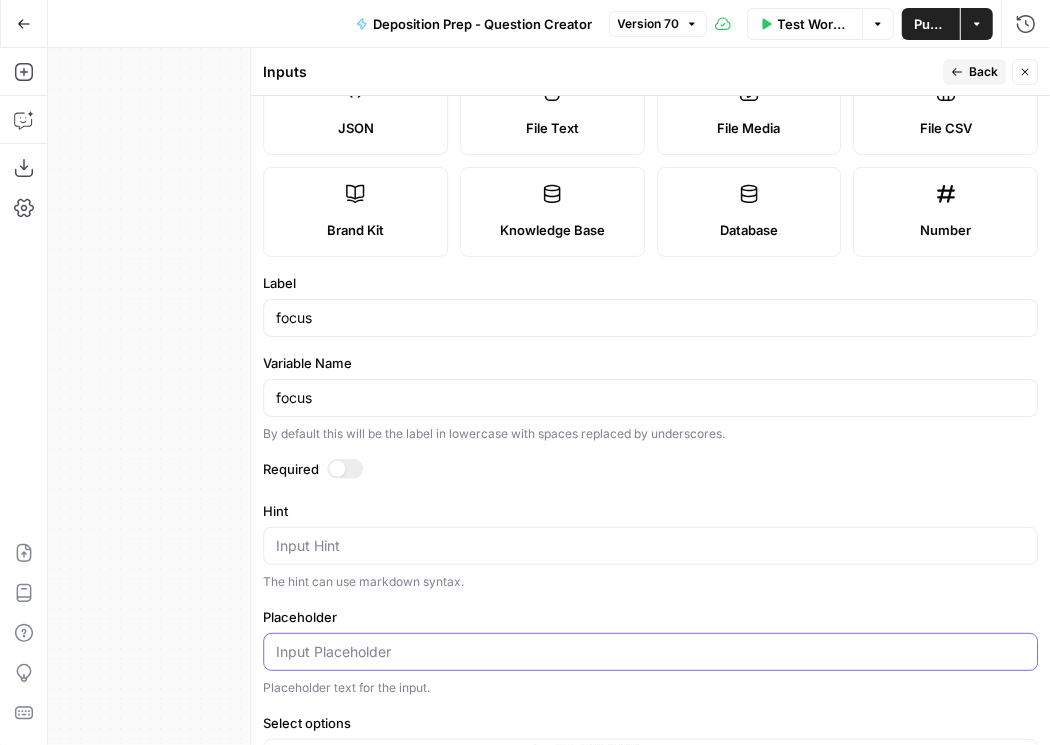 click on "Placeholder" at bounding box center [650, 652] 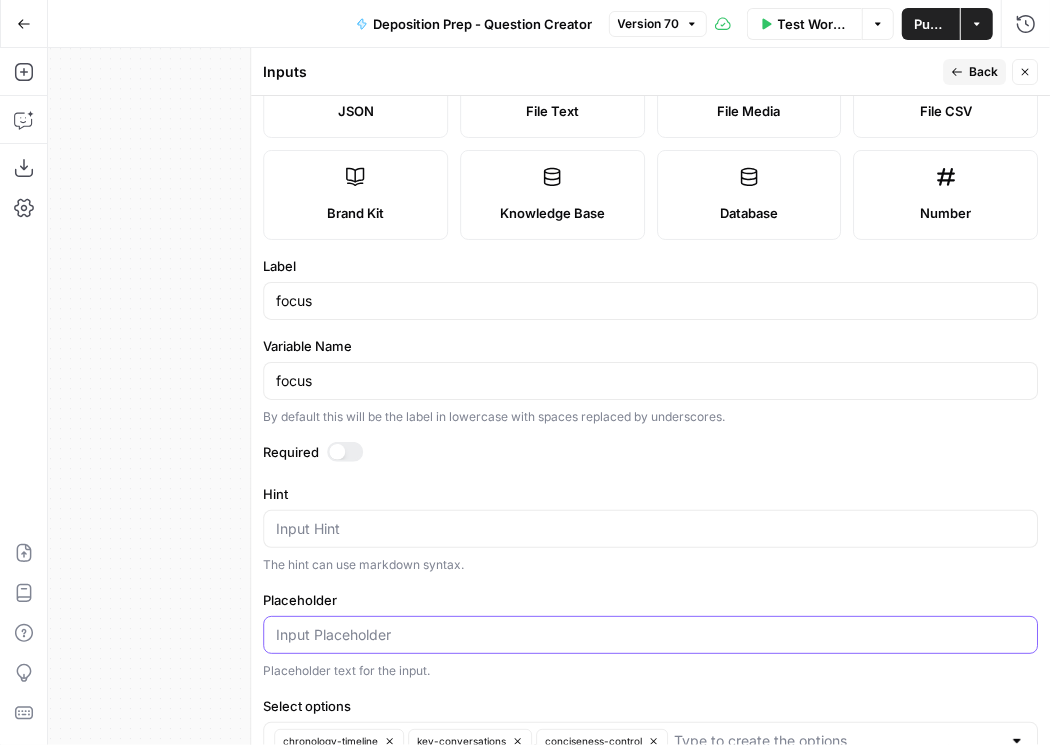 scroll, scrollTop: 285, scrollLeft: 0, axis: vertical 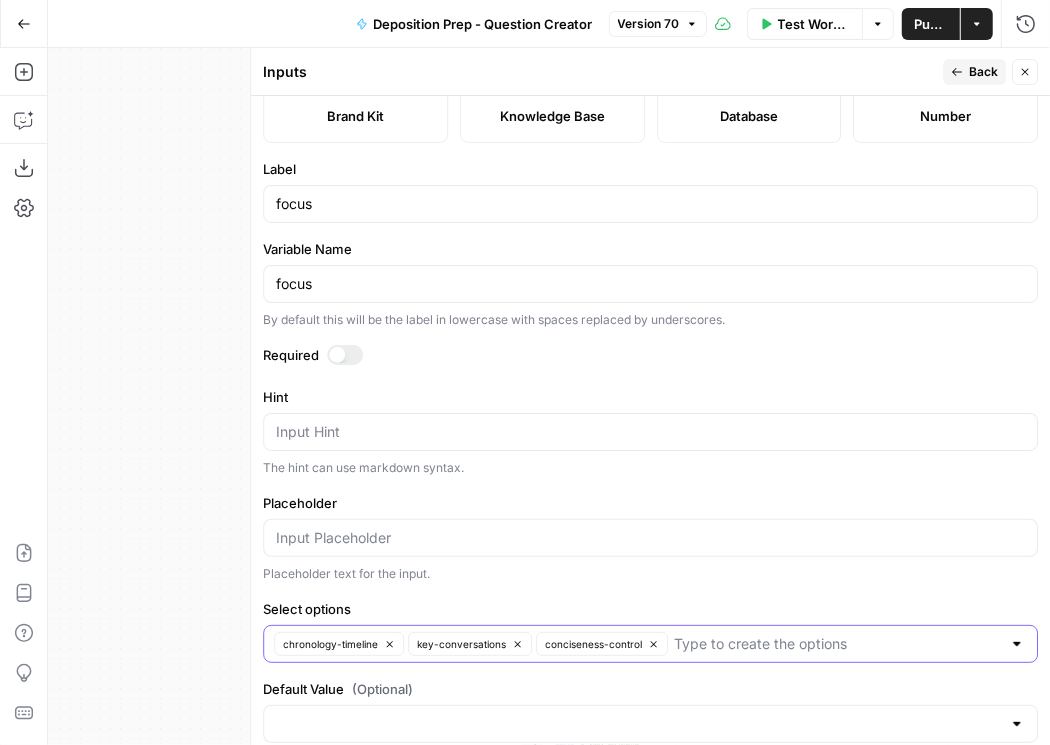 click on "Select options" at bounding box center [837, 644] 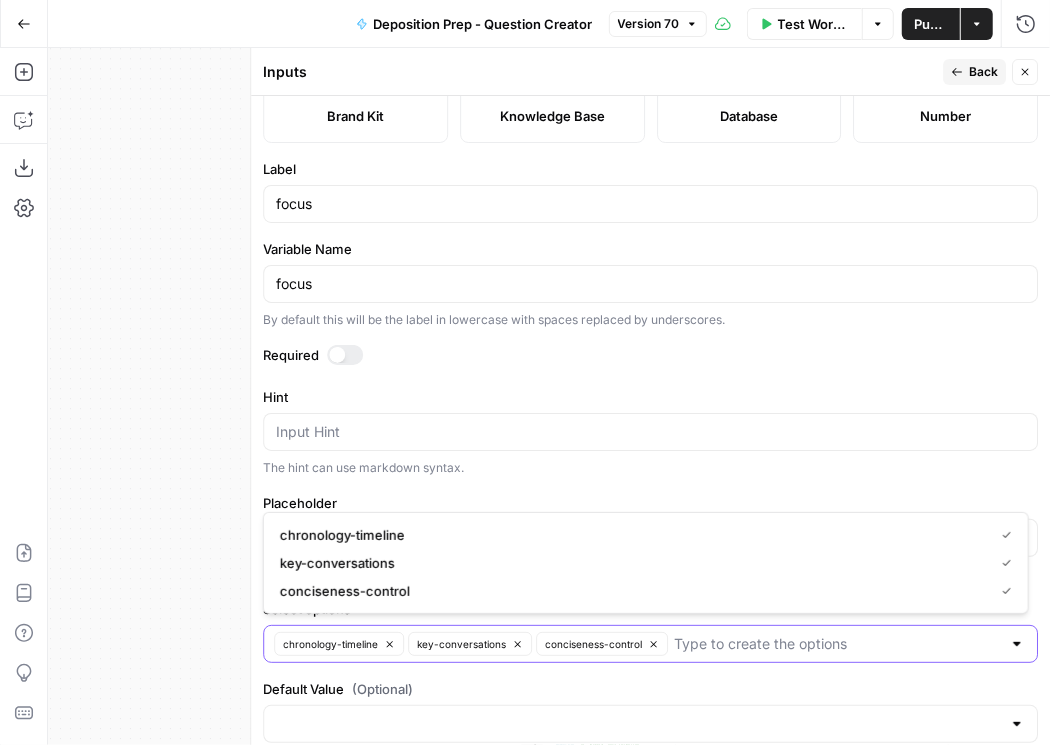 paste on "dont-know-recall" 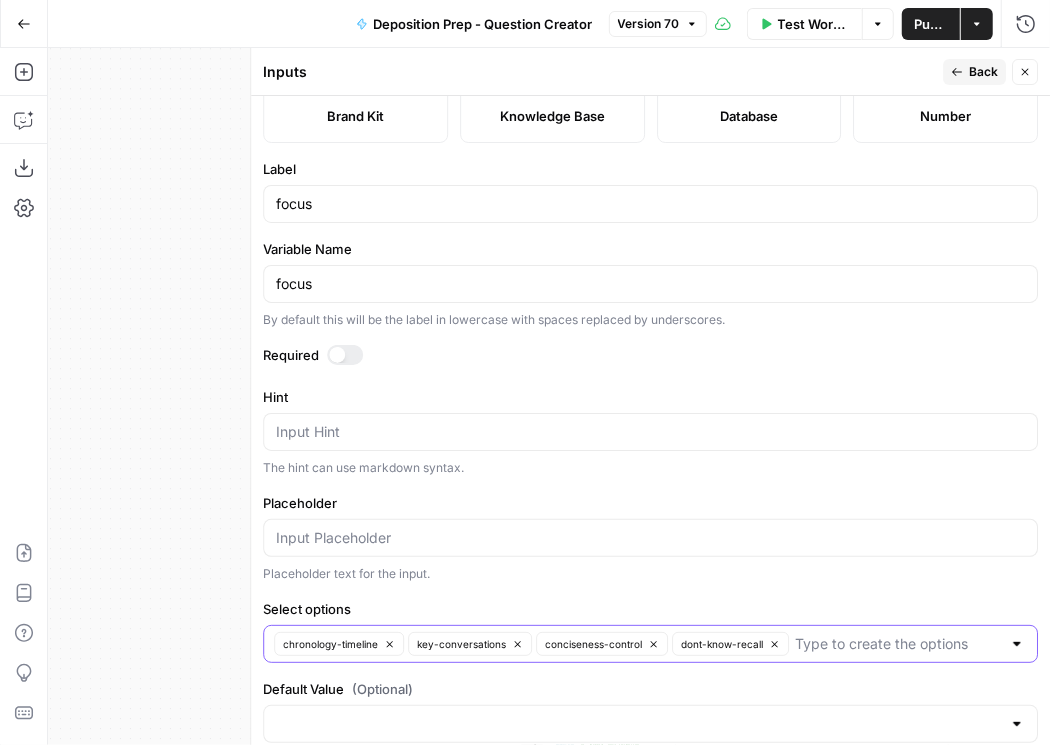 click on "Select options" at bounding box center (898, 644) 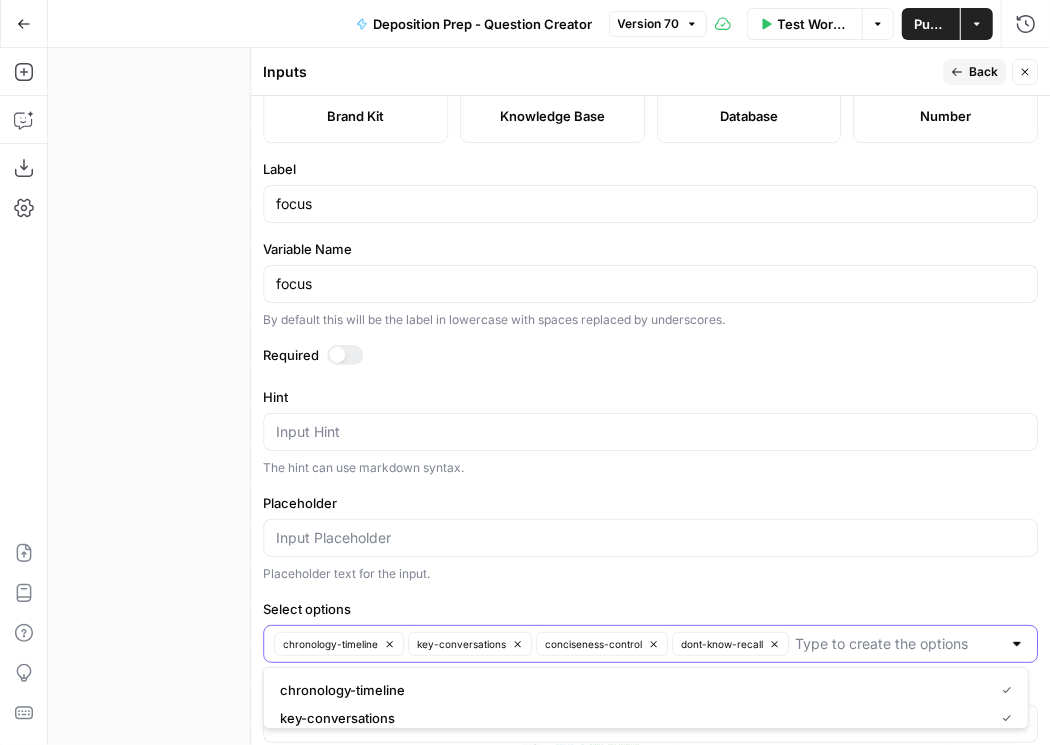 paste on "trick-questions" 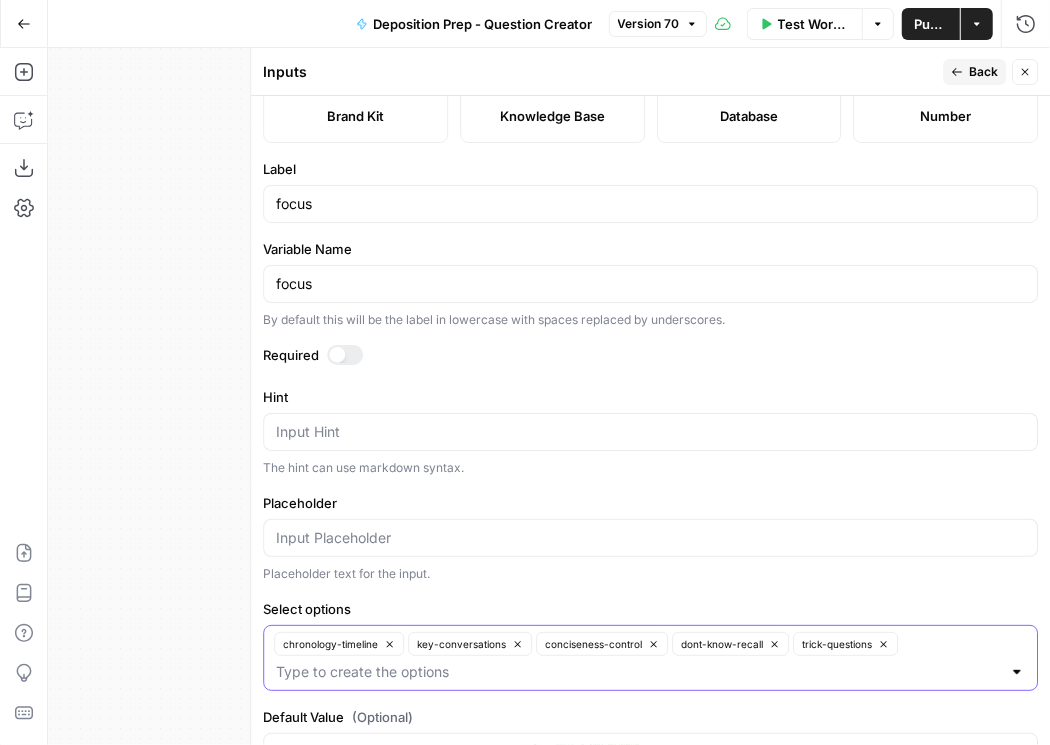 click on "Select options" at bounding box center [638, 672] 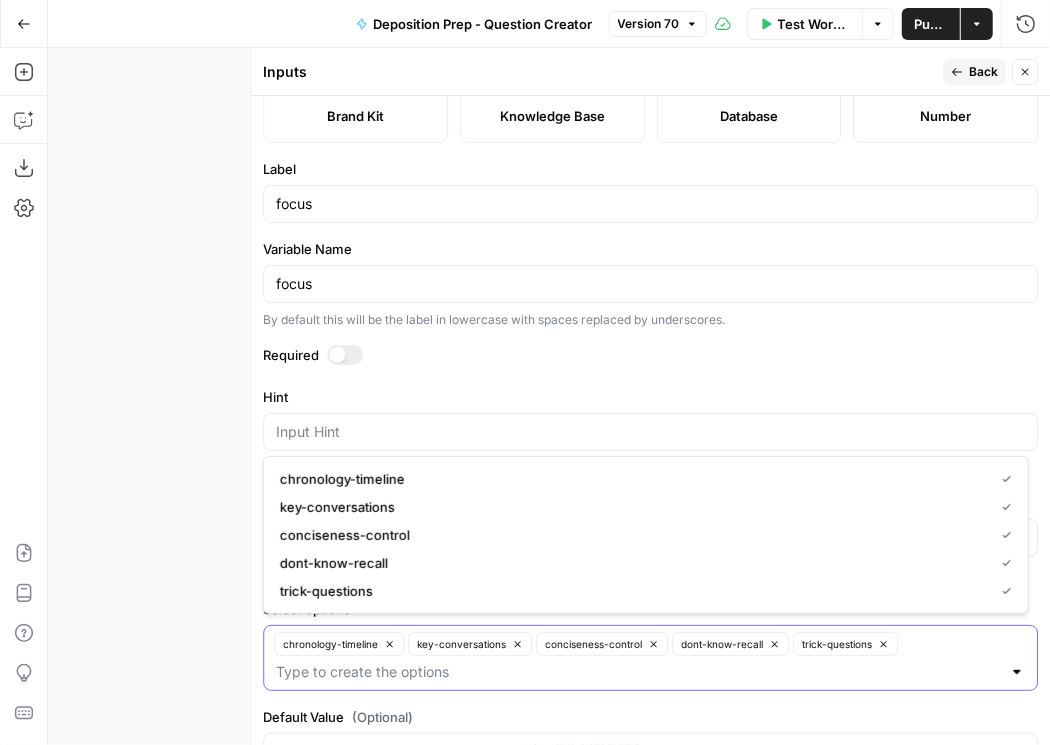 paste on "document-authentication" 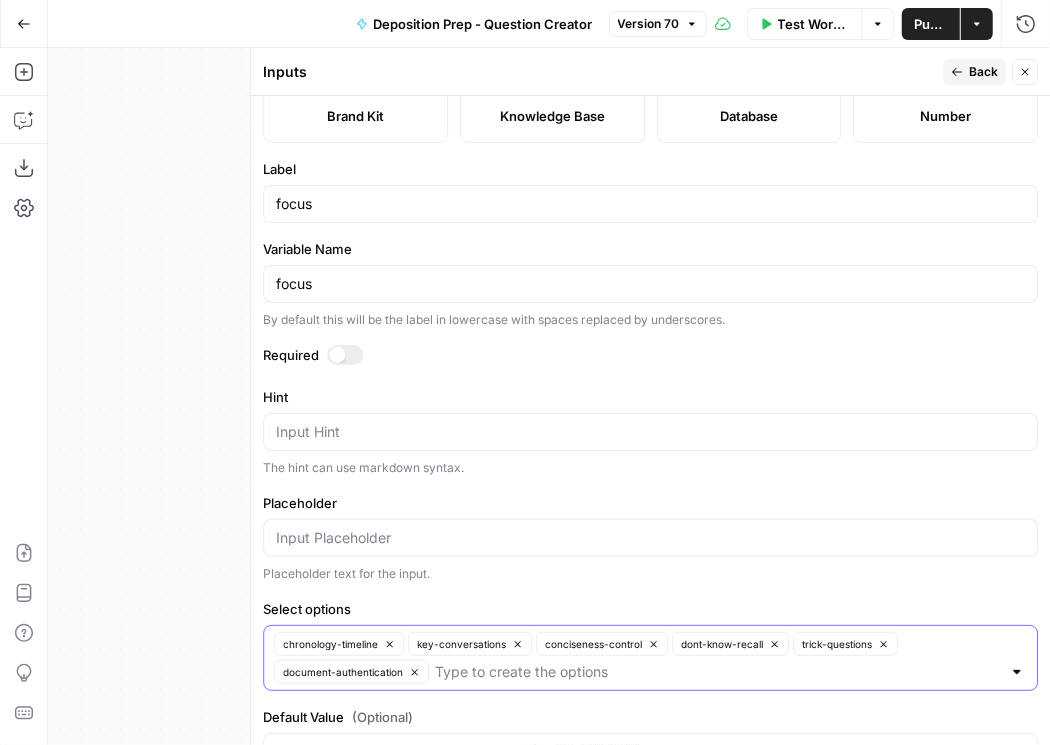 click on "Select options" at bounding box center [718, 672] 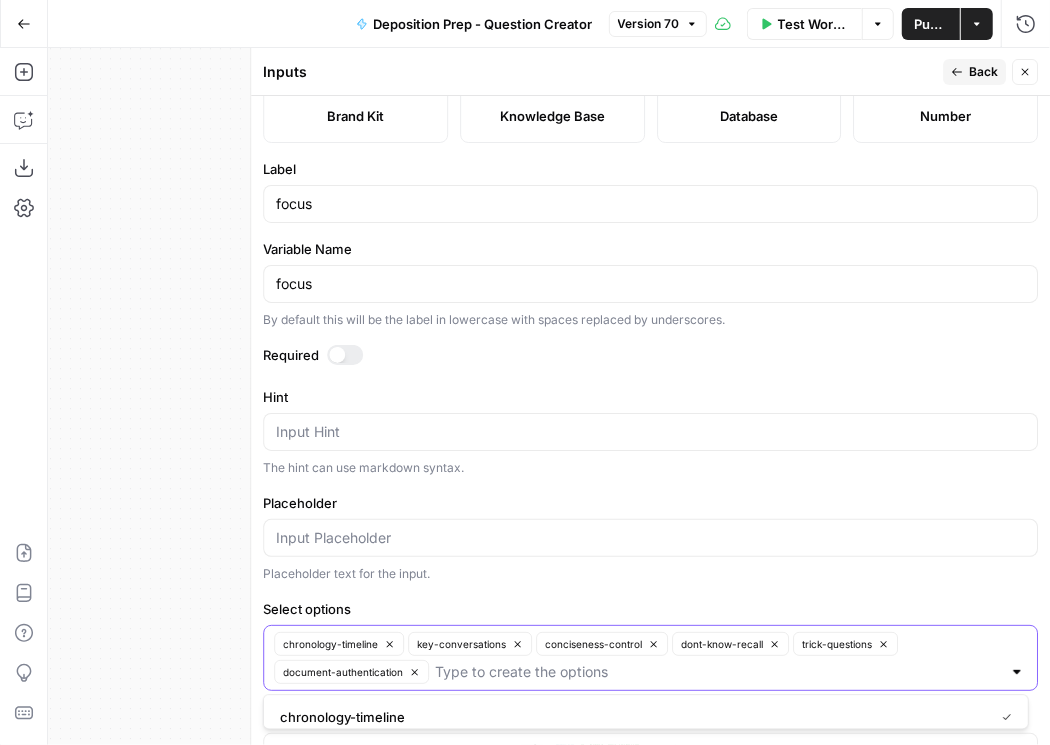 paste on "contradictory-documents" 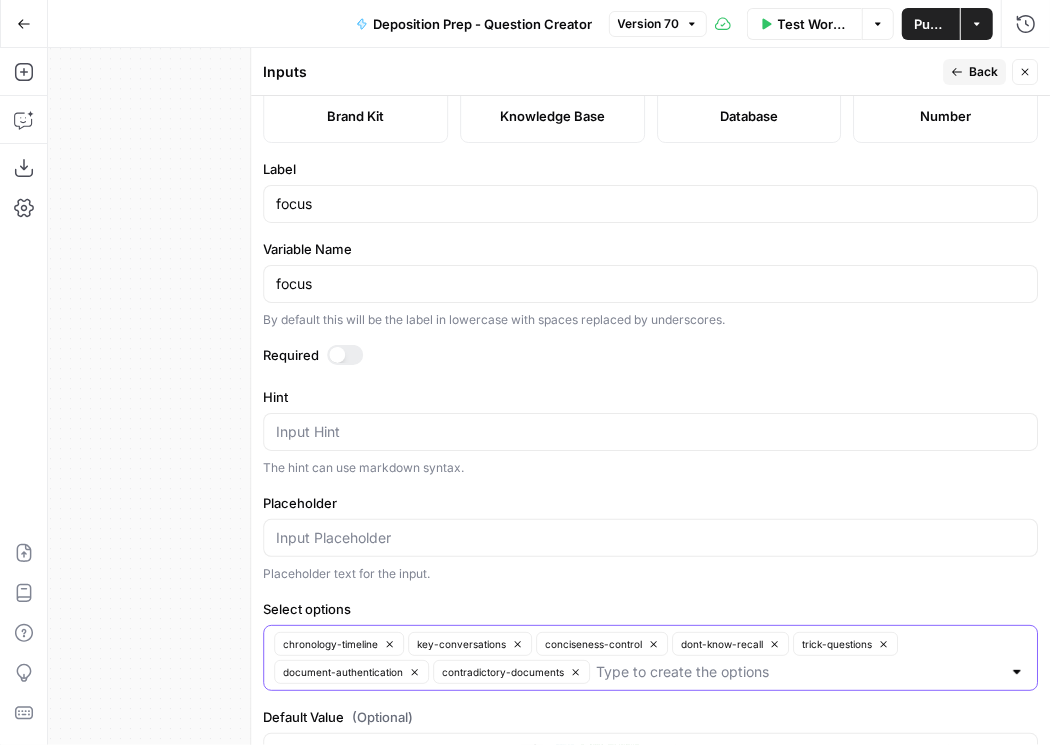 click on "Select options" at bounding box center [798, 672] 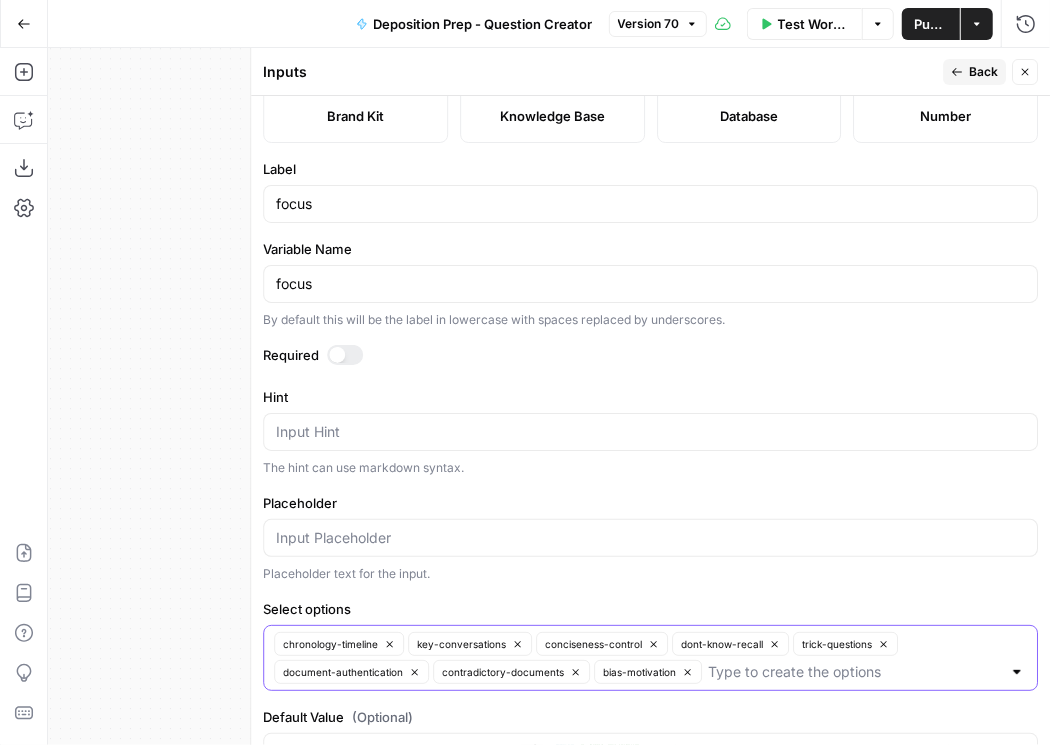 click on "Select options" at bounding box center (854, 672) 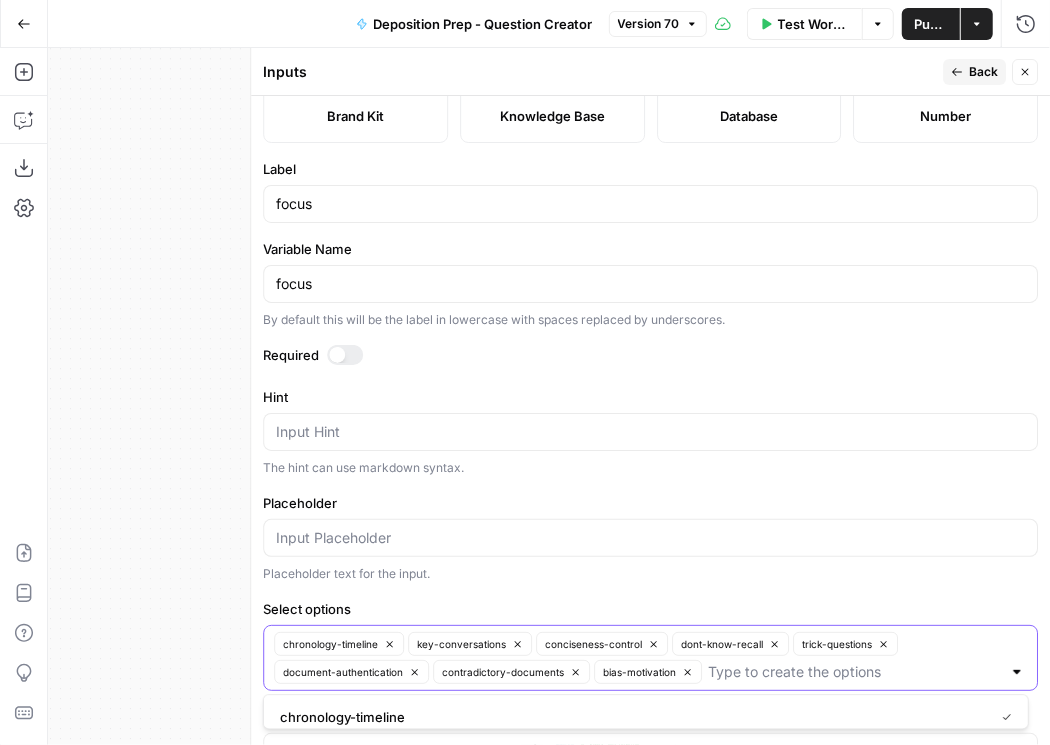 paste on "hostile-tone" 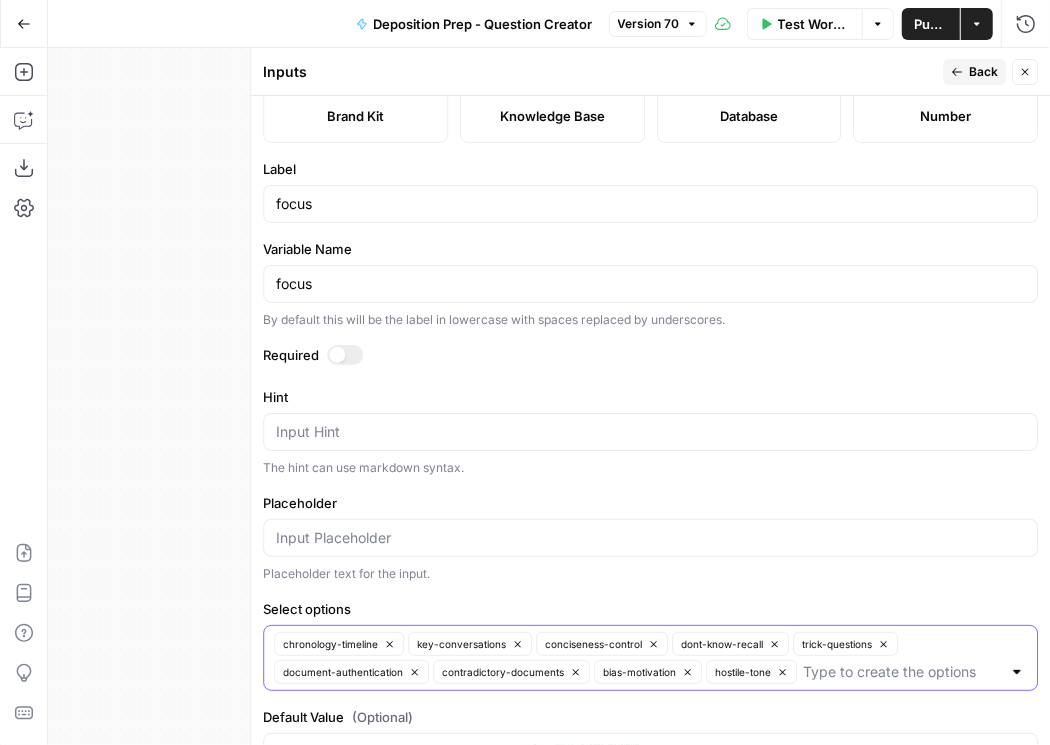 click on "Select options" at bounding box center [902, 672] 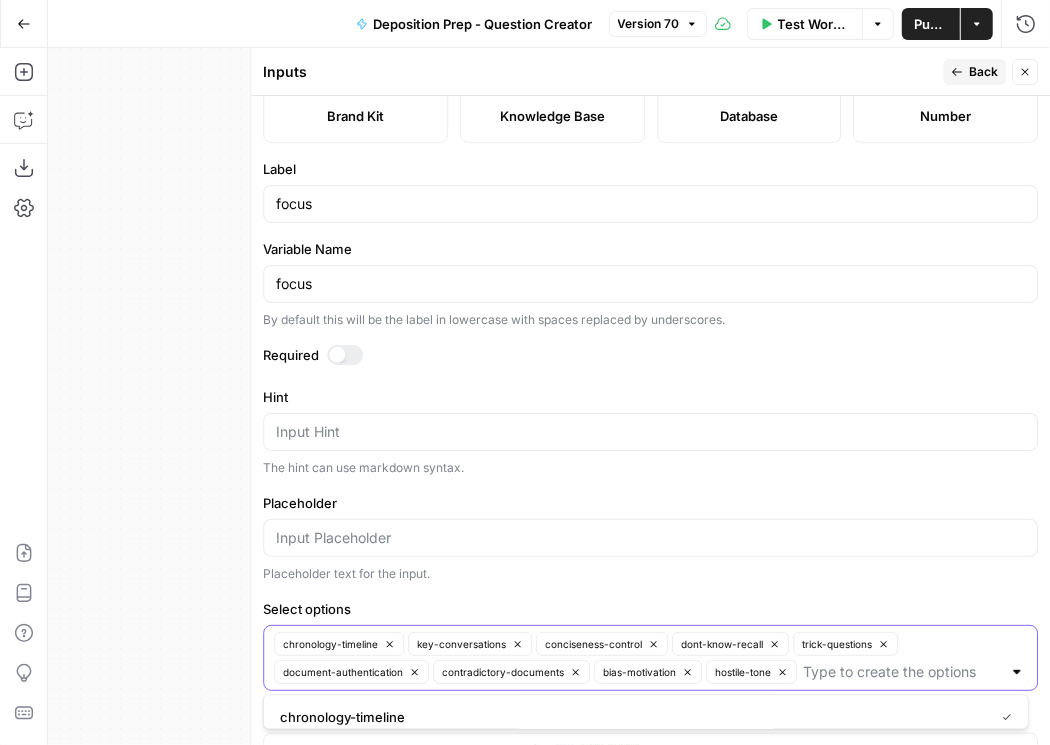 paste on "methodology-opinion" 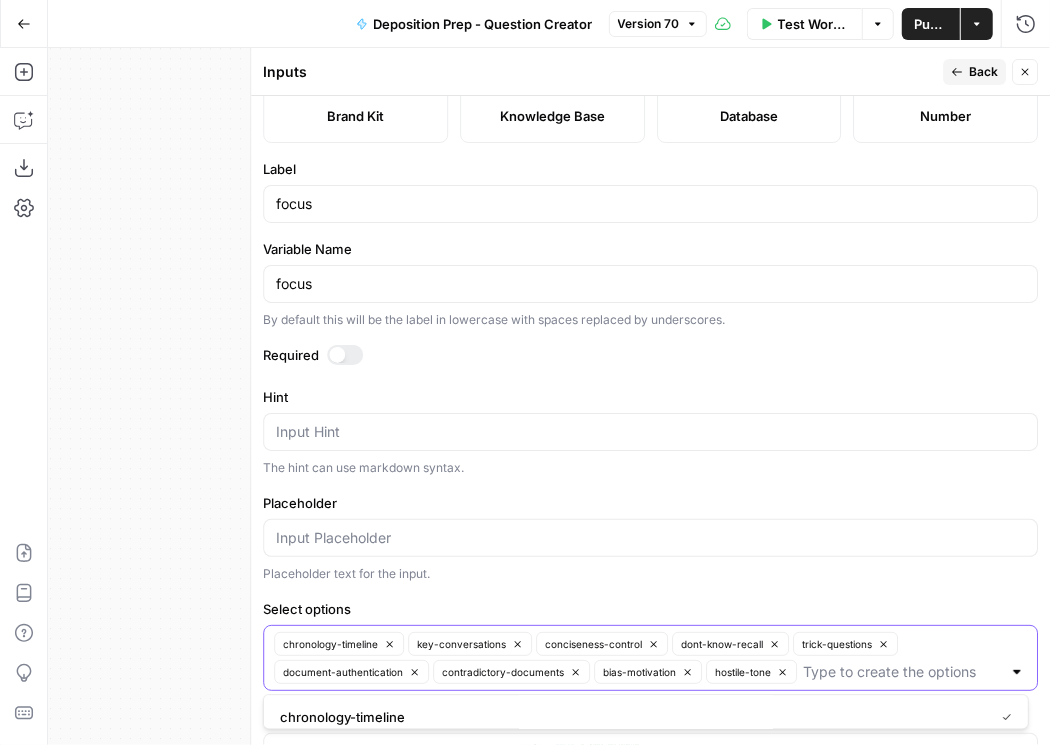 type on "methodology-opinion" 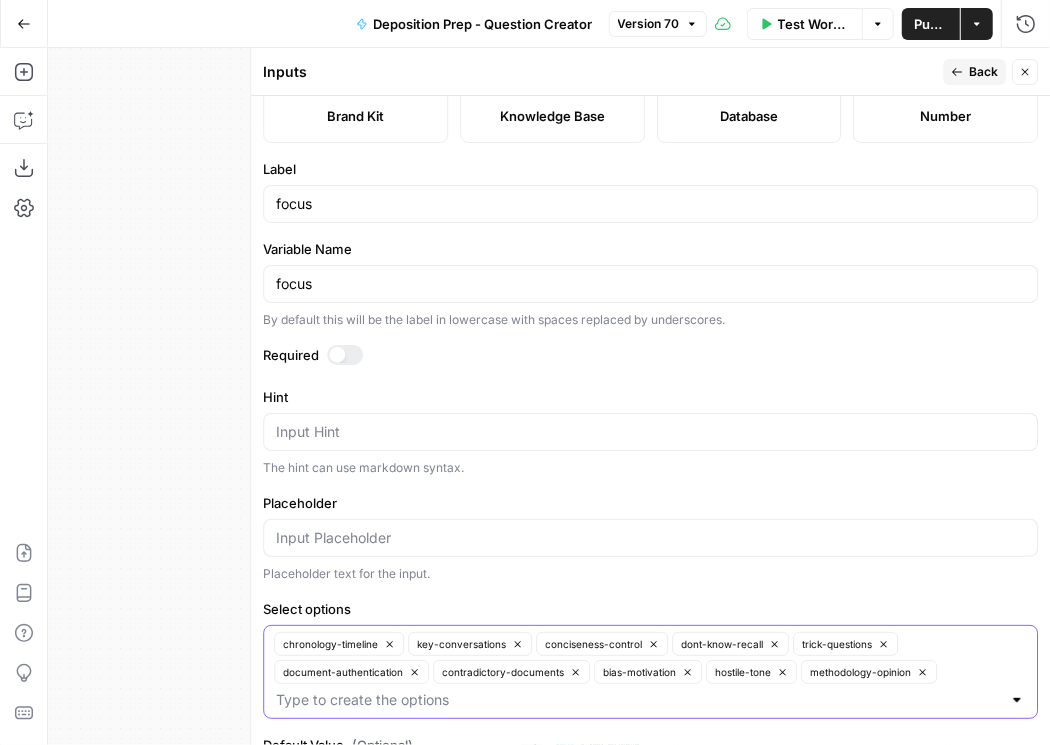 click on "Select options" at bounding box center (638, 700) 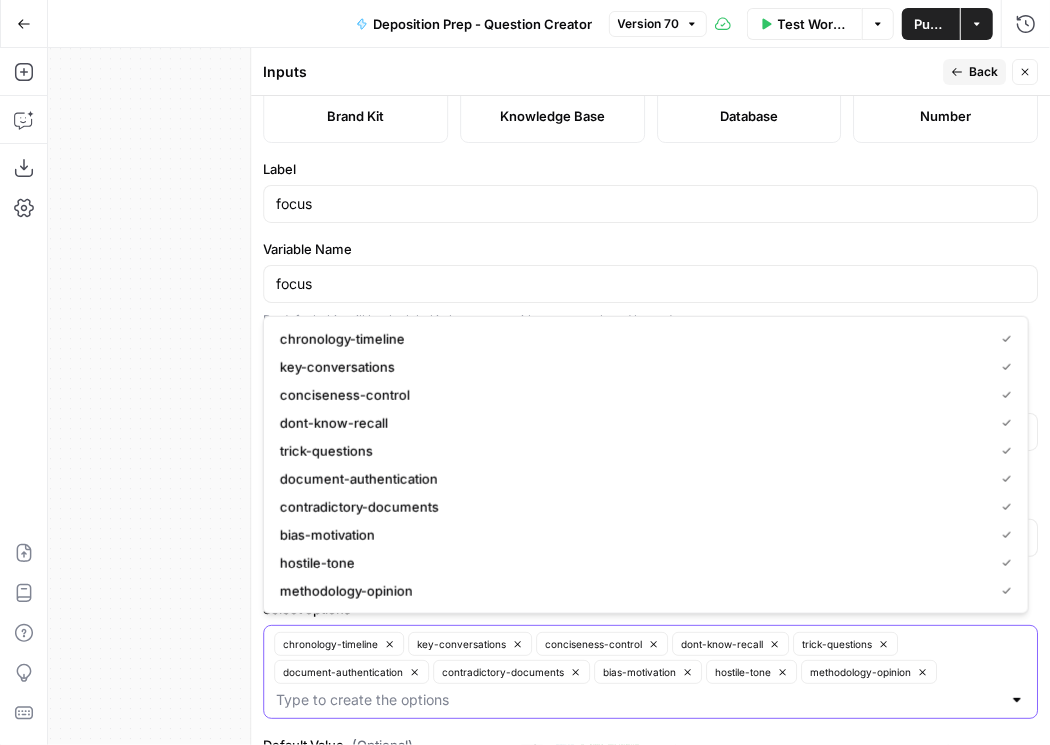paste on "credentials-qualifications" 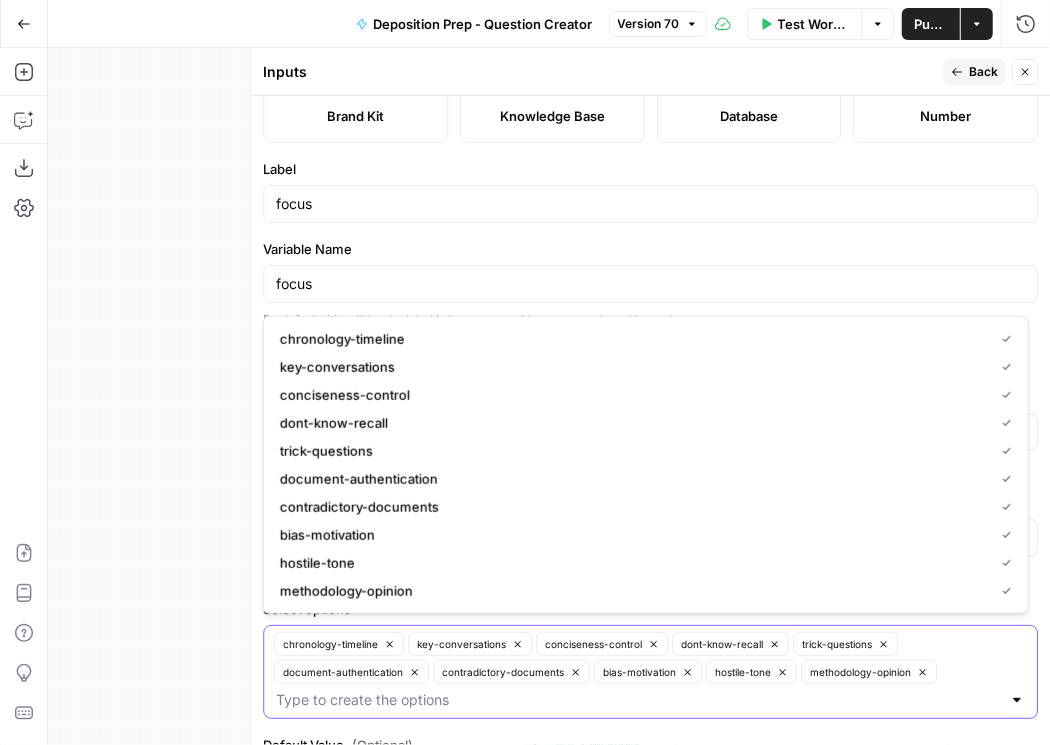 type on "credentials-qualifications" 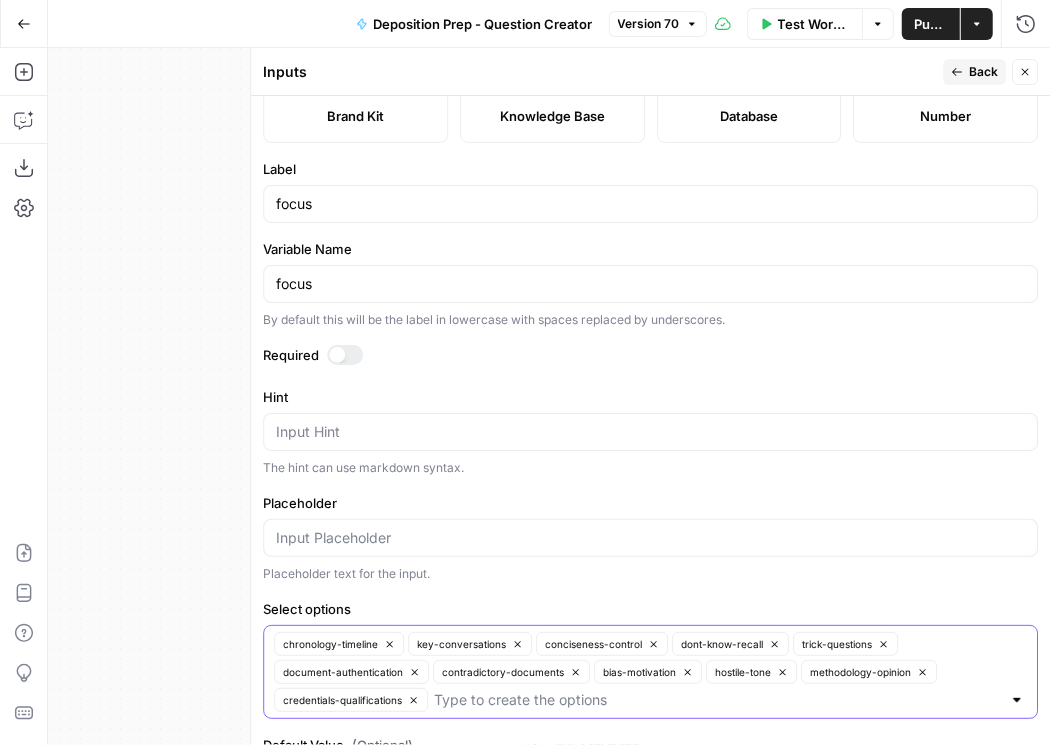 click on "Select options" at bounding box center (717, 700) 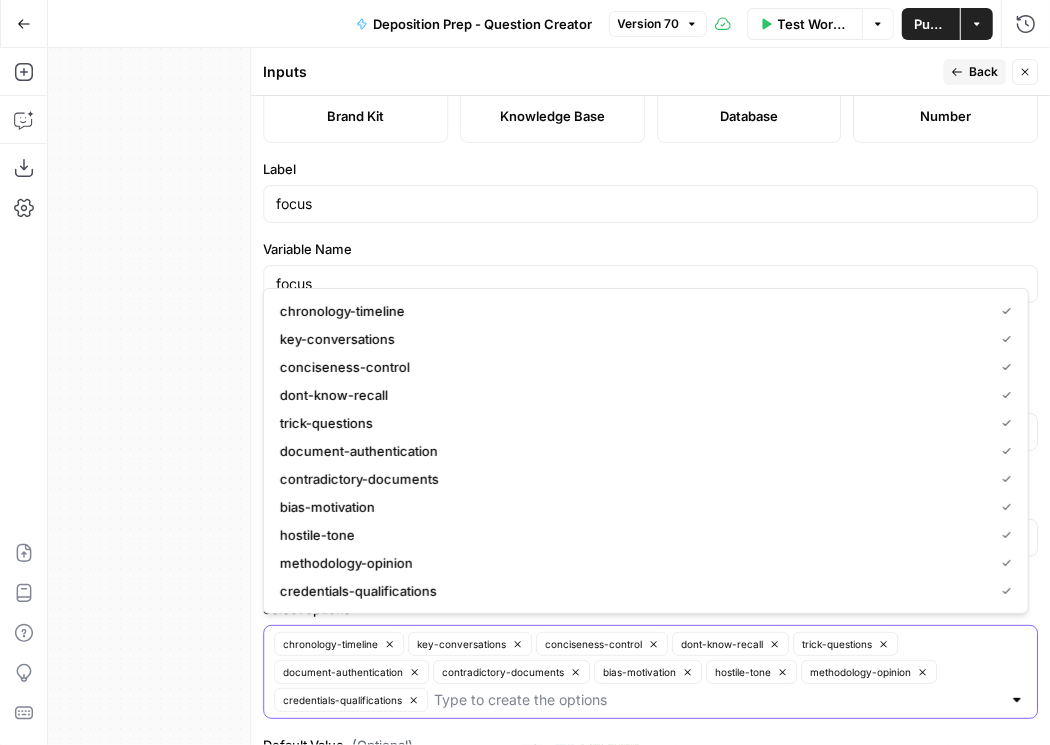 paste on "opposing-theories" 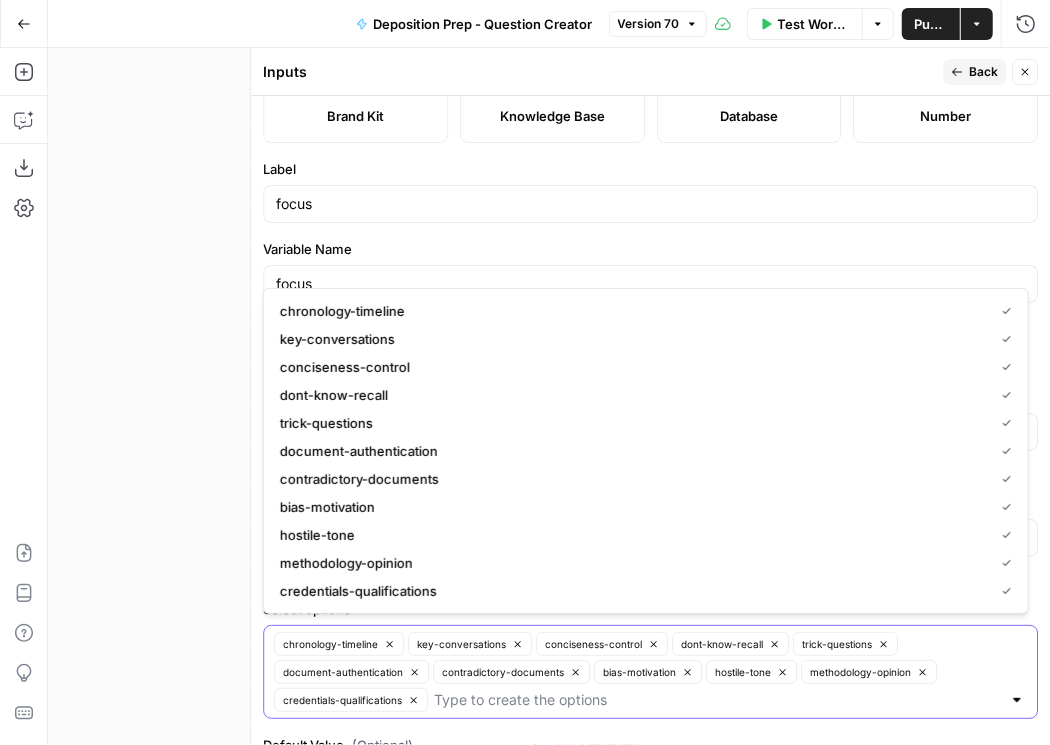 type on "opposing-theories" 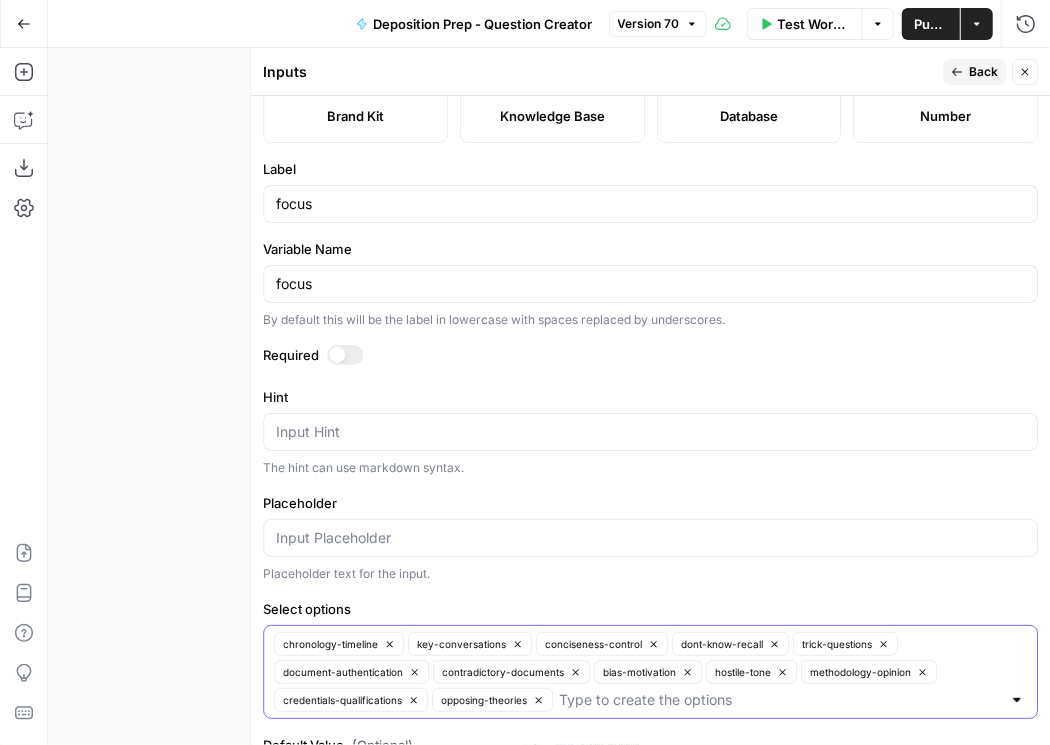 drag, startPoint x: 605, startPoint y: 692, endPoint x: 607, endPoint y: 680, distance: 12.165525 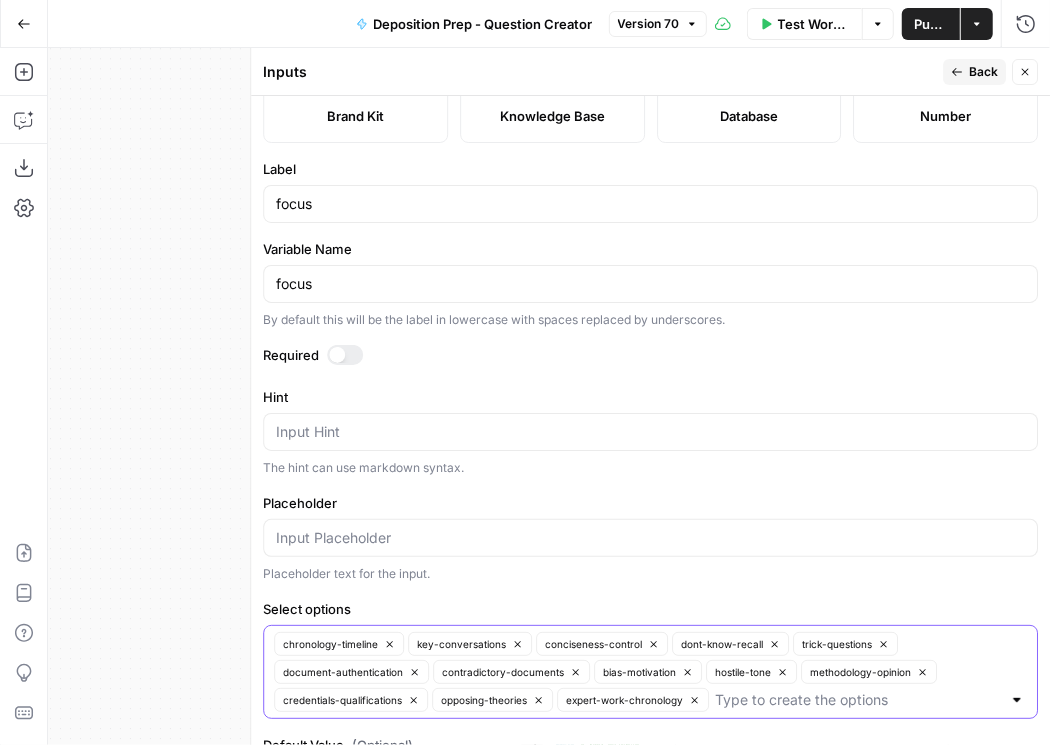 click on "Select options" at bounding box center (858, 700) 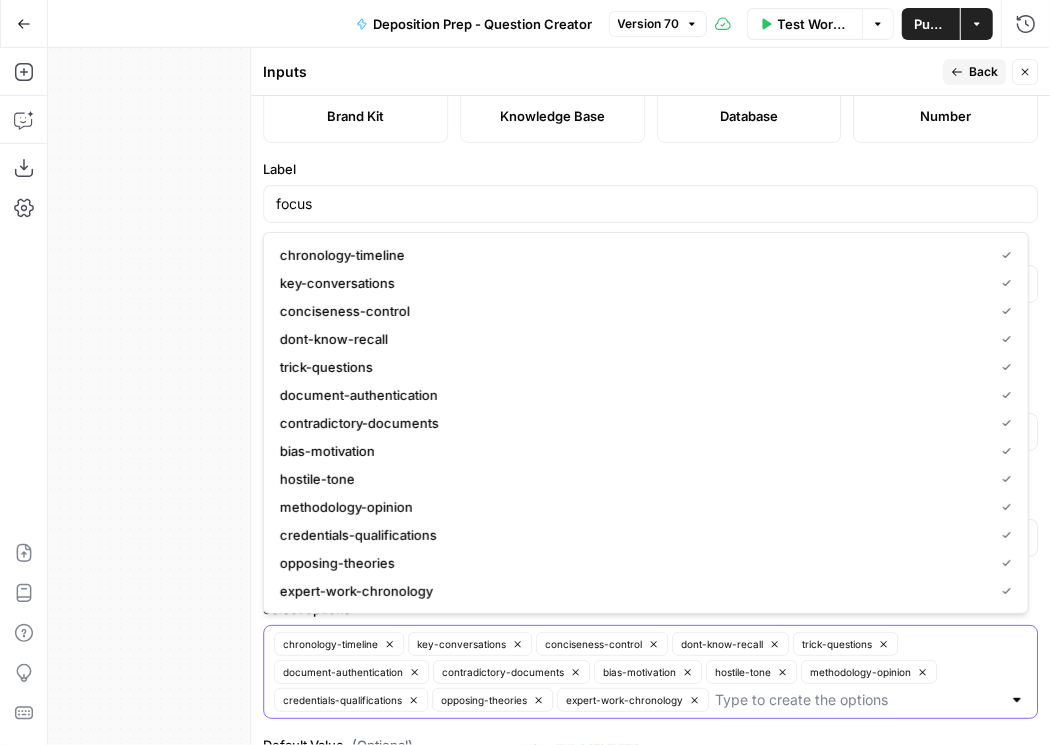 paste on "bias-compensation" 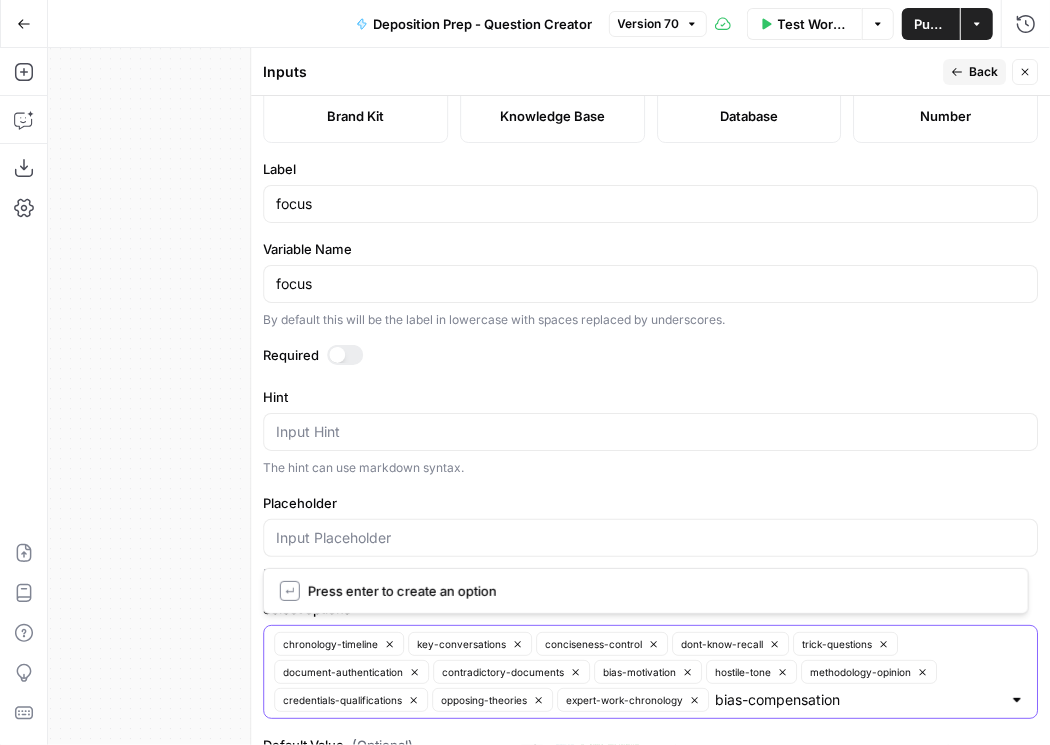 type on "bias-compensation" 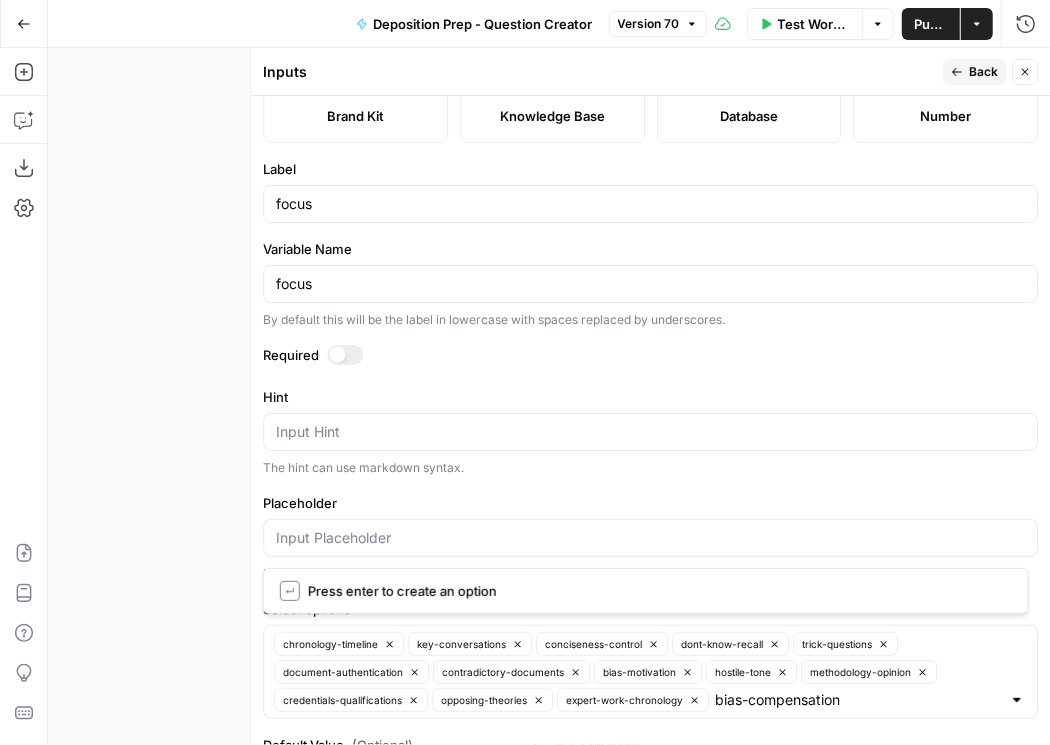 type 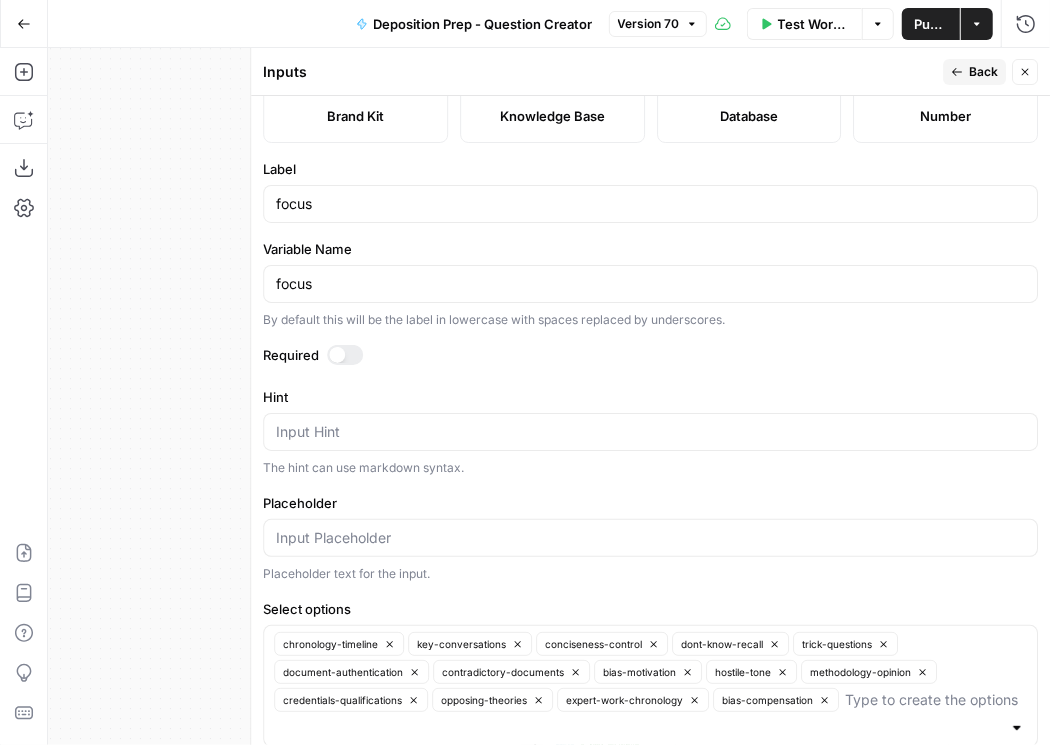 click 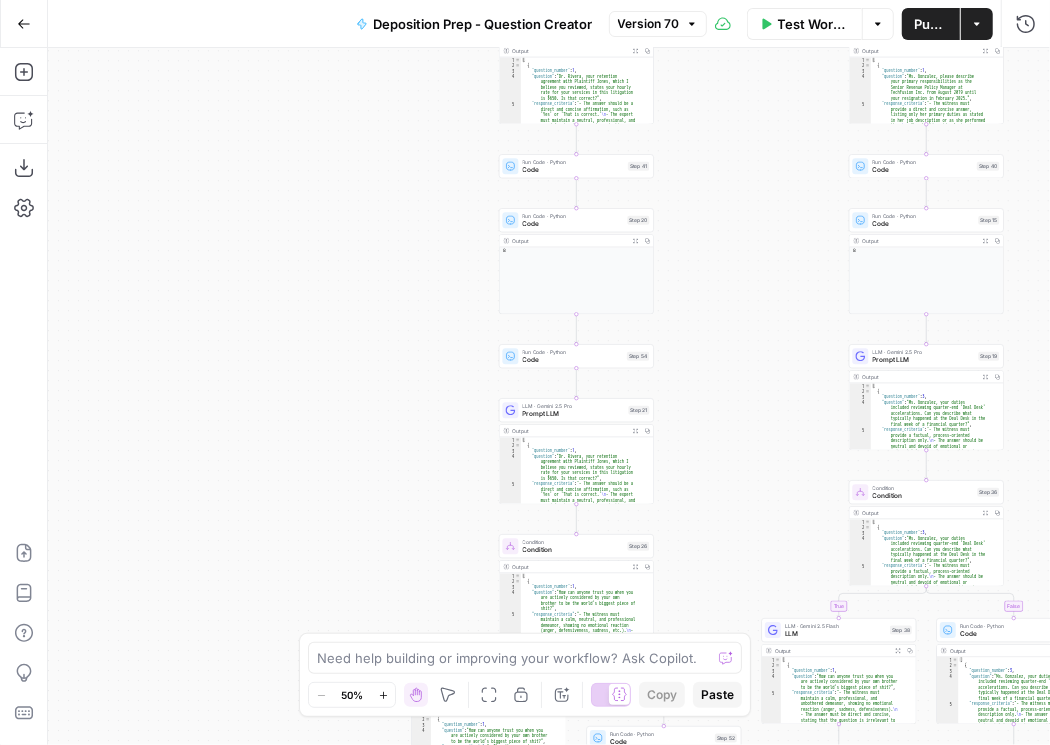 drag, startPoint x: 752, startPoint y: 439, endPoint x: 724, endPoint y: 181, distance: 259.51492 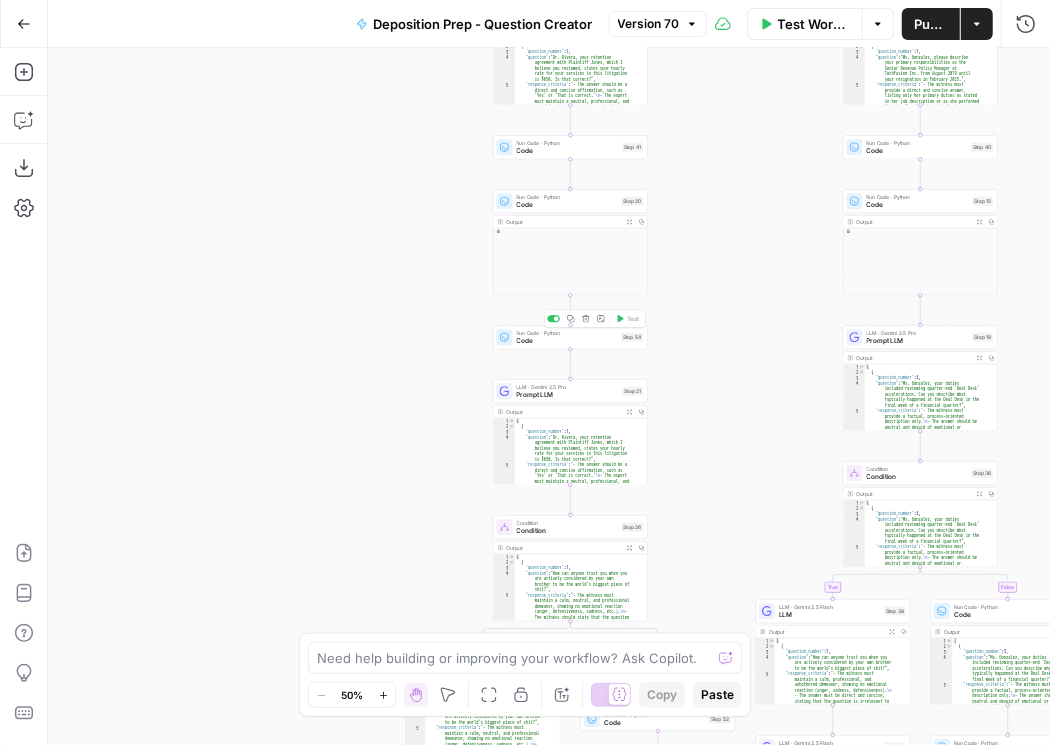 click on "Code" at bounding box center (567, 341) 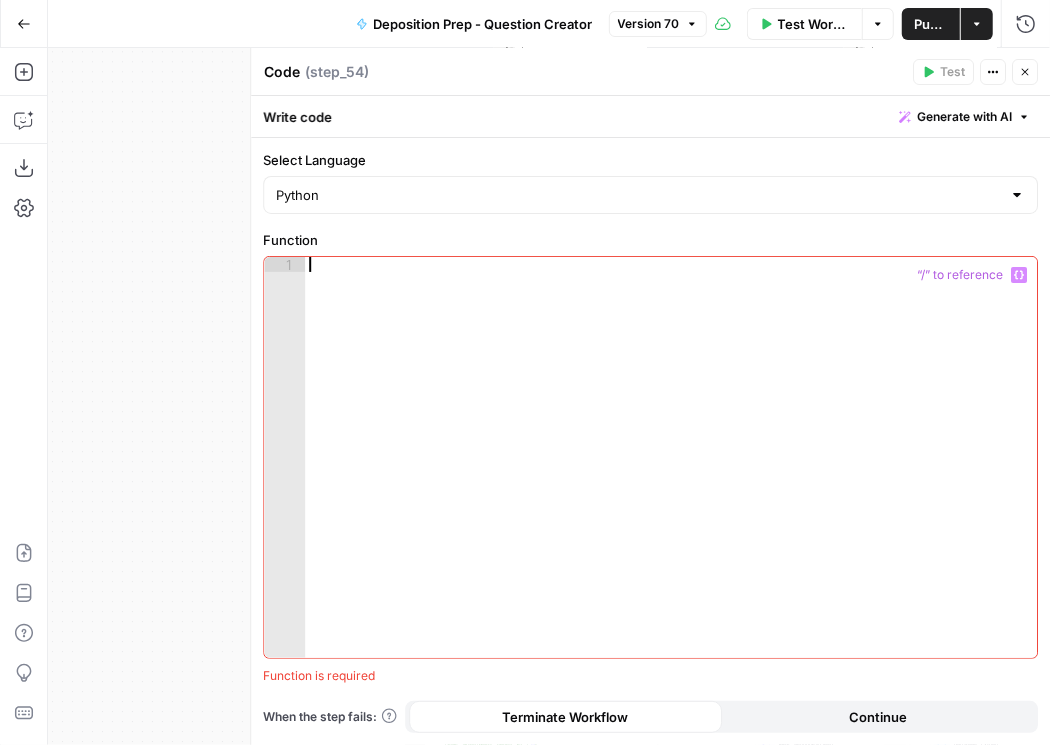 click at bounding box center [671, 473] 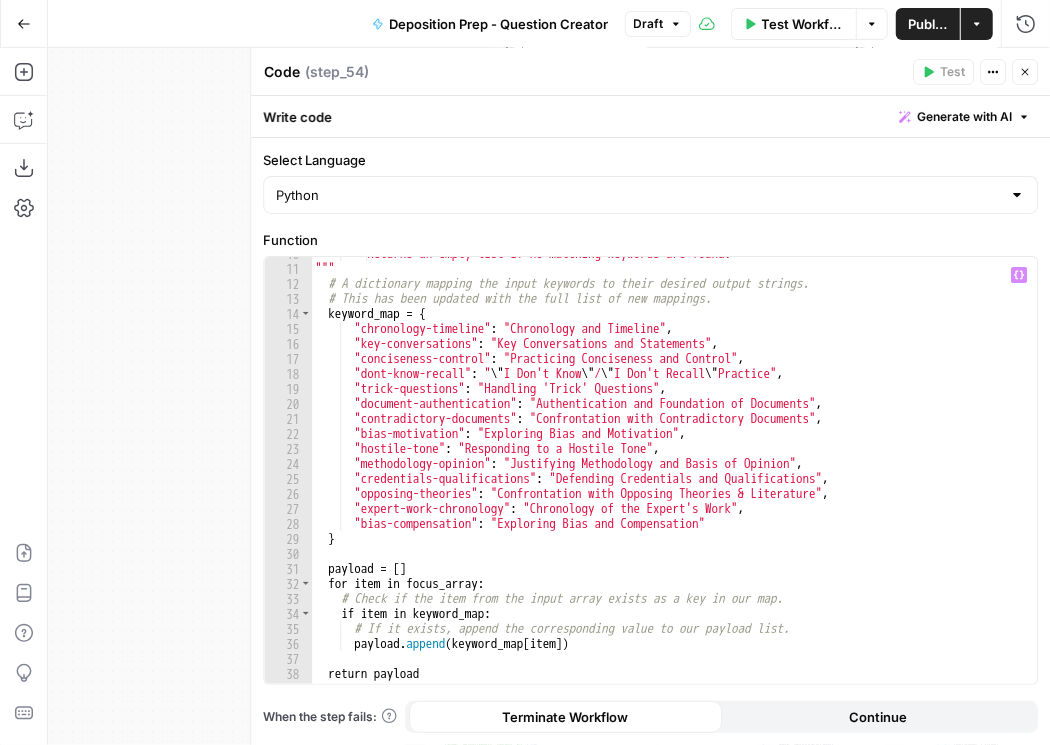 scroll, scrollTop: 0, scrollLeft: 0, axis: both 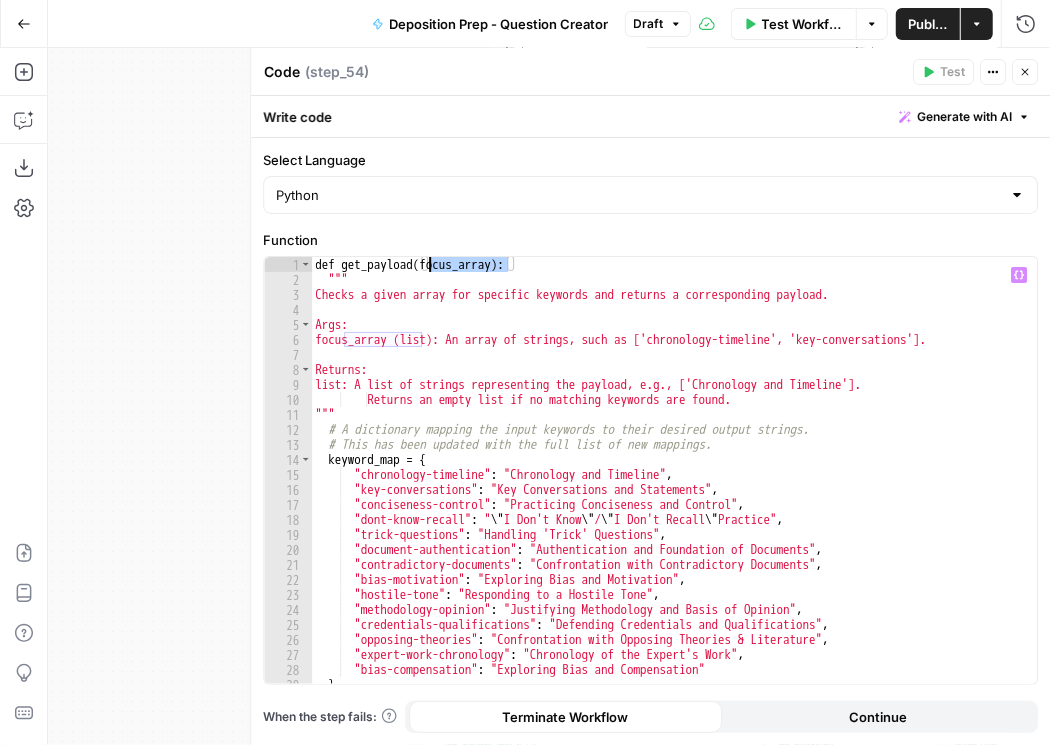 drag, startPoint x: 508, startPoint y: 261, endPoint x: 428, endPoint y: 258, distance: 80.05623 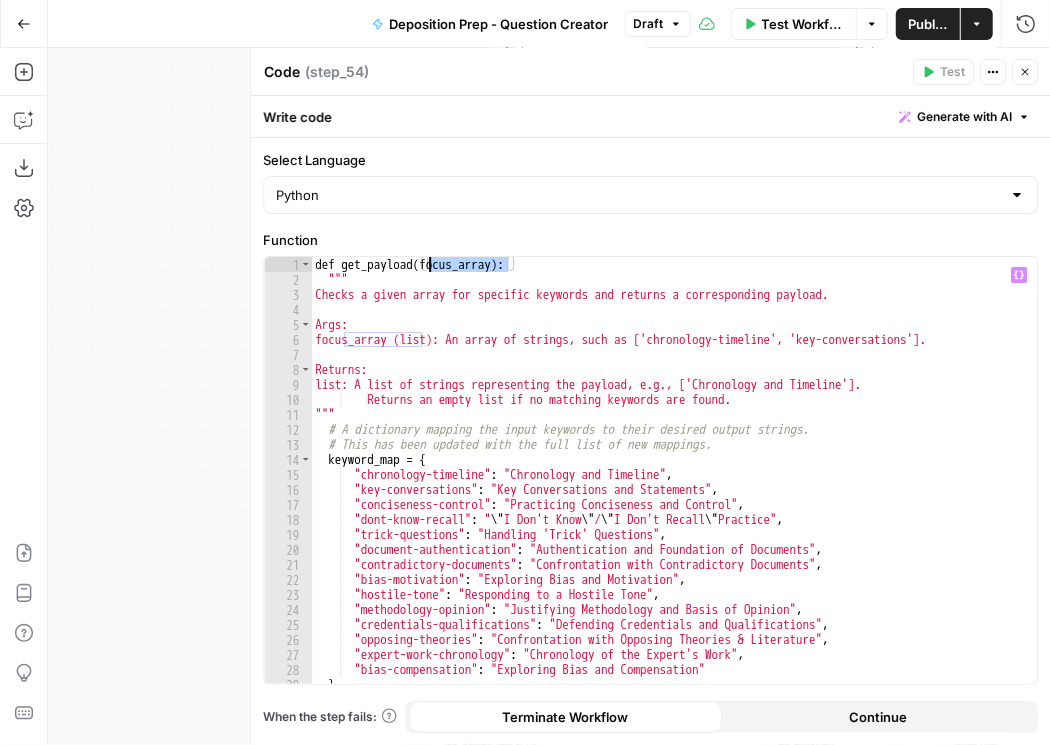 click on "def   get_payload ( focus_array ) :    """   Checks a given array for specific keywords and returns a corresponding payload.   Args:     focus_array (list): An array of strings, such as ['chronology-timeline', 'key-conversations'].   Returns:     list: A list of strings representing the payload, e.g., ['Chronology and Timeline'].             Returns an empty list if no matching keywords are found.   """    # A dictionary mapping the input keywords to their desired output strings.    # This has been updated with the full list of new mappings.    keyword_map   =   {         "chronology-timeline" :   "Chronology and Timeline" ,         "key-conversations" :   "Key Conversations and Statements" ,         "conciseness-control" :   "Practicing Conciseness and Control" ,         "dont-know-recall" :   " \" I Don't Know \"  /  \" I Don't Recall \"  Practice" ,         "trick-questions" :   "Handling 'Trick' Questions" ,         "document-authentication" :   "Authentication and Foundation of Documents" ,         :   ," at bounding box center [671, 486] 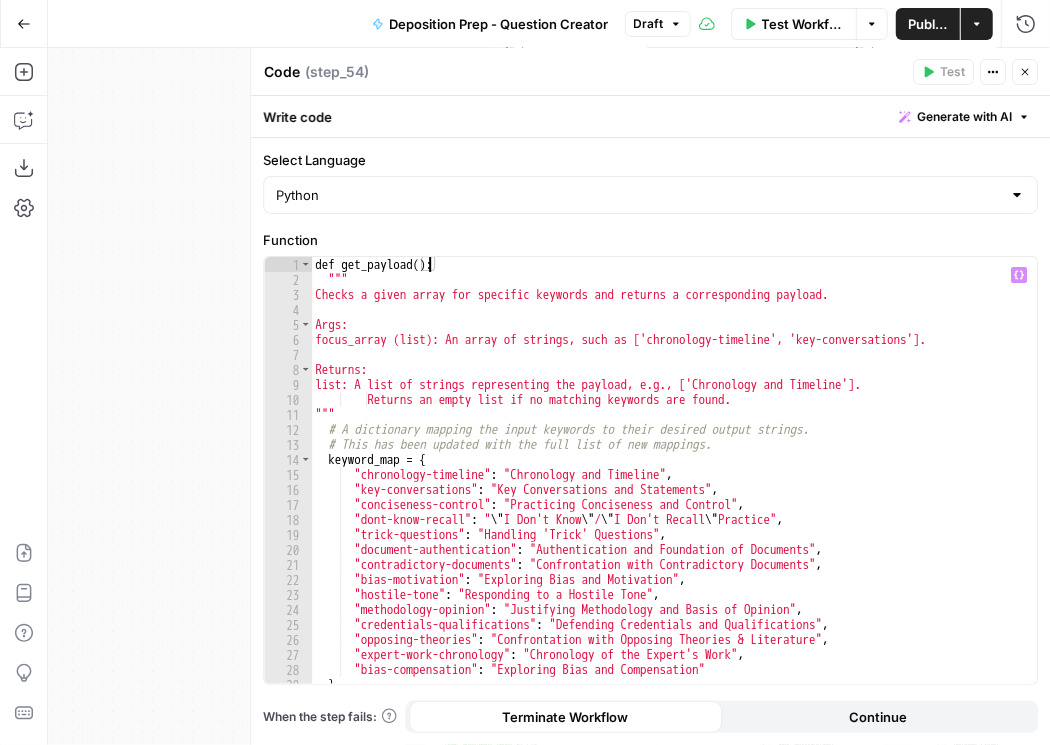click 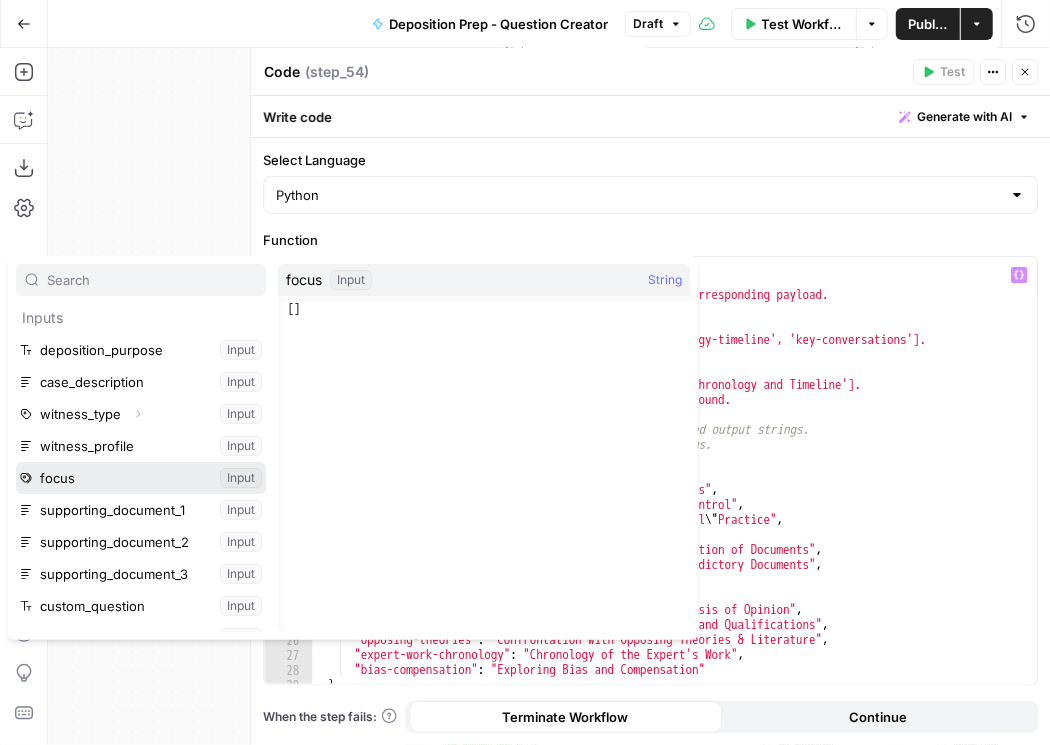 click at bounding box center [141, 478] 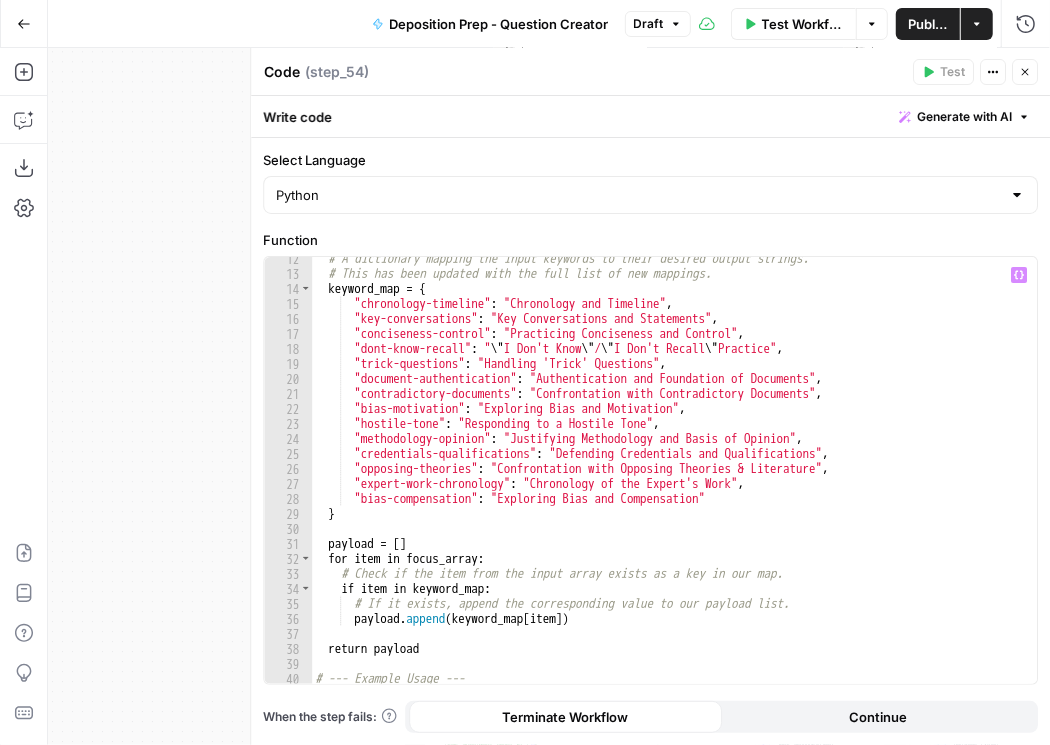 scroll, scrollTop: 240, scrollLeft: 0, axis: vertical 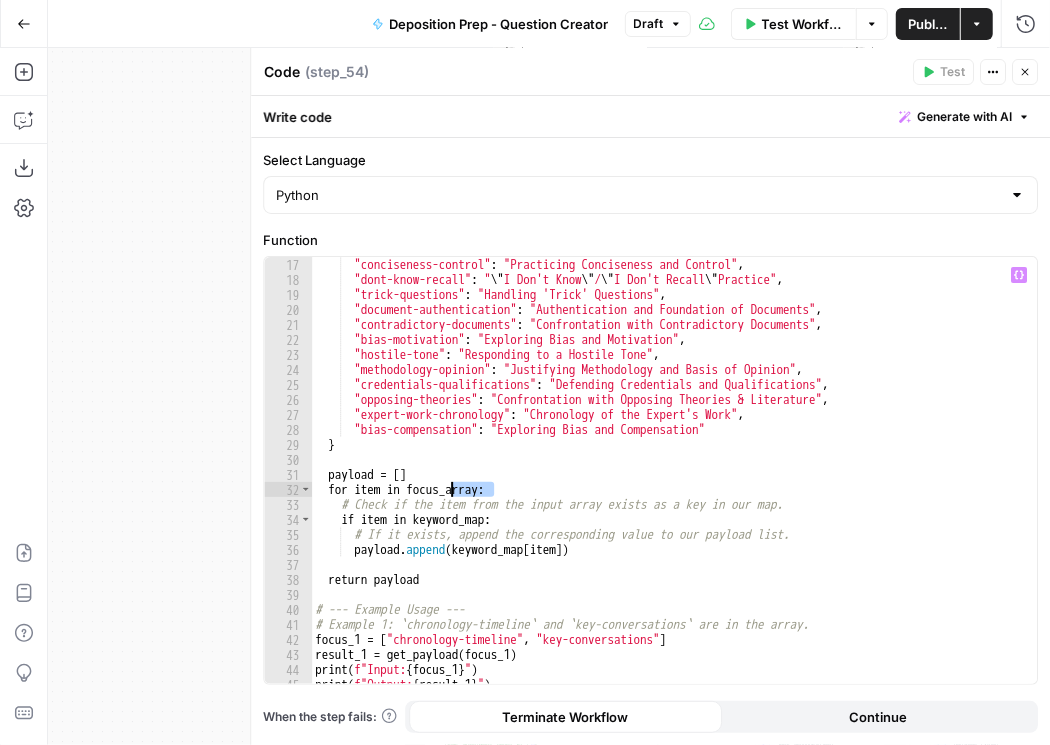 drag, startPoint x: 492, startPoint y: 491, endPoint x: 453, endPoint y: 489, distance: 39.051247 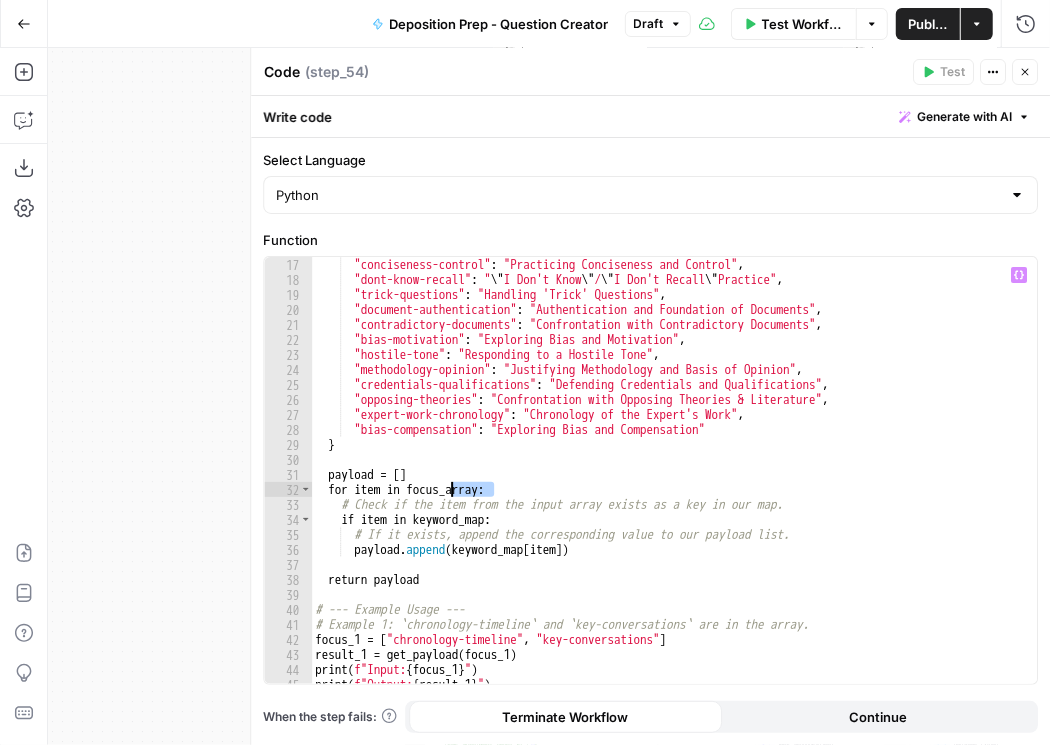 click on ""key-conversations" :   "Key Conversations and Statements" ,         "conciseness-control" :   "Practicing Conciseness and Control" ,         "dont-know-recall" :   " \" I Don't Know \"  /  \" I Don't Recall \"  Practice" ,         "trick-questions" :   "Handling 'Trick' Questions" ,         "document-authentication" :   "Authentication and Foundation of Documents" ,         "contradictory-documents" :   "Confrontation with Contradictory Documents" ,         "bias-motivation" :   "Exploring Bias and Motivation" ,         "hostile-tone" :   "Responding to a Hostile Tone" ,         "methodology-opinion" :   "Justifying Methodology and Basis of Opinion" ,         "credentials-qualifications" :   "Defending Credentials and Qualifications" ,         "opposing-theories" :   "Confrontation with Opposing Theories & Literature" ,         "expert-work-chronology" :   "Chronology of the Expert's Work" ,         "bias-compensation" :   "Exploring Bias and Compensation"    }    payload   =   [ ]    for   item   in" at bounding box center [671, 471] 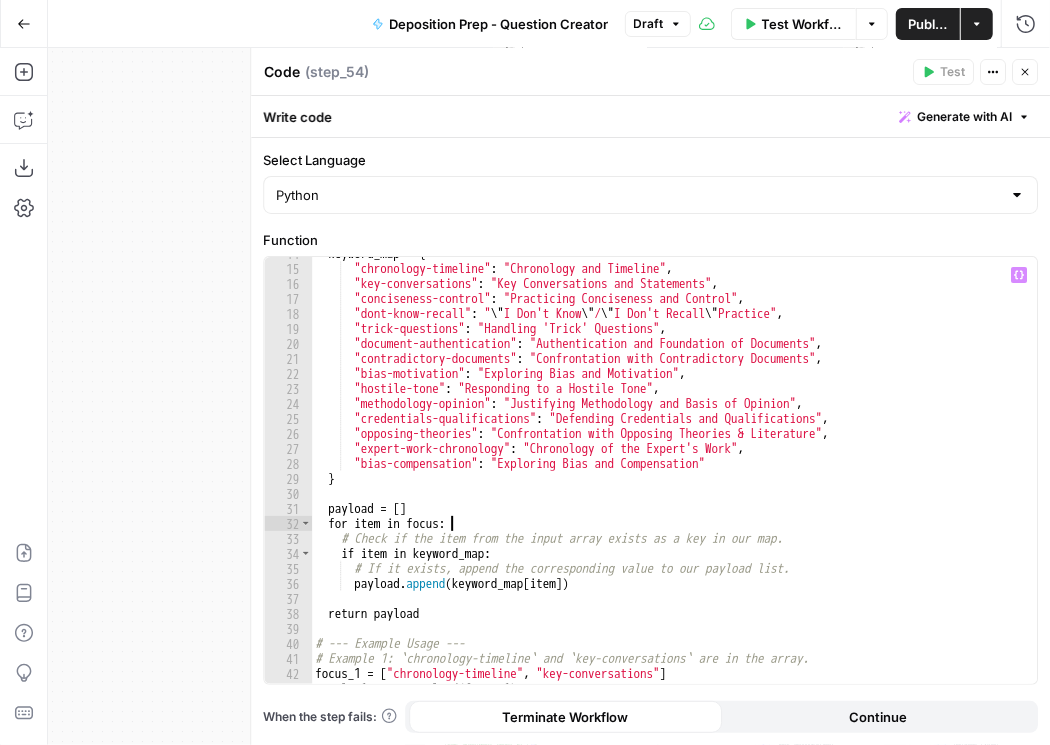 scroll, scrollTop: 205, scrollLeft: 0, axis: vertical 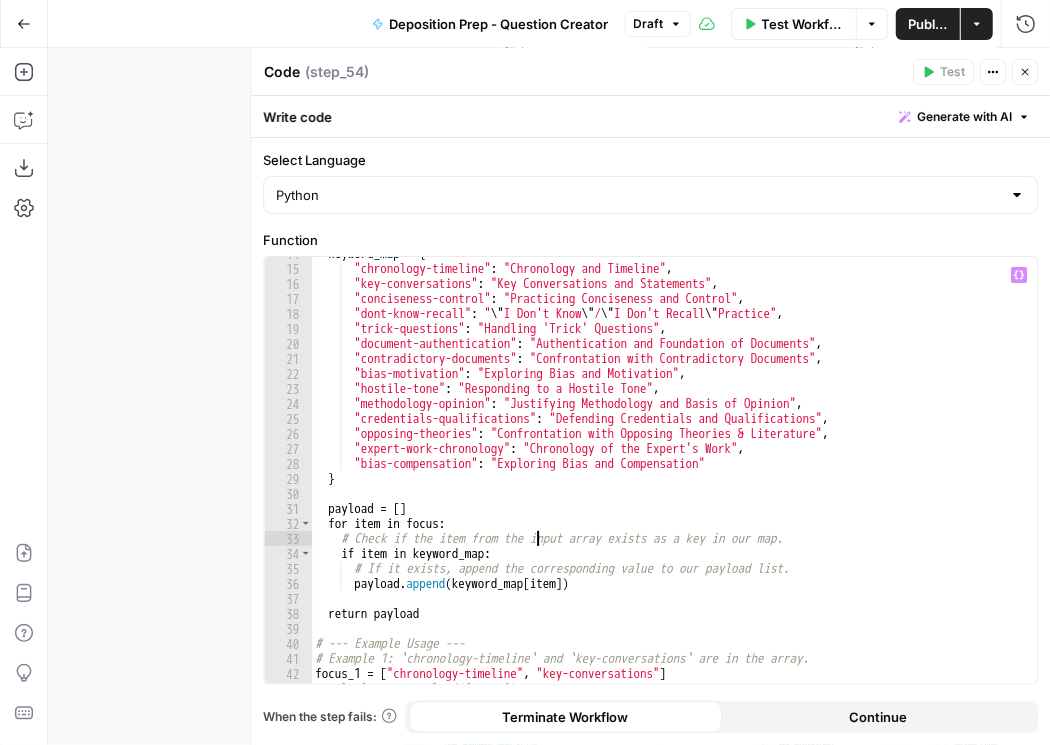 click on "keyword_map   =   {         "chronology-timeline" :   "Chronology and Timeline" ,         "key-conversations" :   "Key Conversations and Statements" ,         "conciseness-control" :   "Practicing Conciseness and Control" ,         "dont-know-recall" :   " \" I Don't Know \"  /  \" I Don't Recall \"  Practice" ,         "trick-questions" :   "Handling 'Trick' Questions" ,         "document-authentication" :   "Authentication and Foundation of Documents" ,         "contradictory-documents" :   "Confrontation with Contradictory Documents" ,         "bias-motivation" :   "Exploring Bias and Motivation" ,         "hostile-tone" :   "Responding to a Hostile Tone" ,         "methodology-opinion" :   "Justifying Methodology and Basis of Opinion" ,         "credentials-qualifications" :   "Defending Credentials and Qualifications" ,         "opposing-theories" :   "Confrontation with Opposing Theories & Literature" ,         "expert-work-chronology" :   "Chronology of the Expert's Work" ,         :      }      =" at bounding box center [671, 475] 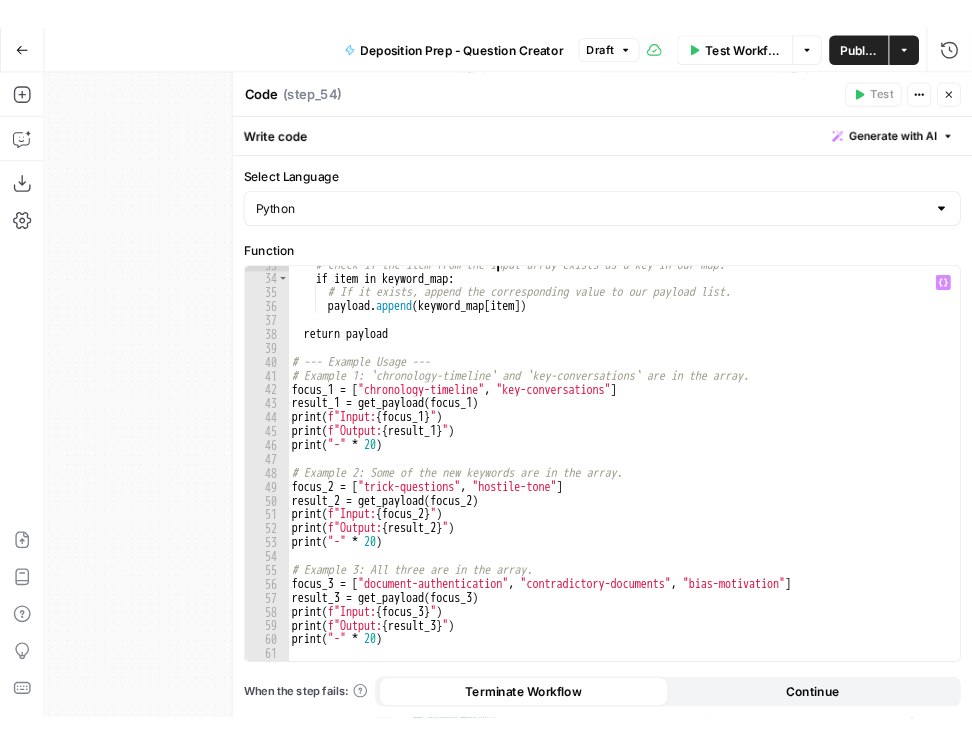 scroll, scrollTop: 592, scrollLeft: 0, axis: vertical 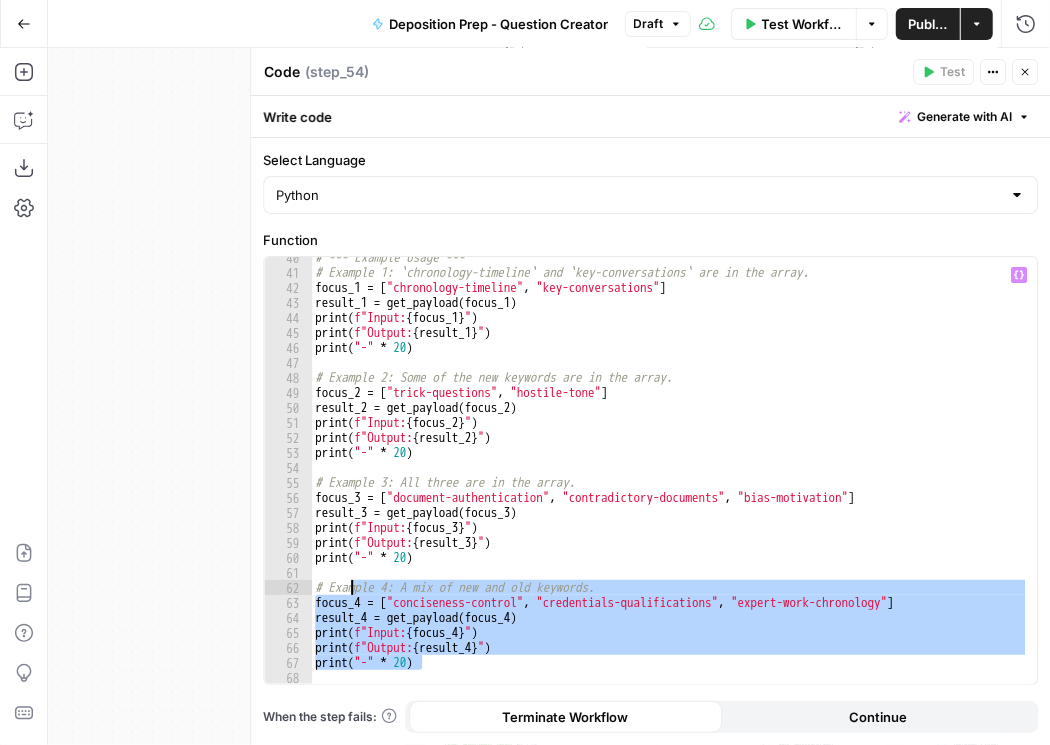 drag, startPoint x: 613, startPoint y: 665, endPoint x: 352, endPoint y: 589, distance: 271.84003 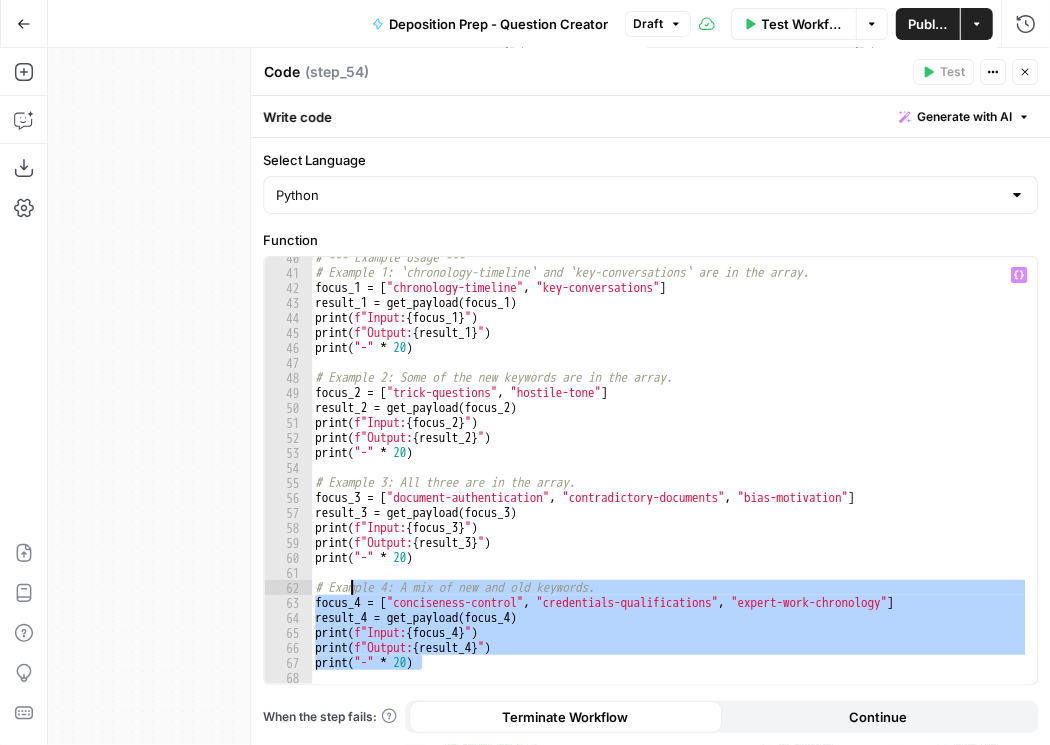 click on "# --- Example Usage --- # Example 1: `chronology-timeline` and `key-conversations` are in the array. focus_1   =   [ "chronology-timeline" ,   "key-conversations" ] result_1   =   get_payload ( focus_1 ) print ( f"Input:  { focus_1 } " ) print ( f"Output:  { result_1 } " ) print ( "-"   *   20 ) # Example 2: Some of the new keywords are in the array. focus_2   =   [ "trick-questions" ,   "hostile-tone" ] result_2   =   get_payload ( focus_2 ) print ( f"Input:  { focus_2 } " ) print ( f"Output:  { result_2 } " ) print ( "-"   *   20 ) # Example 3: All three are in the array. focus_3   =   [ "document-authentication" ,   "contradictory-documents" ,   "bias-motivation" ] result_3   =   get_payload ( focus_3 ) print ( f"Input:  { focus_3 } " ) print ( f"Output:  { result_3 } " ) print ( "-"   *   20 ) # Example 4: A mix of old and new keywords. focus_4   =   [ "conciseness-control" ,   "credentials-qualifications" ,   "expert-work-chronology" ] result_4   =   get_payload ( focus_4 ) print ( f"Input:  { focus_4 }" at bounding box center [671, 479] 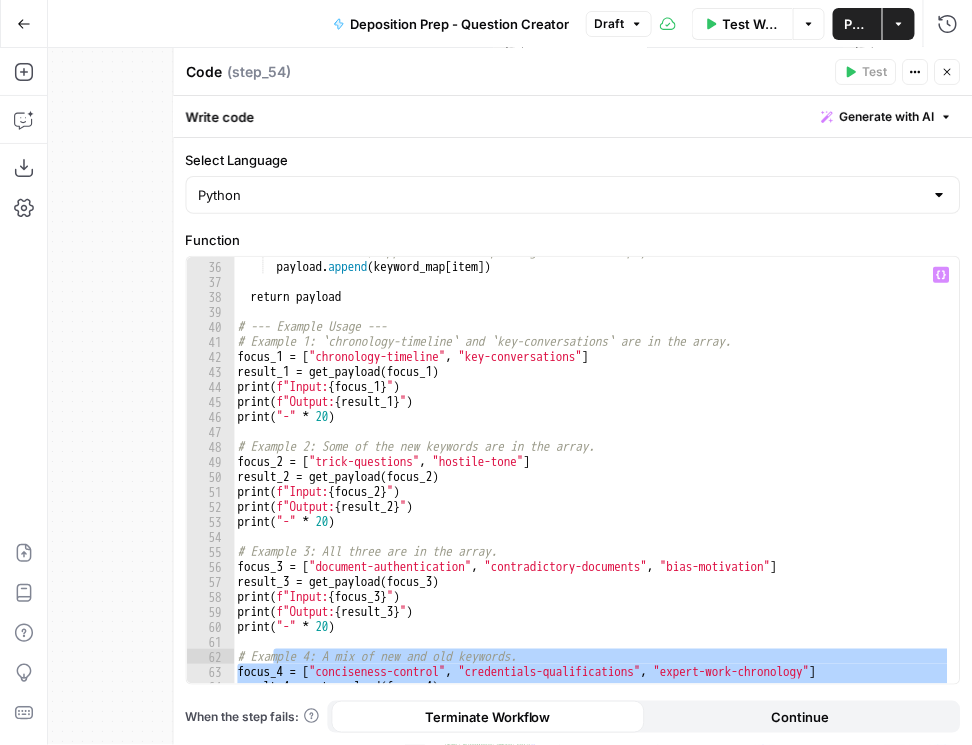 scroll, scrollTop: 489, scrollLeft: 0, axis: vertical 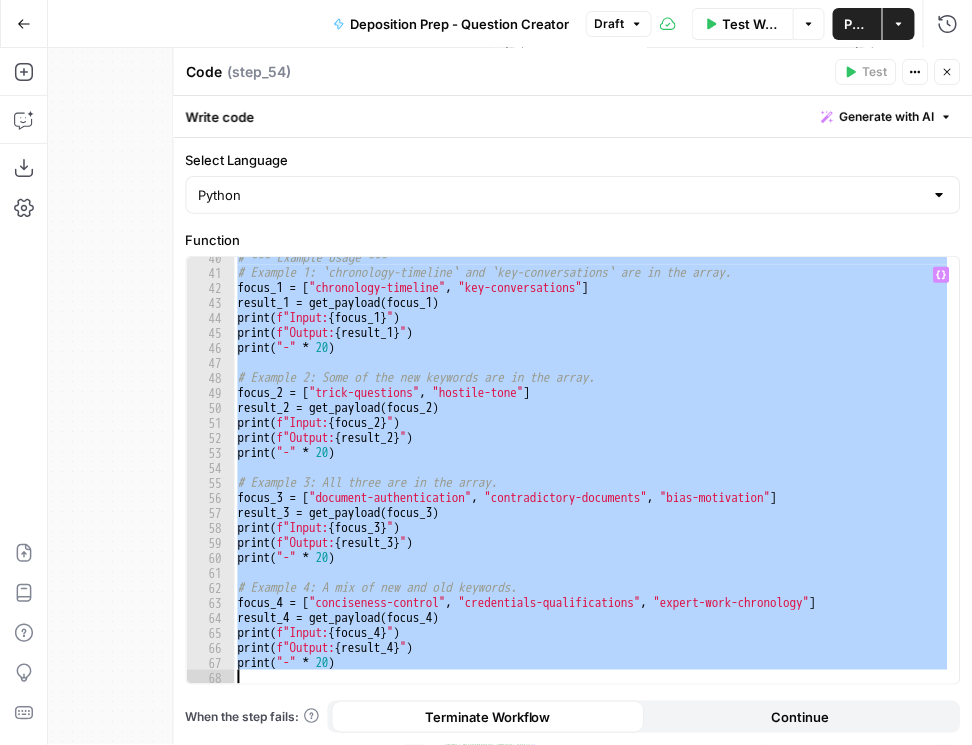 drag, startPoint x: 239, startPoint y: 350, endPoint x: 392, endPoint y: 687, distance: 370.10538 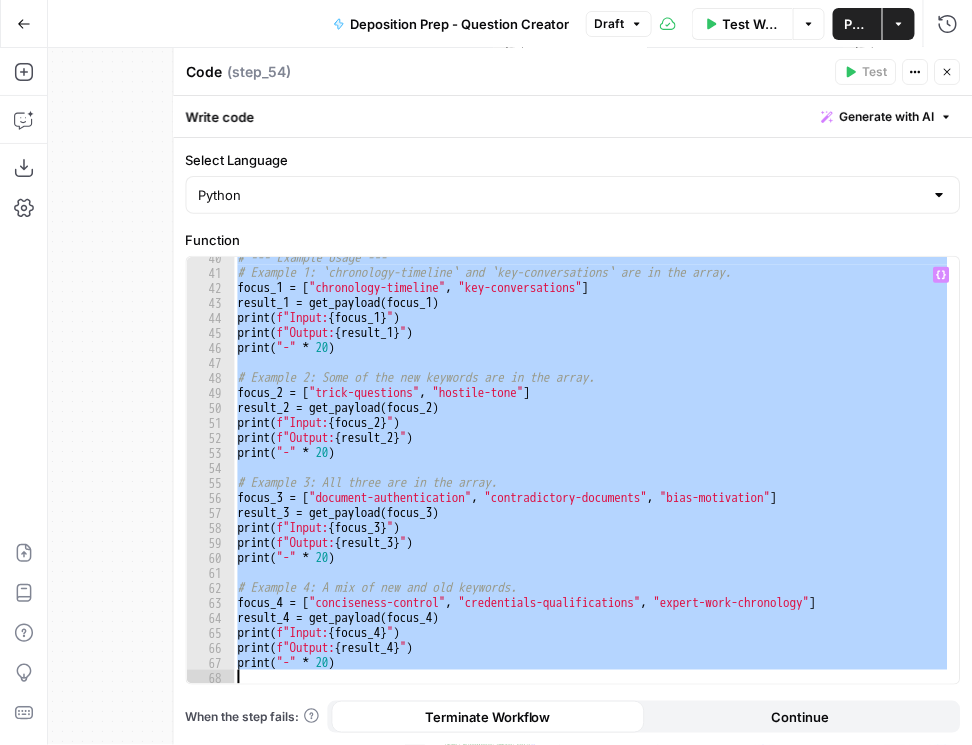 click on "**********" at bounding box center (573, 441) 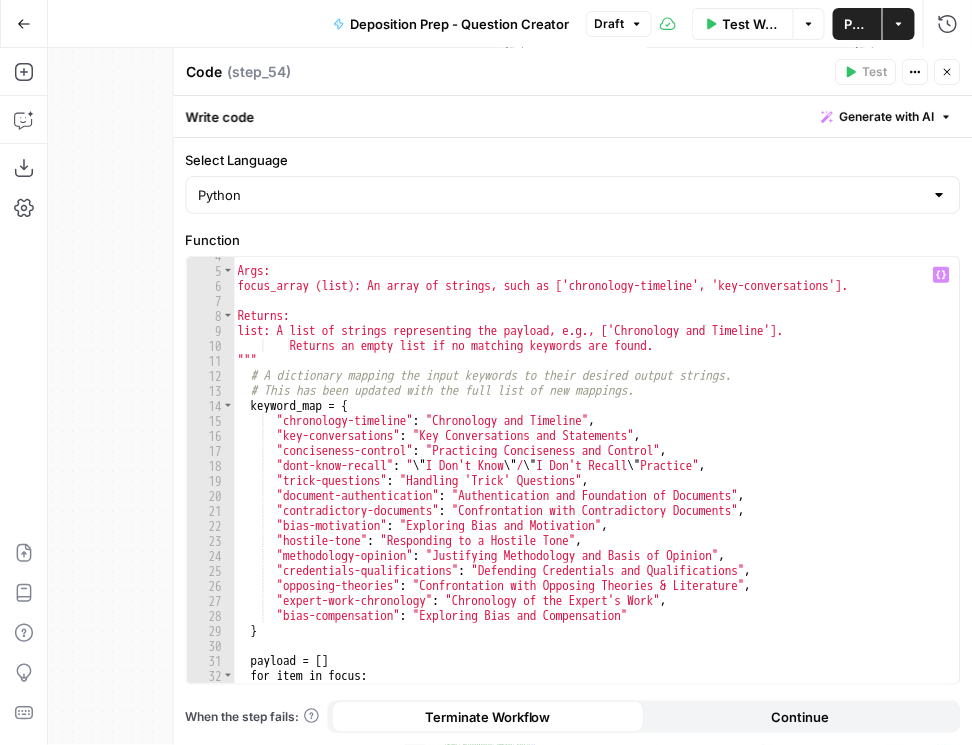 scroll, scrollTop: 19, scrollLeft: 0, axis: vertical 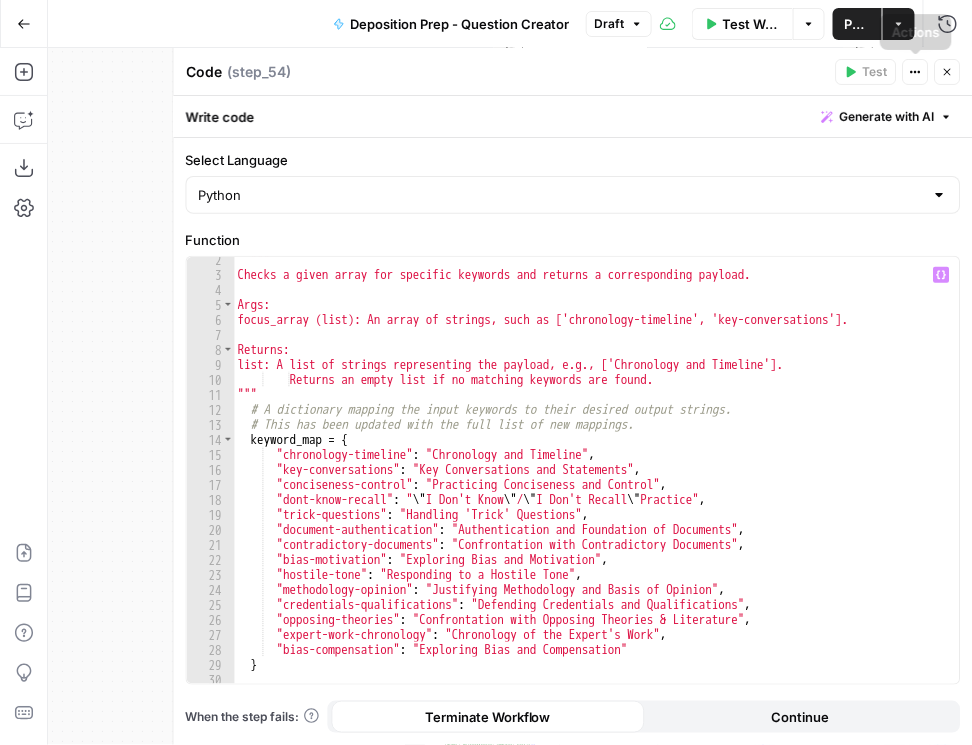 click on "Publish" at bounding box center [857, 24] 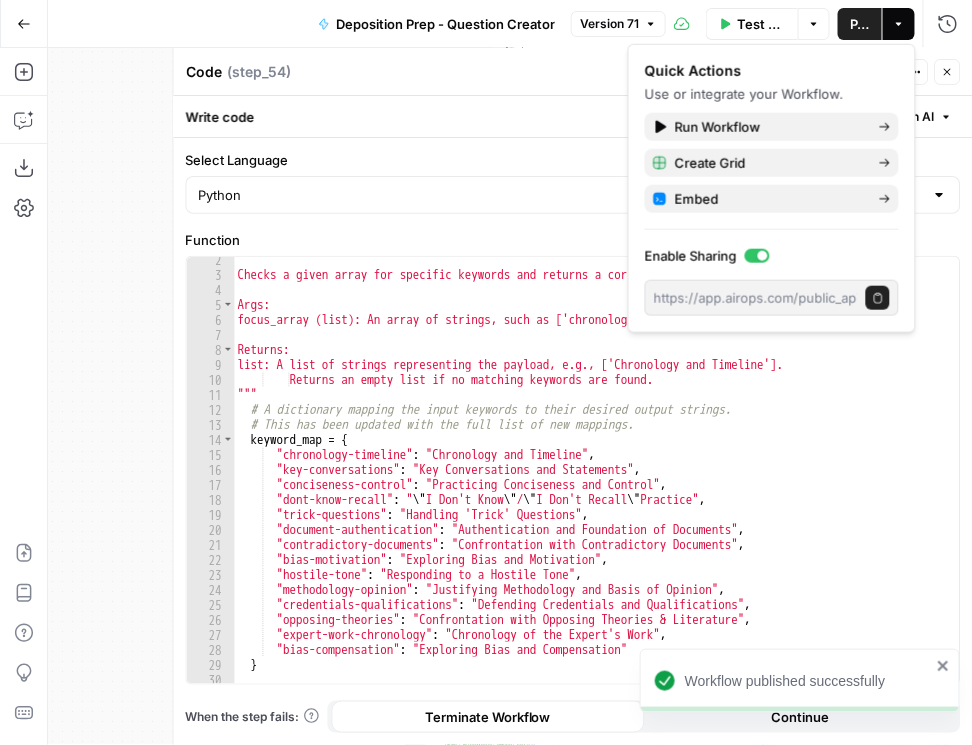 click 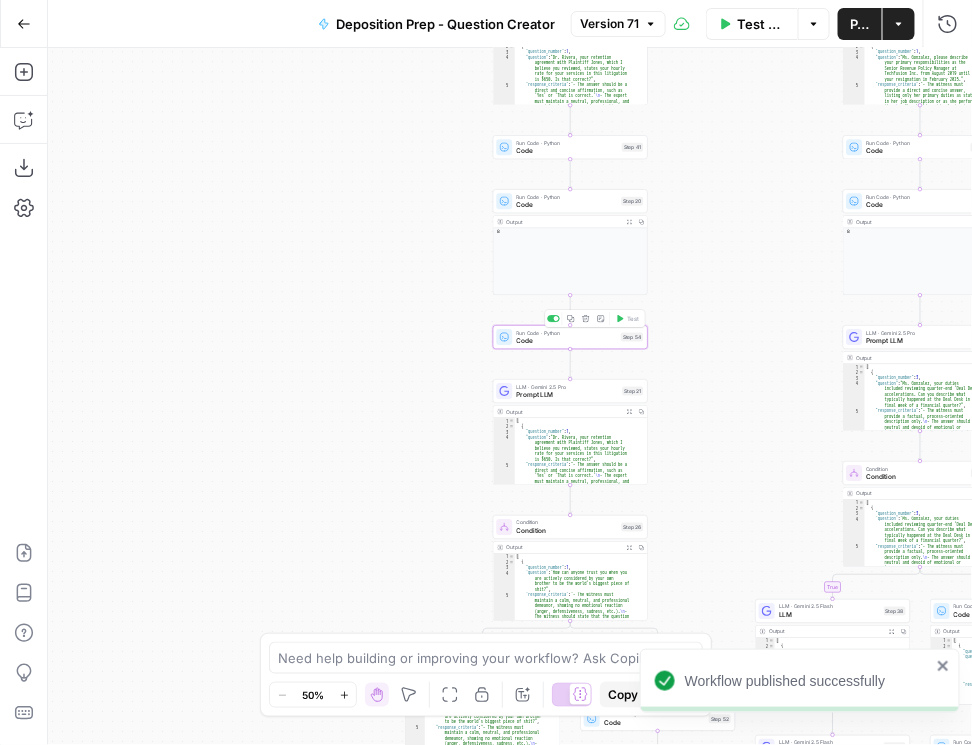 click 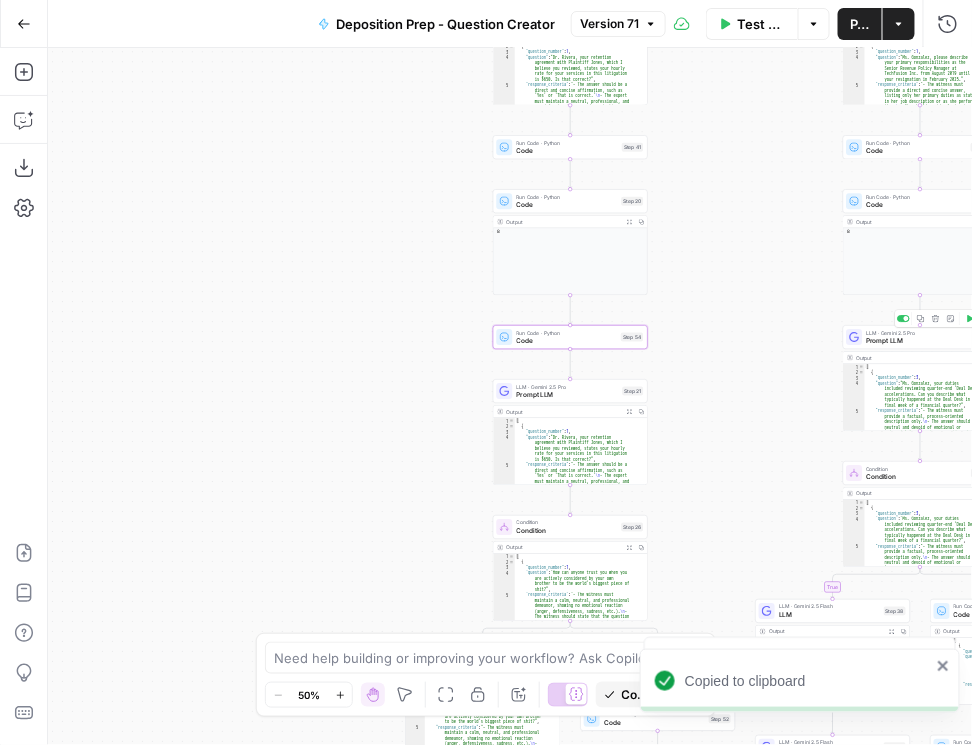 click on "Prompt LLM" at bounding box center (918, 341) 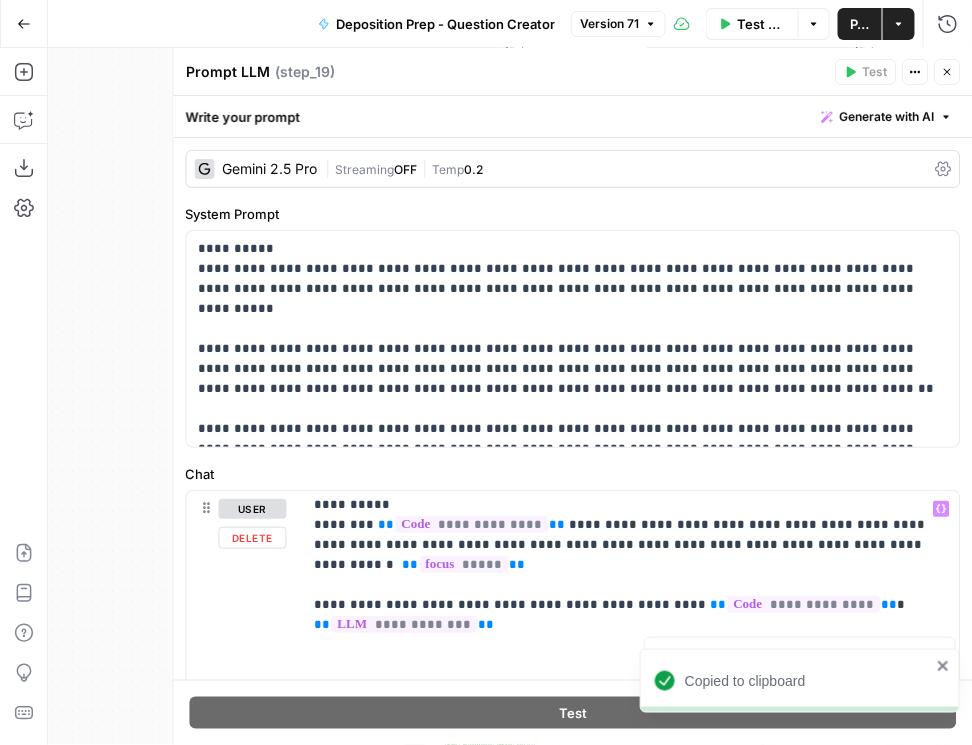 scroll, scrollTop: 342, scrollLeft: 0, axis: vertical 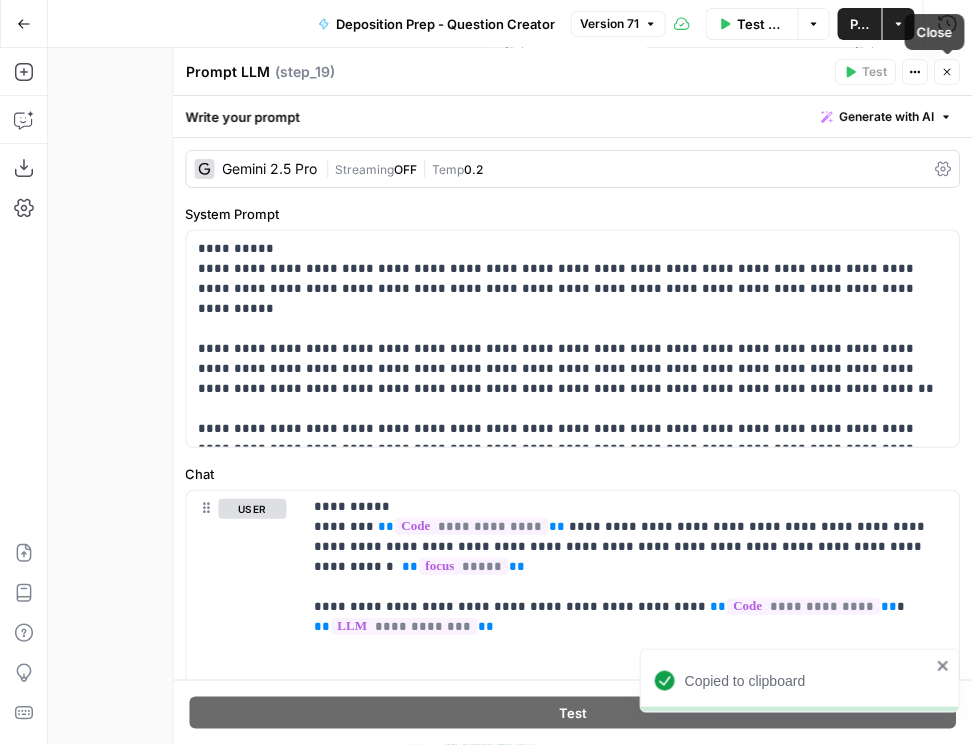 click 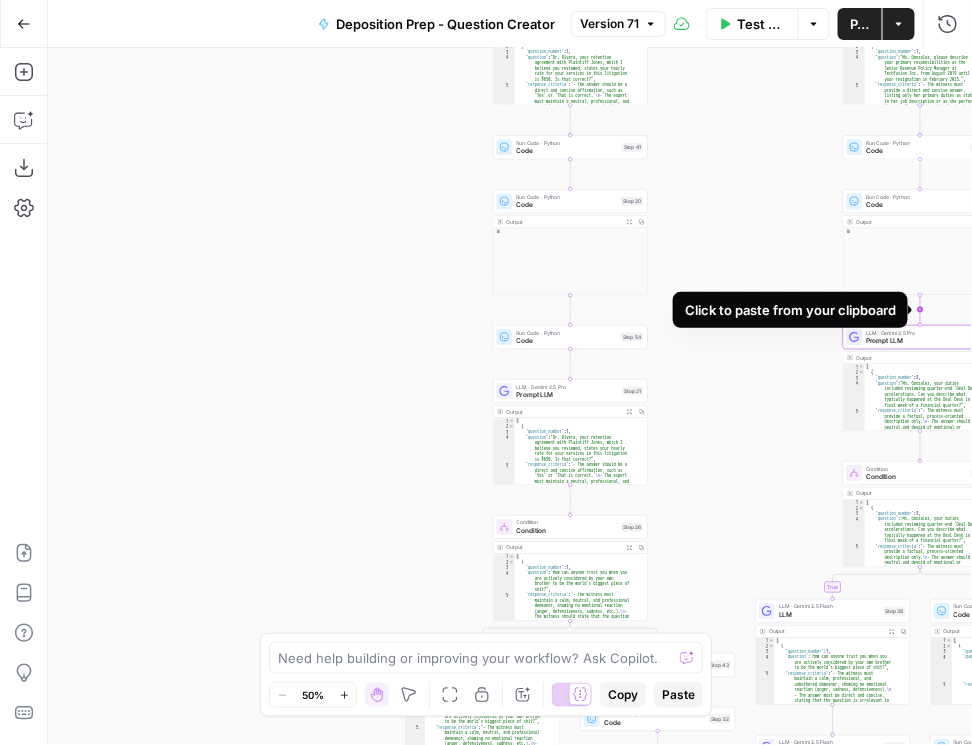click 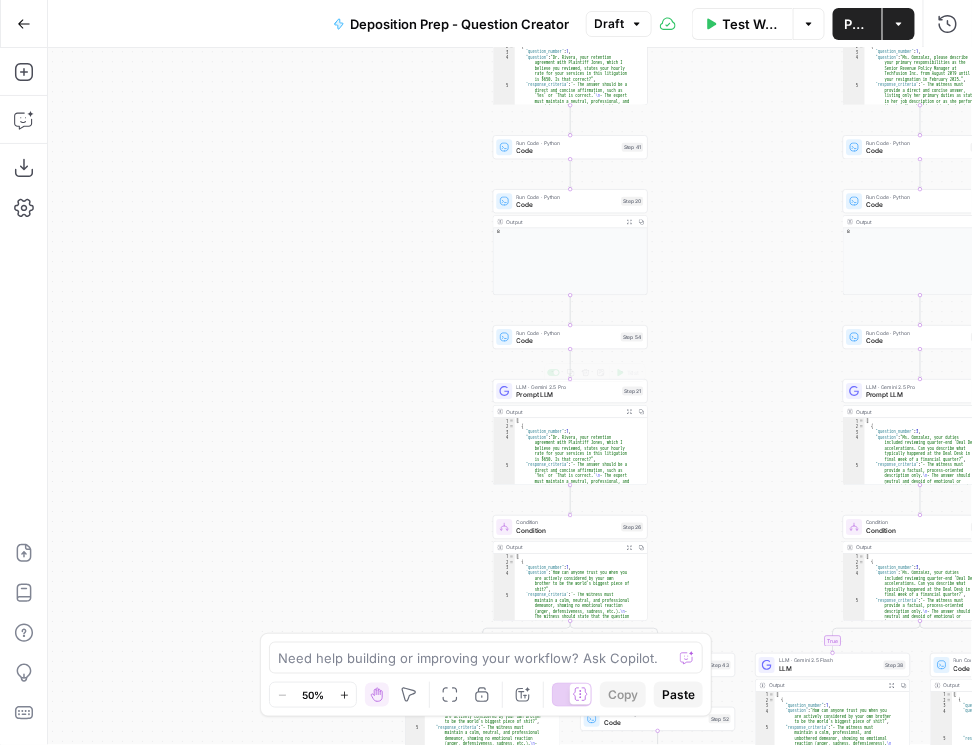 click on "Prompt LLM" at bounding box center (568, 395) 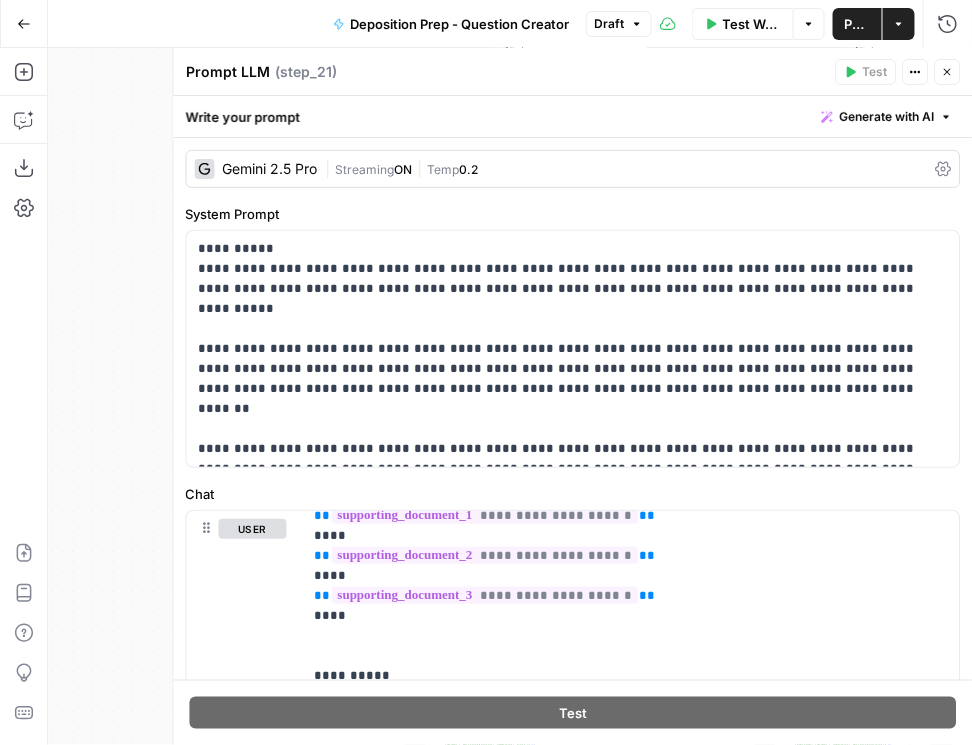 scroll, scrollTop: 285, scrollLeft: 0, axis: vertical 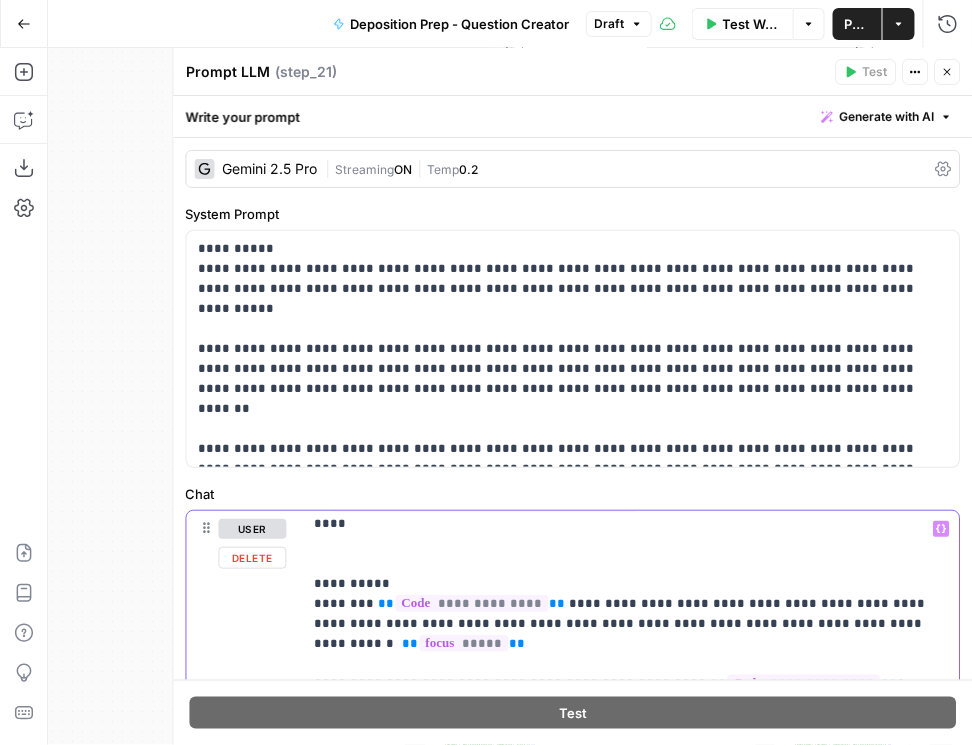 drag, startPoint x: 474, startPoint y: 646, endPoint x: 369, endPoint y: 643, distance: 105.04285 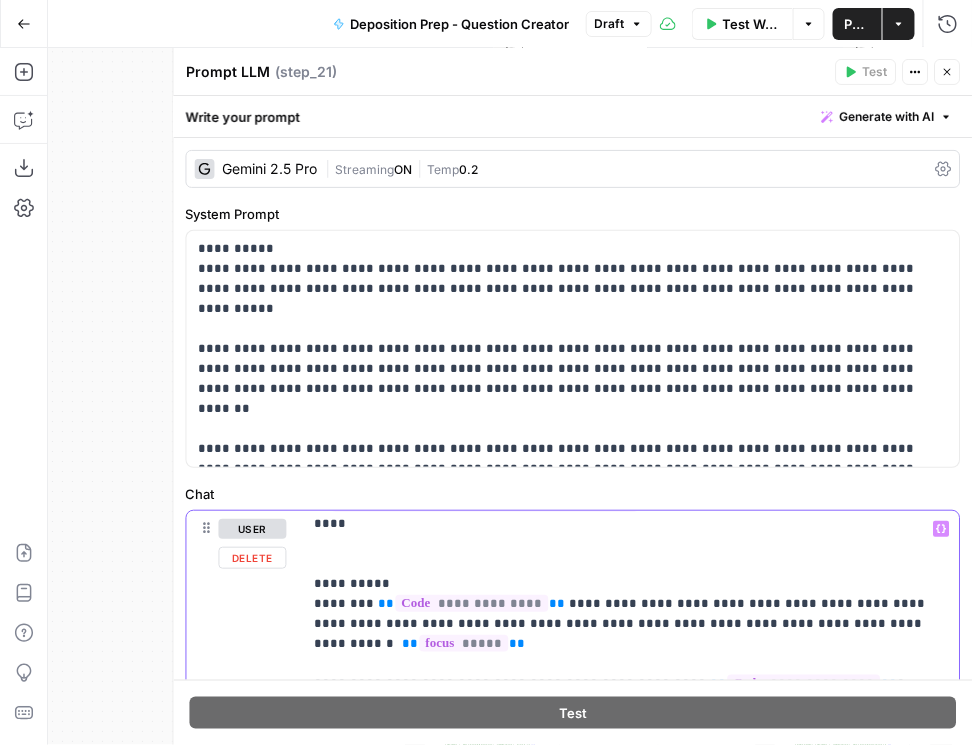 click on "**********" at bounding box center (623, 1214) 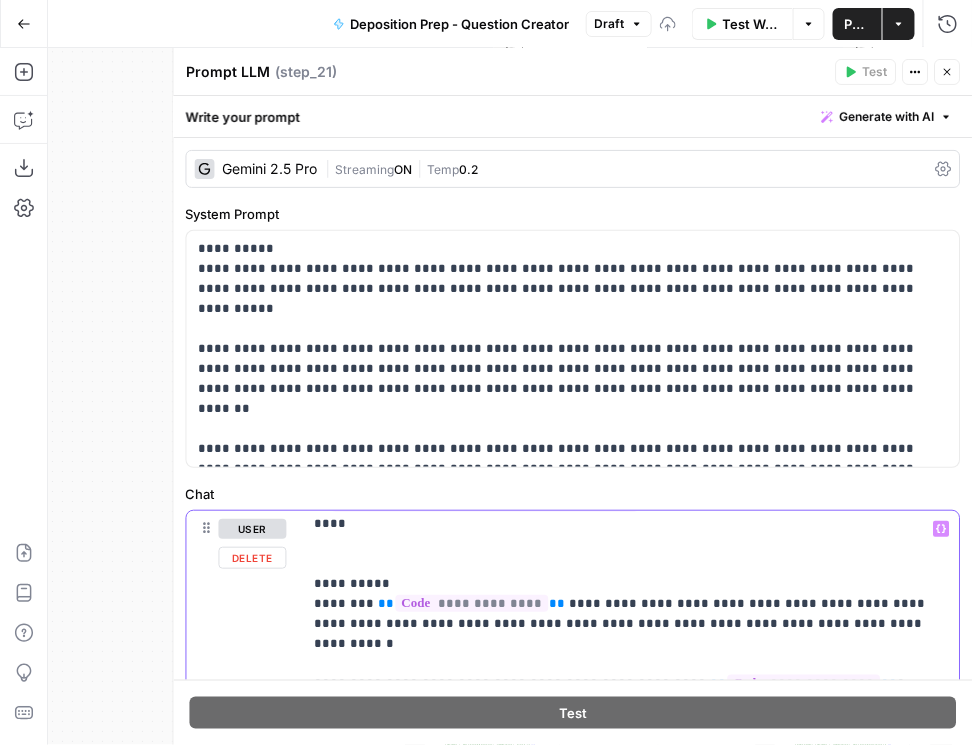 click 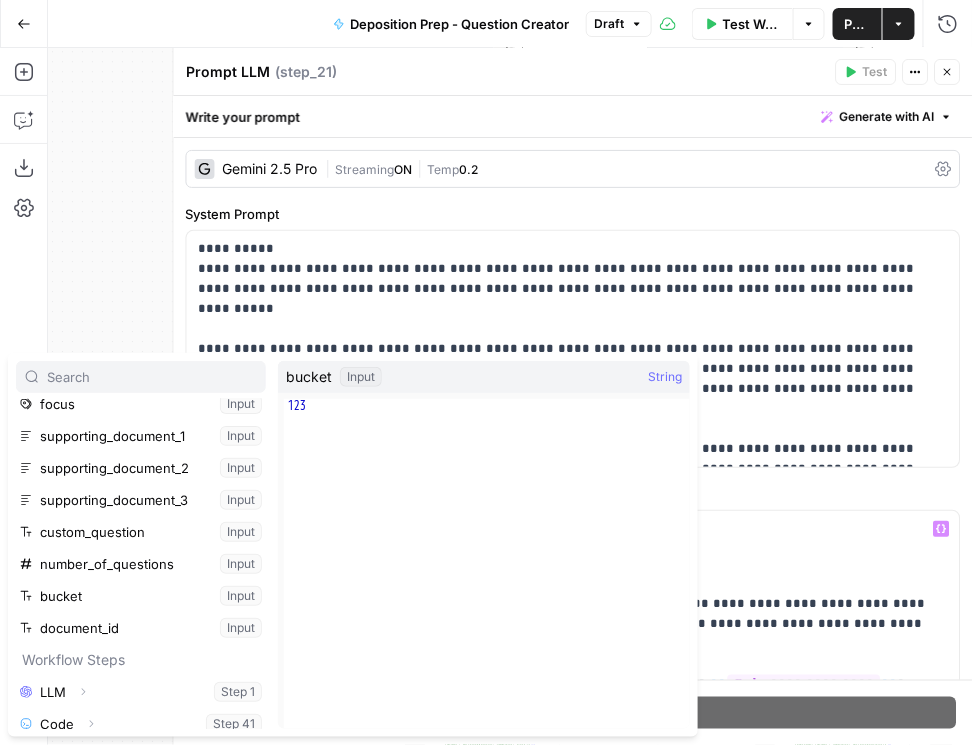 scroll, scrollTop: 245, scrollLeft: 0, axis: vertical 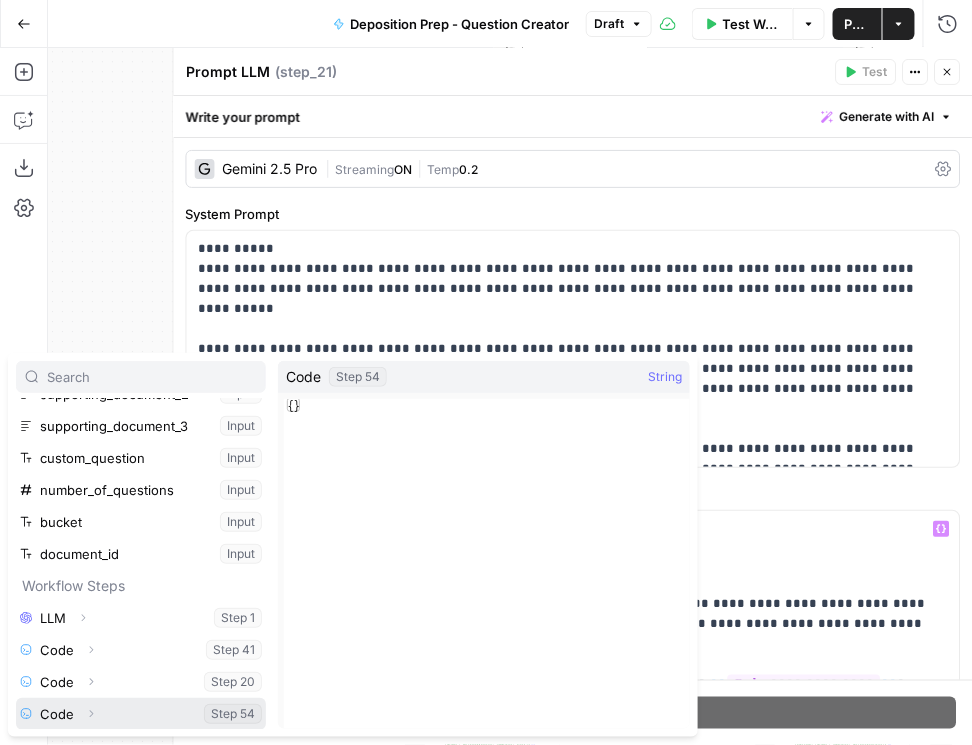 click 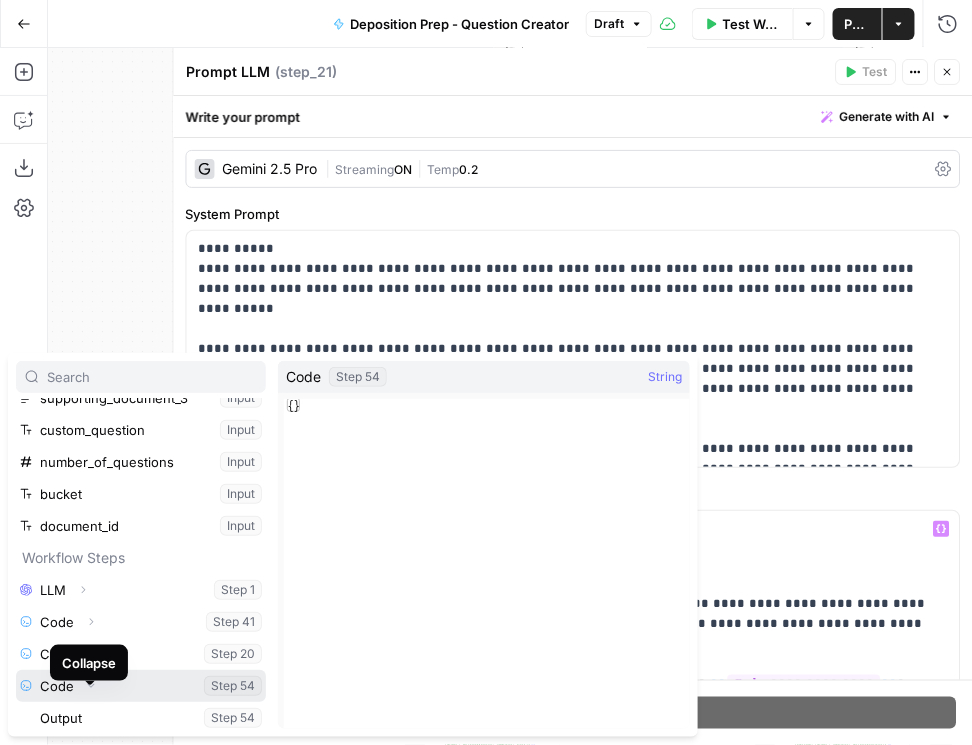 scroll, scrollTop: 277, scrollLeft: 0, axis: vertical 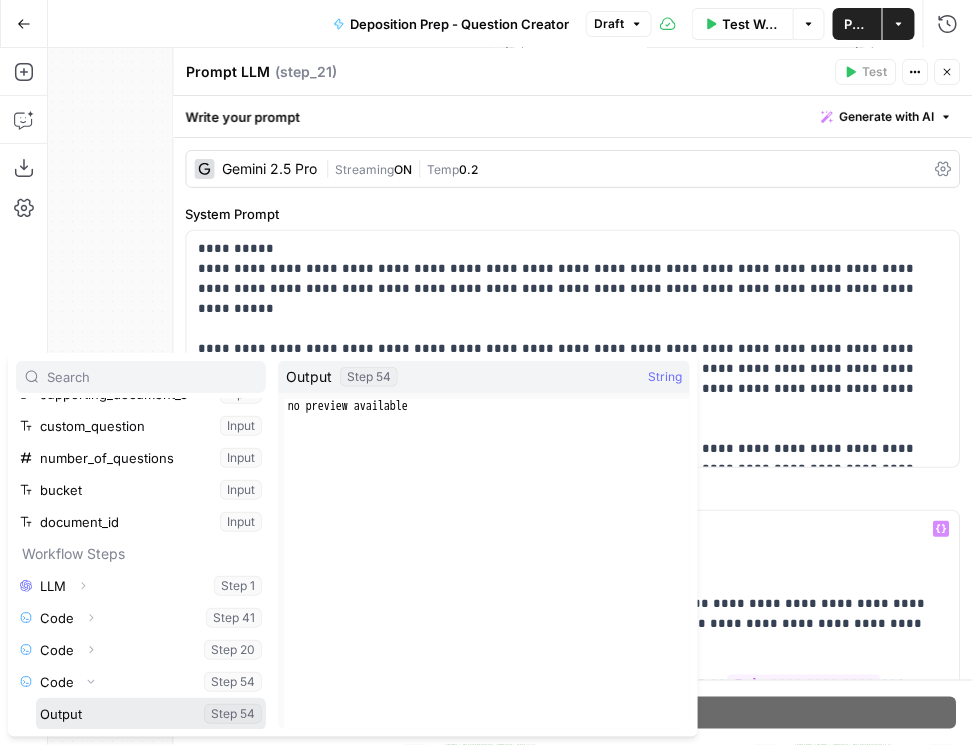 click at bounding box center (151, 714) 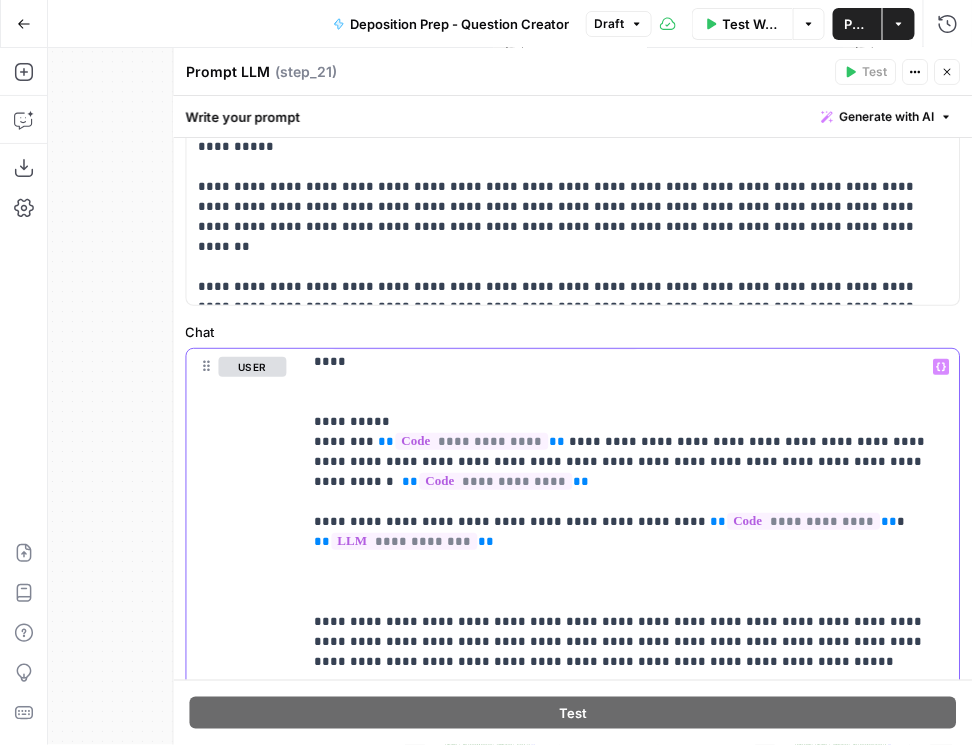 scroll, scrollTop: 171, scrollLeft: 0, axis: vertical 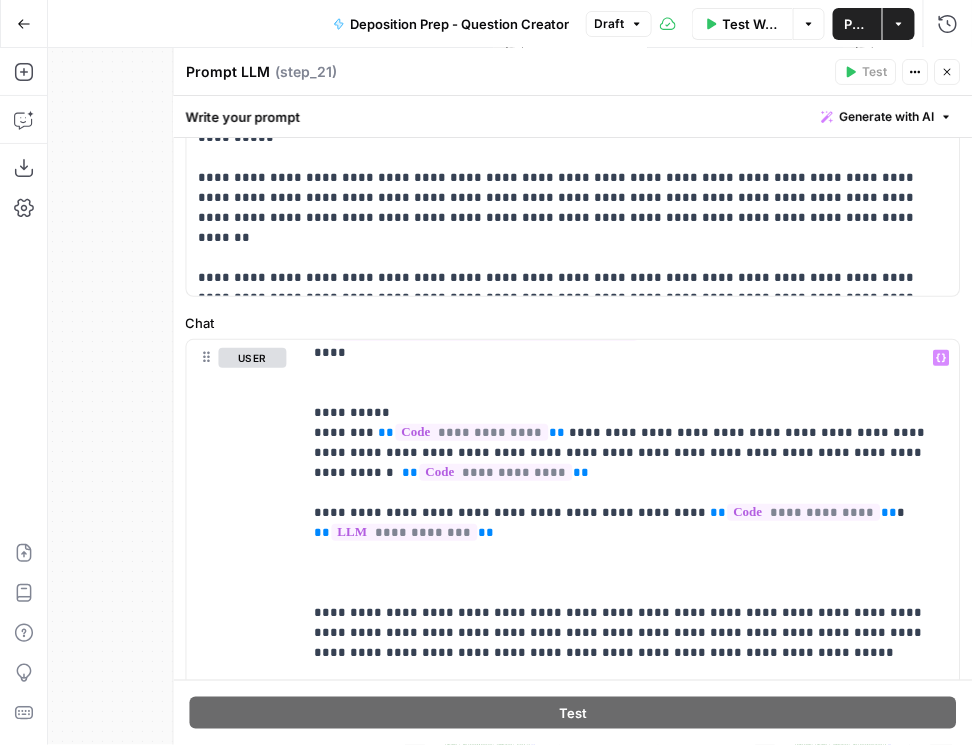 click on "Close" at bounding box center (948, 72) 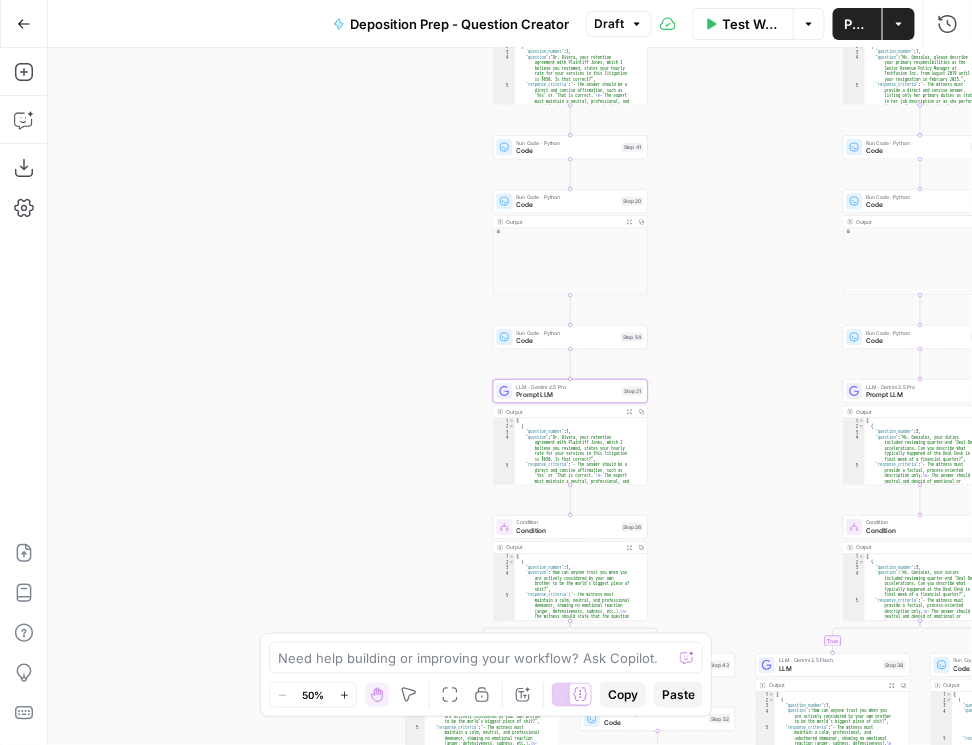 click on "LLM · Gemini 2.5 Pro Prompt LLM Step 19 Copy step Delete step Add Note Test" at bounding box center [920, 391] 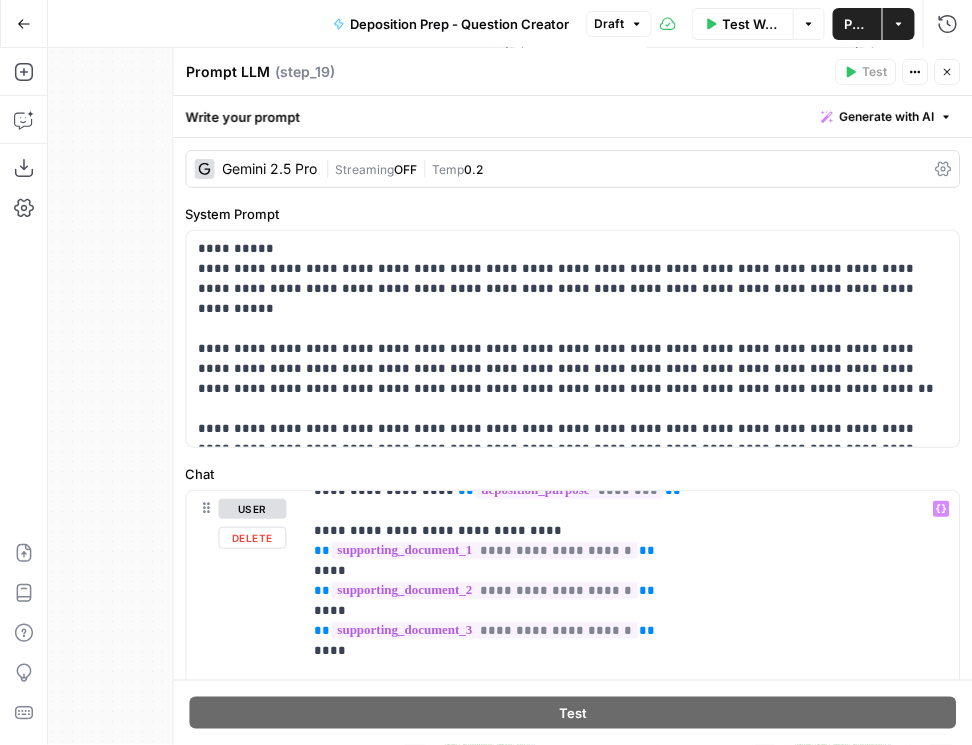 scroll, scrollTop: 400, scrollLeft: 0, axis: vertical 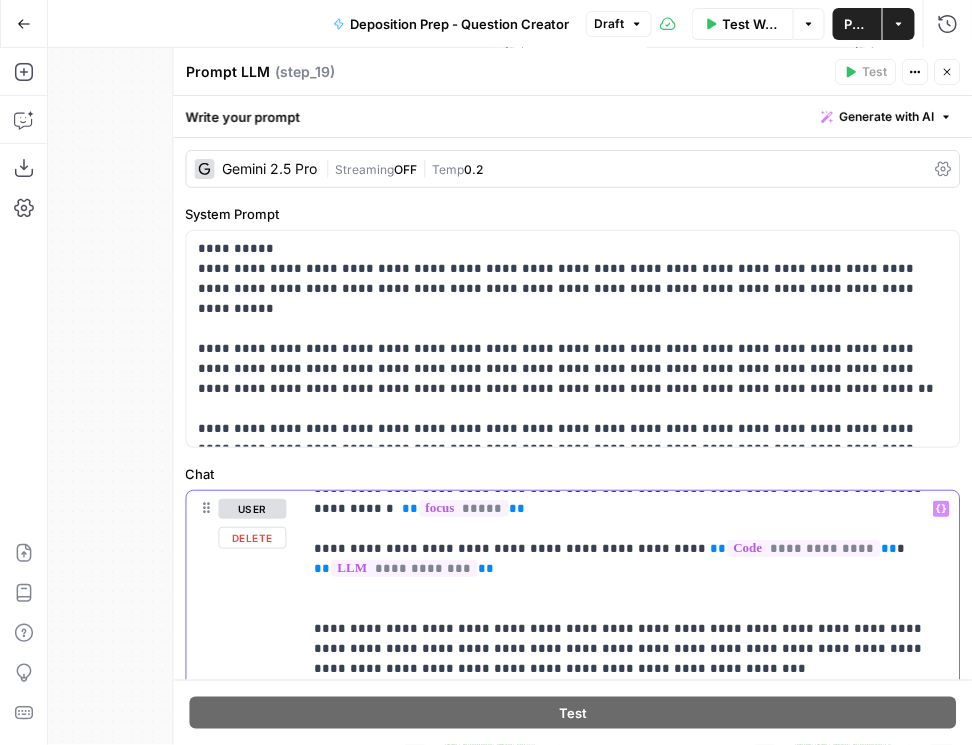drag, startPoint x: 497, startPoint y: 567, endPoint x: 316, endPoint y: 562, distance: 181.06905 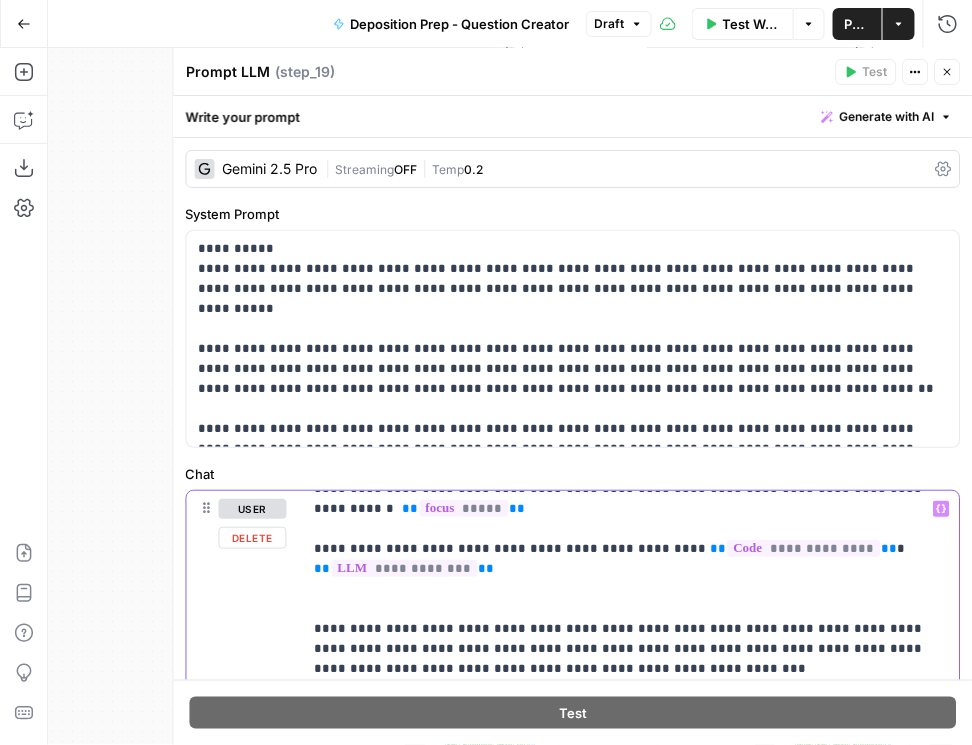 click on "**********" at bounding box center [623, 979] 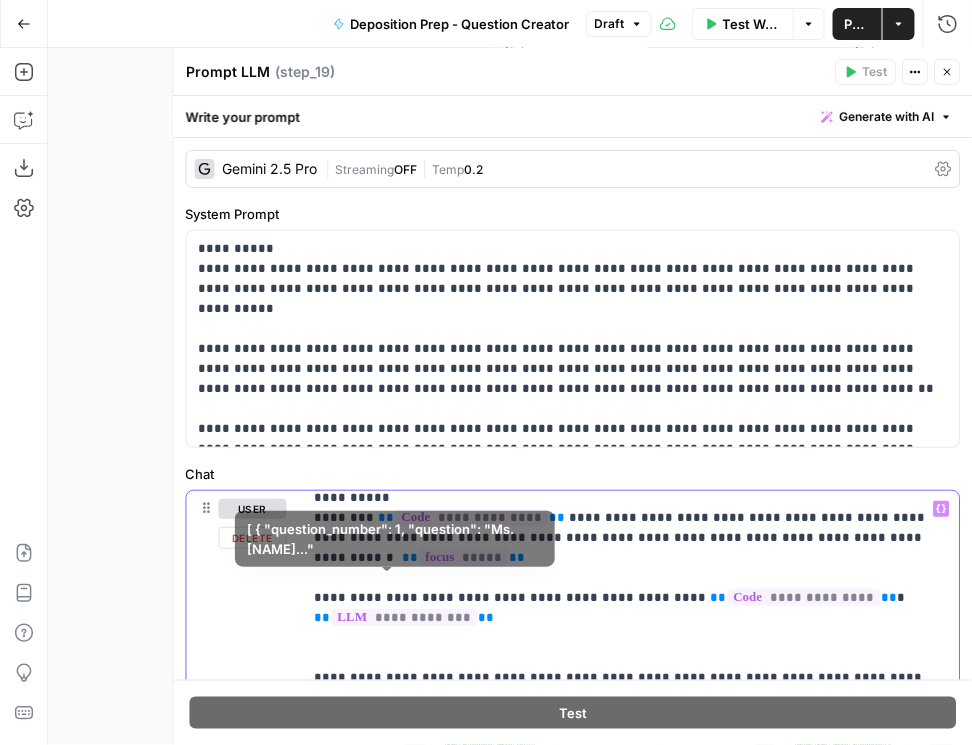 scroll, scrollTop: 342, scrollLeft: 0, axis: vertical 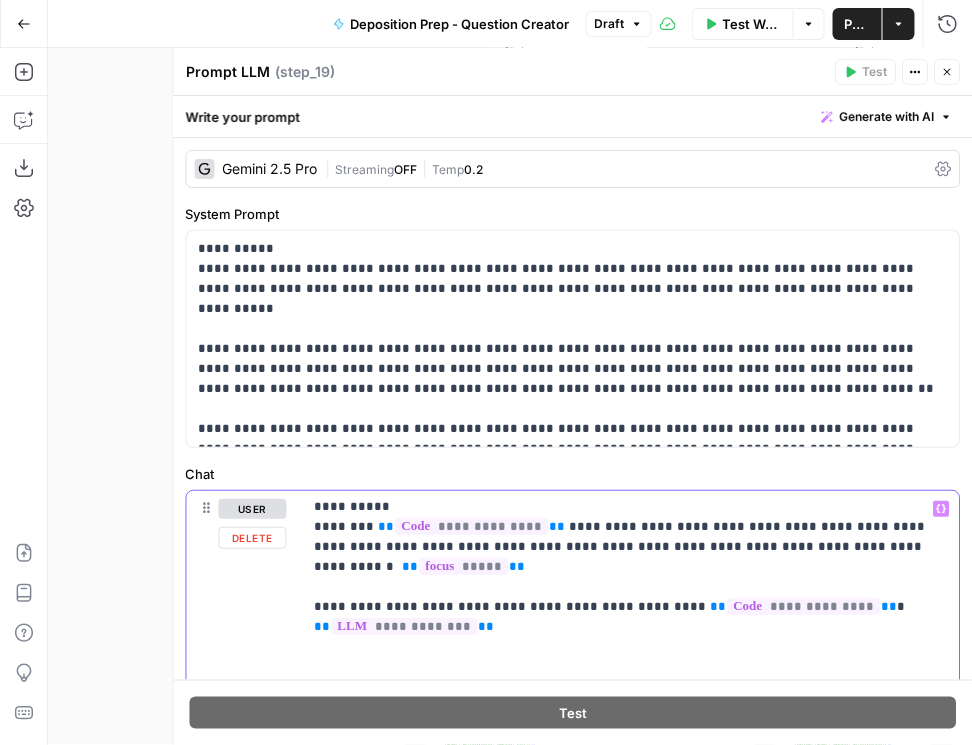 drag, startPoint x: 495, startPoint y: 558, endPoint x: 370, endPoint y: 561, distance: 125.035995 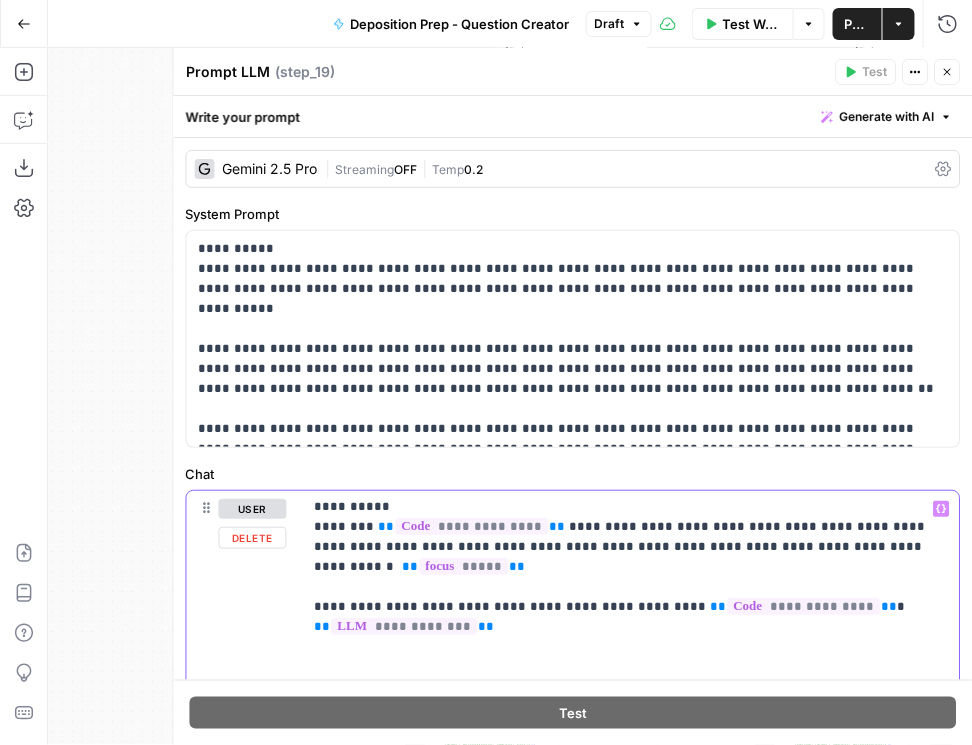 click on "**********" at bounding box center (623, 1037) 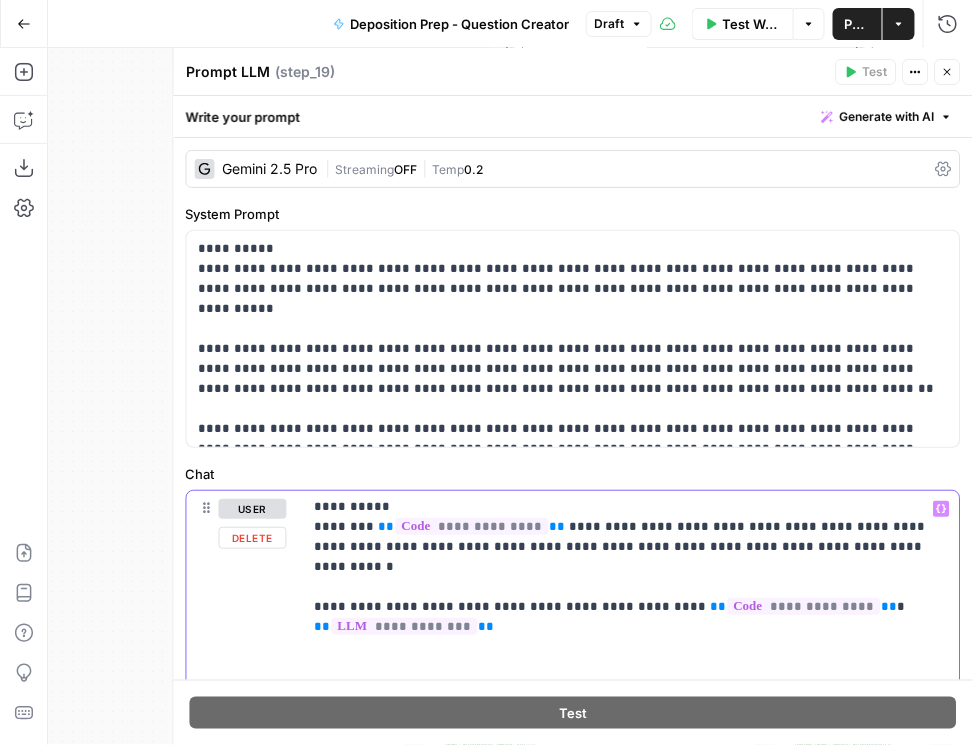 click 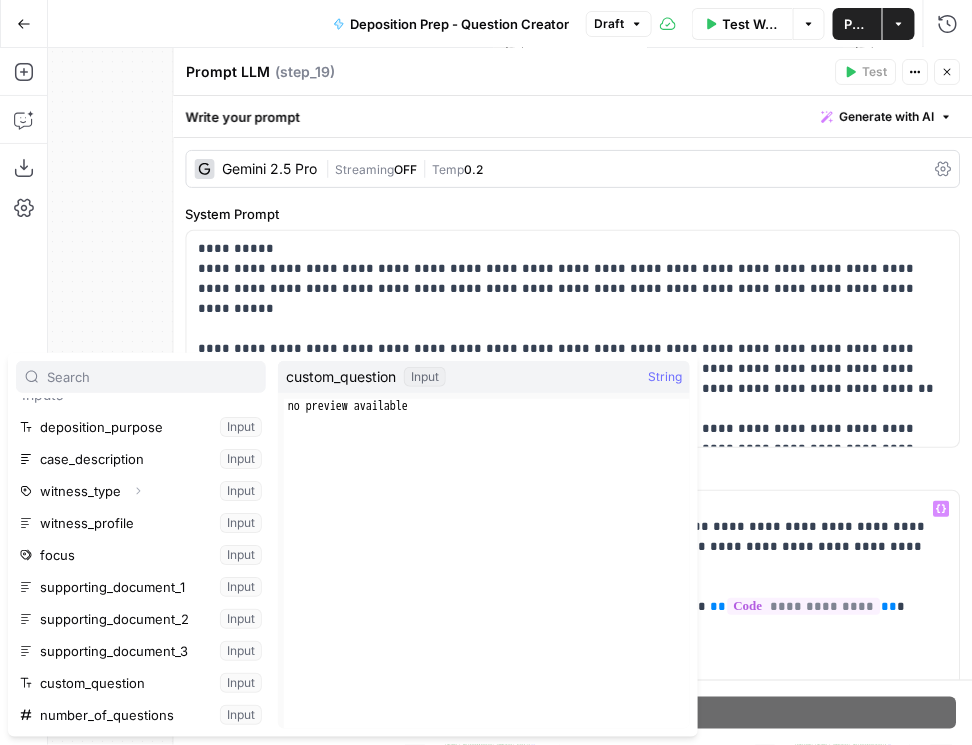 scroll, scrollTop: 245, scrollLeft: 0, axis: vertical 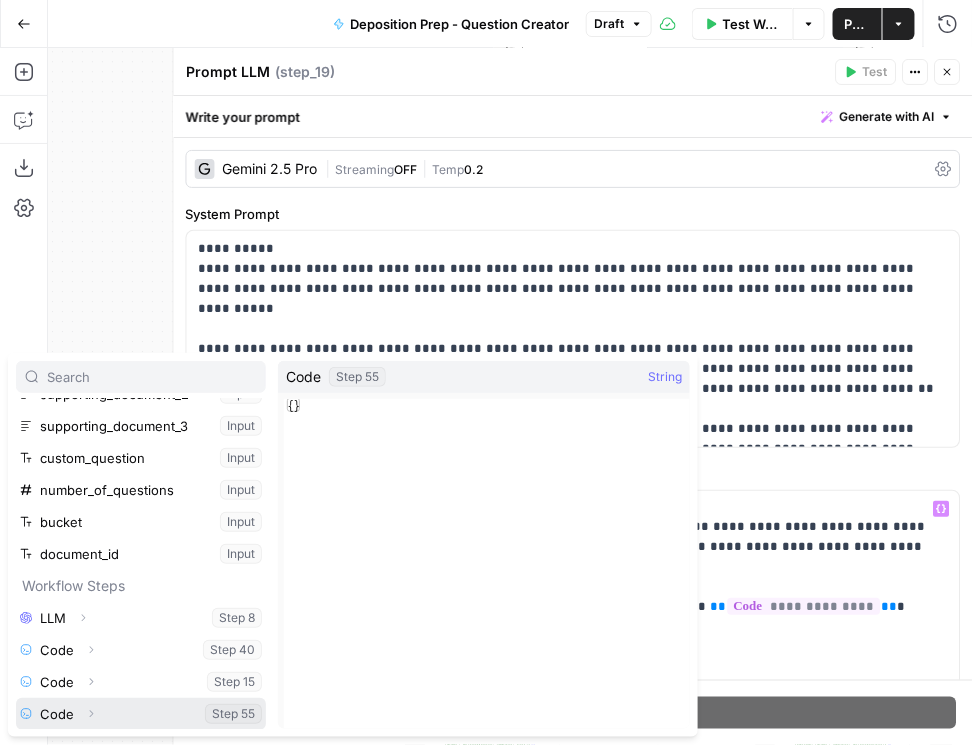click 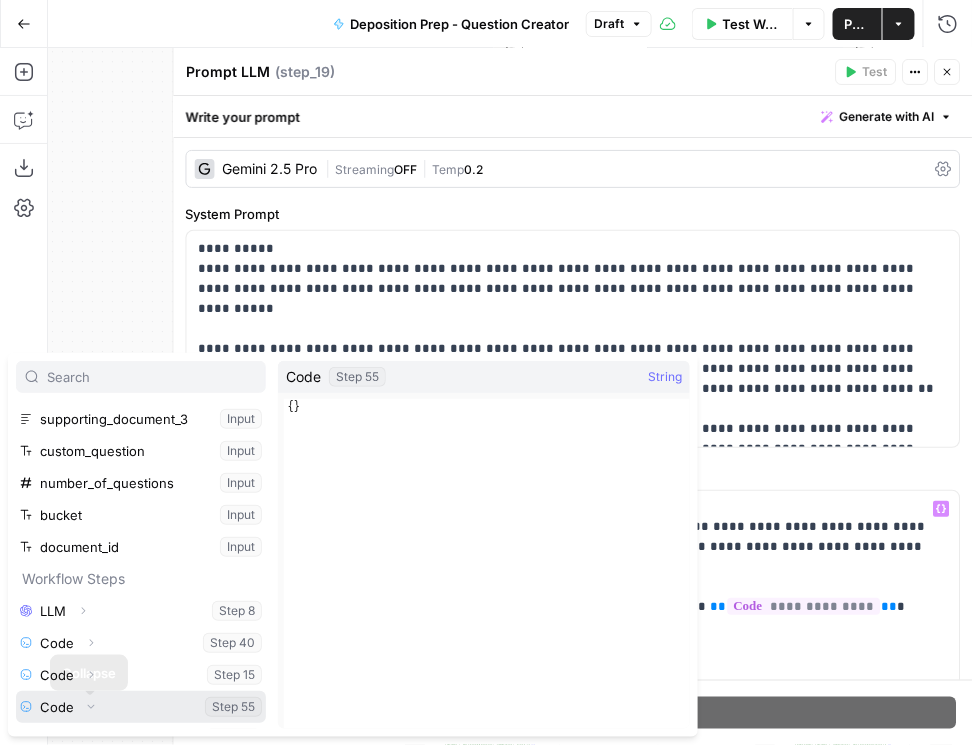 scroll, scrollTop: 277, scrollLeft: 0, axis: vertical 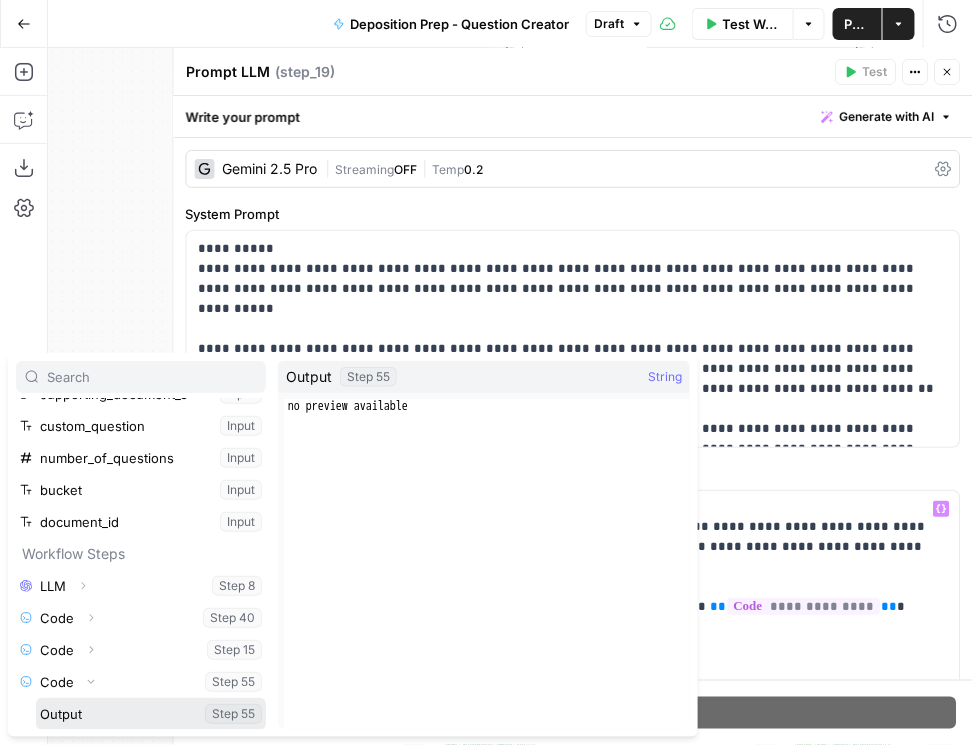click at bounding box center [151, 714] 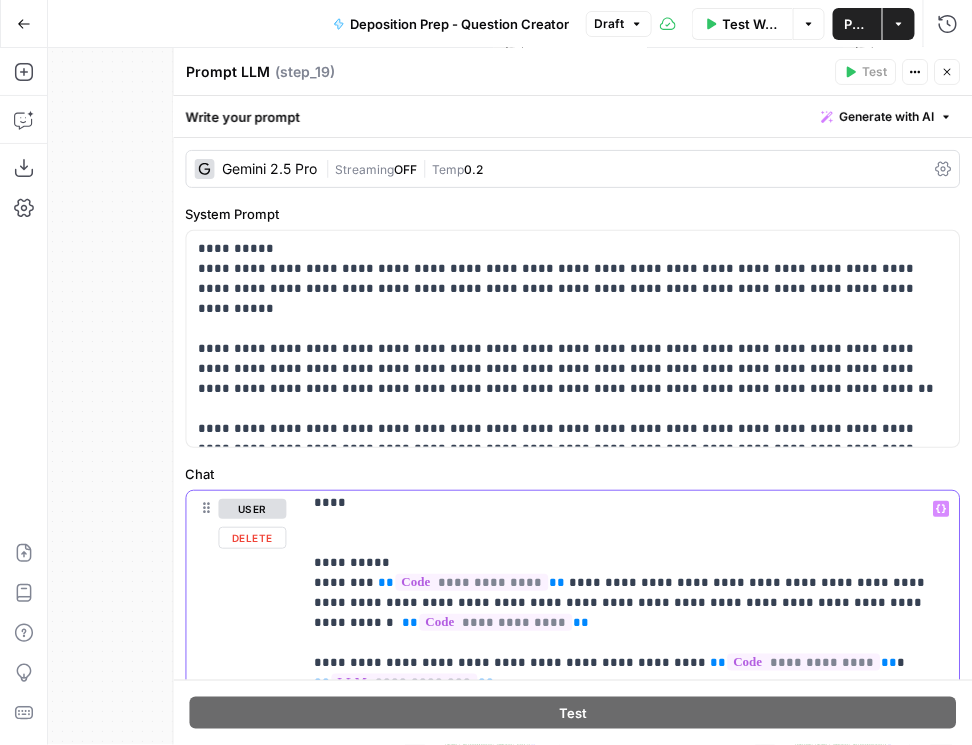 scroll, scrollTop: 285, scrollLeft: 0, axis: vertical 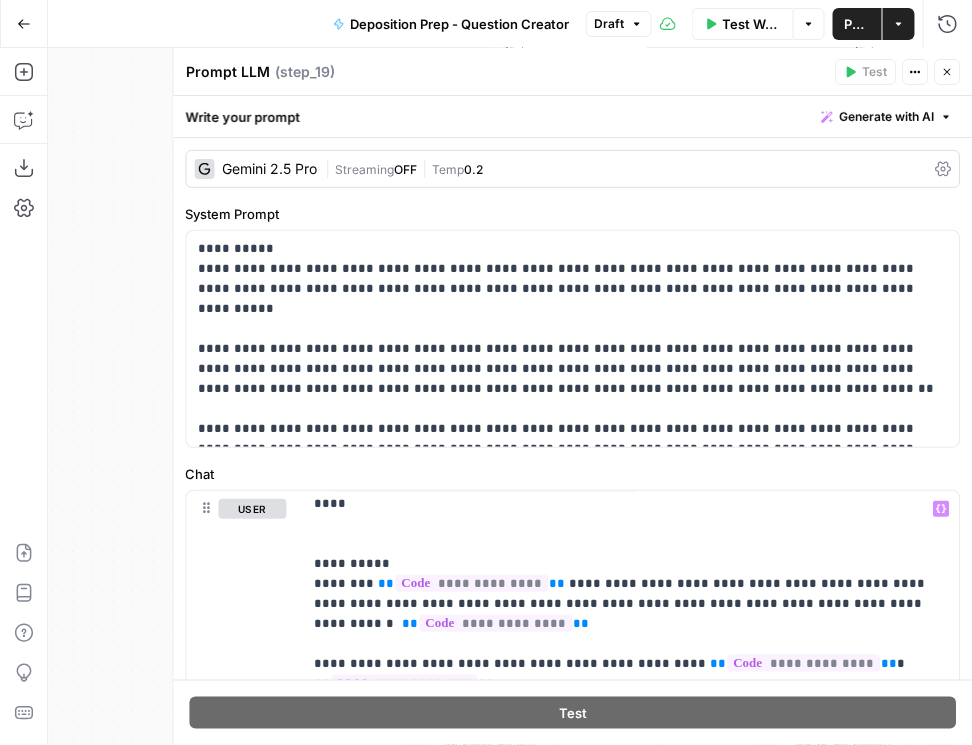 click on "Publish" at bounding box center [857, 24] 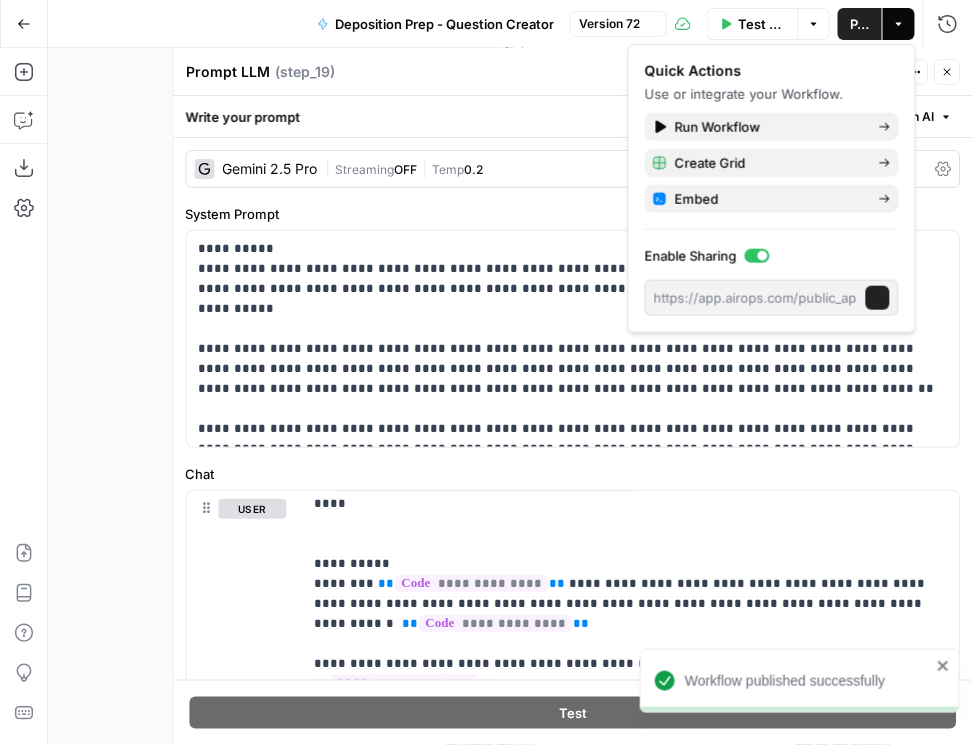 click 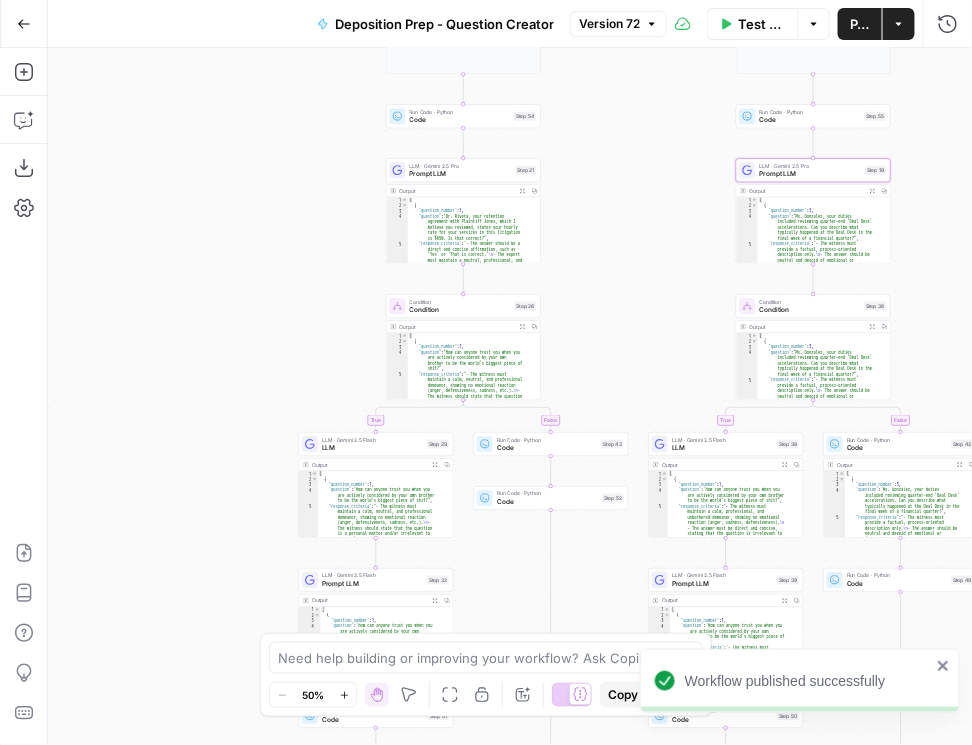 drag, startPoint x: 774, startPoint y: 323, endPoint x: 662, endPoint y: 91, distance: 257.61987 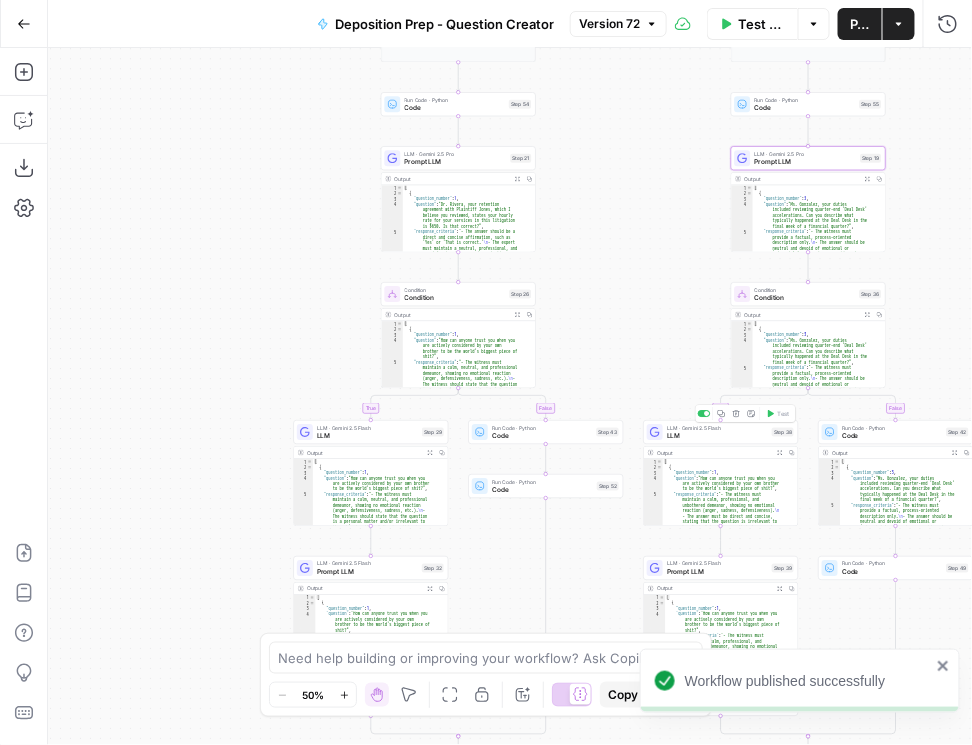 click on "LLM" at bounding box center [717, 436] 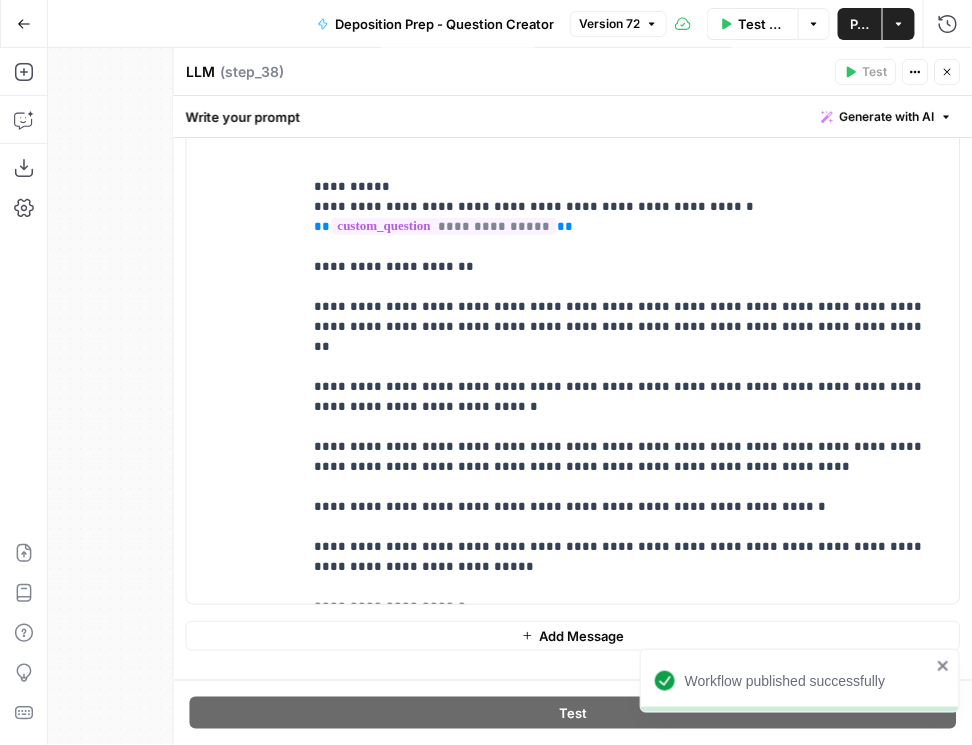 scroll, scrollTop: 714, scrollLeft: 0, axis: vertical 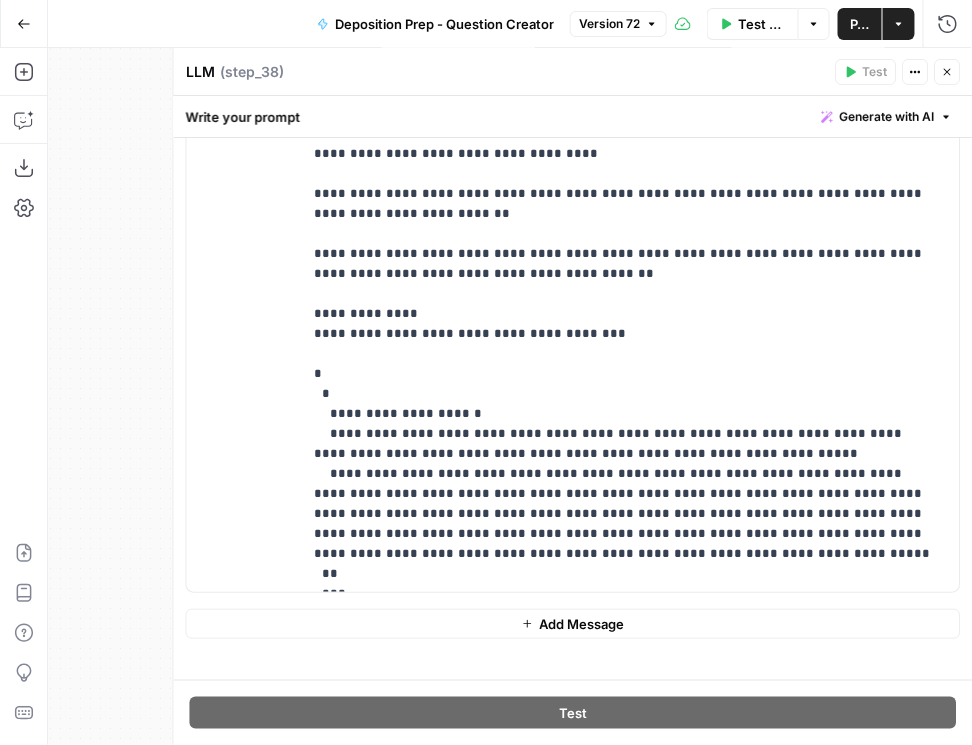 click on "Close" at bounding box center [948, 72] 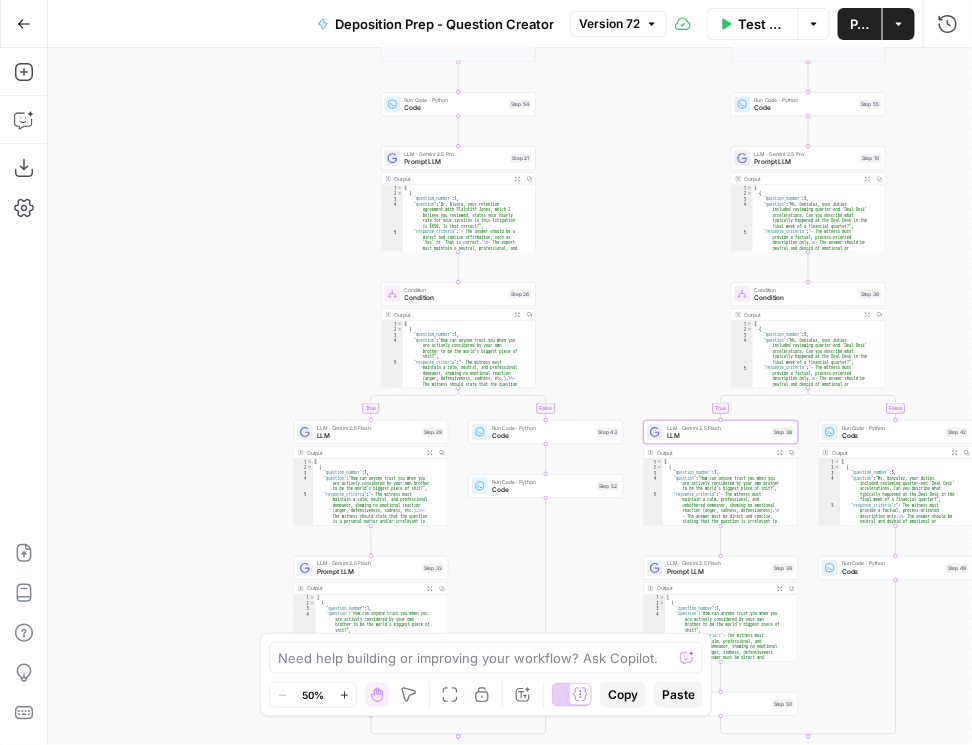 click on "Prompt LLM" at bounding box center [717, 572] 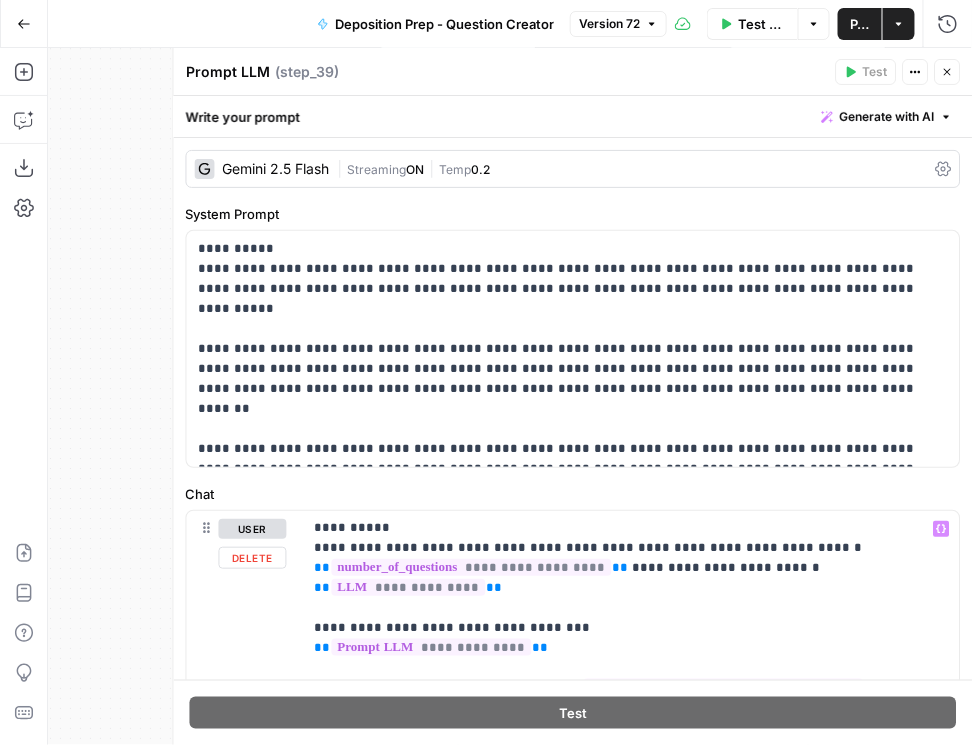 scroll, scrollTop: 0, scrollLeft: 0, axis: both 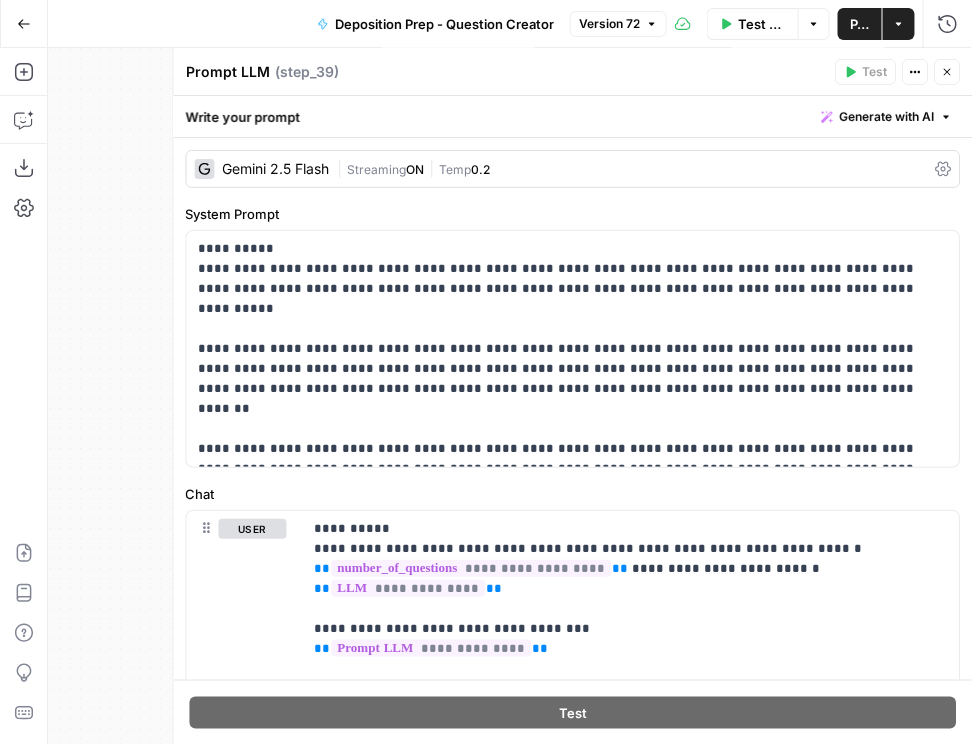 click on "Close" at bounding box center [948, 72] 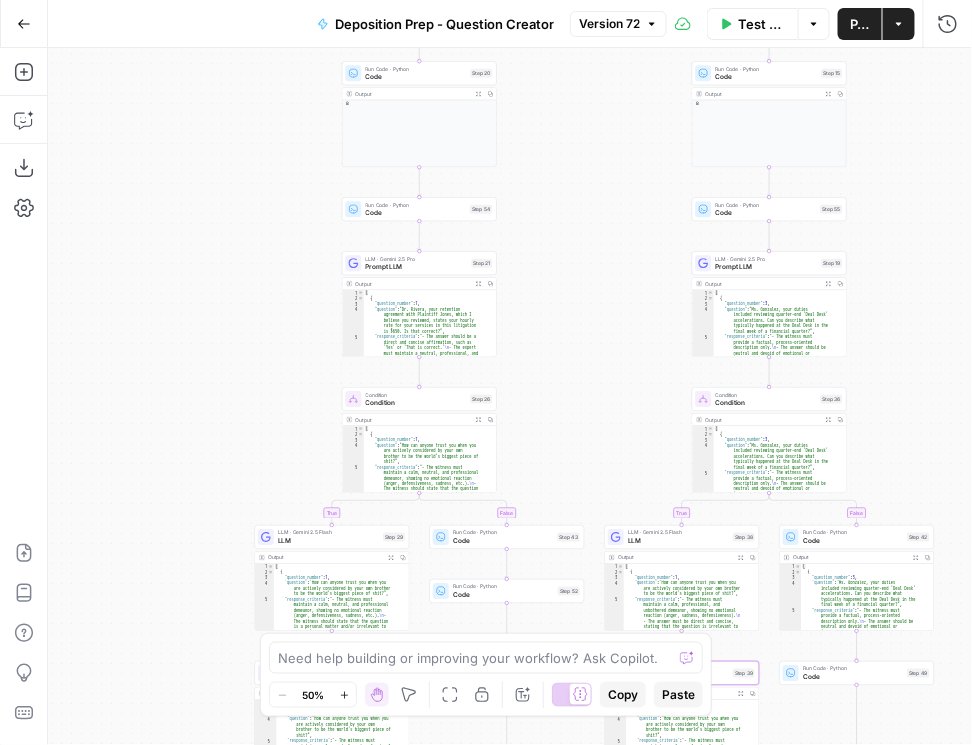drag, startPoint x: 666, startPoint y: 271, endPoint x: 630, endPoint y: 364, distance: 99.724625 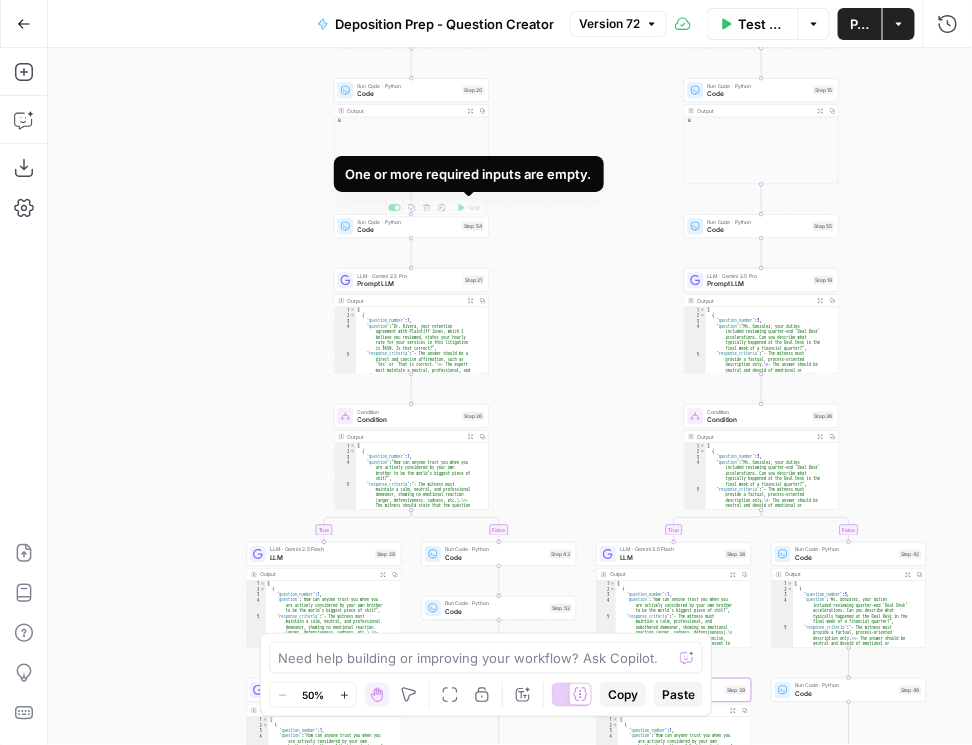 click on "Code" at bounding box center (408, 230) 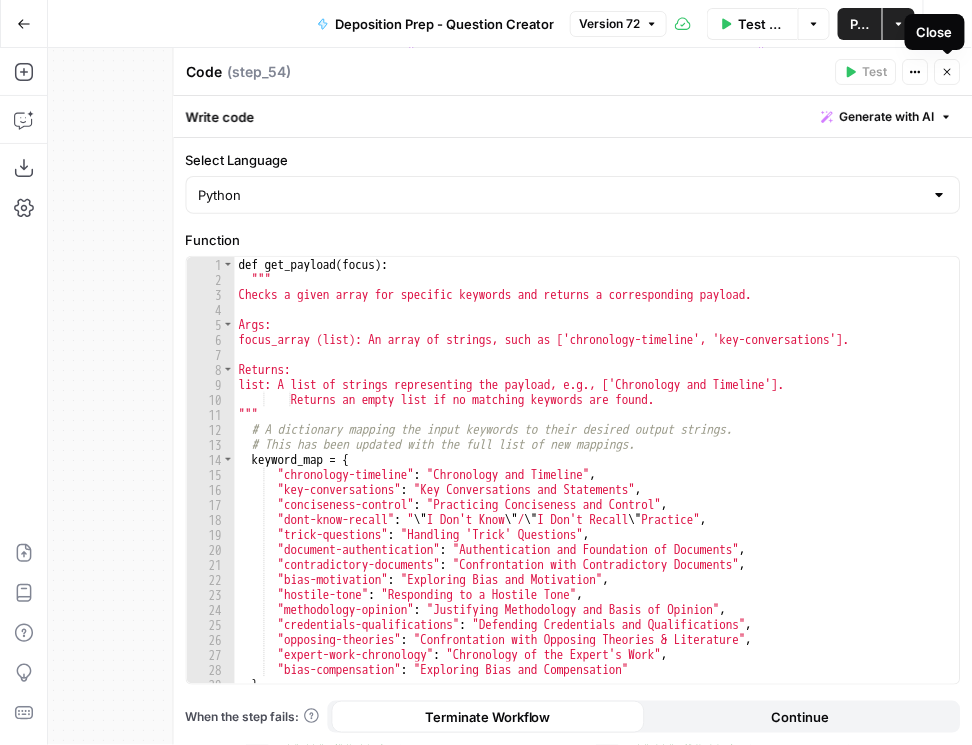 click 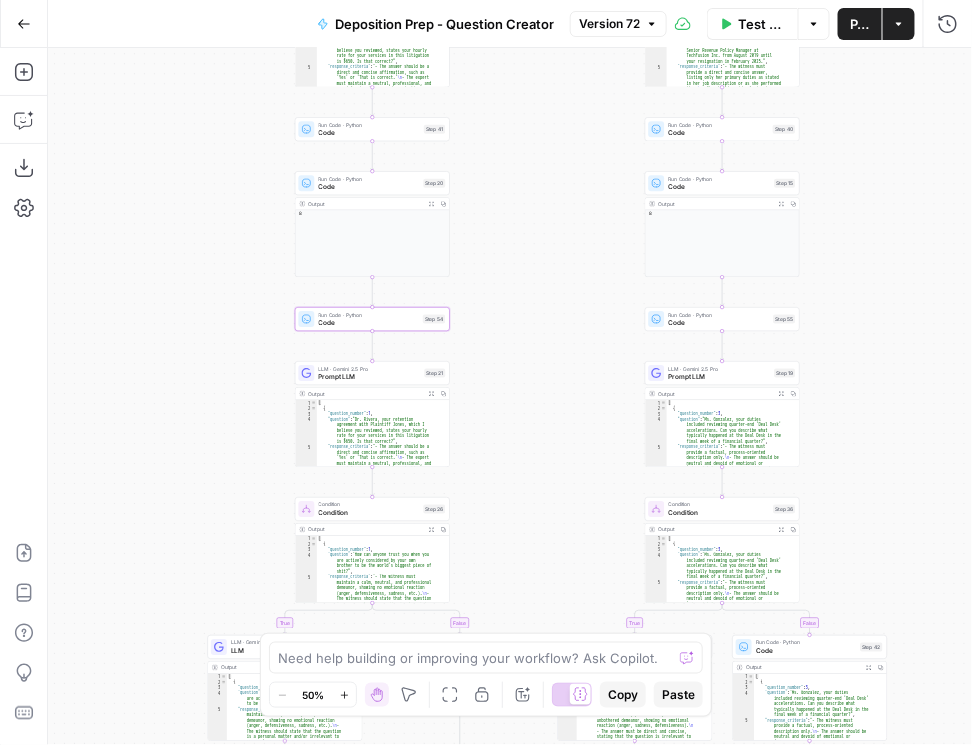 drag, startPoint x: 591, startPoint y: 266, endPoint x: 550, endPoint y: 364, distance: 106.23088 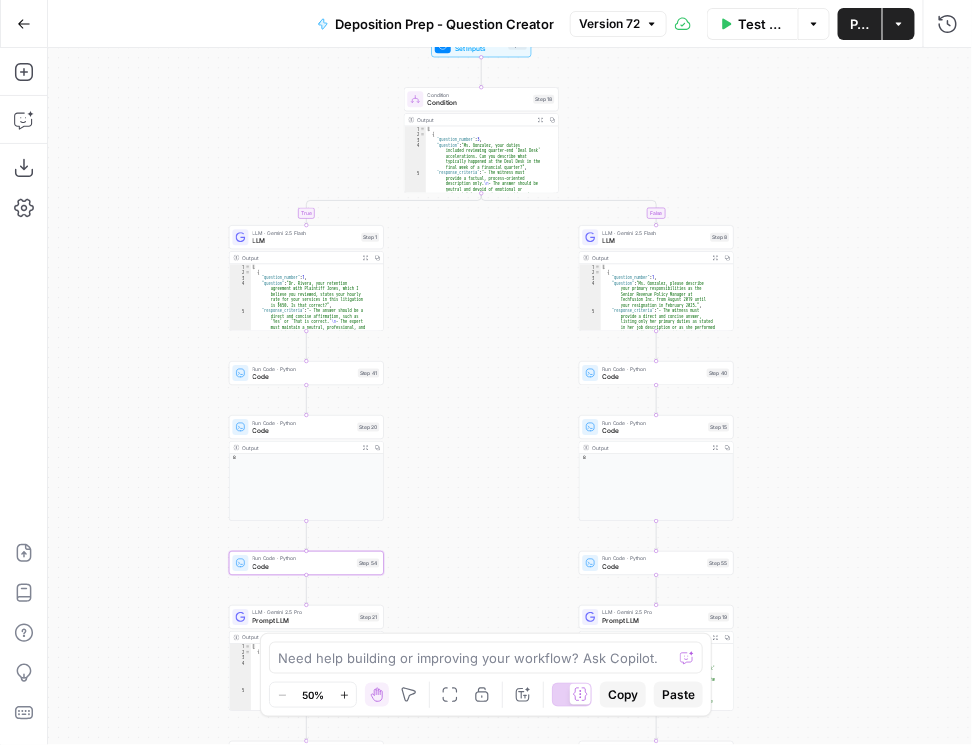 drag, startPoint x: 522, startPoint y: 378, endPoint x: 521, endPoint y: 427, distance: 49.010204 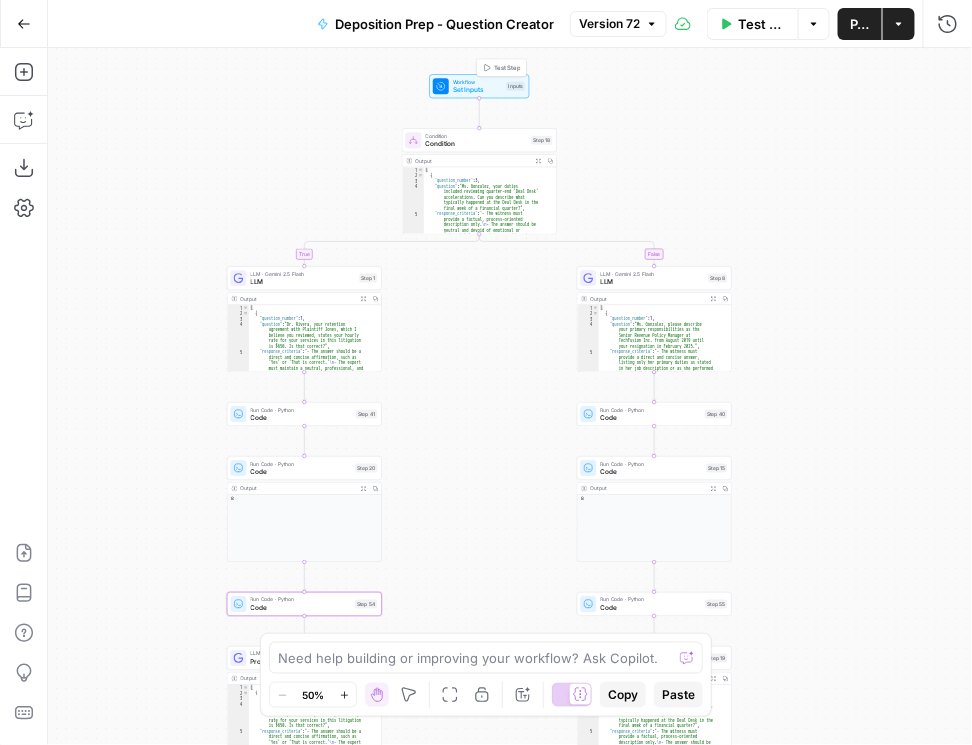 click on "Set Inputs" at bounding box center (478, 90) 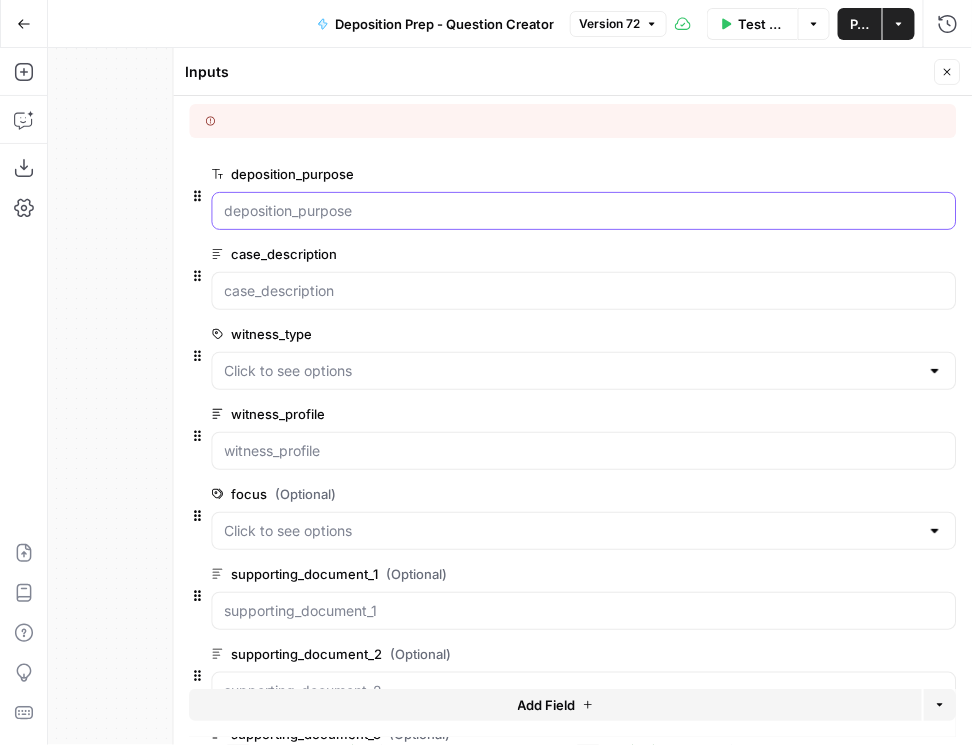 click on "deposition_purpose" at bounding box center [584, 211] 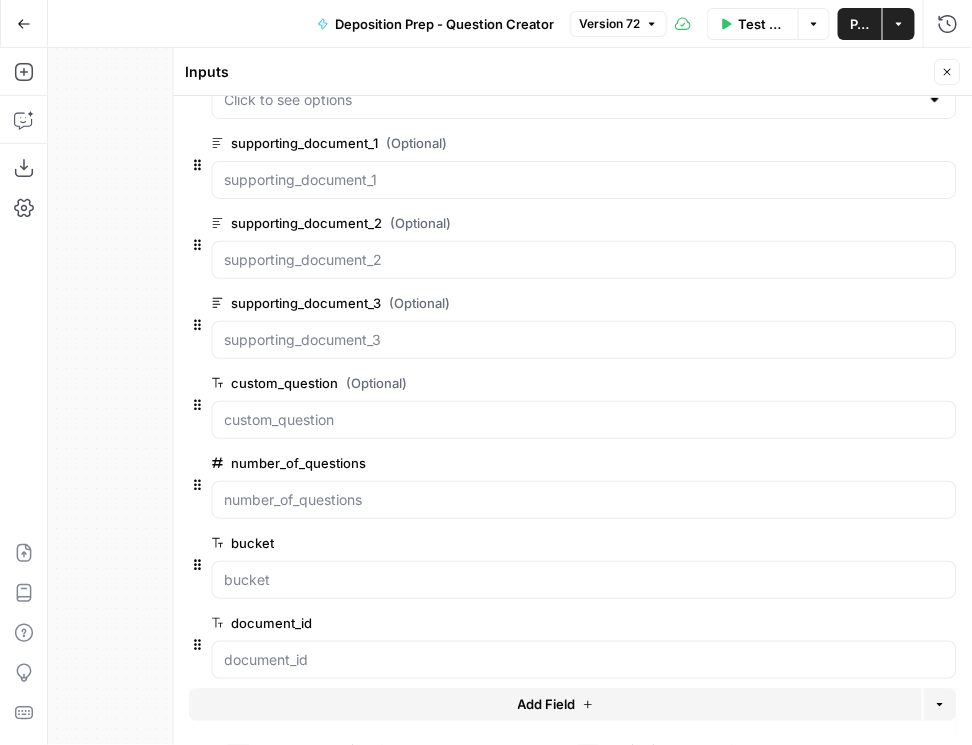 scroll, scrollTop: 443, scrollLeft: 0, axis: vertical 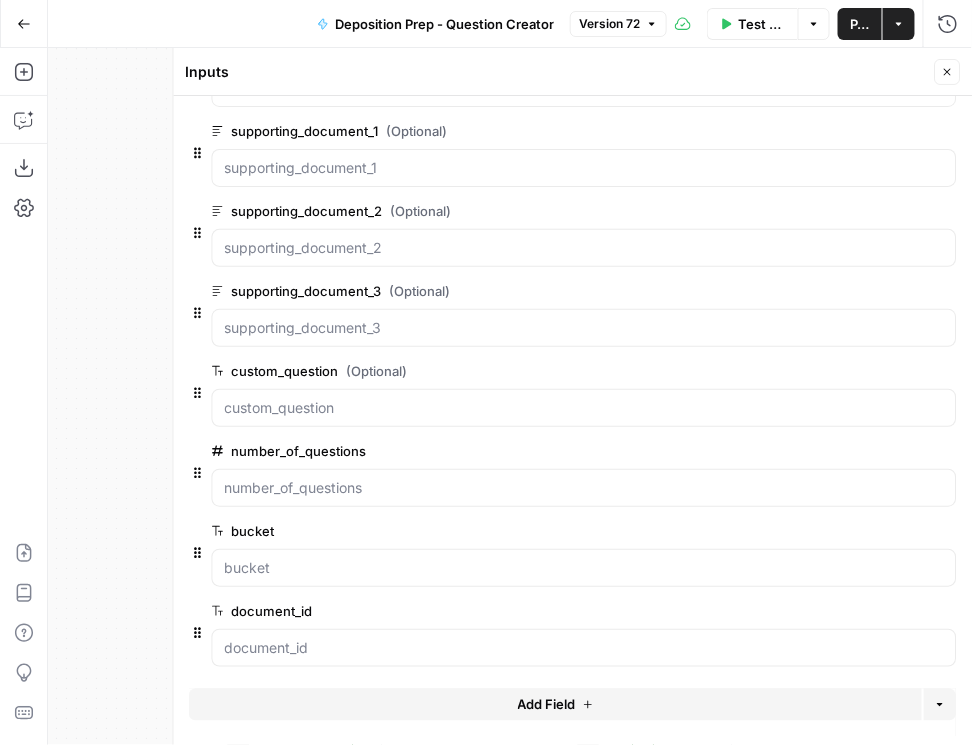click 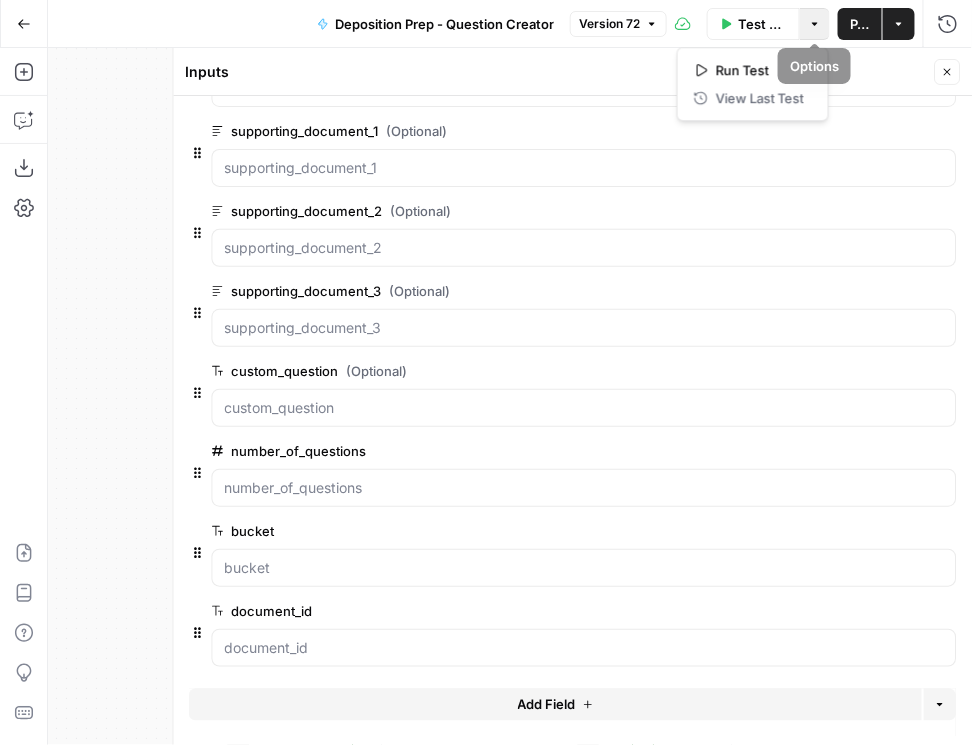 click on "Test Workflow" at bounding box center (753, 24) 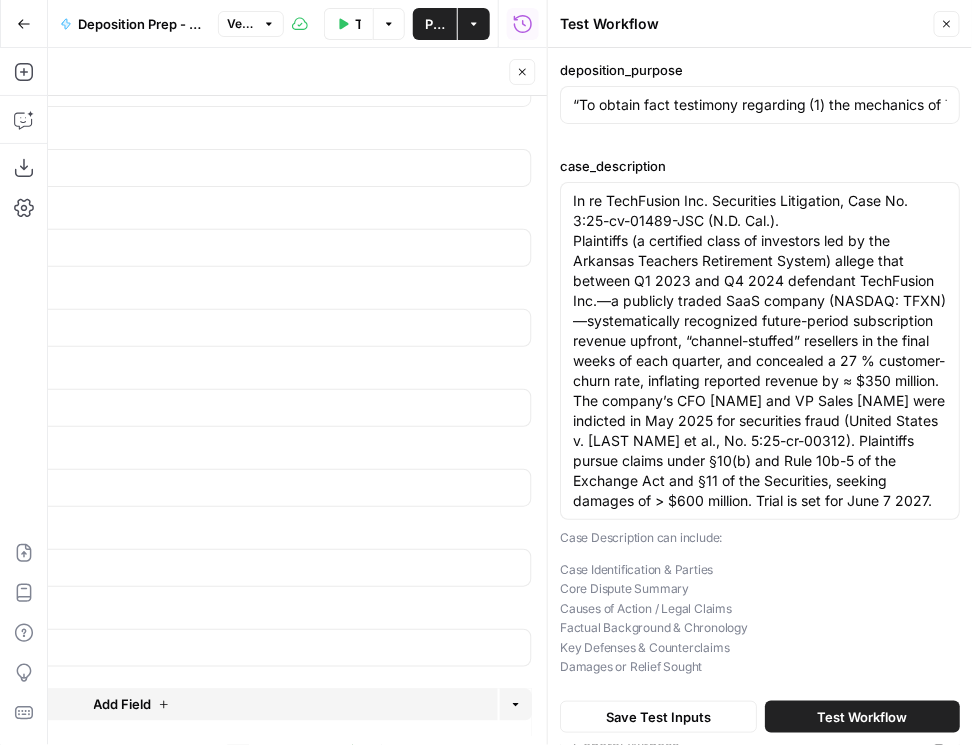 scroll, scrollTop: 285, scrollLeft: 0, axis: vertical 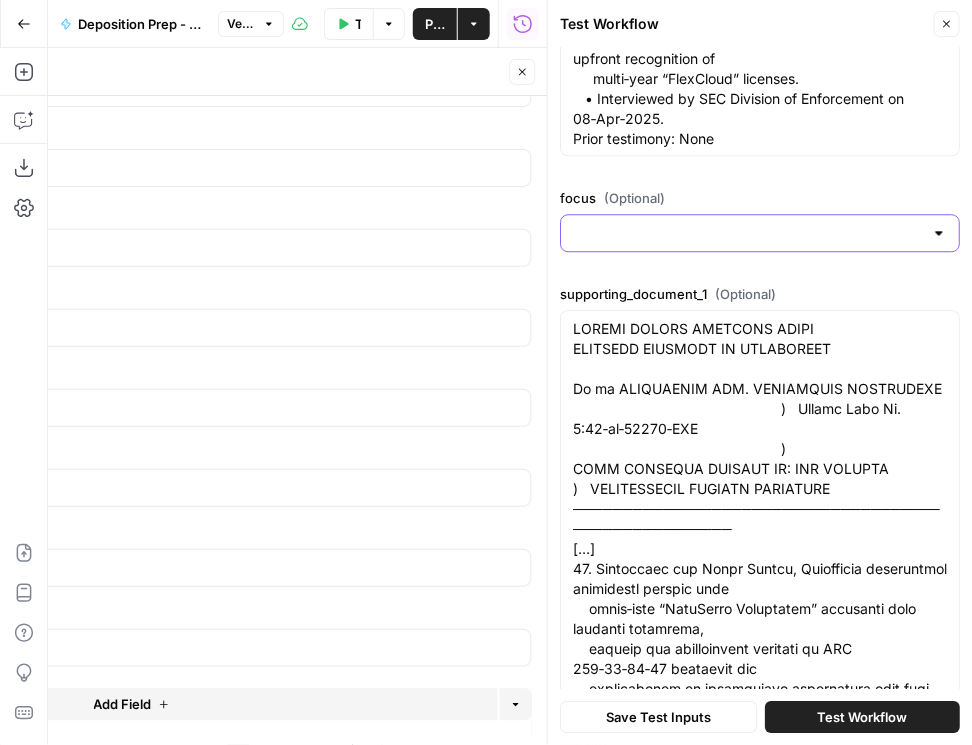 click on "focus   (Optional)" at bounding box center [748, 233] 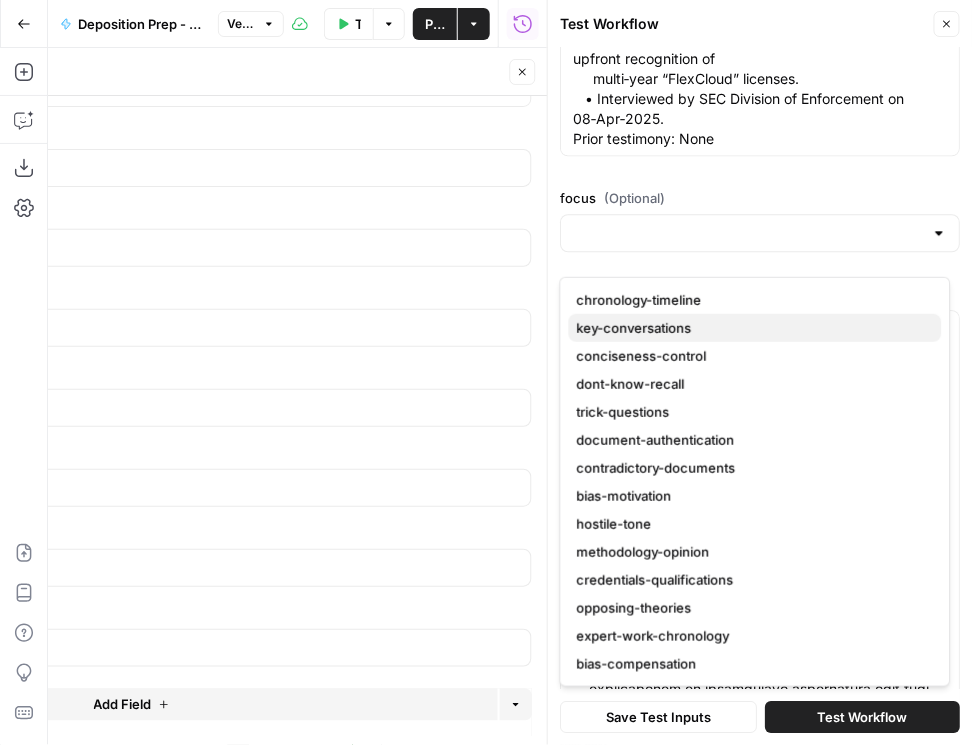 click on "key-conversations" at bounding box center (751, 328) 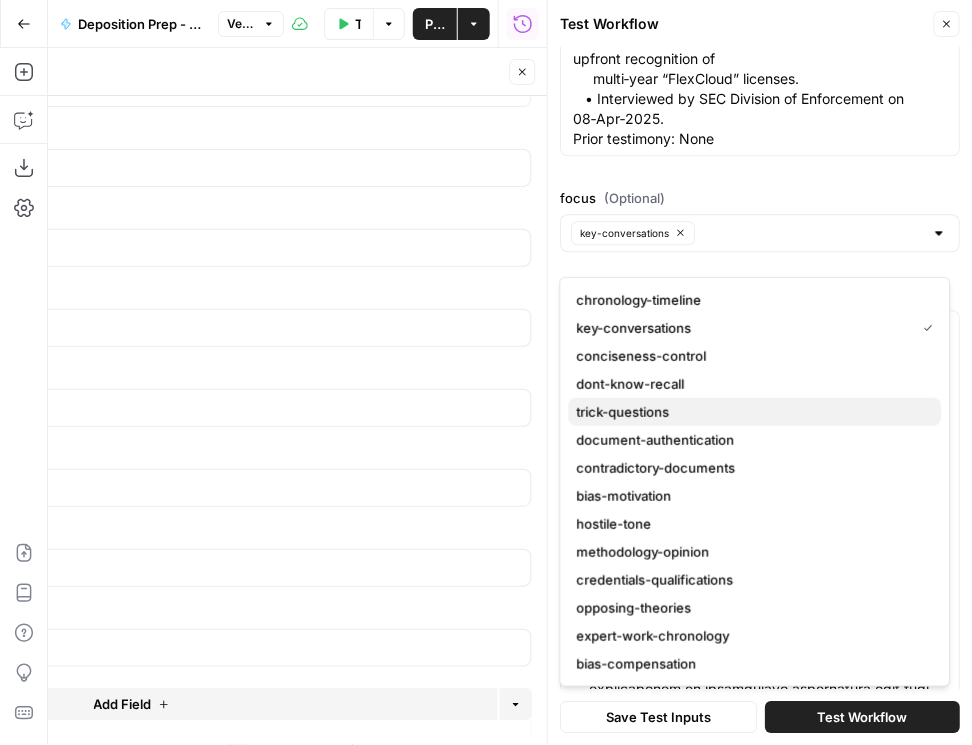 click on "trick-questions" at bounding box center [751, 412] 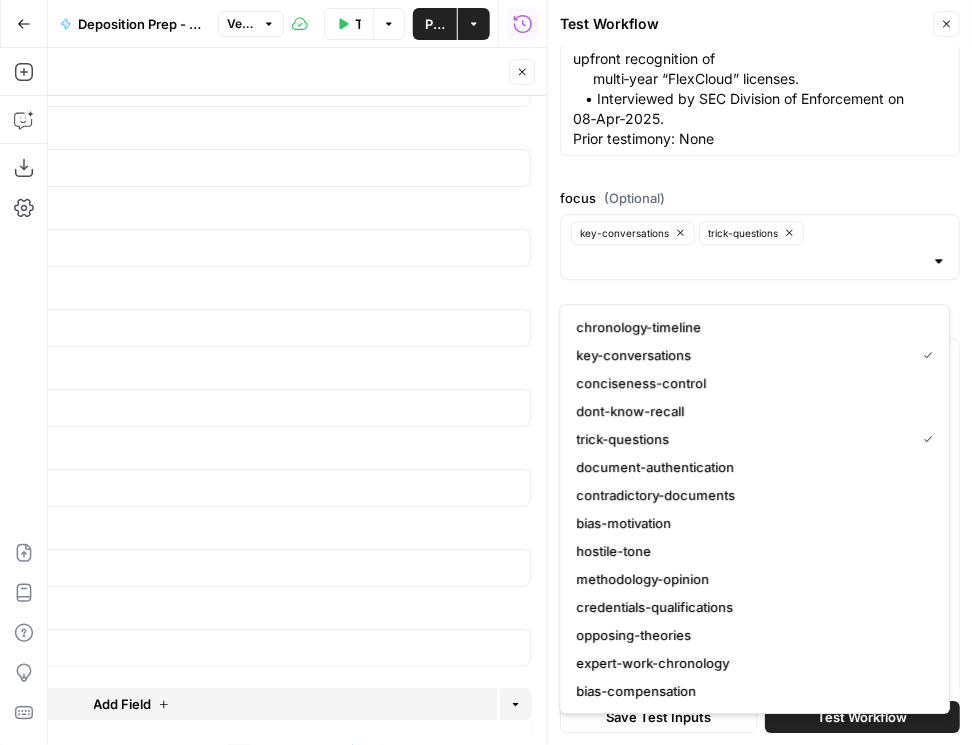 click on "Test Workflow" at bounding box center (862, 717) 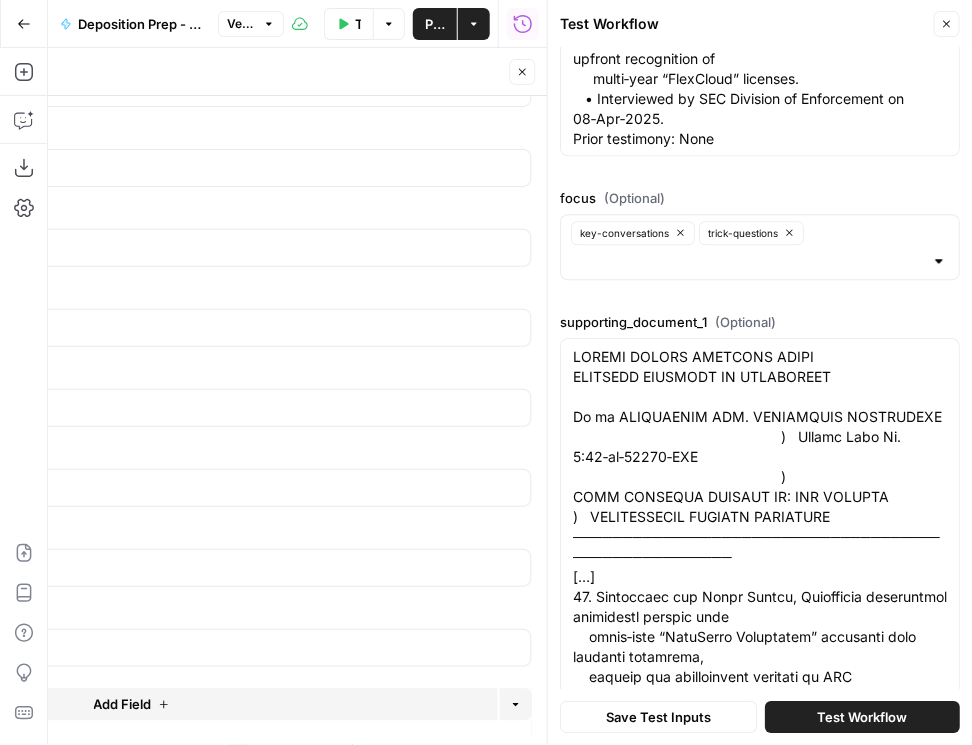 click on "Test Workflow" at bounding box center (862, 717) 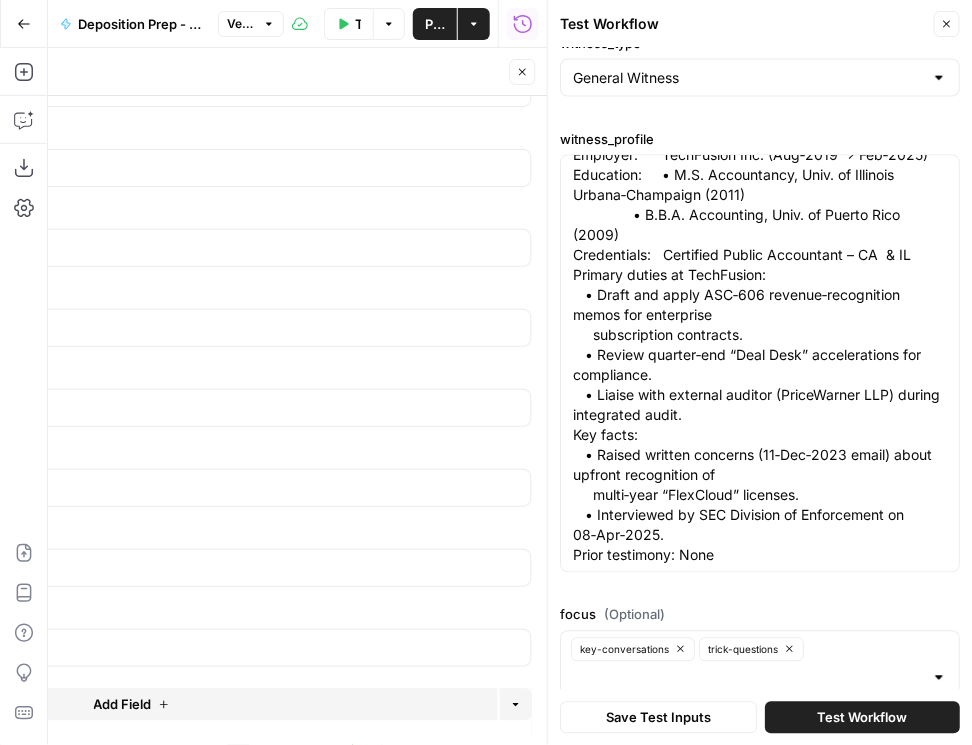scroll, scrollTop: 342, scrollLeft: 0, axis: vertical 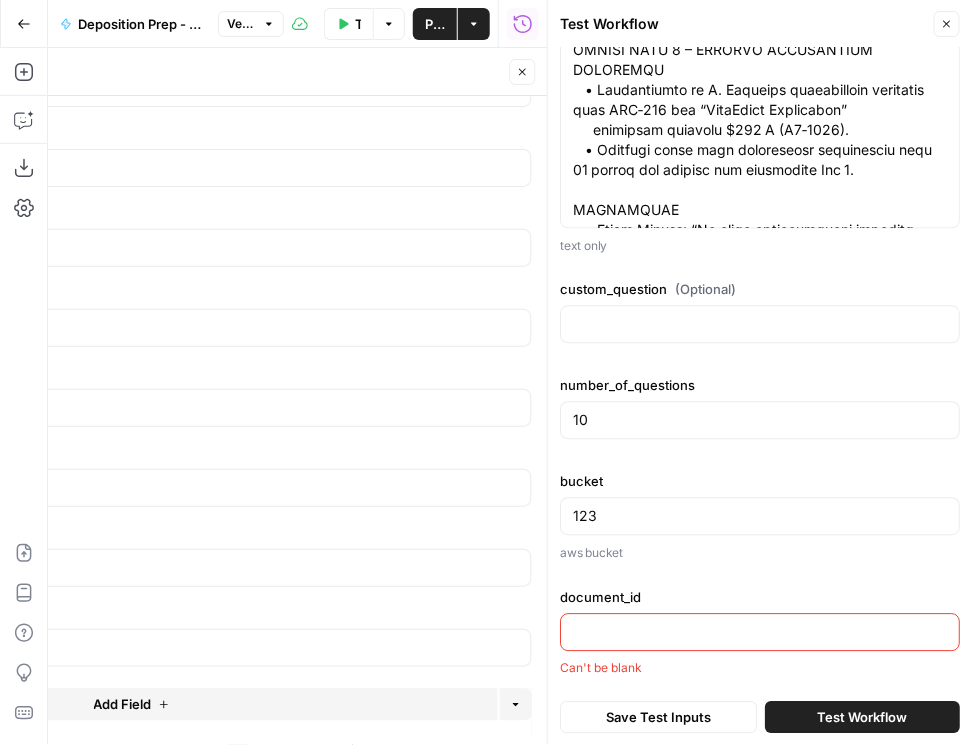 click on "document_id" at bounding box center (760, 632) 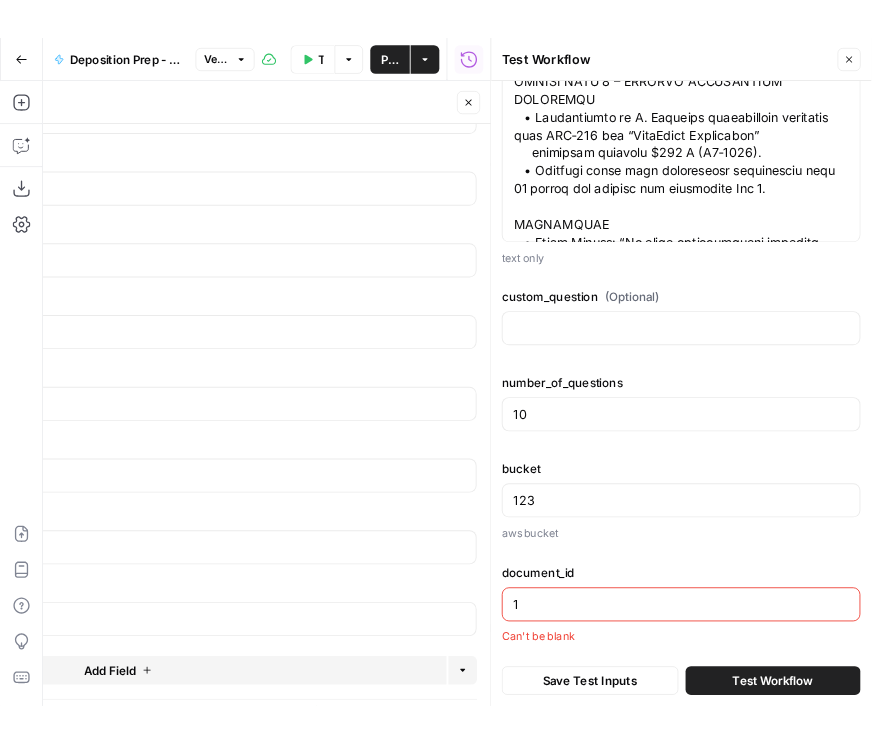 scroll, scrollTop: 2601, scrollLeft: 0, axis: vertical 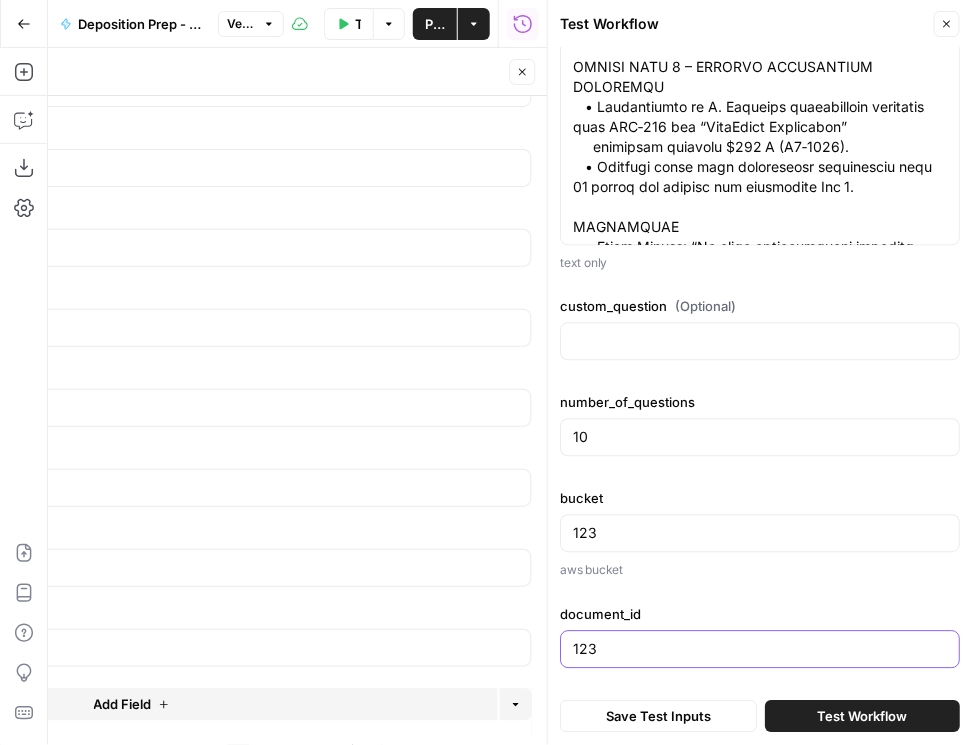 type on "123" 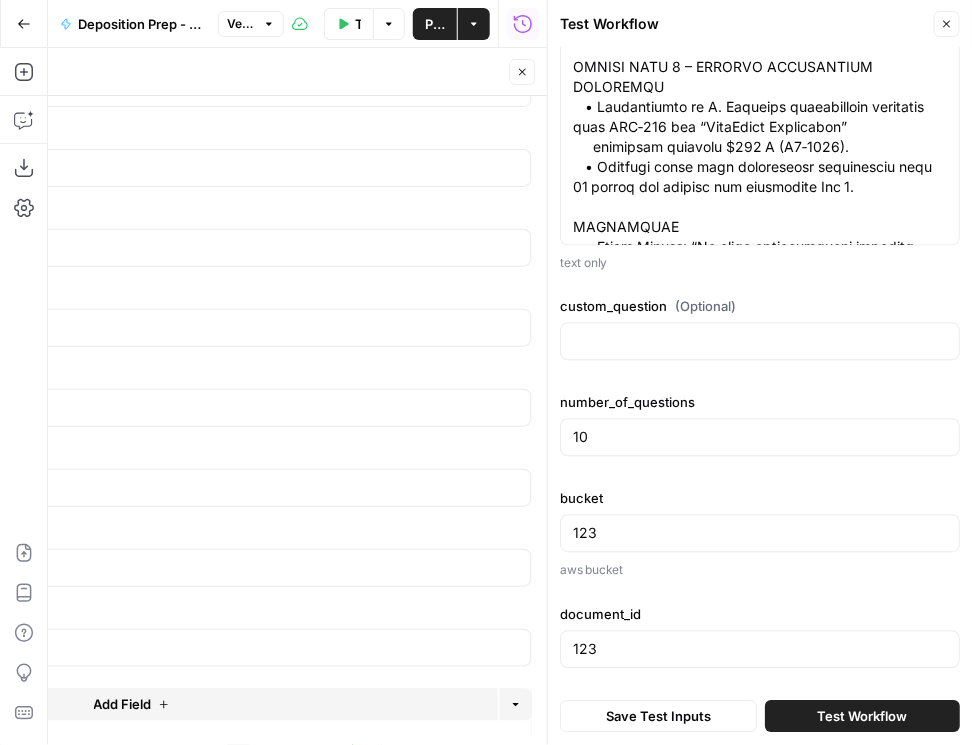 click on "Test Workflow" at bounding box center (862, 717) 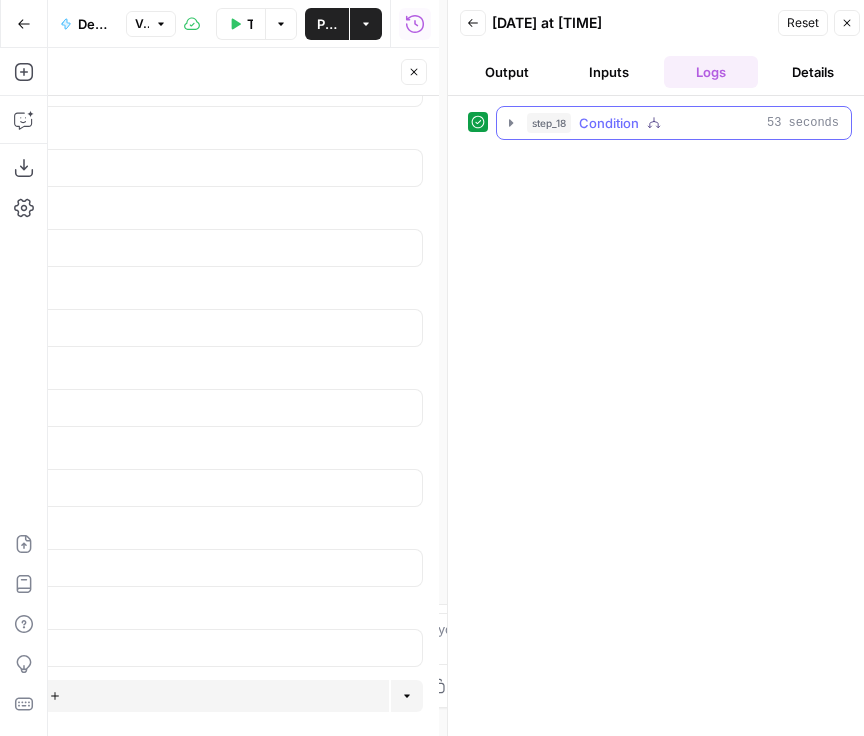 click 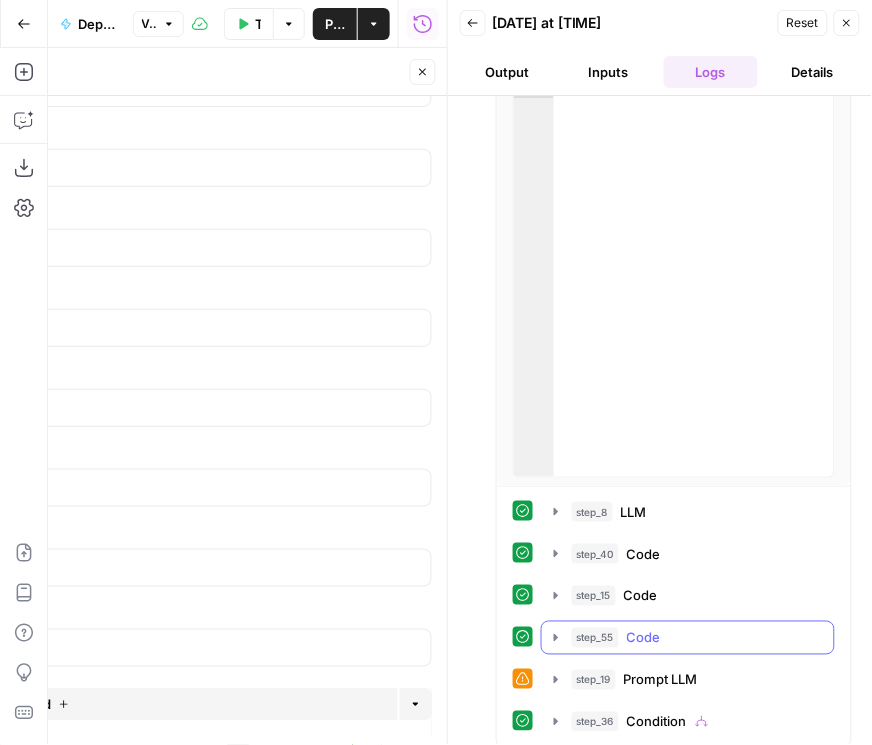 scroll, scrollTop: 162, scrollLeft: 0, axis: vertical 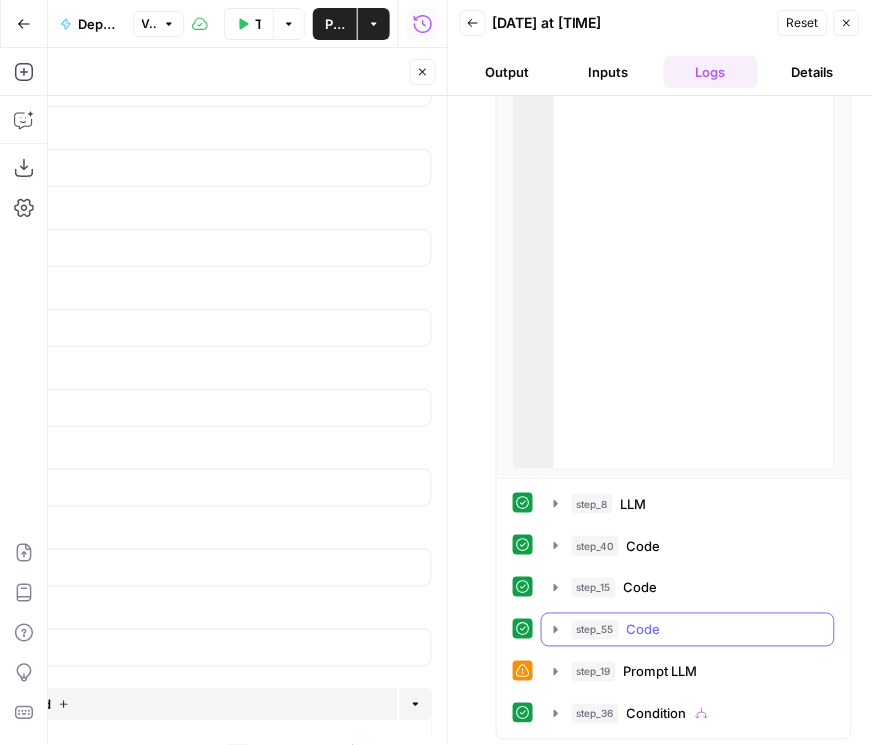 click 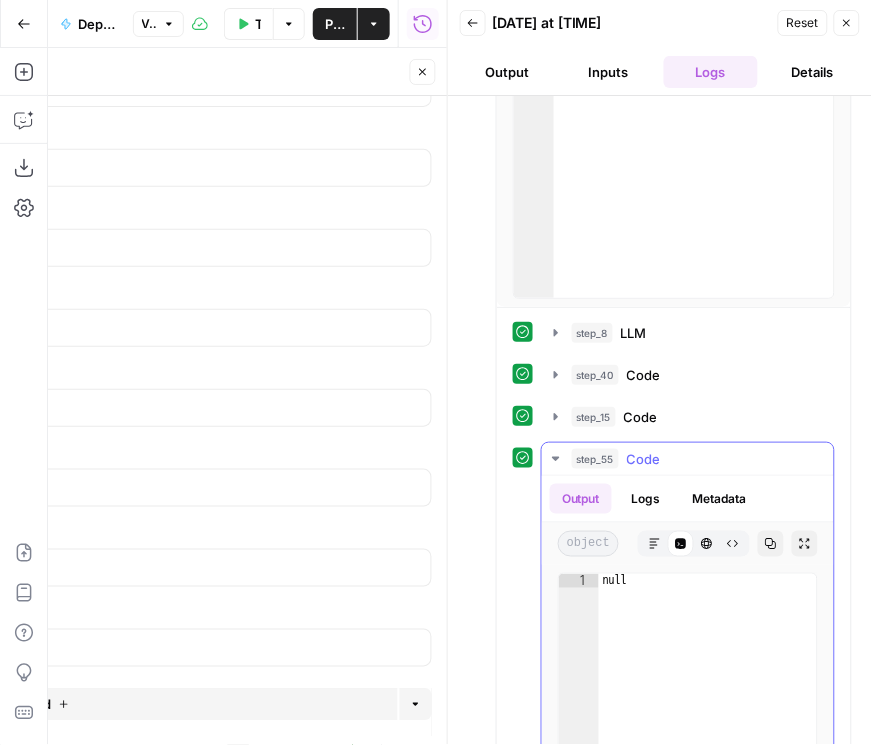 click on "Logs" at bounding box center (646, 499) 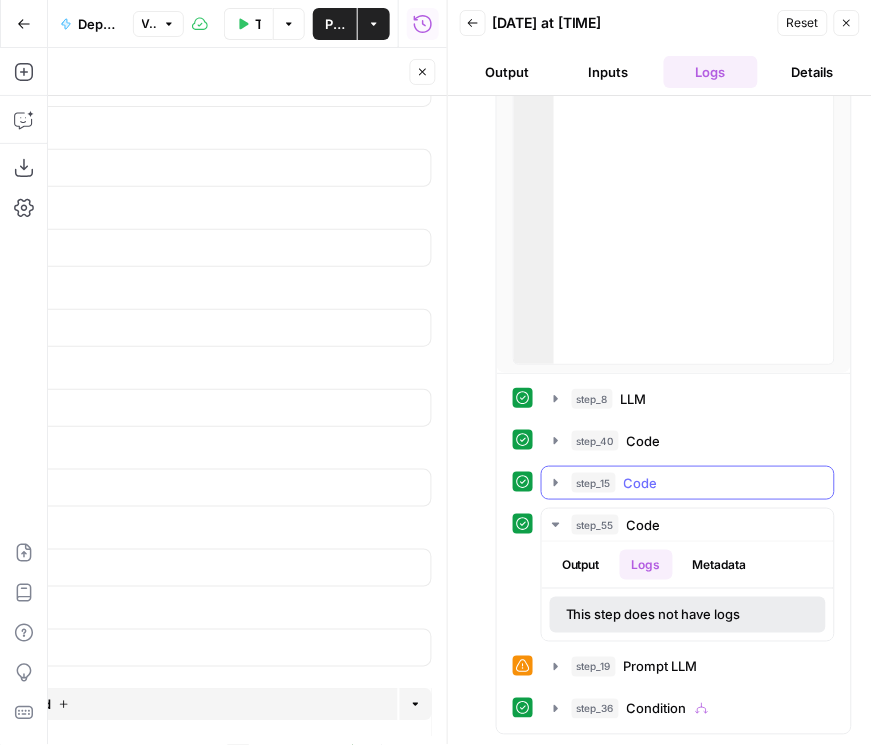 scroll, scrollTop: 261, scrollLeft: 0, axis: vertical 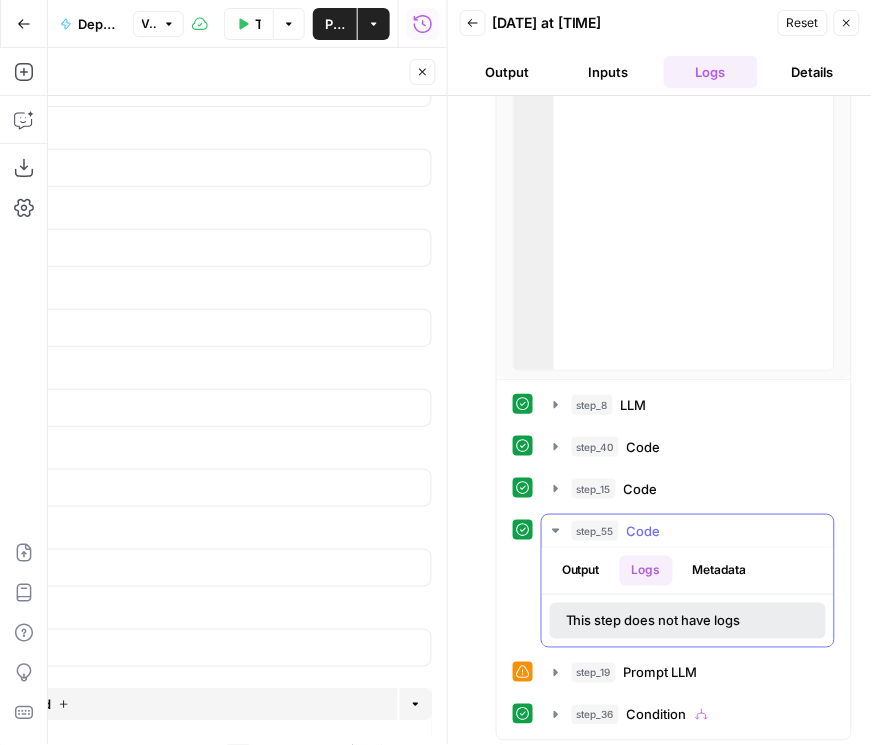 click on "Output" at bounding box center [581, 571] 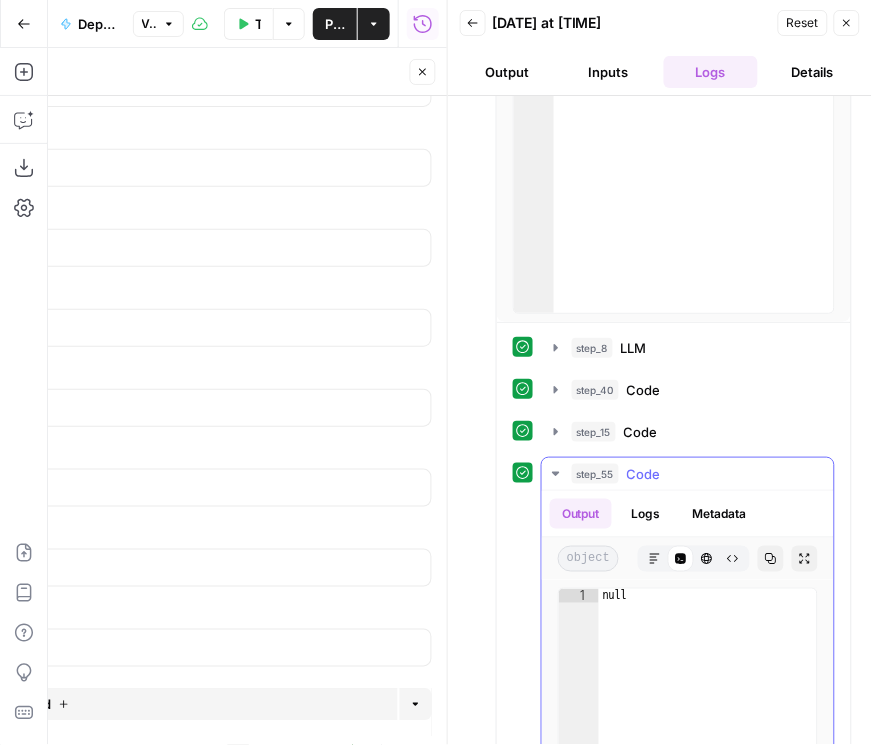 click 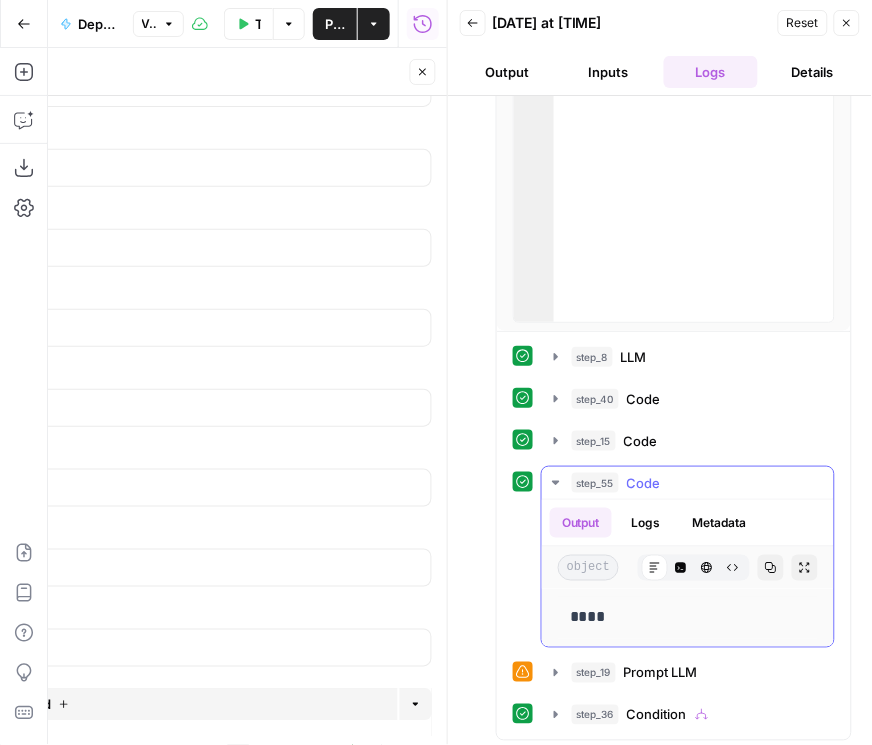 click 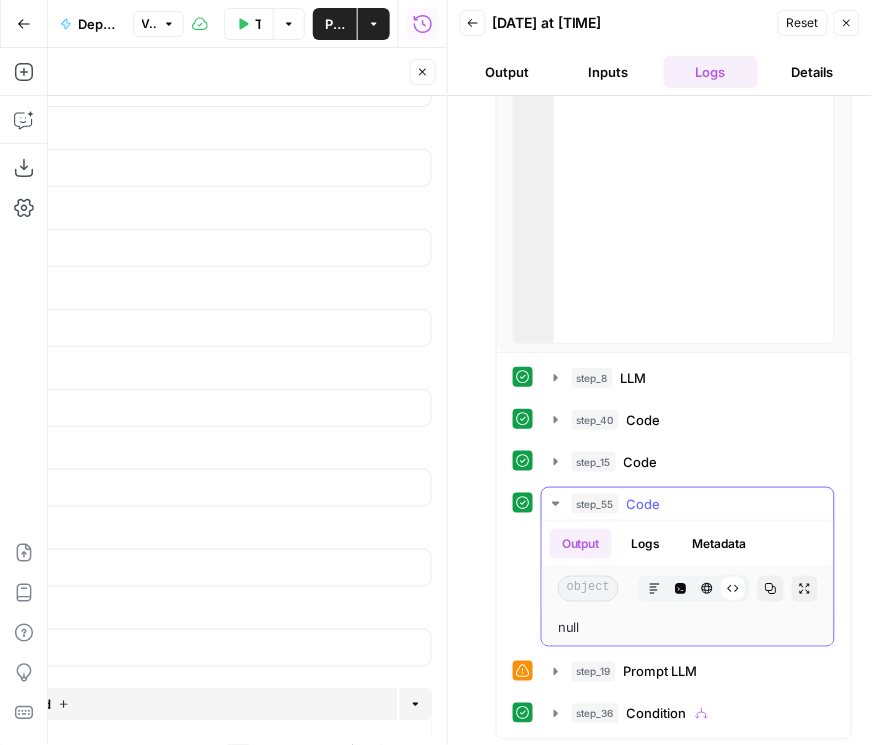 click 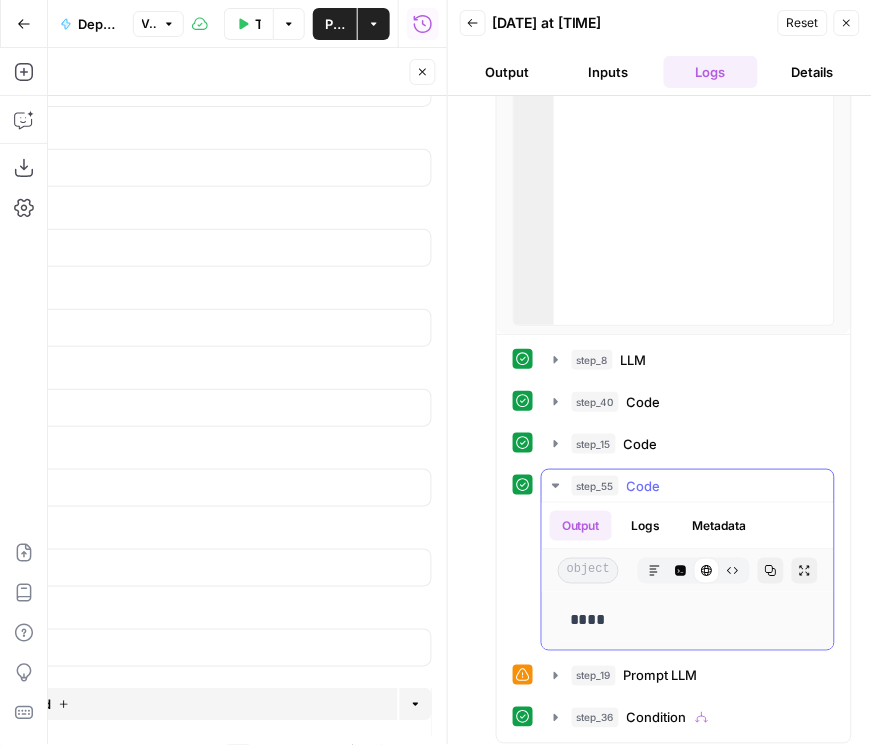 scroll, scrollTop: 309, scrollLeft: 0, axis: vertical 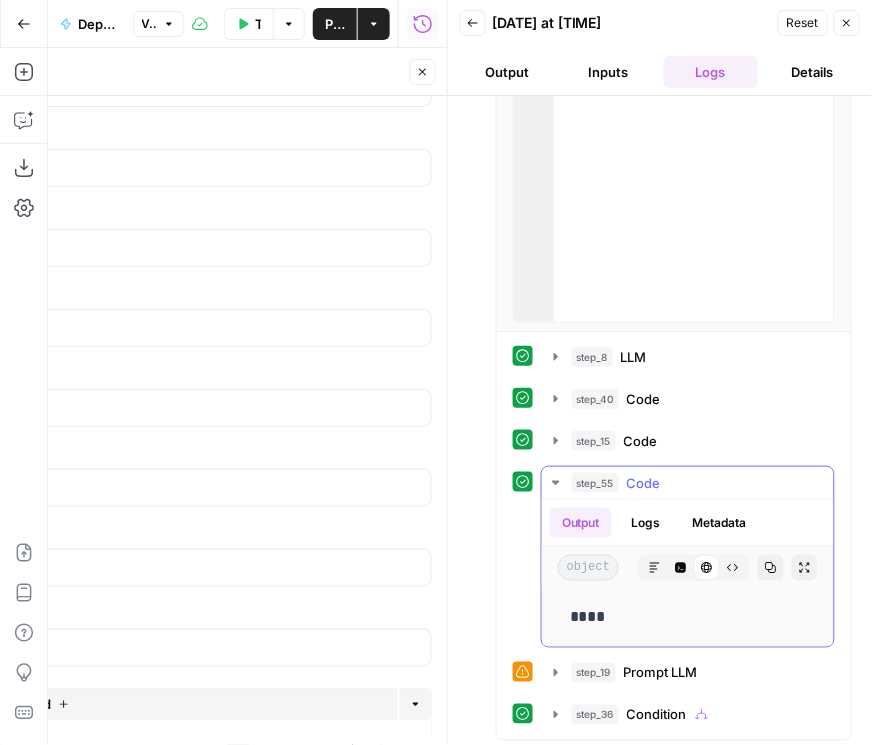 click on "Logs" at bounding box center (646, 523) 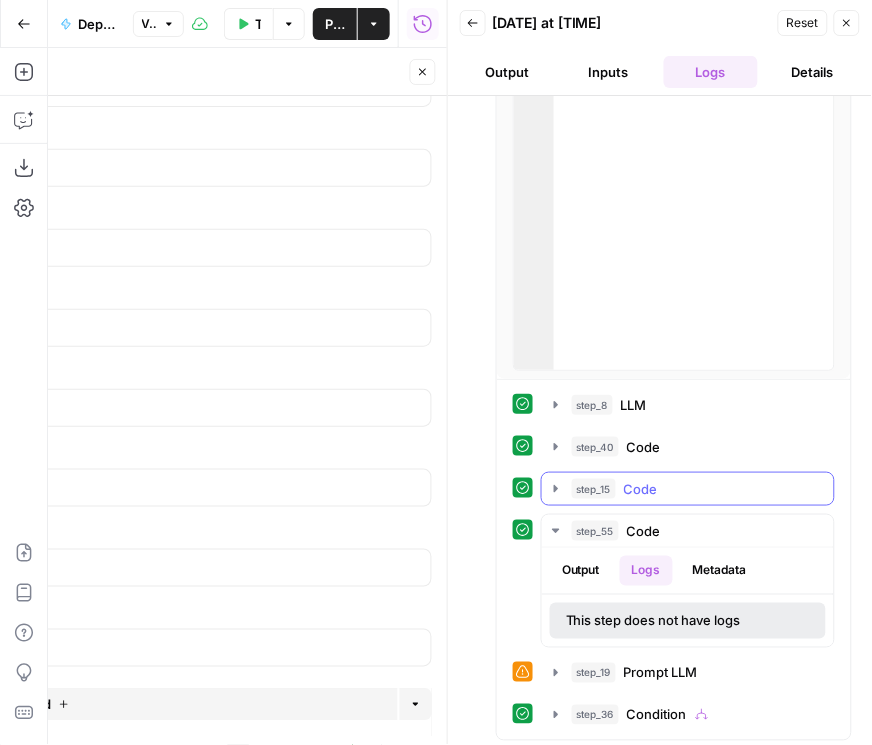 click 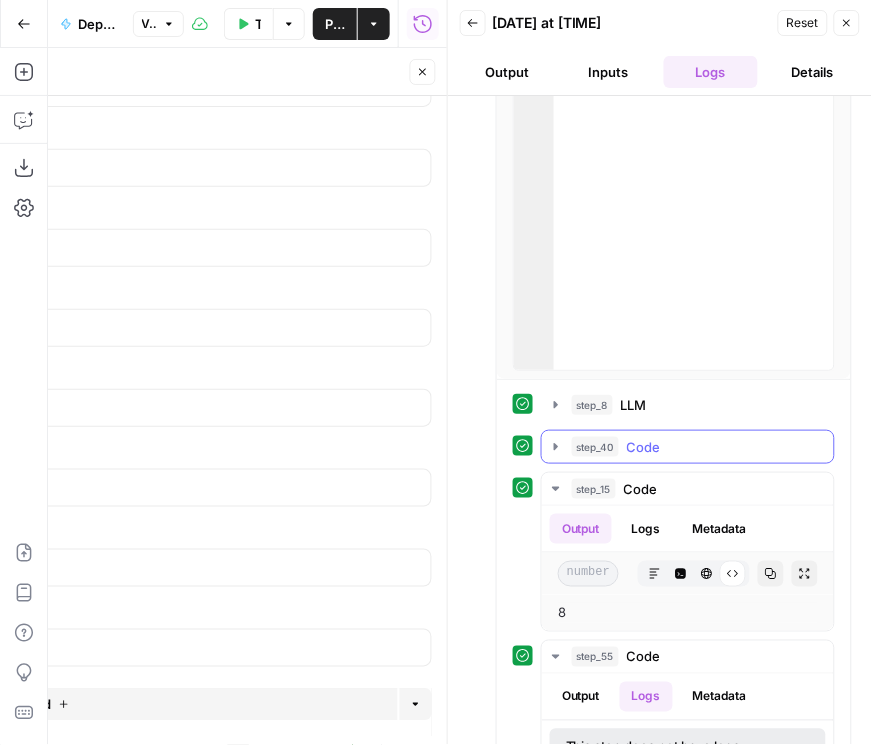 click 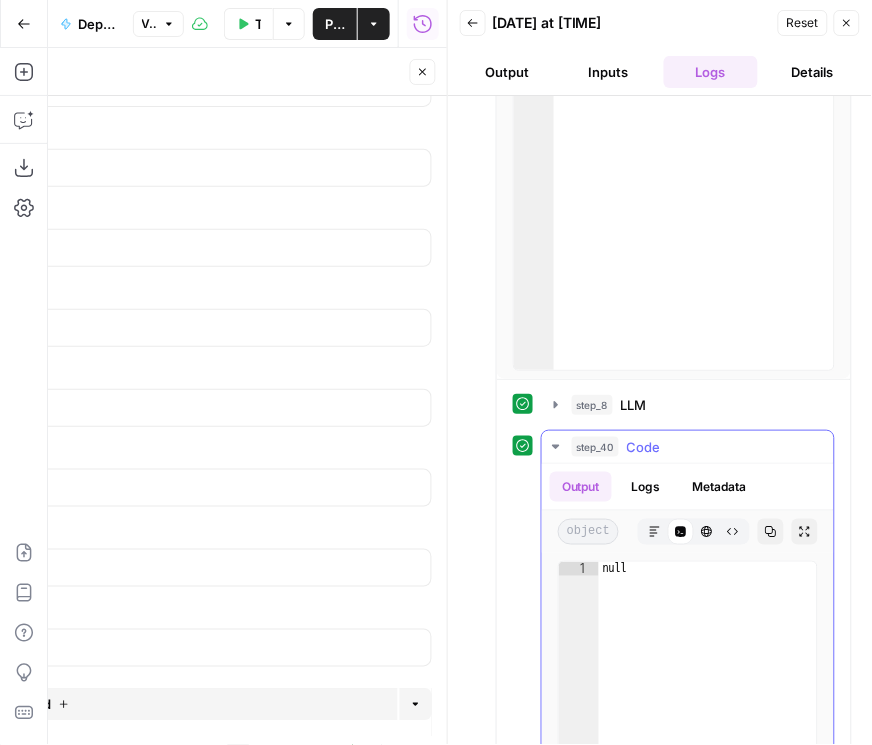 click 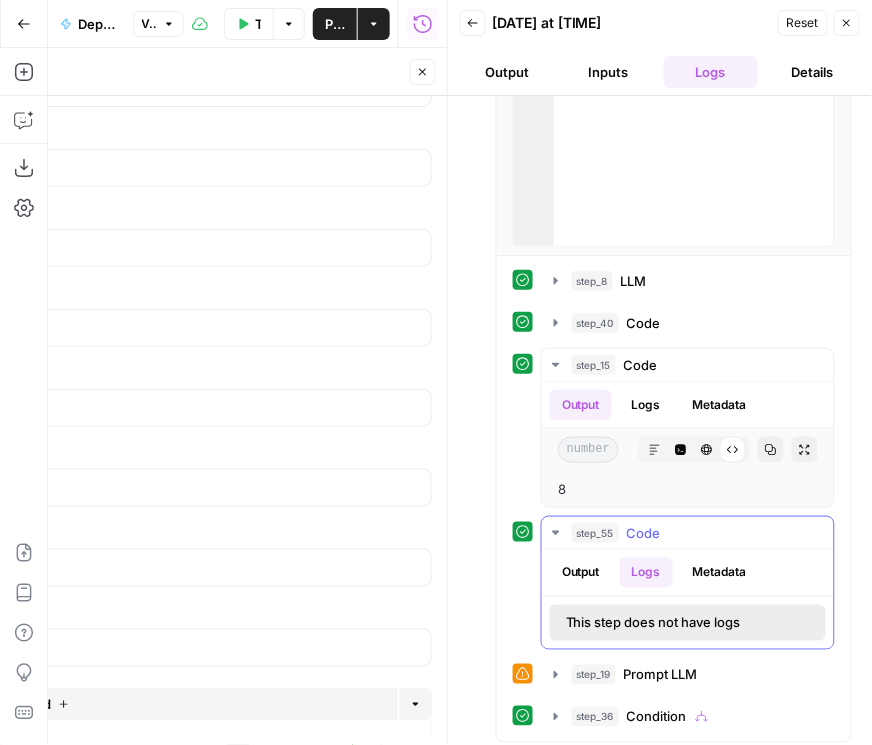 scroll, scrollTop: 387, scrollLeft: 0, axis: vertical 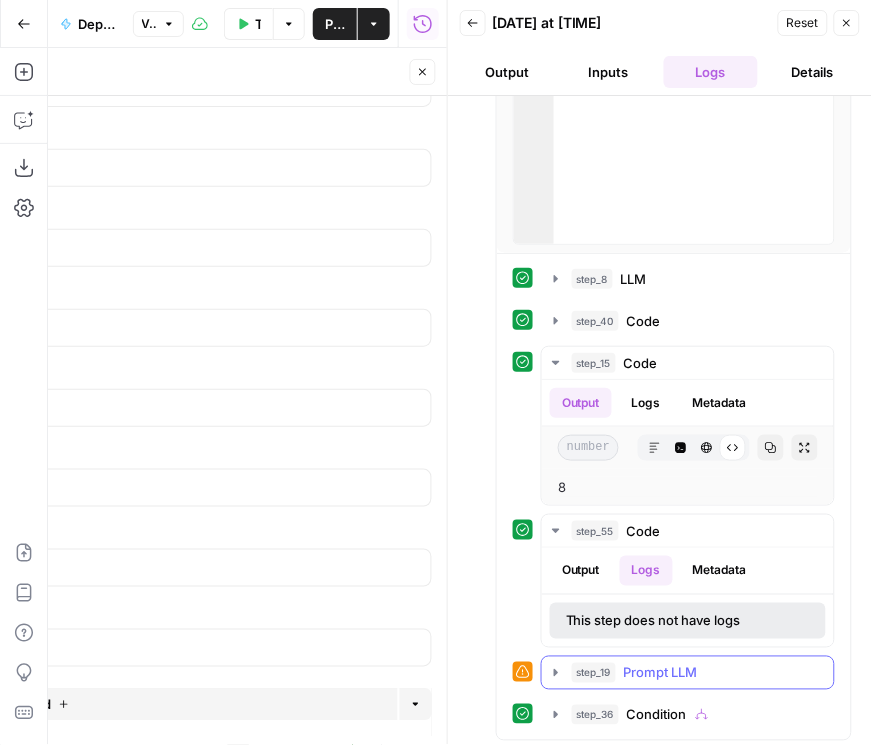 click 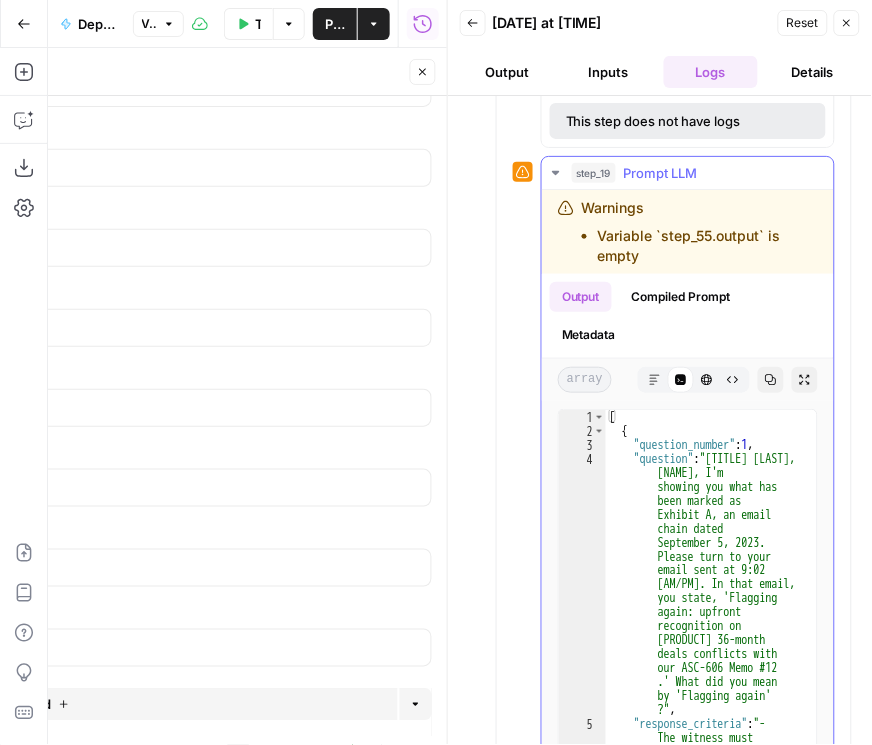 scroll, scrollTop: 901, scrollLeft: 0, axis: vertical 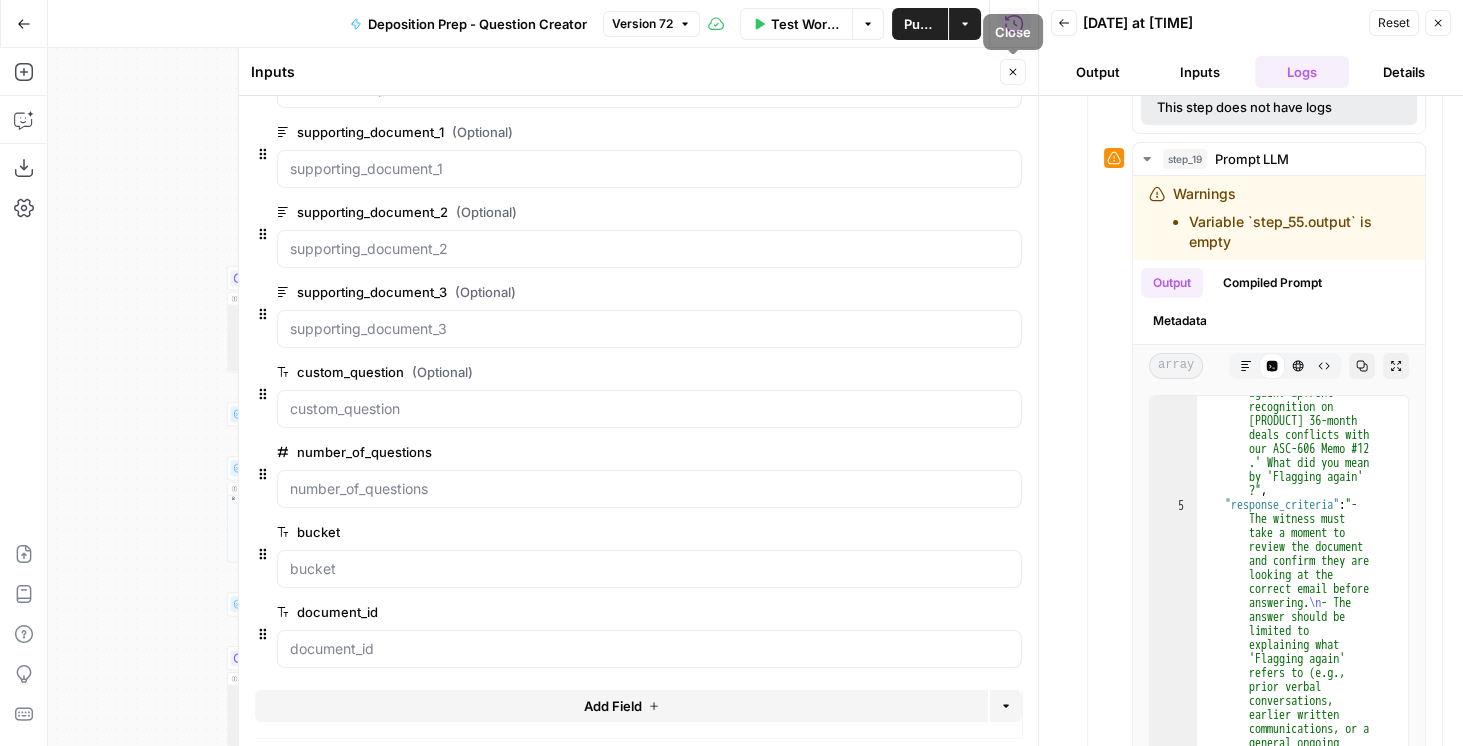 click on "Inputs" at bounding box center [1200, 72] 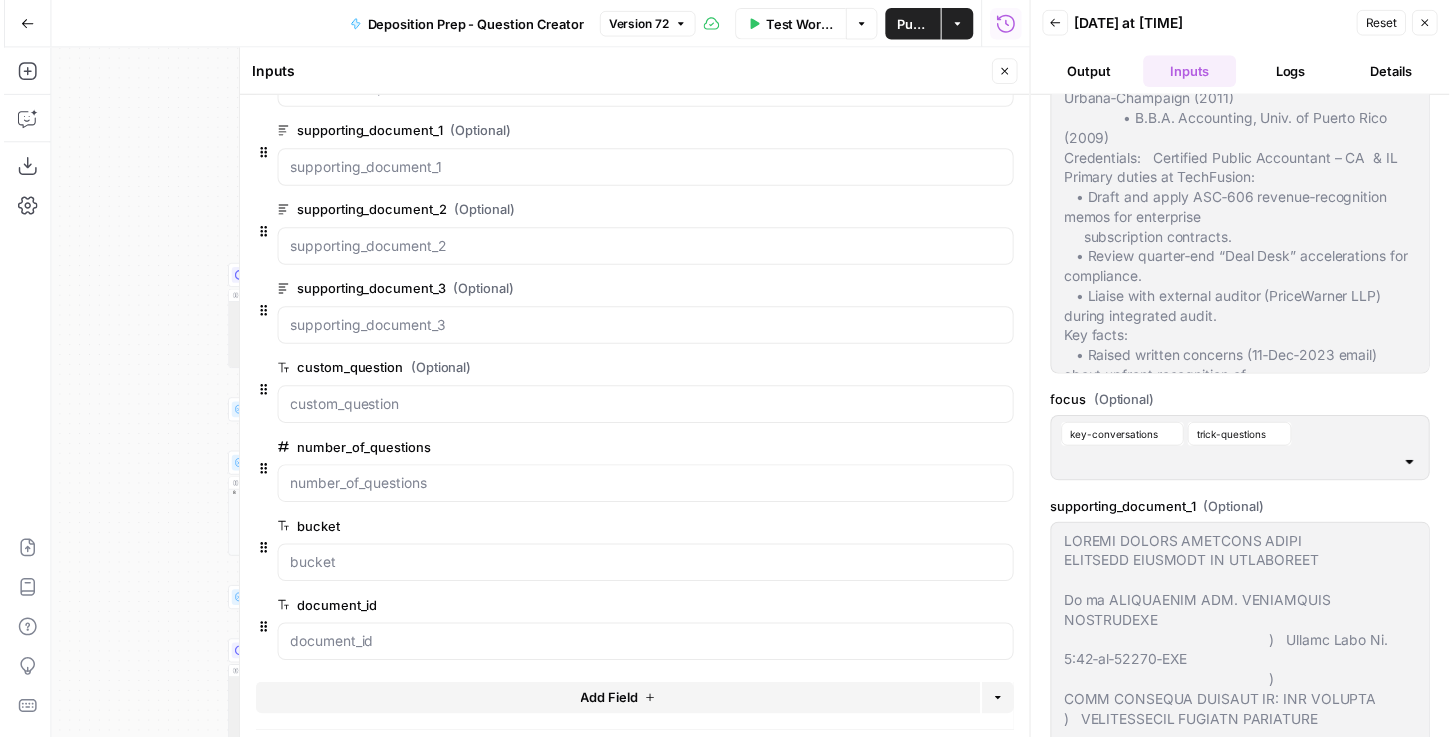 scroll, scrollTop: 859, scrollLeft: 0, axis: vertical 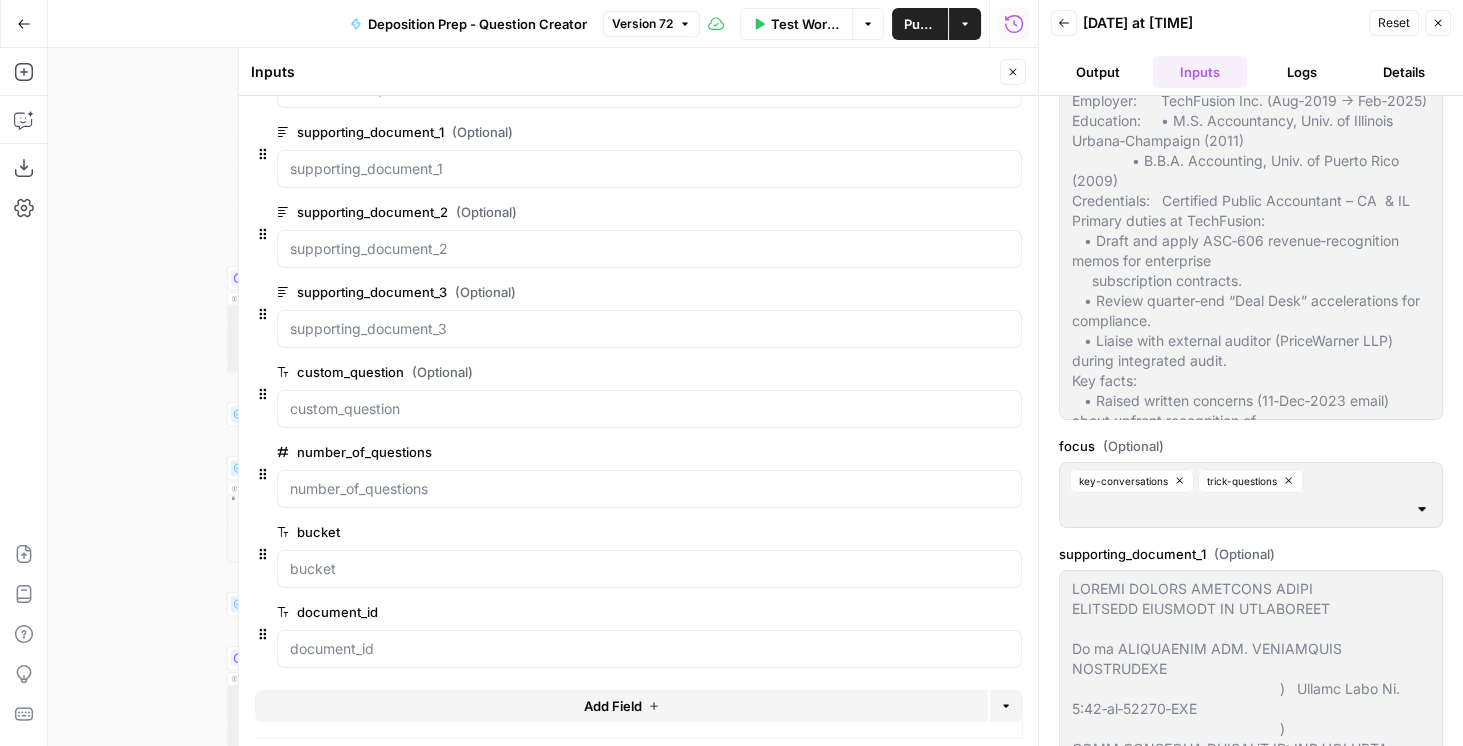click on "key-conversations" at bounding box center [1123, 481] 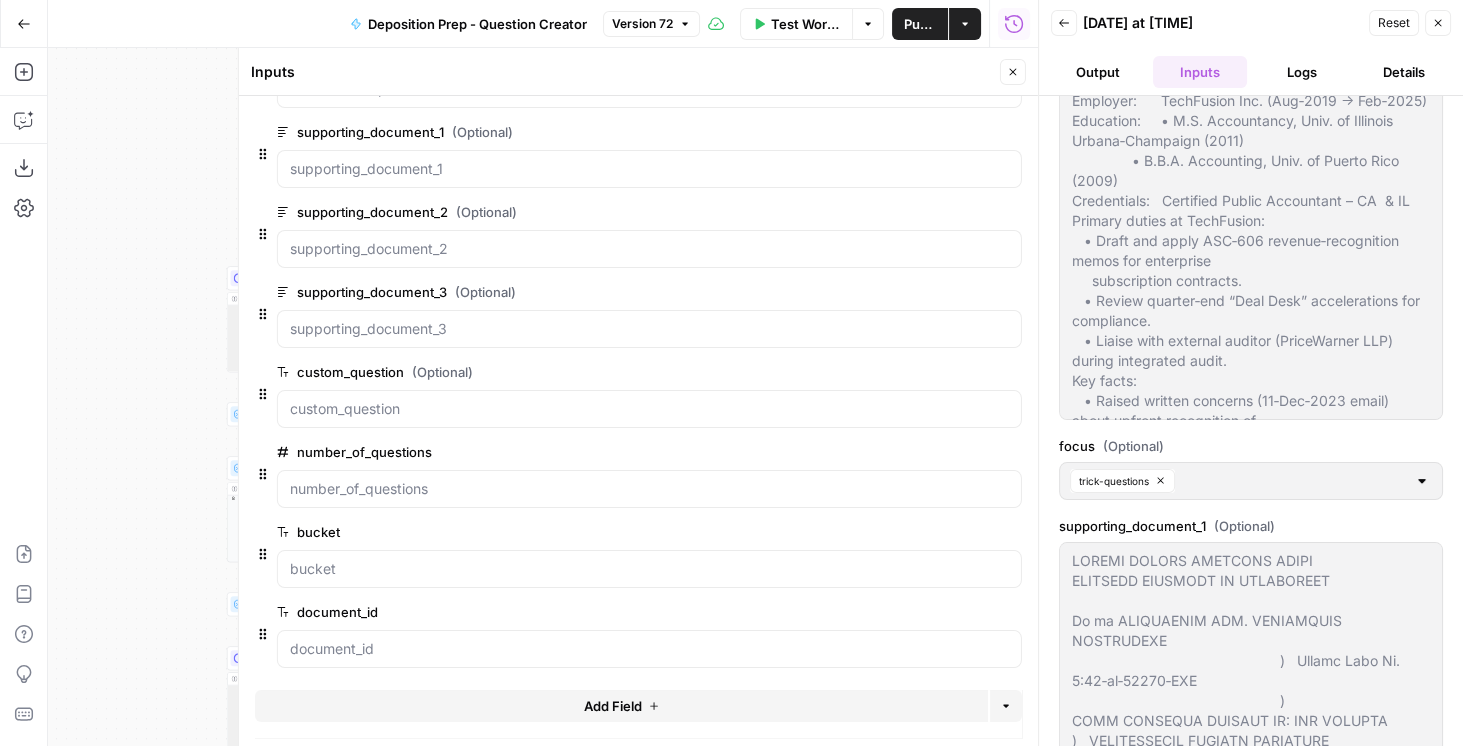 drag, startPoint x: 1015, startPoint y: 73, endPoint x: 943, endPoint y: 154, distance: 108.37435 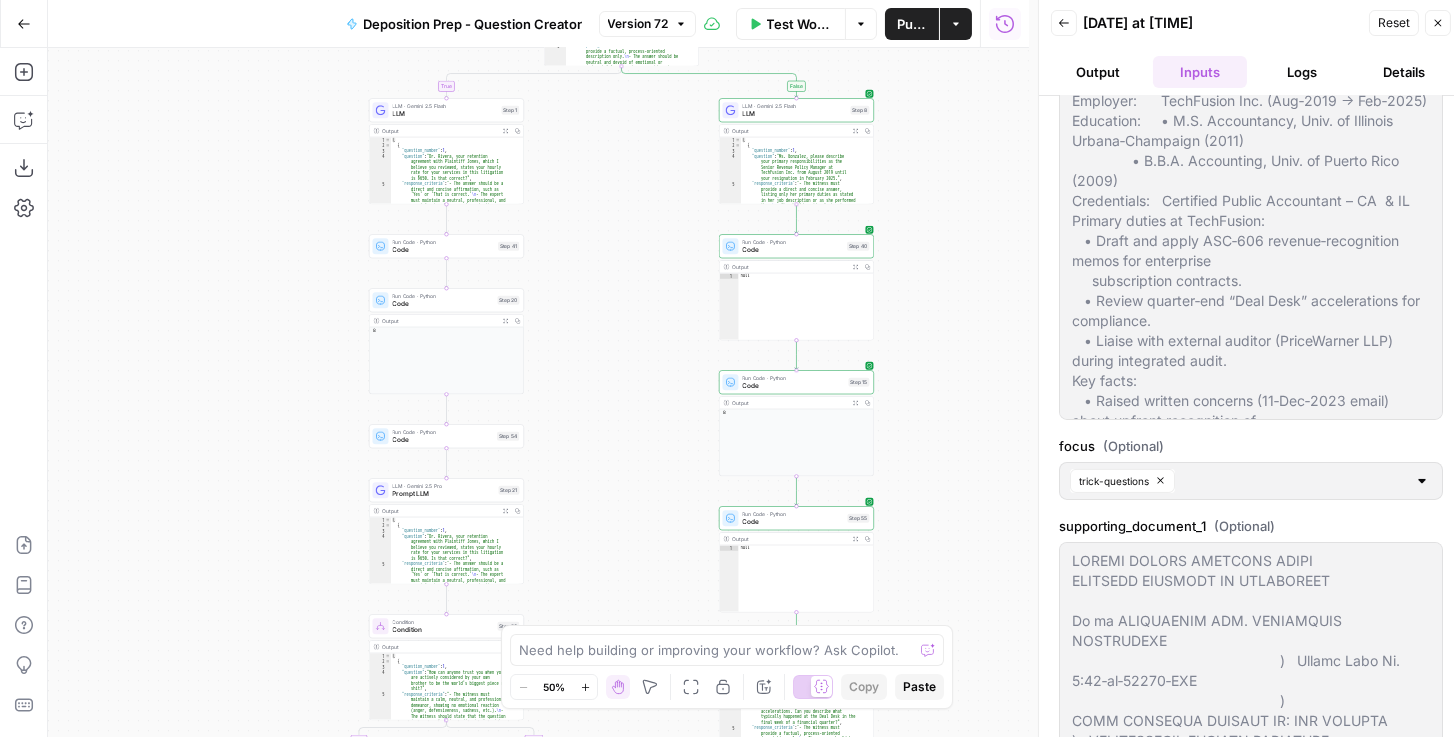 drag, startPoint x: 531, startPoint y: 288, endPoint x: 638, endPoint y: 157, distance: 169.14491 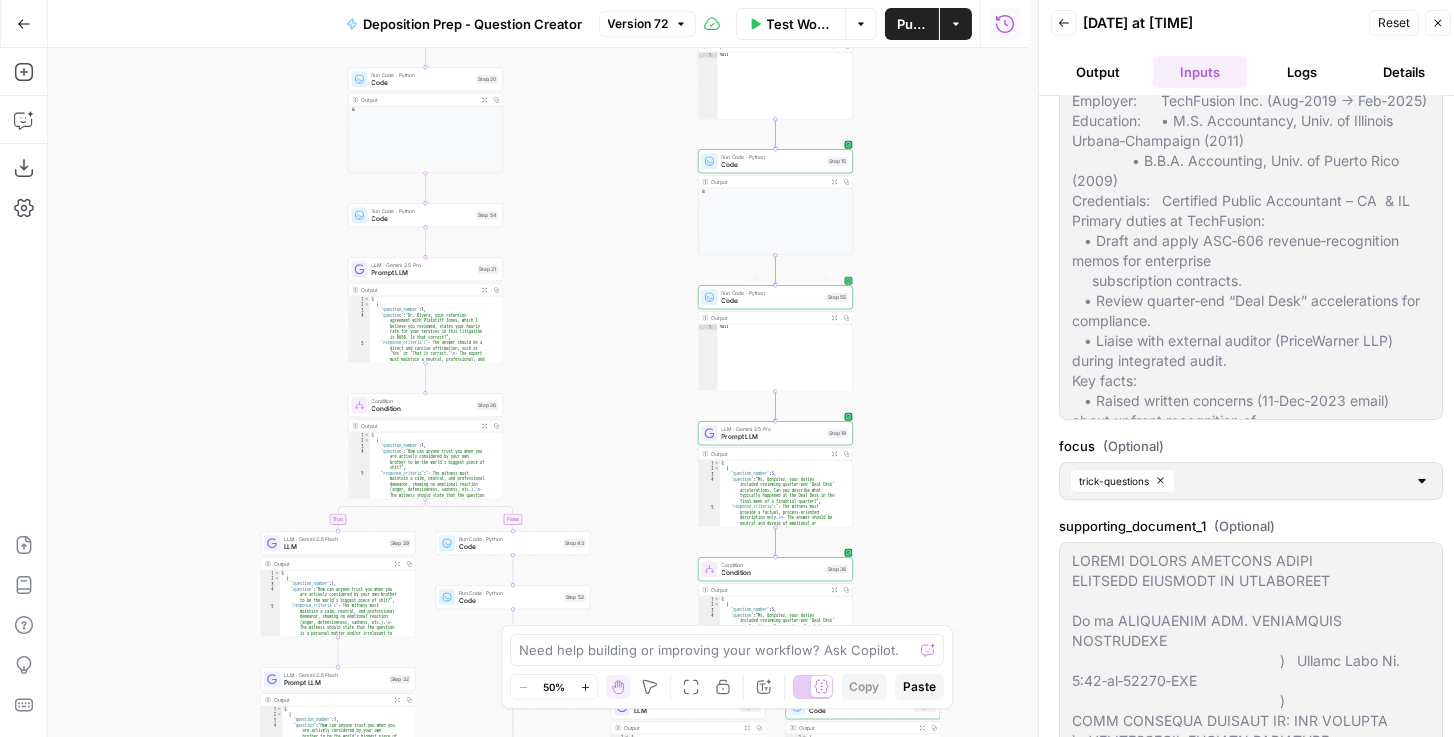 drag, startPoint x: 678, startPoint y: 447, endPoint x: 733, endPoint y: 328, distance: 131.09538 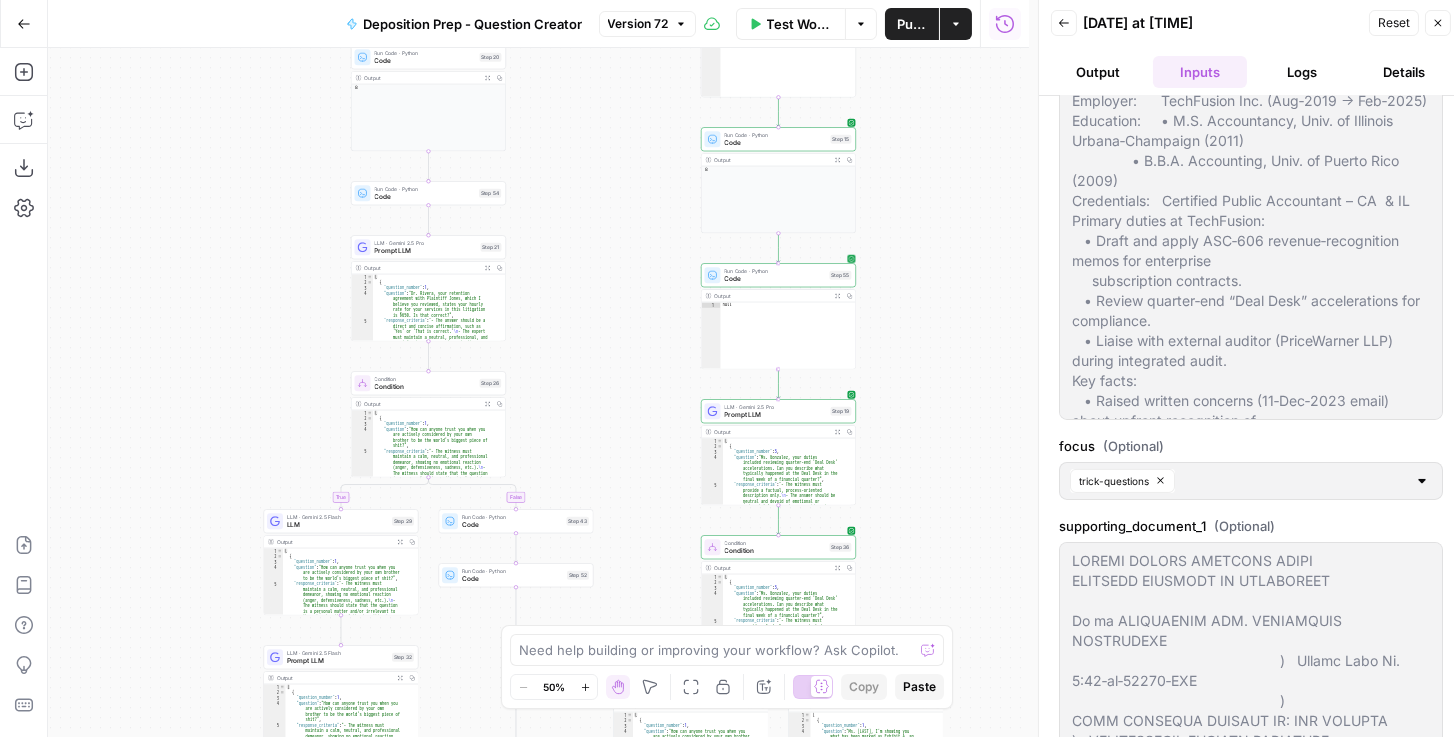 click on "Code" at bounding box center [775, 279] 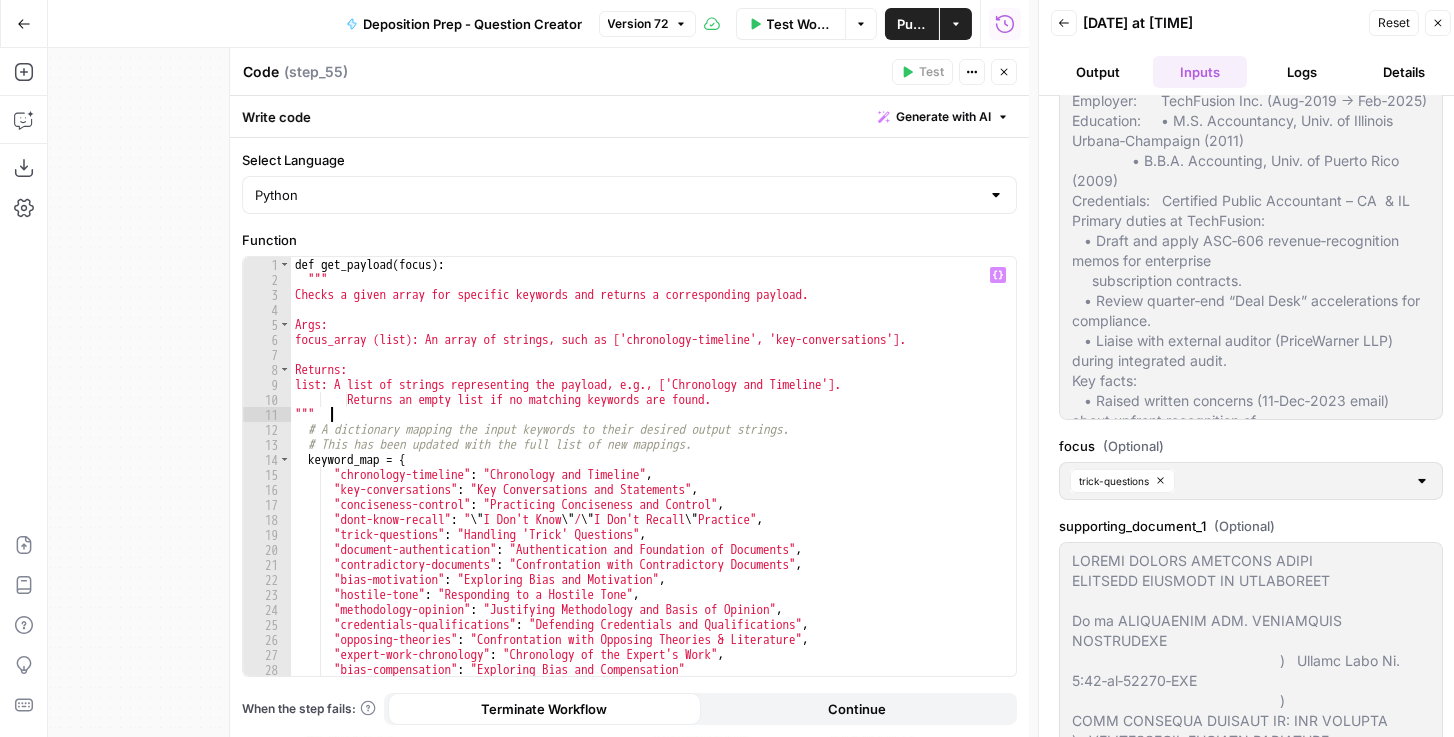 click on "def   get_payload ( focus ) :    """   Checks a given array for specific keywords and returns a corresponding payload.   Args:     focus_array (list): An array of strings, such as ['chronology-timeline', 'key-conversations'].   Returns:     list: A list of strings representing the payload, e.g., ['Chronology and Timeline'].             Returns an empty list if no matching keywords are found.   """    # A dictionary mapping the input keywords to their desired output strings.    # This has been updated with the full list of new mappings.    keyword_map   =   {         "chronology-timeline" :   "Chronology and Timeline" ,         "key-conversations" :   "Key Conversations and Statements" ,         "conciseness-control" :   "Practicing Conciseness and Control" ,         "dont-know-recall" :   " \" I Don't Know \"  /  \" I Don't Recall \"  Practice" ,         "trick-questions" :   "Handling 'Trick' Questions" ,         "document-authentication" :   "Authentication and Foundation of Documents" ,         :   ," at bounding box center [649, 482] 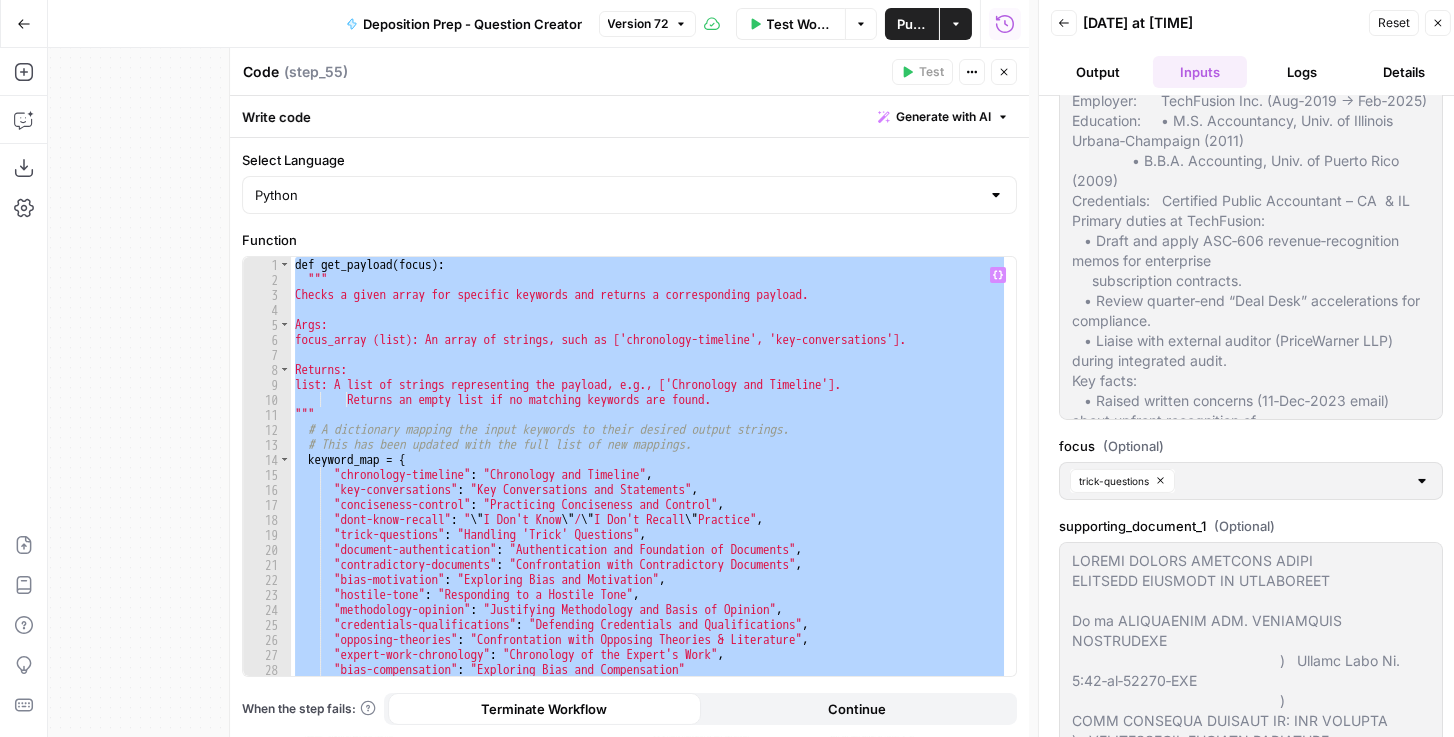 paste 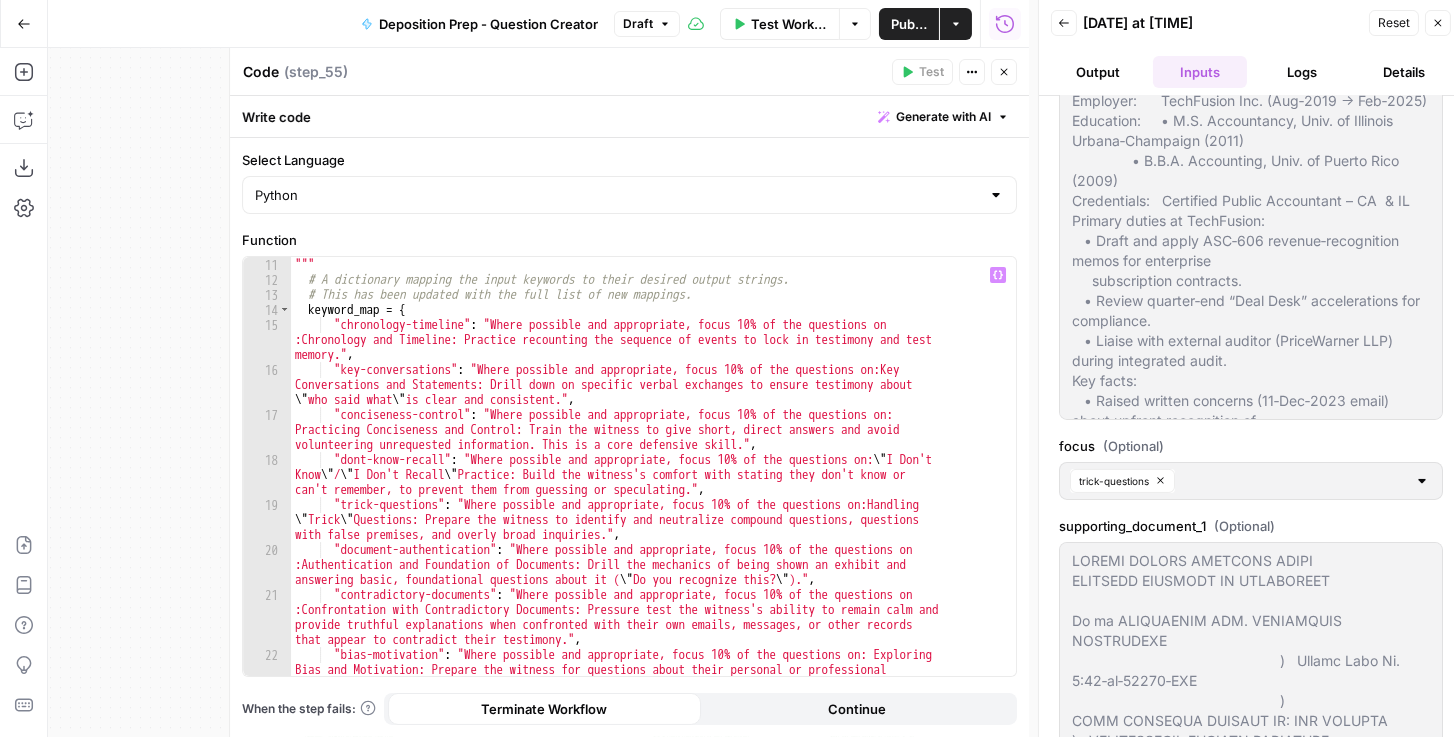 scroll, scrollTop: 0, scrollLeft: 0, axis: both 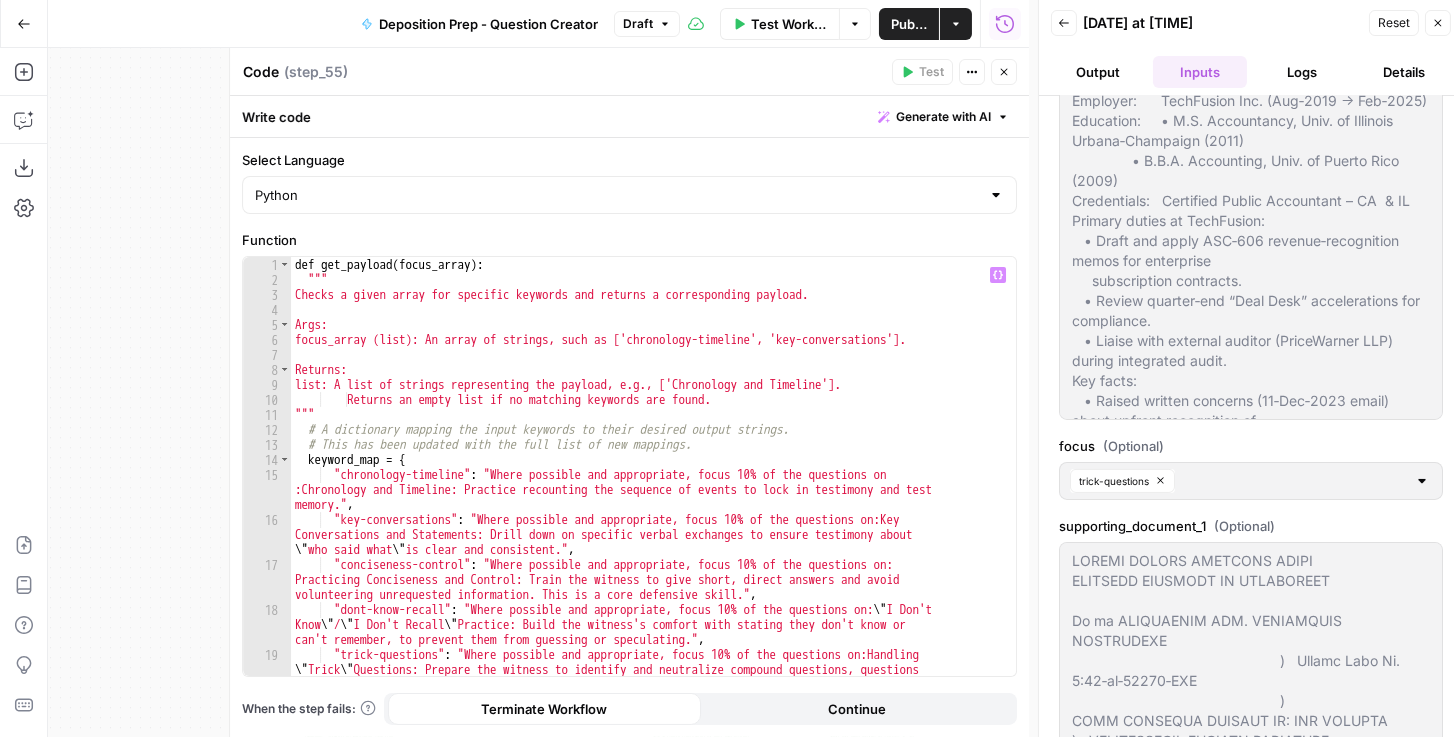 click on "def   get_payload ( focus_array ) :    """   Checks a given array for specific keywords and returns a corresponding payload.   Args:     focus_array (list): An array of strings, such as ['chronology-timeline', 'key-conversations'].   Returns:     list: A list of strings representing the payload, e.g., ['Chronology and Timeline'].             Returns an empty list if no matching keywords are found.   """    # A dictionary mapping the input keywords to their desired output strings.    # This has been updated with the full list of new mappings.    keyword_map   =   {         "chronology-timeline" :   "Where possible and appropriate, focus 10% of the questions on :Chronology and Timeline: Practice recounting the sequence of events to lock in testimony and test  memory." ,         "key-conversations" :   "Where possible and appropriate, focus 10% of the questions on:Key  Conversations and Statements: Drill down on specific verbal exchanges to ensure testimony about  \" who said what \"  is clear and consistent." ," at bounding box center (649, 497) 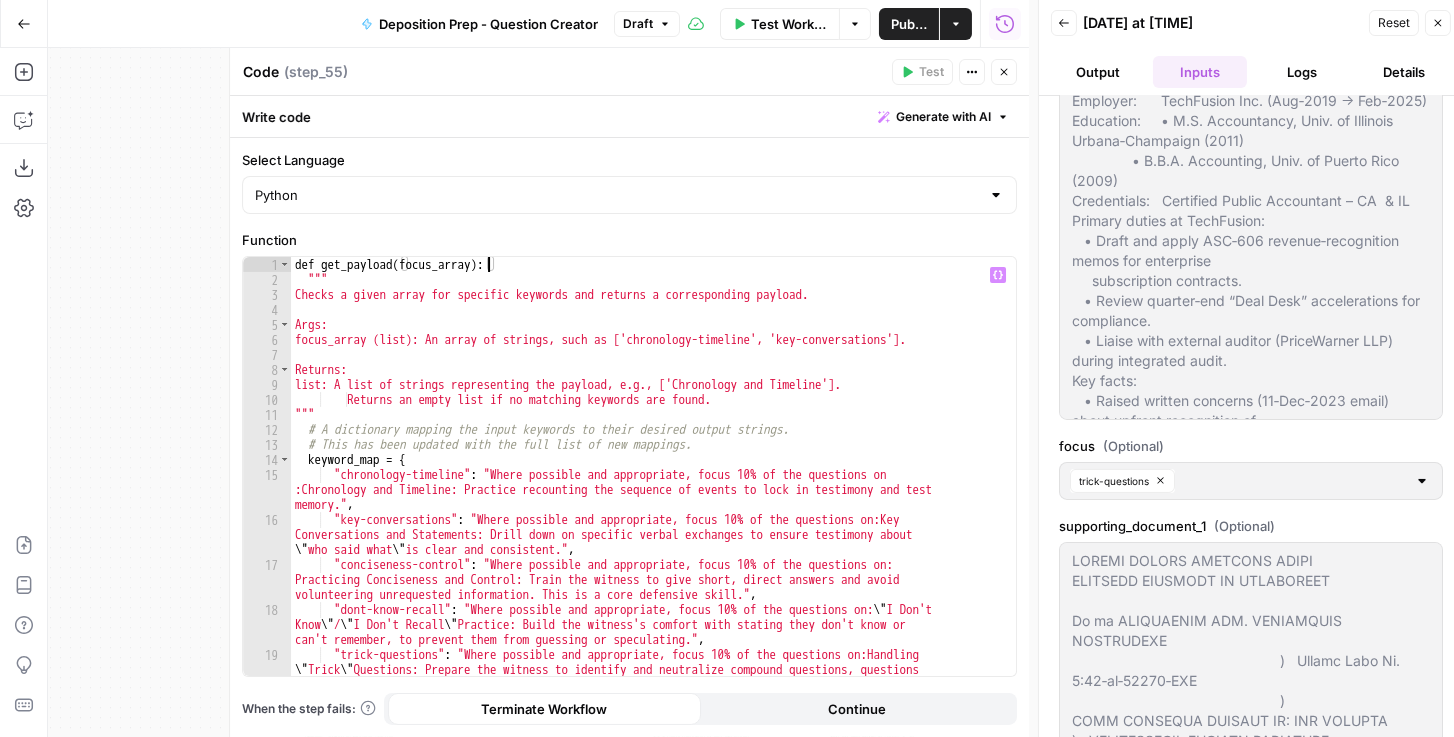 click 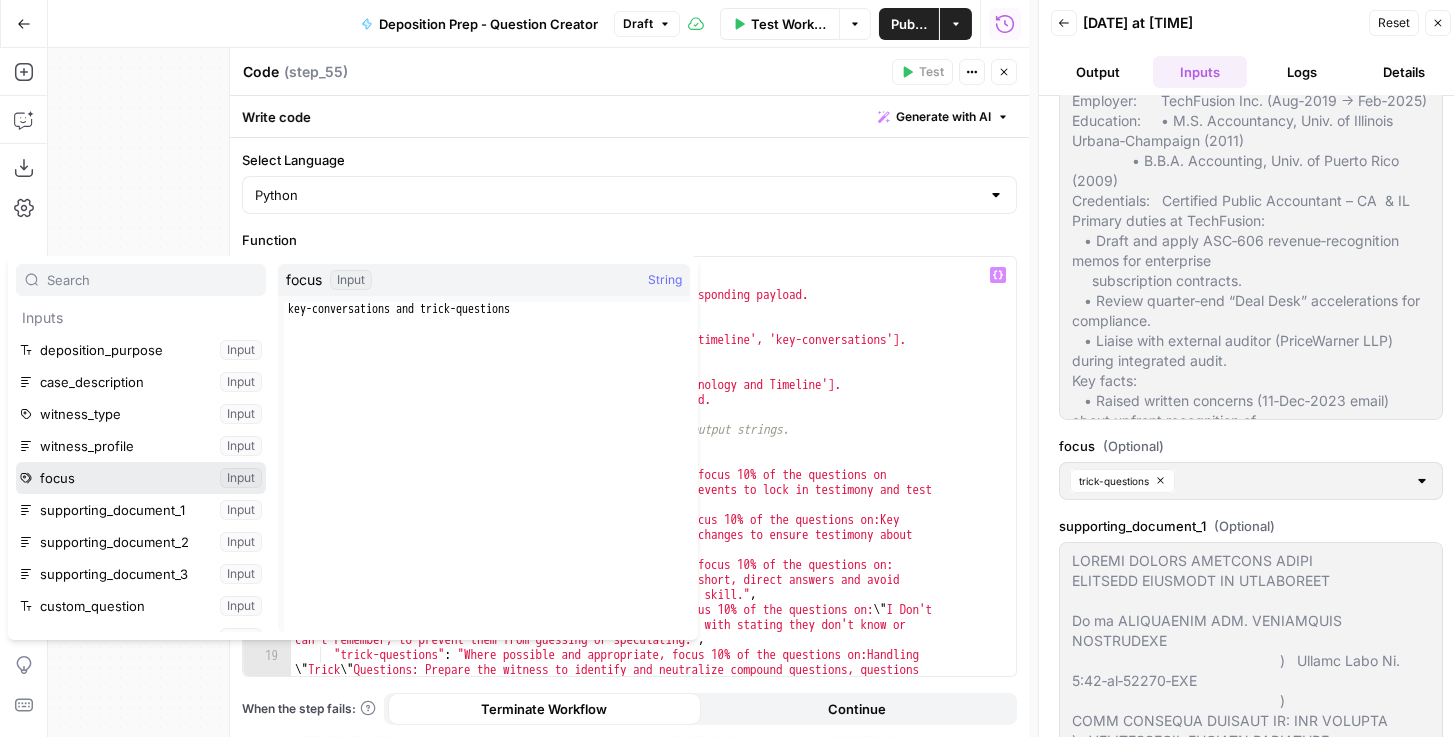 click at bounding box center (141, 478) 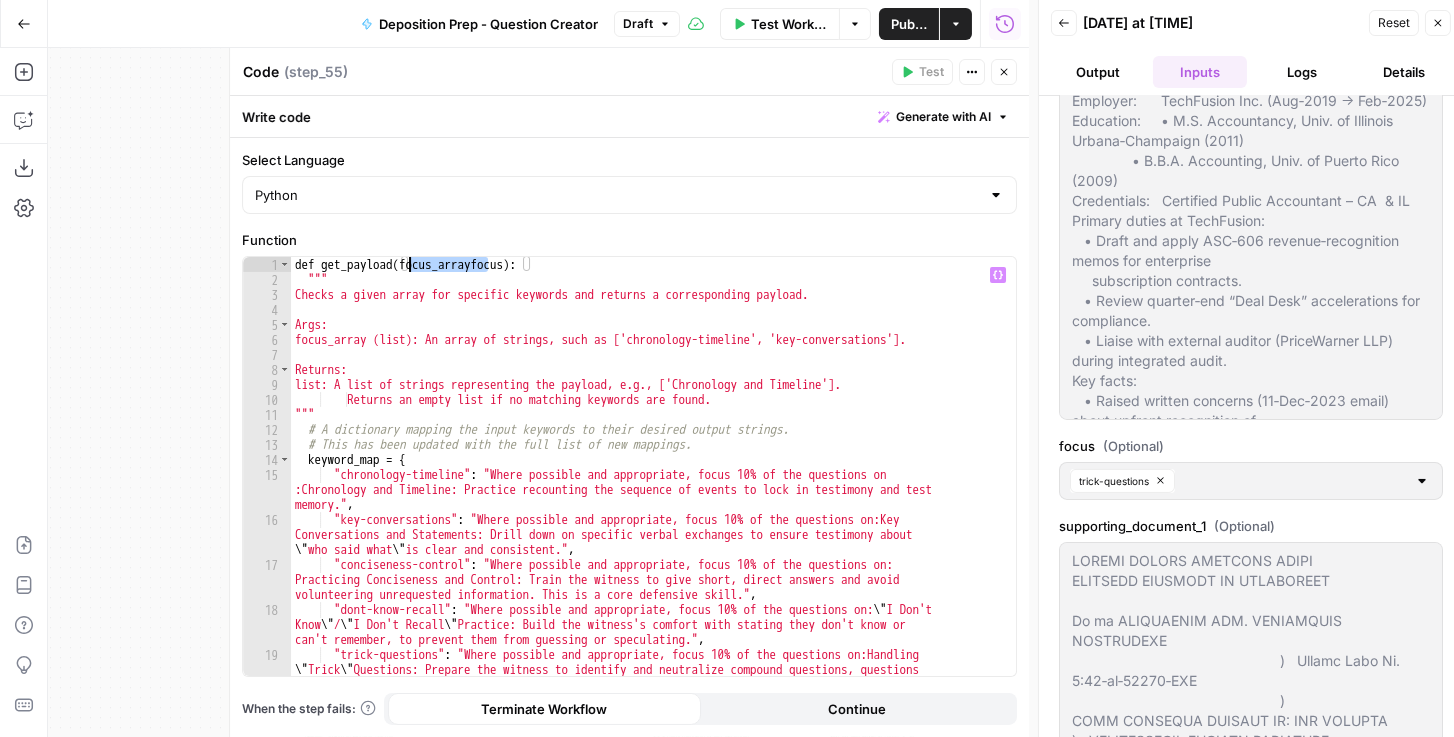 drag, startPoint x: 485, startPoint y: 263, endPoint x: 412, endPoint y: 265, distance: 73.02739 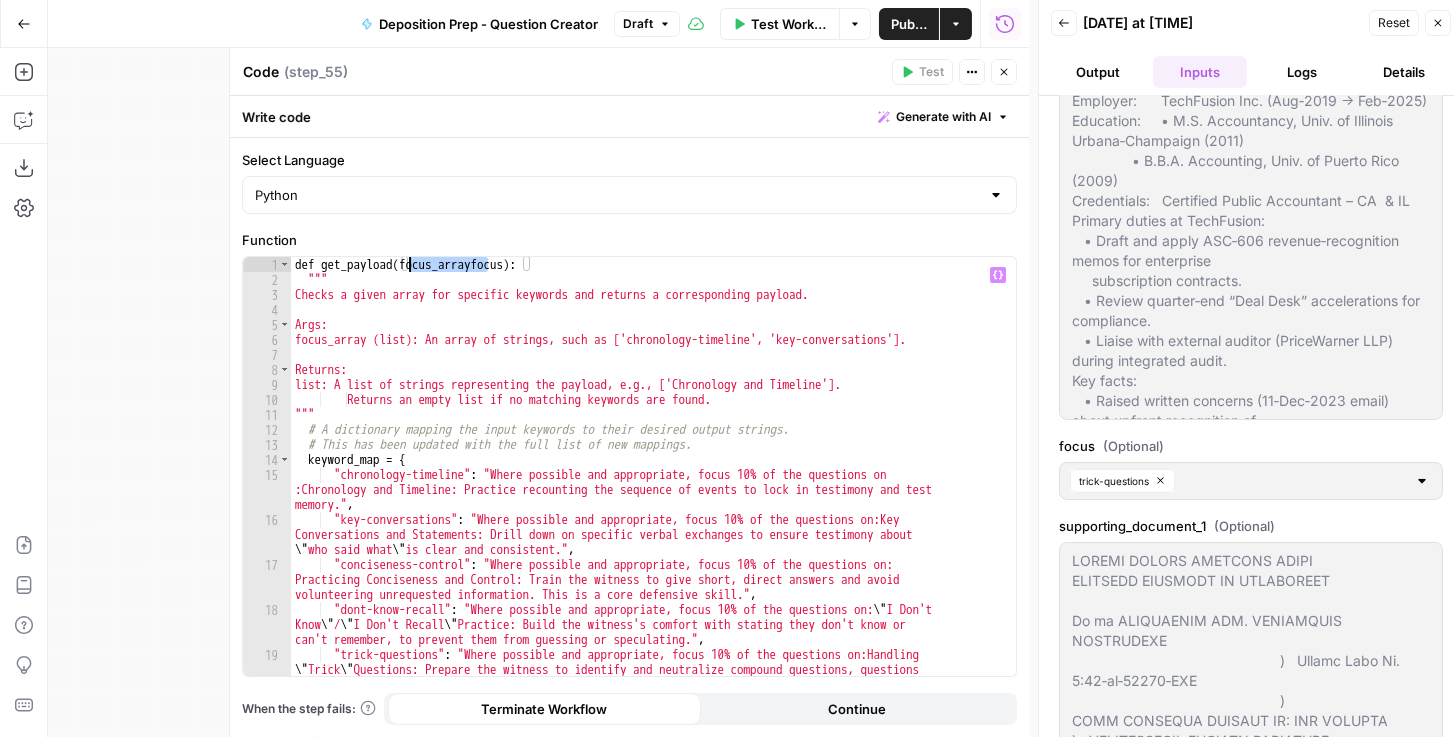 click on "def   get_payload ( focus_arrayfocus ) :    """   Checks a given array for specific keywords and returns a corresponding payload.   Args:     focus_array (list): An array of strings, such as ['chronology-timeline', 'key-conversations'].   Returns:     list: A list of strings representing the payload, e.g., ['Chronology and Timeline'].             Returns an empty list if no matching keywords are found.   """    # A dictionary mapping the input keywords to their desired output strings.    # This has been updated with the full list of new mappings.    keyword_map   =   {         "chronology-timeline" :   "Where possible and appropriate, focus 10% of the questions on :Chronology and Timeline: Practice recounting the sequence of events to lock in testimony and test  memory." ,         "key-conversations" :   "Where possible and appropriate, focus 10% of the questions on:Key  Conversations and Statements: Drill down on specific verbal exchanges to ensure testimony about  \" who said what \" ,         :   ," at bounding box center (649, 497) 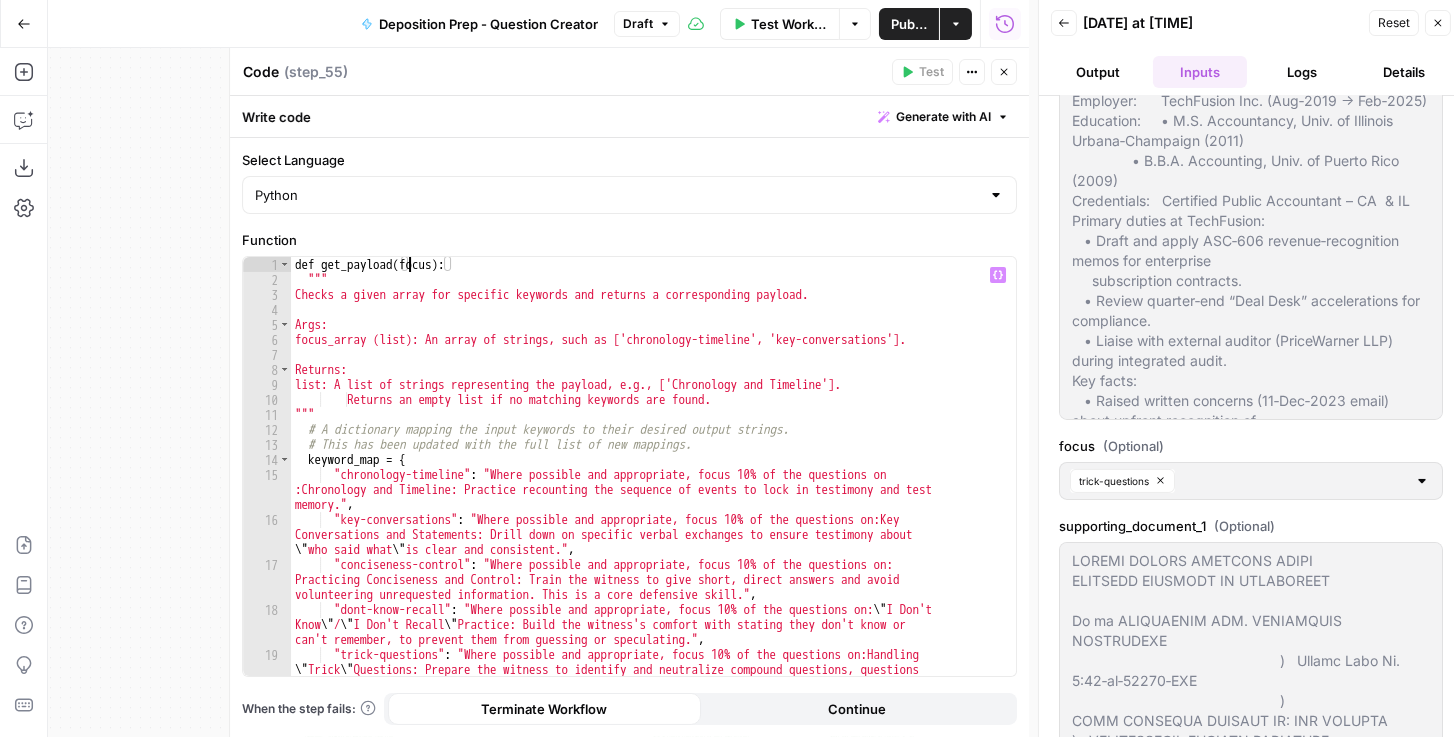 click on "def   get_payload ( focus ) :    """   Checks a given array for specific keywords and returns a corresponding payload.   Args:     focus_array (list): An array of strings, such as ['chronology-timeline', 'key-conversations'].   Returns:     list: A list of strings representing the payload, e.g., ['Chronology and Timeline'].             Returns an empty list if no matching keywords are found.   """    # A dictionary mapping the input keywords to their desired output strings.    # This has been updated with the full list of new mappings.    keyword_map   =   {         "chronology-timeline" :   "Where possible and appropriate, focus 10% of the questions on :Chronology and Timeline: Practice recounting the sequence of events to lock in testimony and test  memory." ,         "key-conversations" :   "Where possible and appropriate, focus 10% of the questions on:Key  Conversations and Statements: Drill down on specific verbal exchanges to ensure testimony about  \" who said what \"  is clear and consistent." ," at bounding box center [649, 497] 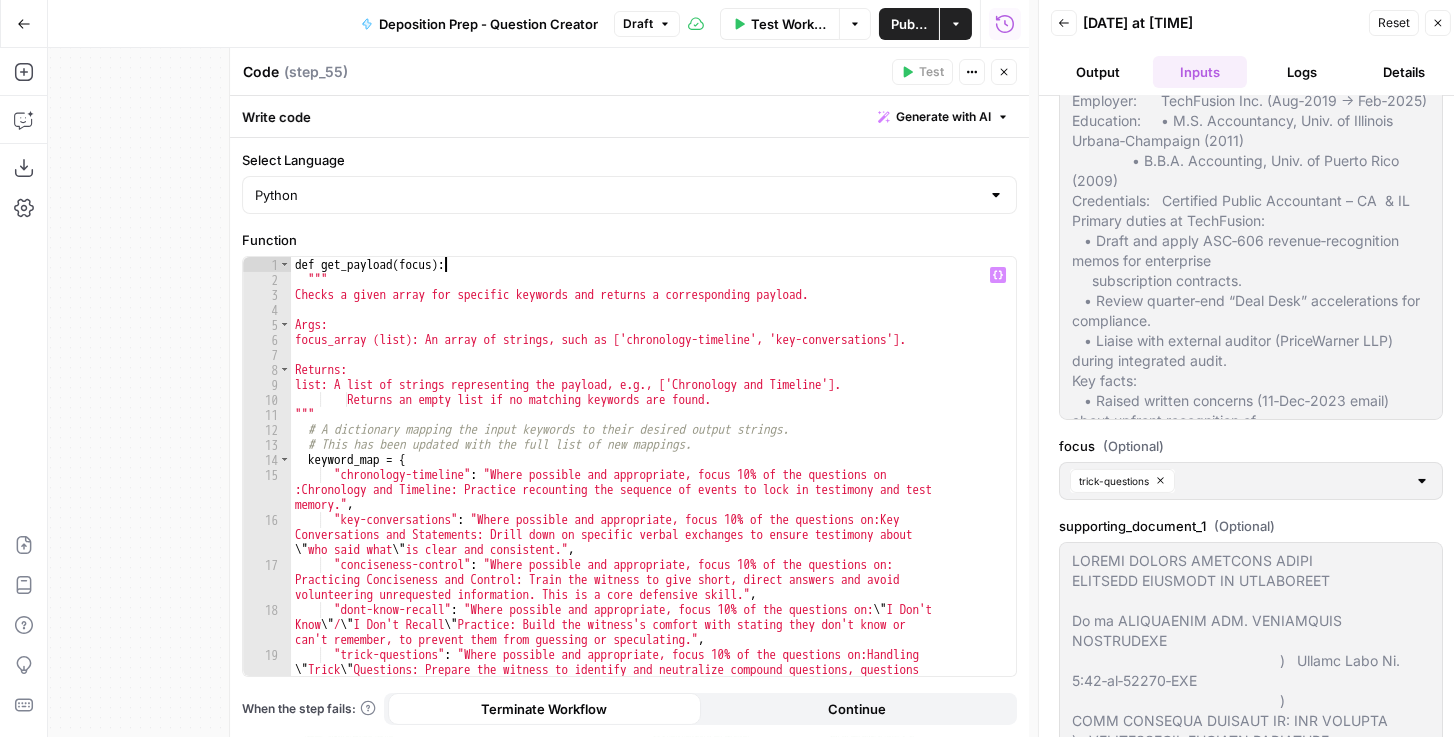 click on "def   get_payload ( focus ) :    """   Checks a given array for specific keywords and returns a corresponding payload.   Args:     focus_array (list): An array of strings, such as ['chronology-timeline', 'key-conversations'].   Returns:     list: A list of strings representing the payload, e.g., ['Chronology and Timeline'].             Returns an empty list if no matching keywords are found.   """    # A dictionary mapping the input keywords to their desired output strings.    # This has been updated with the full list of new mappings.    keyword_map   =   {         "chronology-timeline" :   "Where possible and appropriate, focus 10% of the questions on :Chronology and Timeline: Practice recounting the sequence of events to lock in testimony and test  memory." ,         "key-conversations" :   "Where possible and appropriate, focus 10% of the questions on:Key  Conversations and Statements: Drill down on specific verbal exchanges to ensure testimony about  \" who said what \"  is clear and consistent." ," at bounding box center (649, 497) 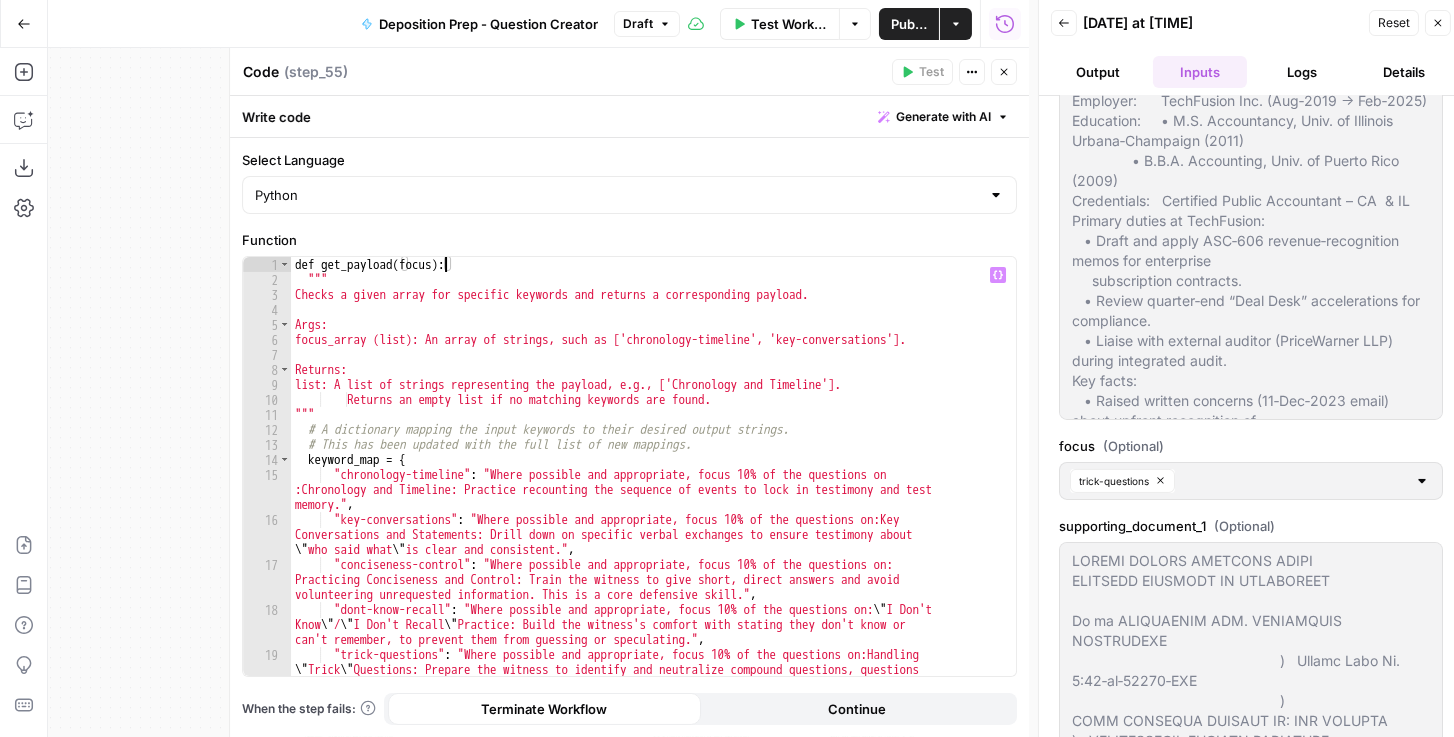 click 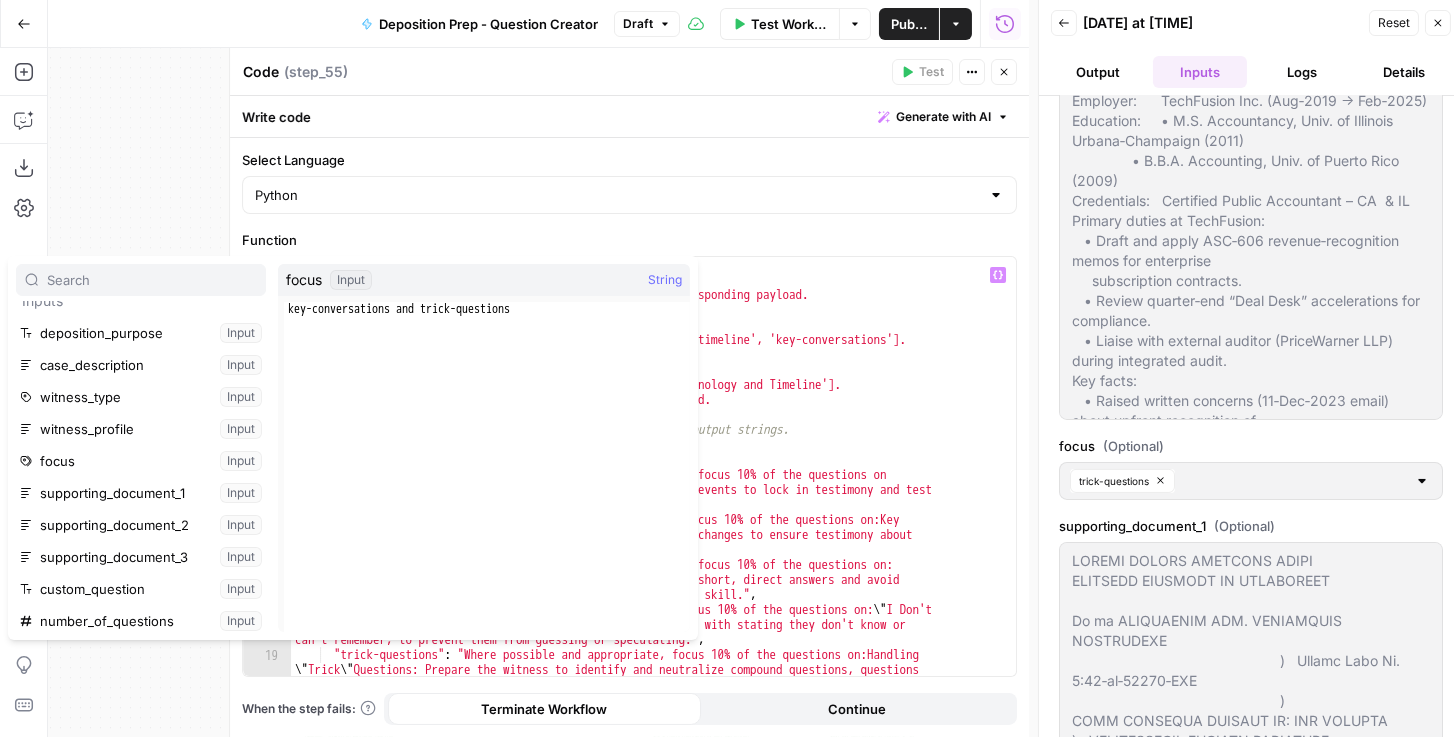 scroll, scrollTop: 57, scrollLeft: 0, axis: vertical 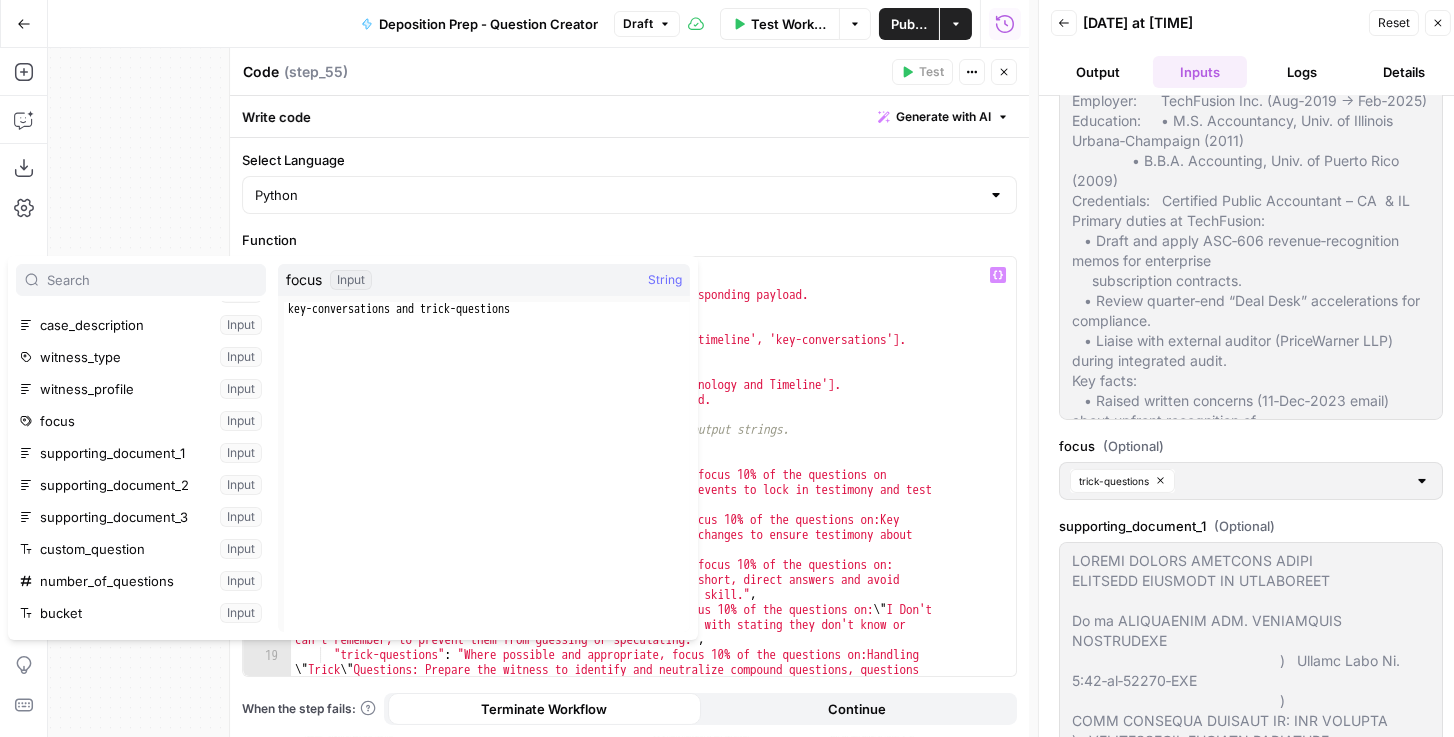 click on "Publish" at bounding box center [909, 24] 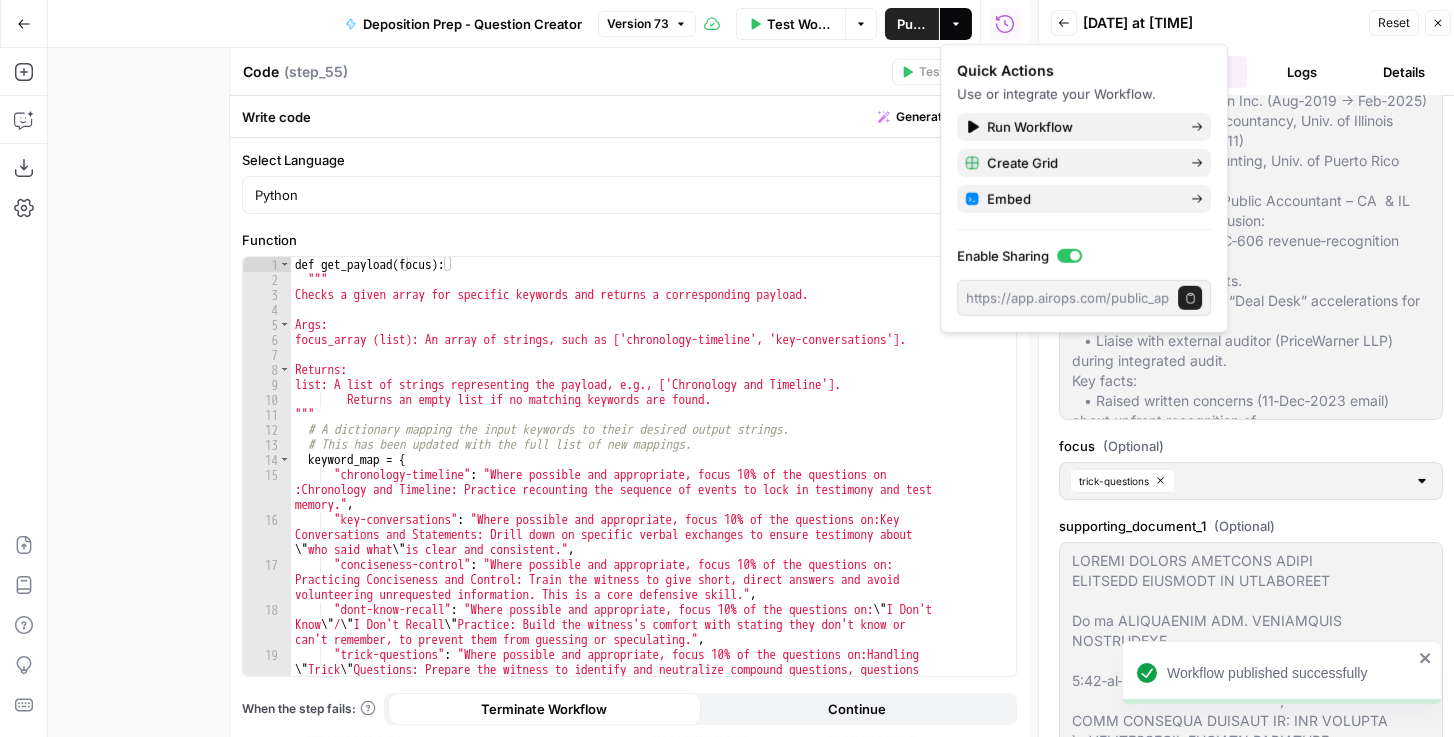 click on "Code Code  ( step_55 )" at bounding box center [564, 72] 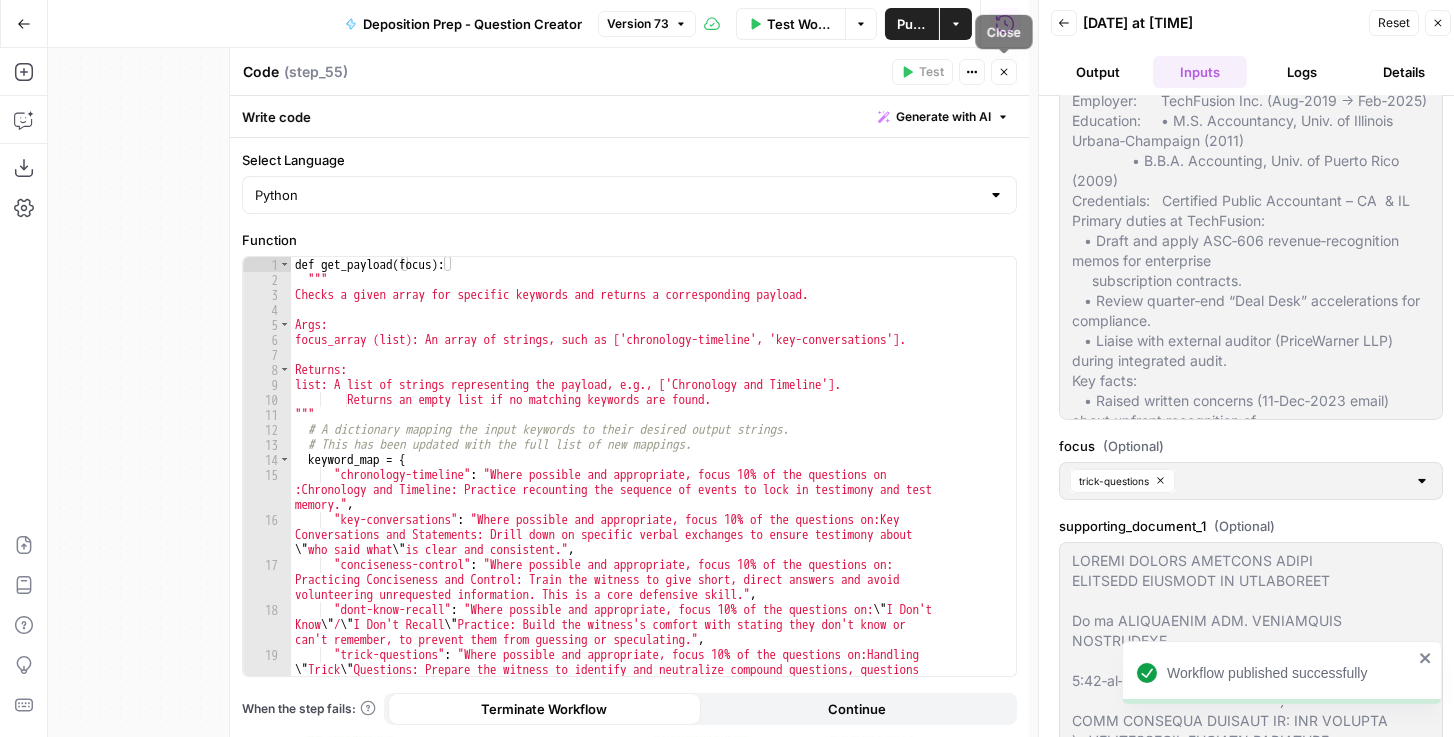 click on "Close" at bounding box center (1004, 72) 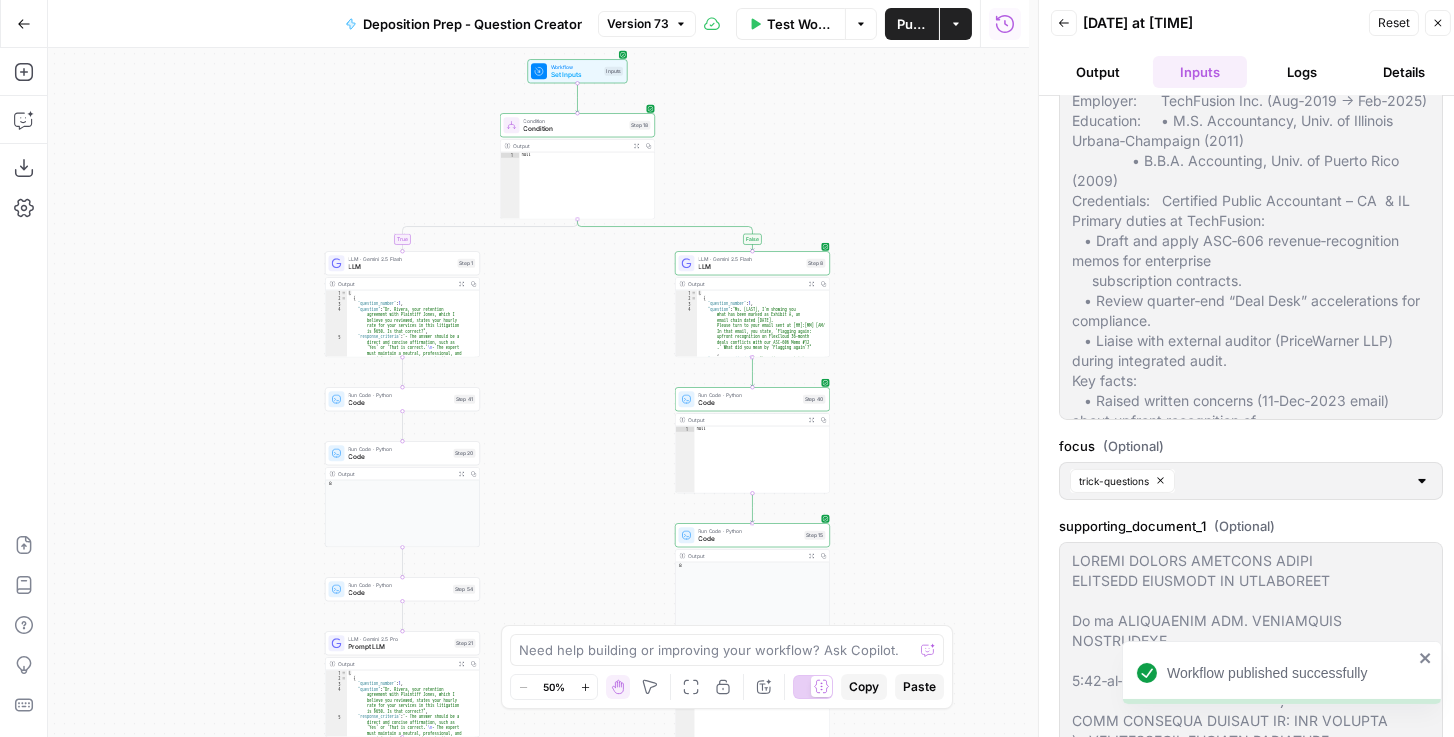 drag, startPoint x: 595, startPoint y: 186, endPoint x: 576, endPoint y: 482, distance: 296.60916 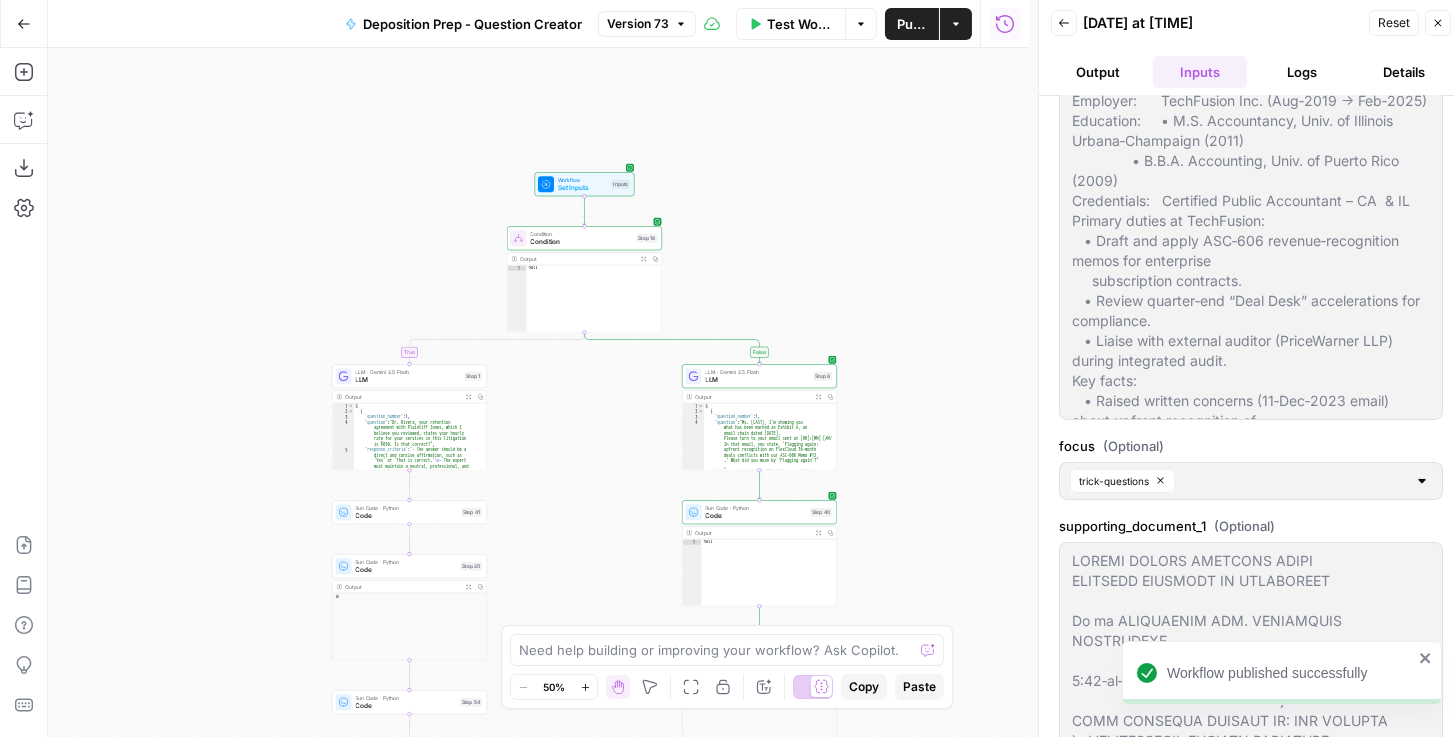 drag, startPoint x: 566, startPoint y: 376, endPoint x: 612, endPoint y: 320, distance: 72.47068 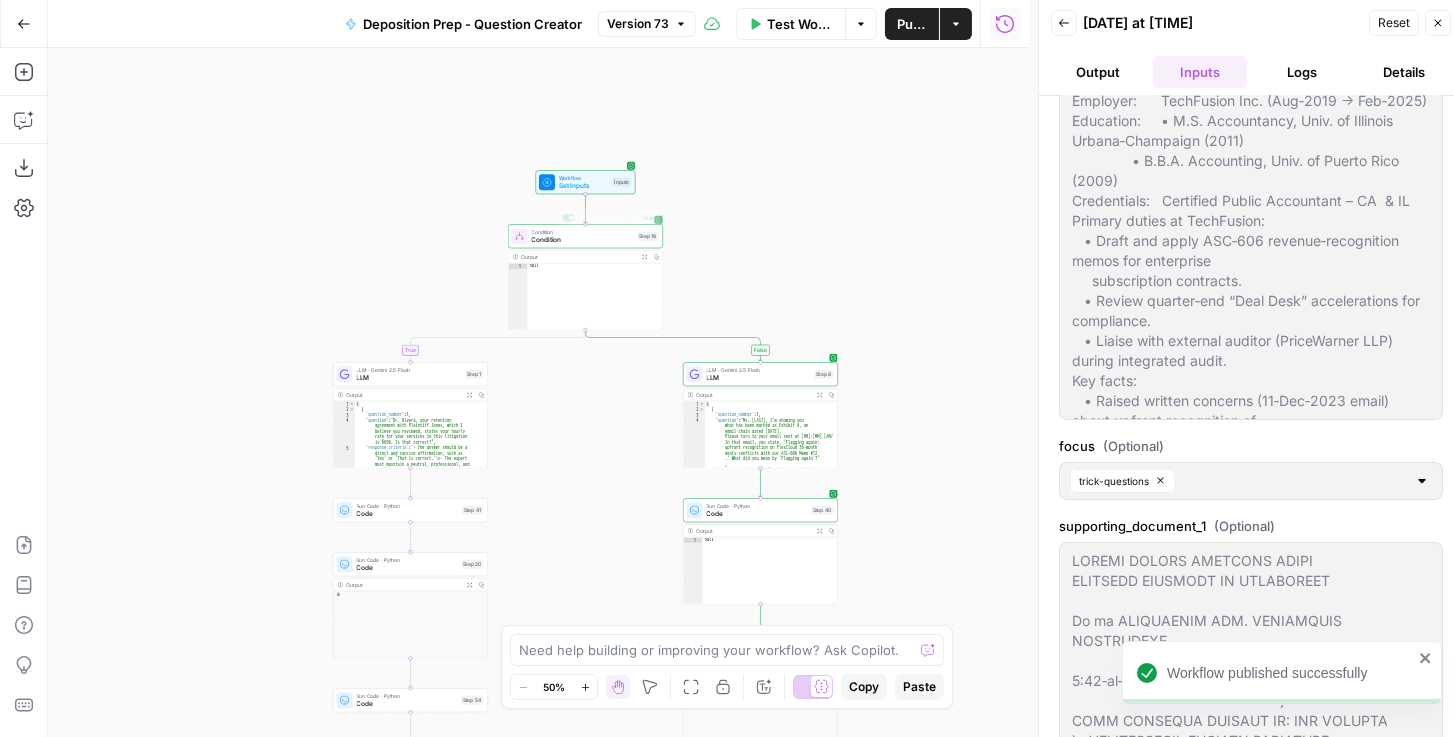 click on "Workflow" at bounding box center (584, 178) 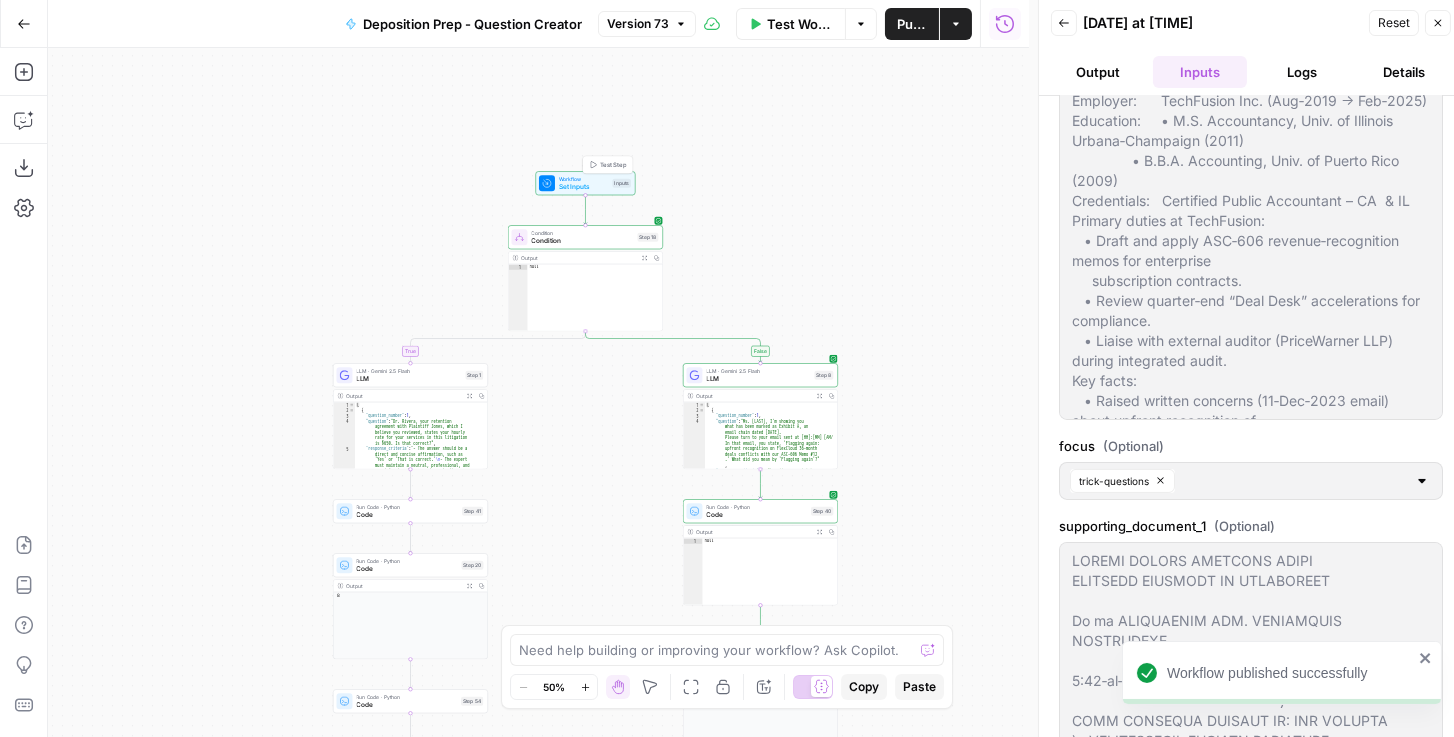 click on "Workflow" at bounding box center (584, 179) 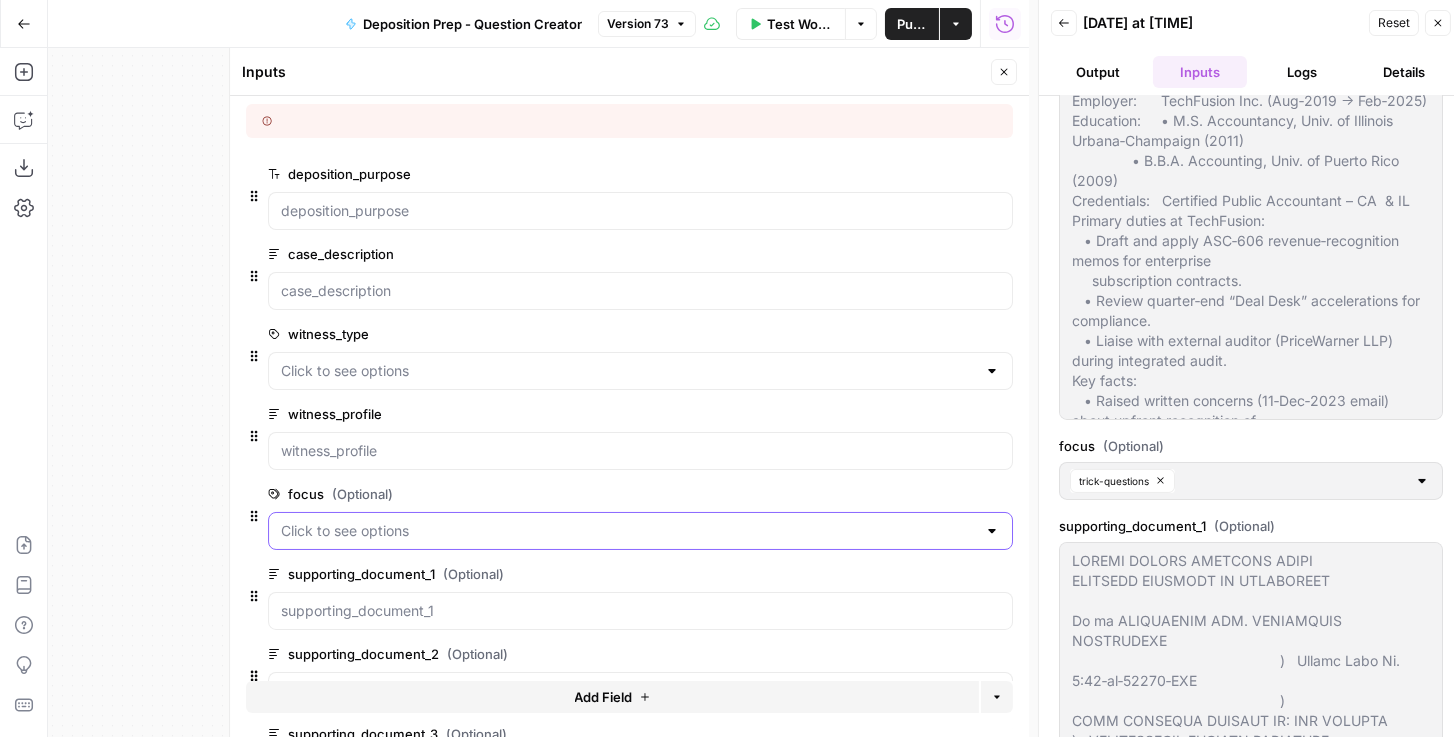 click on "focus   (Optional)" at bounding box center [628, 531] 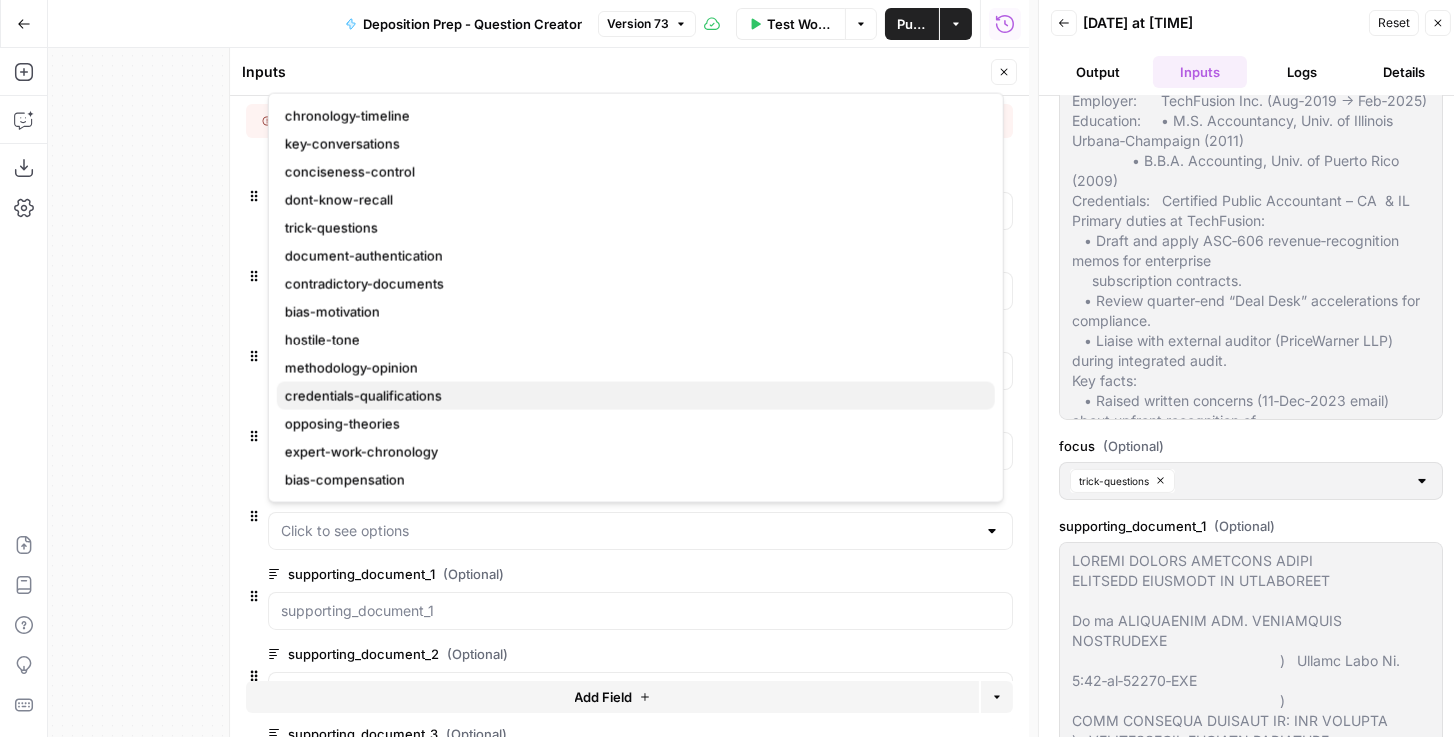 click on "credentials-qualifications" at bounding box center (632, 396) 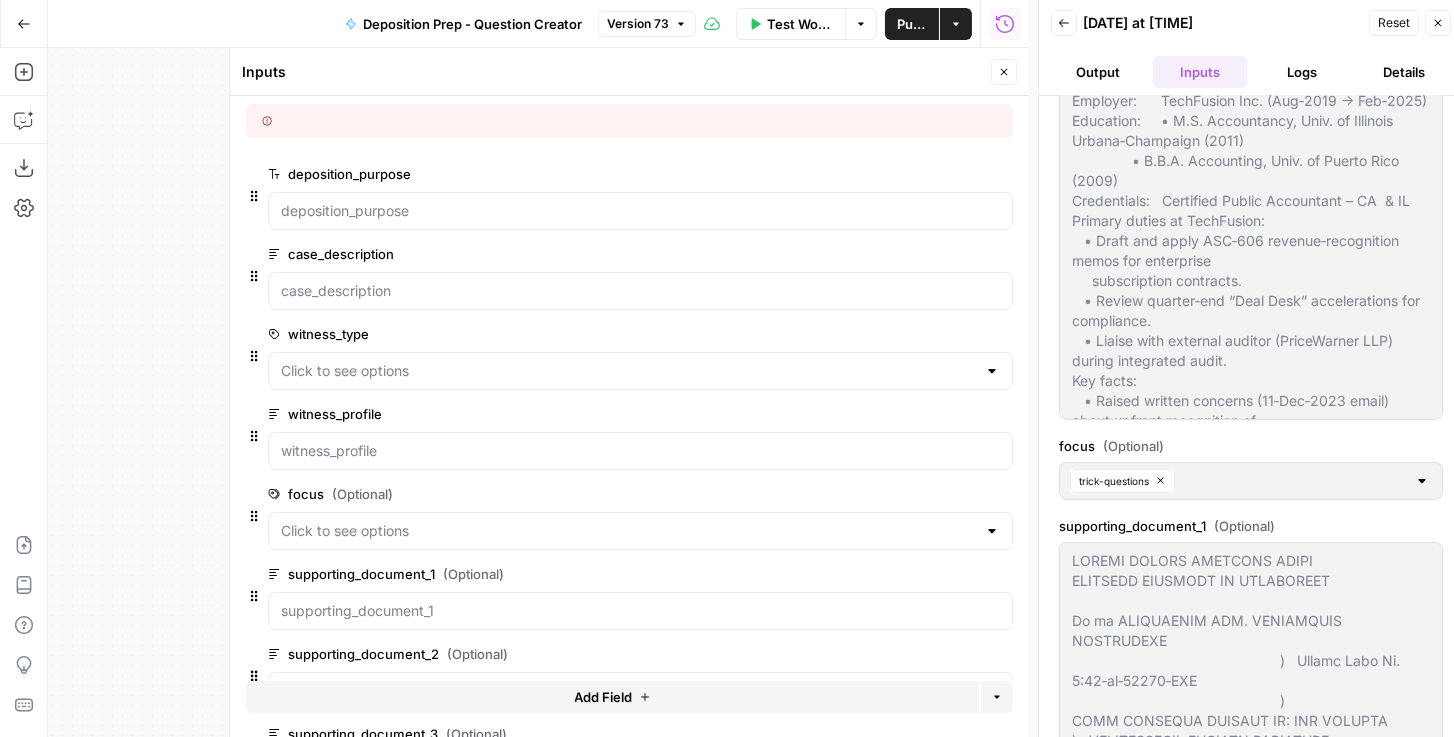 click on "edit field" at bounding box center (938, 494) 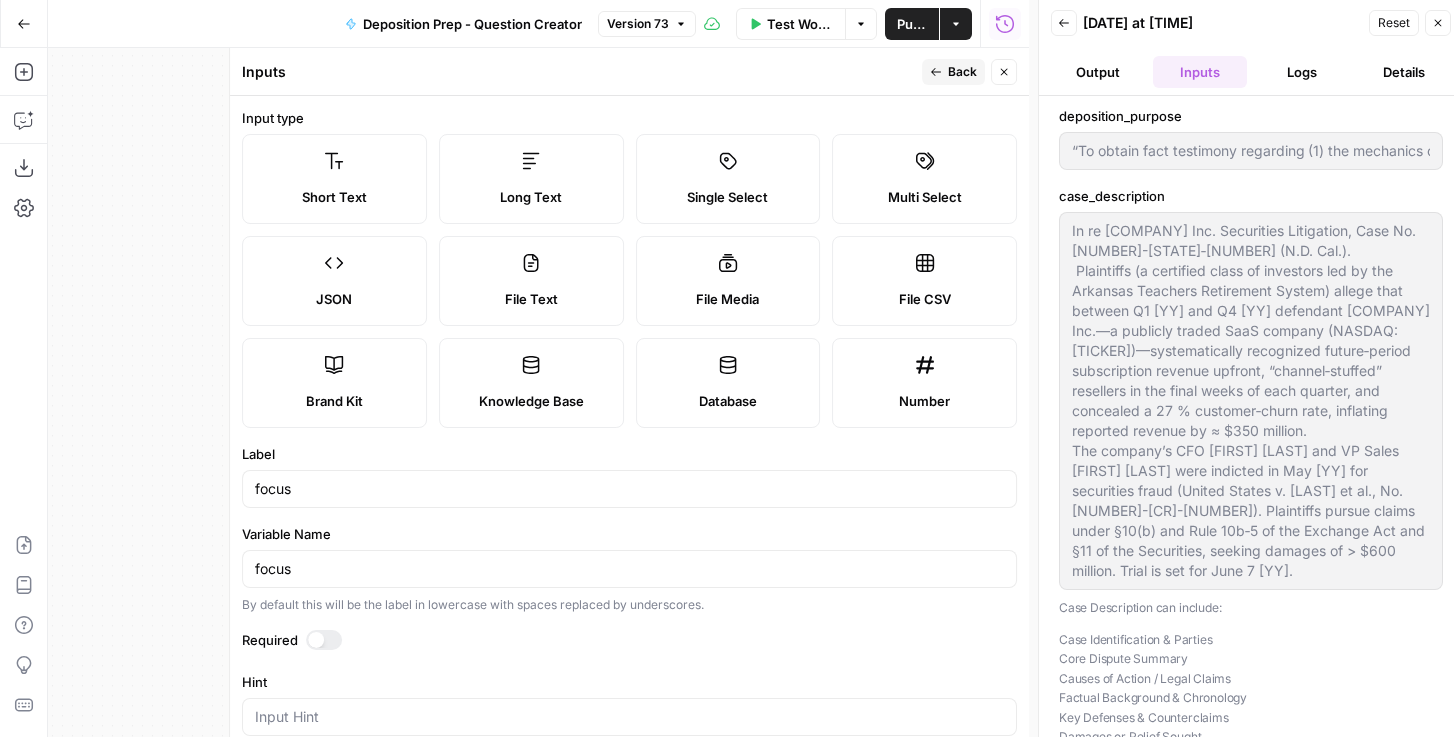 scroll, scrollTop: 0, scrollLeft: 0, axis: both 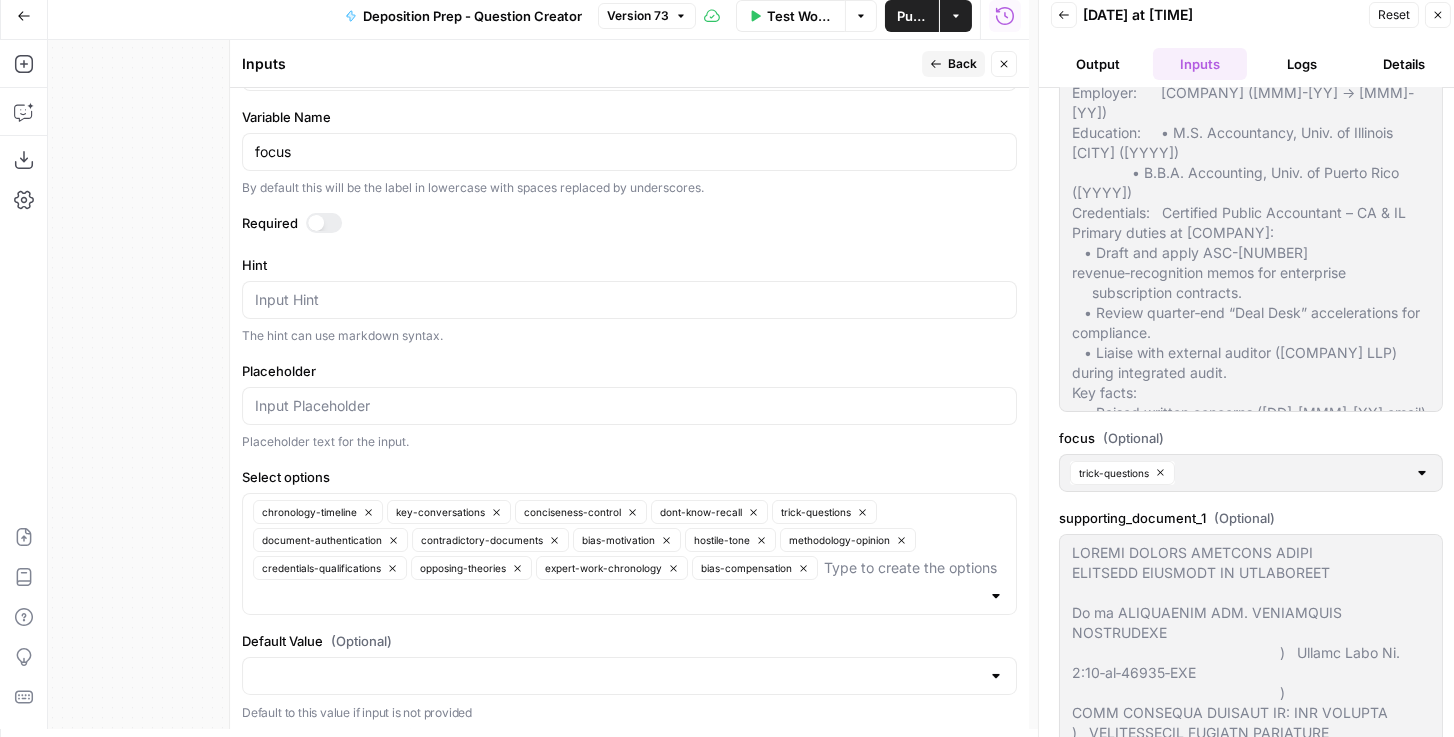 click at bounding box center (629, 676) 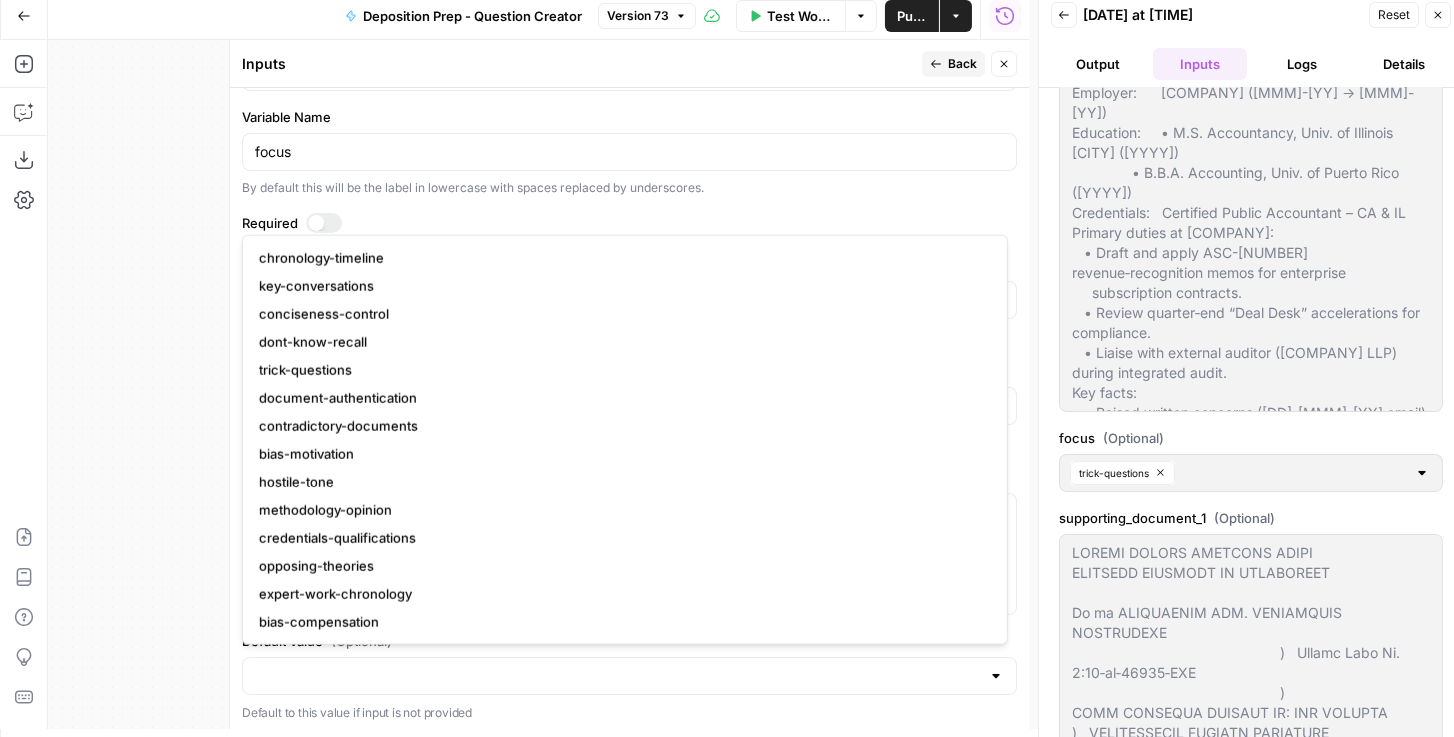 click on "Dr. [LAST], your retention agreement with Plaintiff [LAST], which I believe you reviewed, states your hourly rate for your services in this litigation is $650. Is that correct?" at bounding box center [538, 384] 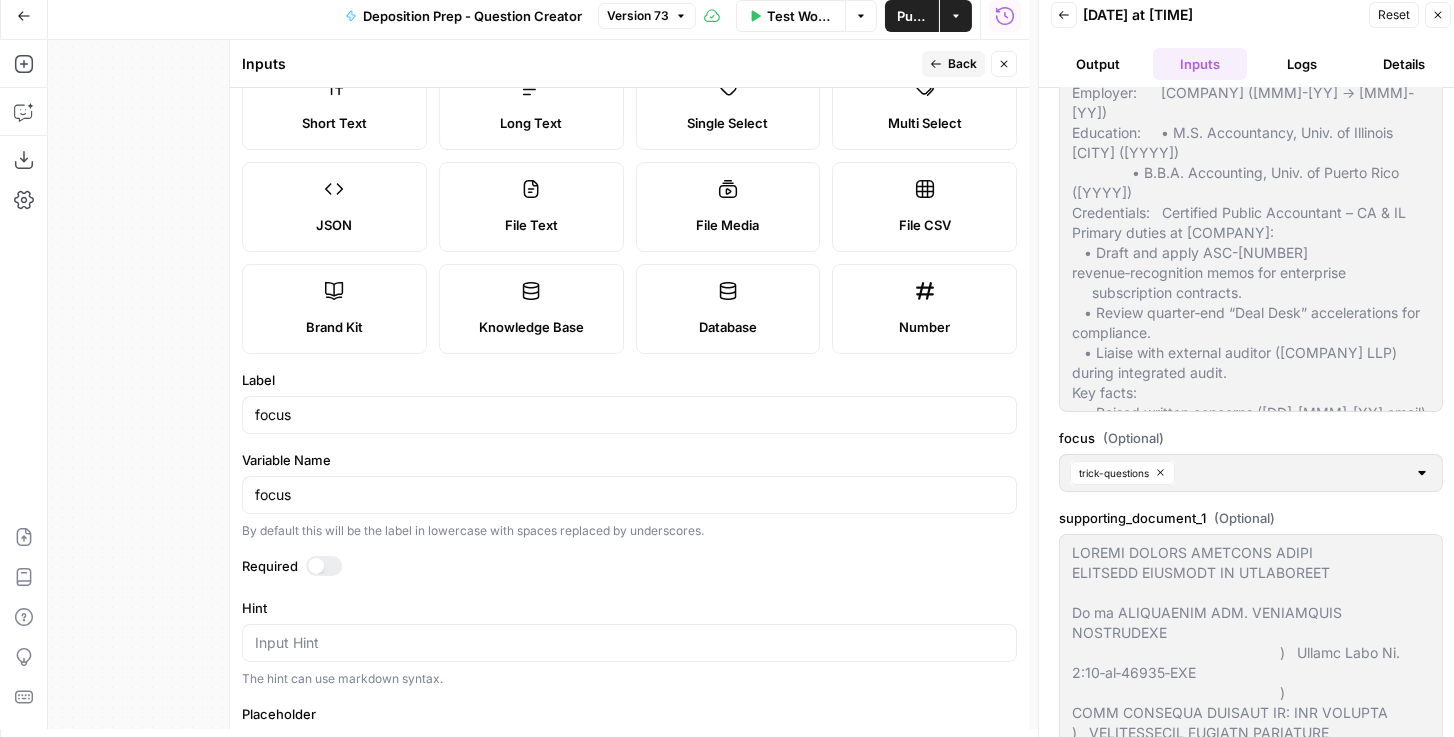 scroll, scrollTop: 0, scrollLeft: 0, axis: both 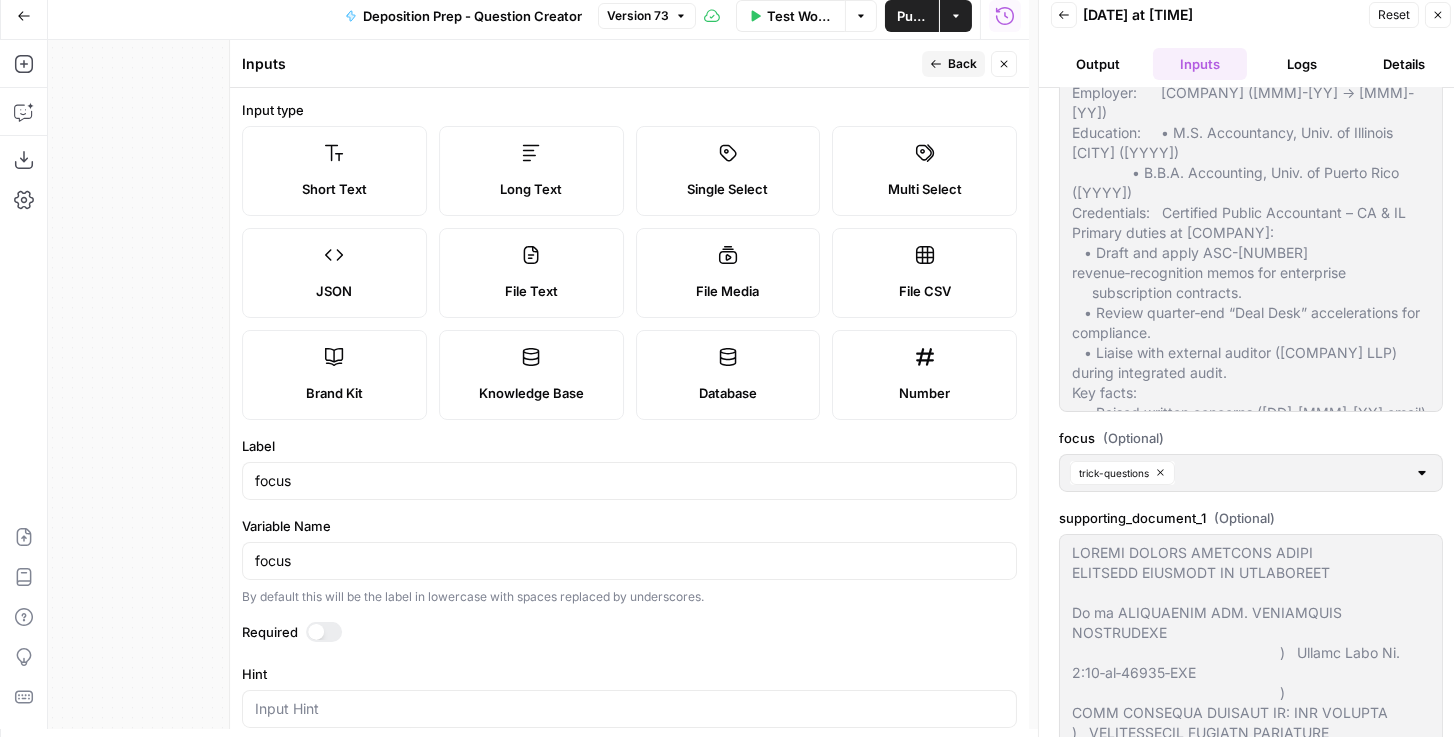 click on "Back" at bounding box center (962, 64) 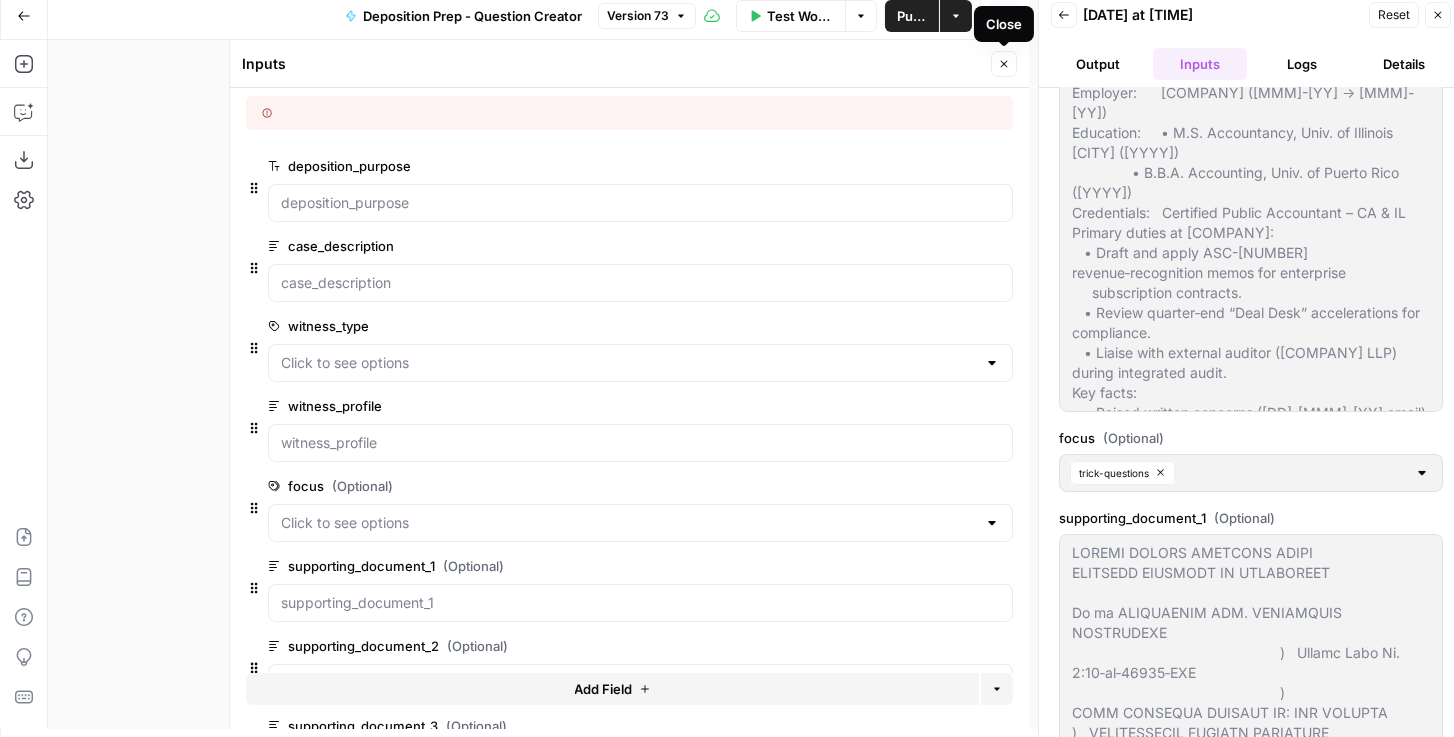 click 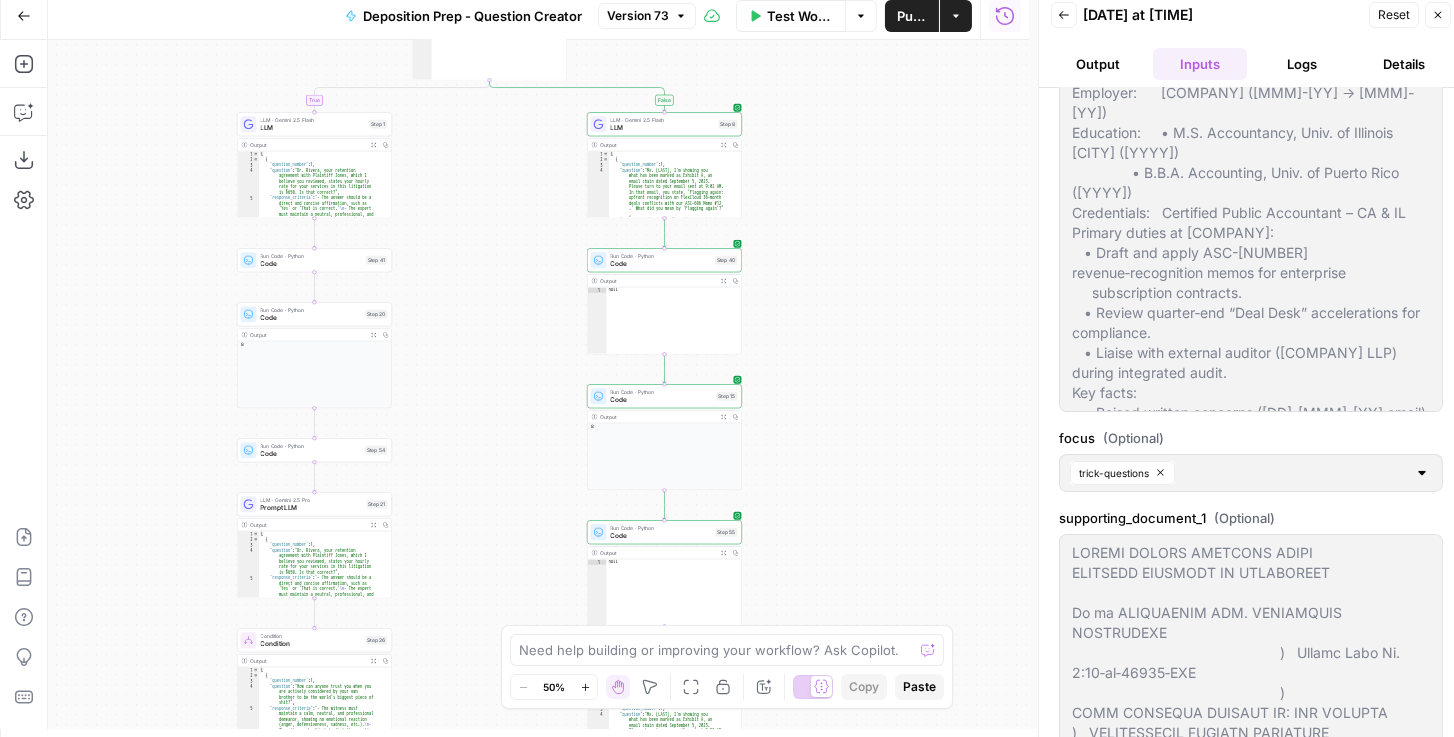 drag, startPoint x: 584, startPoint y: 364, endPoint x: 499, endPoint y: 179, distance: 203.59273 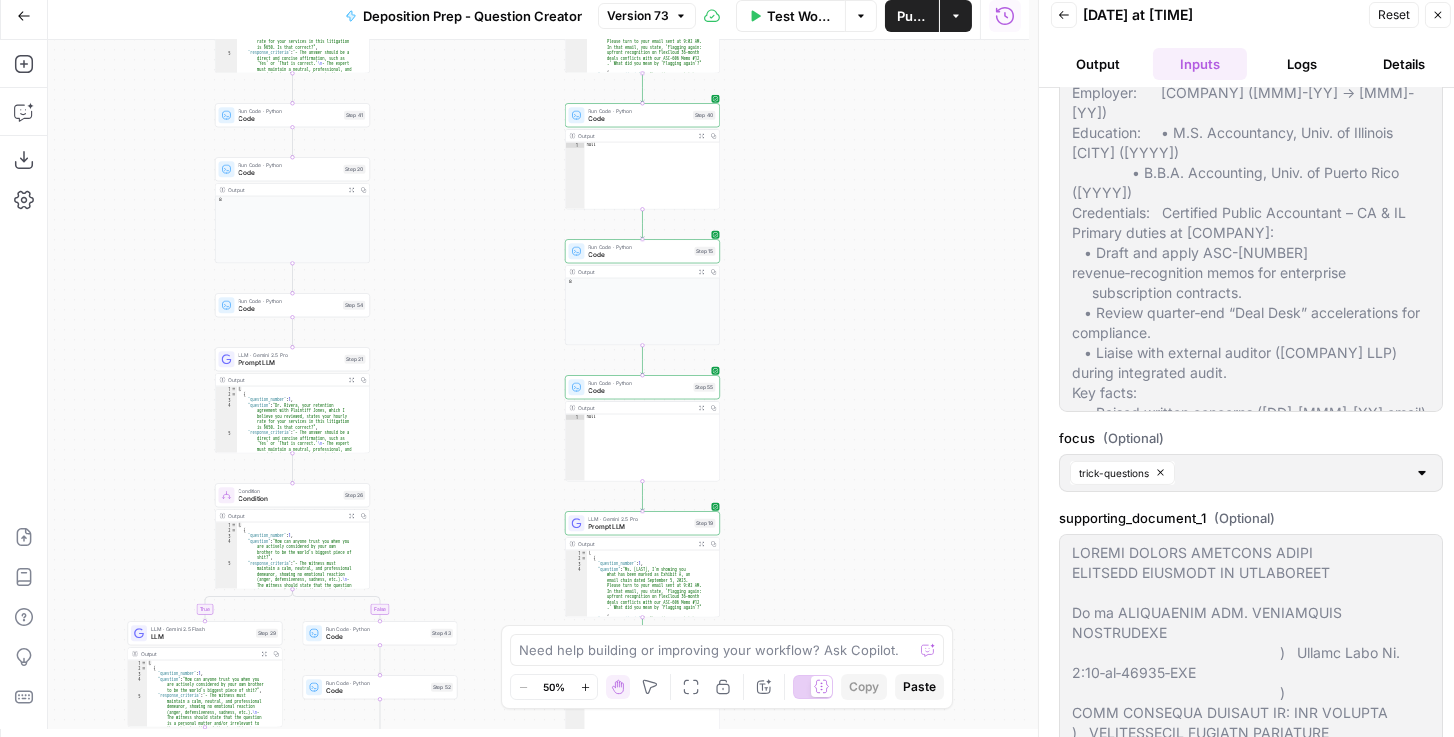 drag, startPoint x: 442, startPoint y: 450, endPoint x: 440, endPoint y: 328, distance: 122.016396 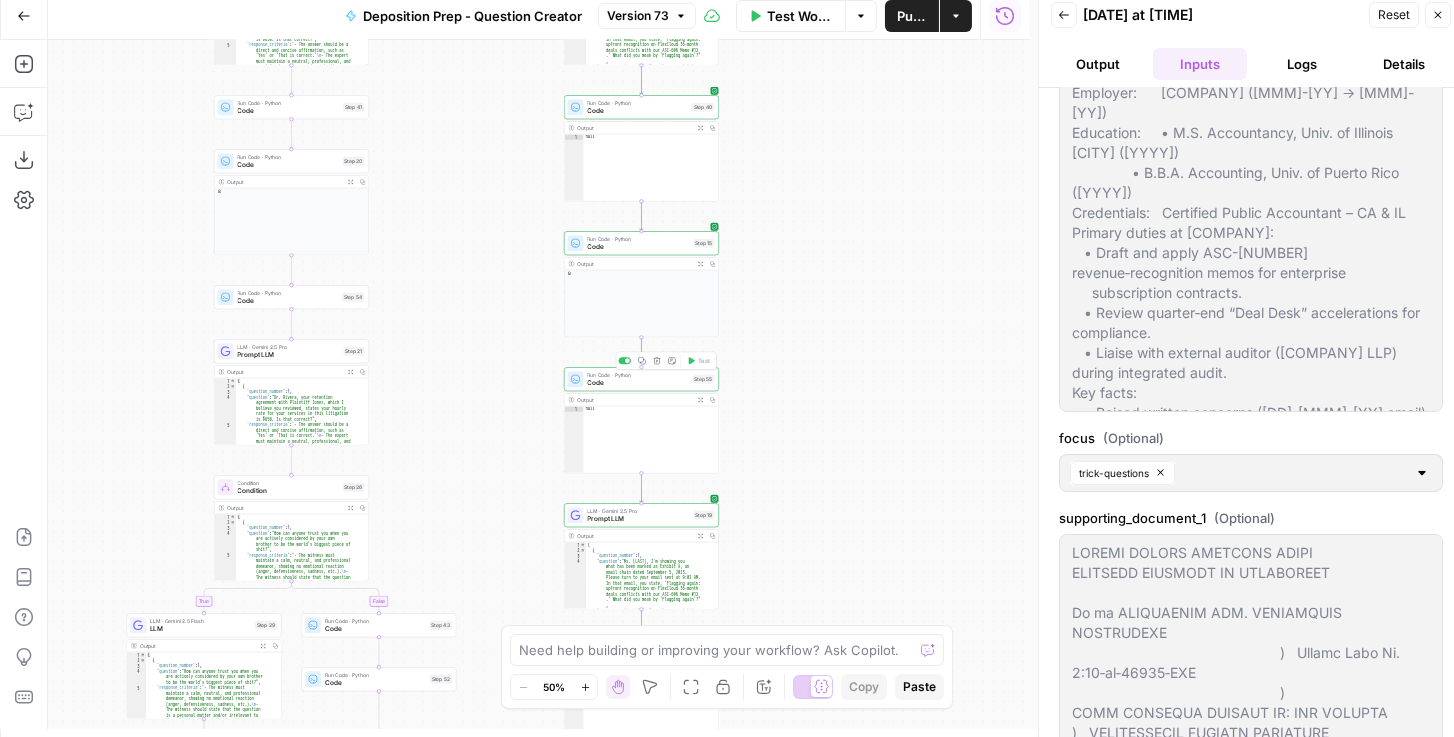 click on "Code" at bounding box center (638, 383) 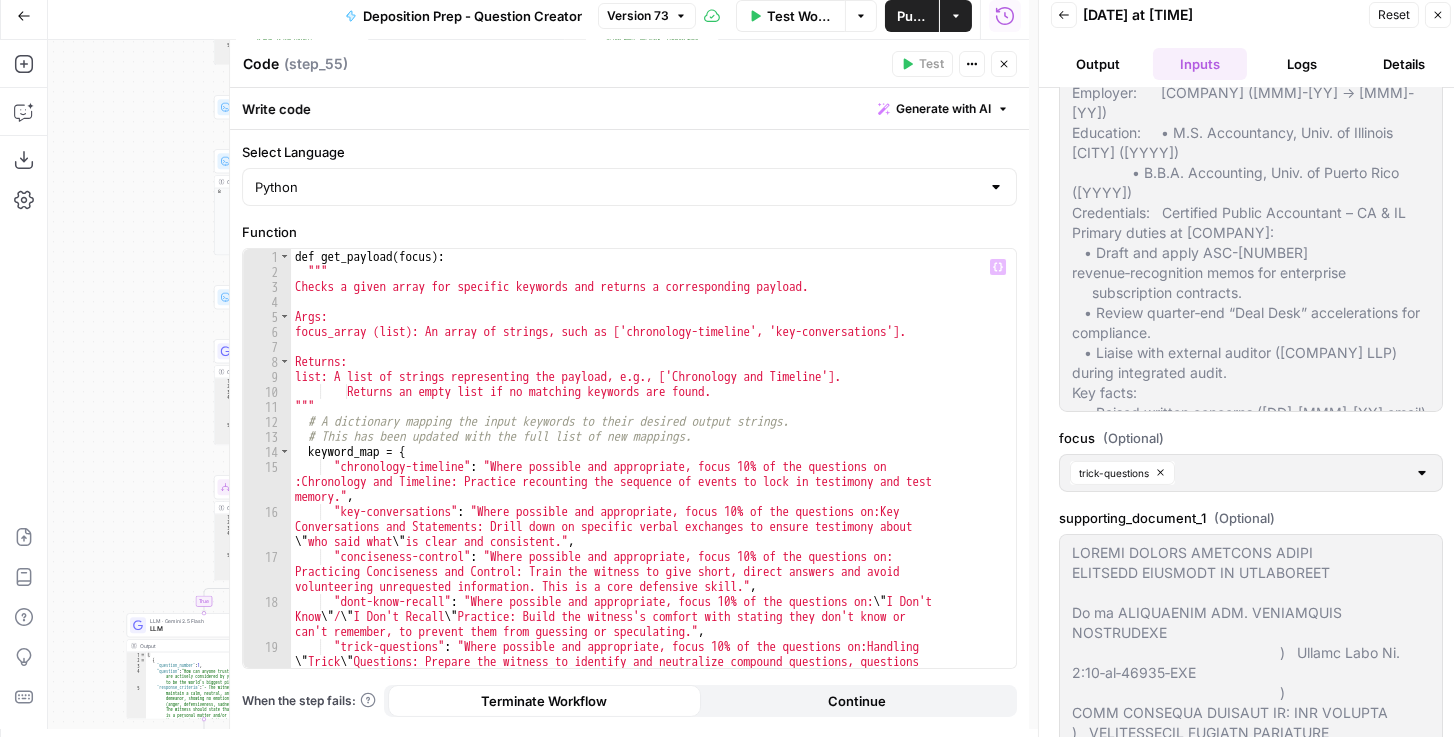 click 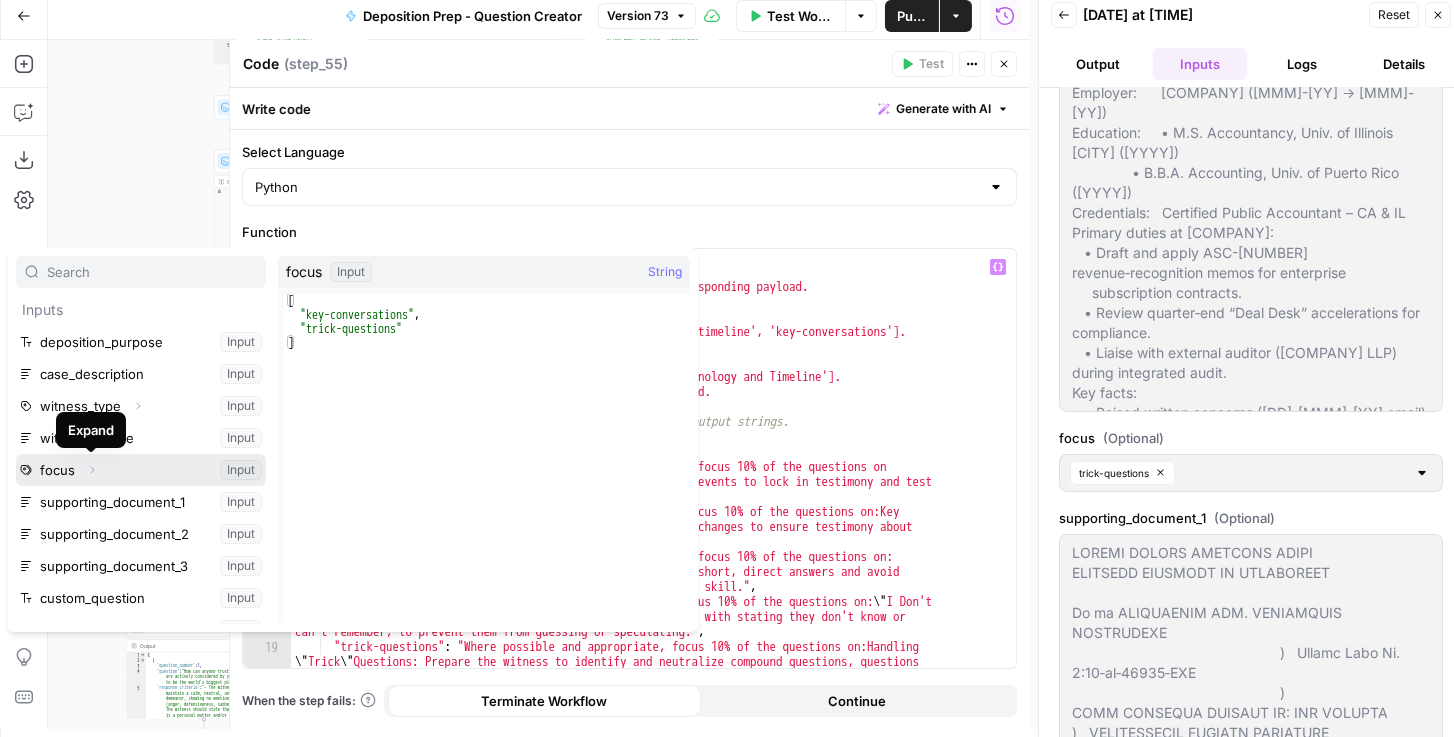click 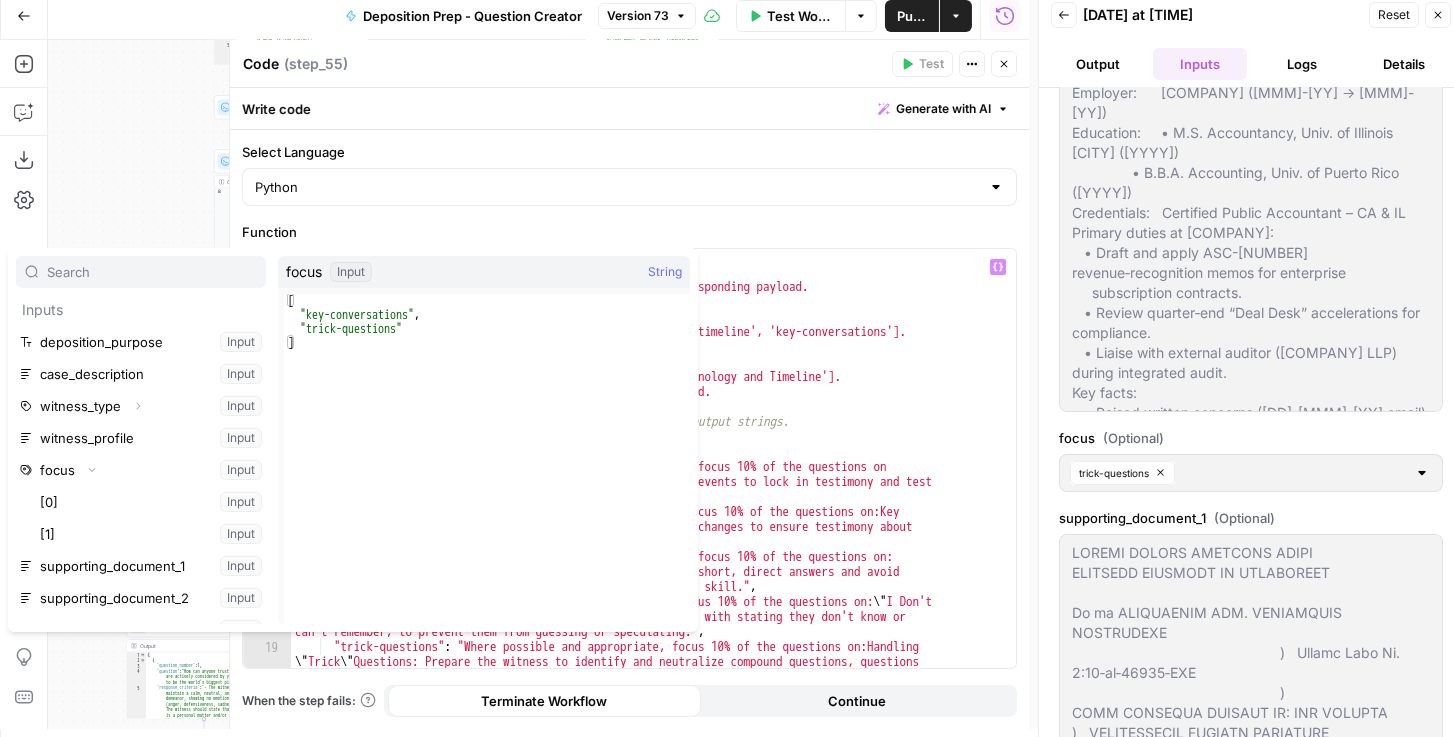 click on "def   get_payload ( focus ) :    """   Checks a given array for specific keywords and returns a corresponding payload.   Args:     focus_array (list): An array of strings, such as ['chronology-timeline', 'key-conversations'].   Returns:     list: A list of strings representing the payload, e.g., ['Chronology and Timeline'].             Returns an empty list if no matching keywords are found.   """    # A dictionary mapping the input keywords to their desired output strings.    # This has been updated with the full list of new mappings.    keyword_map   =   {         "chronology-timeline" :   "Where possible and appropriate, focus 10% of the questions on :Chronology and Timeline: Practice recounting the sequence of events to lock in testimony and test  memory." ,         "key-conversations" :   "Where possible and appropriate, focus 10% of the questions on:Key  Conversations and Statements: Drill down on specific verbal exchanges to ensure testimony about  \" who said what \"  is clear and consistent." ," at bounding box center [649, 489] 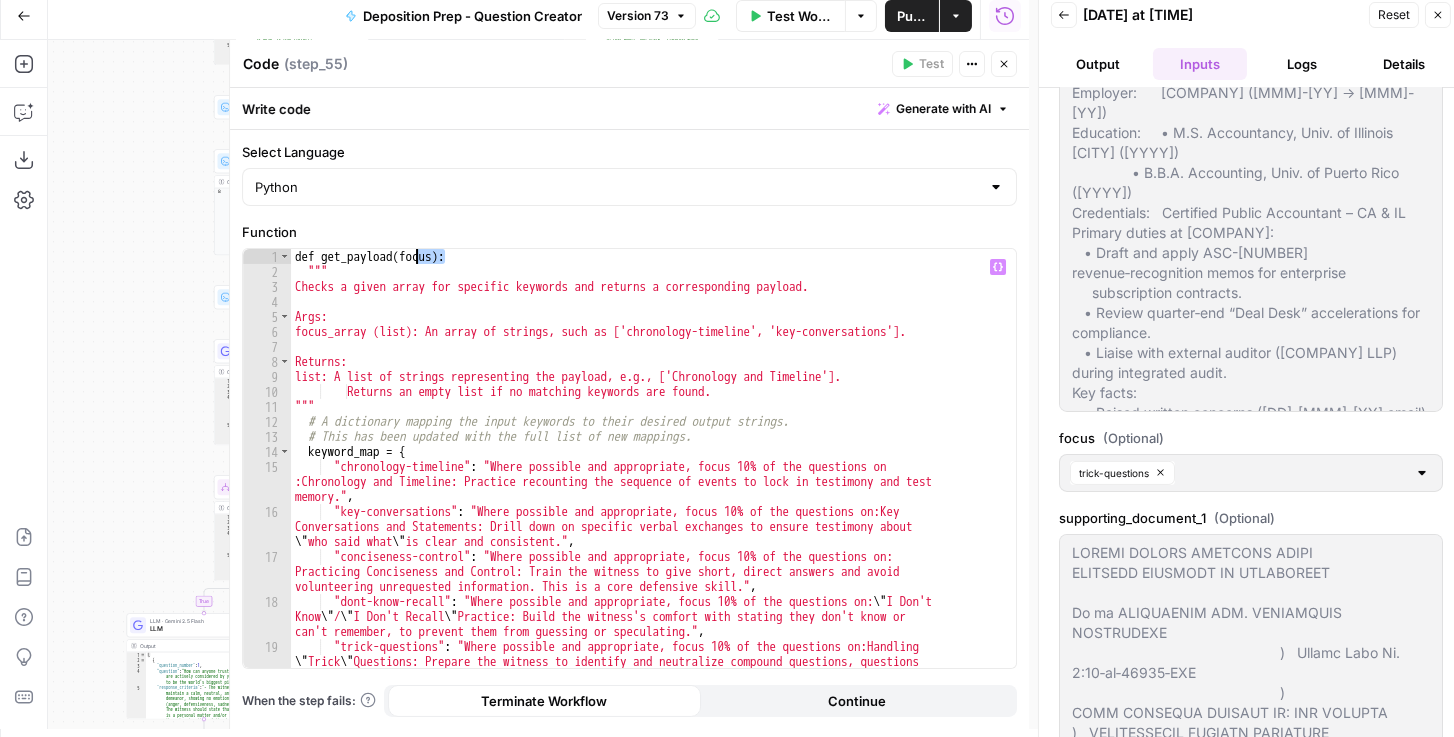 drag, startPoint x: 443, startPoint y: 257, endPoint x: 408, endPoint y: 254, distance: 35.128338 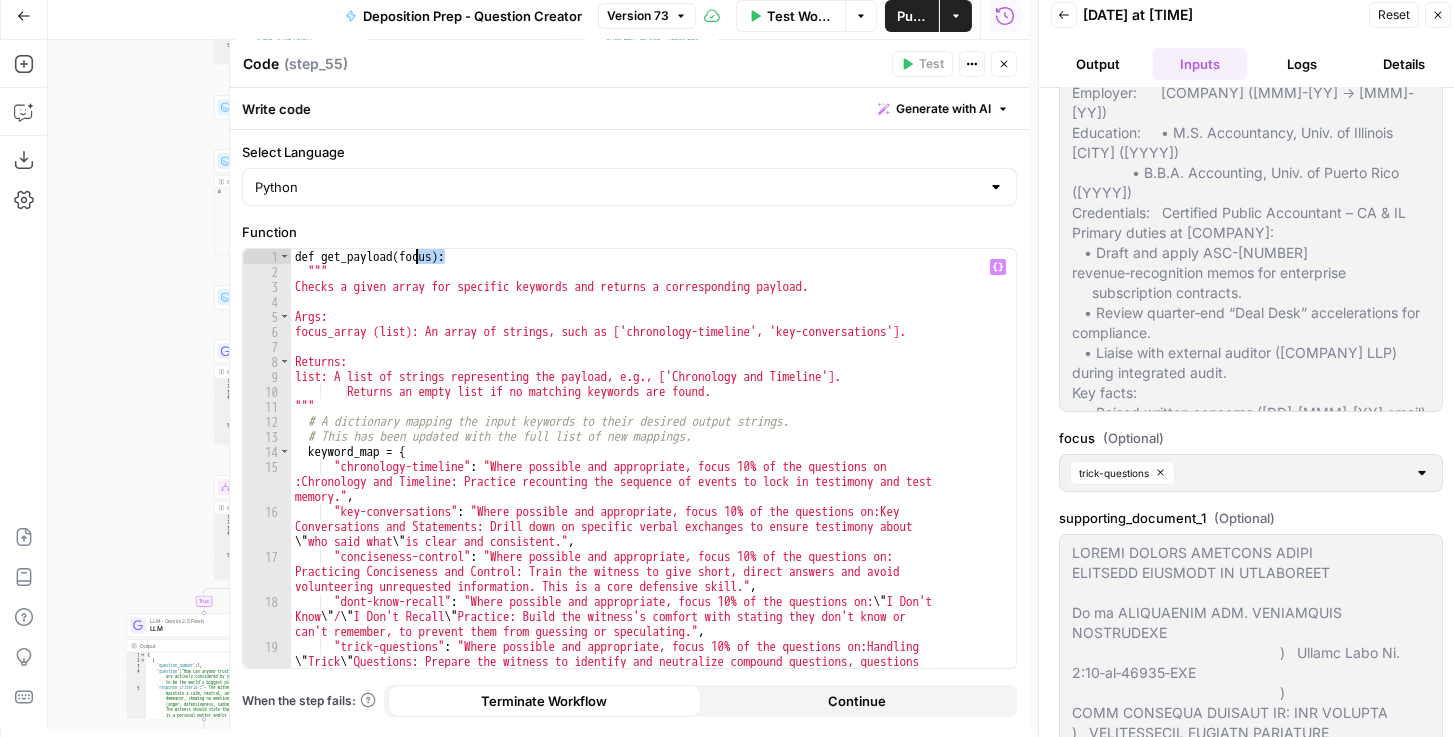 click on "def   get_payload ( focus ) :    """   Checks a given array for specific keywords and returns a corresponding payload.   Args:     focus_array (list): An array of strings, such as ['chronology-timeline', 'key-conversations'].   Returns:     list: A list of strings representing the payload, e.g., ['Chronology and Timeline'].             Returns an empty list if no matching keywords are found.   """    # A dictionary mapping the input keywords to their desired output strings.    # This has been updated with the full list of new mappings.    keyword_map   =   {         "chronology-timeline" :   "Where possible and appropriate, focus 10% of the questions on :Chronology and Timeline: Practice recounting the sequence of events to lock in testimony and test  memory." ,         "key-conversations" :   "Where possible and appropriate, focus 10% of the questions on:Key  Conversations and Statements: Drill down on specific verbal exchanges to ensure testimony about  \" who said what \"  is clear and consistent." ," at bounding box center [649, 489] 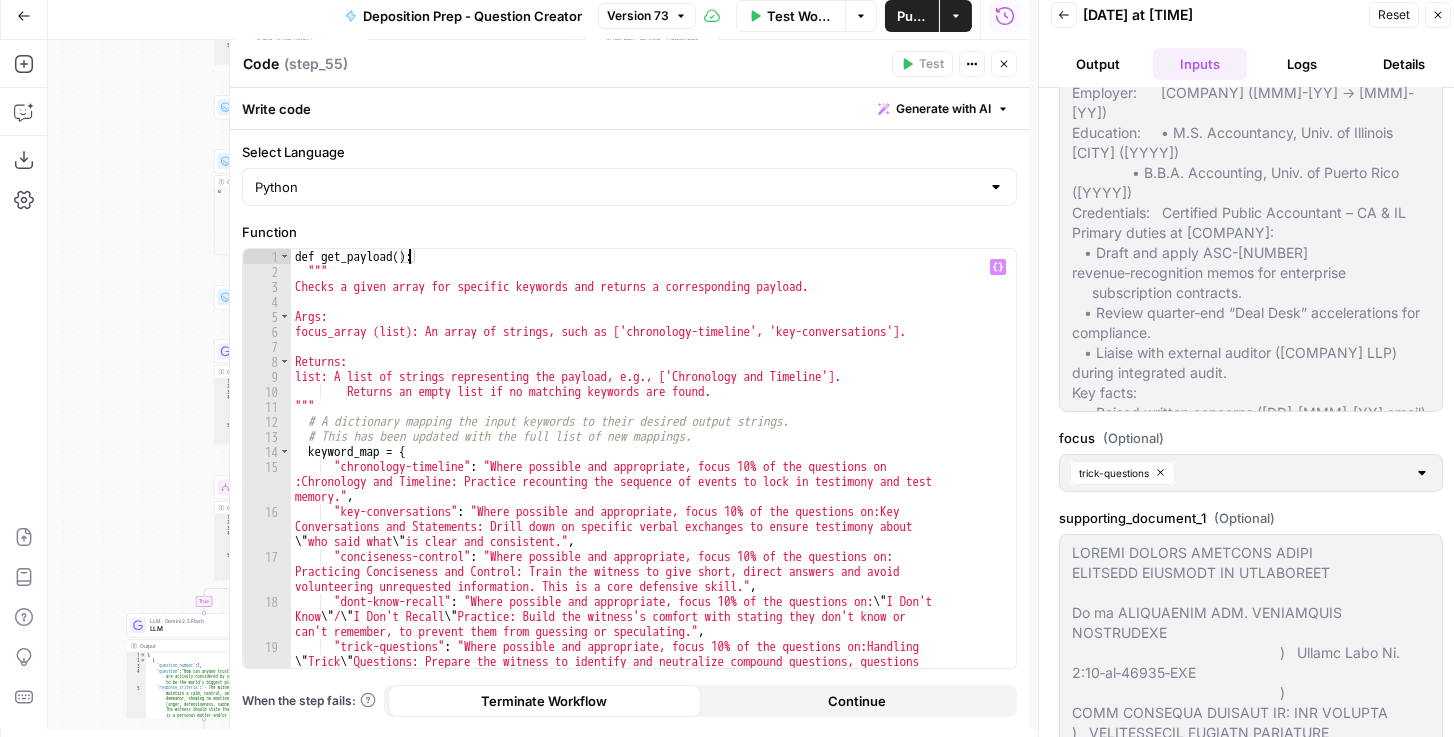 click on "Variables Menu" at bounding box center (998, 267) 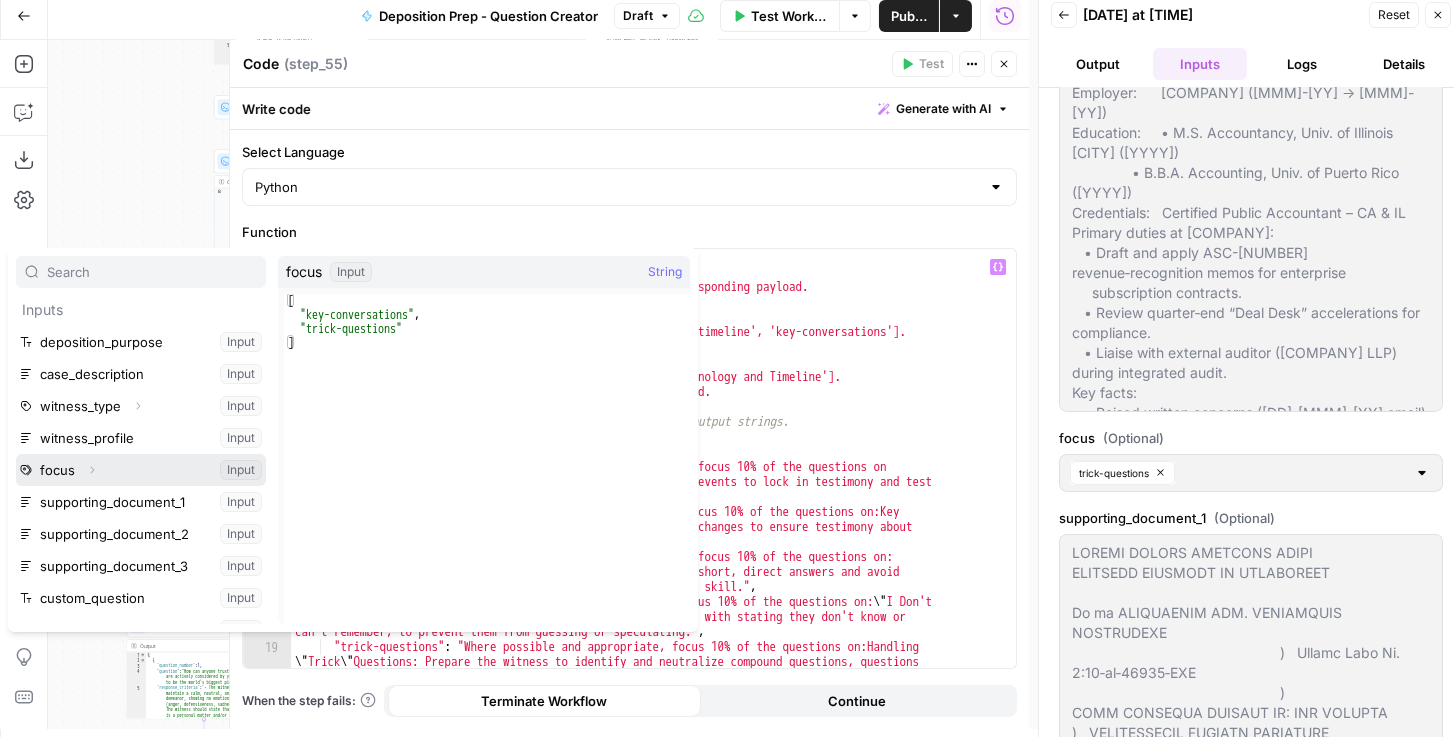 click at bounding box center [141, 470] 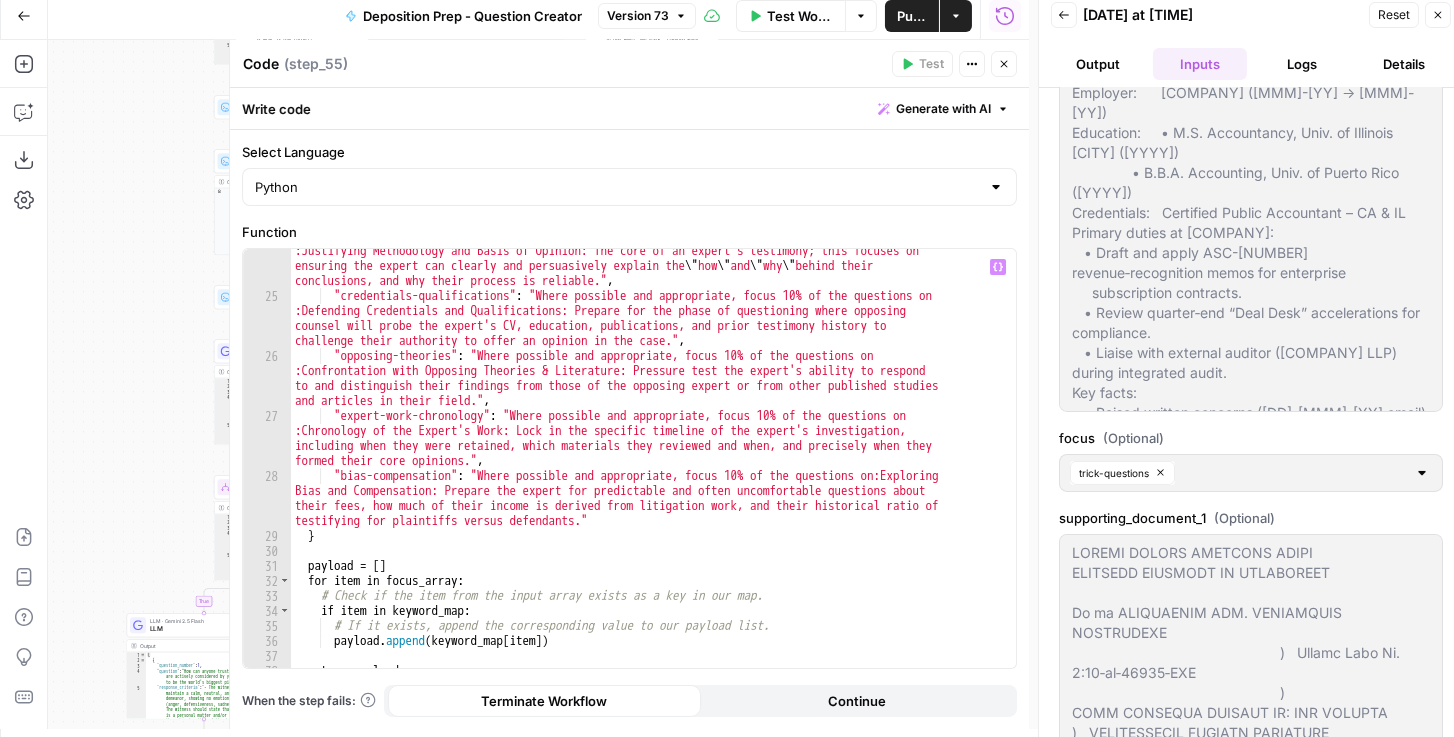 scroll, scrollTop: 857, scrollLeft: 0, axis: vertical 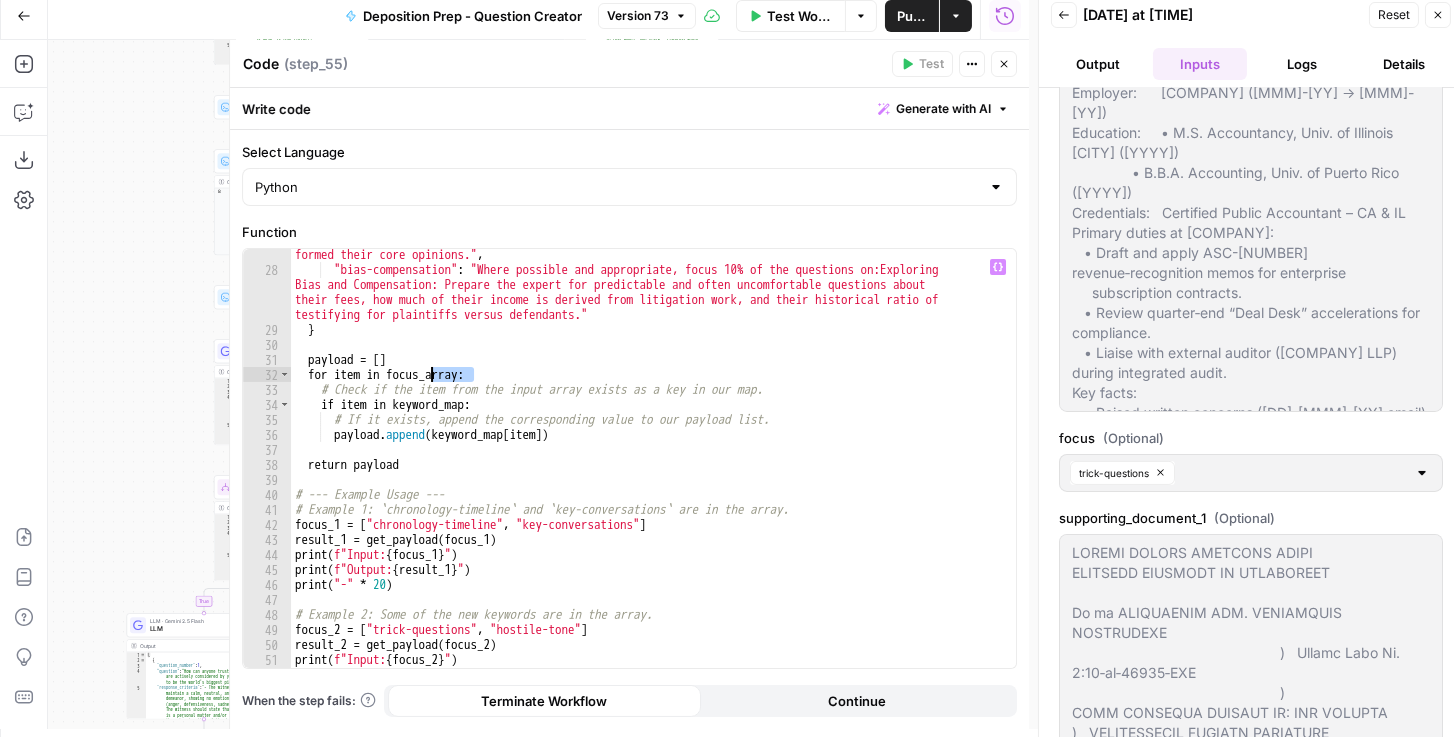 drag, startPoint x: 471, startPoint y: 371, endPoint x: 430, endPoint y: 374, distance: 41.109608 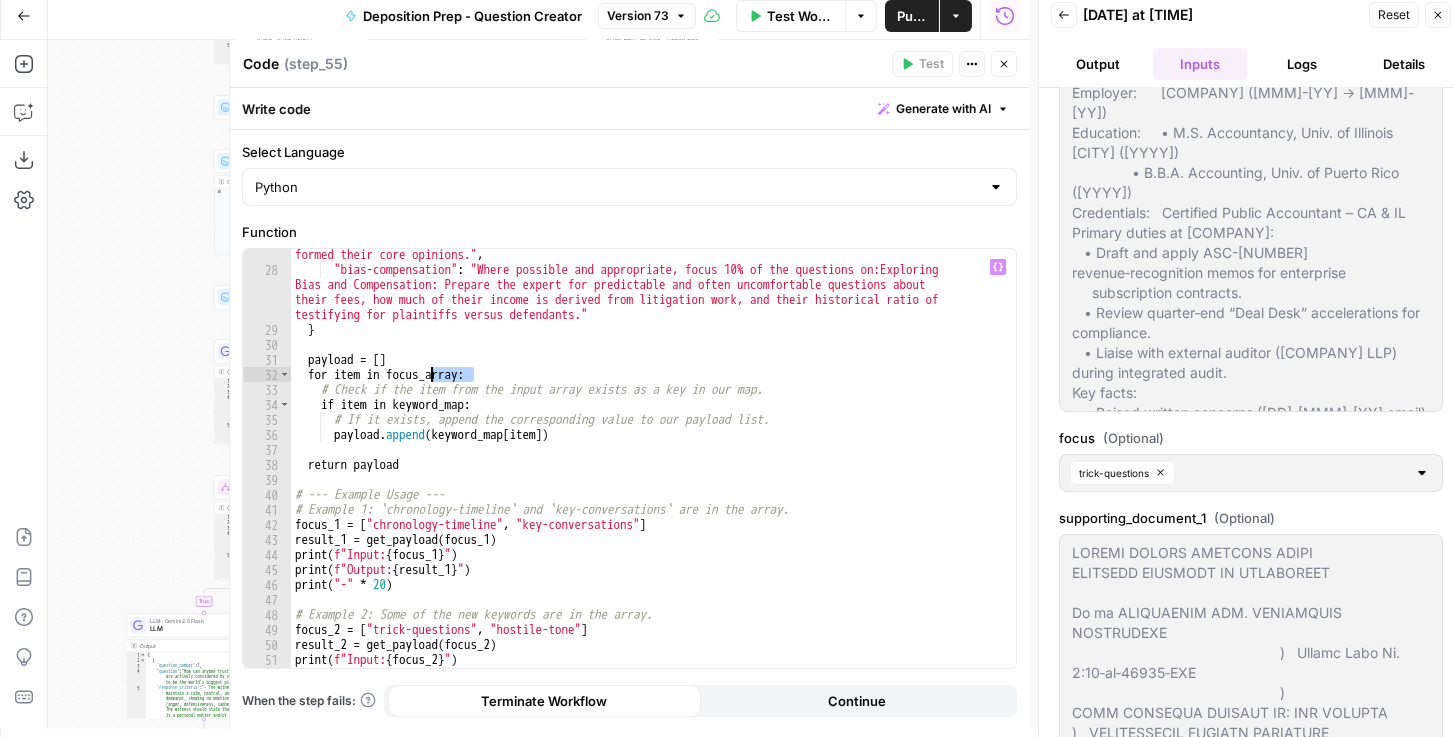 click on ""expert-work-chronology" :   "Where possible and appropriate, focus 10% of the questions on :Chronology of the Expert's Work: Lock in the specific timeline of the expert's investigation,  including when they were retained, which materials they reviewed and when, and precisely when they  formed their core opinions." ,         "bias-compensation" :   "Where possible and appropriate, focus 10% of the questions on:Exploring  Bias and Compensation: Prepare the expert for predictable and often uncomfortable questions about  their fees, how much of their income is derived from litigation work, and their historical ratio of  testifying for plaintiffs versus defendants."    }    payload   =   [ ]    for   item   in   focus_array :      # Check if the item from the input array exists as a key in our map.      if   item   in   keyword_map :         # If it exists, append the corresponding value to our payload list.         payload . append ( keyword_map [ item ])    return   payload # --- Example Usage ---   =" at bounding box center [649, 449] 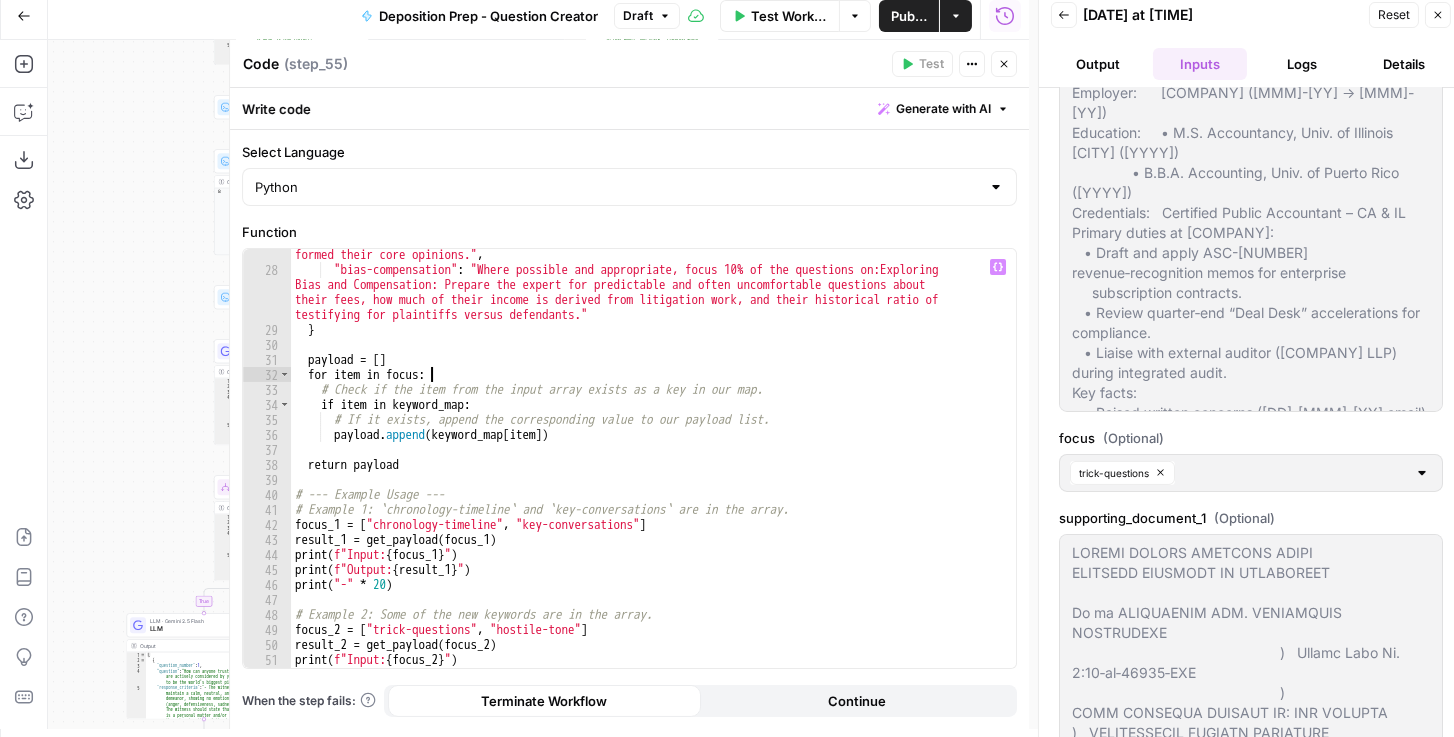 click on "Publish" at bounding box center (909, 16) 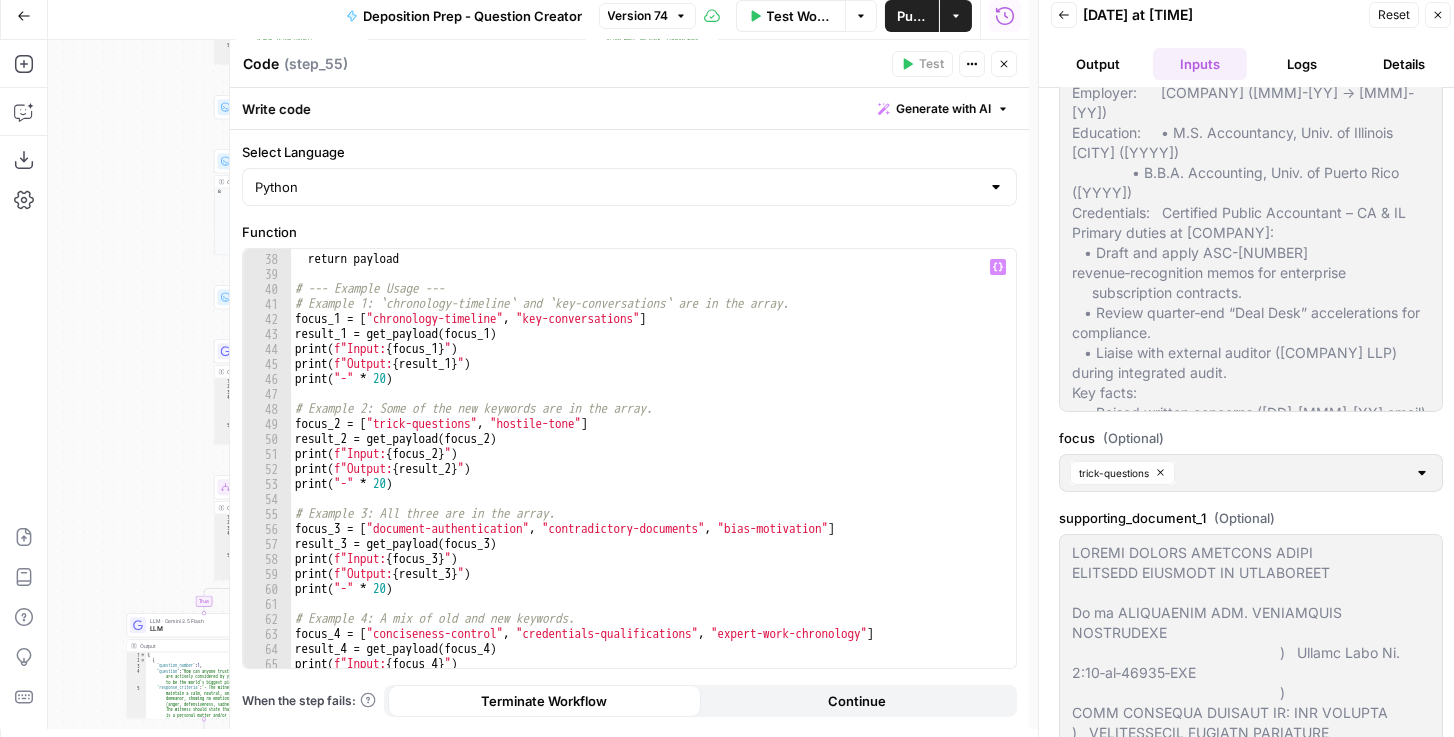 scroll, scrollTop: 1109, scrollLeft: 0, axis: vertical 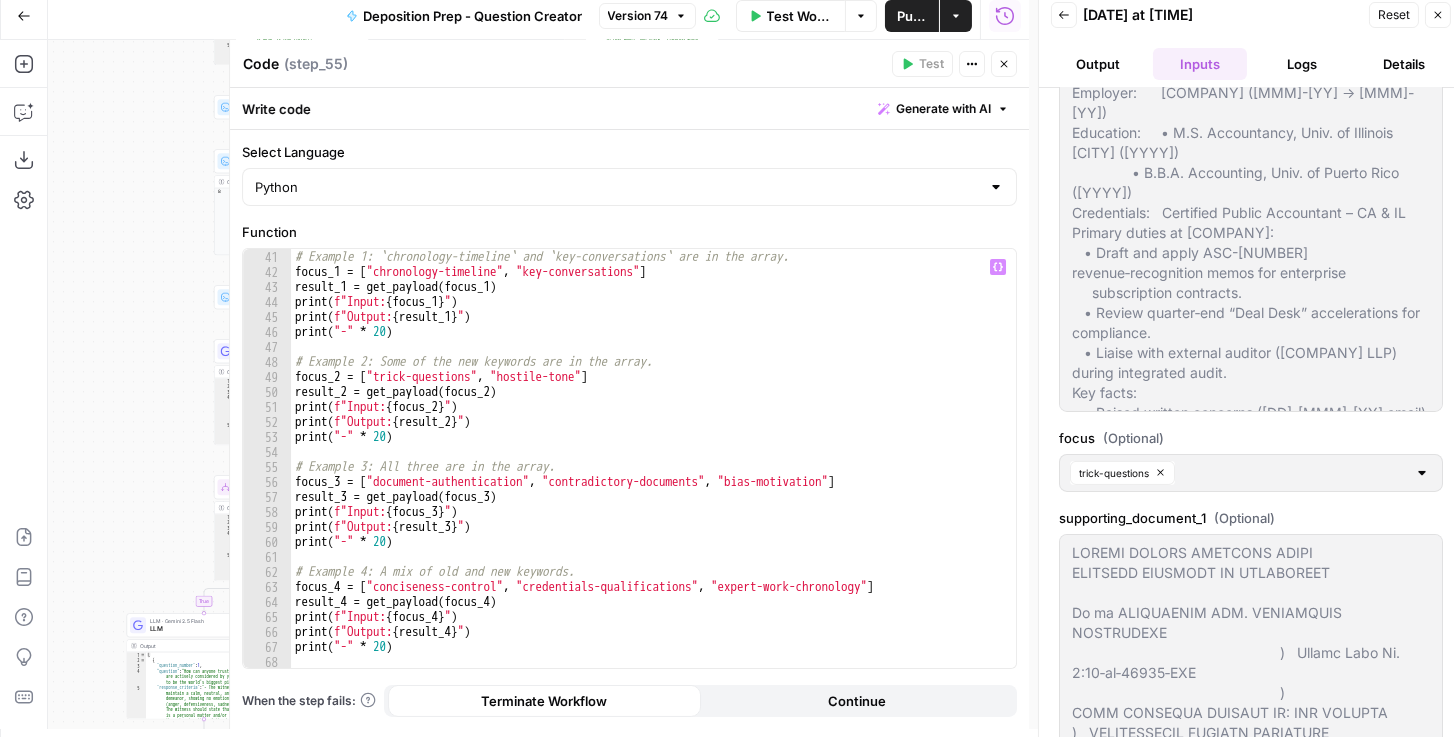 click on "# Example 1: `chronology-timeline` and `key-conversations` are in the array. focus_1   =   [ "chronology-timeline" ,   "key-conversations" ] result_1   =   get_payload ( focus_1 ) print ( f"Input:  { focus_1 } " ) print ( f"Output:  { result_1 } " ) print ( "-"   *   20 ) # Example 2: Some of the new keywords are in the array. focus_2   =   [ "trick-questions" ,   "hostile-tone" ] result_2   =   get_payload ( focus_2 ) print ( f"Input:  { focus_2 } " ) print ( f"Output:  { result_2 } " ) print ( "-"   *   20 ) # Example 3: All three are in the array. focus_3   =   [ "document-authentication" ,   "contradictory-documents" ,   "bias-motivation" ] result_3   =   get_payload ( focus_3 ) print ( f"Input:  { focus_3 } " ) print ( f"Output:  { result_3 } " ) print ( "-"   *   20 ) # Example 4: A mix of old and new keywords. focus_4   =   [ "conciseness-control" ,   "credentials-qualifications" ,   "expert-work-chronology" ] result_4   =   get_payload ( focus_4 ) print ( f"Input:  { focus_4 } " ) print ( f"Output:  {" at bounding box center [649, 474] 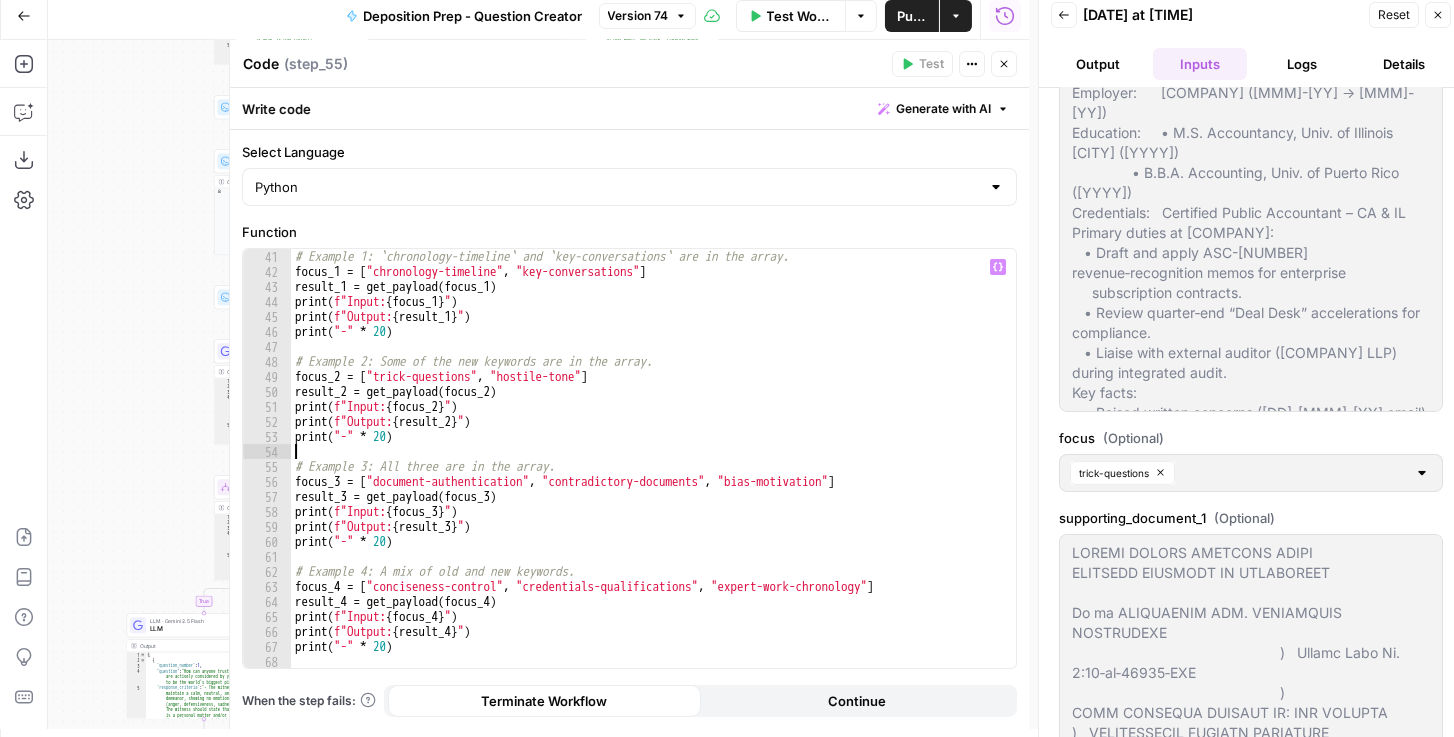 scroll, scrollTop: 1007, scrollLeft: 0, axis: vertical 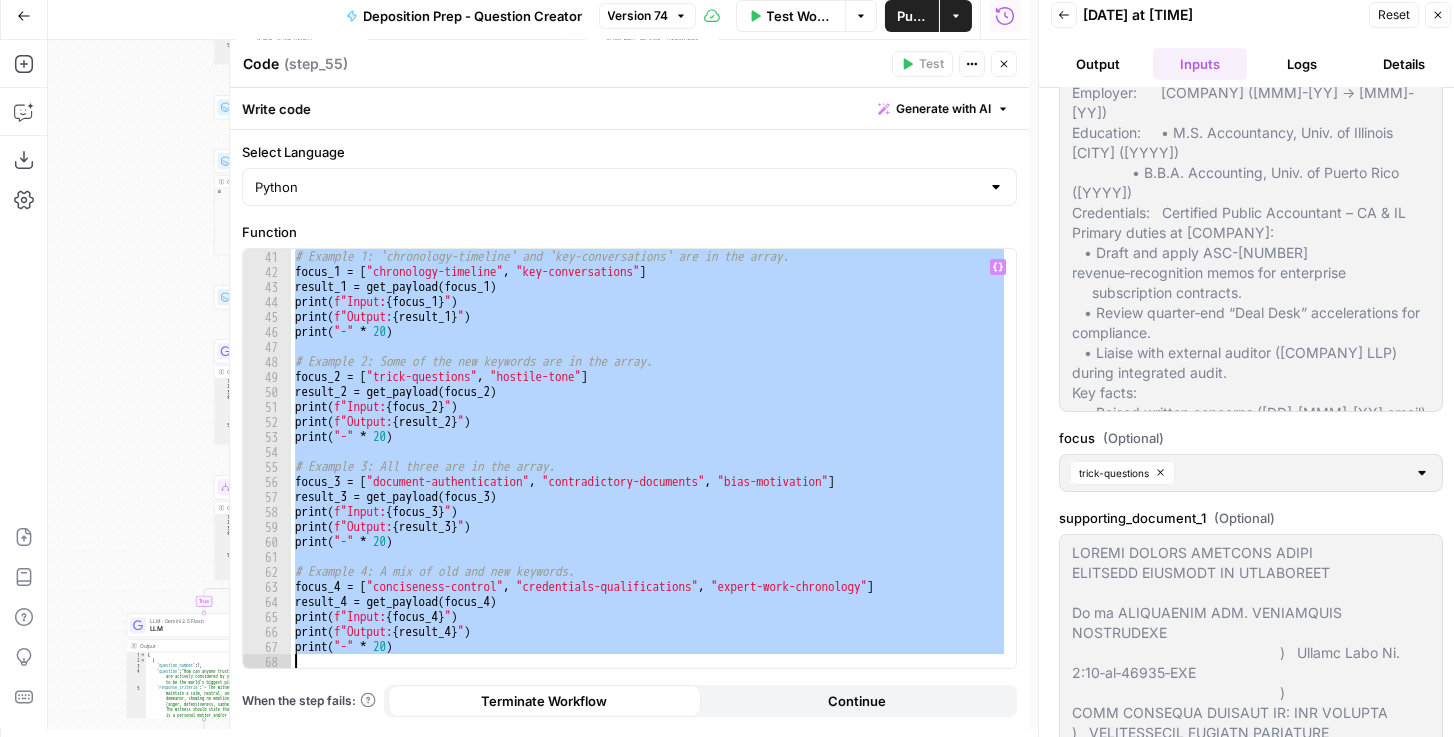 drag, startPoint x: 299, startPoint y: 334, endPoint x: 381, endPoint y: 744, distance: 418.1196 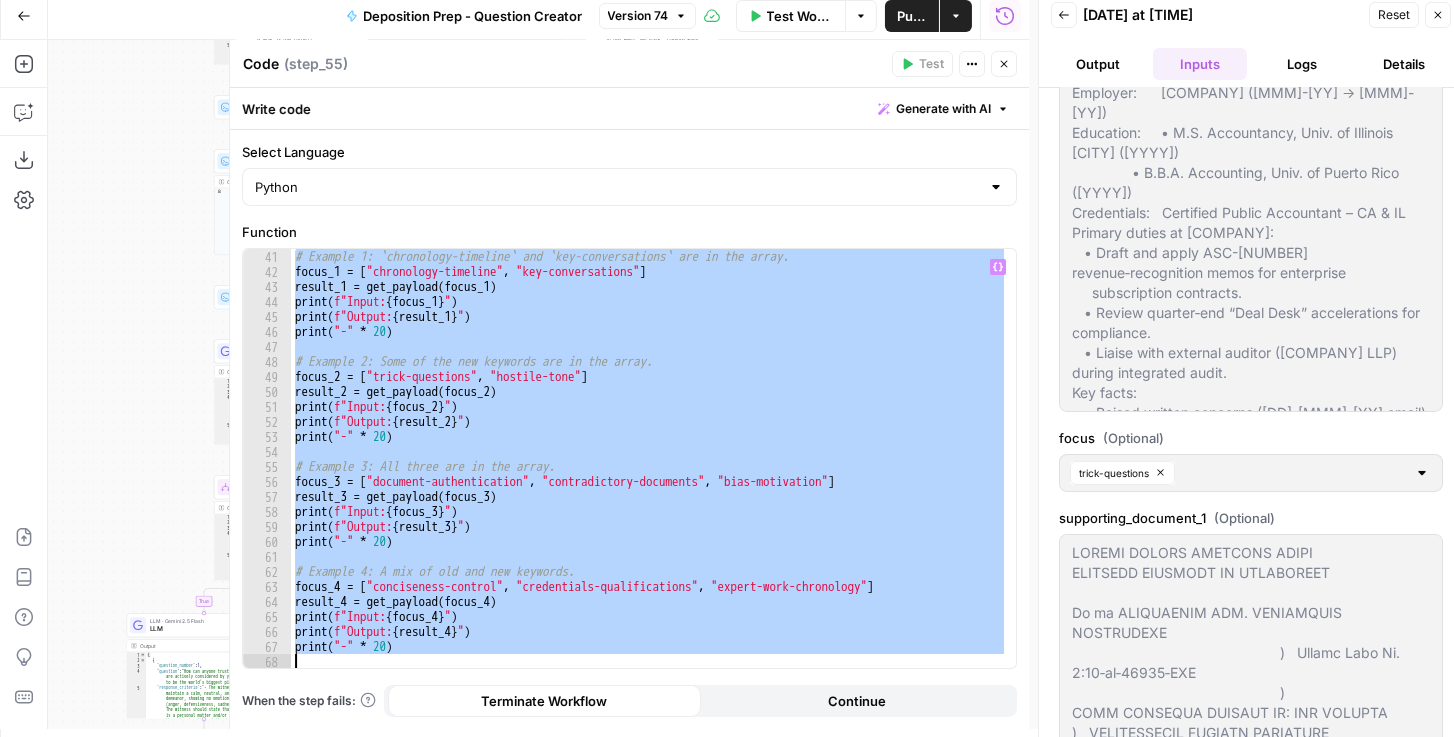 click on ", which I
believe you reviewed, states your hourly
rate for your services in this litigation
," at bounding box center [727, 360] 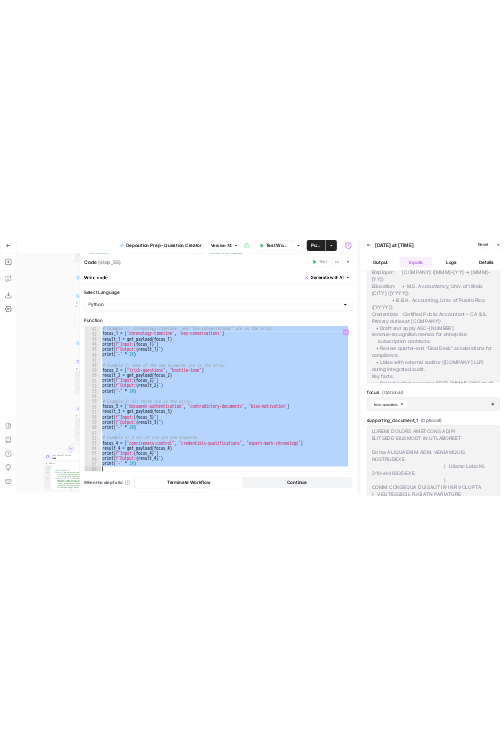 scroll, scrollTop: 674, scrollLeft: 0, axis: vertical 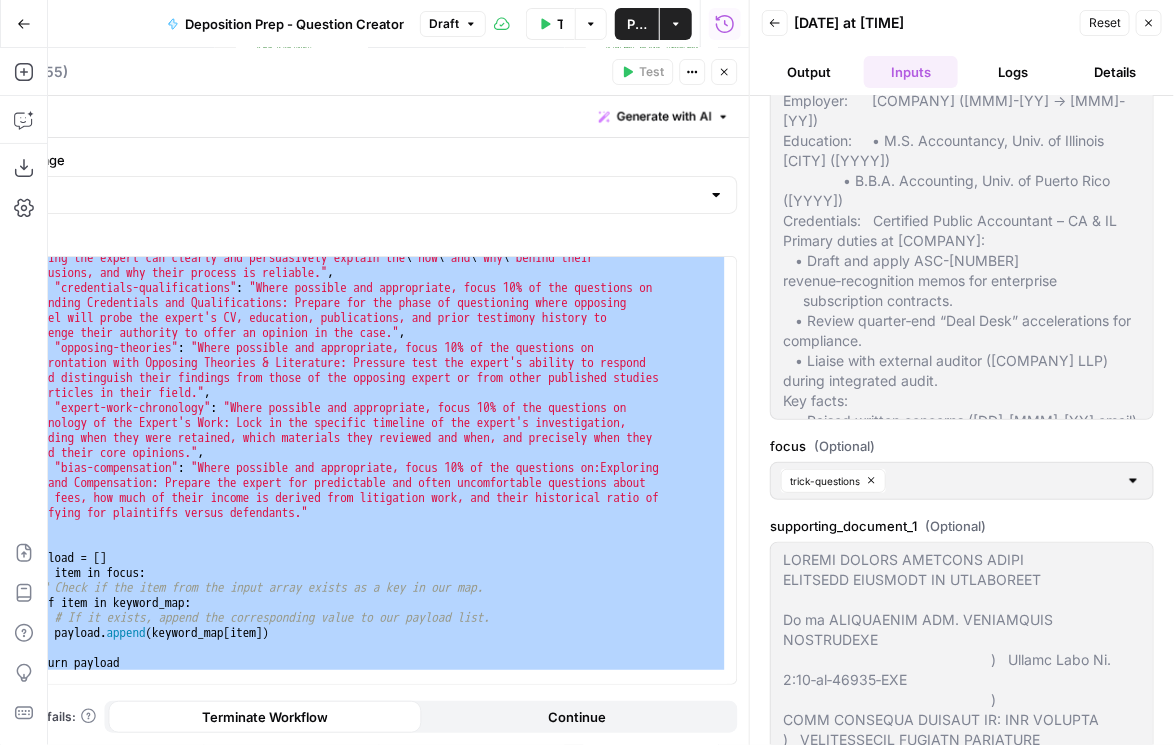 click on "Publish" at bounding box center [637, 24] 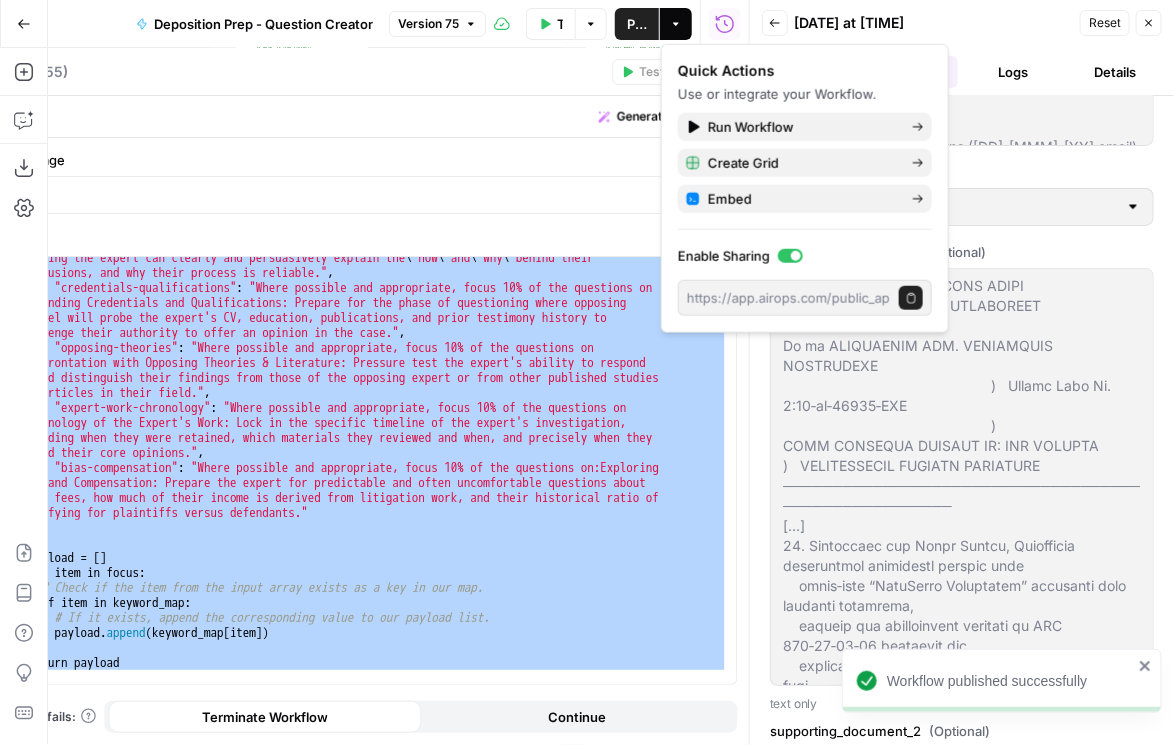 scroll, scrollTop: 1202, scrollLeft: 0, axis: vertical 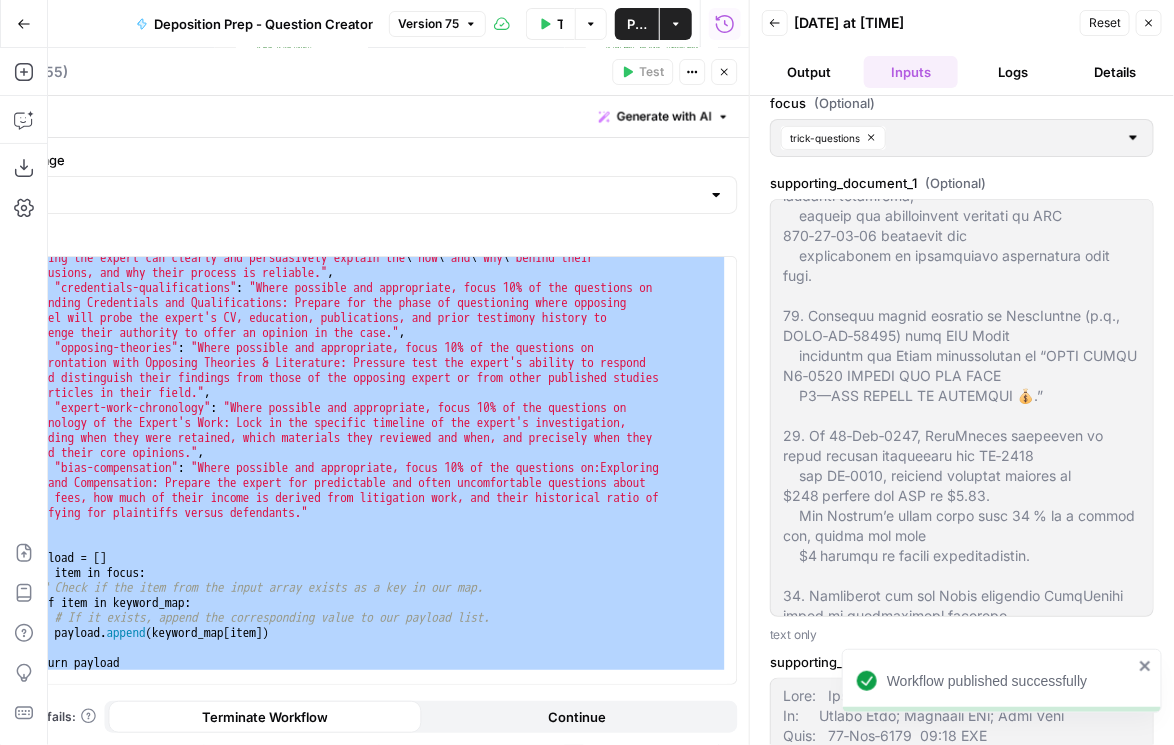 click on "Reset" at bounding box center [1105, 23] 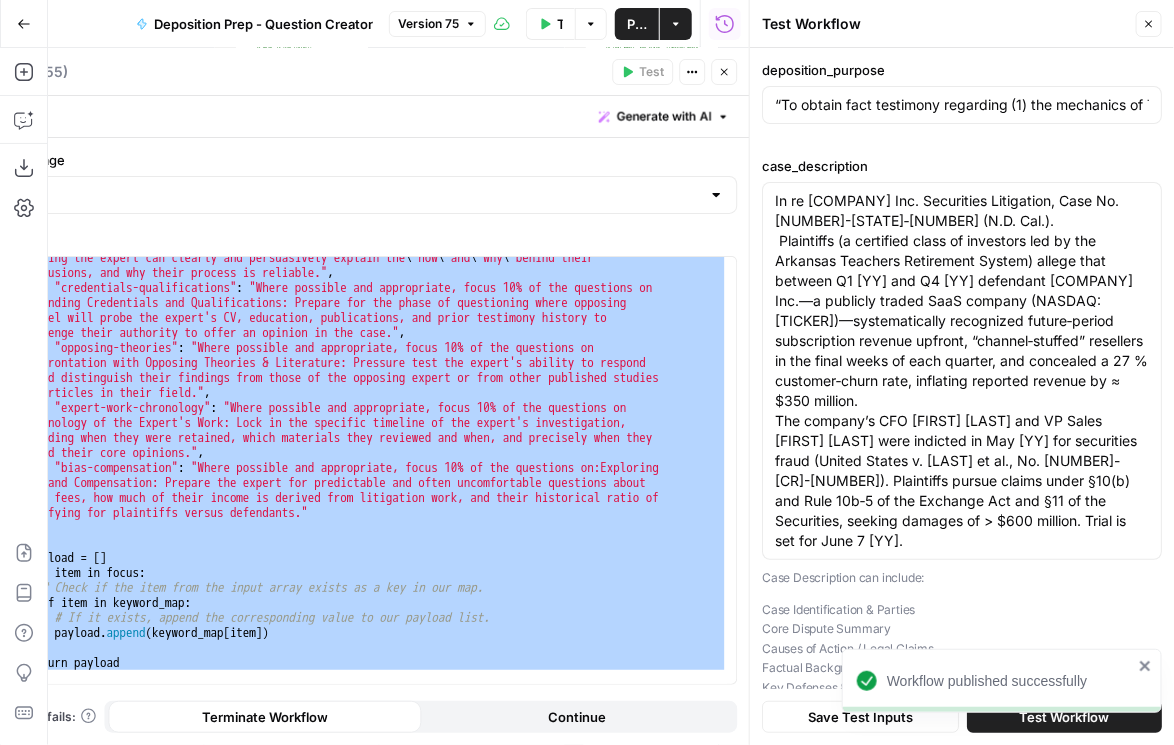 click on "Test Workflow" at bounding box center (1064, 717) 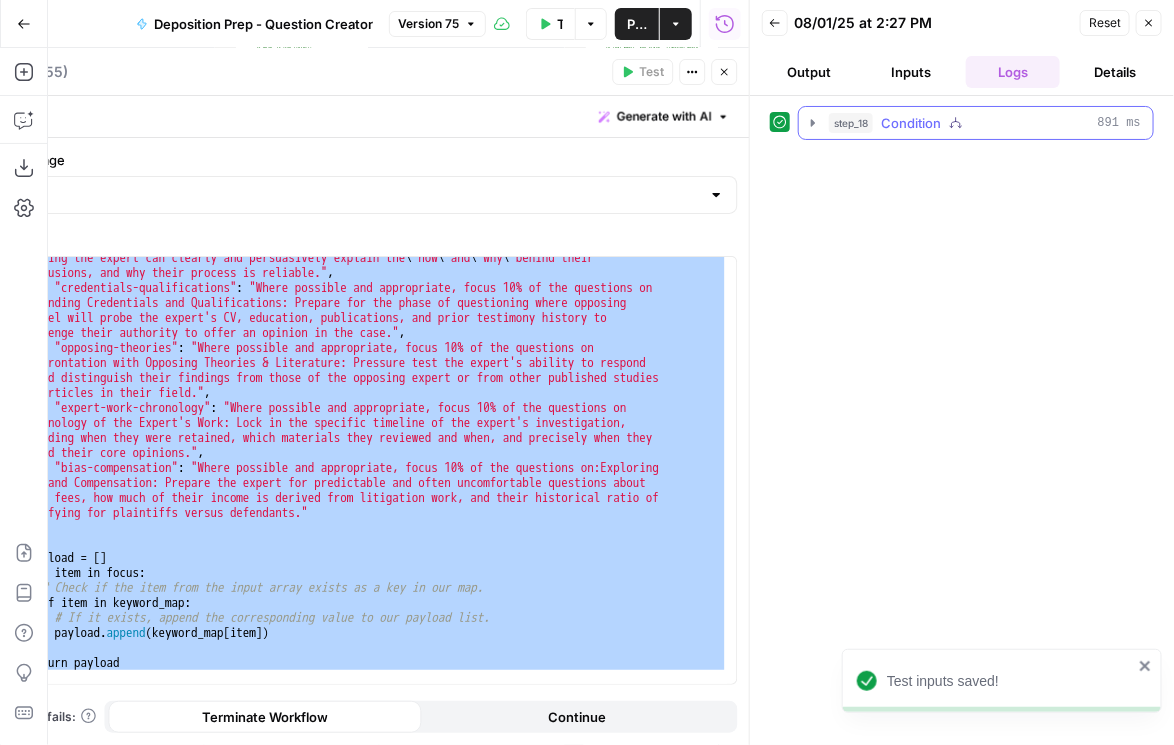 click 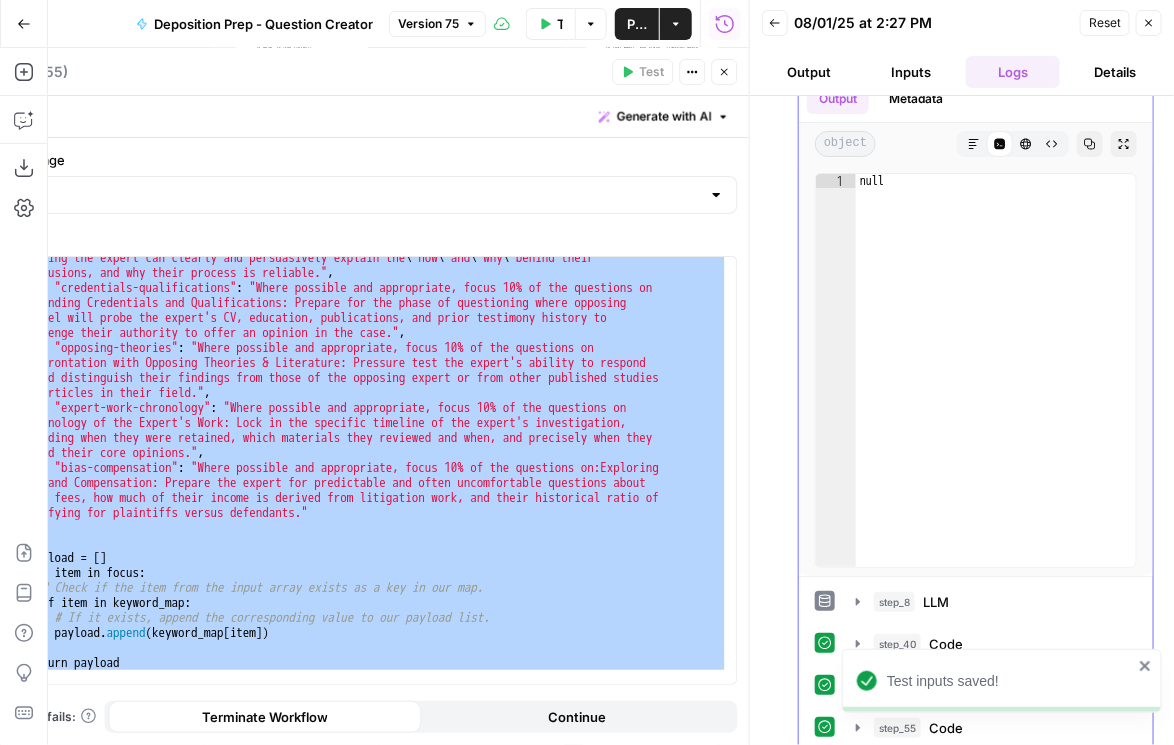 scroll, scrollTop: 162, scrollLeft: 0, axis: vertical 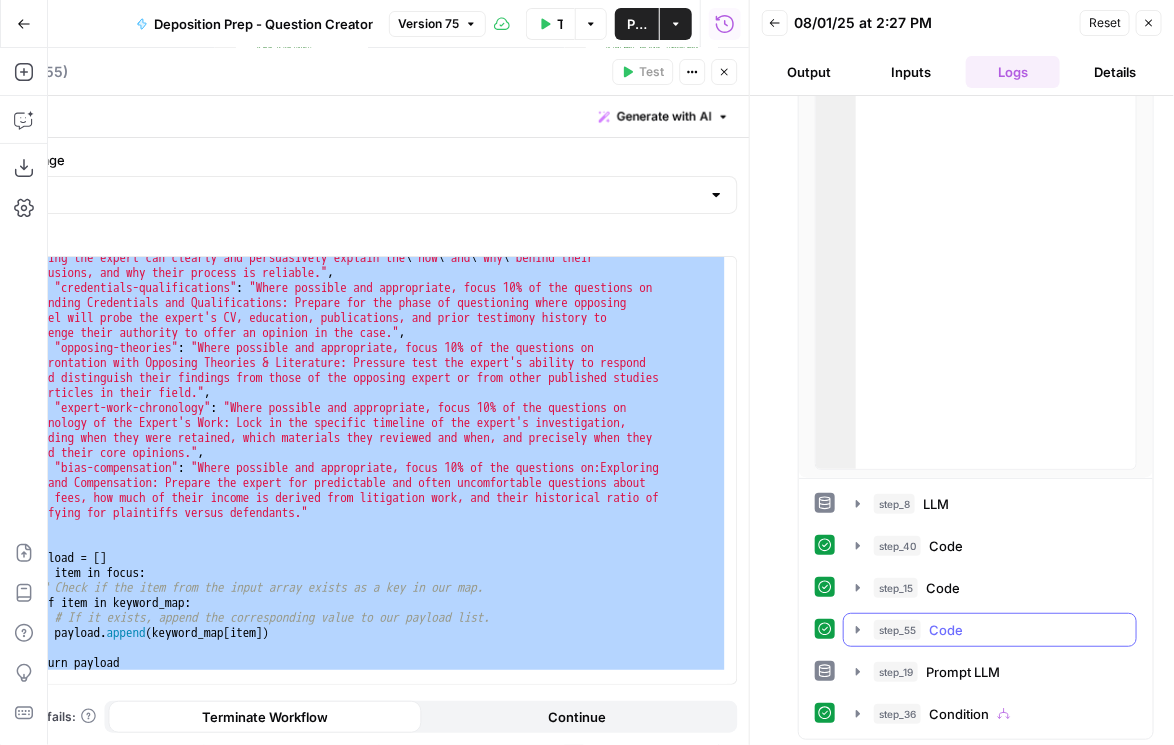 click 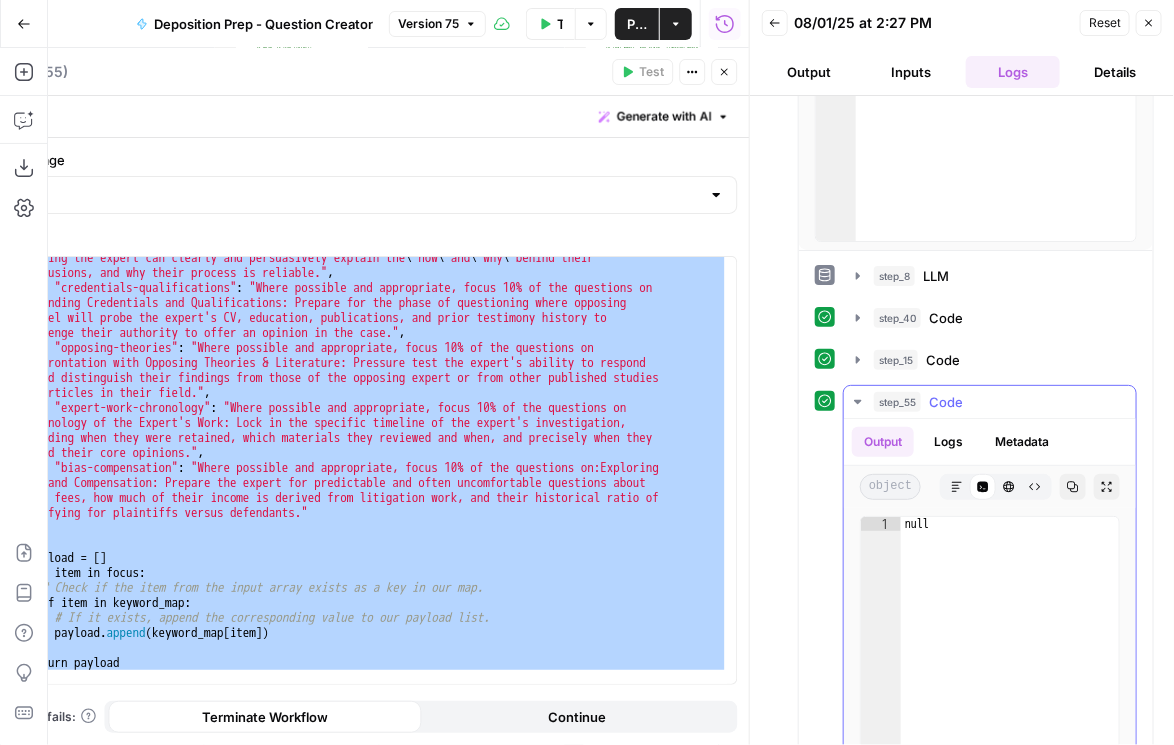 click on "Logs" at bounding box center (948, 442) 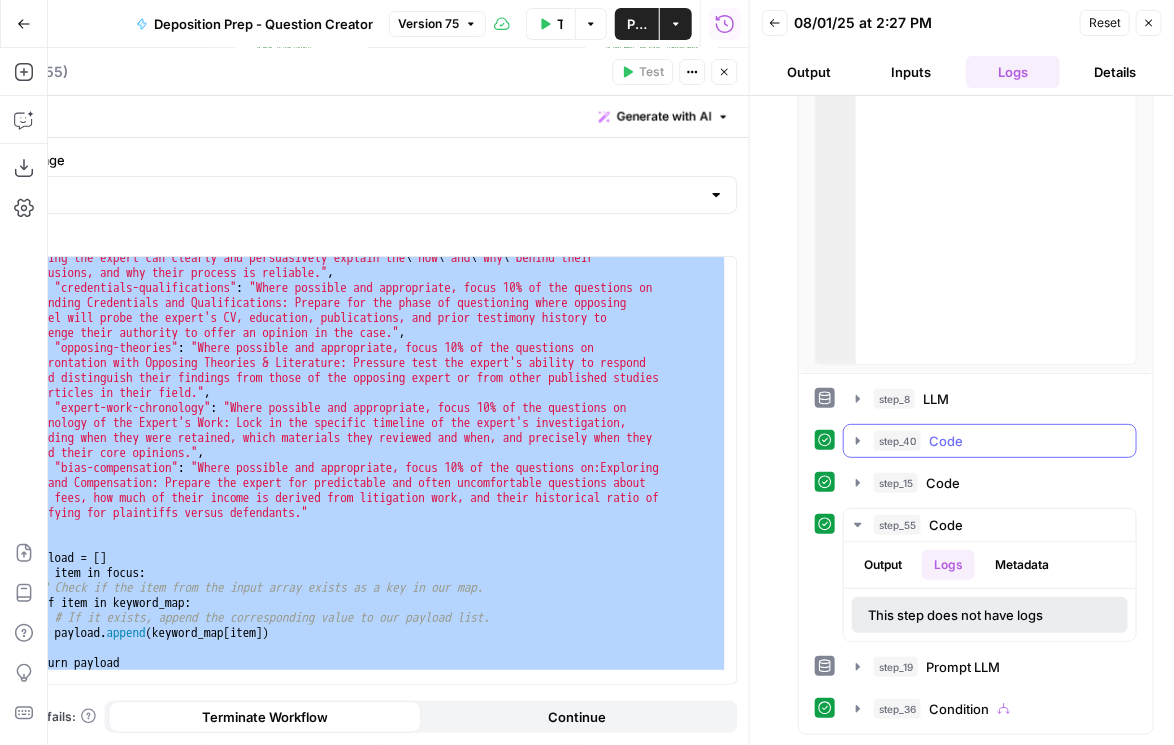 scroll, scrollTop: 261, scrollLeft: 0, axis: vertical 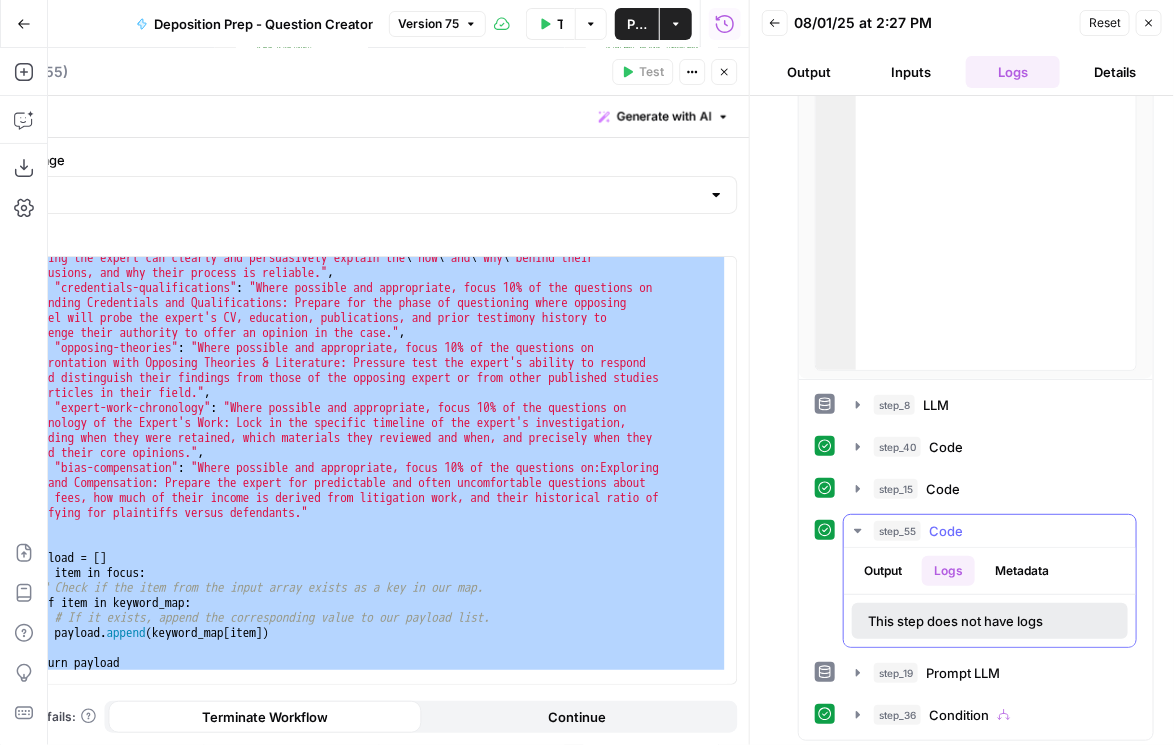 click 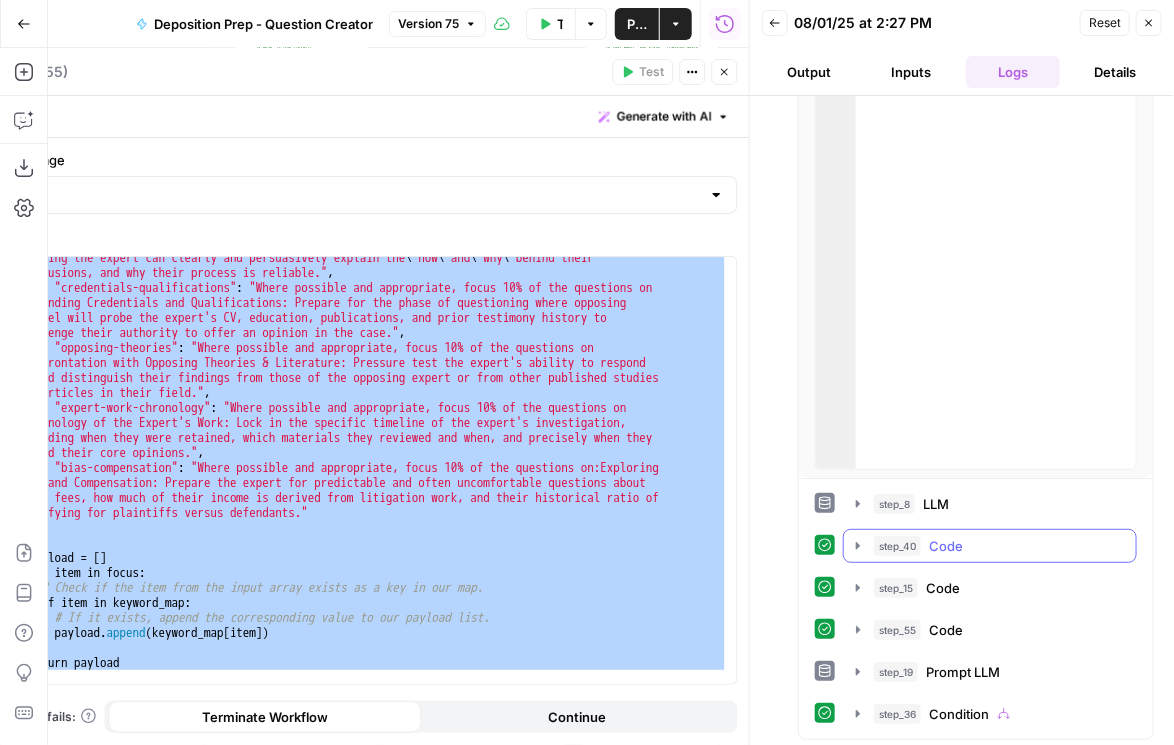 click on "step_40 Code 160 ms / 1 tasks" at bounding box center (990, 546) 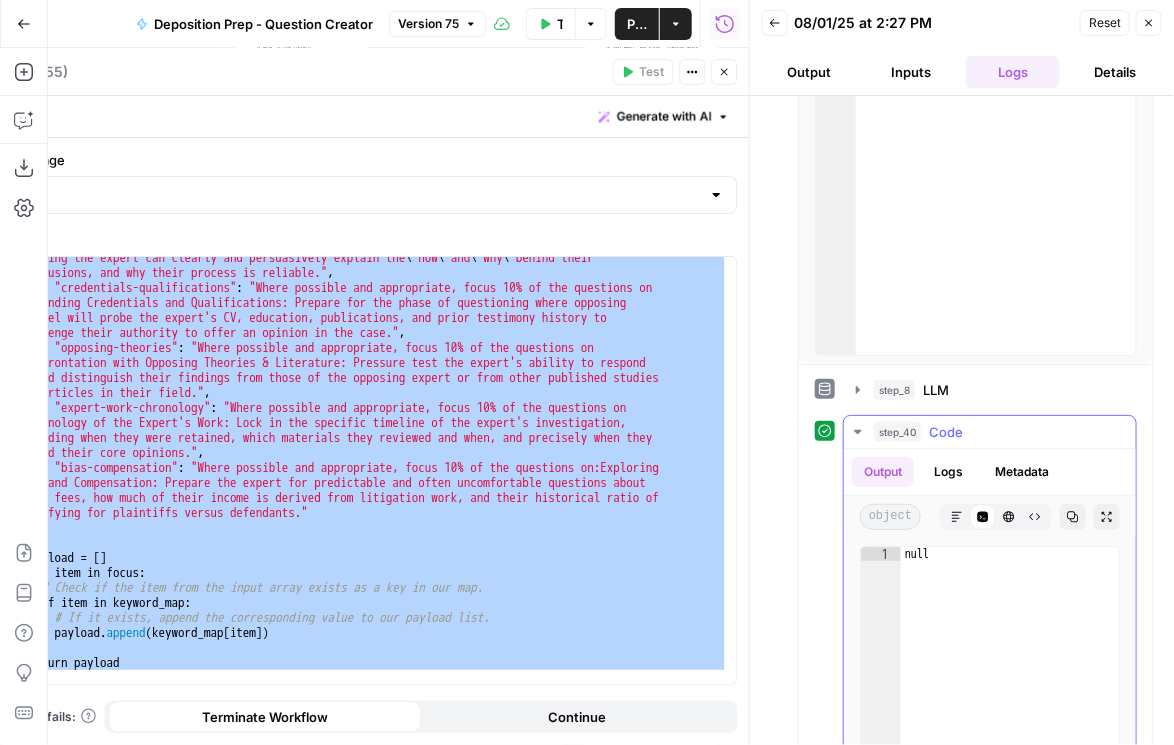 click 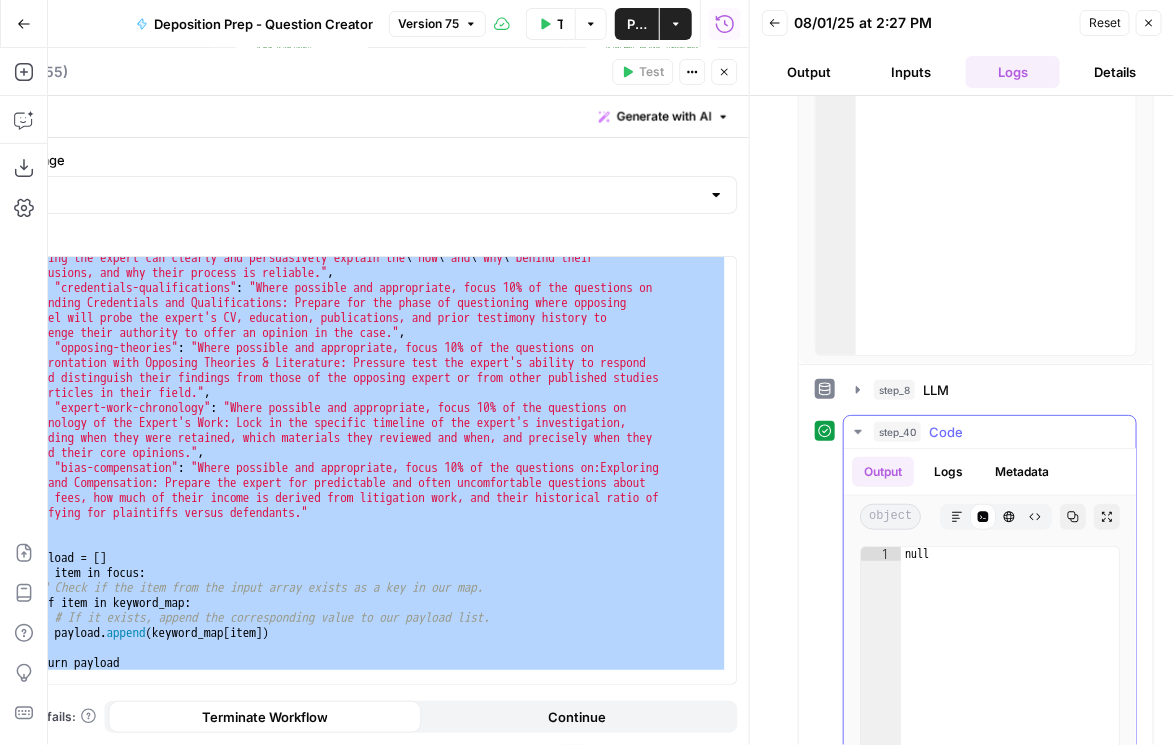 scroll, scrollTop: 162, scrollLeft: 0, axis: vertical 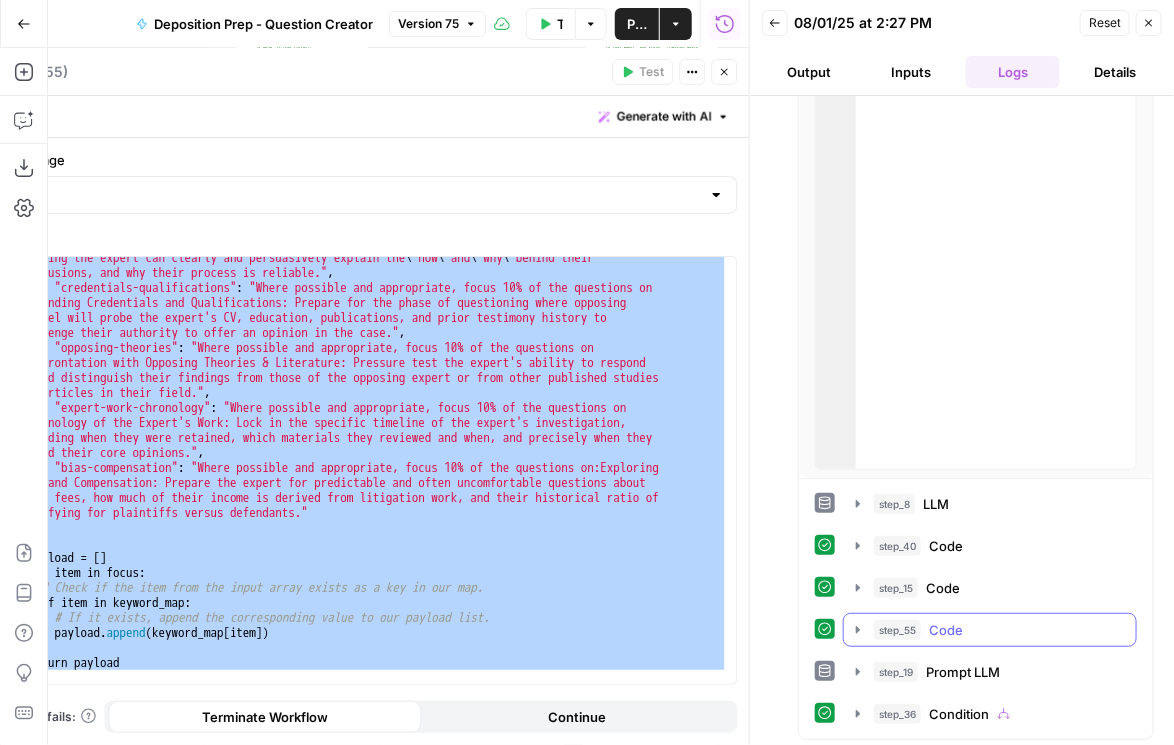 click 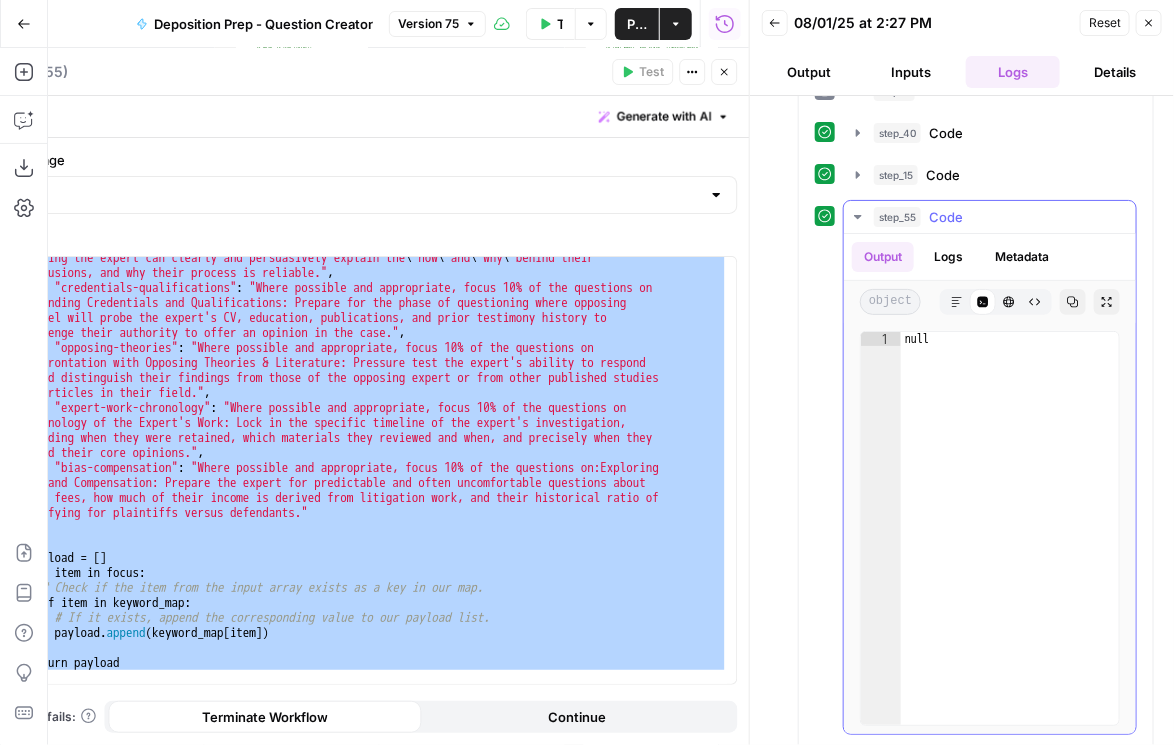 click on "Logs" at bounding box center [948, 257] 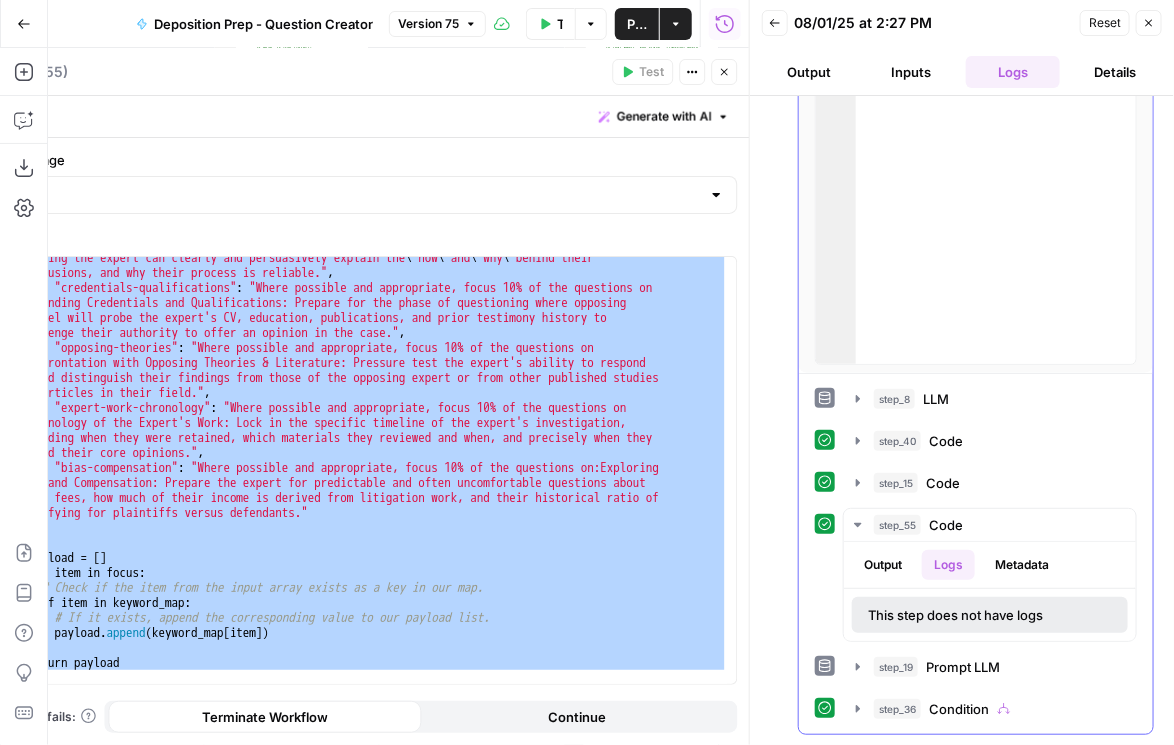 scroll, scrollTop: 261, scrollLeft: 0, axis: vertical 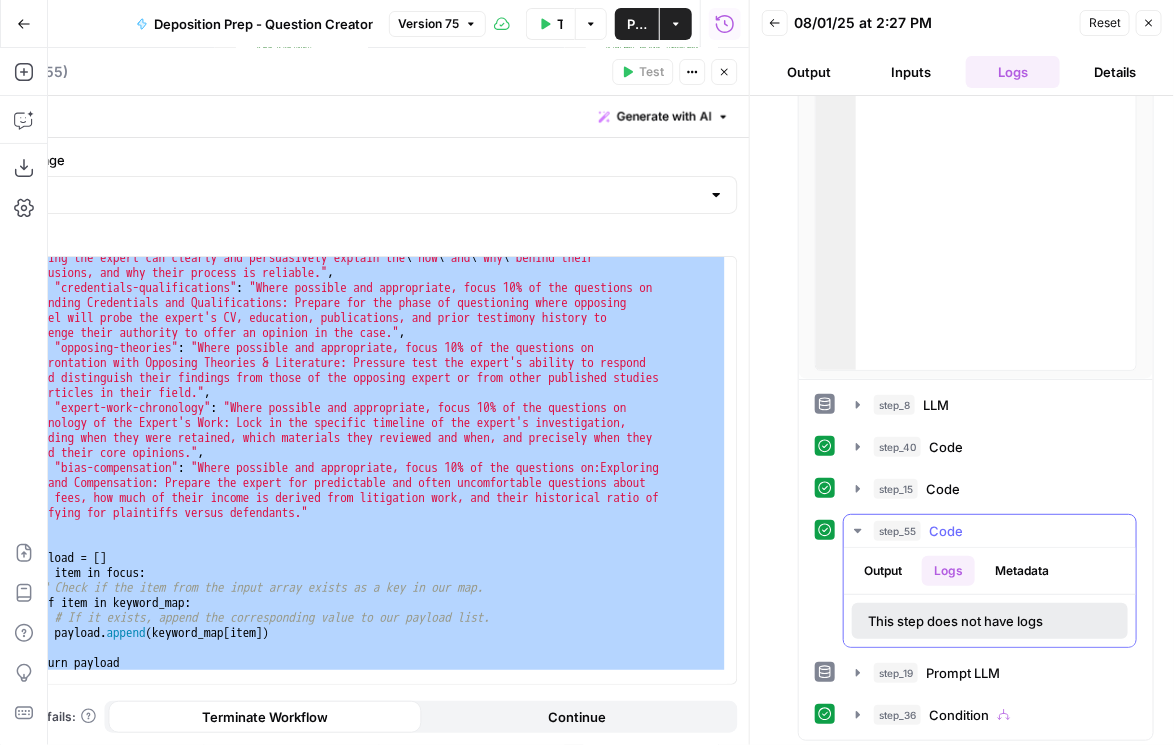 click on "Metadata" at bounding box center [1022, 571] 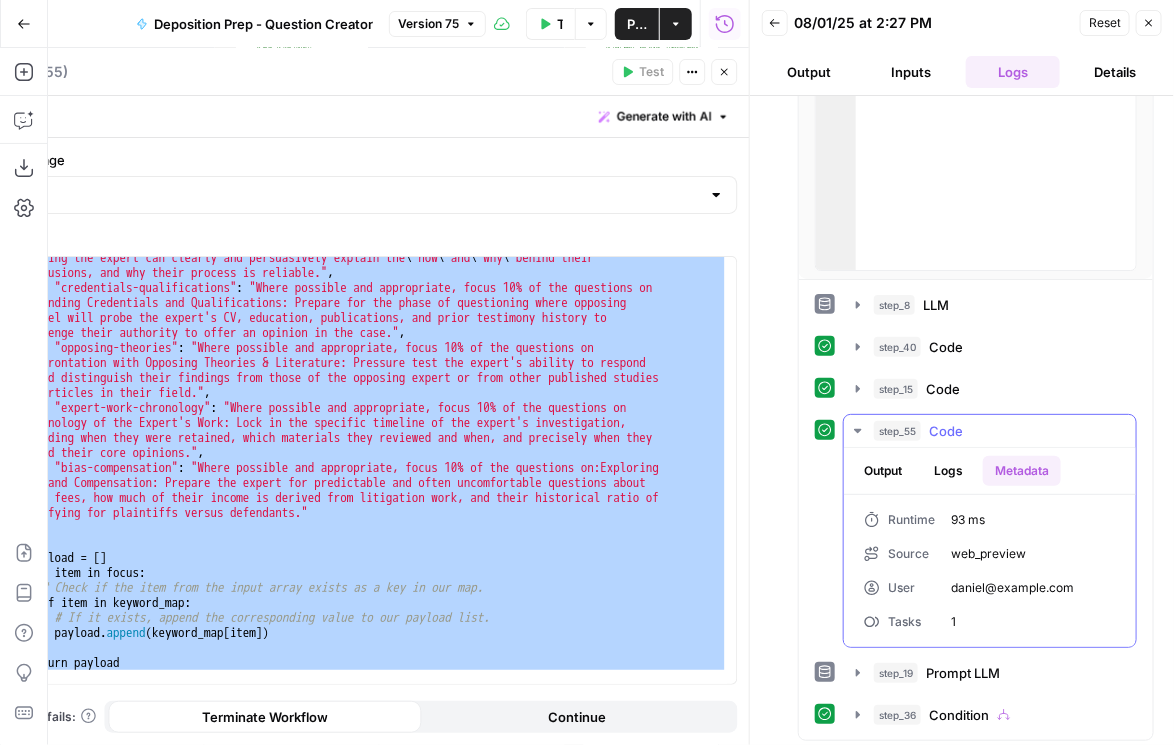 click on "Output" at bounding box center (883, 471) 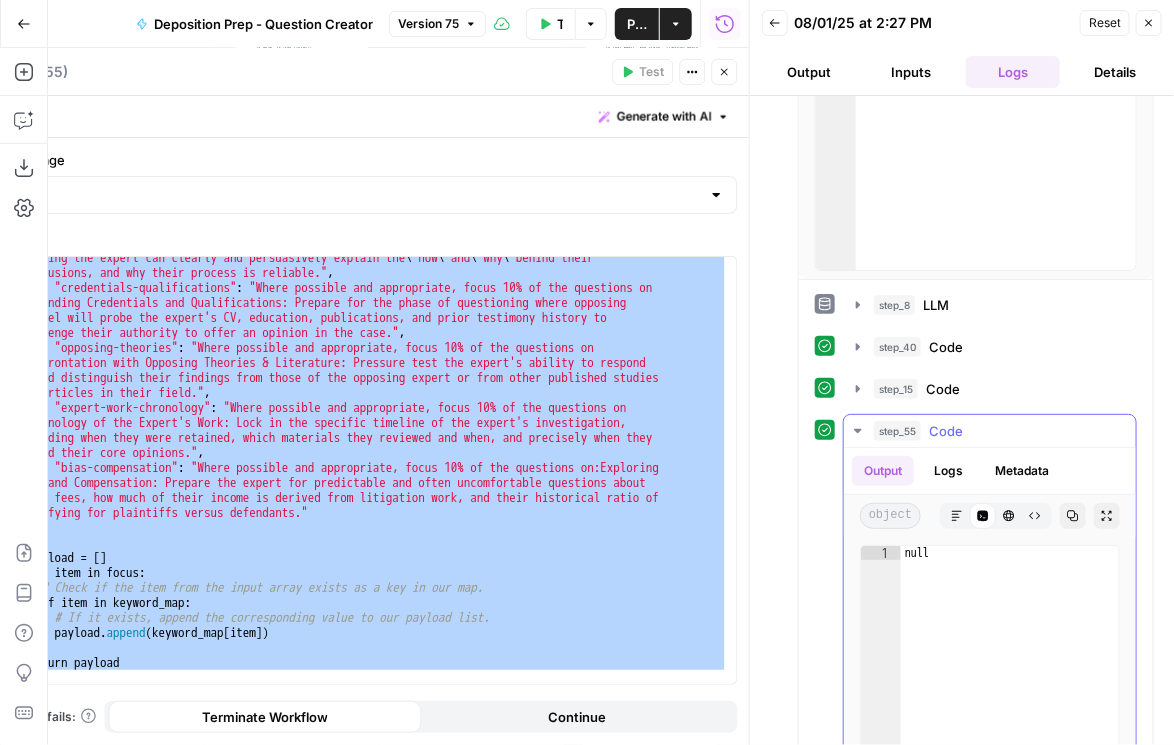 click on "Markdown" at bounding box center (957, 516) 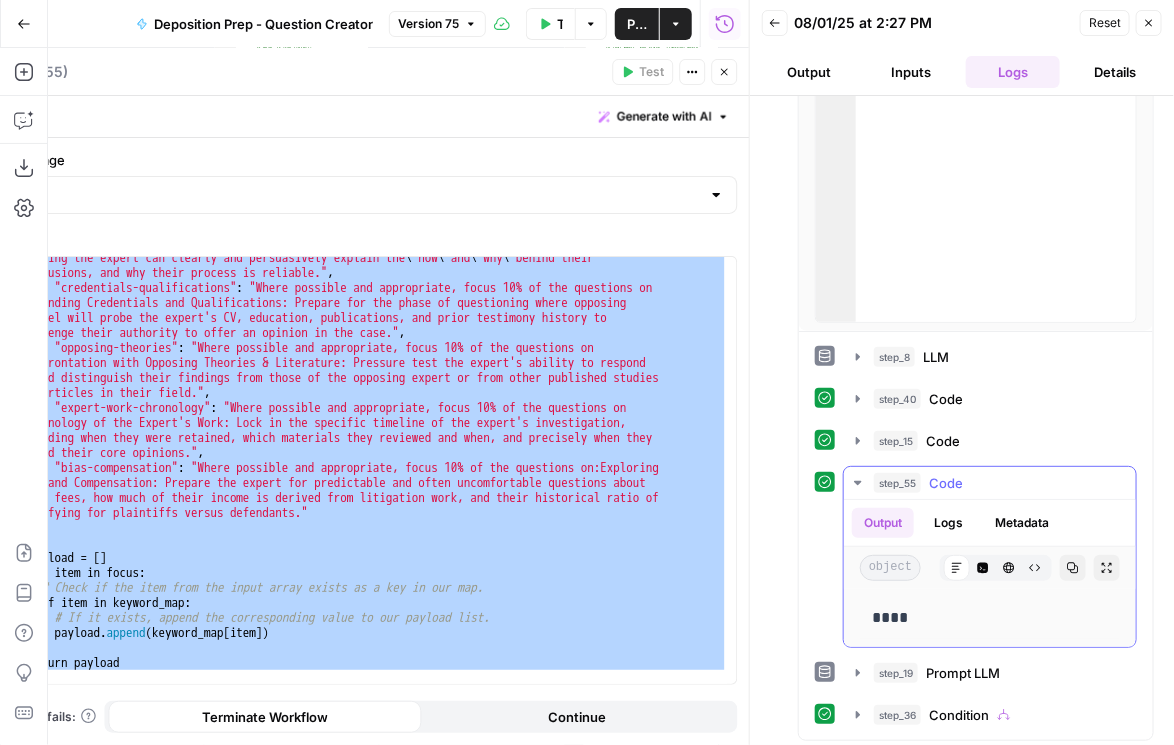 click on "HTML Viewer" at bounding box center [1009, 568] 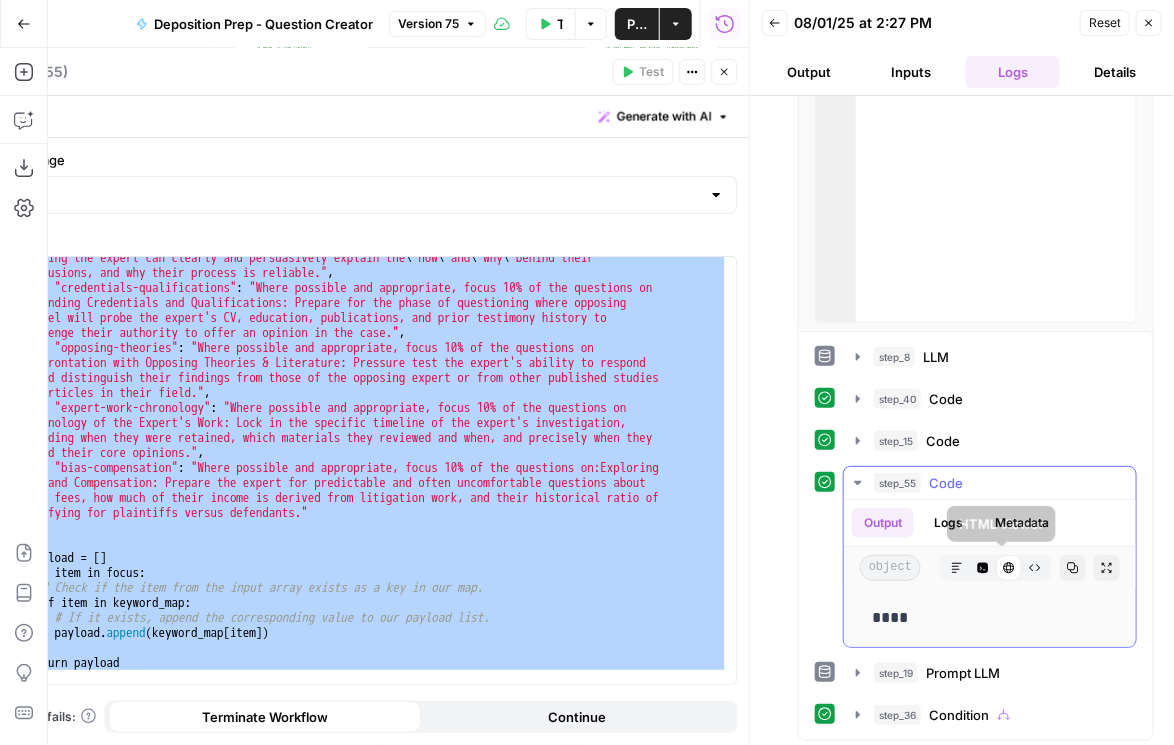 click on "object Markdown Code Editor HTML Viewer Raw Output Copy Expand Output" at bounding box center (990, 568) 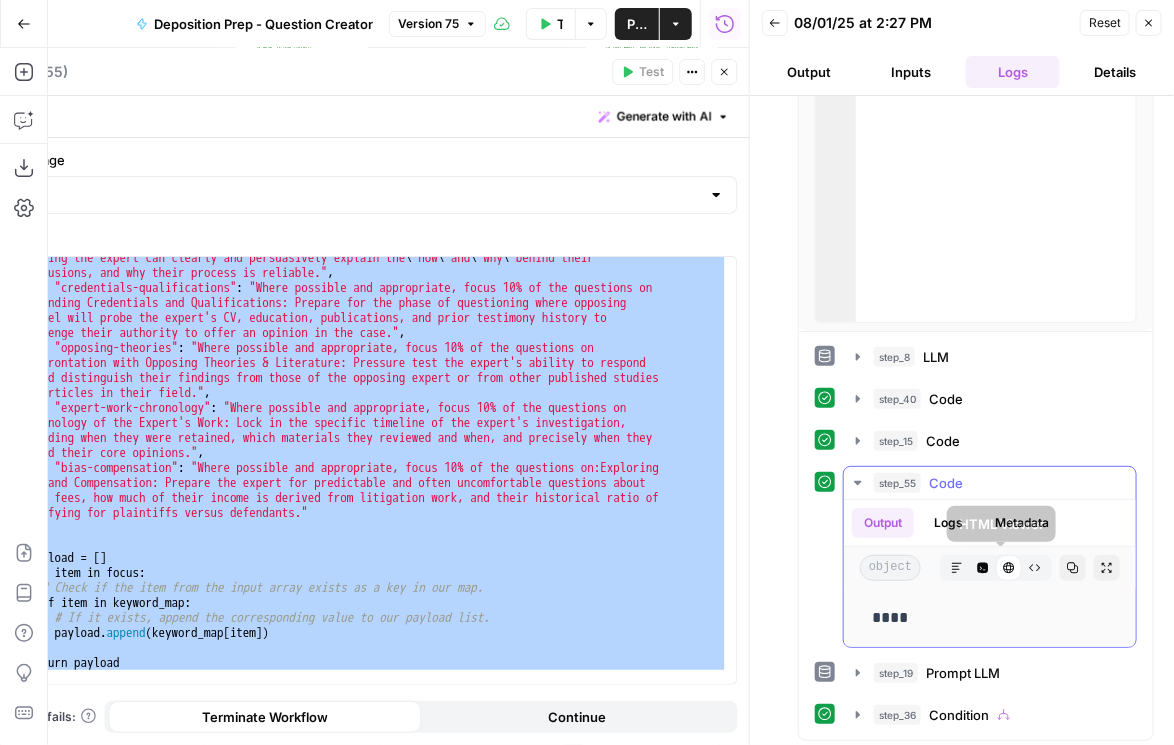 click 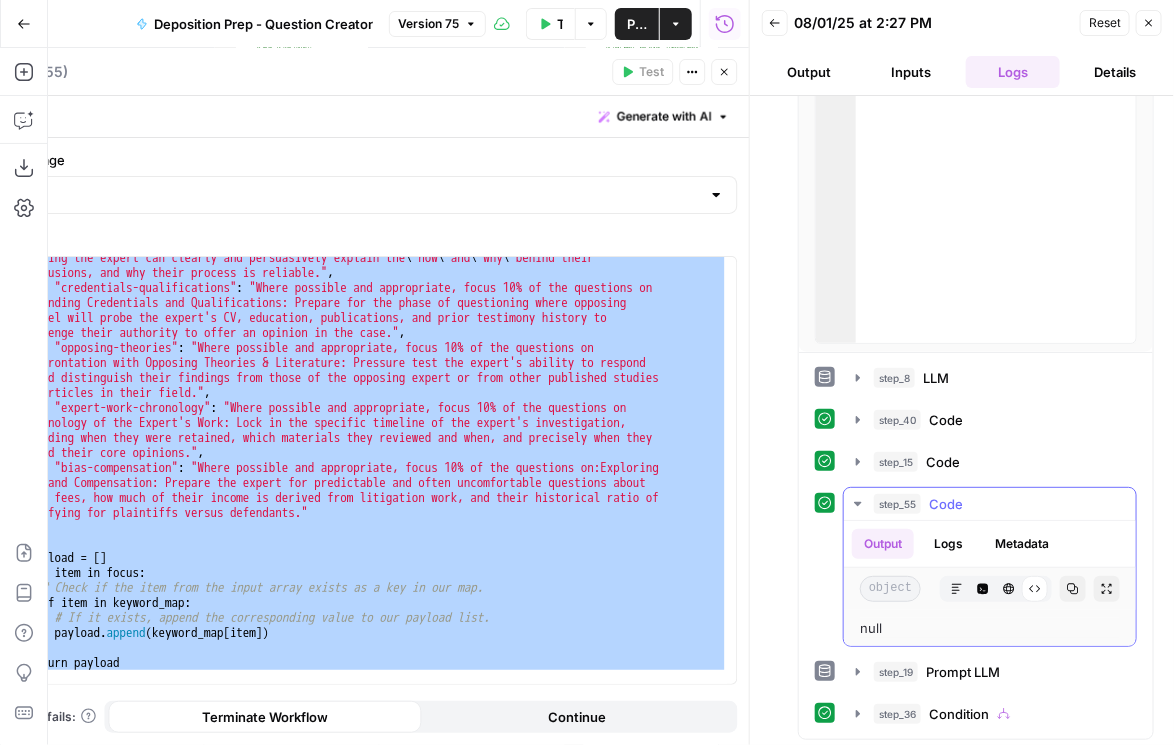 click on "step_55" at bounding box center [897, 504] 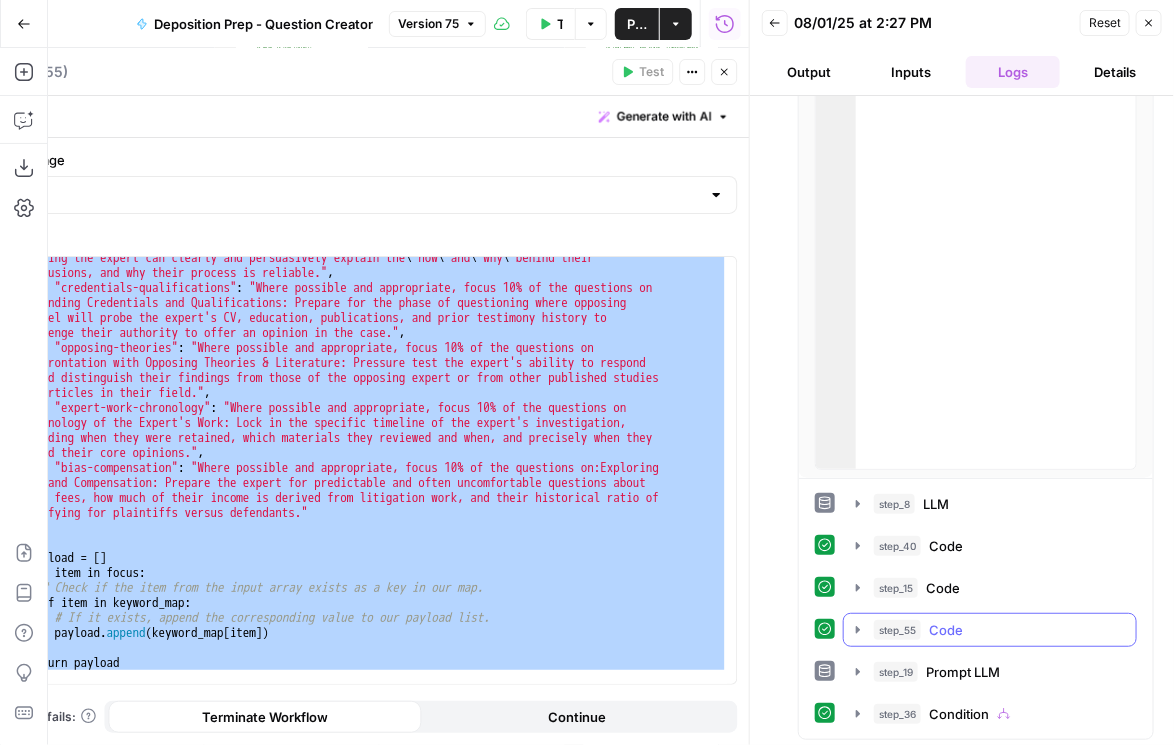 click on "step_55" at bounding box center [897, 630] 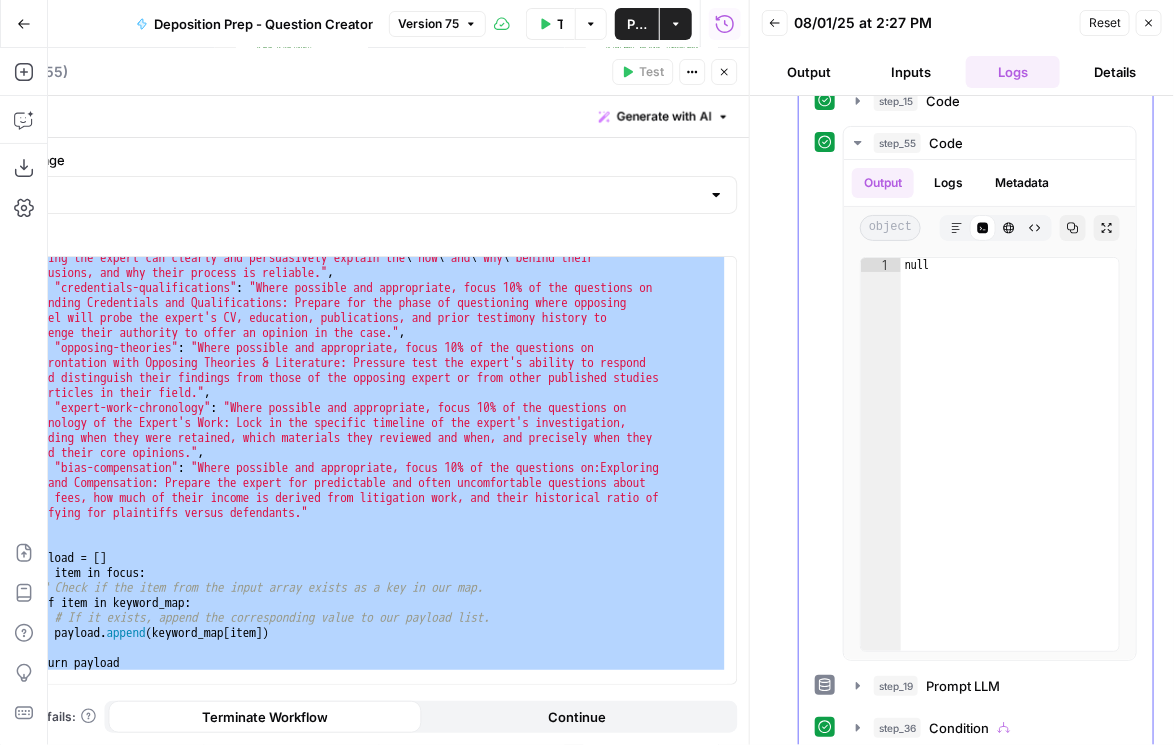 scroll, scrollTop: 663, scrollLeft: 0, axis: vertical 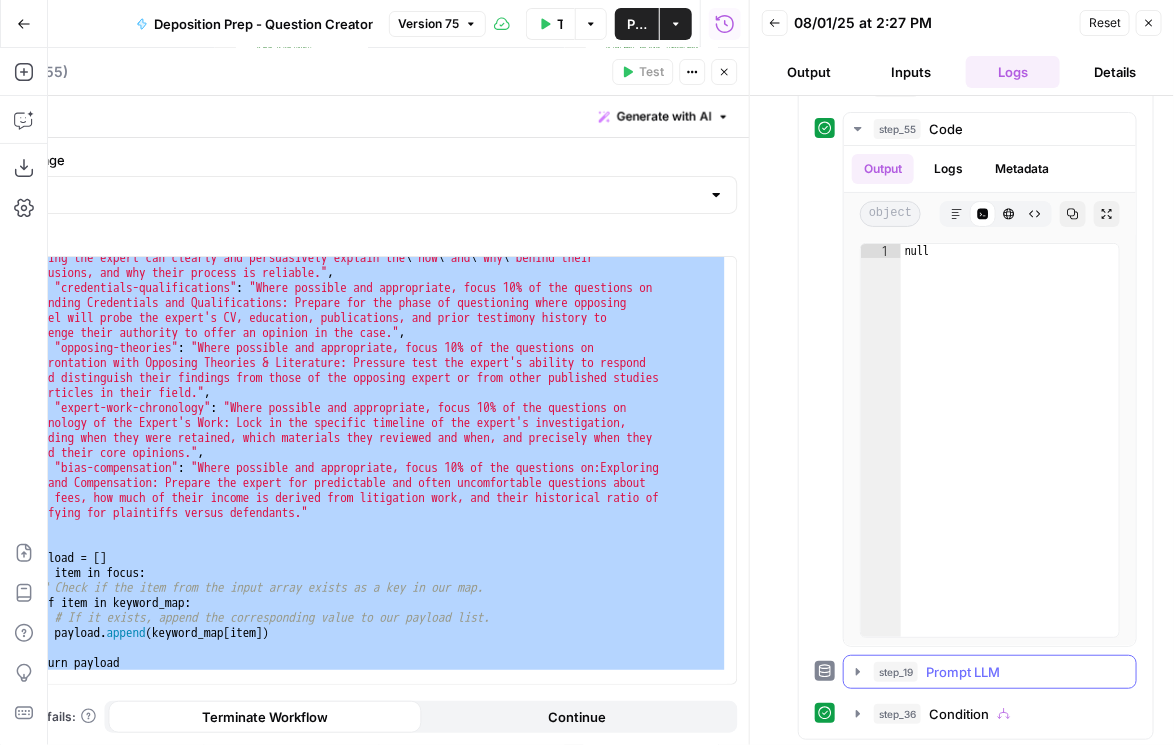 click 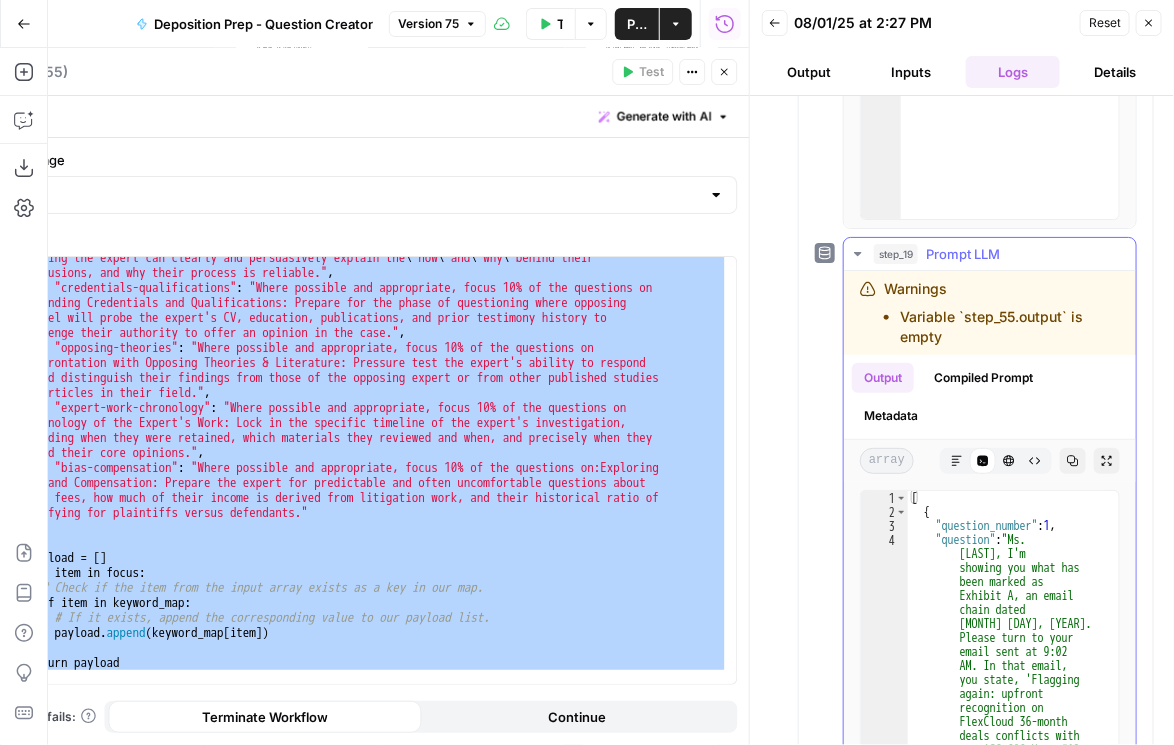 scroll, scrollTop: 1177, scrollLeft: 0, axis: vertical 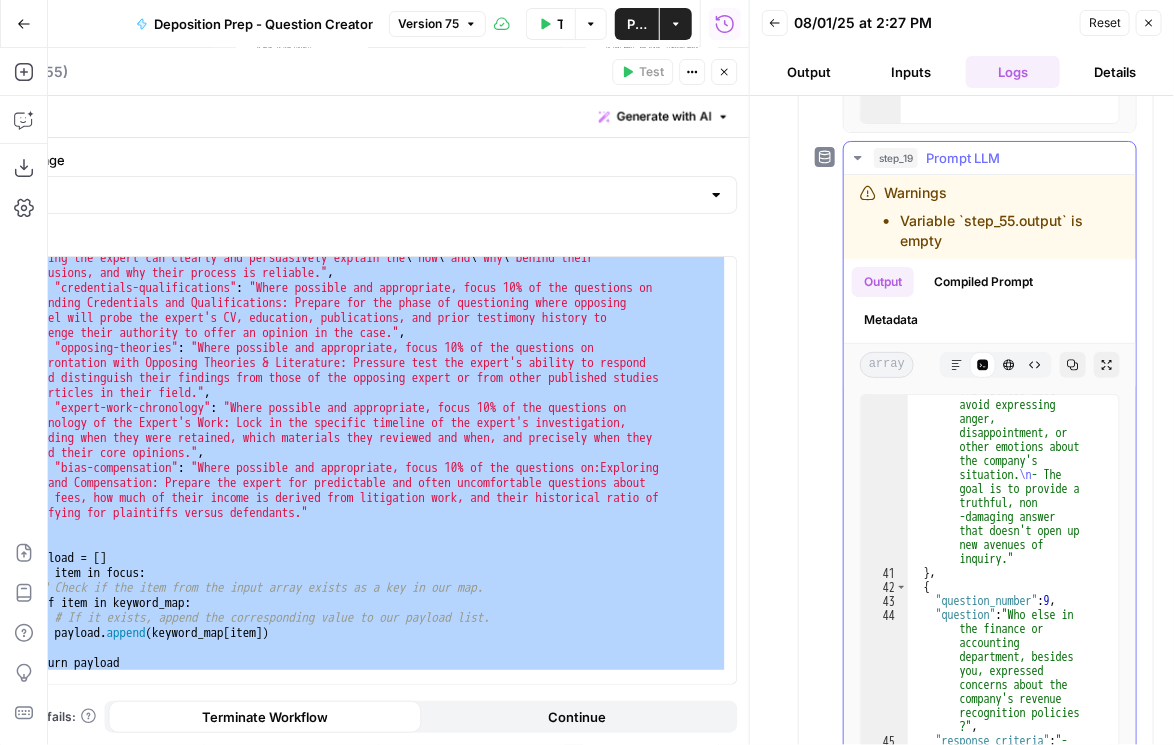 click on "Compiled Prompt" at bounding box center [983, 282] 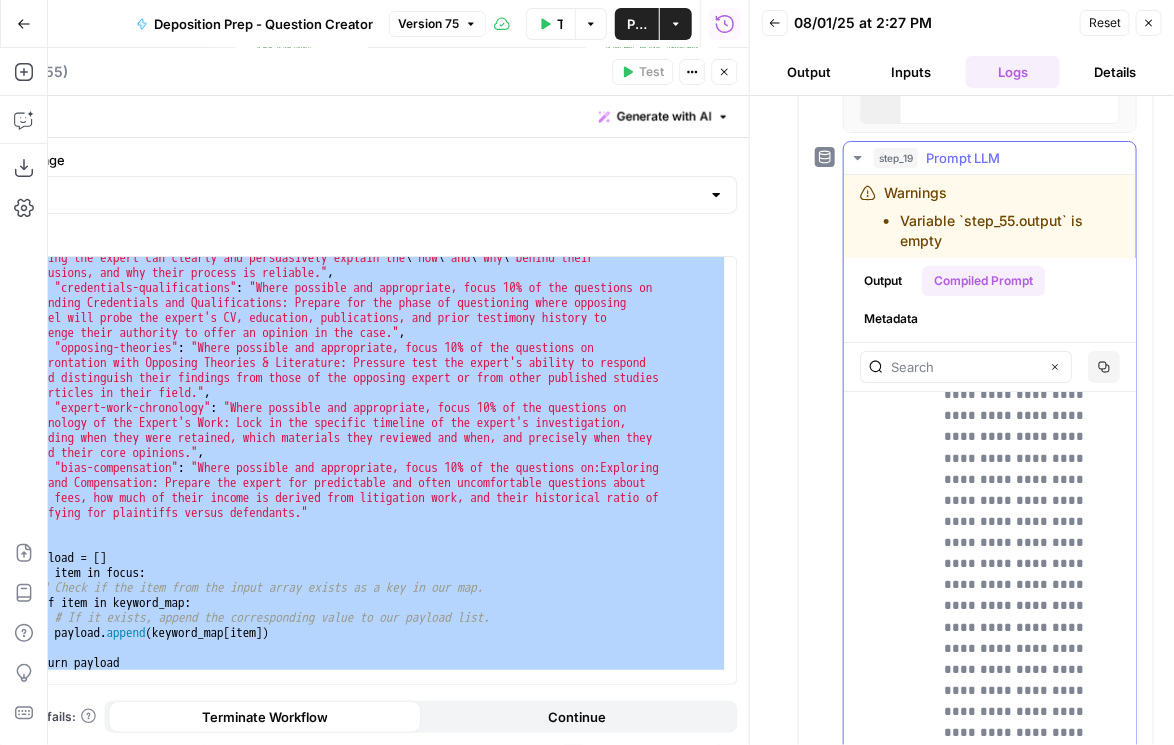 scroll, scrollTop: 9868, scrollLeft: 0, axis: vertical 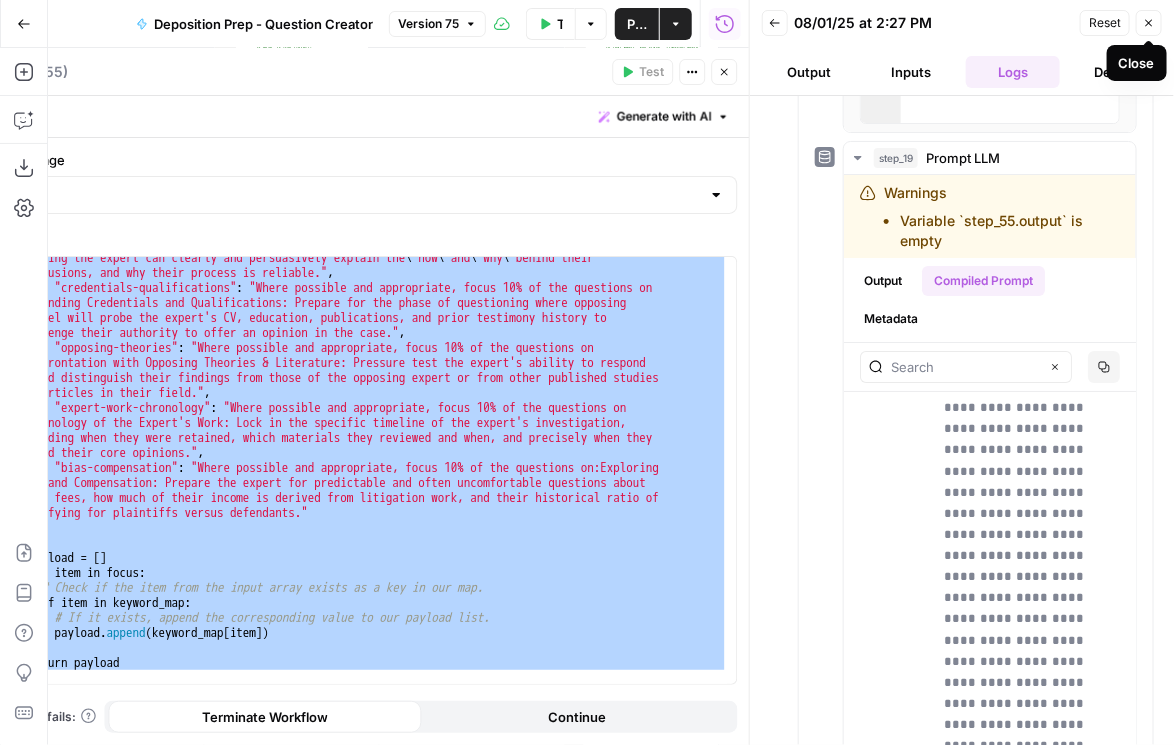 click on "Close" at bounding box center [1149, 23] 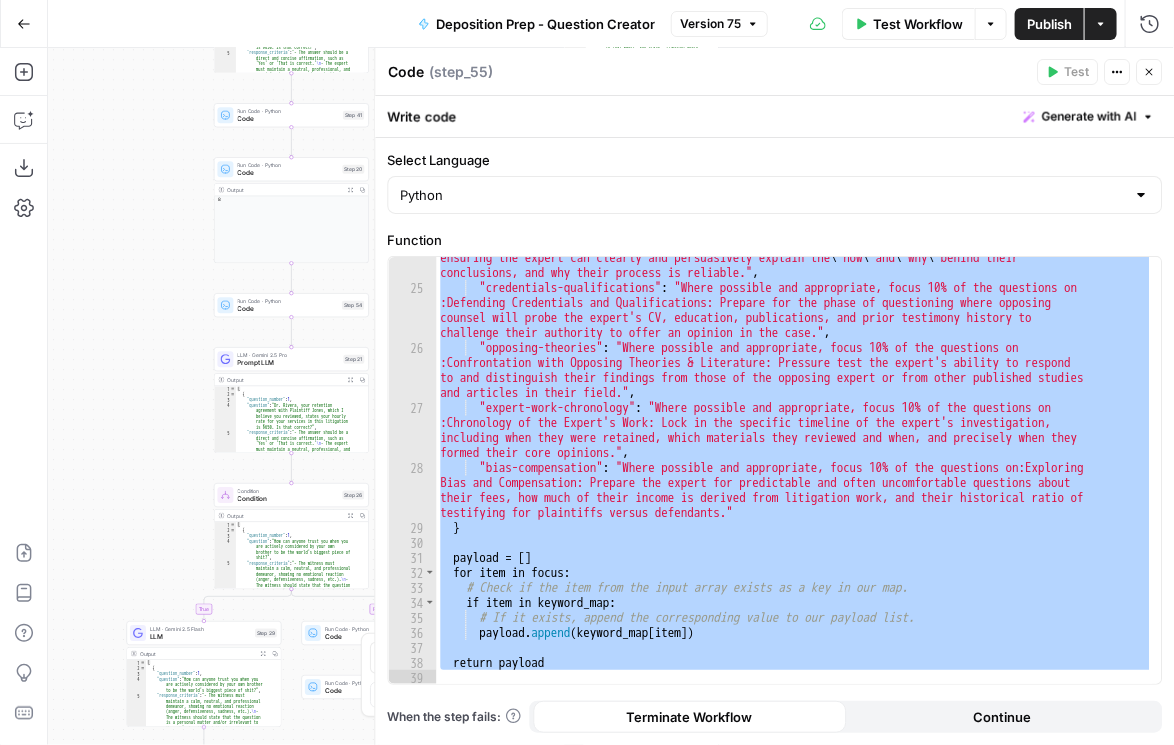 click on ""methodology-opinion" :   "Where possible and appropriate, focus 10% of the questions on :Justifying Methodology and Basis of Opinion: The core of an expert's testimony; this focuses on  ensuring the expert can clearly and persuasively explain the  \" how \"  and  \" why \"  behind their  conclusions, and why their process is reliable." ,         "credentials-qualifications" :   "Where possible and appropriate, focus 10% of the questions on :Defending Credentials and Qualifications: Prepare for the phase of questioning where opposing  counsel will probe the expert's CV, education, publications, and prior testimony history to  challenge their authority to offer an opinion in the case." ,         "opposing-theories" :   "Where possible and appropriate, focus 10% of the questions on :Confrontation with Opposing Theories & Literature: Pressure test the expert's ability to respond  to and distinguish their findings from those of the opposing expert or from other published studies  ,         :   ,         :" at bounding box center (794, 470) 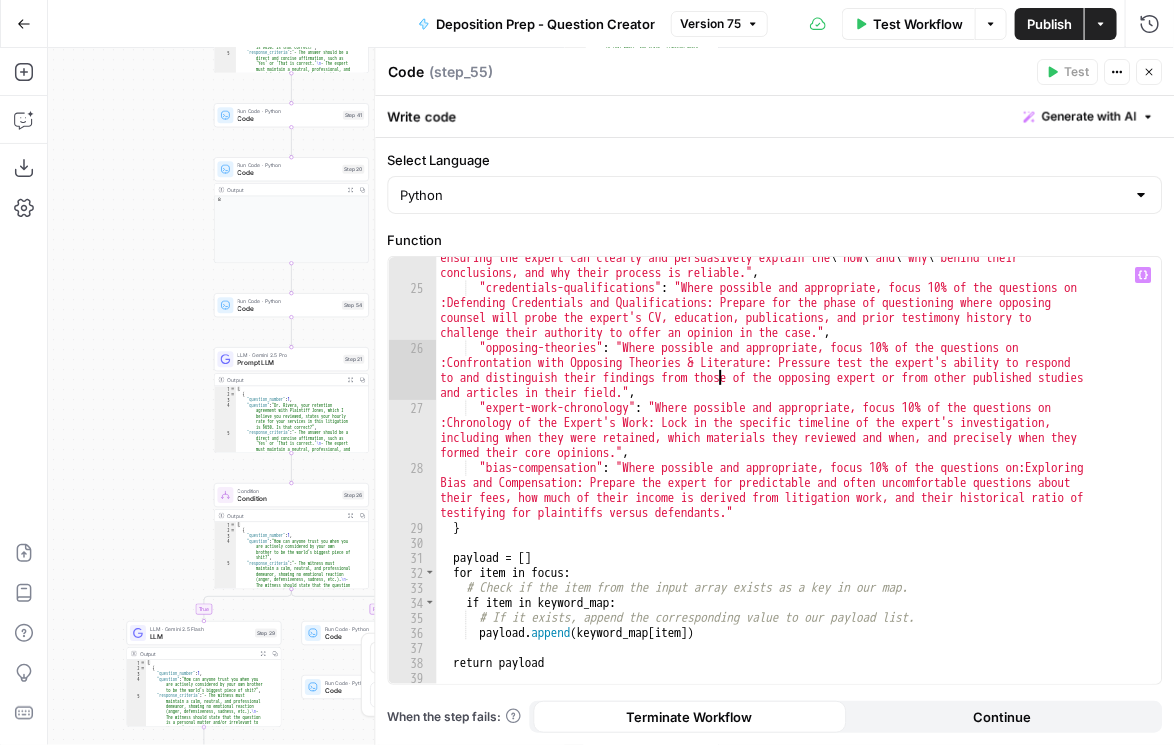 click on "Python" at bounding box center [774, 195] 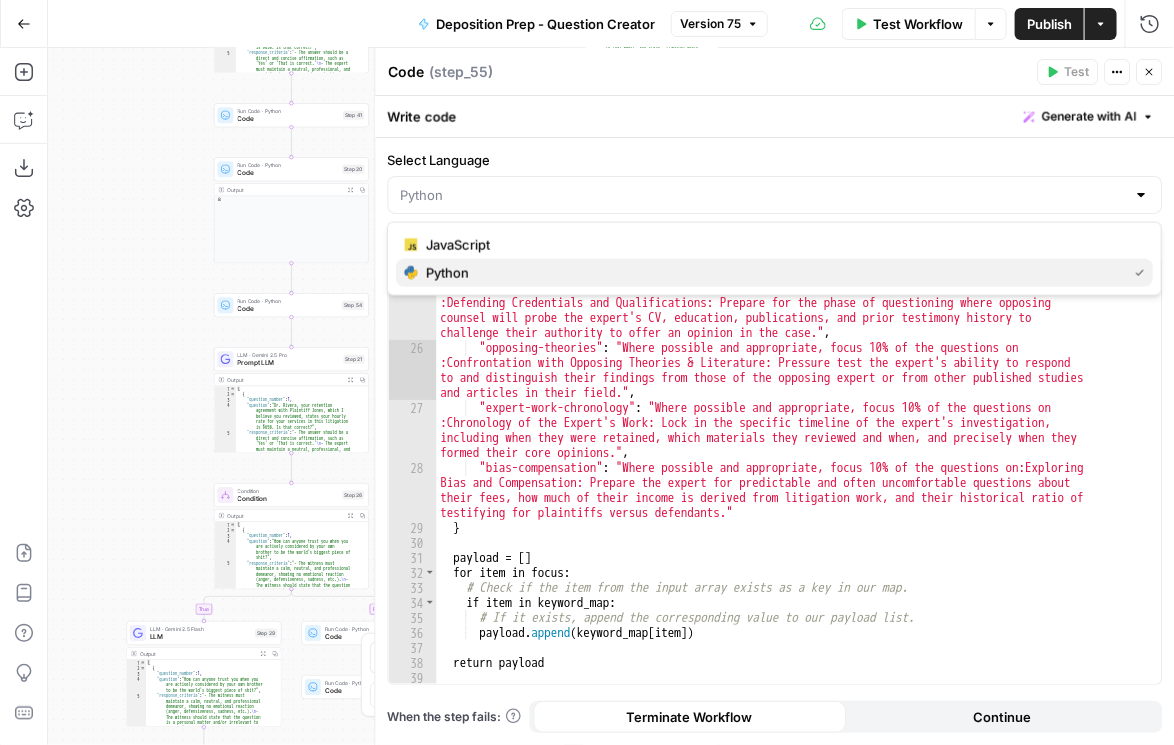 click on "Python" at bounding box center [772, 273] 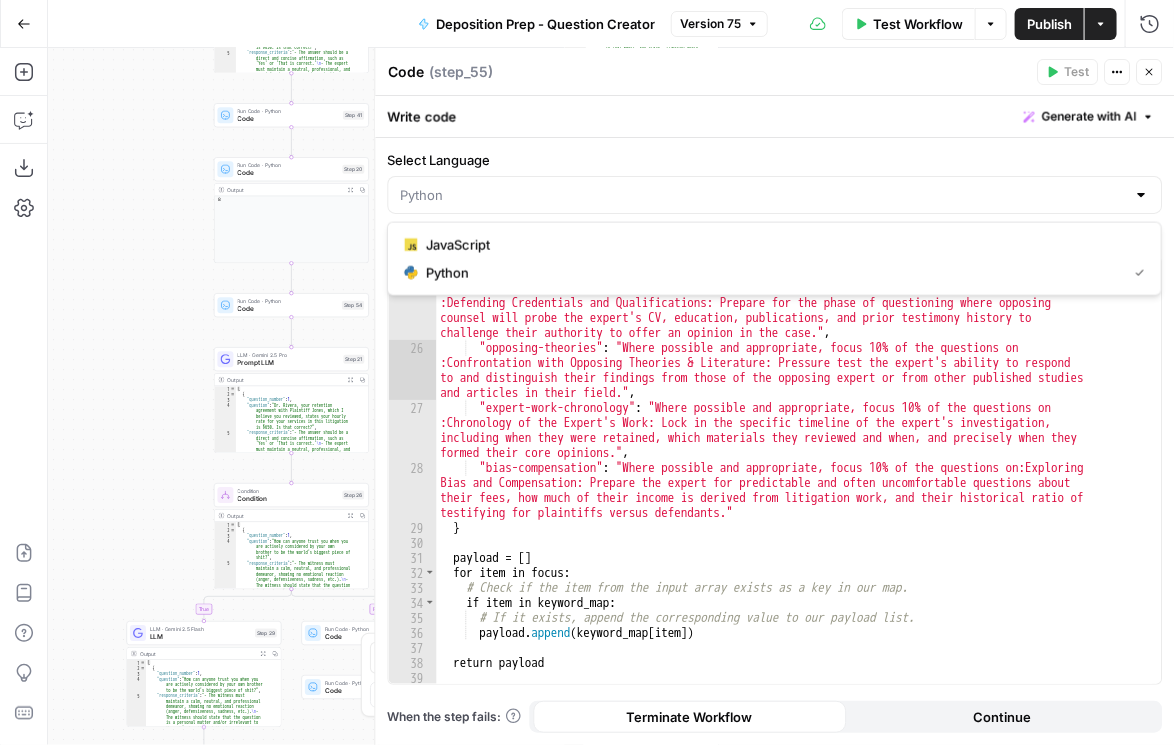 type on "Python" 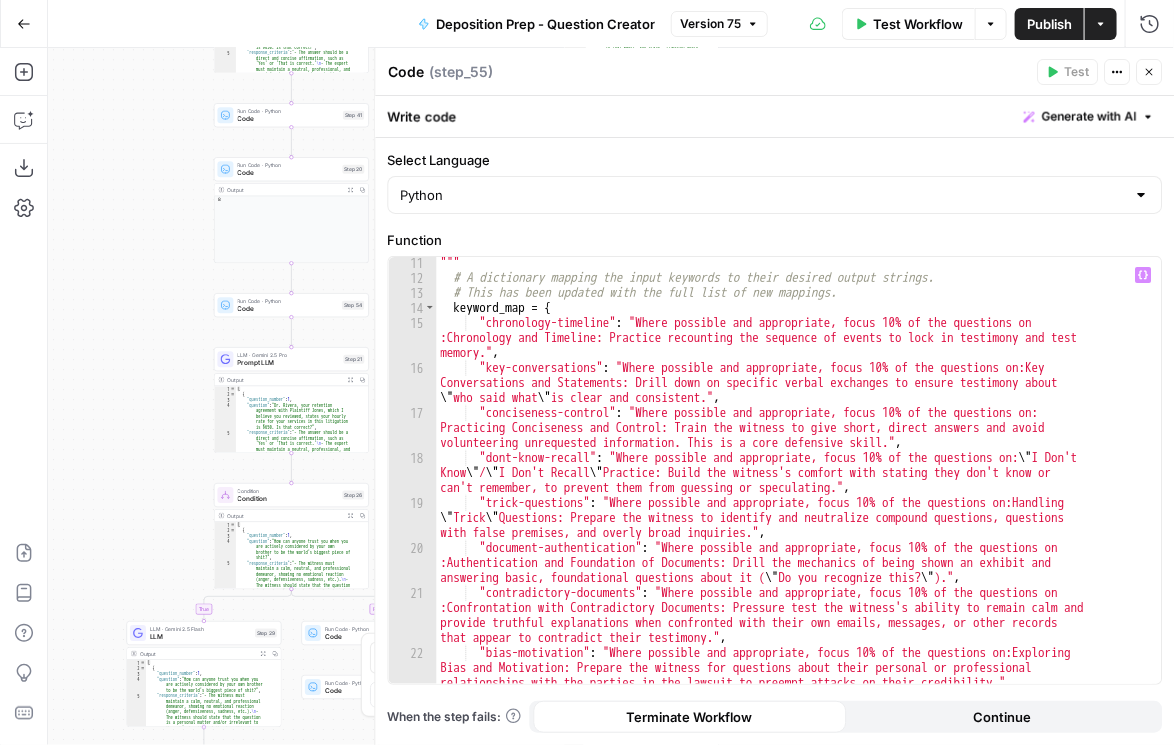 scroll, scrollTop: 0, scrollLeft: 0, axis: both 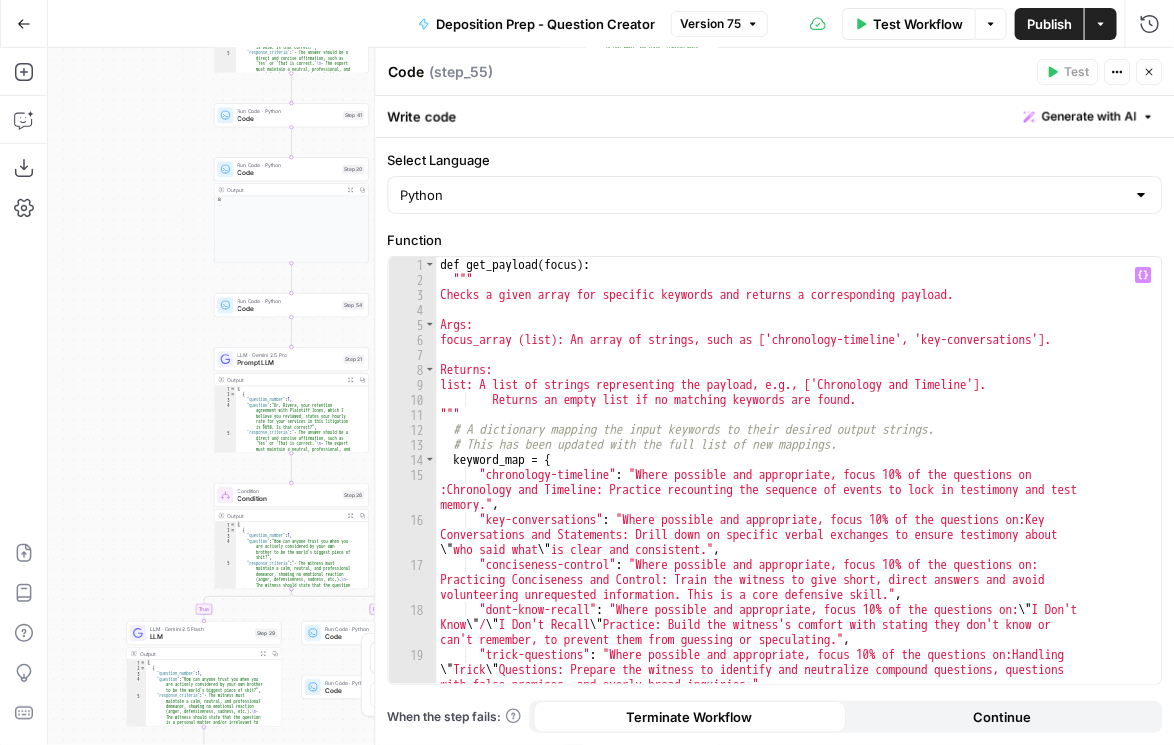 click on "def   get_payload ( focus ) :    """   Checks a given array for specific keywords and returns a corresponding payload.   Args:     focus_array (list): An array of strings, such as ['chronology-timeline', 'key-conversations'].   Returns:     list: A list of strings representing the payload, e.g., ['Chronology and Timeline'].             Returns an empty list if no matching keywords are found.   """    # A dictionary mapping the input keywords to their desired output strings.    # This has been updated with the full list of new mappings.    keyword_map   =   {         "chronology-timeline" :   "Where possible and appropriate, focus 10% of the questions on :Chronology and Timeline: Practice recounting the sequence of events to lock in testimony and test  memory." ,         "key-conversations" :   "Where possible and appropriate, focus 10% of the questions on:Key  Conversations and Statements: Drill down on specific verbal exchanges to ensure testimony about  \" who said what \"  is clear and consistent." ," at bounding box center [794, 501] 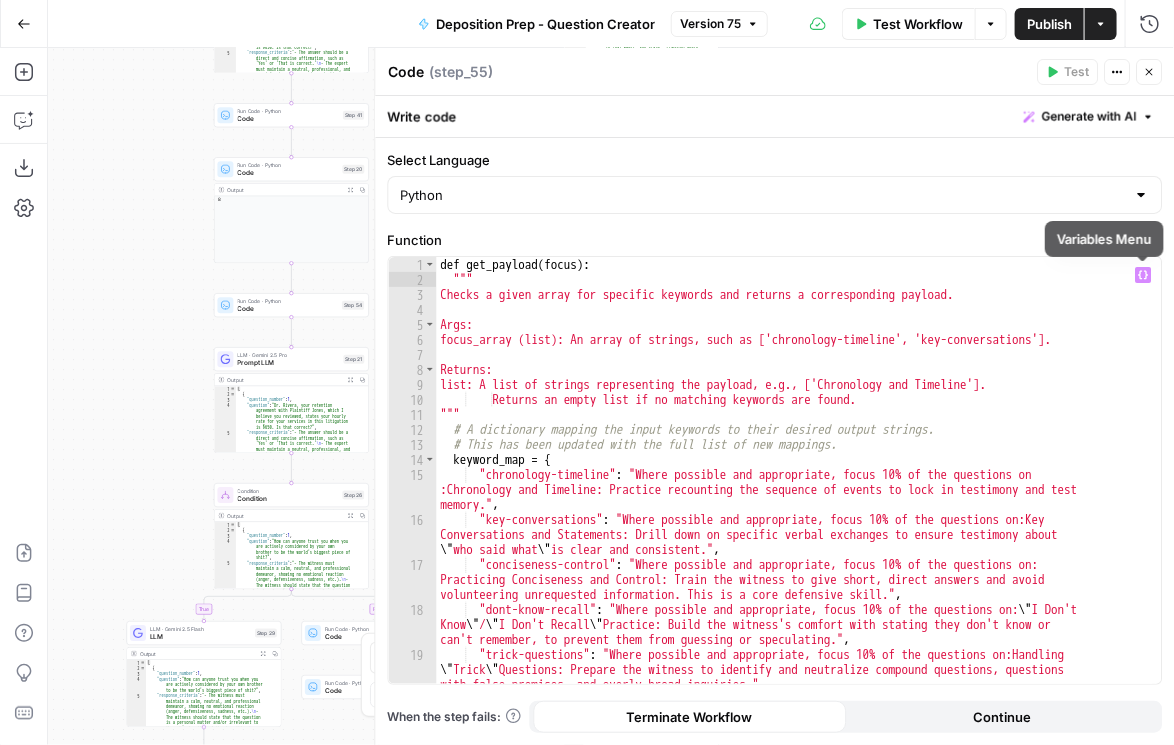 click 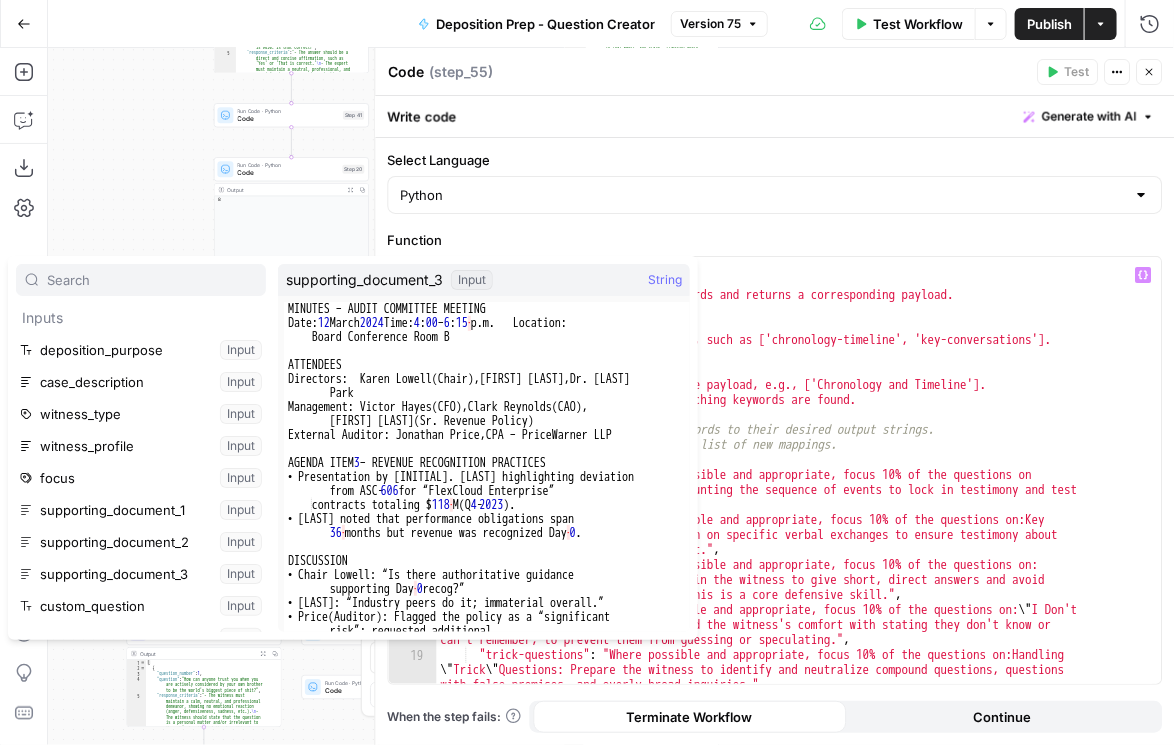 click on "def   get_payload ( focus ) :    """   Checks a given array for specific keywords and returns a corresponding payload.   Args:     focus_array (list): An array of strings, such as ['chronology-timeline', 'key-conversations'].   Returns:     list: A list of strings representing the payload, e.g., ['Chronology and Timeline'].             Returns an empty list if no matching keywords are found.   """    # A dictionary mapping the input keywords to their desired output strings.    # This has been updated with the full list of new mappings.    keyword_map   =   {         "chronology-timeline" :   "Where possible and appropriate, focus 10% of the questions on :Chronology and Timeline: Practice recounting the sequence of events to lock in testimony and test  memory." ,         "key-conversations" :   "Where possible and appropriate, focus 10% of the questions on:Key  Conversations and Statements: Drill down on specific verbal exchanges to ensure testimony about  \" who said what \"  is clear and consistent." ," at bounding box center (794, 501) 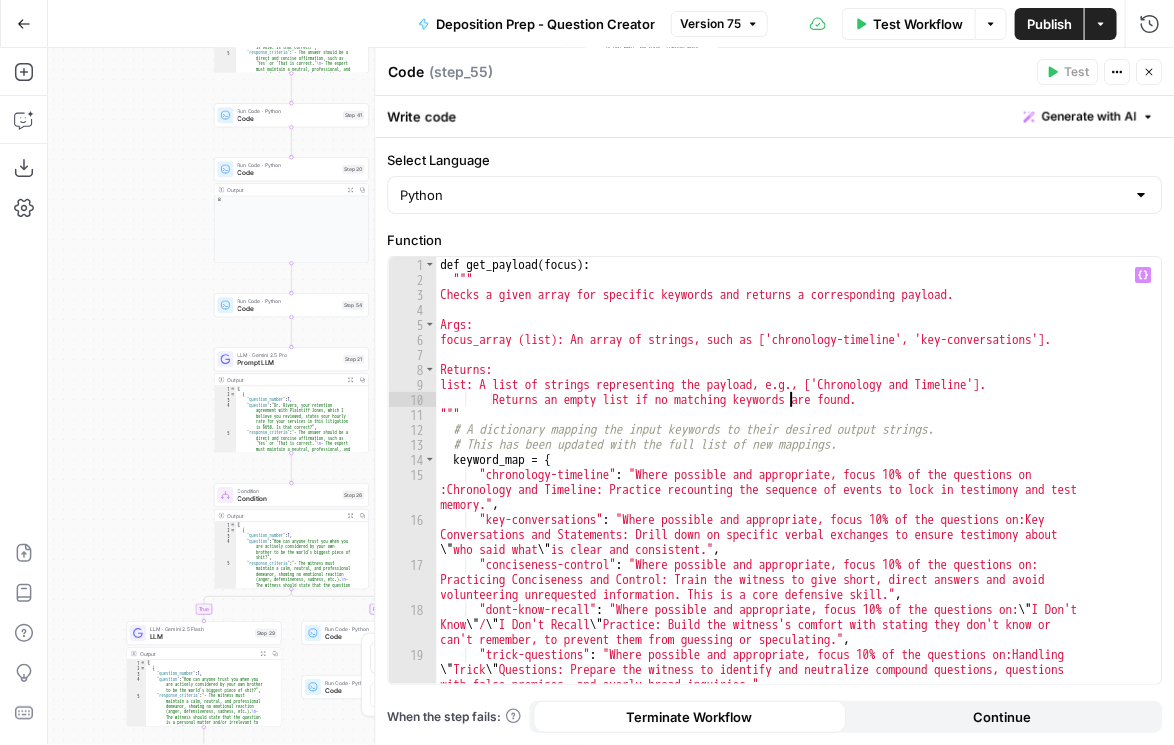 click on "def   get_payload ( focus ) :    """   Checks a given array for specific keywords and returns a corresponding payload.   Args:     focus_array (list): An array of strings, such as ['chronology-timeline', 'key-conversations'].   Returns:     list: A list of strings representing the payload, e.g., ['Chronology and Timeline'].             Returns an empty list if no matching keywords are found.   """    # A dictionary mapping the input keywords to their desired output strings.    # This has been updated with the full list of new mappings.    keyword_map   =   {         "chronology-timeline" :   "Where possible and appropriate, focus 10% of the questions on :Chronology and Timeline: Practice recounting the sequence of events to lock in testimony and test  memory." ,         "key-conversations" :   "Where possible and appropriate, focus 10% of the questions on:Key  Conversations and Statements: Drill down on specific verbal exchanges to ensure testimony about  \" who said what \"  is clear and consistent." ," at bounding box center [794, 501] 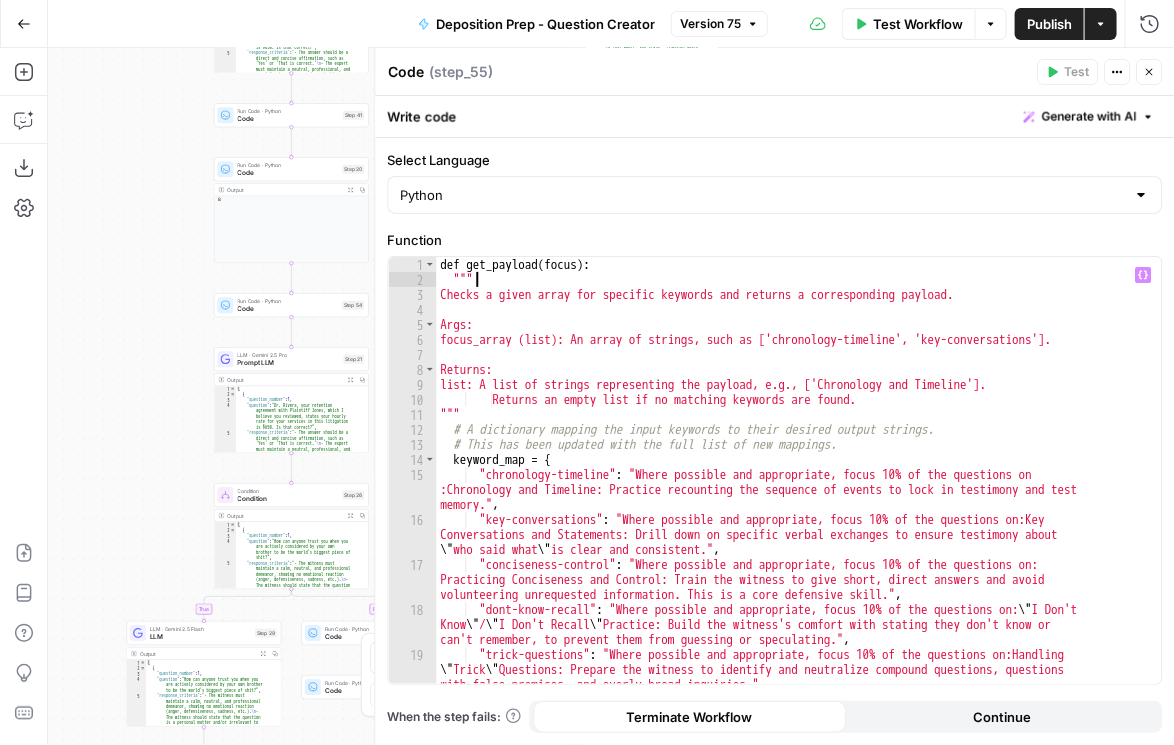 click on "def   get_payload ( focus ) :    """   Checks a given array for specific keywords and returns a corresponding payload.   Args:     focus_array (list): An array of strings, such as ['chronology-timeline', 'key-conversations'].   Returns:     list: A list of strings representing the payload, e.g., ['Chronology and Timeline'].             Returns an empty list if no matching keywords are found.   """    # A dictionary mapping the input keywords to their desired output strings.    # This has been updated with the full list of new mappings.    keyword_map   =   {         "chronology-timeline" :   "Where possible and appropriate, focus 10% of the questions on :Chronology and Timeline: Practice recounting the sequence of events to lock in testimony and test  memory." ,         "key-conversations" :   "Where possible and appropriate, focus 10% of the questions on:Key  Conversations and Statements: Drill down on specific verbal exchanges to ensure testimony about  \" who said what \"  is clear and consistent." ," at bounding box center [794, 501] 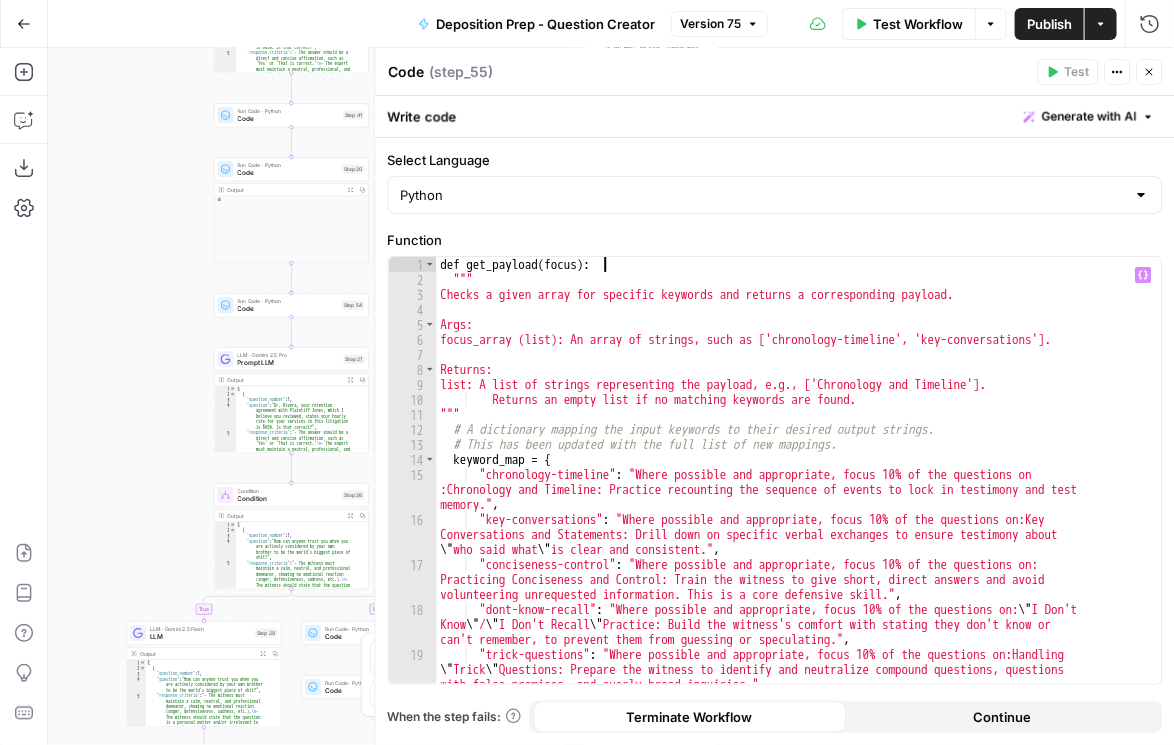 click on "Variables Menu" at bounding box center [1143, 275] 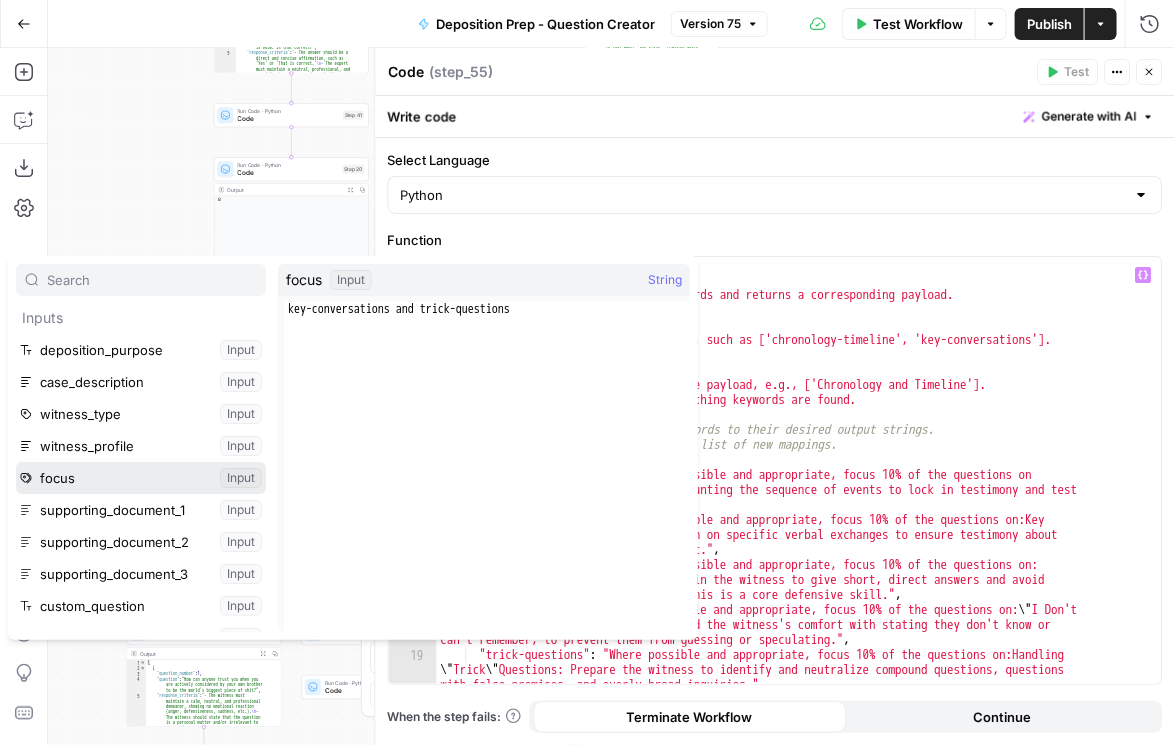 click at bounding box center [141, 478] 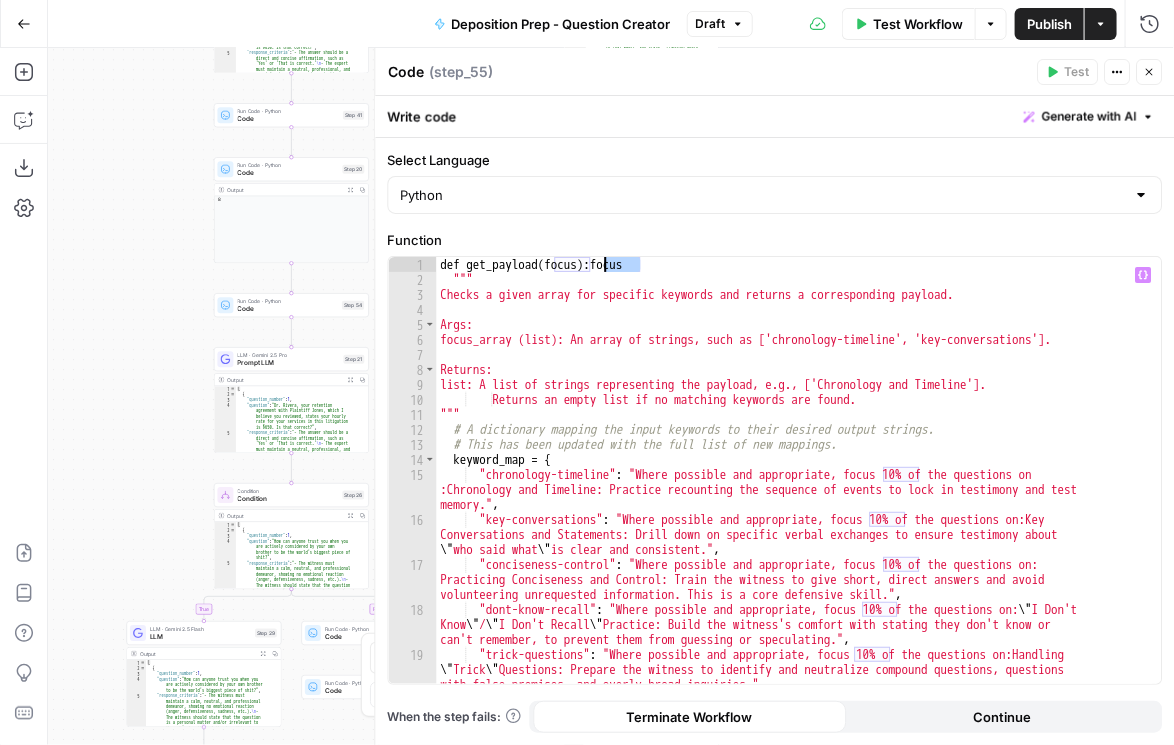 drag, startPoint x: 649, startPoint y: 261, endPoint x: 606, endPoint y: 265, distance: 43.185646 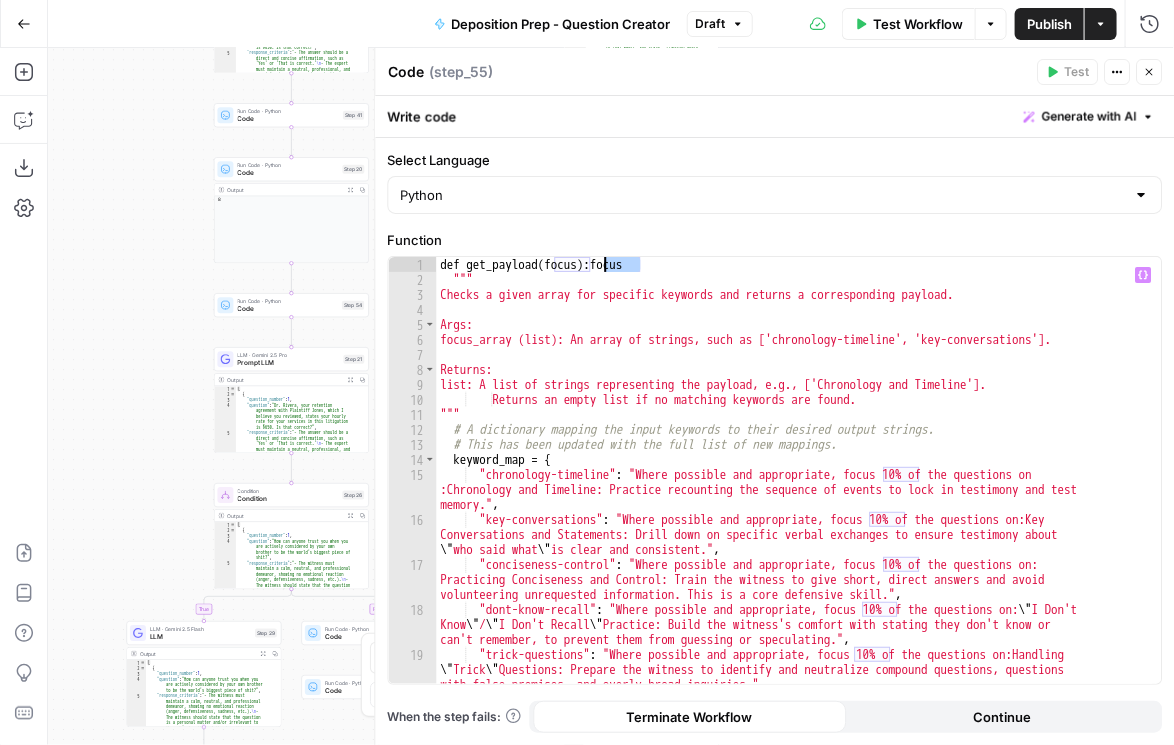 click on "def   get_payload ( focus ) : focus    """   Checks a given array for specific keywords and returns a corresponding payload.   Args:     focus_array (list): An array of strings, such as ['chronology-timeline', 'key-conversations'].   Returns:     list: A list of strings representing the payload, e.g., ['Chronology and Timeline'].             Returns an empty list if no matching keywords are found.   """    # A dictionary mapping the input keywords to their desired output strings.    # This has been updated with the full list of new mappings.    keyword_map   =   {         "chronology-timeline" :   "Where possible and appropriate, focus 10% of the questions on :Chronology and Timeline: Practice recounting the sequence of events to lock in testimony and test  memory." ,         "key-conversations" :   "Where possible and appropriate, focus 10% of the questions on:Key  Conversations and Statements: Drill down on specific verbal exchanges to ensure testimony about  \" who said what \"  is clear and consistent." ," at bounding box center [794, 501] 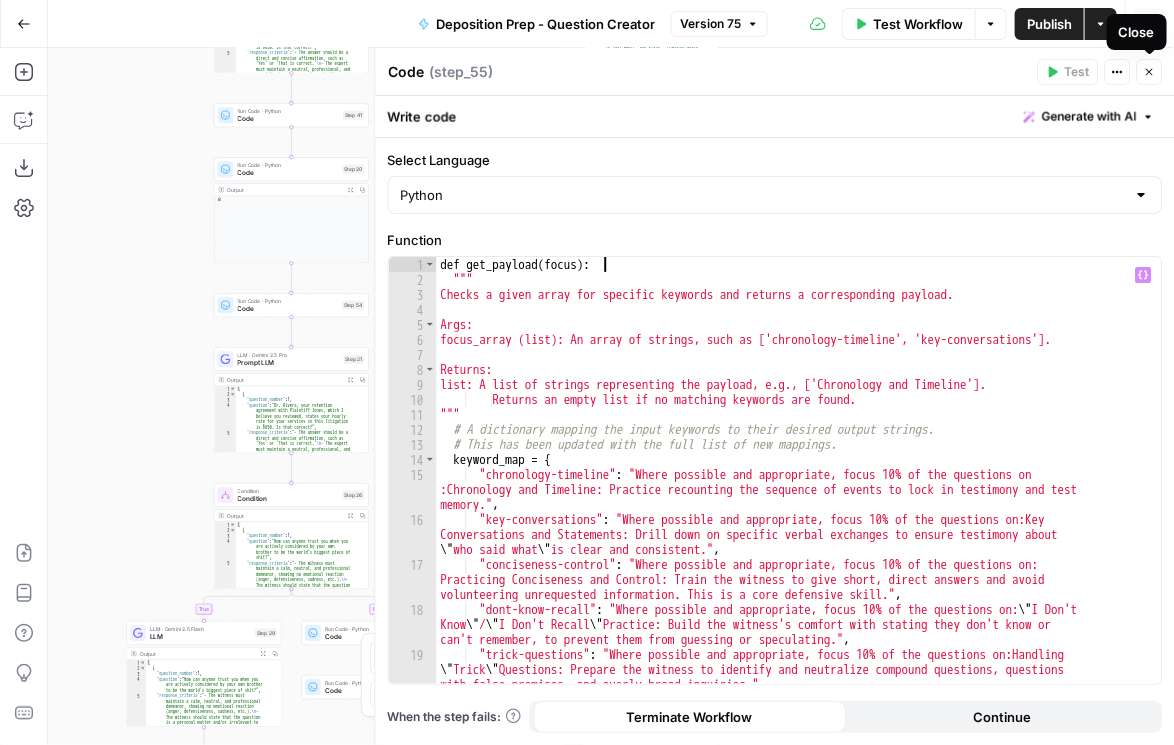 click 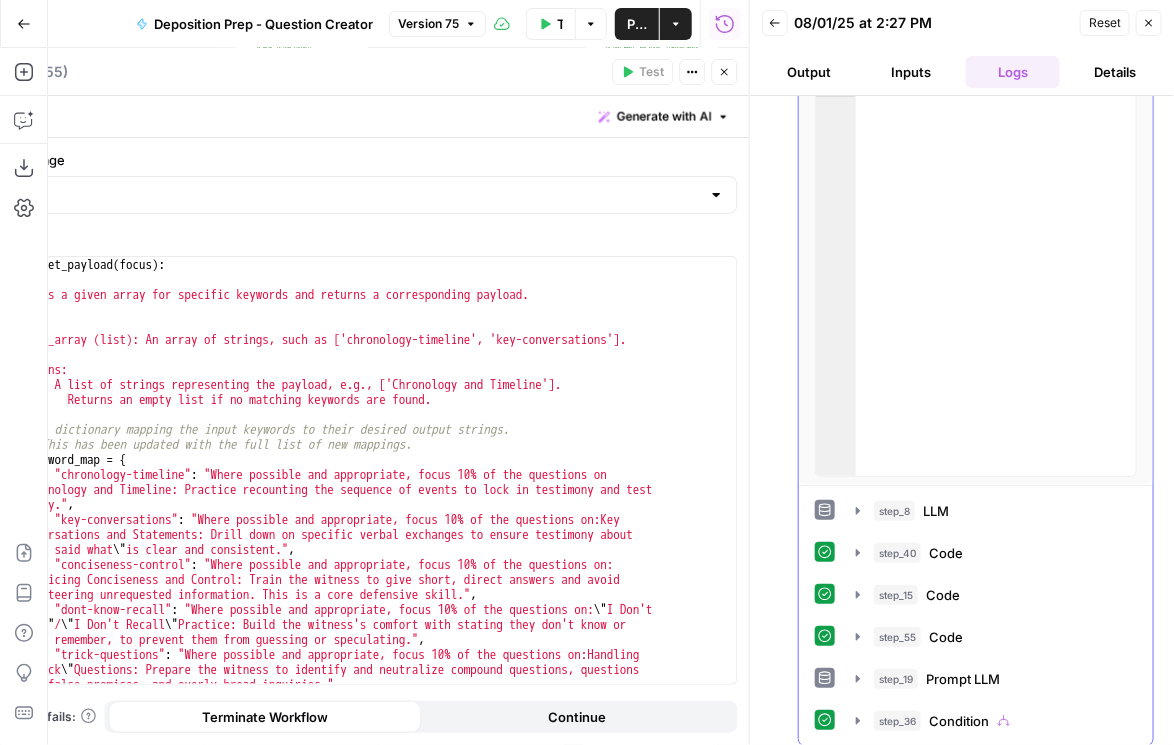 scroll, scrollTop: 162, scrollLeft: 0, axis: vertical 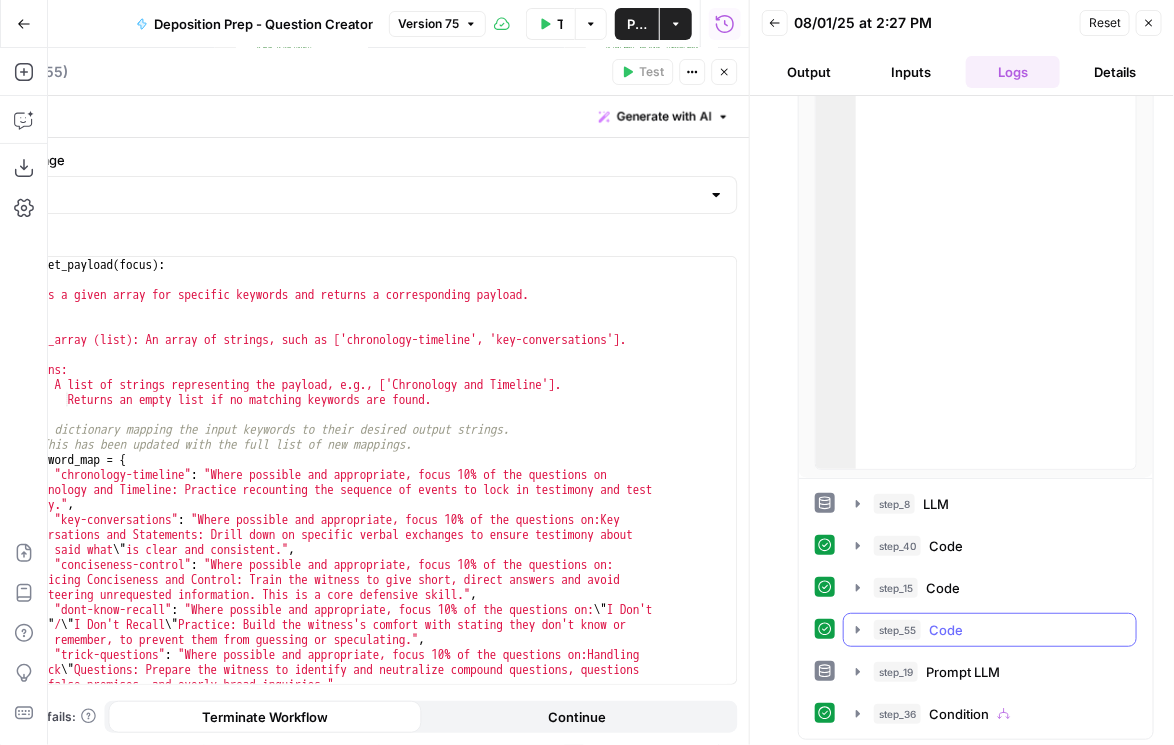 click 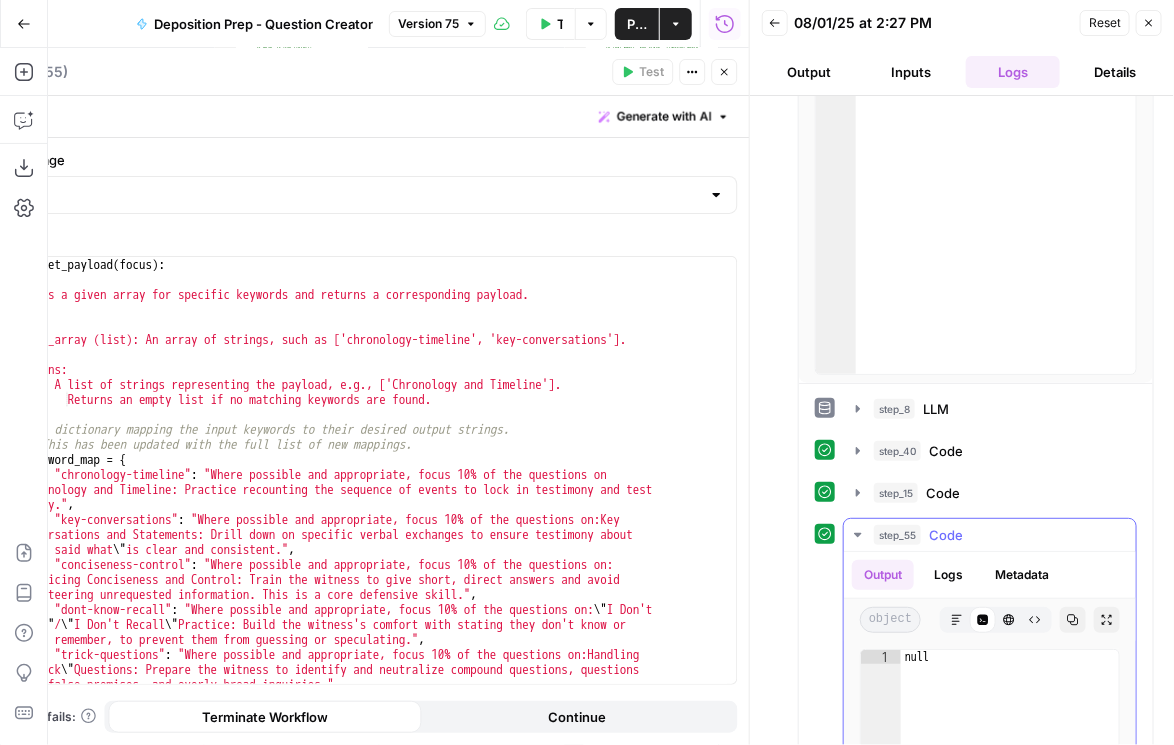 scroll, scrollTop: 333, scrollLeft: 0, axis: vertical 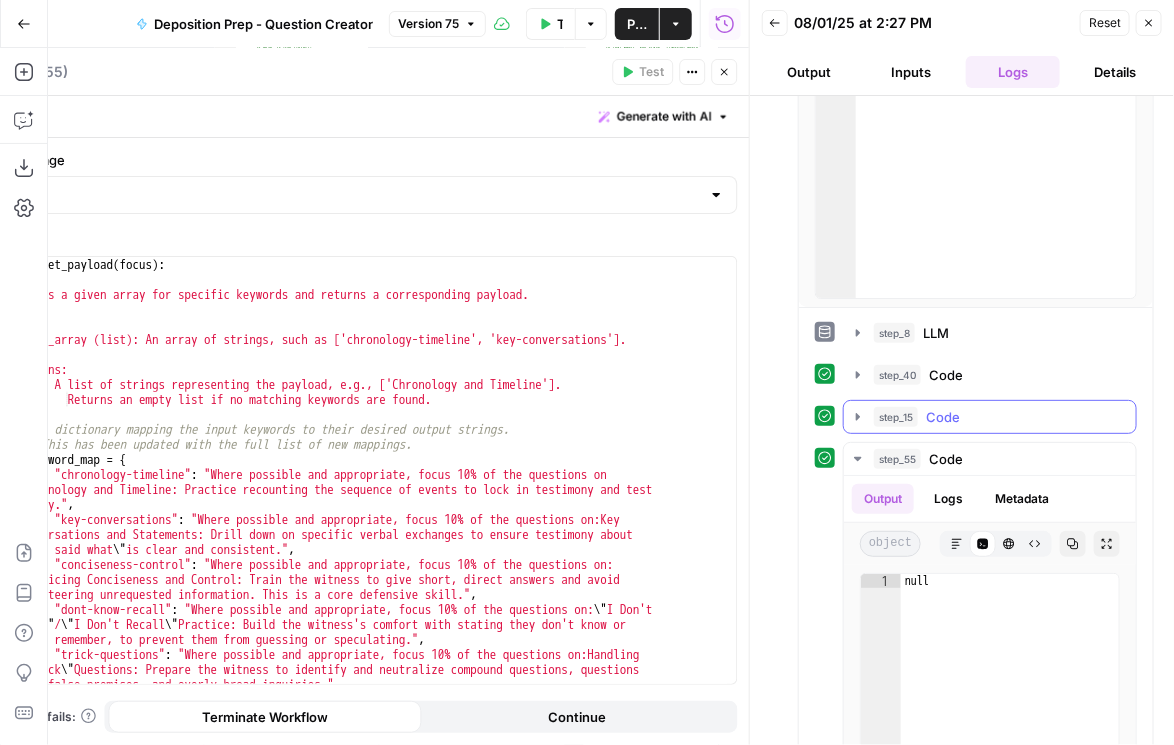 click 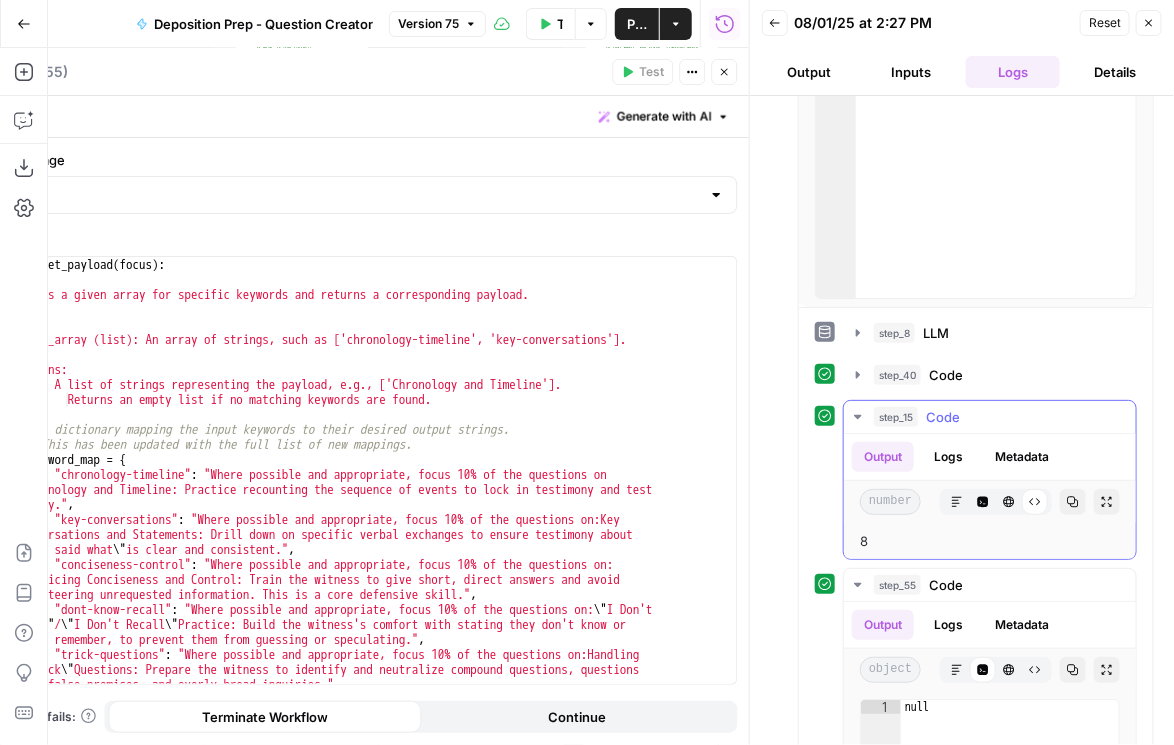 click on "Logs" at bounding box center (948, 457) 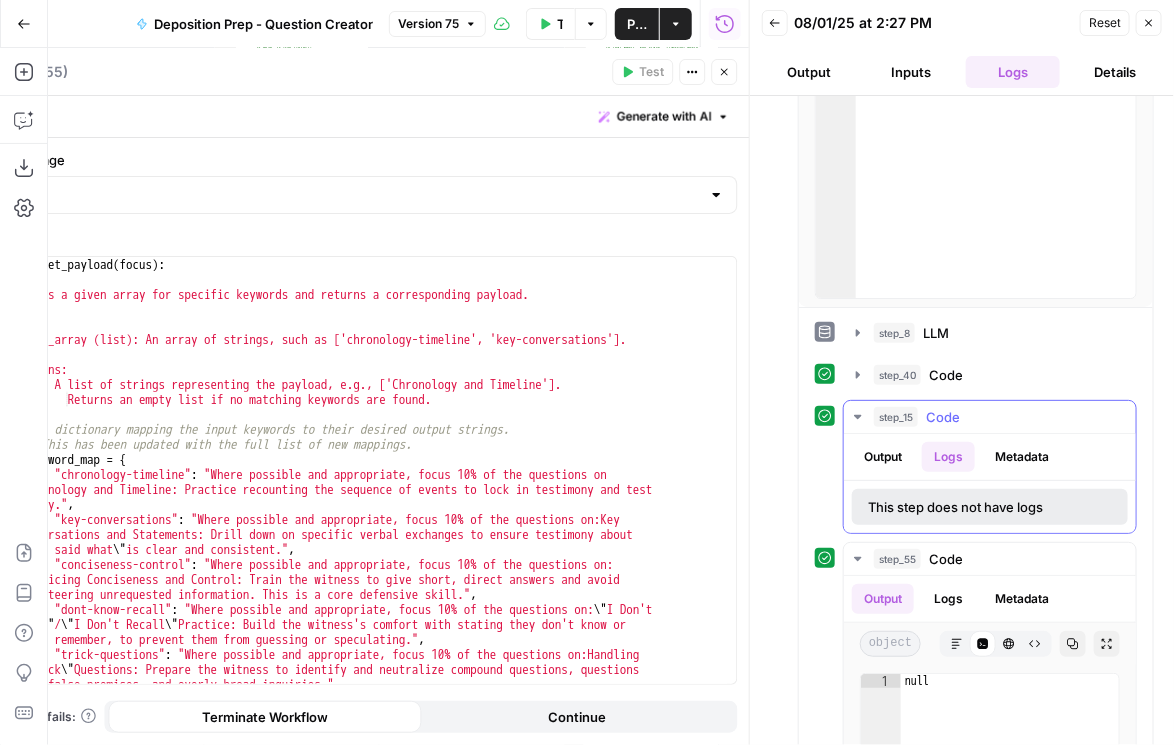 click on "Metadata" at bounding box center (1022, 457) 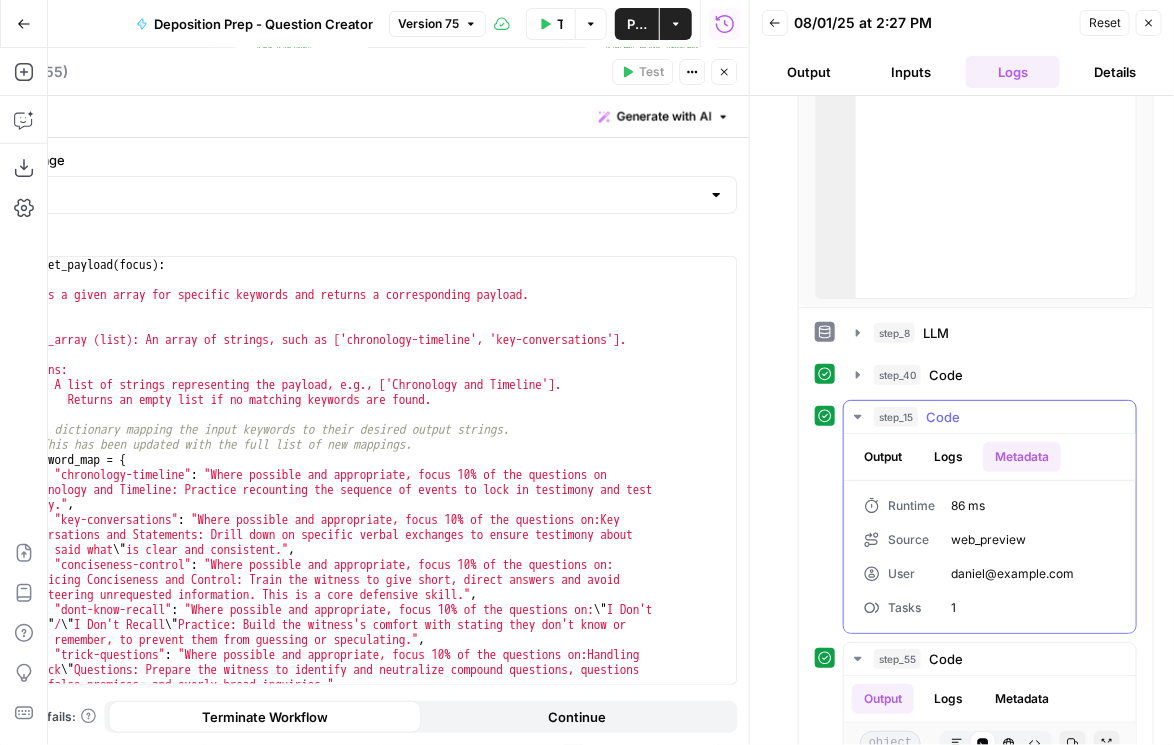 click 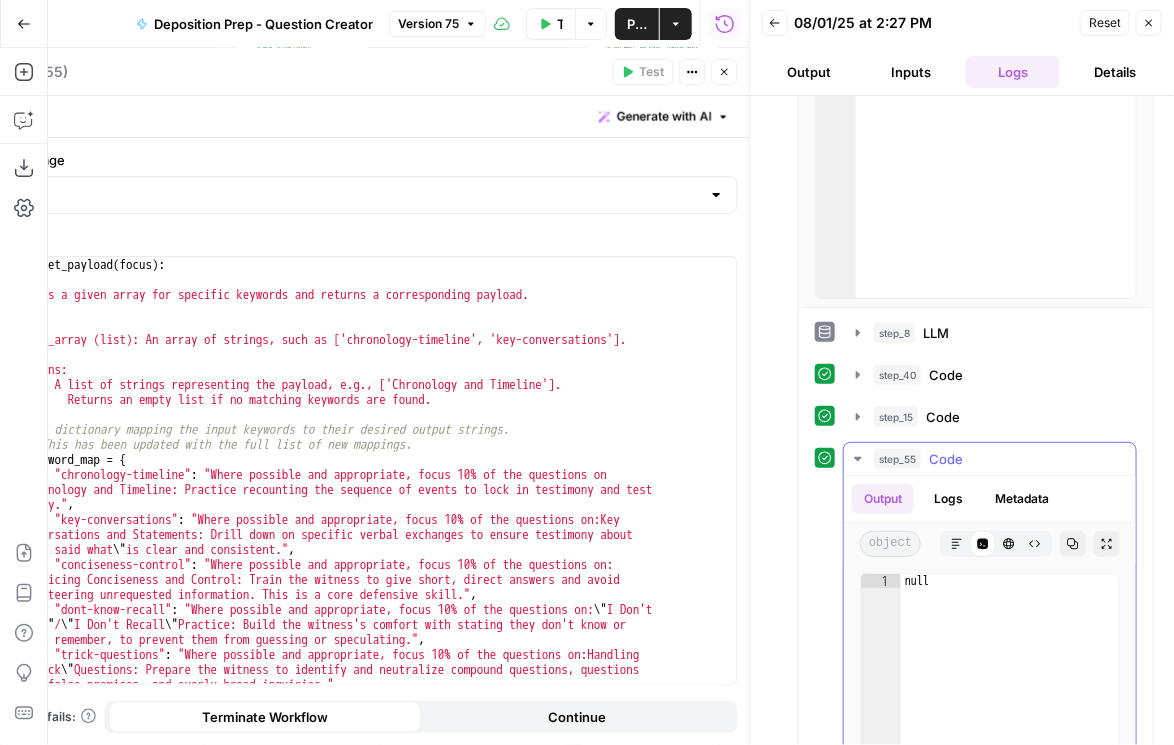 click on "Markdown" 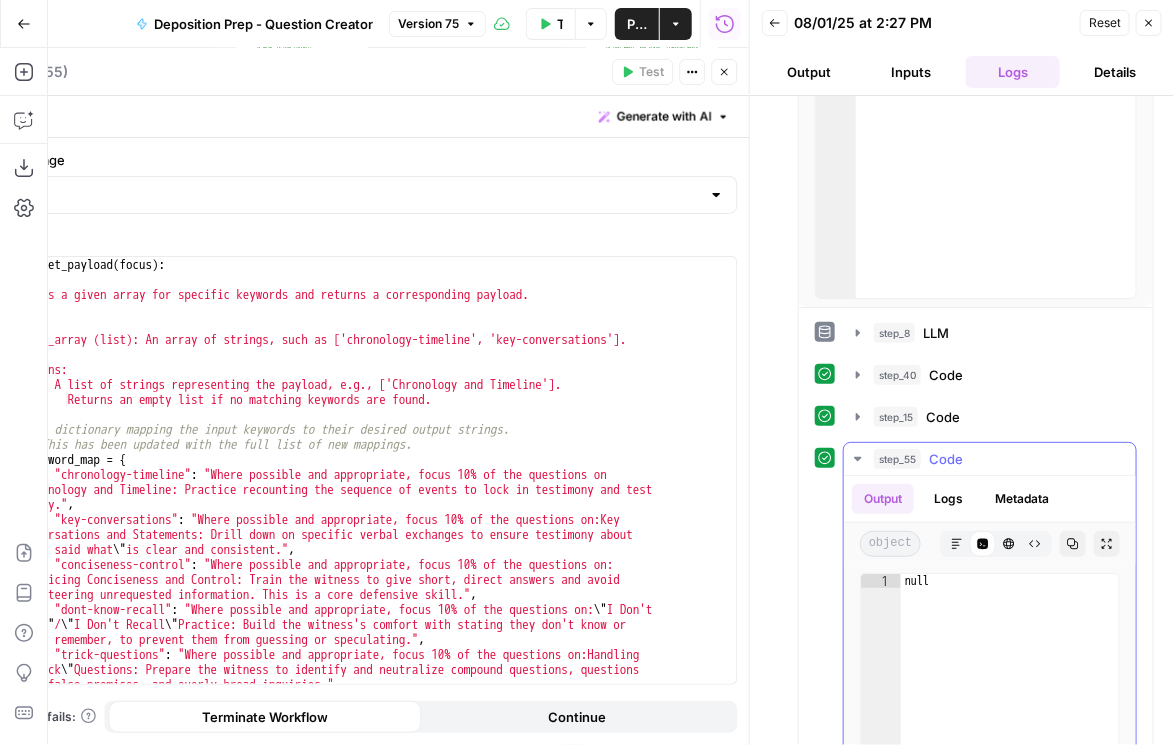 scroll, scrollTop: 309, scrollLeft: 0, axis: vertical 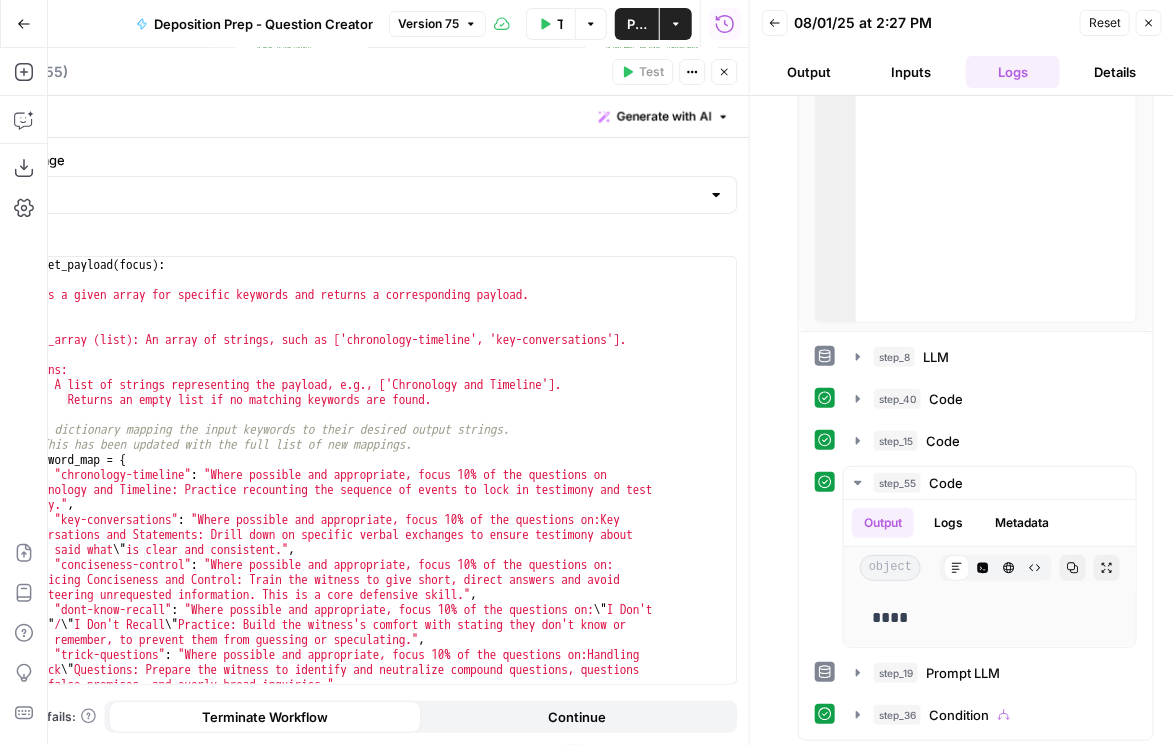 click 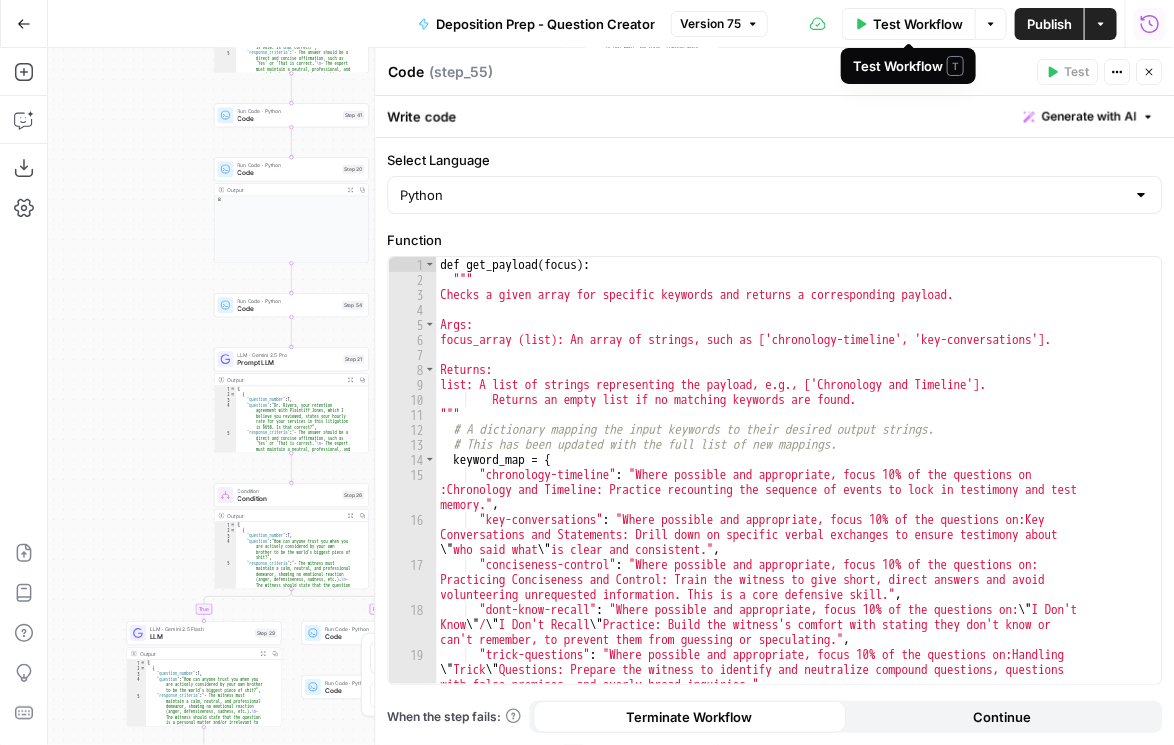 click 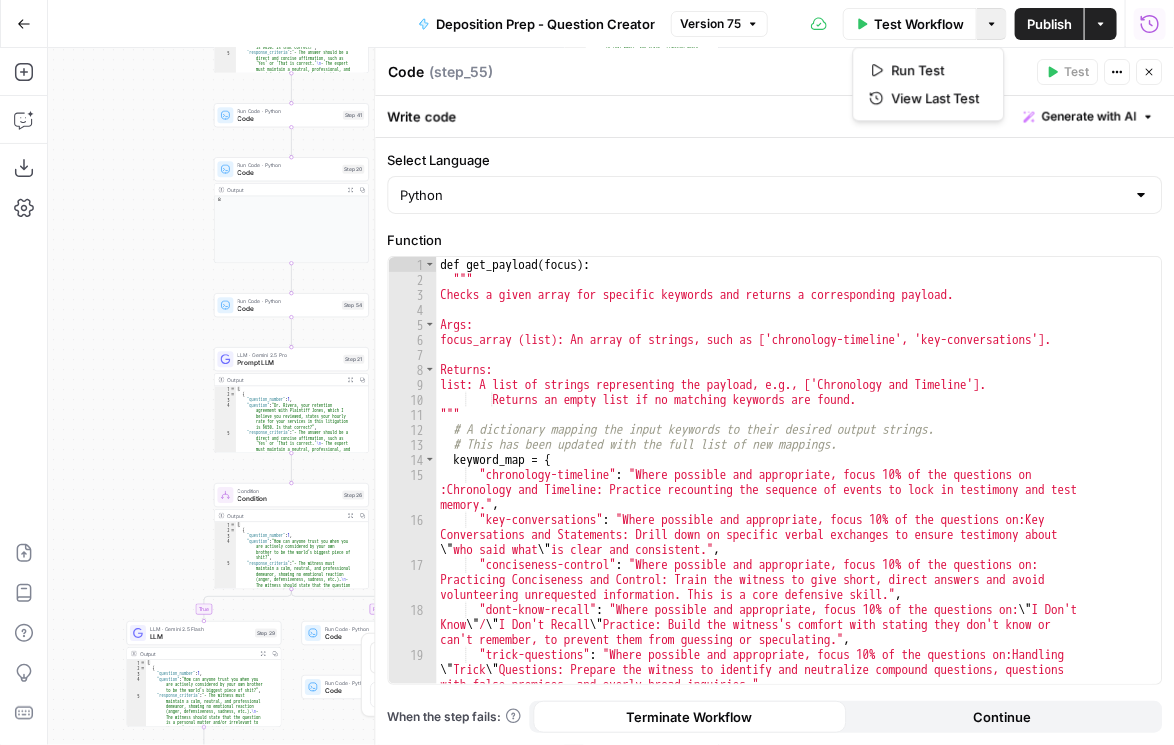 click on "Test Workflow" at bounding box center (919, 24) 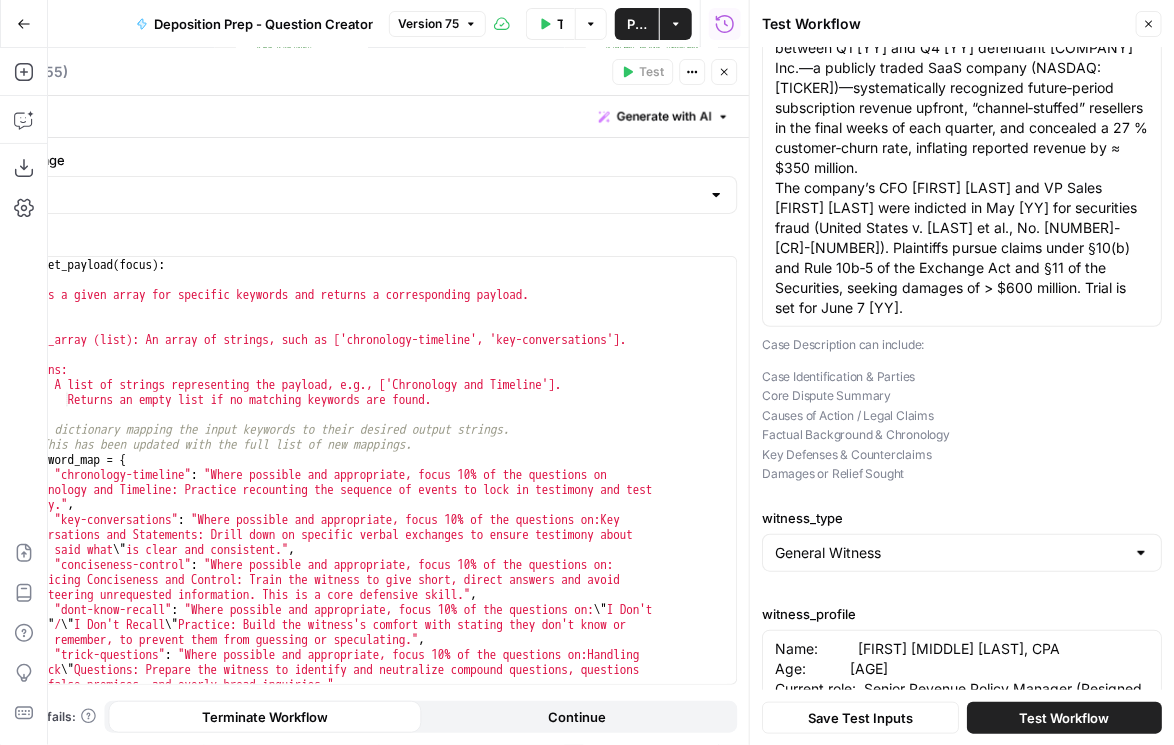 scroll, scrollTop: 400, scrollLeft: 0, axis: vertical 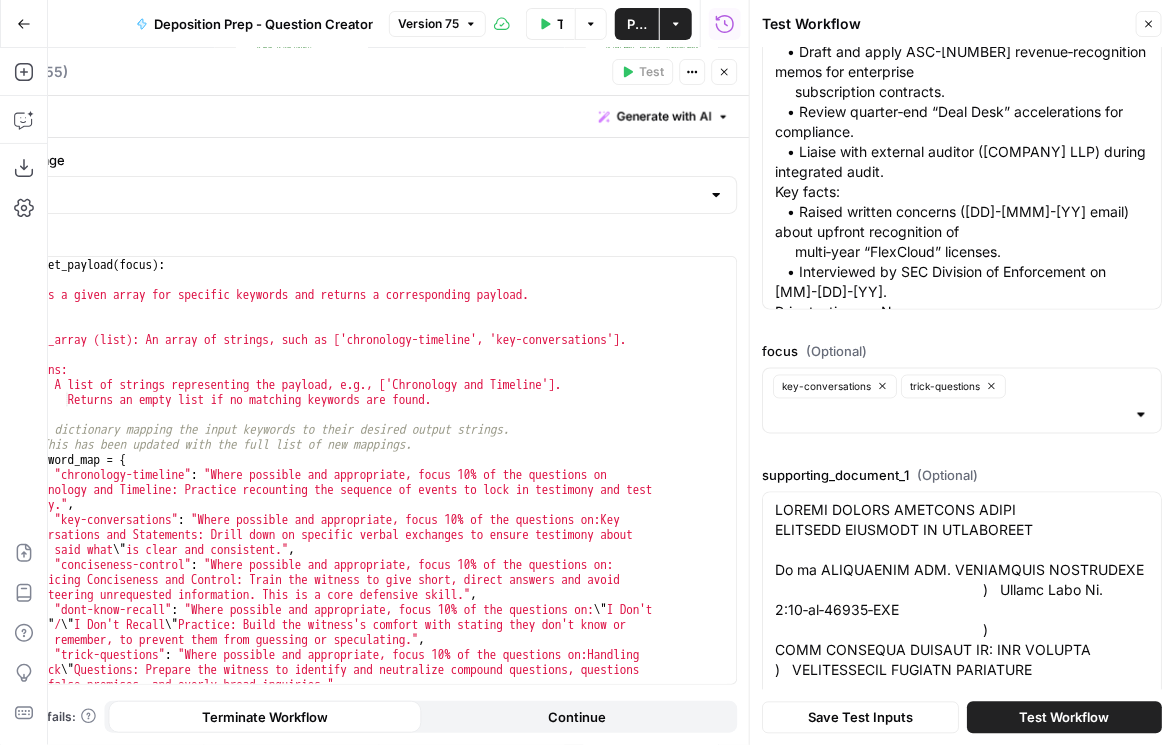 click on "key-conversations trick-questions" at bounding box center (962, 401) 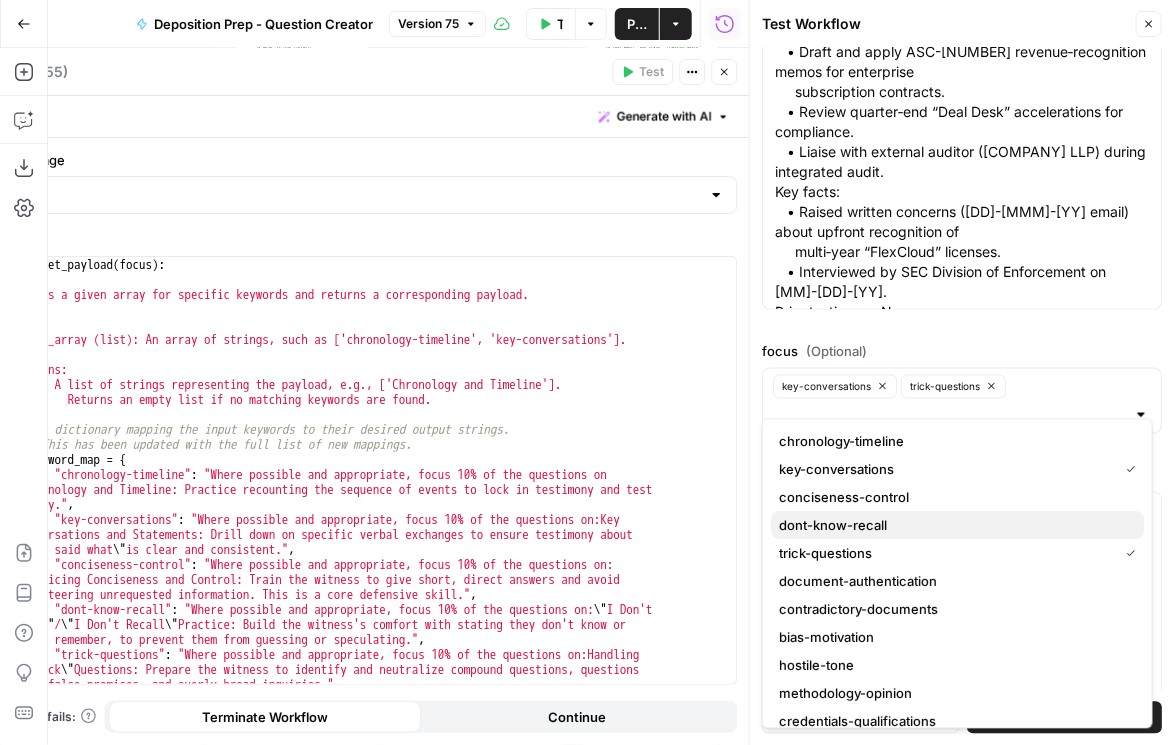 click on "dont-know-recall" at bounding box center (957, 526) 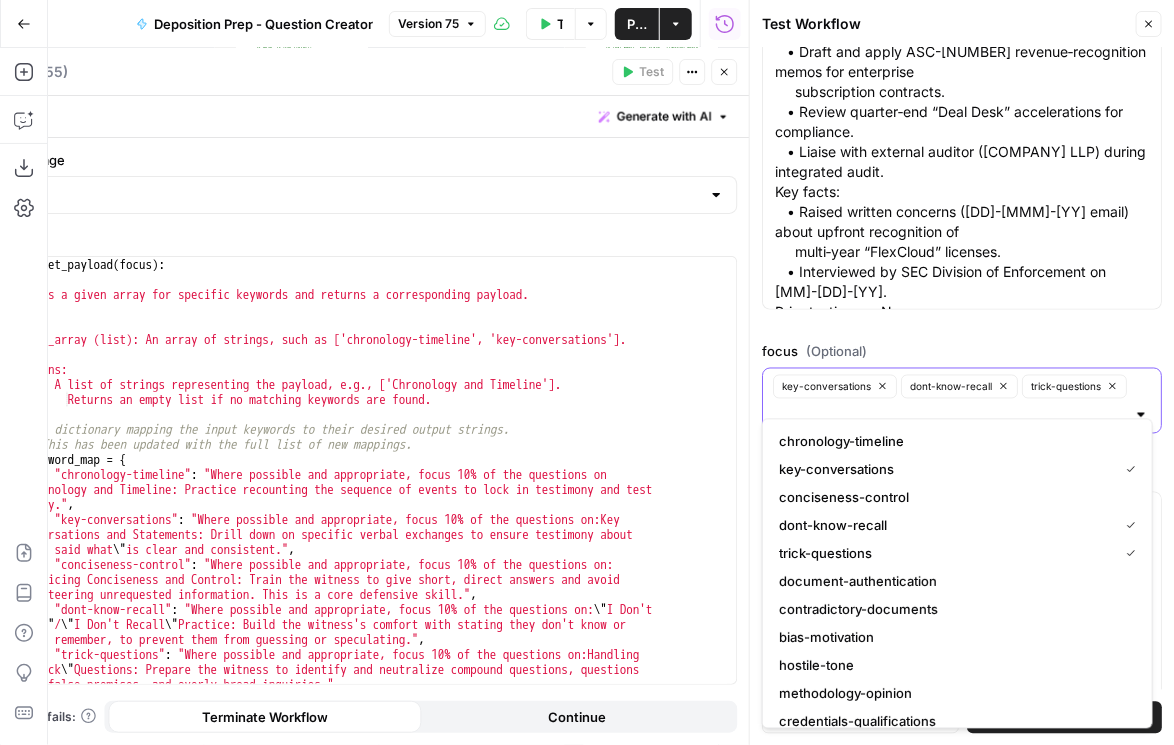 click on "focus   (Optional)" at bounding box center [950, 415] 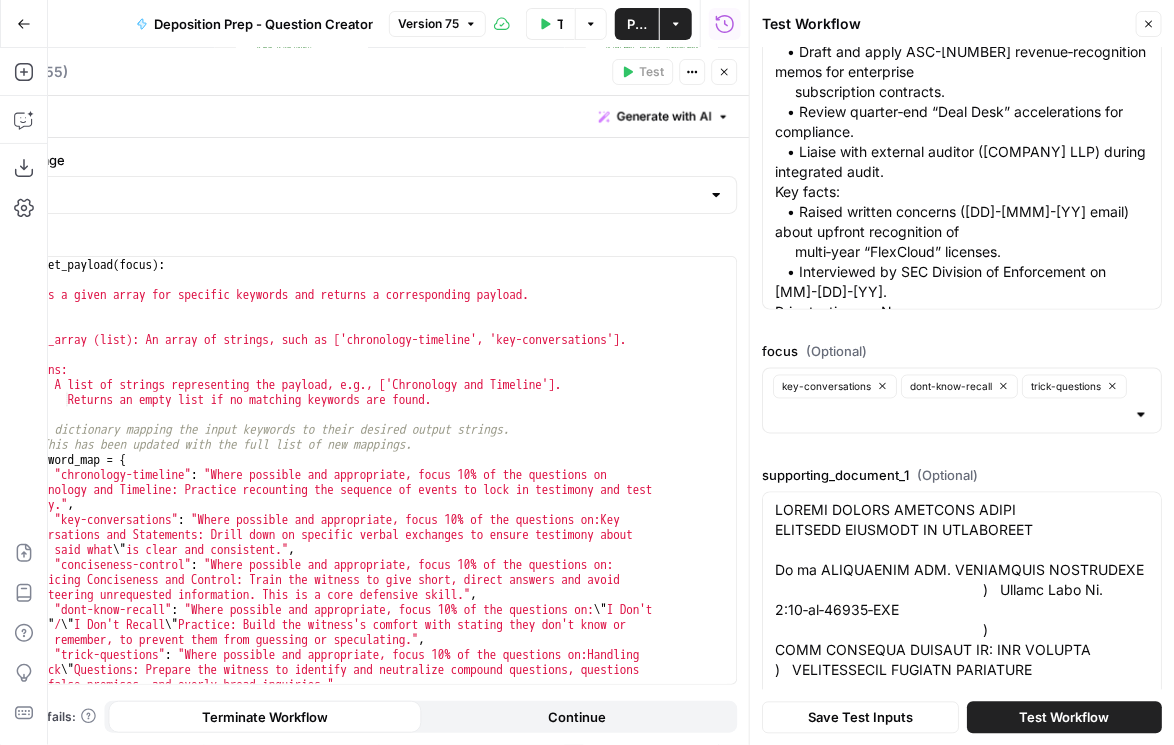 click on "deposition_purpose “To obtain fact testimony regarding (1) the mechanics of TechFusion’s alleged revenue‑inflation scheme, (2) the knowledge and intent of senior management, and (3) the timeline of internal whistleblower reports—testimony to be used for summary‑judgment motions and at trial.” case_description Case Description can include:
Case Identification & Parties
Core Dispute Summary
Causes of Action / Legal Claims
Factual Background & Chronology
Key Defenses & Counterclaims
Damages or Relief Sought witness_type General Witness witness_profile focus   (Optional) key-conversations dont-know-recall trick-questions supporting_document_1   (Optional) text only supporting_document_2   (Optional) text only supporting_document_3   (Optional) text only custom_question   (Optional) number_of_questions 10 bucket 123 aws bucket document_id 123" at bounding box center [962, 710] 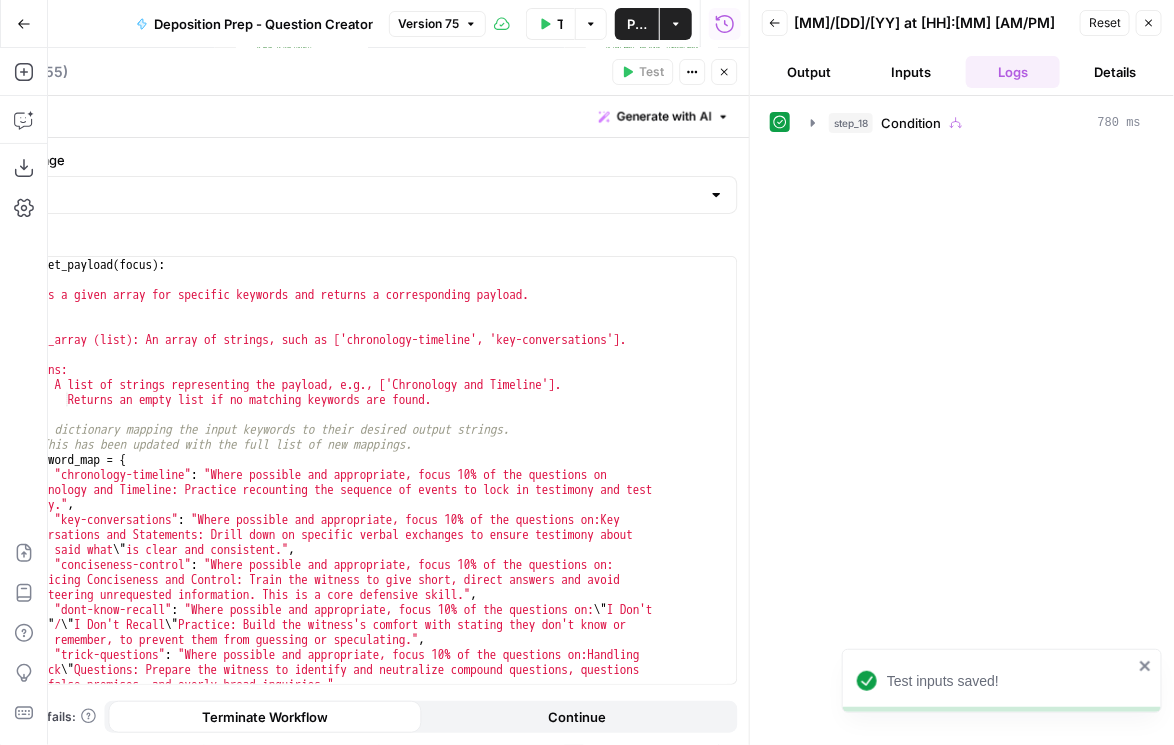 click on "Inputs" at bounding box center (911, 72) 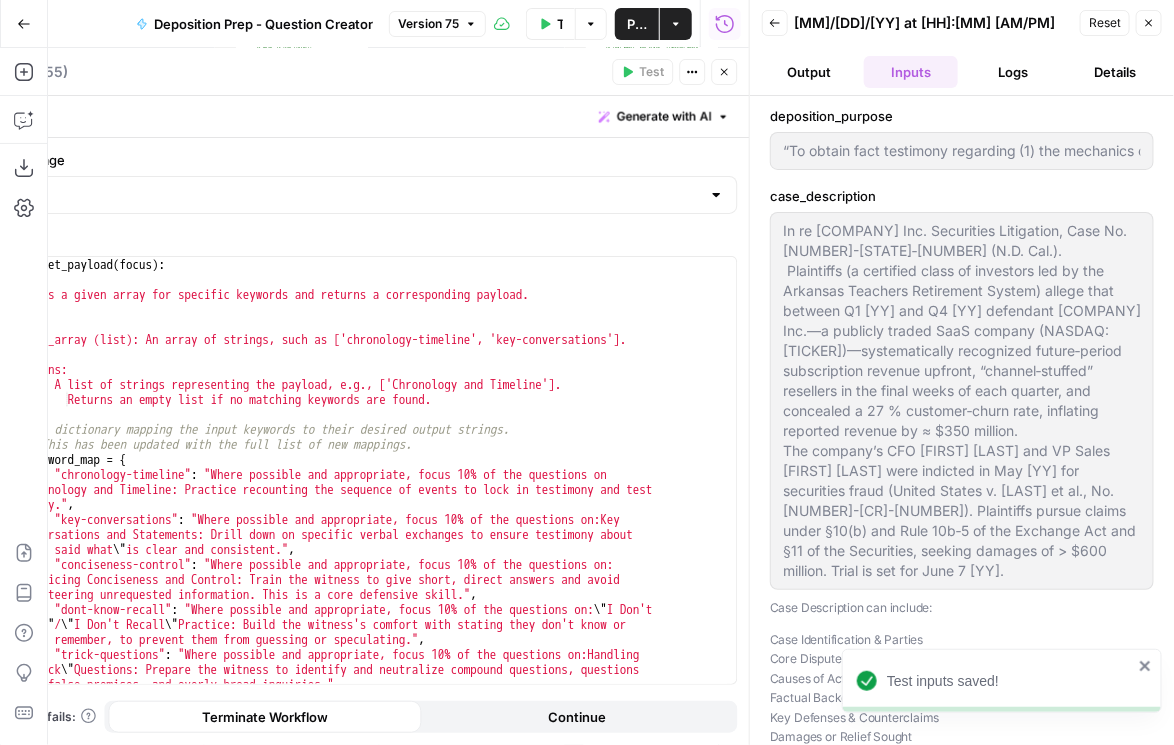 click on "Logs" at bounding box center [1013, 72] 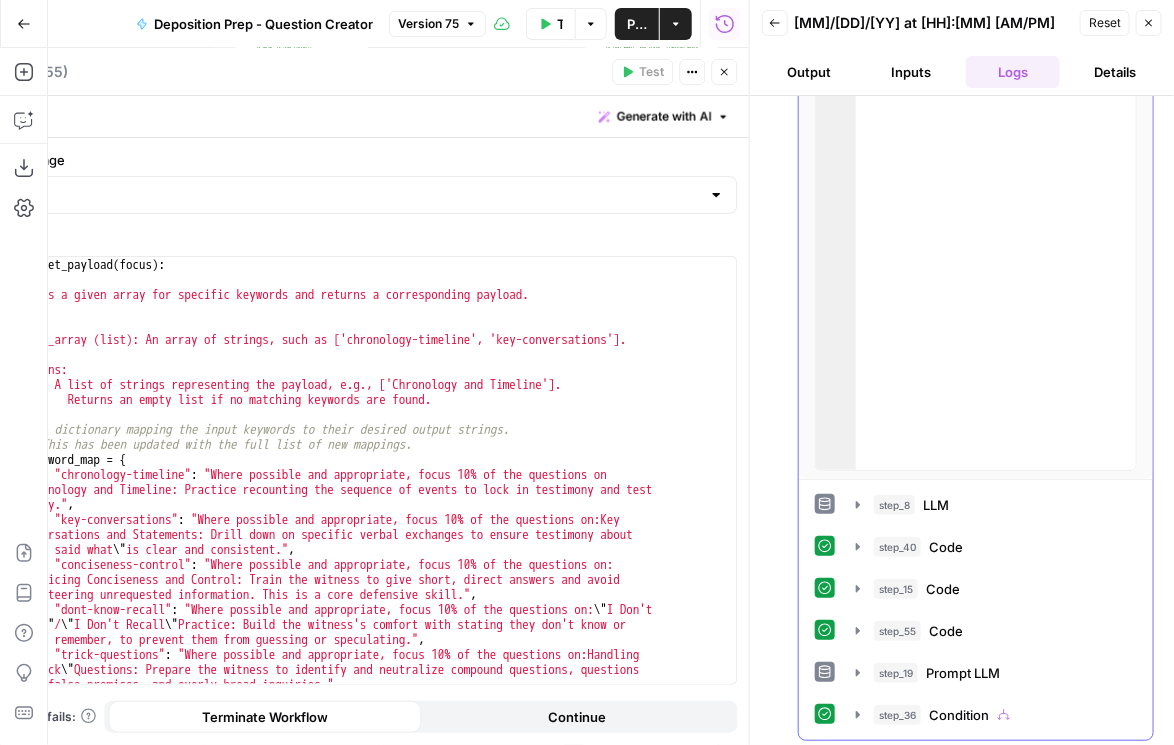 scroll, scrollTop: 162, scrollLeft: 0, axis: vertical 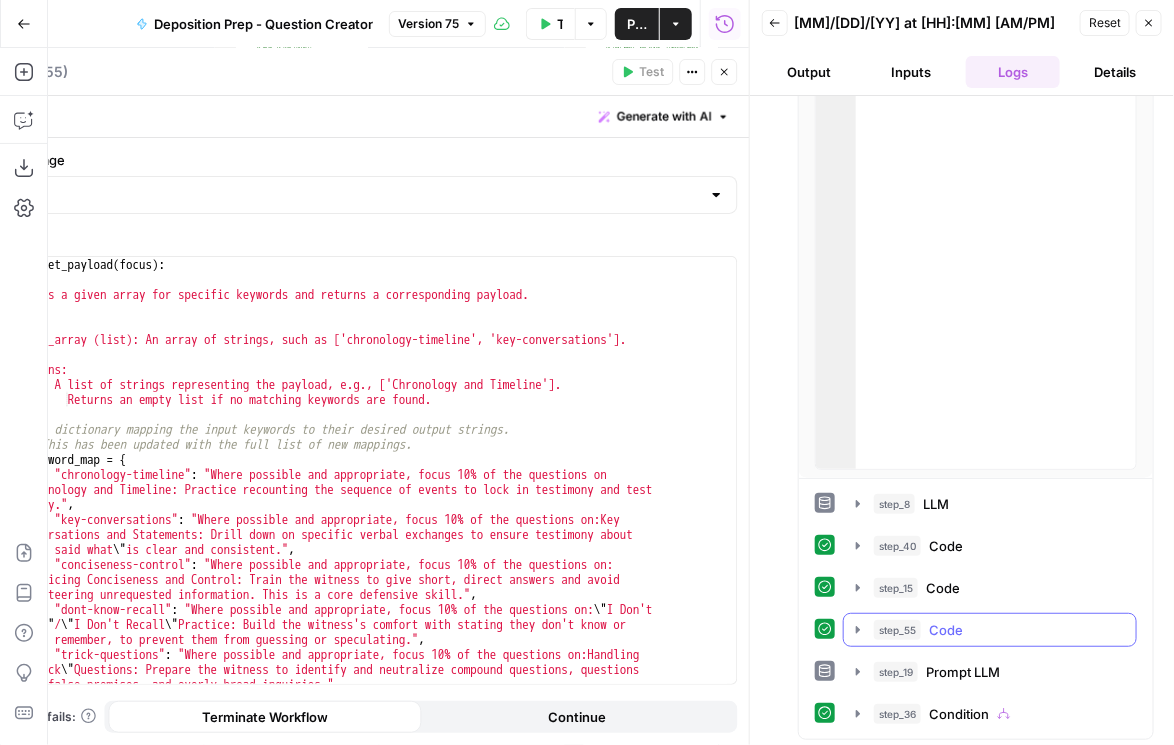 click 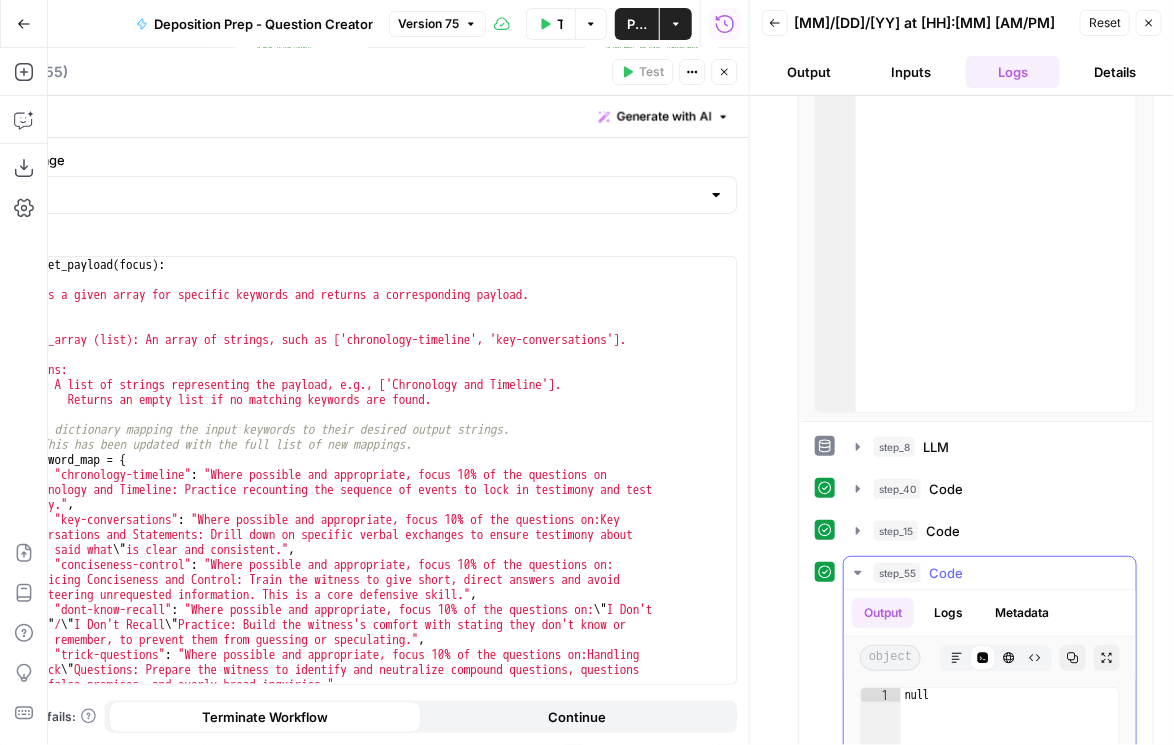 click 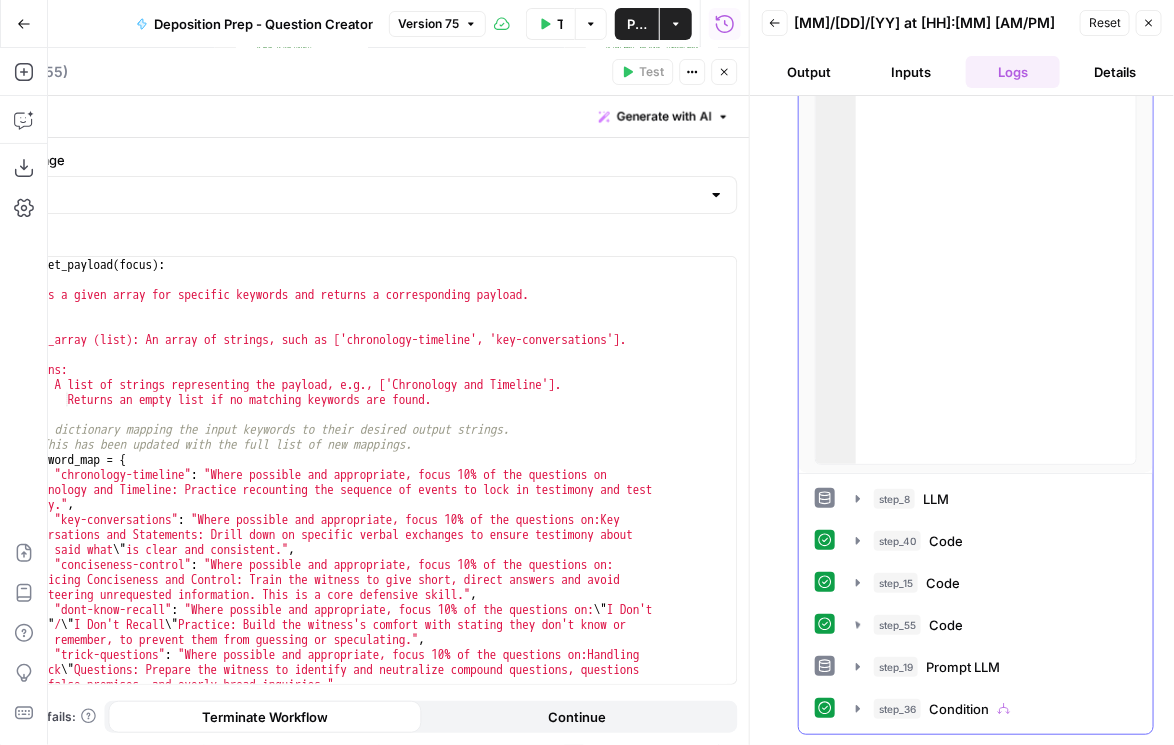 scroll, scrollTop: 162, scrollLeft: 0, axis: vertical 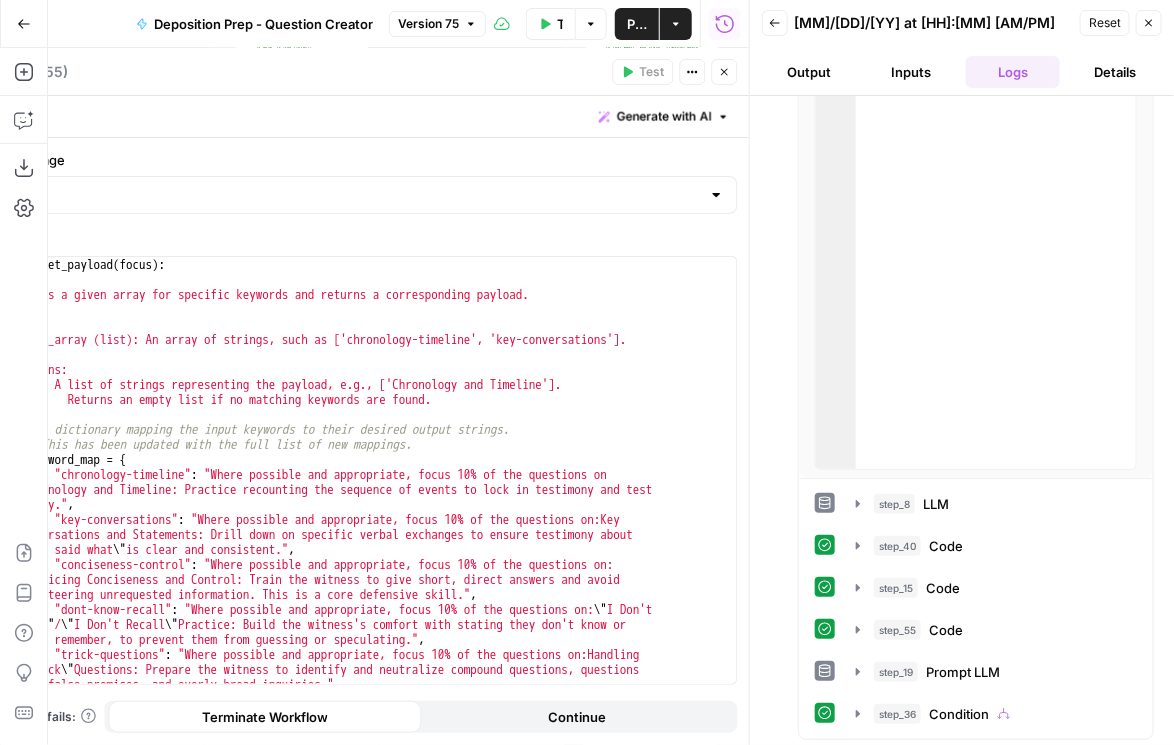 click 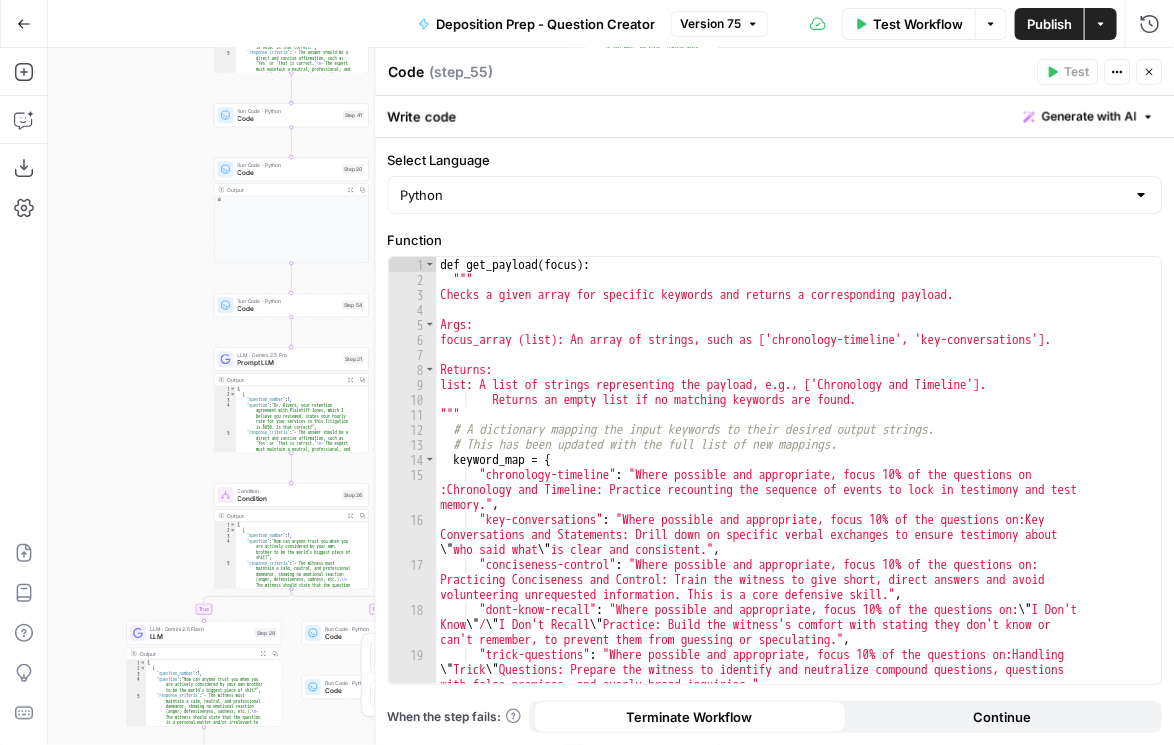 click on "Generate with AI" at bounding box center (1088, 117) 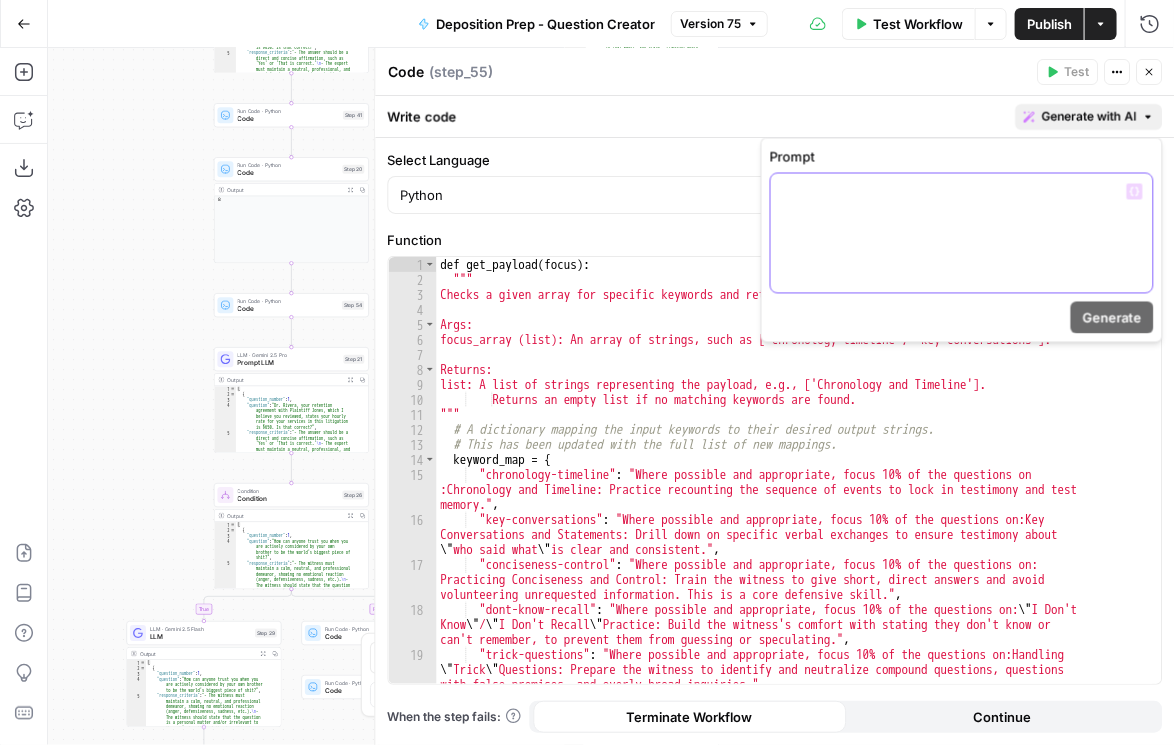 click on "Variables Menu" at bounding box center (1135, 192) 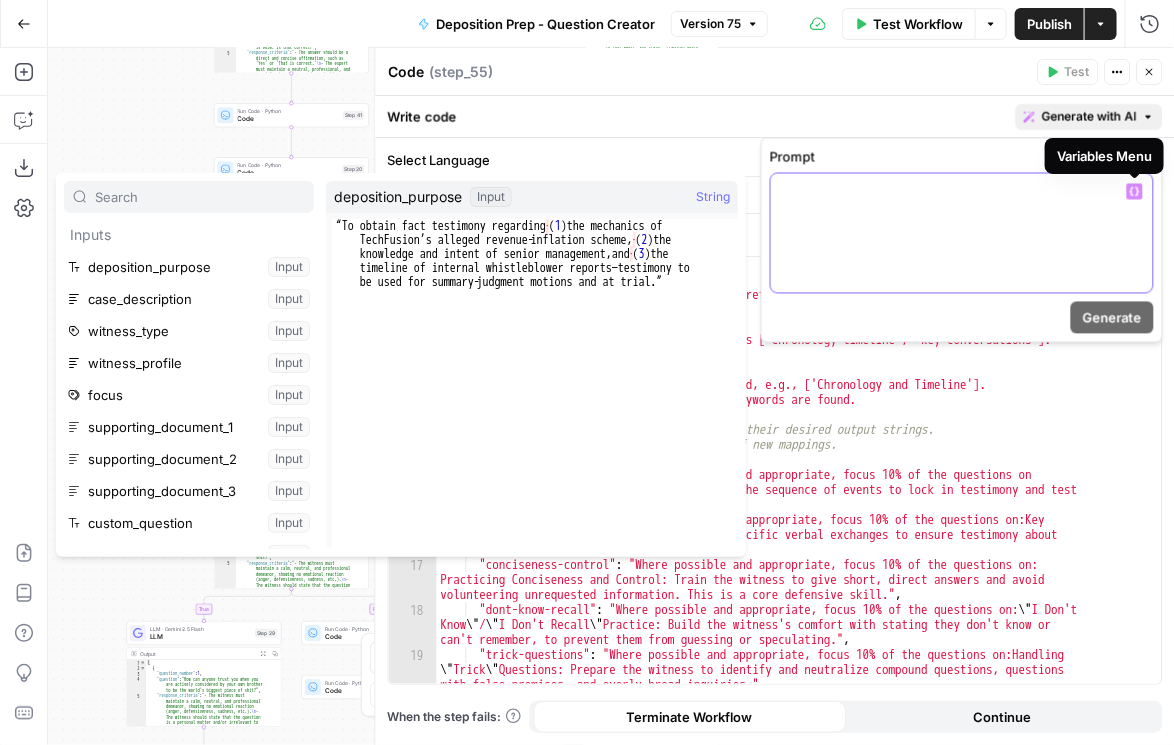 click 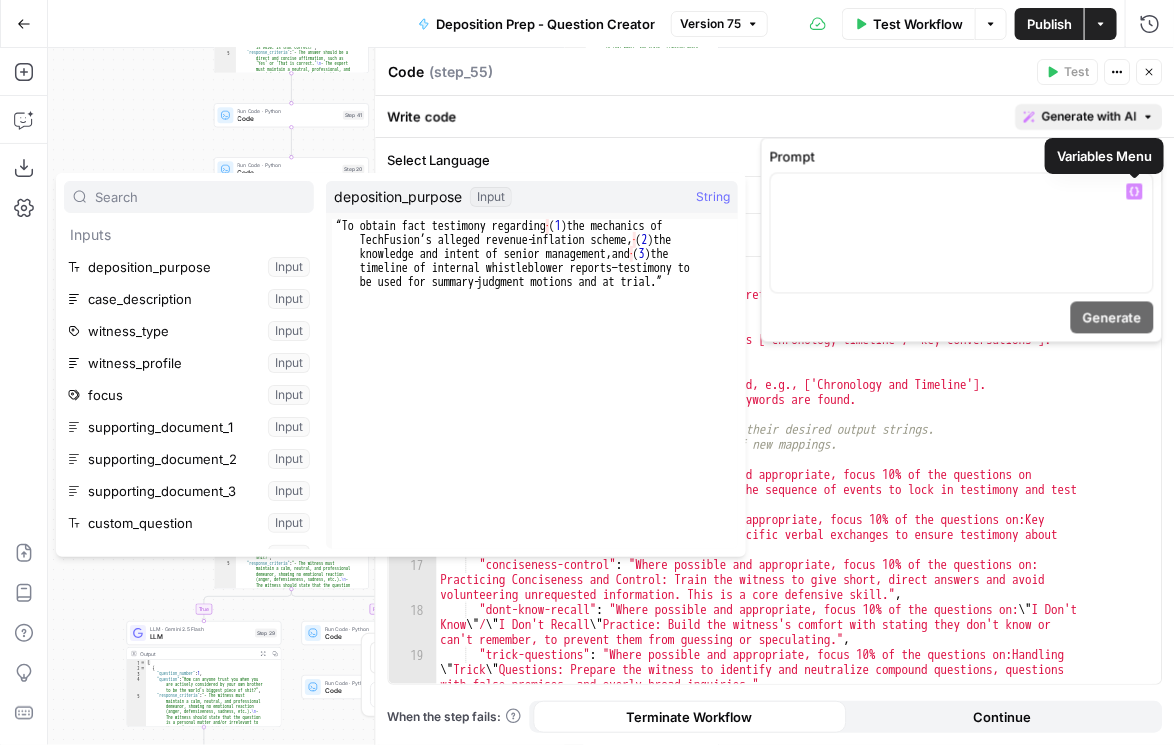 type on "**********" 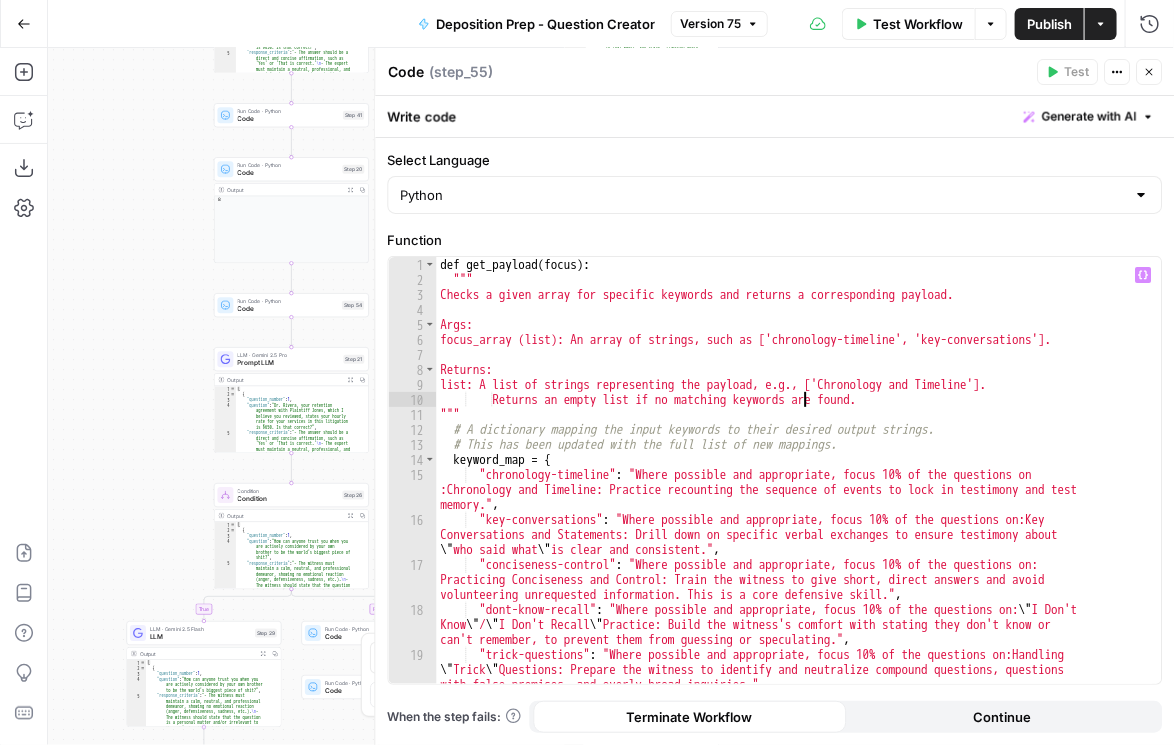 click on "def   get_payload ( focus ) :    """   Checks a given array for specific keywords and returns a corresponding payload.   Args:     focus_array (list): An array of strings, such as ['chronology-timeline', 'key-conversations'].   Returns:     list: A list of strings representing the payload, e.g., ['Chronology and Timeline'].             Returns an empty list if no matching keywords are found.   """    # A dictionary mapping the input keywords to their desired output strings.    # This has been updated with the full list of new mappings.    keyword_map   =   {         "chronology-timeline" :   "Where possible and appropriate, focus 10% of the questions on :Chronology and Timeline: Practice recounting the sequence of events to lock in testimony and test  memory." ,         "key-conversations" :   "Where possible and appropriate, focus 10% of the questions on:Key  Conversations and Statements: Drill down on specific verbal exchanges to ensure testimony about  \" who said what \"  is clear and consistent." ," at bounding box center (794, 501) 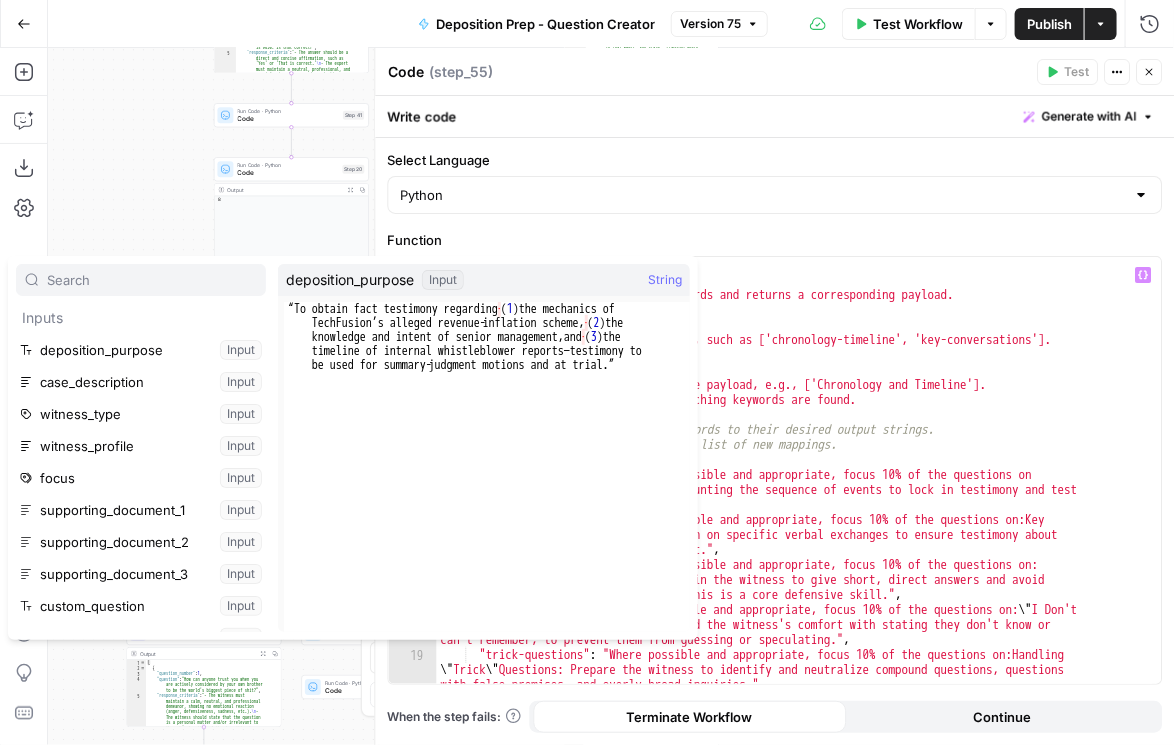 click 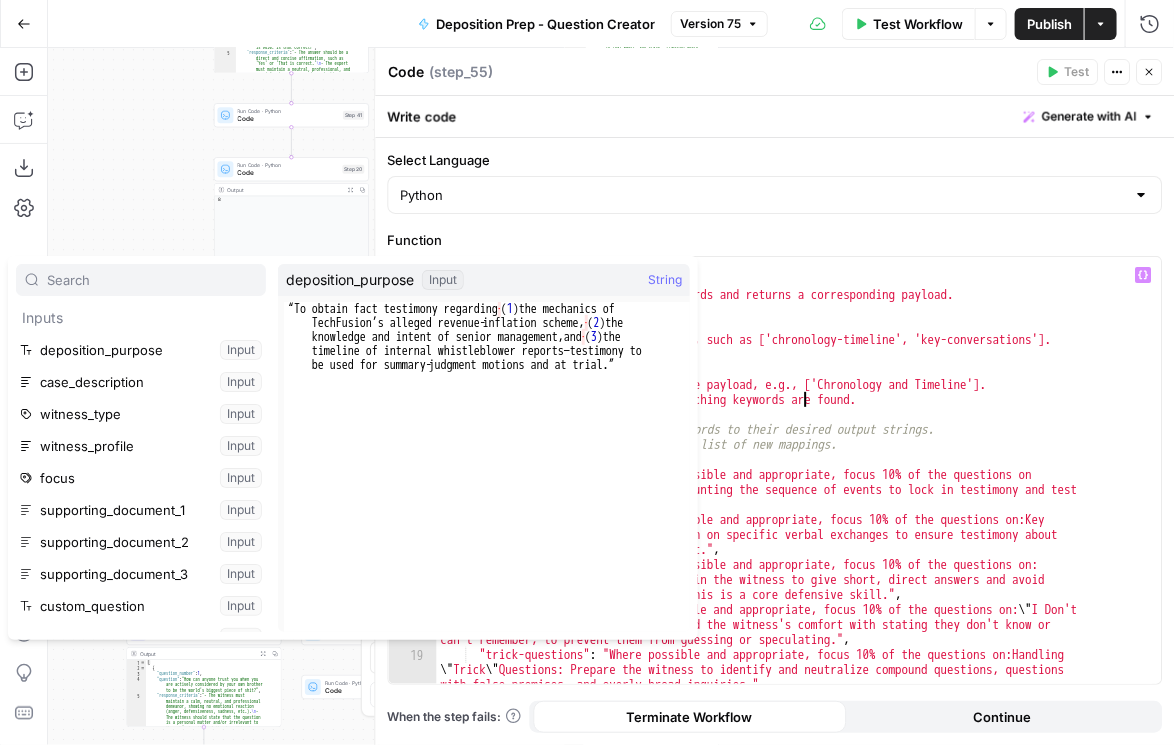 click 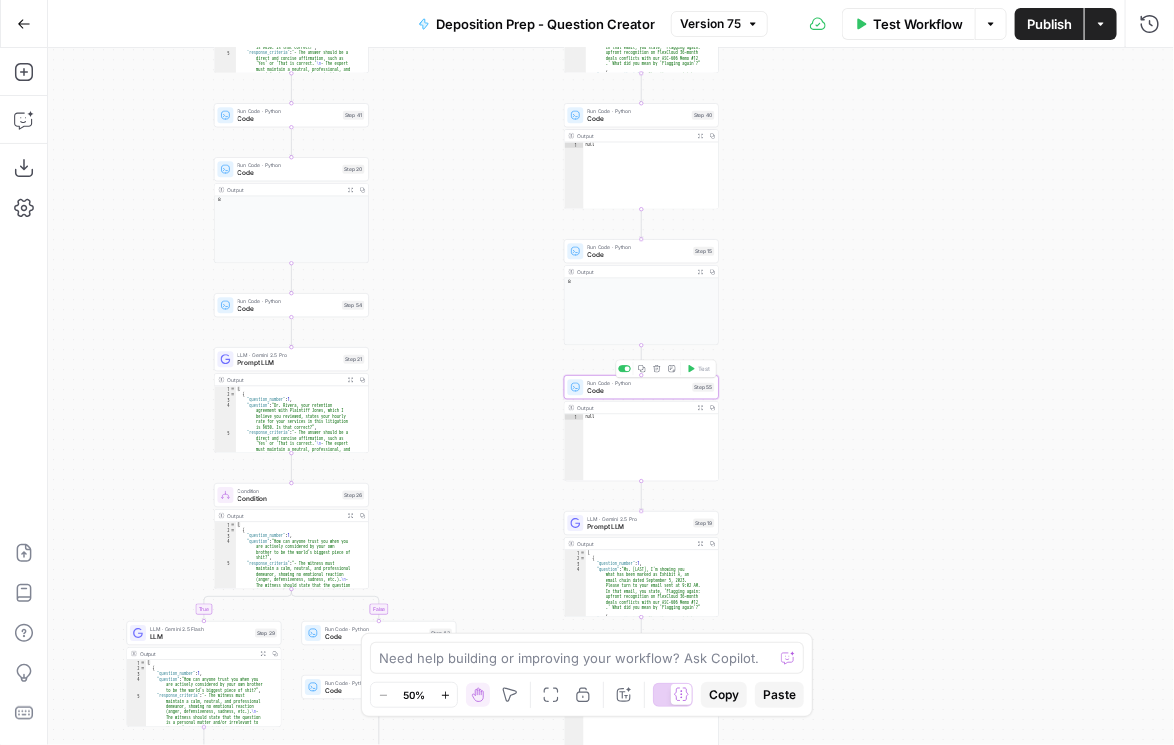 click on "Code" at bounding box center [638, 391] 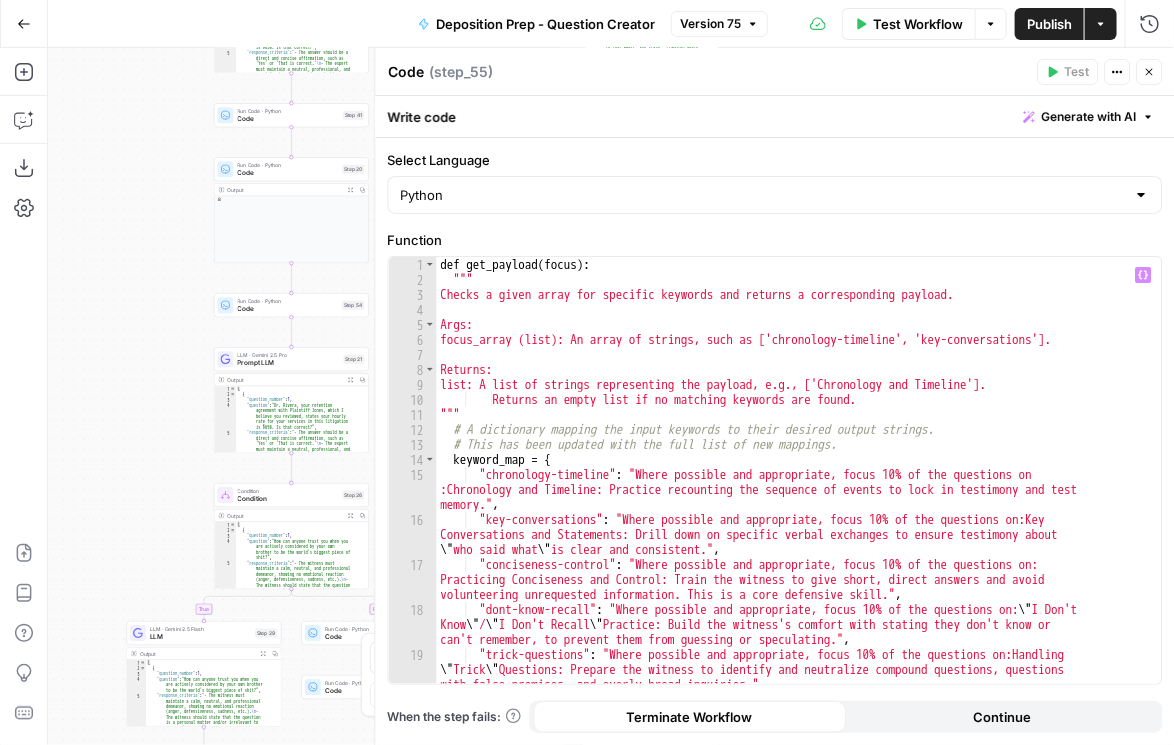 type on "**********" 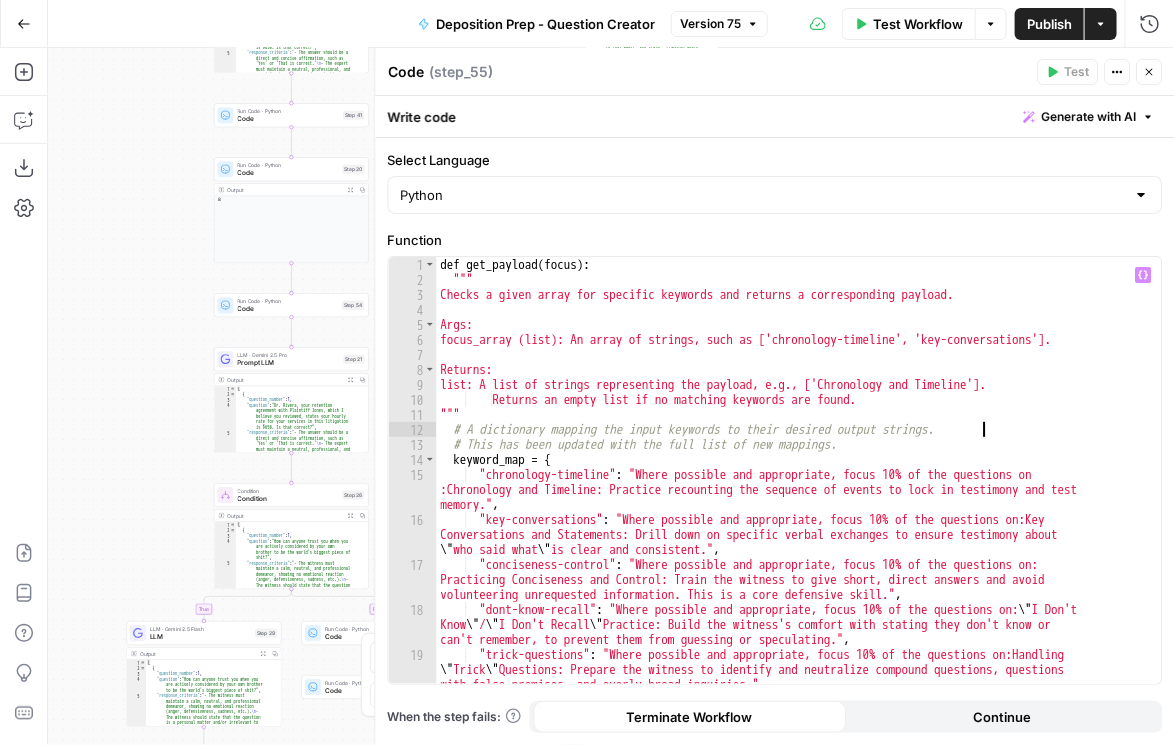 click on "def   get_payload ( focus ) :    """   Checks a given array for specific keywords and returns a corresponding payload.   Args:     focus_array (list): An array of strings, such as ['chronology-timeline', 'key-conversations'].   Returns:     list: A list of strings representing the payload, e.g., ['Chronology and Timeline'].             Returns an empty list if no matching keywords are found.   """    # A dictionary mapping the input keywords to their desired output strings.    # This has been updated with the full list of new mappings.    keyword_map   =   {         "chronology-timeline" :   "Where possible and appropriate, focus 10% of the questions on :Chronology and Timeline: Practice recounting the sequence of events to lock in testimony and test  memory." ,         "key-conversations" :   "Where possible and appropriate, focus 10% of the questions on:Key  Conversations and Statements: Drill down on specific verbal exchanges to ensure testimony about  \" who said what \"  is clear and consistent." ," at bounding box center (794, 501) 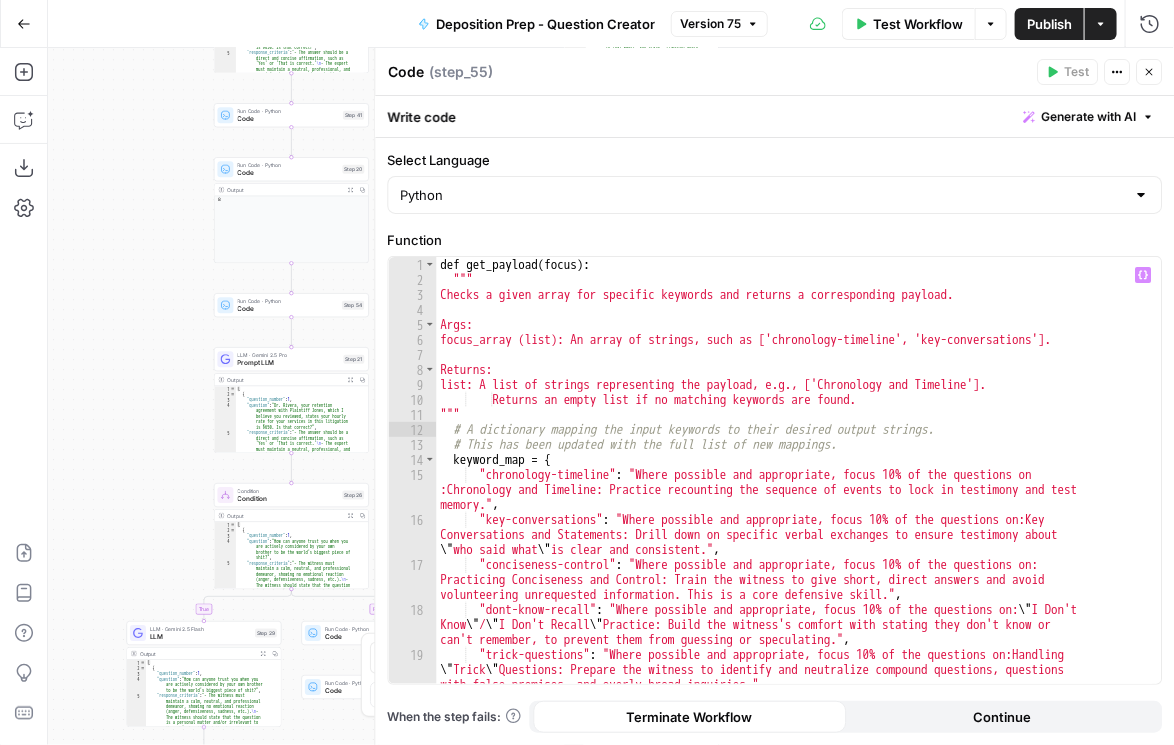 click on "Variables Menu" at bounding box center [1143, 275] 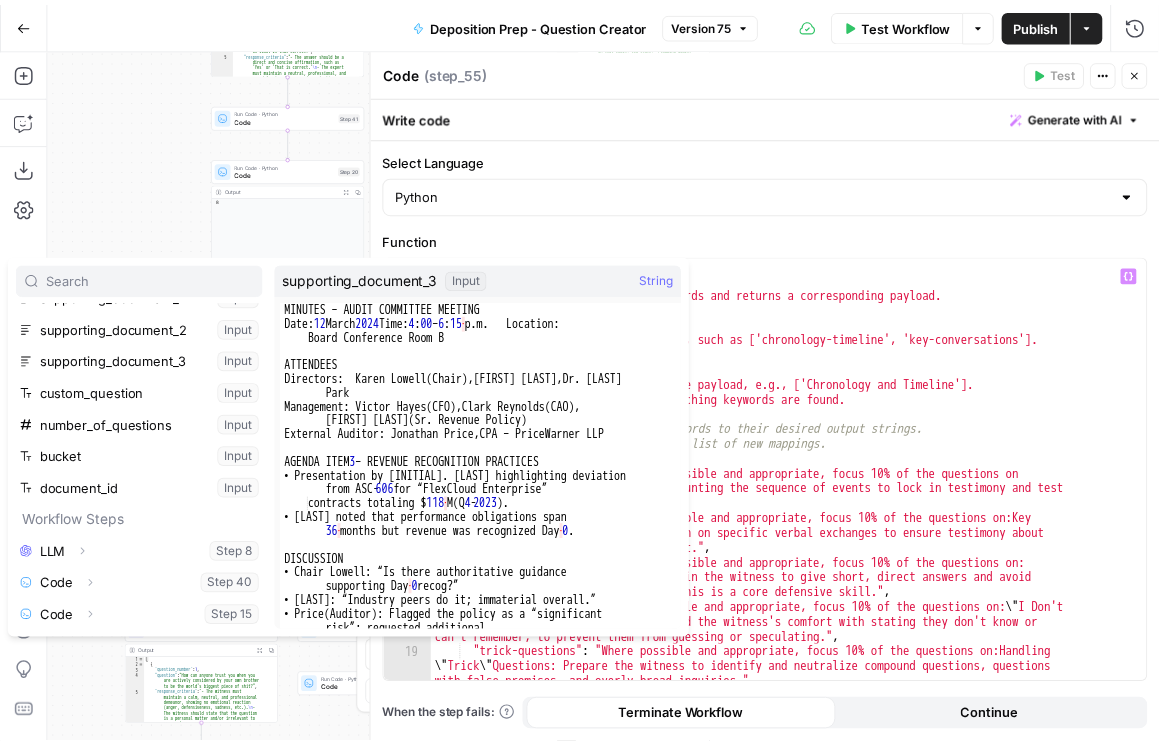 scroll, scrollTop: 156, scrollLeft: 0, axis: vertical 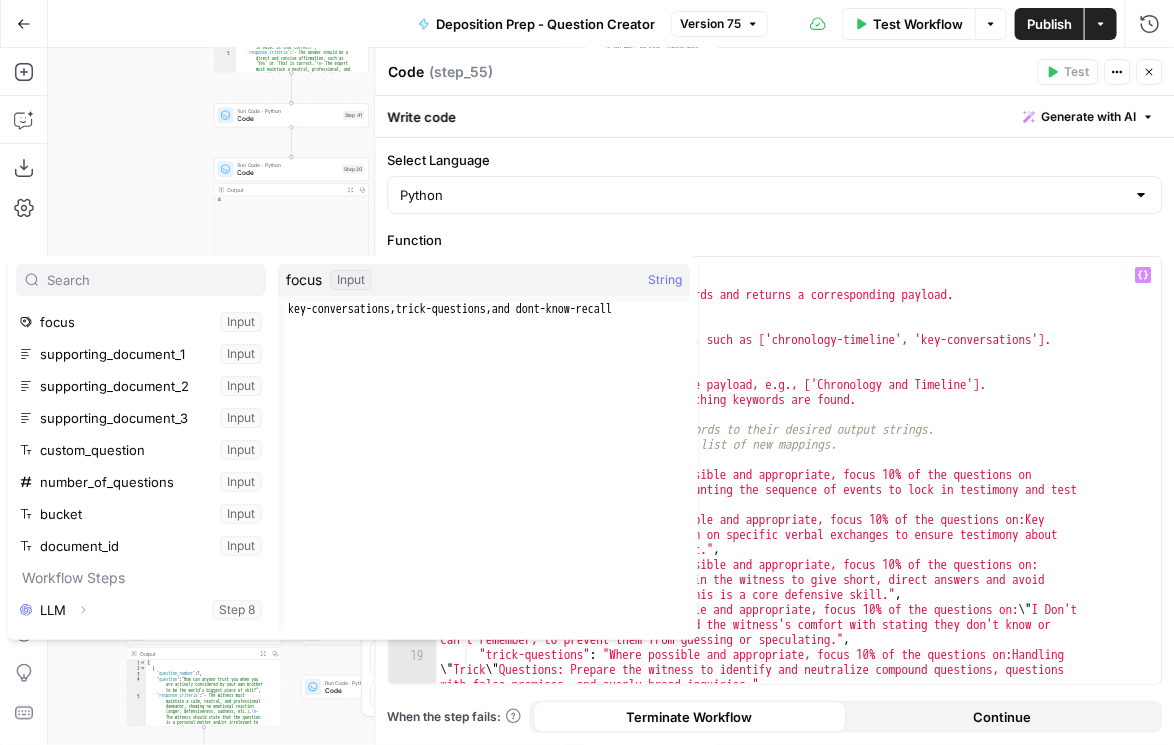 click on "def   get_payload ( focus ) :    """   Checks a given array for specific keywords and returns a corresponding payload.   Args:     focus_array (list): An array of strings, such as ['chronology-timeline', 'key-conversations'].   Returns:     list: A list of strings representing the payload, e.g., ['Chronology and Timeline'].             Returns an empty list if no matching keywords are found.   """    # A dictionary mapping the input keywords to their desired output strings.    # This has been updated with the full list of new mappings.    keyword_map   =   {         "chronology-timeline" :   "Where possible and appropriate, focus 10% of the questions on :Chronology and Timeline: Practice recounting the sequence of events to lock in testimony and test  memory." ,         "key-conversations" :   "Where possible and appropriate, focus 10% of the questions on:Key  Conversations and Statements: Drill down on specific verbal exchanges to ensure testimony about  \" who said what \"  is clear and consistent." ," at bounding box center [794, 501] 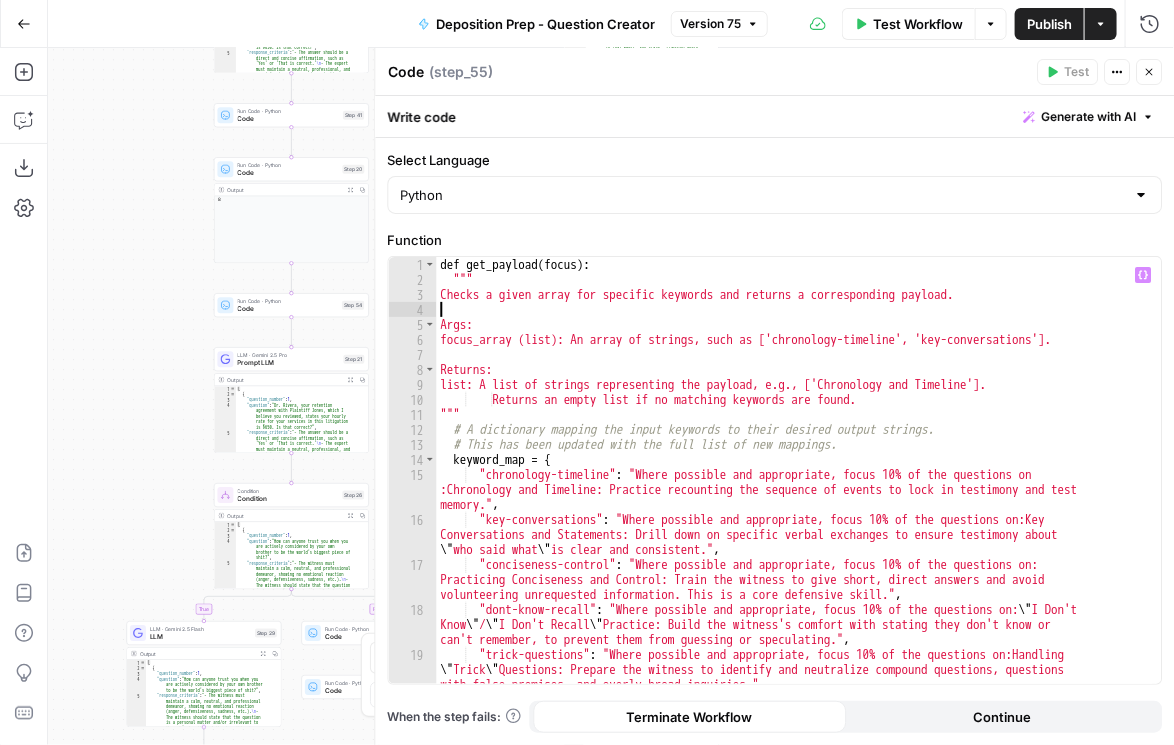click on "def   get_payload ( focus ) :    """   Checks a given array for specific keywords and returns a corresponding payload.   Args:     focus_array (list): An array of strings, such as ['chronology-timeline', 'key-conversations'].   Returns:     list: A list of strings representing the payload, e.g., ['Chronology and Timeline'].             Returns an empty list if no matching keywords are found.   """    # A dictionary mapping the input keywords to their desired output strings.    # This has been updated with the full list of new mappings.    keyword_map   =   {         "chronology-timeline" :   "Where possible and appropriate, focus 10% of the questions on :Chronology and Timeline: Practice recounting the sequence of events to lock in testimony and test  memory." ,         "key-conversations" :   "Where possible and appropriate, focus 10% of the questions on:Key  Conversations and Statements: Drill down on specific verbal exchanges to ensure testimony about  \" who said what \"  is clear and consistent." ," at bounding box center (794, 501) 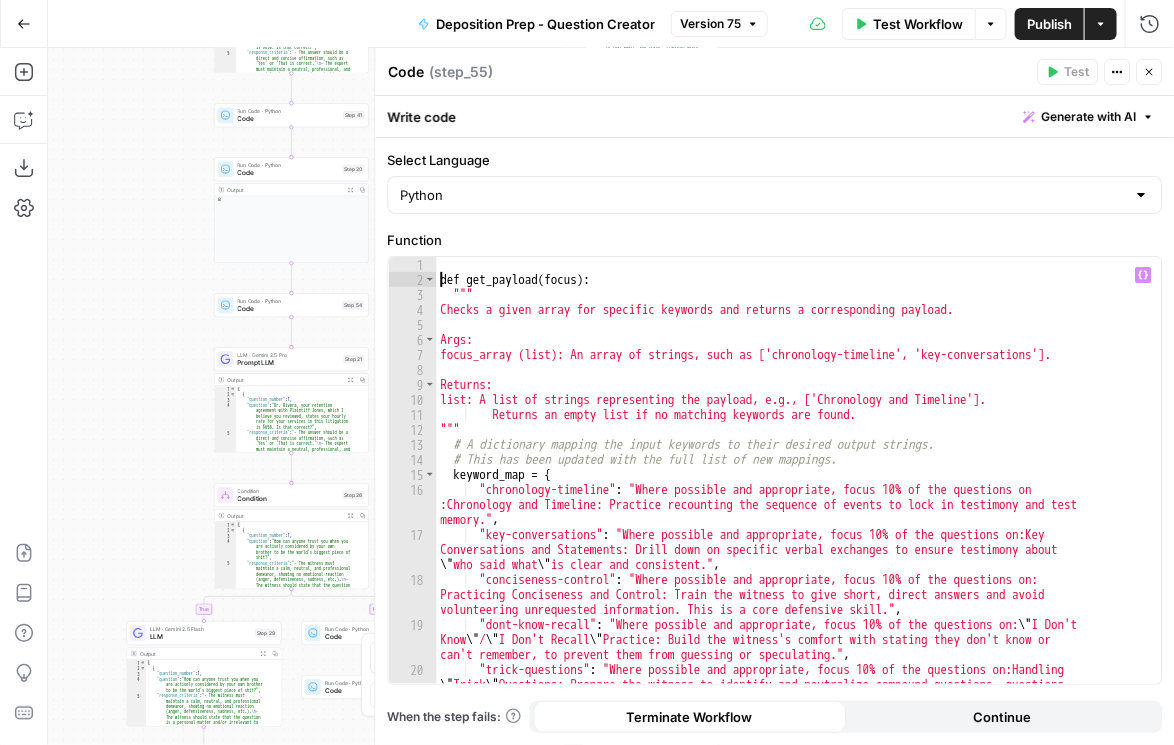 type on "**********" 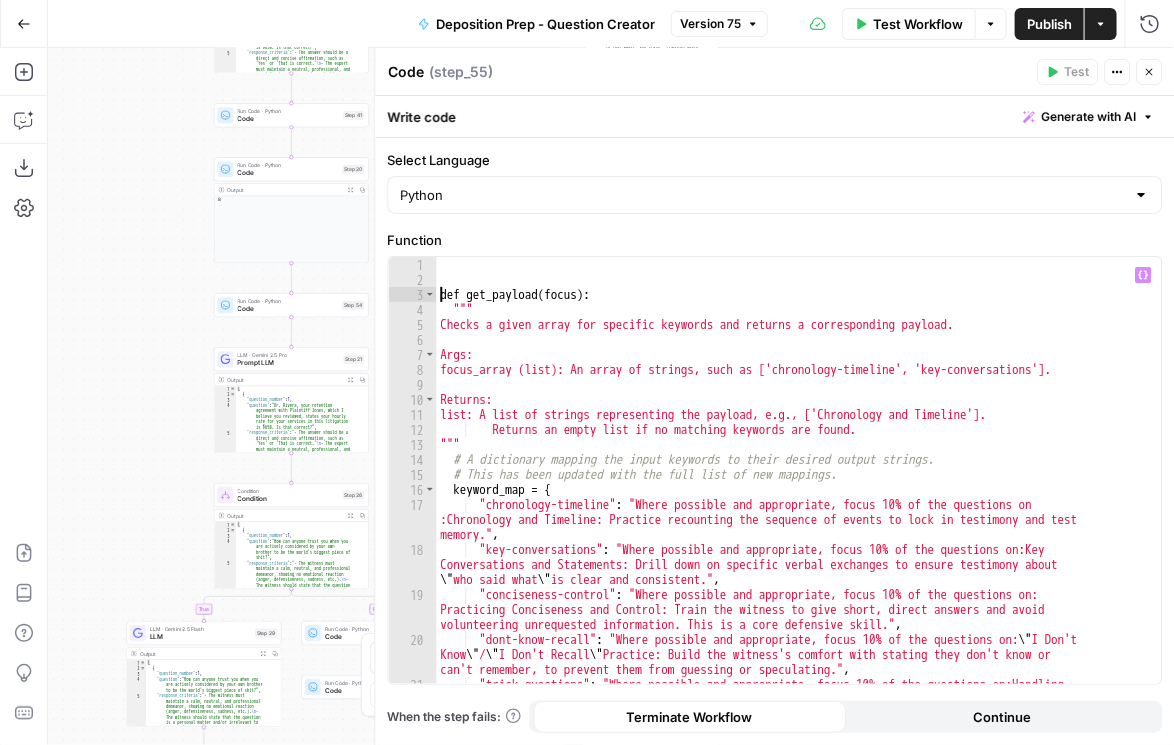click on "def   get_payload ( focus ) :    """   Checks a given array for specific keywords and returns a corresponding payload.   Args:     focus_array (list): An array of strings, such as ['chronology-timeline', 'key-conversations'].   Returns:     list: A list of strings representing the payload, e.g., ['Chronology and Timeline'].             Returns an empty list if no matching keywords are found.   """    # A dictionary mapping the input keywords to their desired output strings.    # This has been updated with the full list of new mappings.    keyword_map   =   {         "chronology-timeline" :   "Where possible and appropriate, focus 10% of the questions on :Chronology and Timeline: Practice recounting the sequence of events to lock in testimony and test  memory." ,         "key-conversations" :   "Where possible and appropriate, focus 10% of the questions on:Key  Conversations and Statements: Drill down on specific verbal exchanges to ensure testimony about  \" who said what \"  is clear and consistent." ," at bounding box center [794, 501] 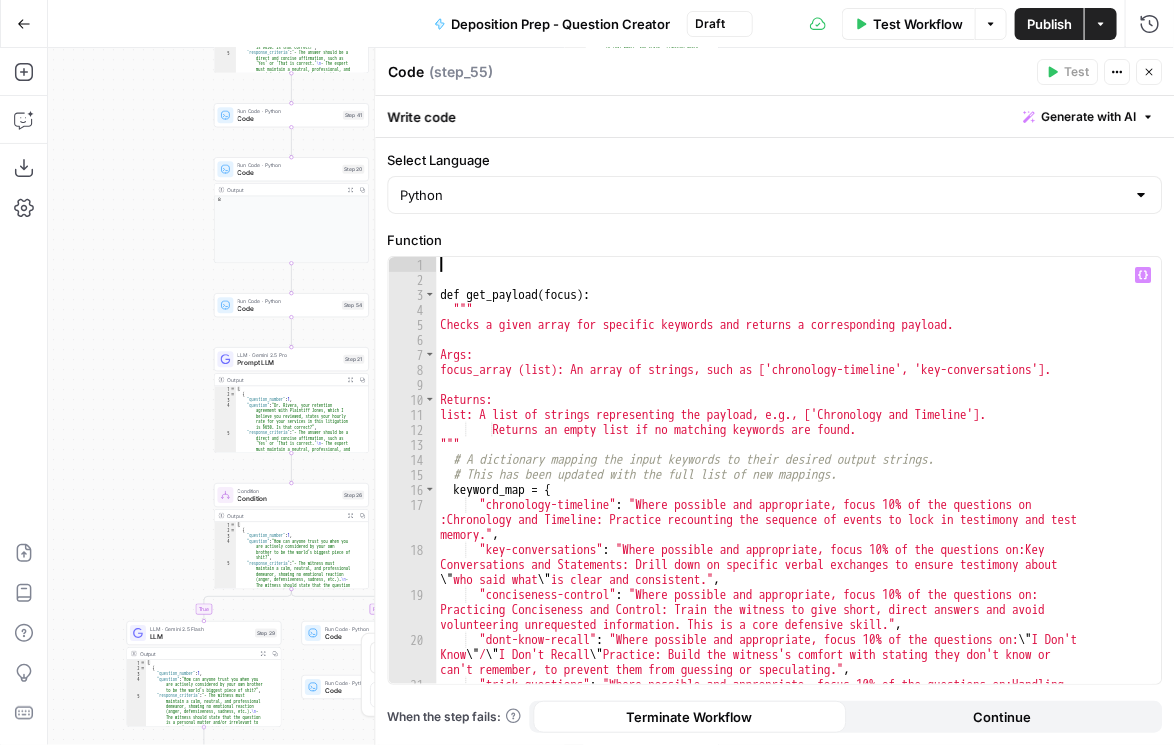 click 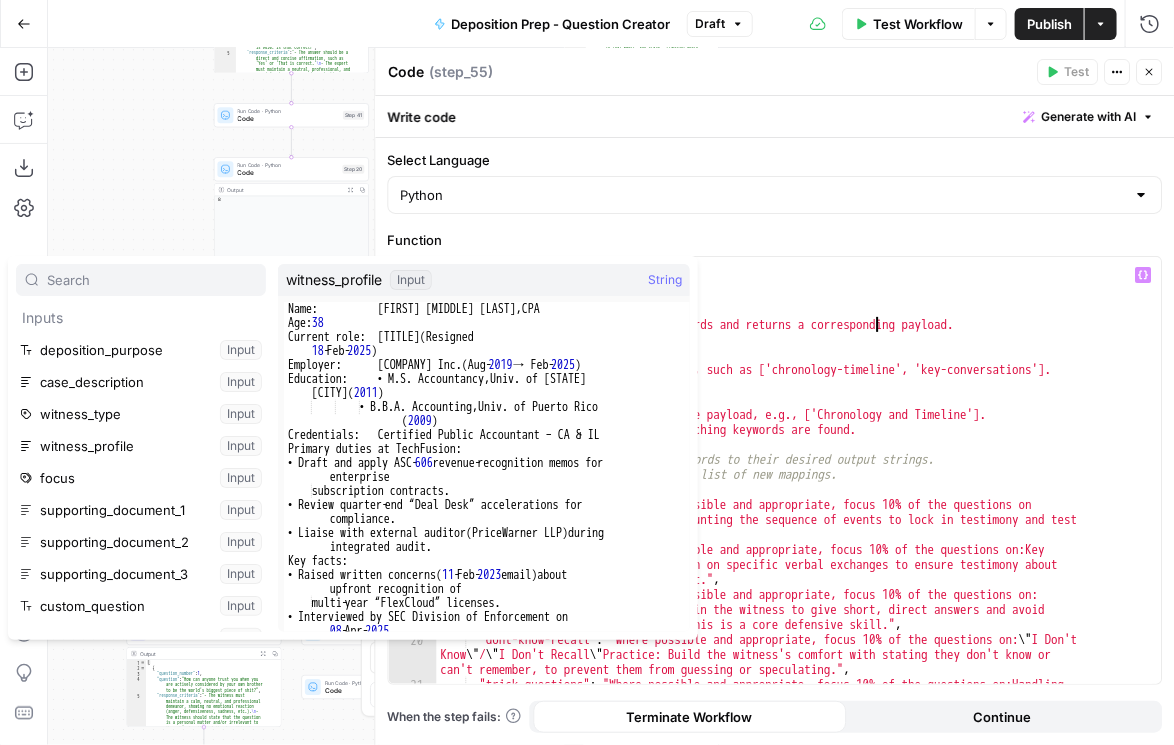 click on "def   get_payload ( focus ) :    """   Checks a given array for specific keywords and returns a corresponding payload.   Args:     focus_array (list): An array of strings, such as ['chronology-timeline', 'key-conversations'].   Returns:     list: A list of strings representing the payload, e.g., ['Chronology and Timeline'].             Returns an empty list if no matching keywords are found.   """    # A dictionary mapping the input keywords to their desired output strings.    # This has been updated with the full list of new mappings.    keyword_map   =   {         "chronology-timeline" :   "Where possible and appropriate, focus 10% of the questions on :Chronology and Timeline: Practice recounting the sequence of events to lock in testimony and test  memory." ,         "key-conversations" :   "Where possible and appropriate, focus 10% of the questions on:Key  Conversations and Statements: Drill down on specific verbal exchanges to ensure testimony about  \" who said what \"  is clear and consistent." ," at bounding box center [794, 501] 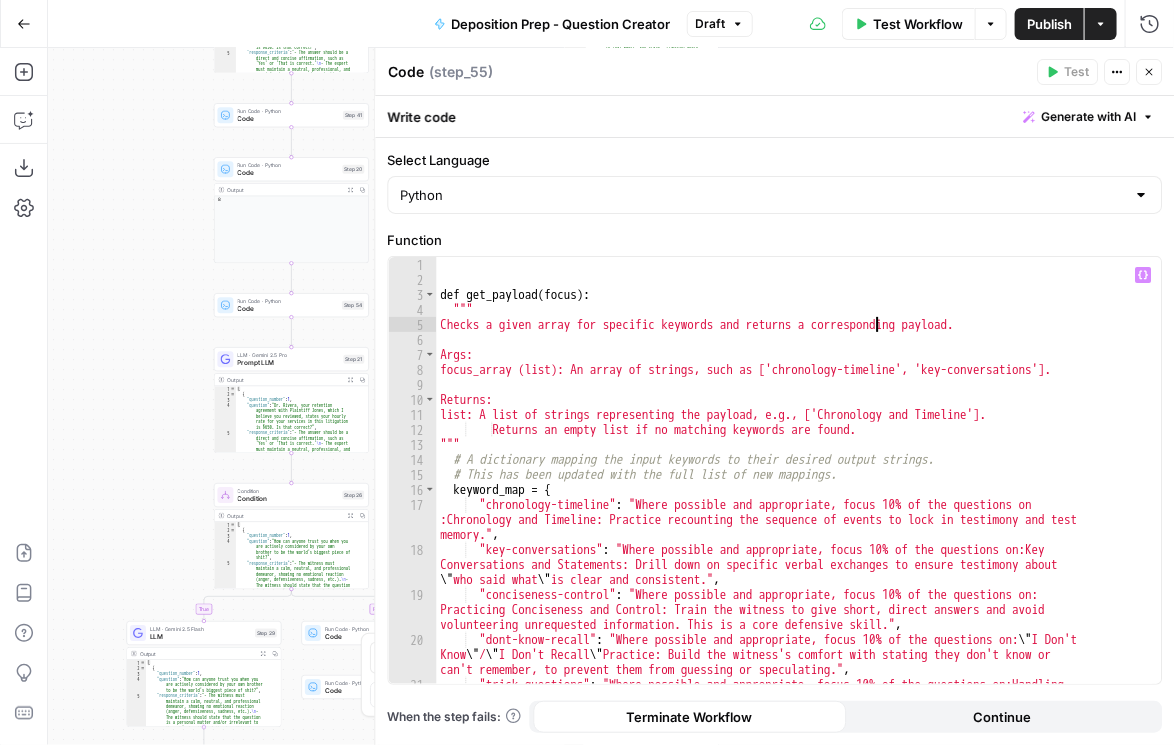 click on "def   get_payload ( focus ) :    """   Checks a given array for specific keywords and returns a corresponding payload.   Args:     focus_array (list): An array of strings, such as ['chronology-timeline', 'key-conversations'].   Returns:     list: A list of strings representing the payload, e.g., ['Chronology and Timeline'].             Returns an empty list if no matching keywords are found.   """    # A dictionary mapping the input keywords to their desired output strings.    # This has been updated with the full list of new mappings.    keyword_map   =   {         "chronology-timeline" :   "Where possible and appropriate, focus 10% of the questions on :Chronology and Timeline: Practice recounting the sequence of events to lock in testimony and test  memory." ,         "key-conversations" :   "Where possible and appropriate, focus 10% of the questions on:Key  Conversations and Statements: Drill down on specific verbal exchanges to ensure testimony about  \" who said what \"  is clear and consistent." ," at bounding box center (794, 501) 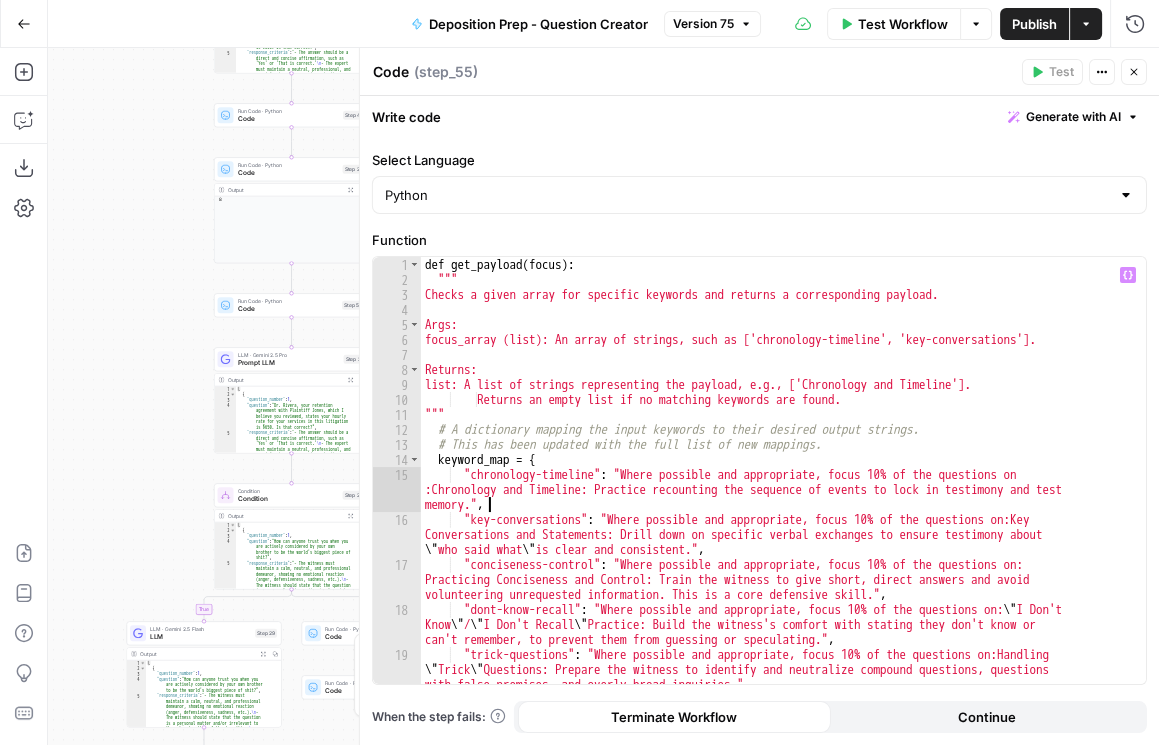click on "def   get_payload ( focus ) :    """   Checks a given array for specific keywords and returns a corresponding payload.   Args:     focus_array (list): An array of strings, such as ['chronology-timeline', 'key-conversations'].   Returns:     list: A list of strings representing the payload, e.g., ['Chronology and Timeline'].             Returns an empty list if no matching keywords are found.   """    # A dictionary mapping the input keywords to their desired output strings.    # This has been updated with the full list of new mappings.    keyword_map   =   {         "chronology-timeline" :   "Where possible and appropriate, focus 10% of the questions on :Chronology and Timeline: Practice recounting the sequence of events to lock in testimony and test  memory." ,         "key-conversations" :   "Where possible and appropriate, focus 10% of the questions on:Key  Conversations and Statements: Drill down on specific verbal exchanges to ensure testimony about  \" who said what \"  is clear and consistent." ," at bounding box center (779, 501) 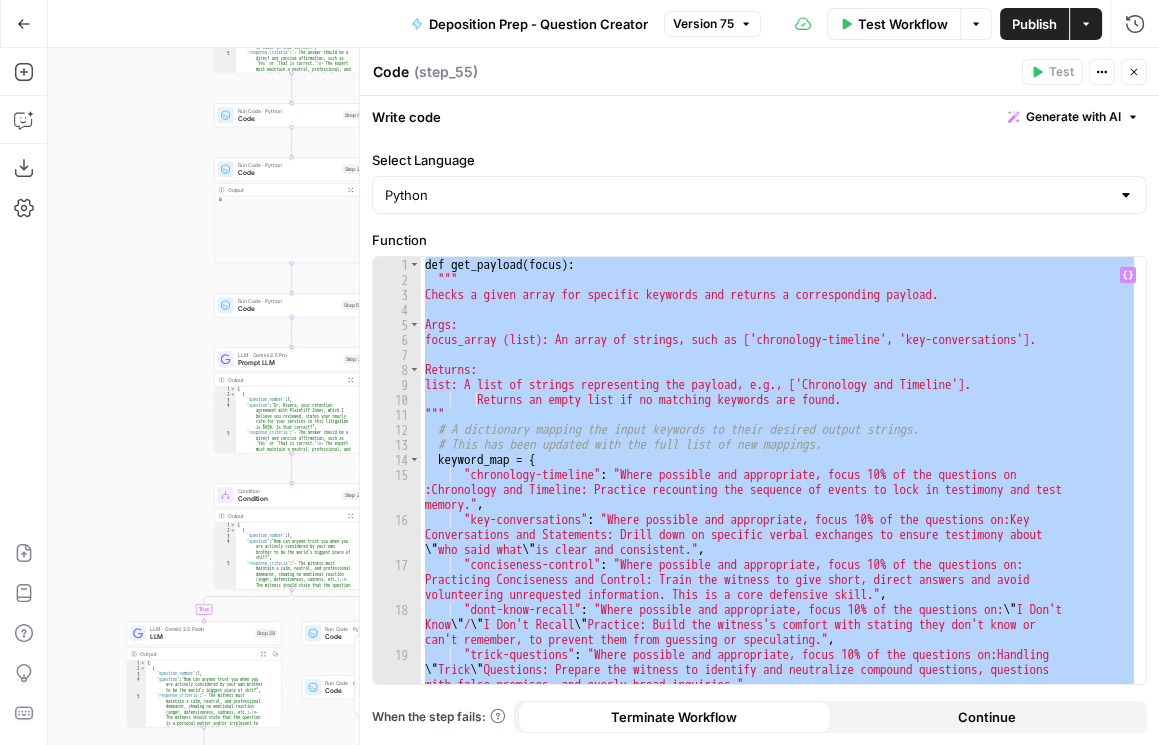 paste 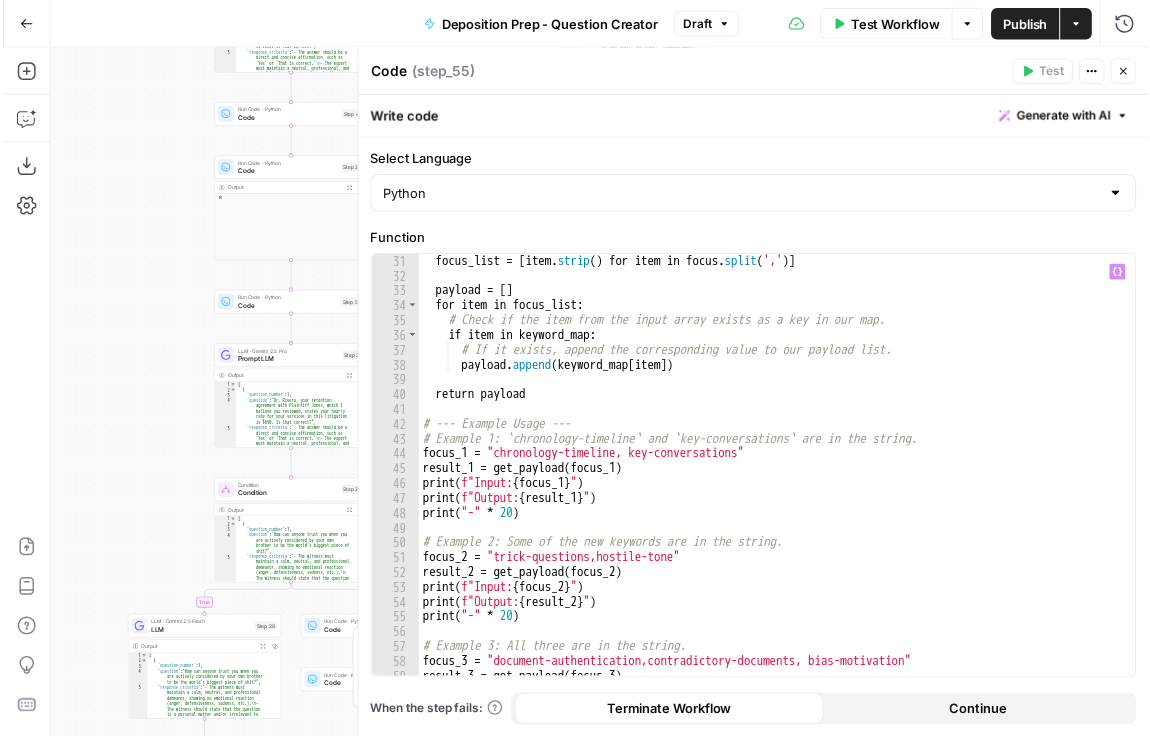 scroll, scrollTop: 975, scrollLeft: 0, axis: vertical 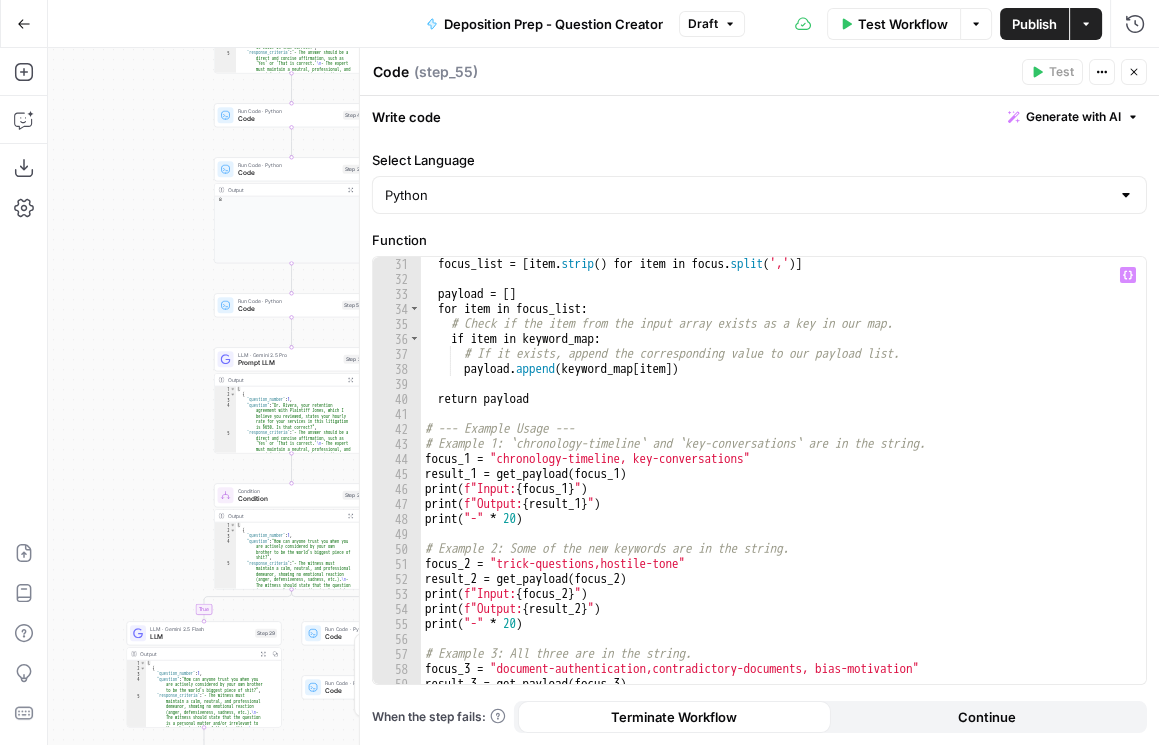 click on "Publish" at bounding box center [1034, 24] 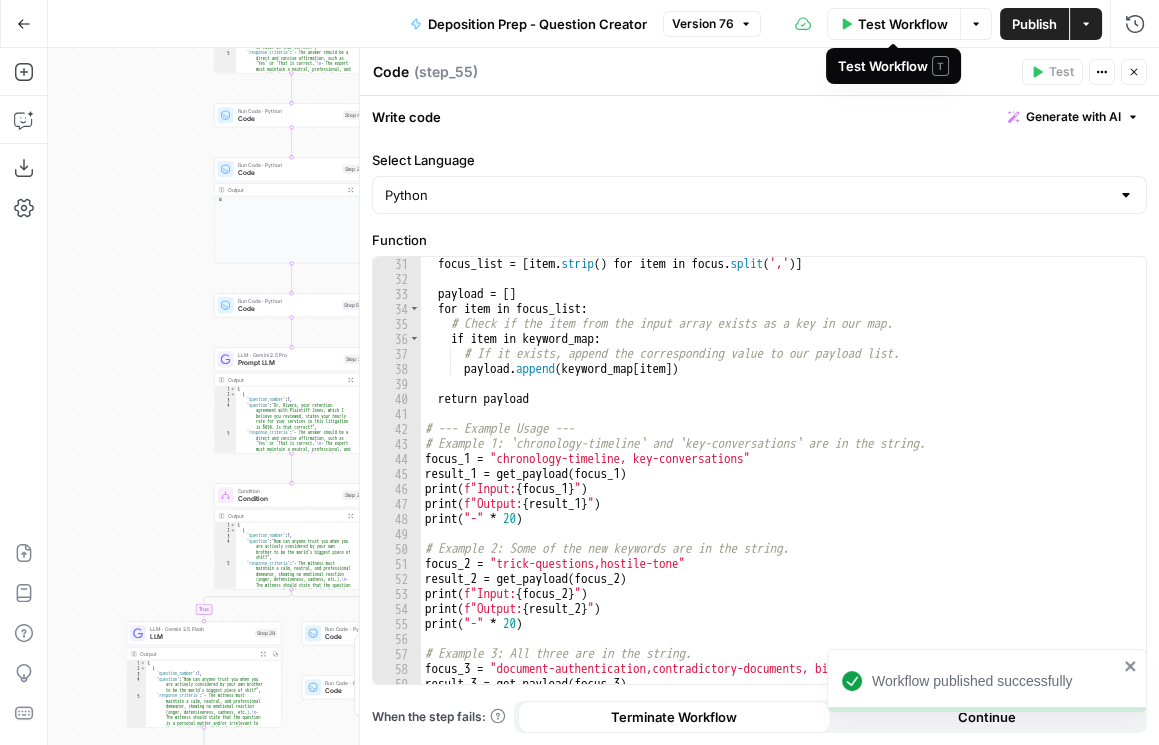 click on "Test Workflow" at bounding box center [903, 24] 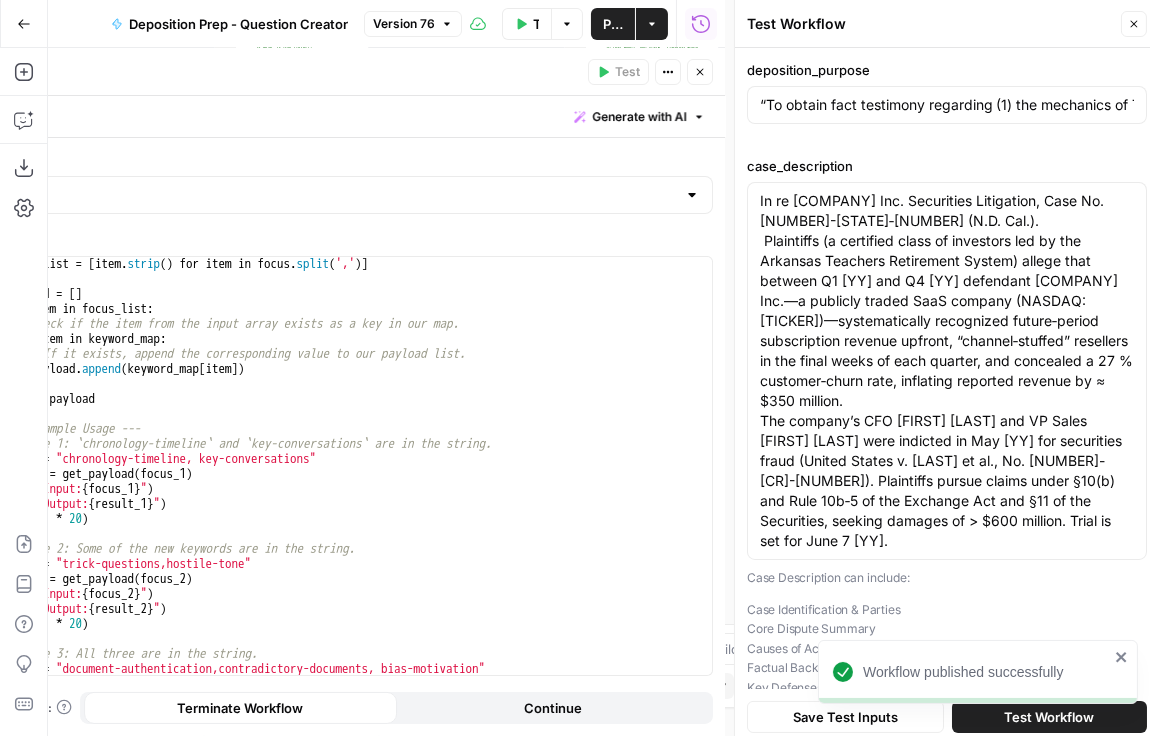 click on "Workflow published successfully" at bounding box center [974, 716] 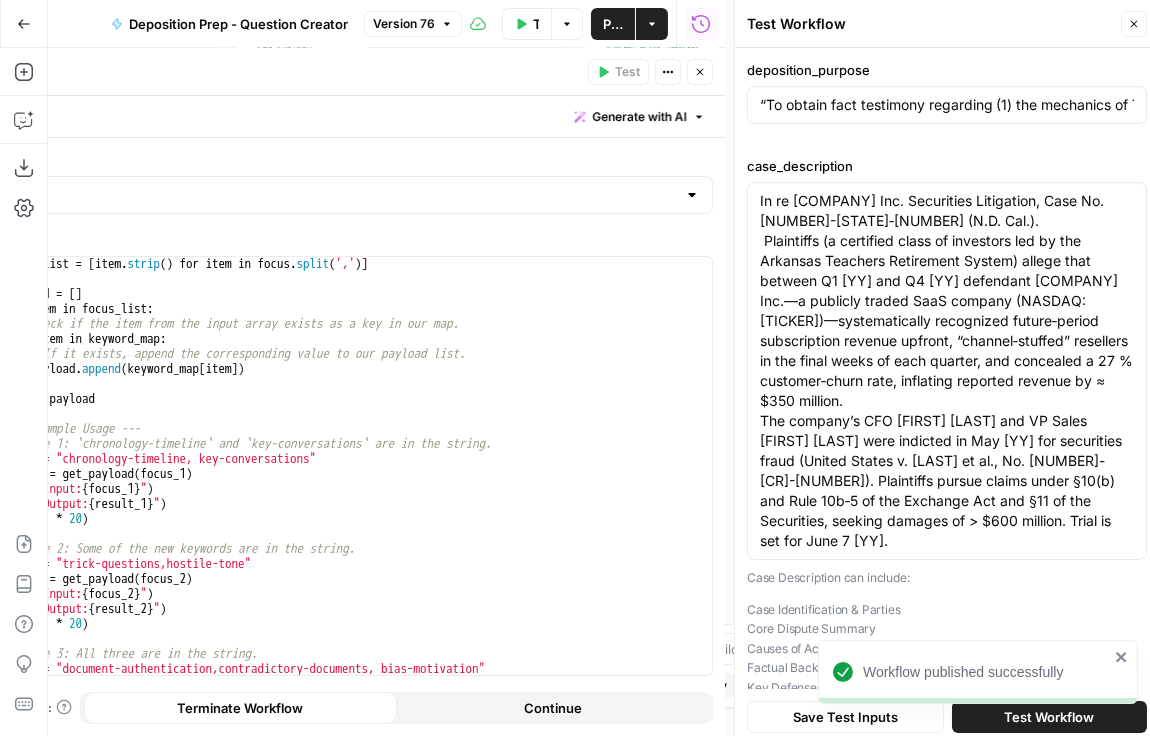click on "Test Workflow" at bounding box center (1049, 717) 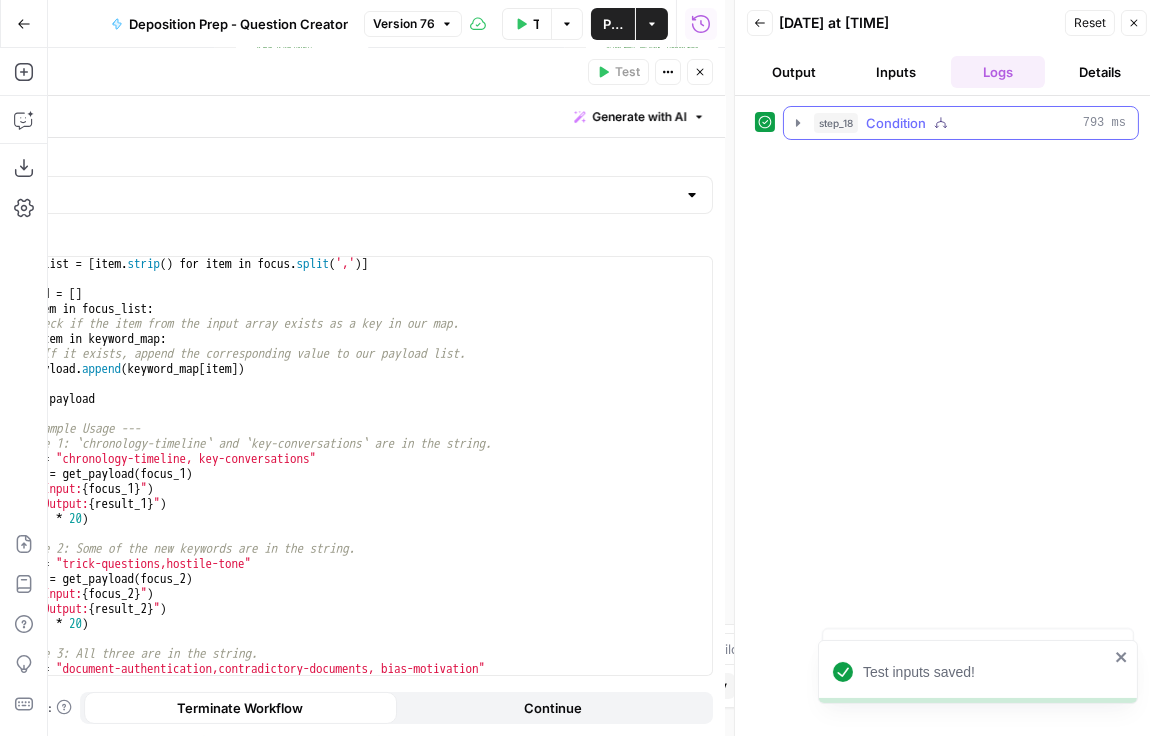 click 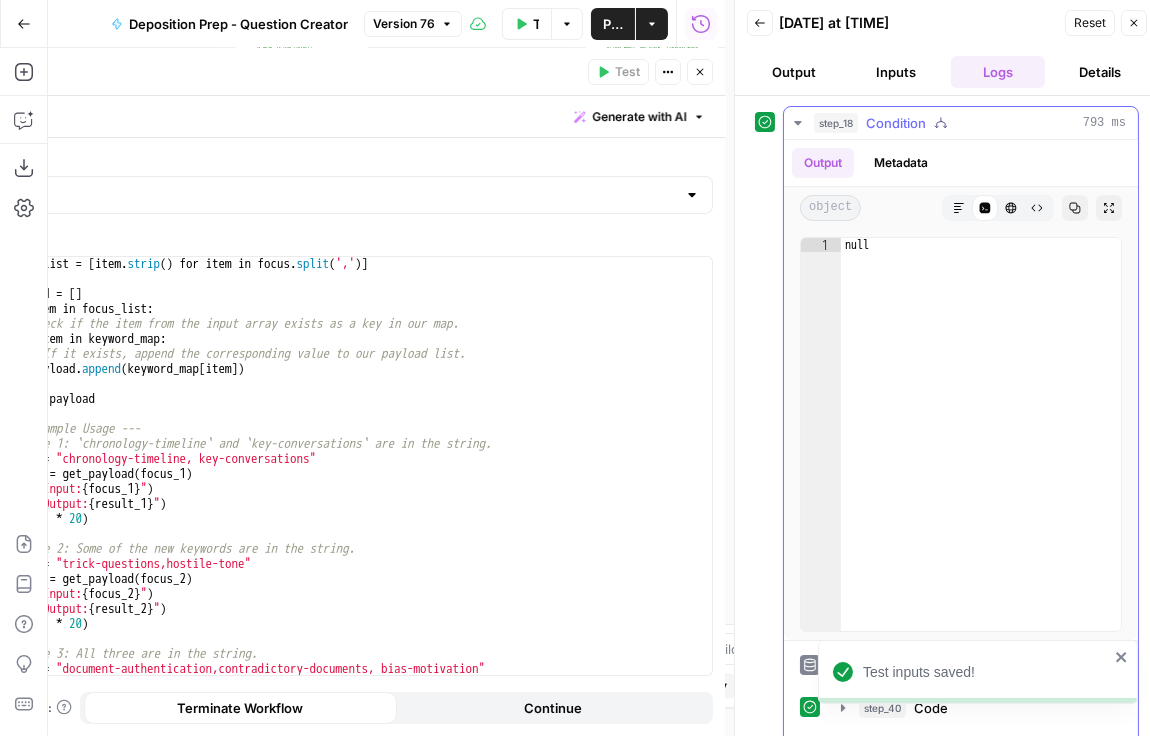 click 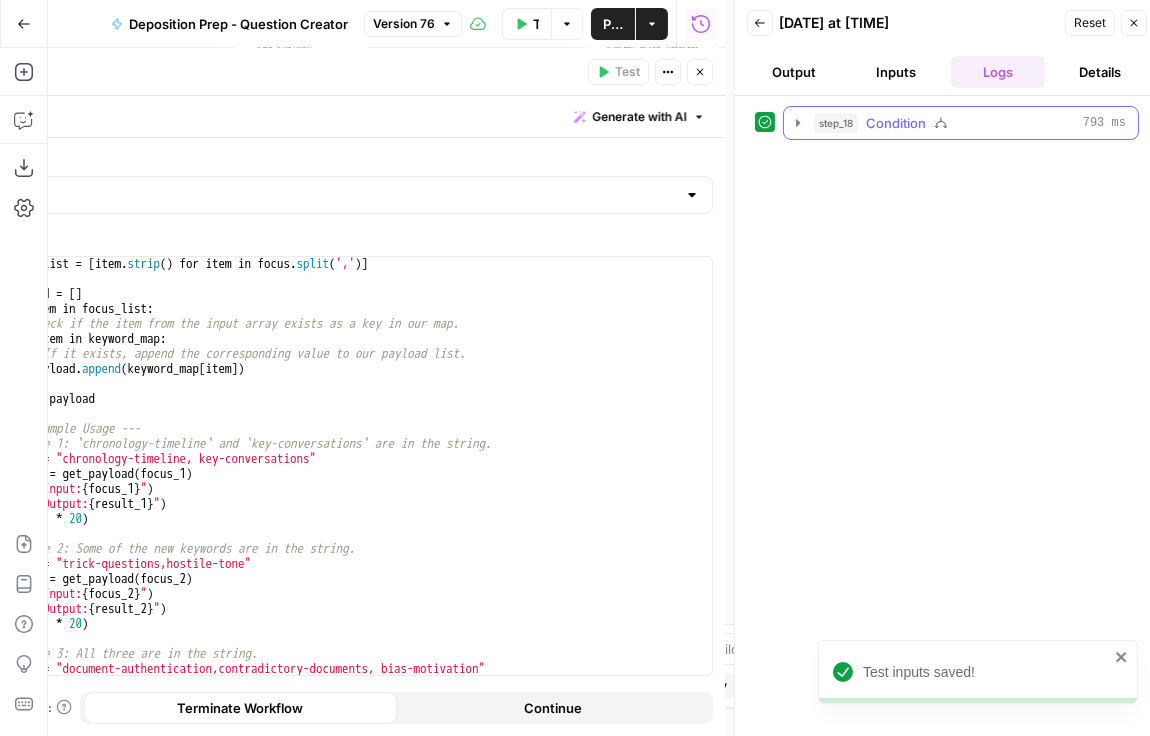 click on "step_18 Condition 793 ms" at bounding box center (961, 123) 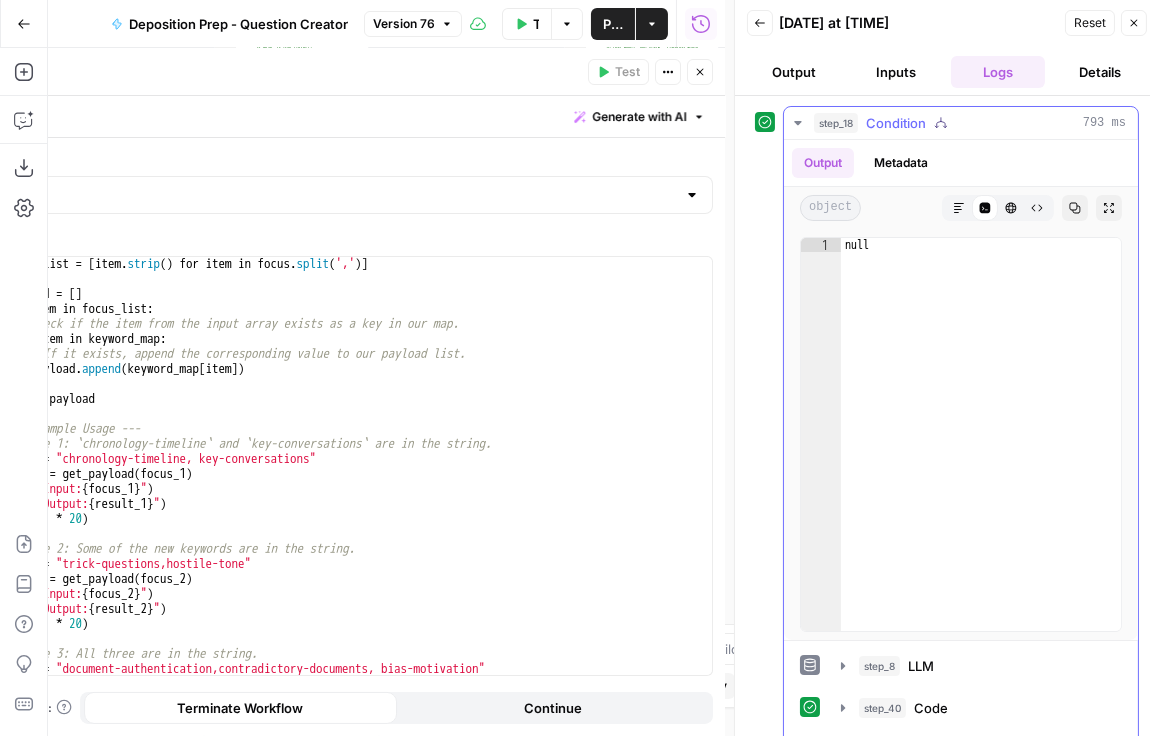 click 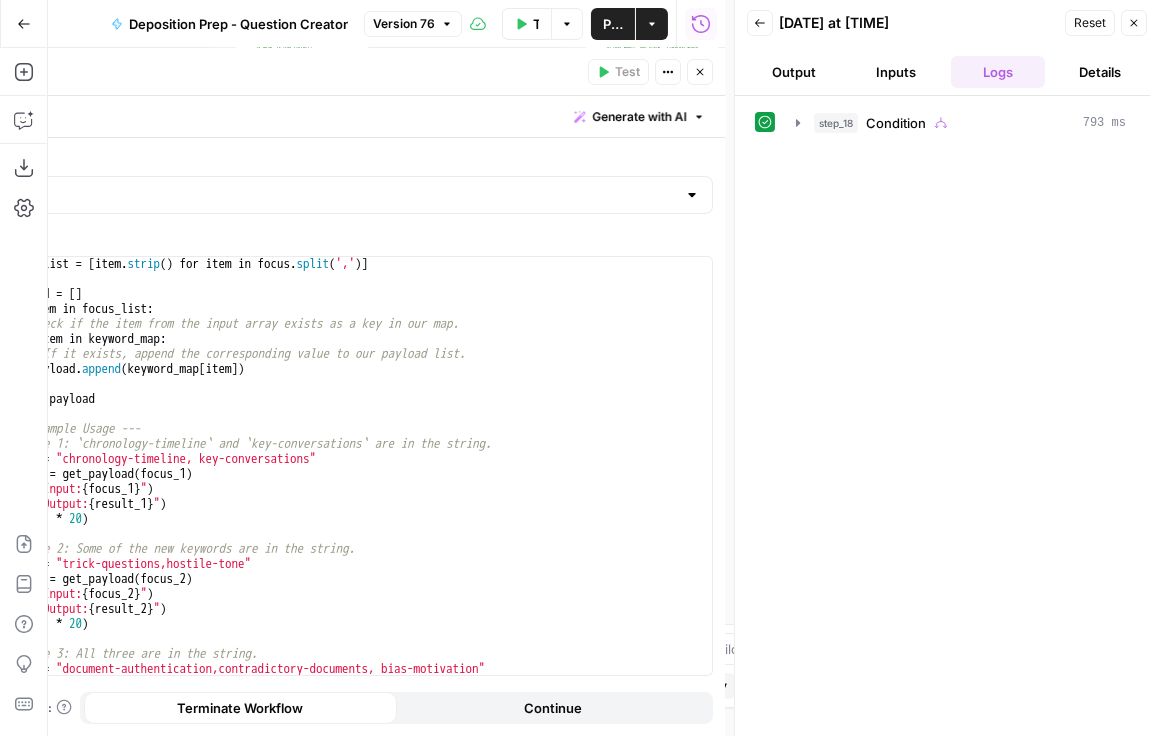 scroll, scrollTop: 8, scrollLeft: 0, axis: vertical 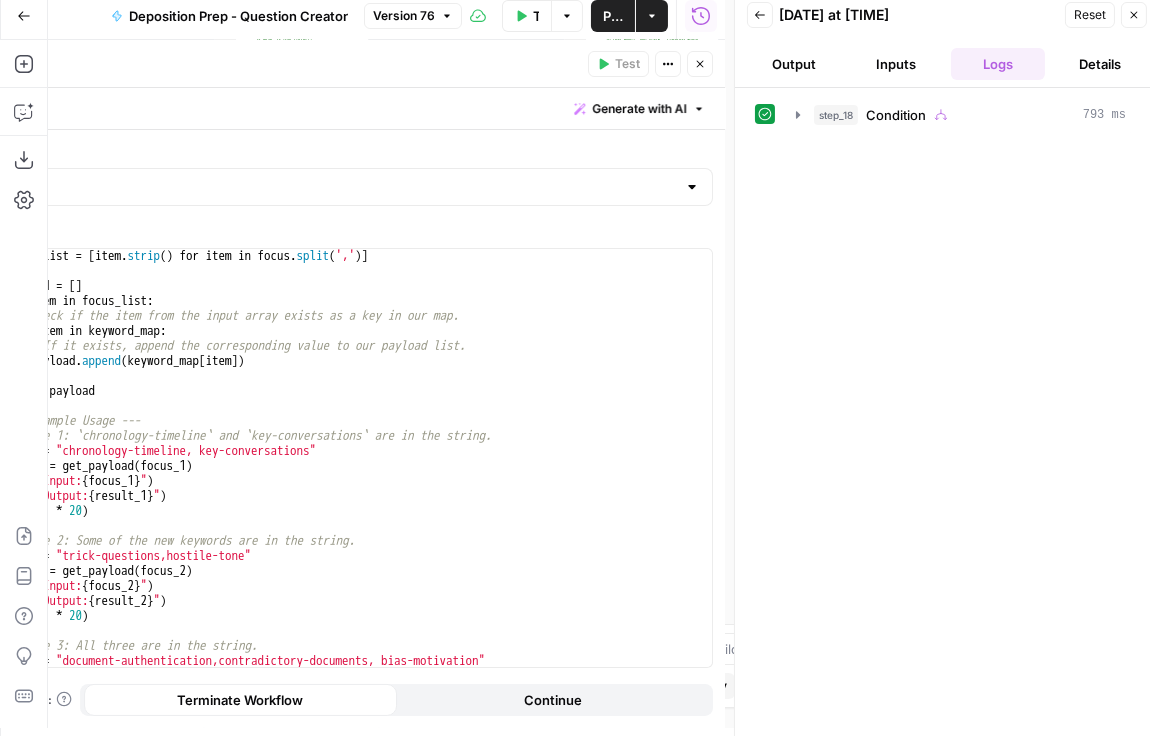 click on "Inputs" at bounding box center (896, 64) 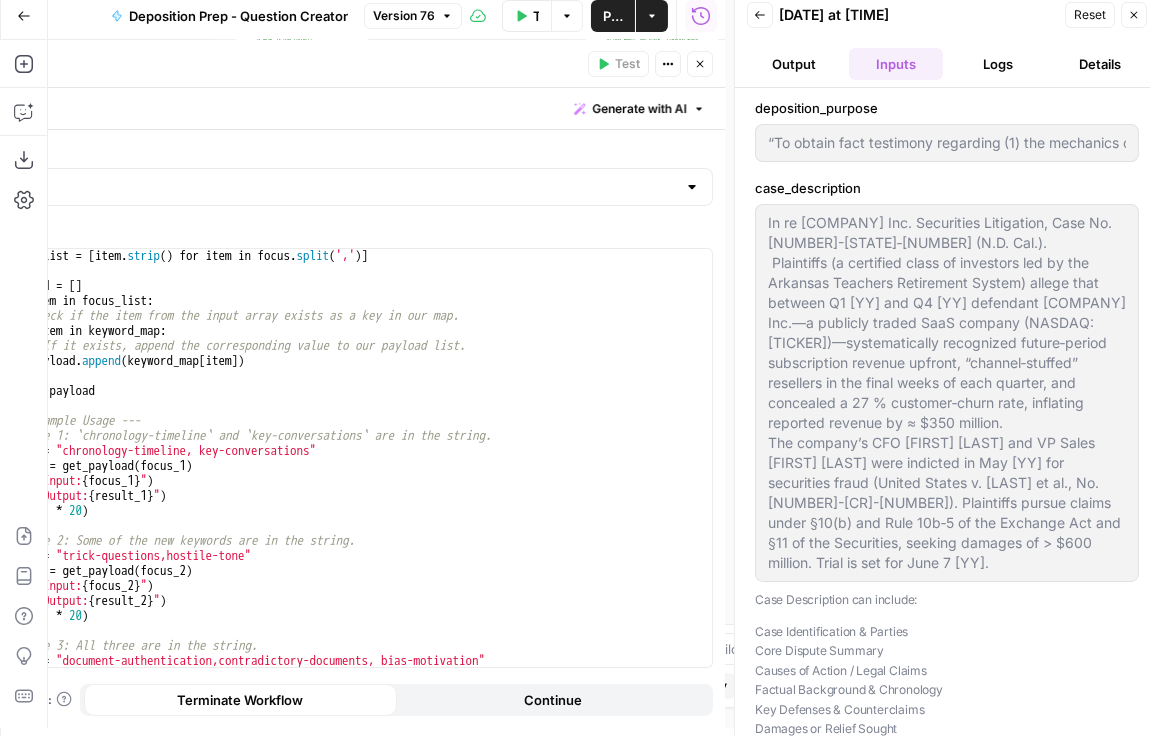 click on "Logs" at bounding box center (998, 64) 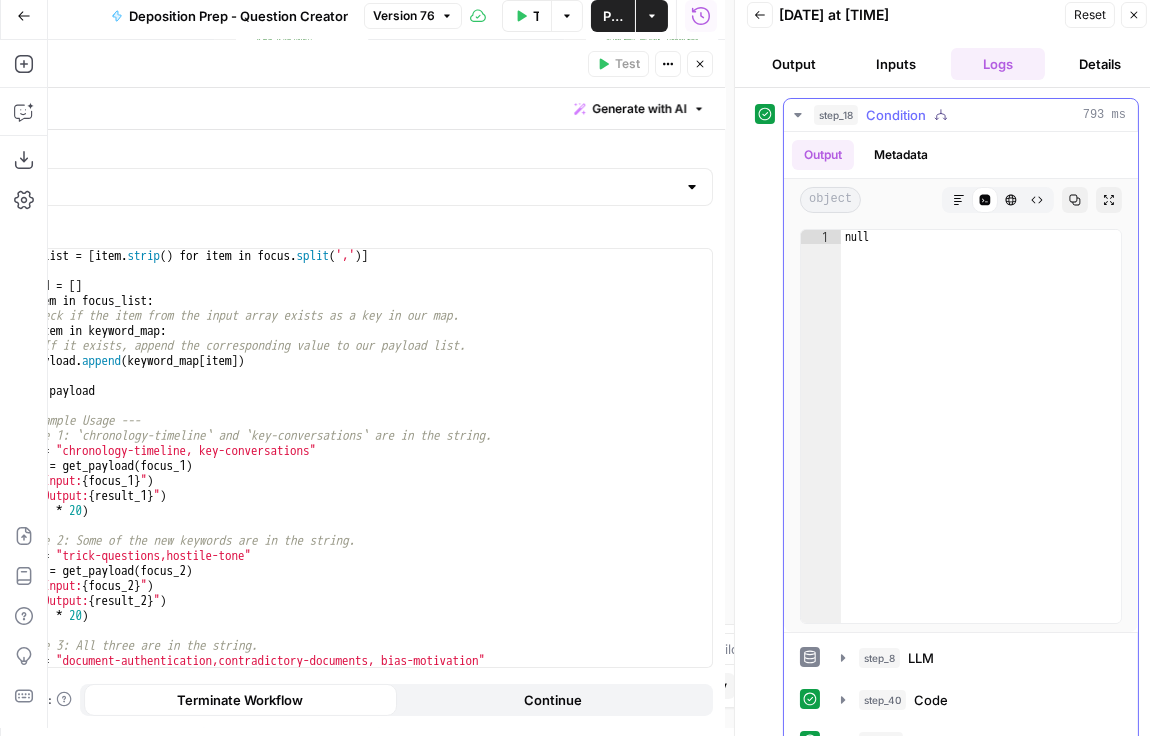 click 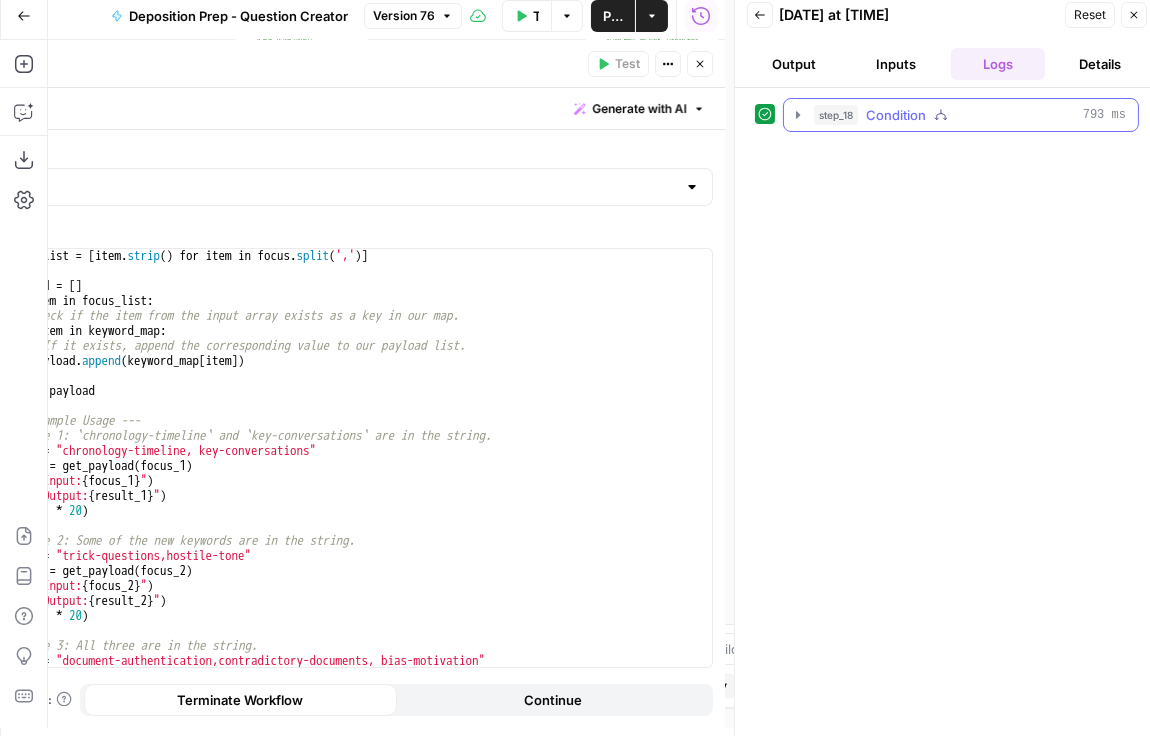 click 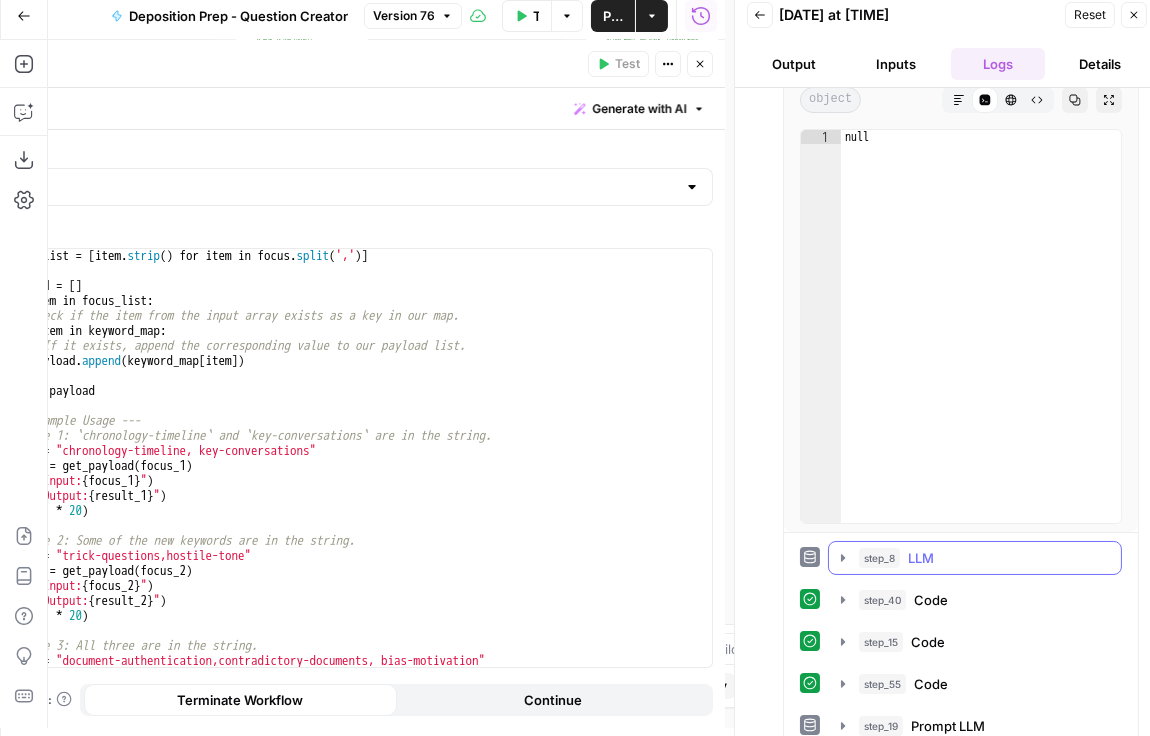 scroll, scrollTop: 162, scrollLeft: 0, axis: vertical 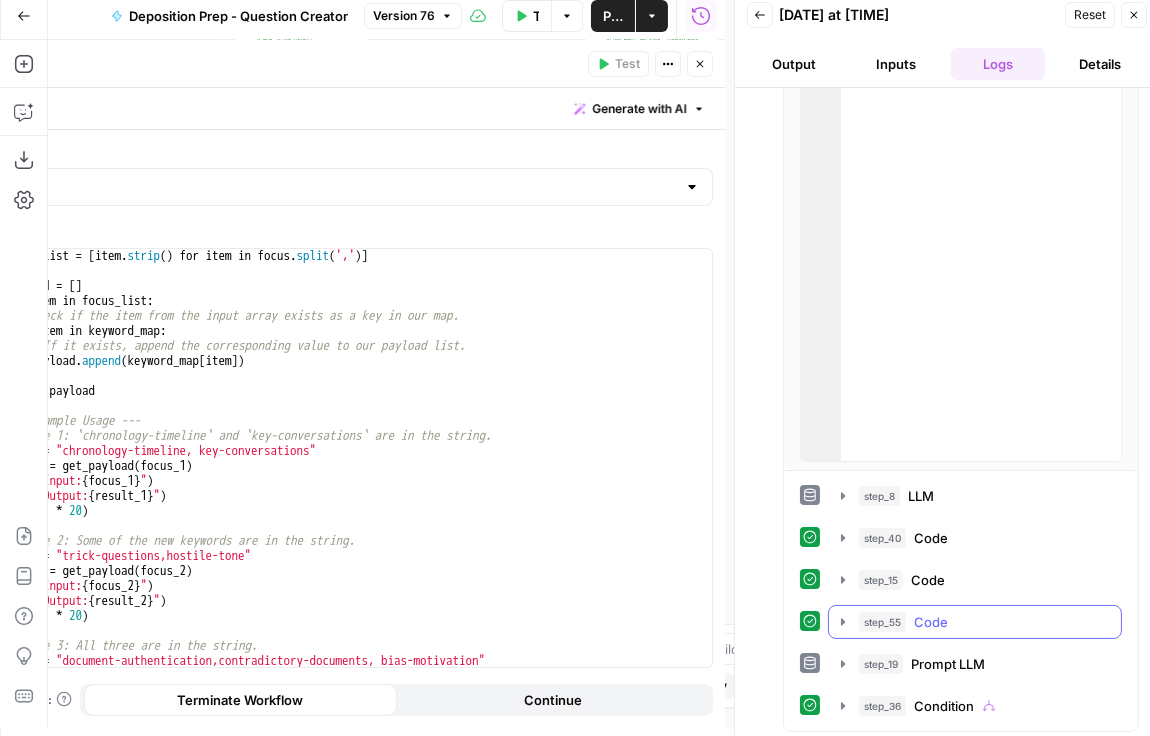 click 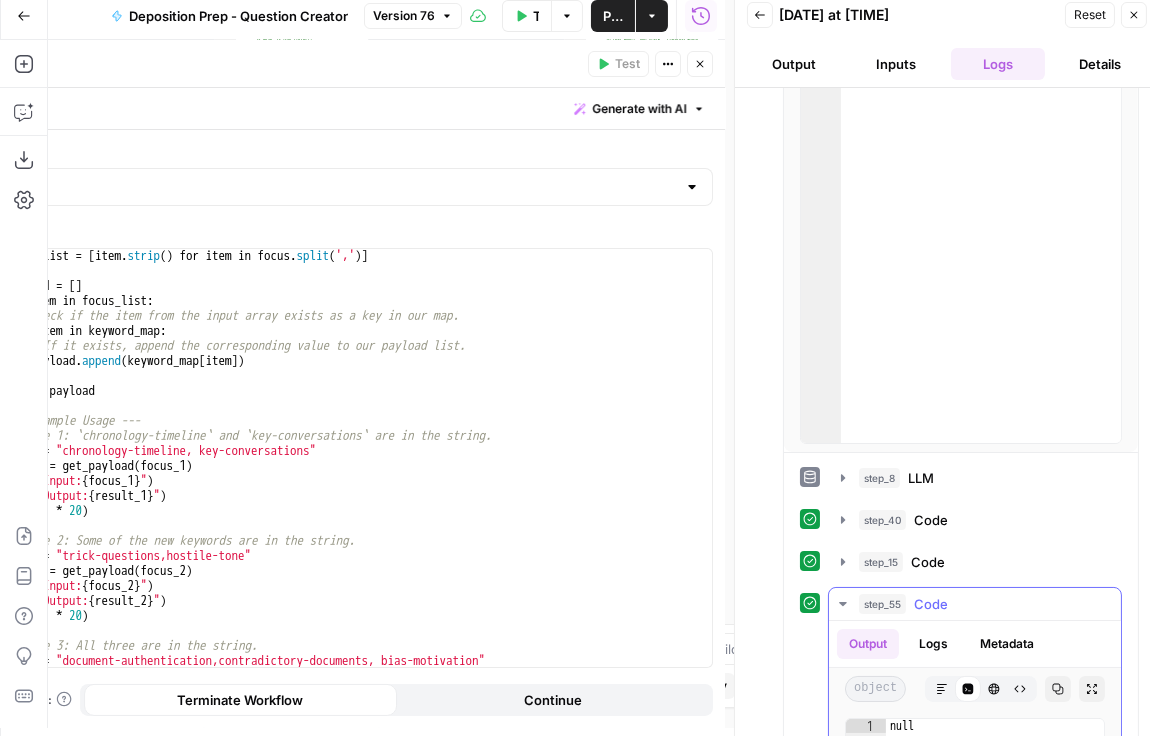 scroll, scrollTop: 333, scrollLeft: 0, axis: vertical 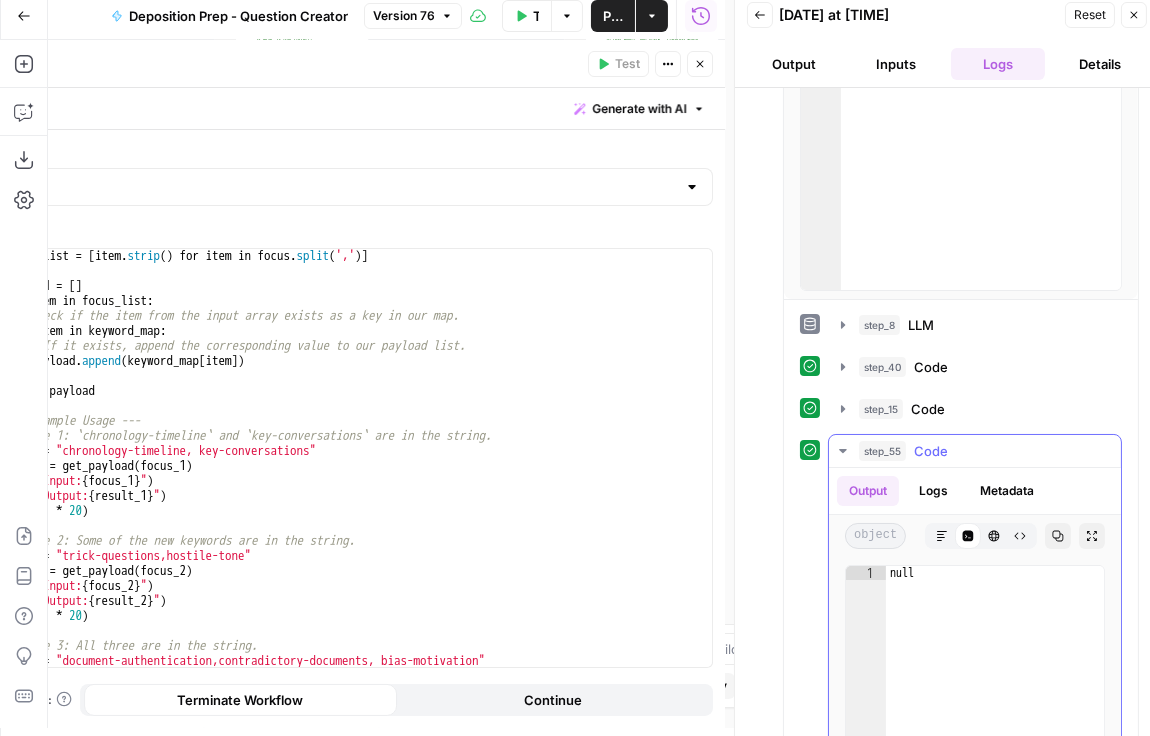 click on "Logs" at bounding box center (933, 491) 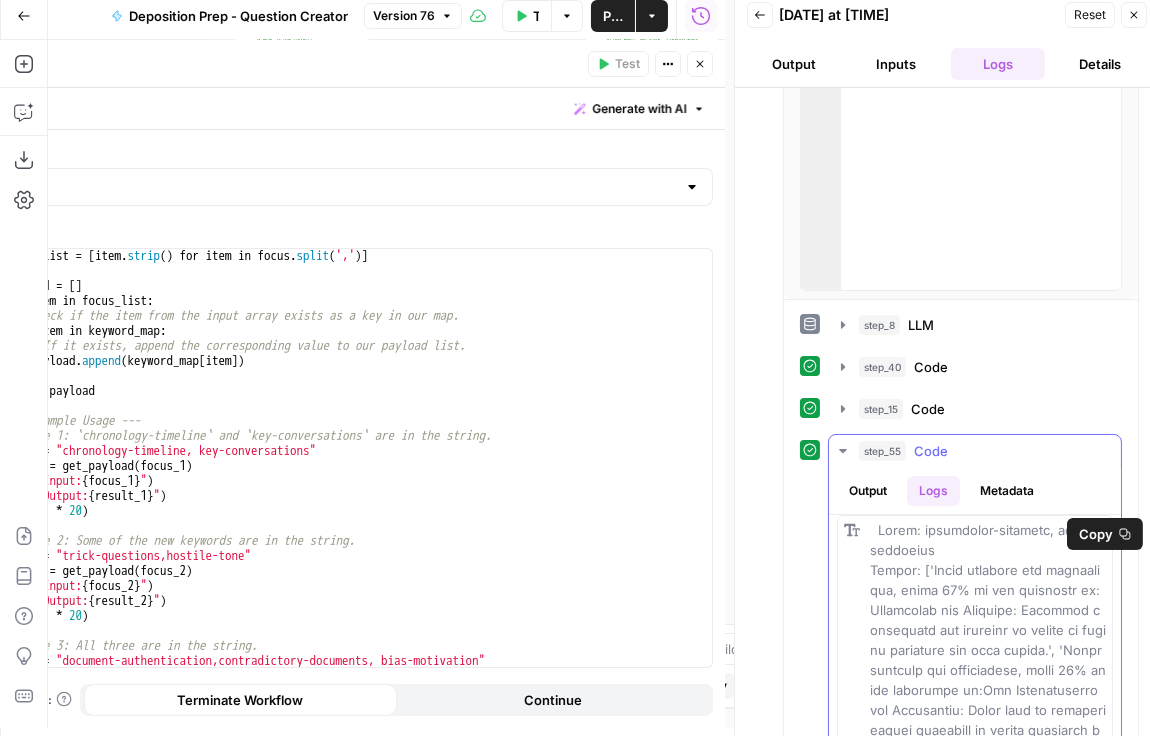scroll, scrollTop: 0, scrollLeft: 0, axis: both 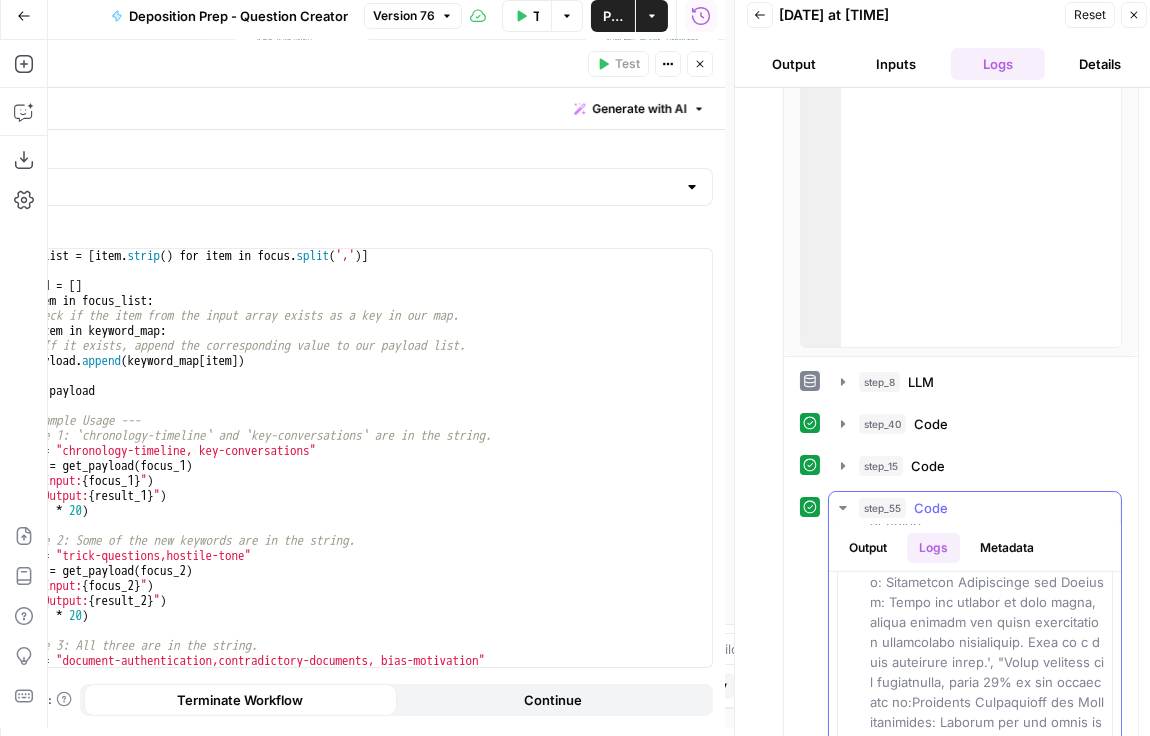 click on "Output" at bounding box center (868, 548) 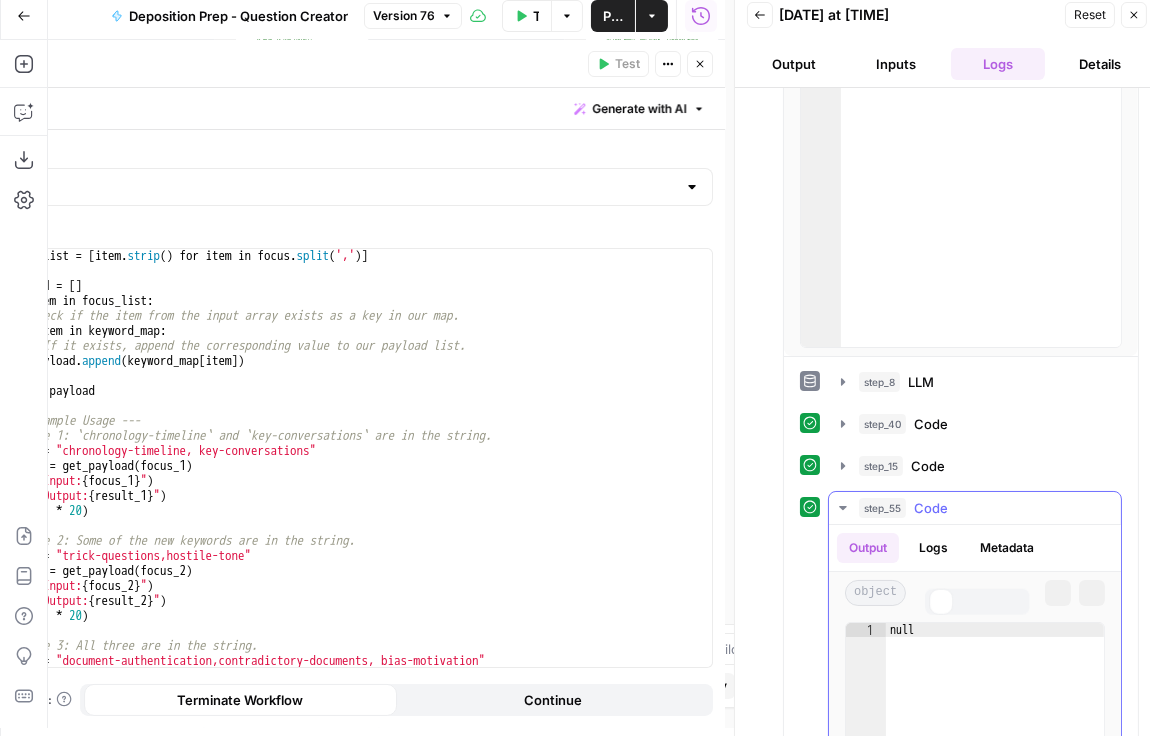 scroll, scrollTop: 0, scrollLeft: 0, axis: both 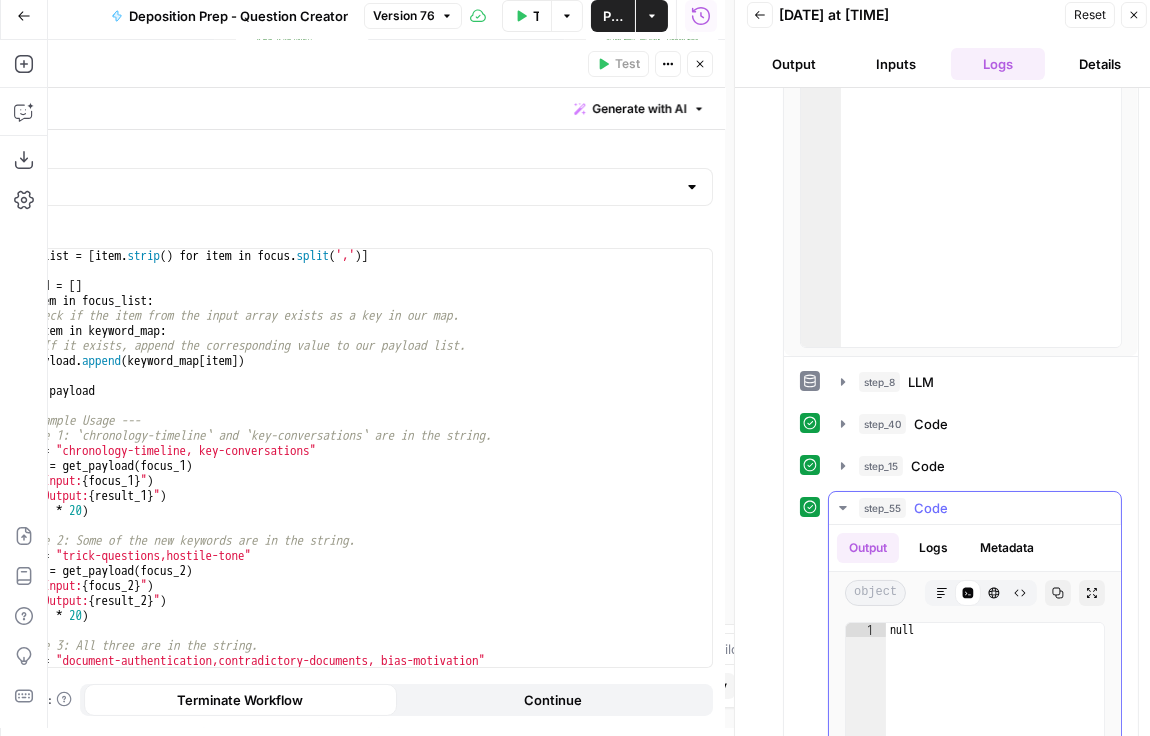 click 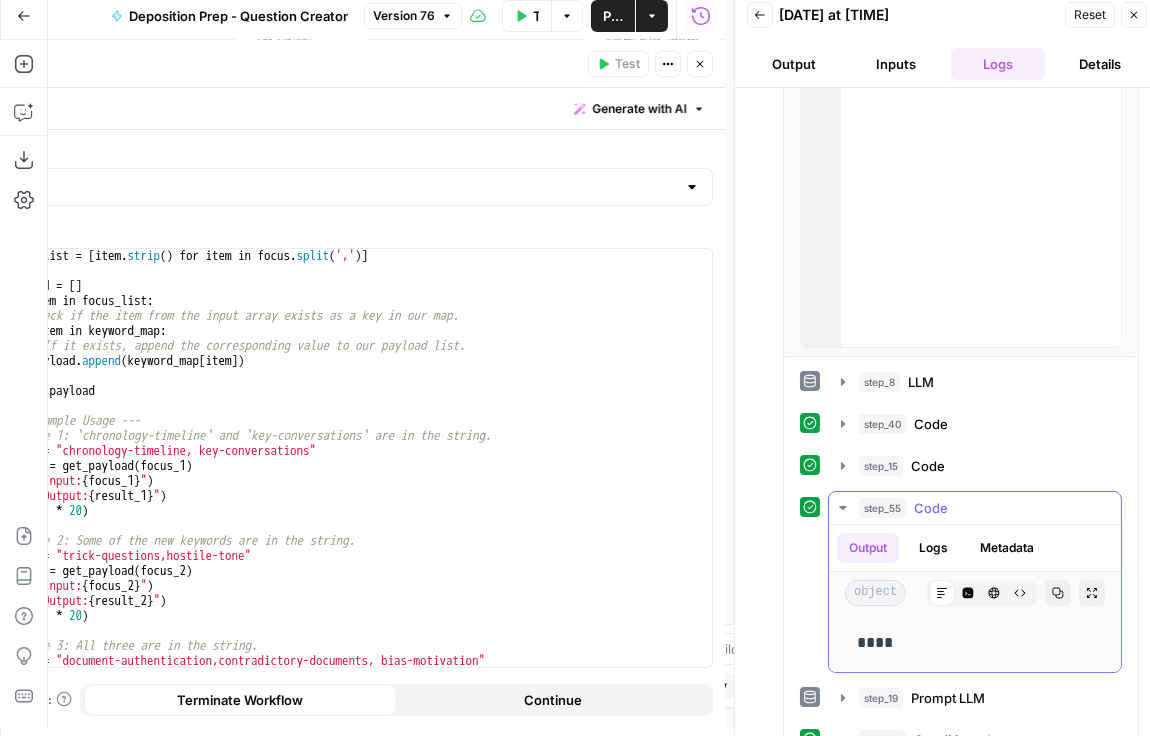 click on "Logs" at bounding box center [933, 548] 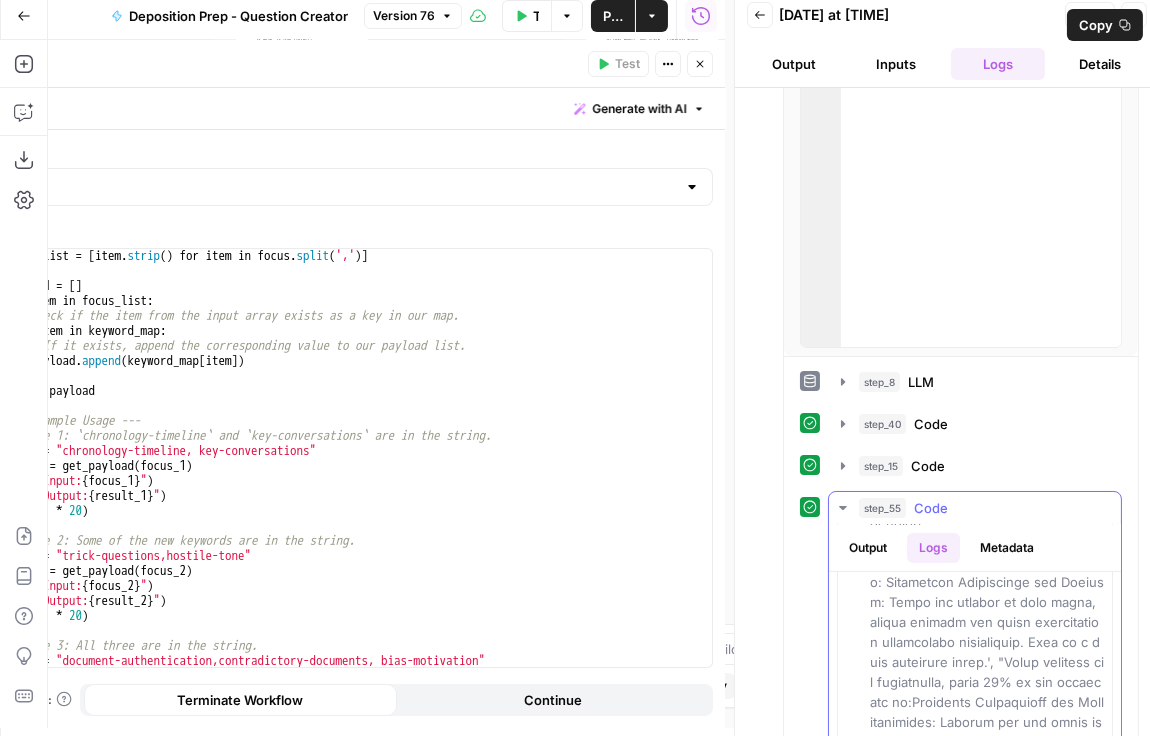 scroll, scrollTop: 1292, scrollLeft: 0, axis: vertical 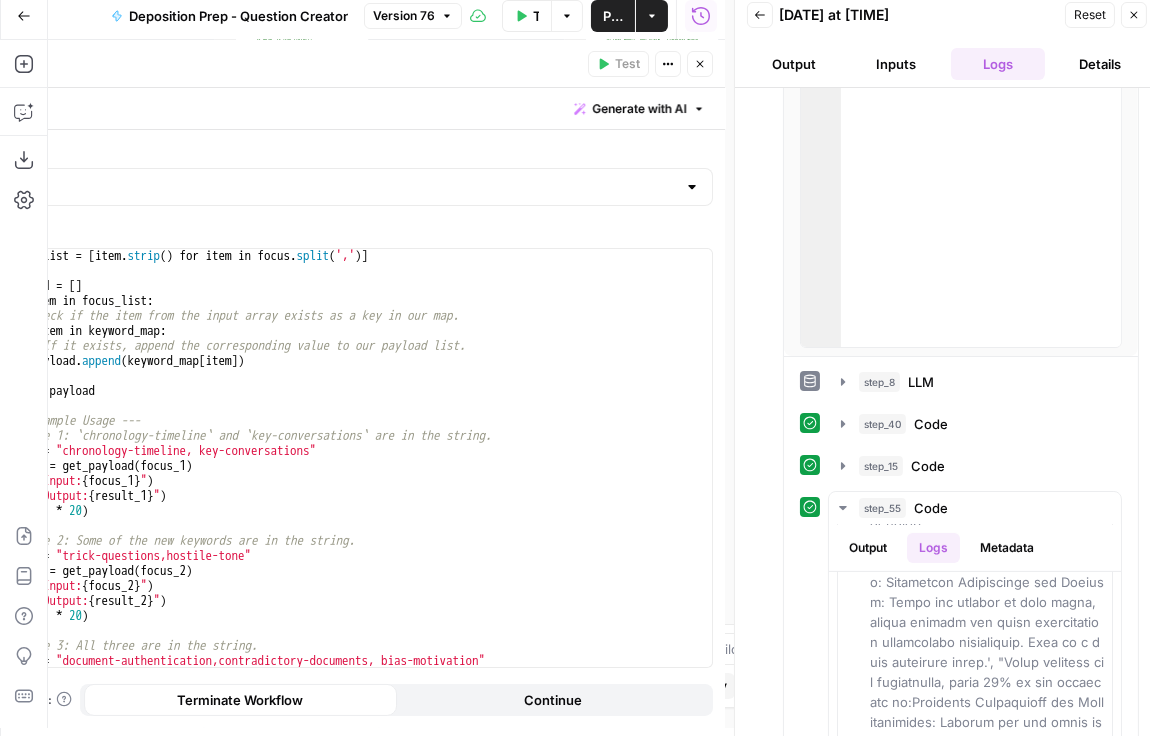 drag, startPoint x: 859, startPoint y: 56, endPoint x: 833, endPoint y: 66, distance: 27.856777 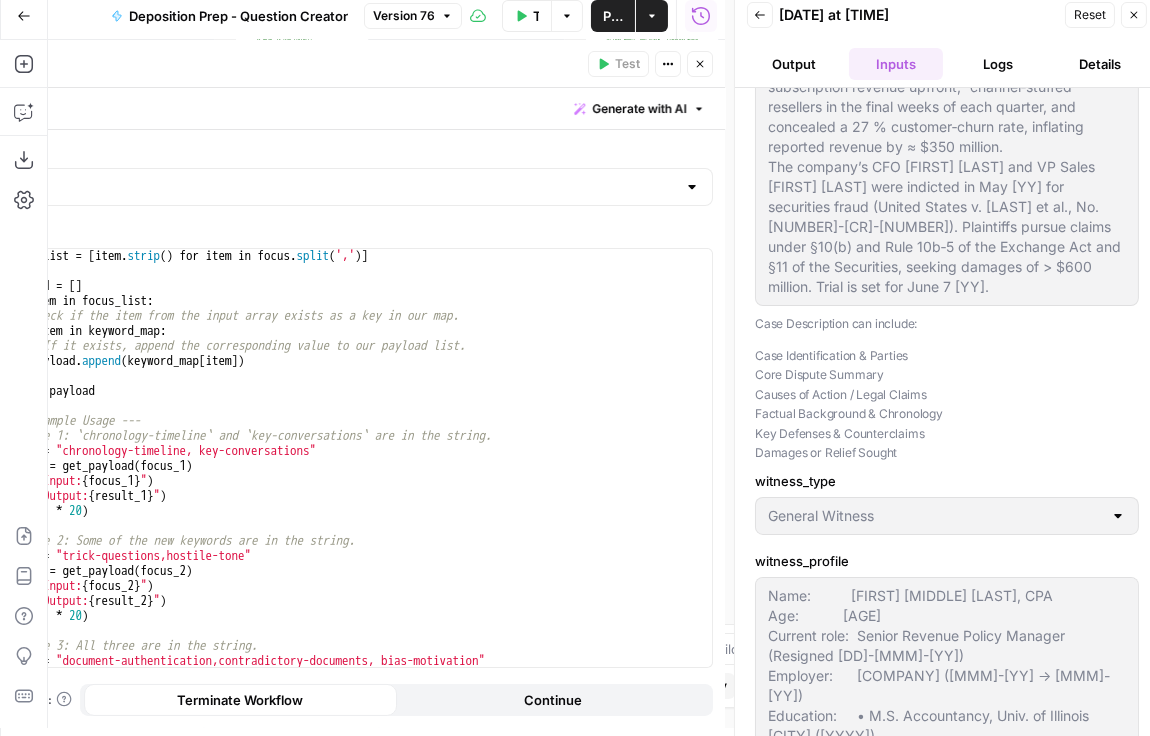 click on "Output" at bounding box center [794, 64] 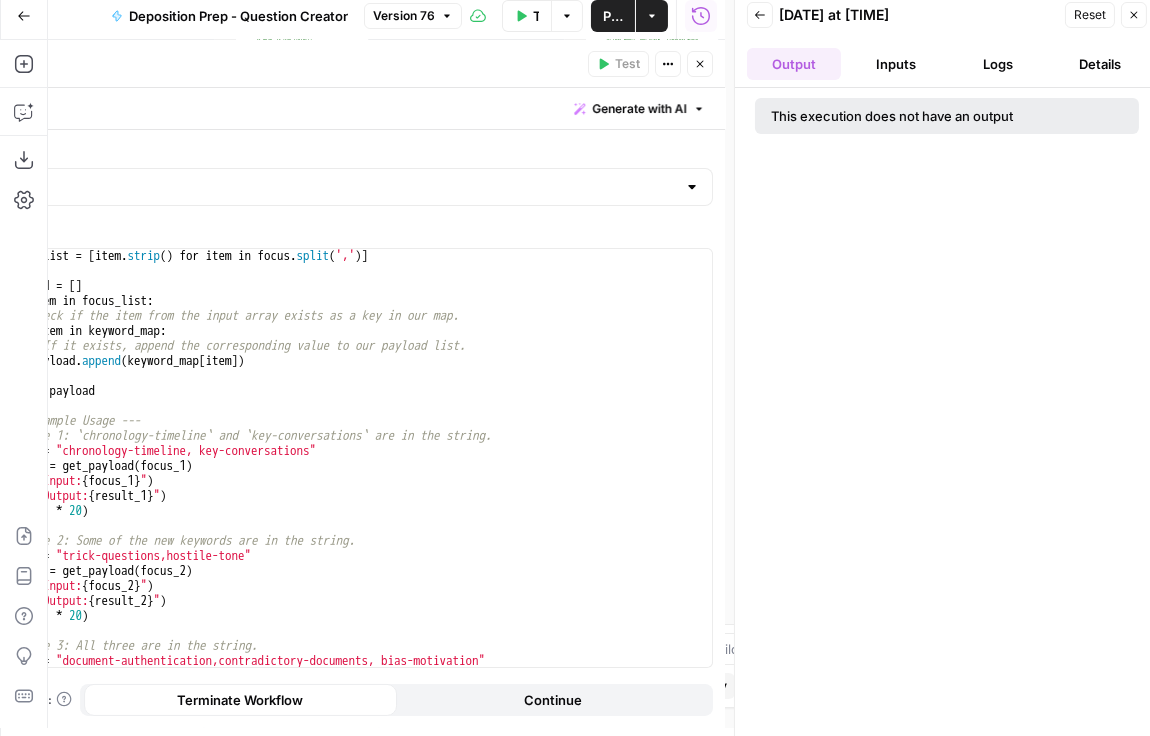 scroll, scrollTop: 0, scrollLeft: 0, axis: both 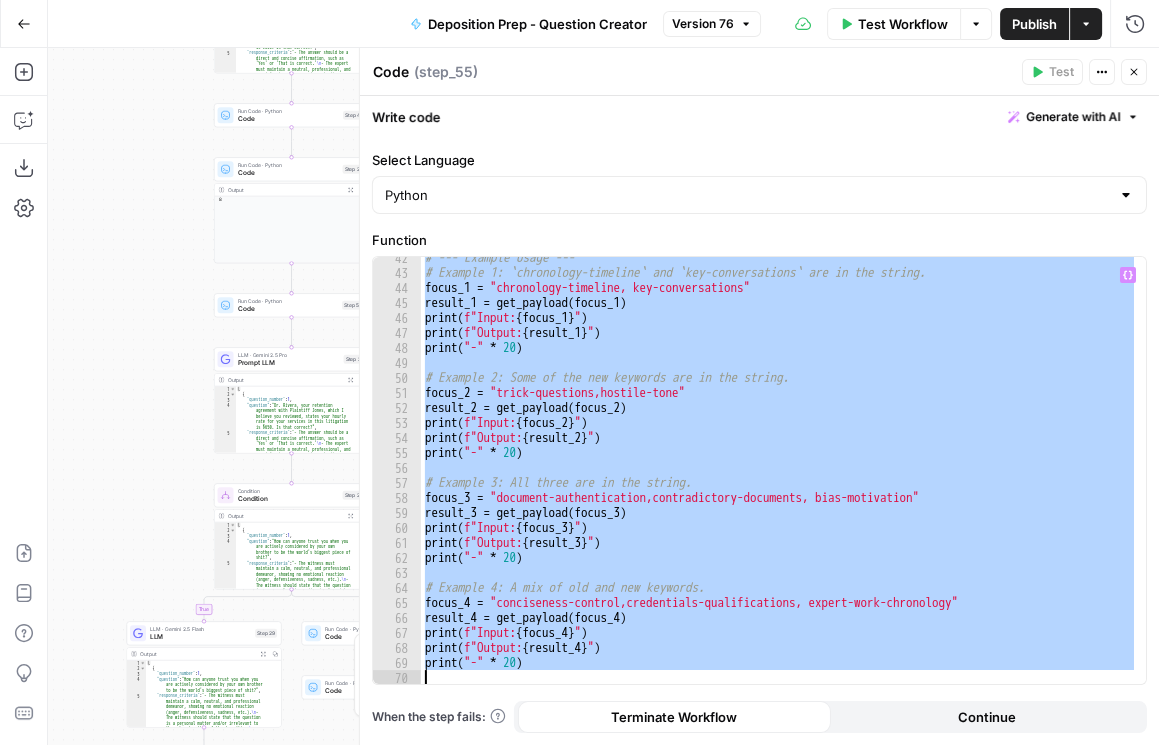 drag, startPoint x: 426, startPoint y: 416, endPoint x: 548, endPoint y: 675, distance: 286.2953 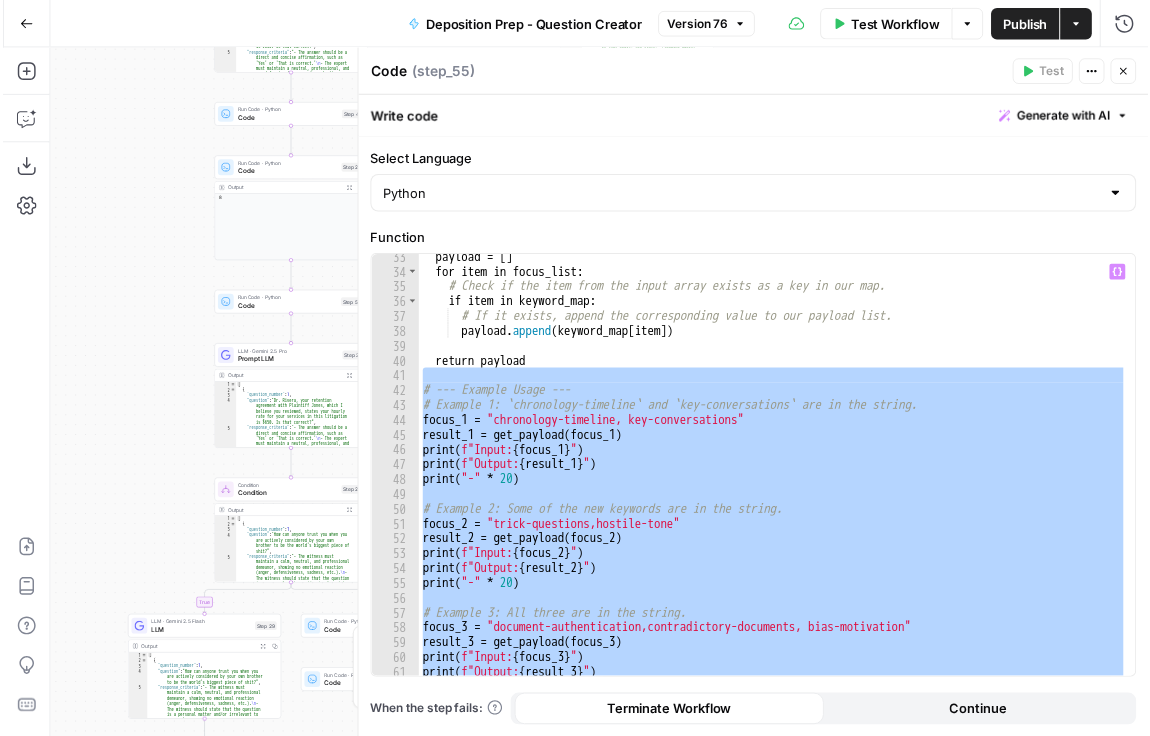 scroll, scrollTop: 712, scrollLeft: 0, axis: vertical 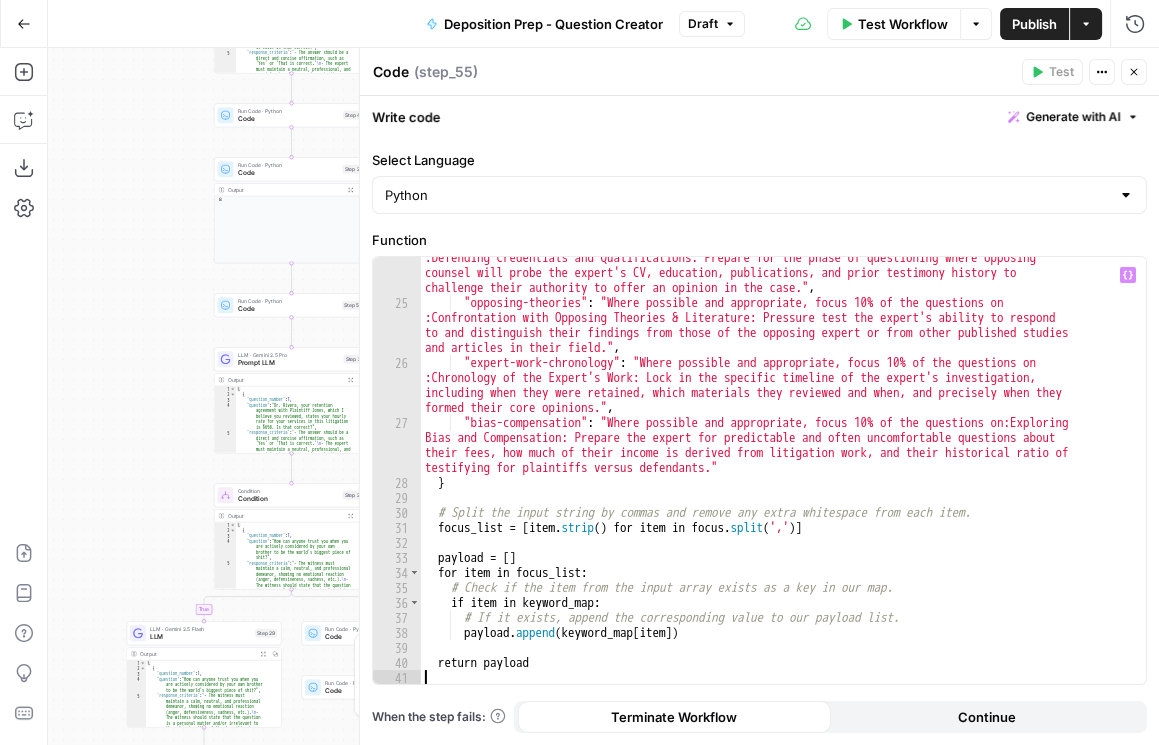 click on "Publish" at bounding box center [1034, 24] 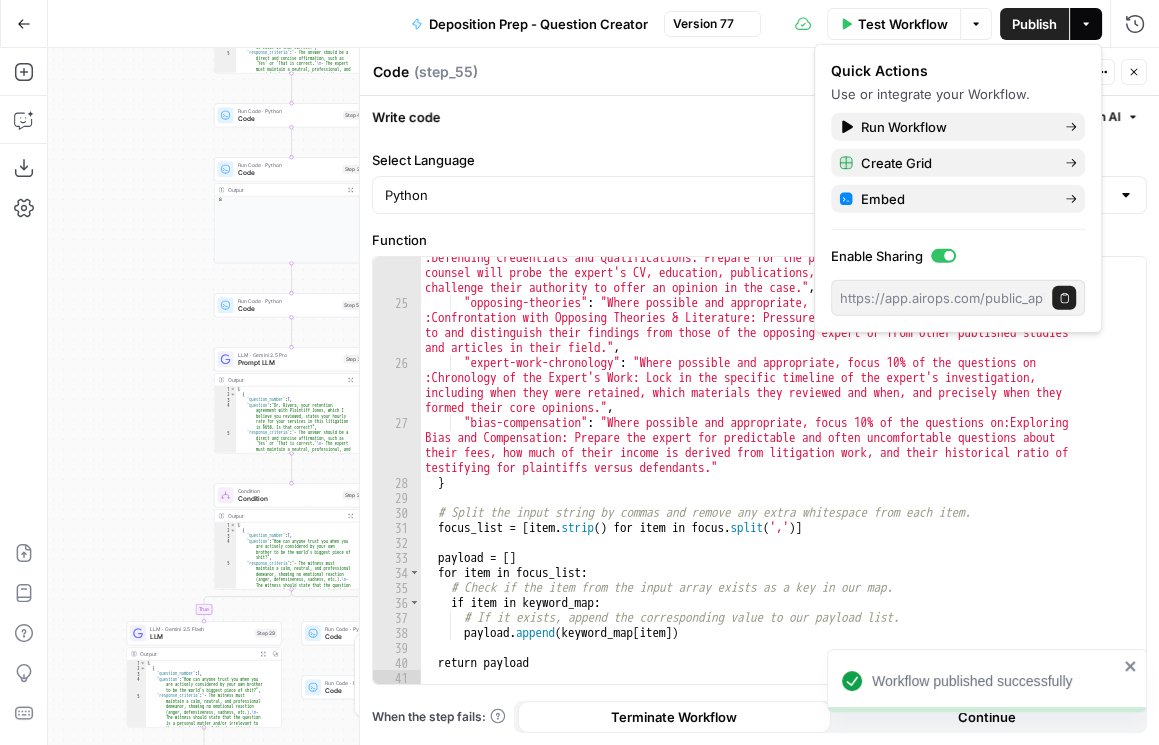 click on "Test Workflow" at bounding box center [903, 24] 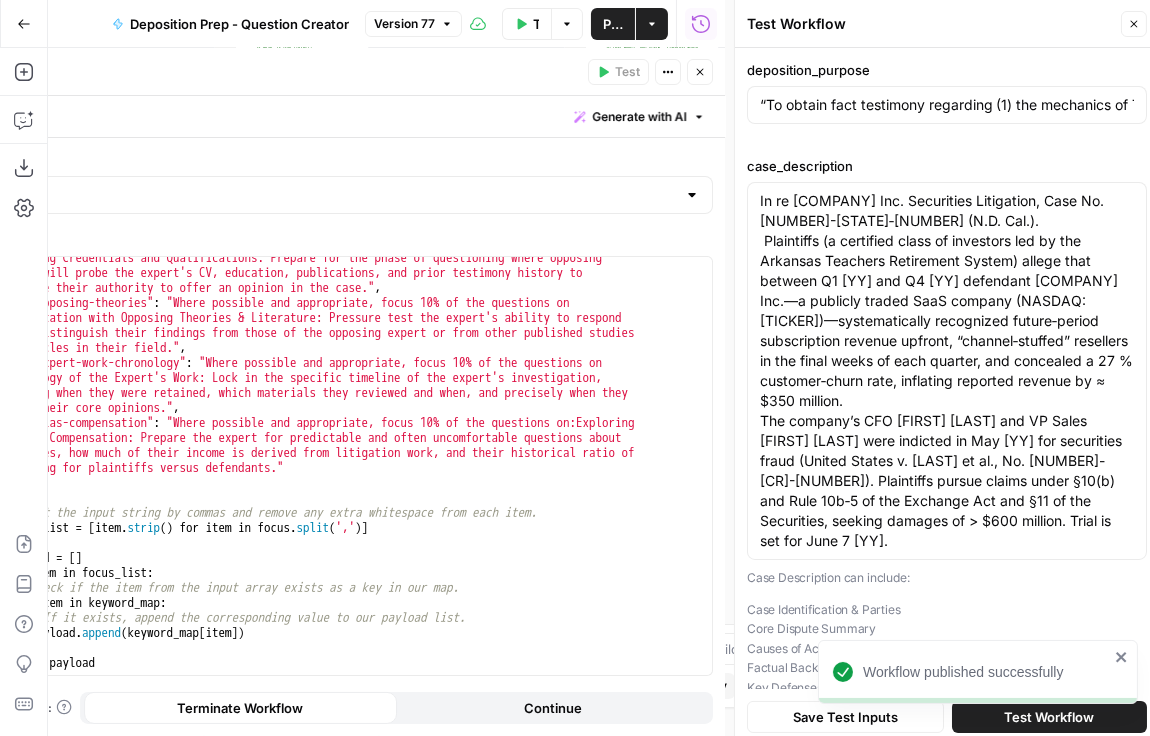 click on "the company announced" at bounding box center (575, 368) 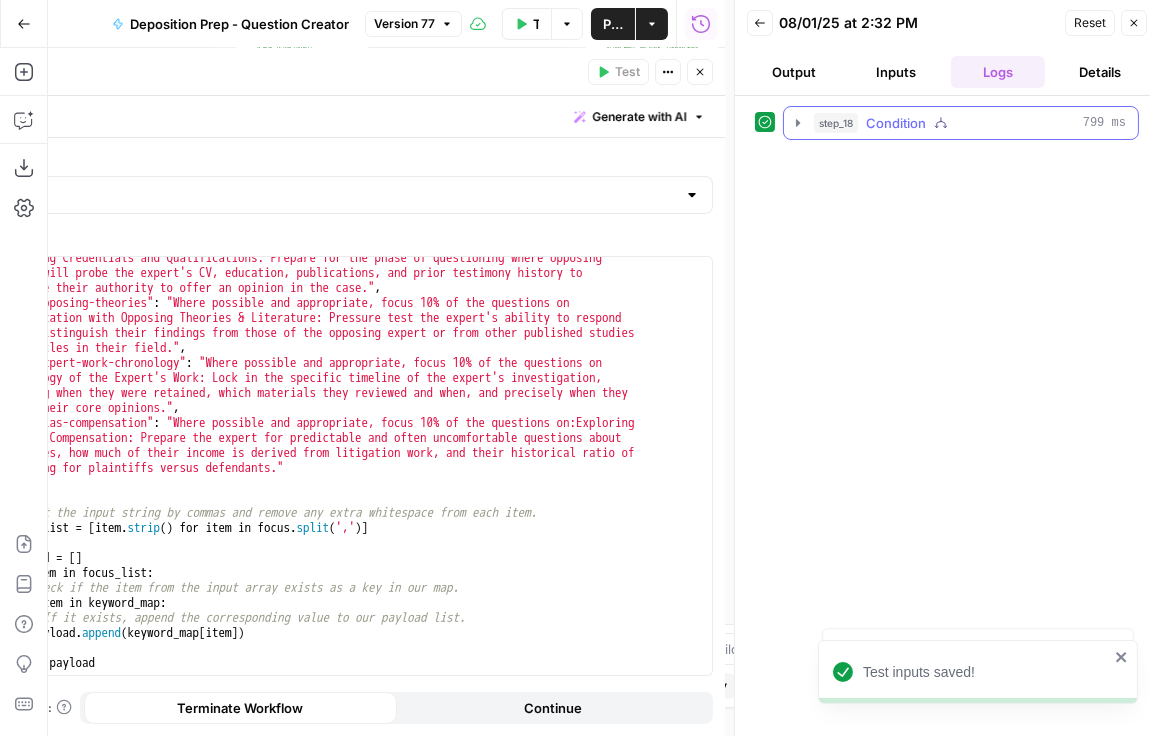 click 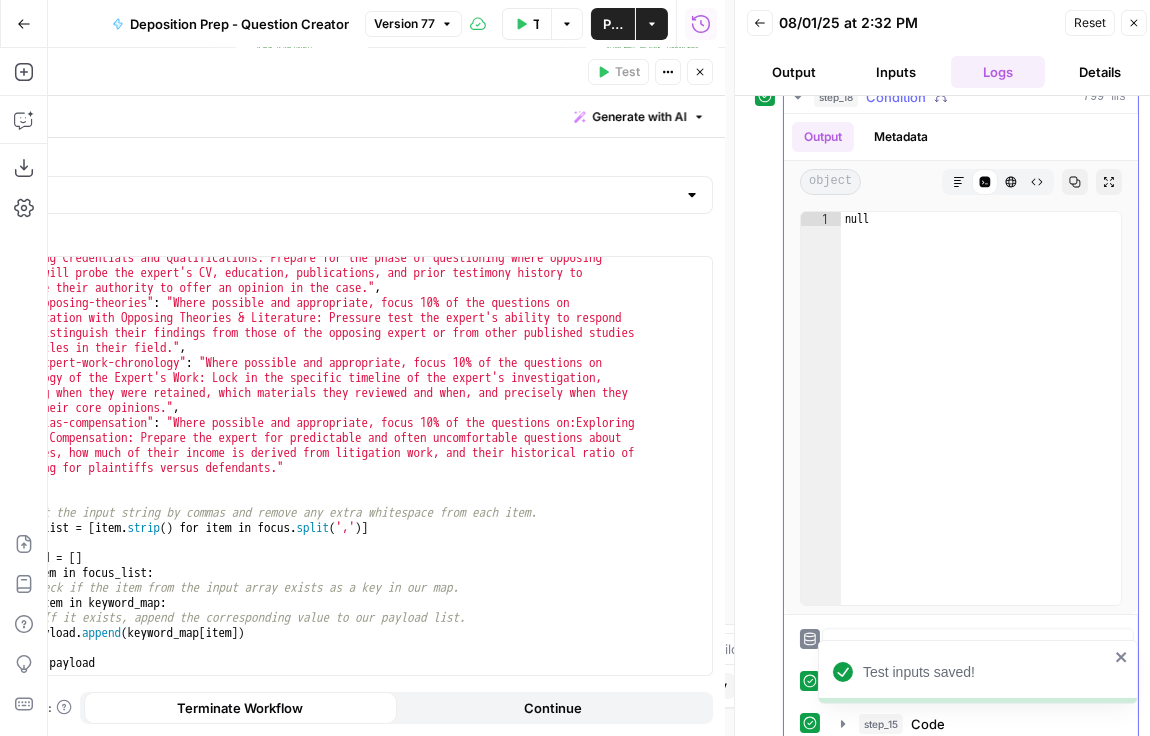 scroll, scrollTop: 162, scrollLeft: 0, axis: vertical 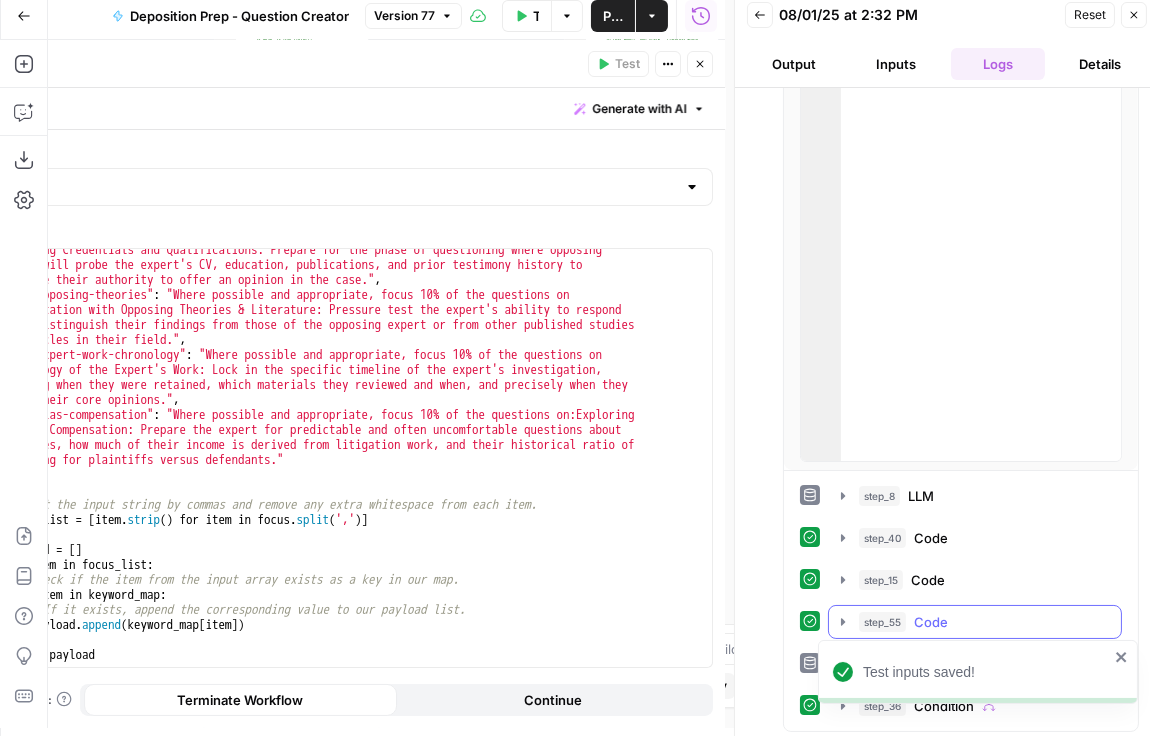 click 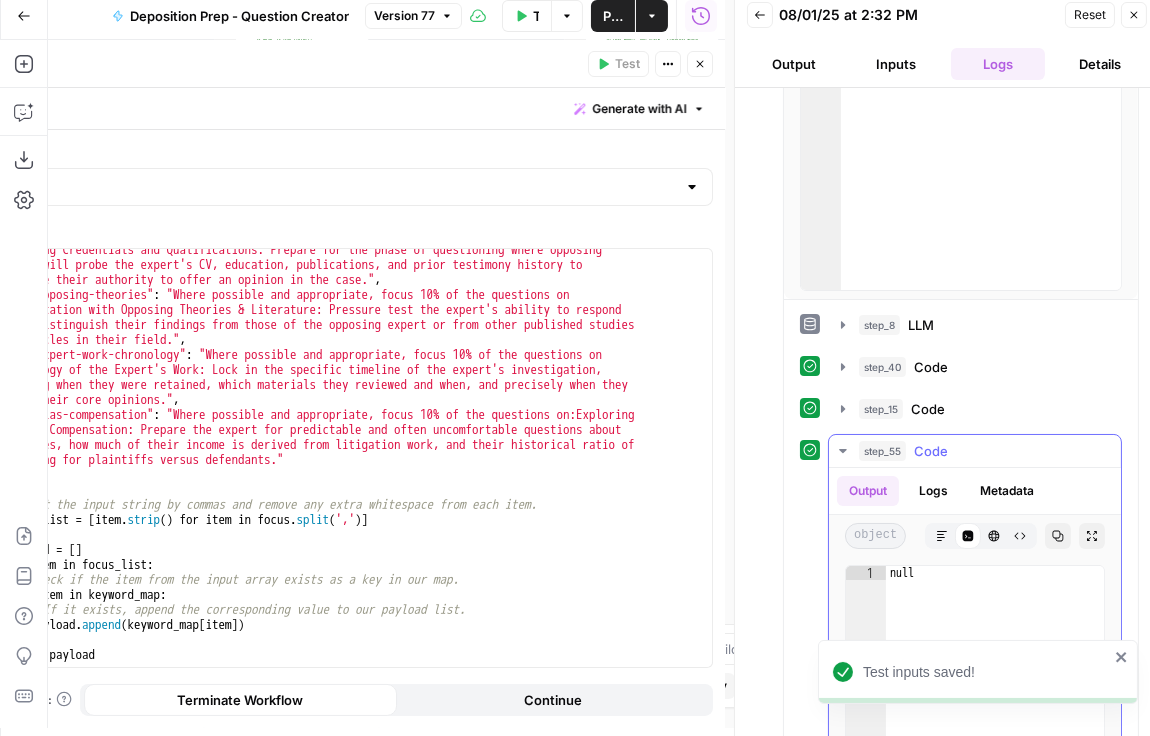 click on "Logs" at bounding box center [933, 491] 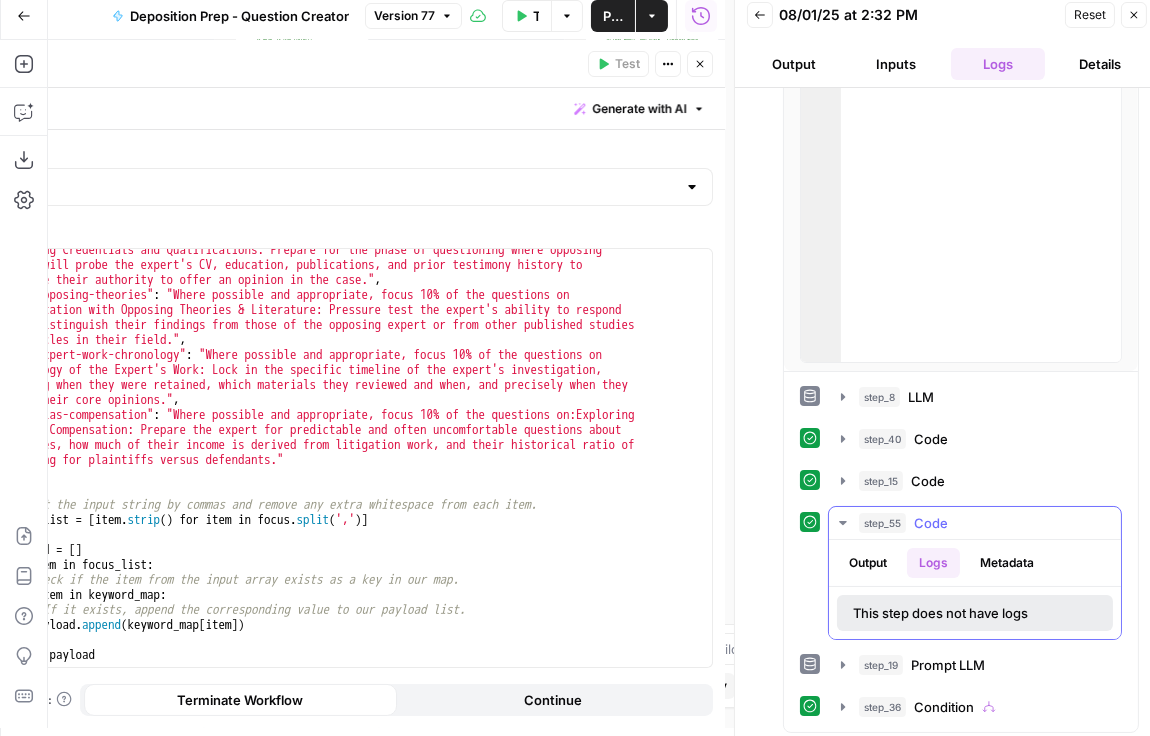 click on "Metadata" at bounding box center (1007, 563) 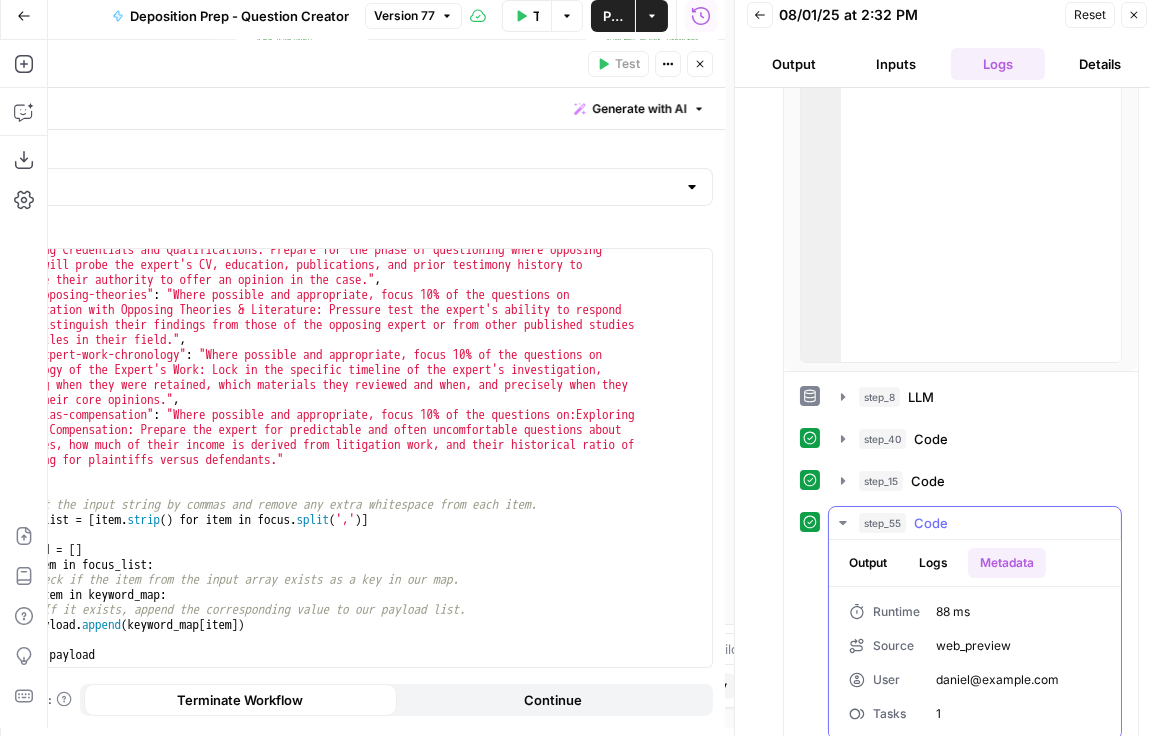 click on "Output" at bounding box center (868, 563) 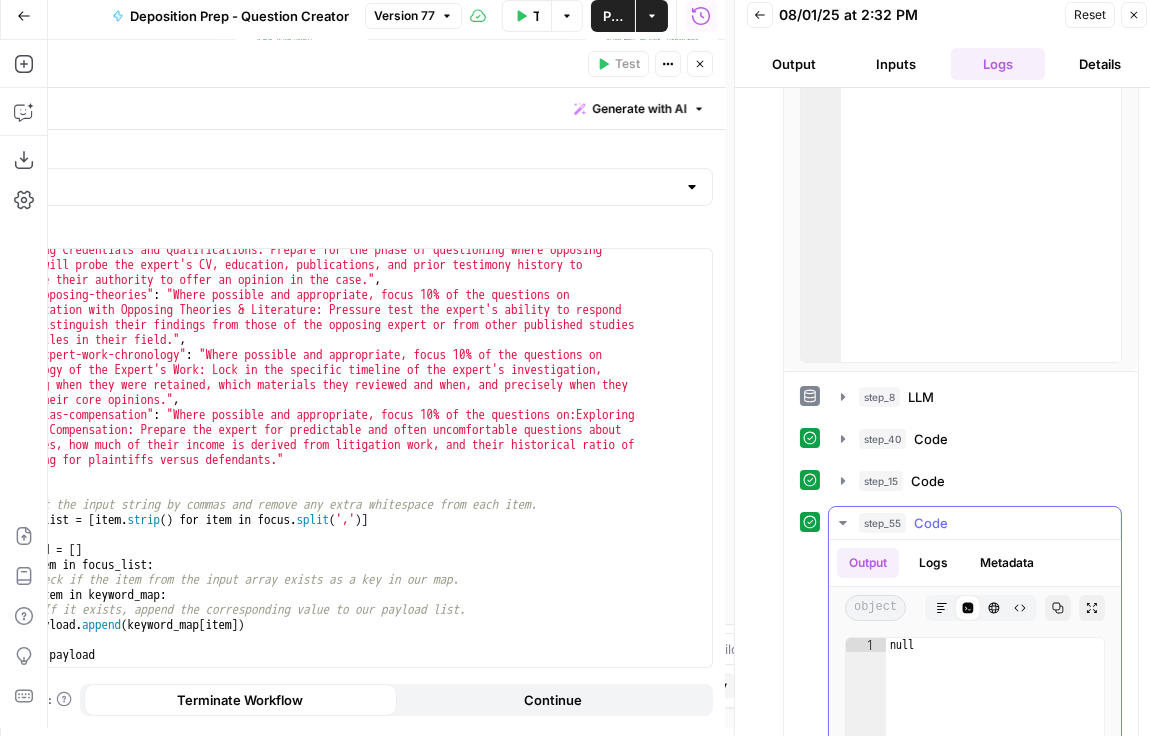 click 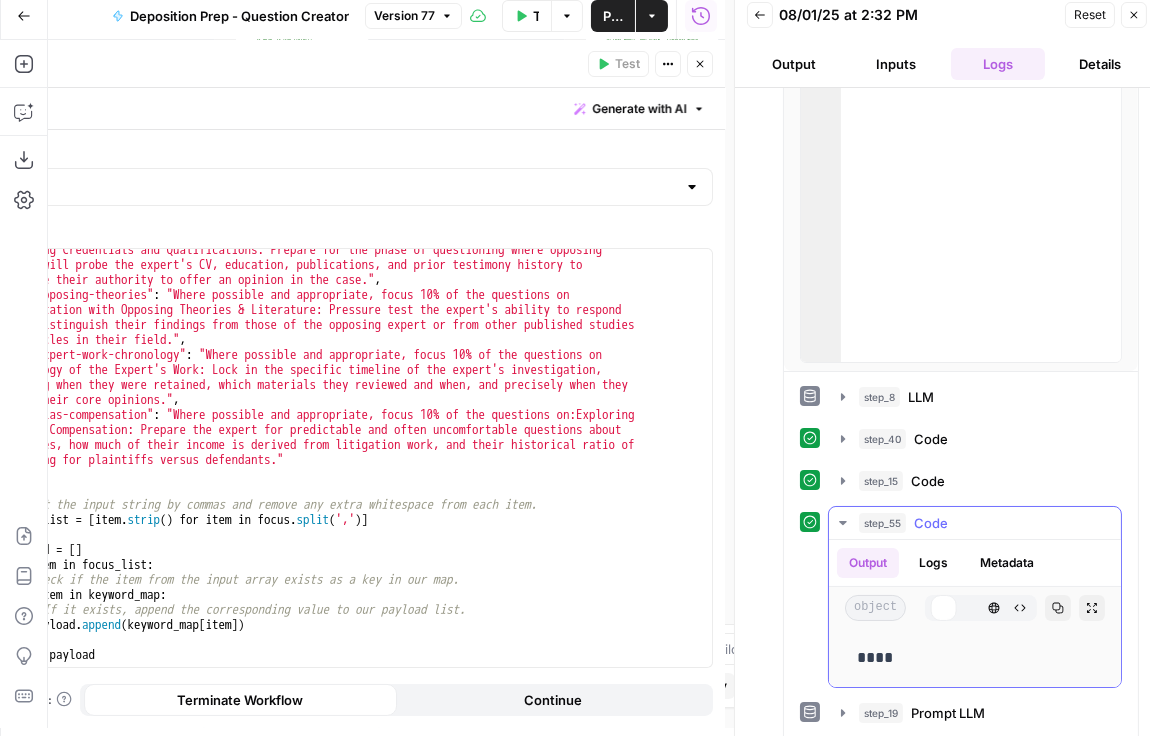 click on "HTML Viewer" at bounding box center (994, 608) 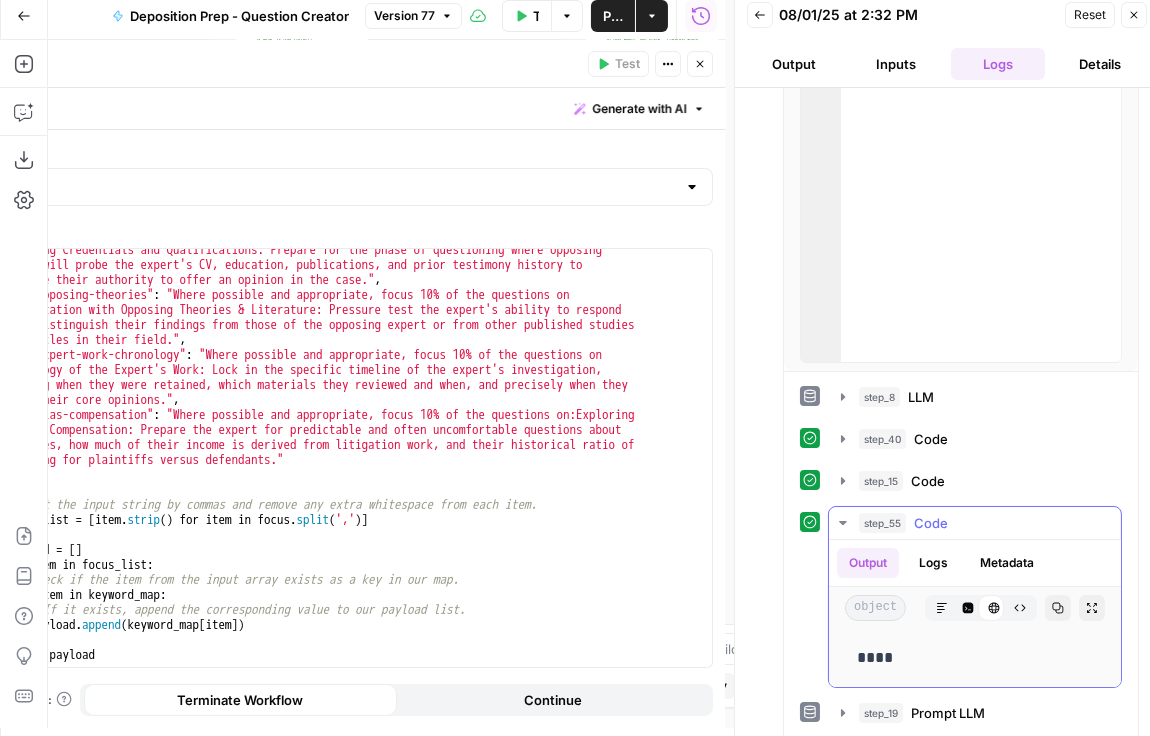 click on "Logs" at bounding box center (933, 563) 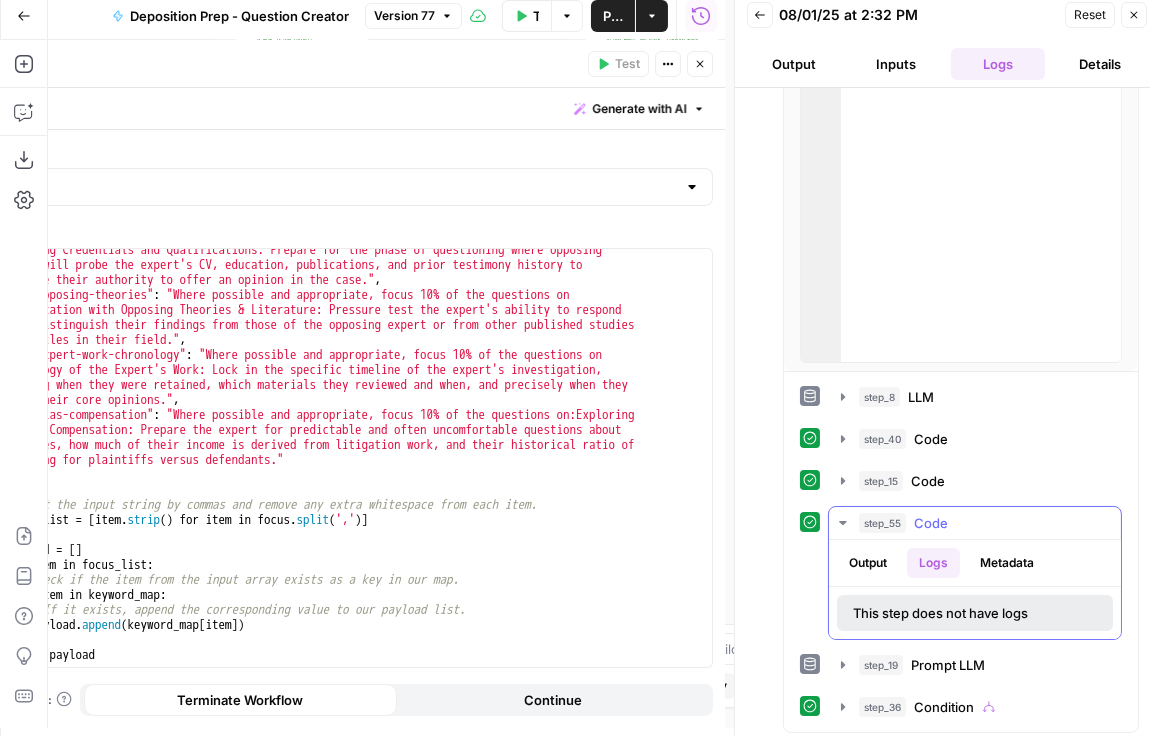 click on "step_55 Code 88 ms / 1 tasks" at bounding box center [975, 523] 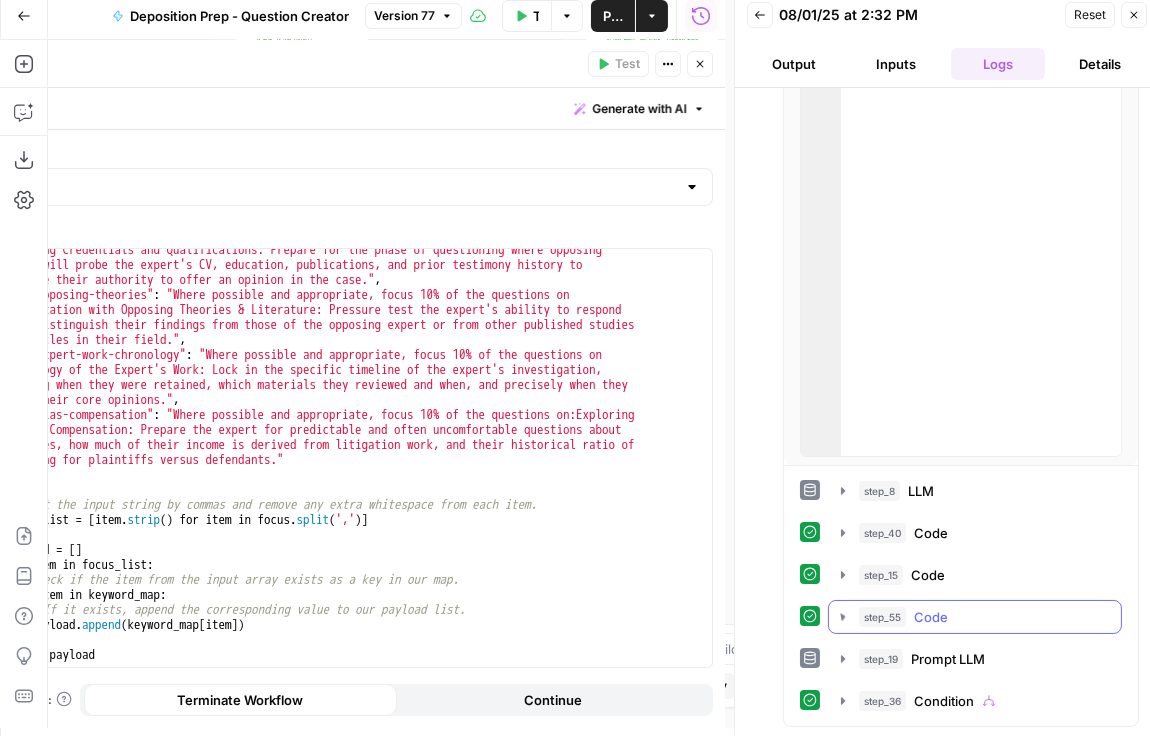 scroll, scrollTop: 162, scrollLeft: 0, axis: vertical 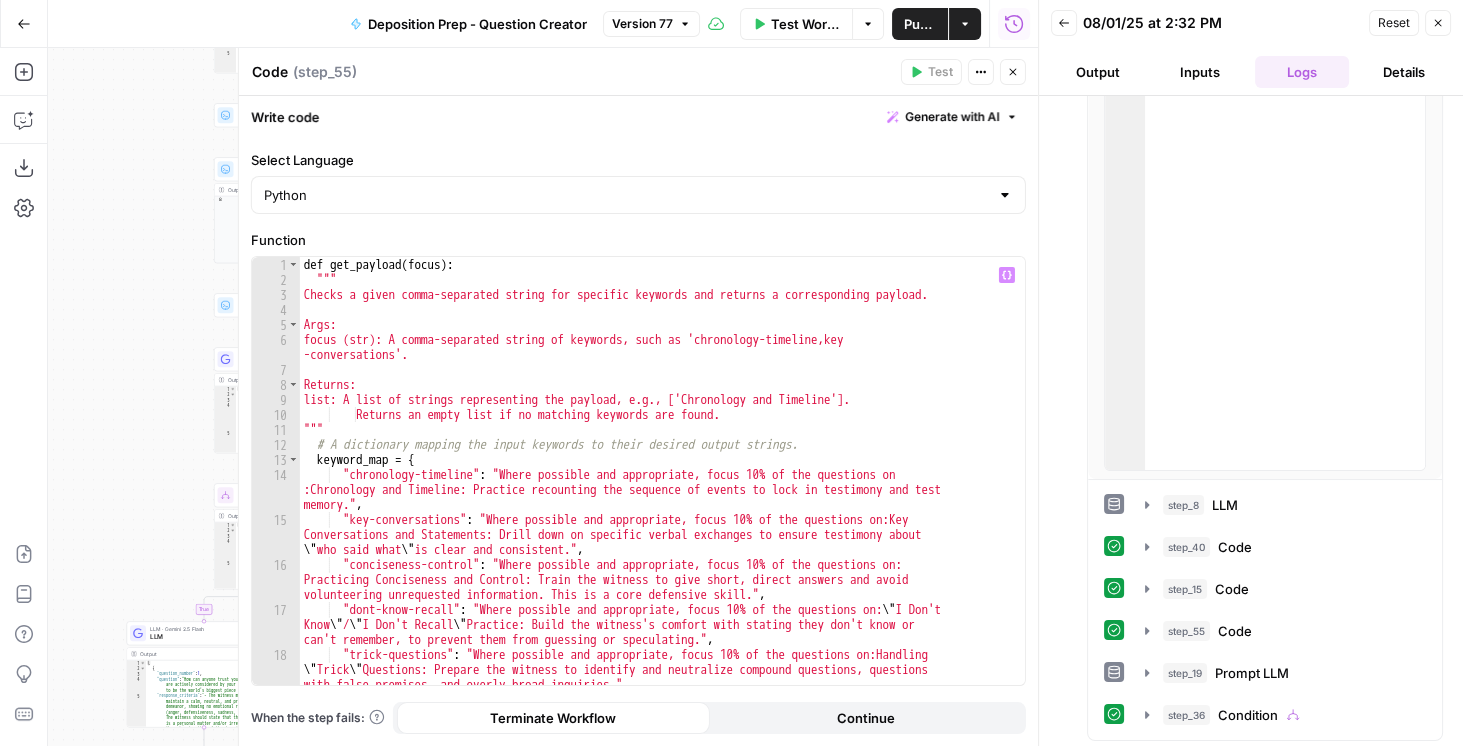 type on "**********" 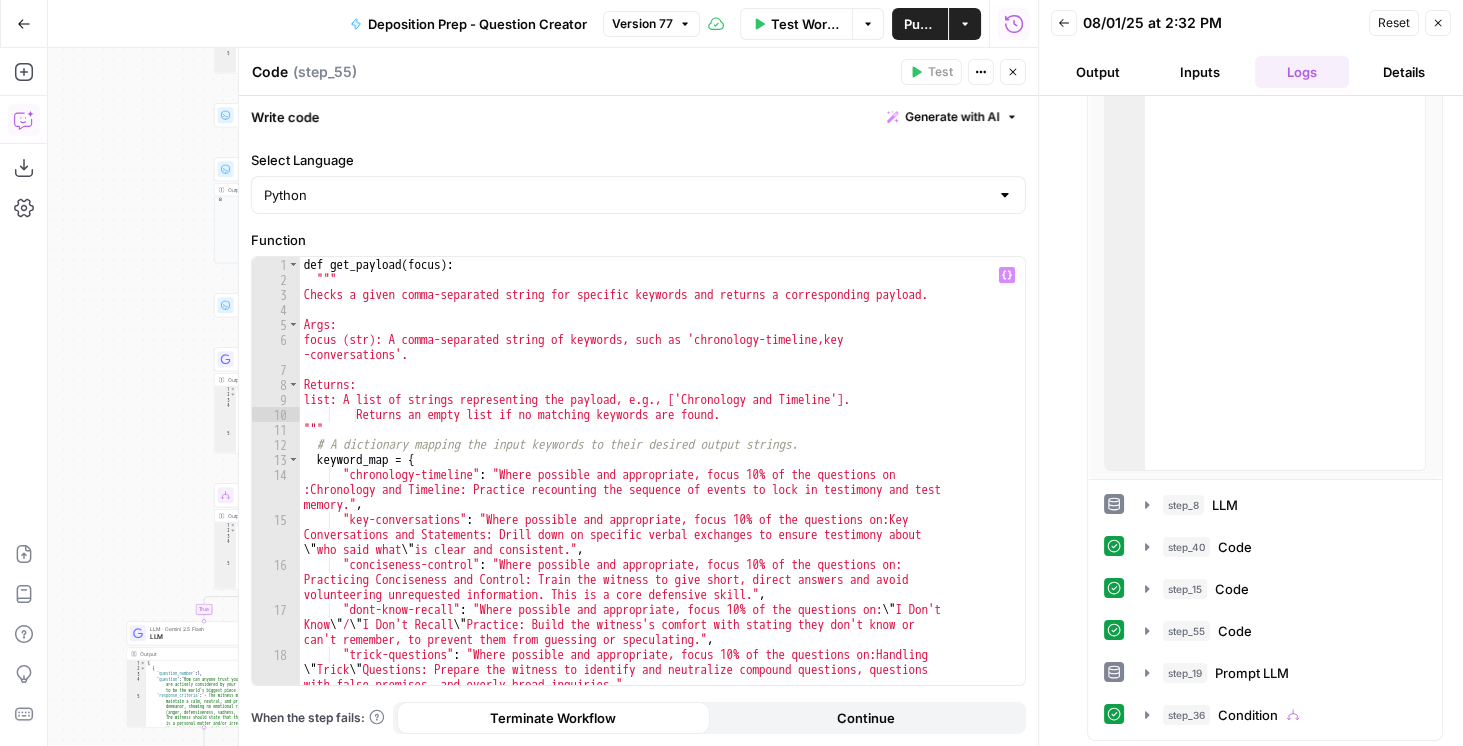 click 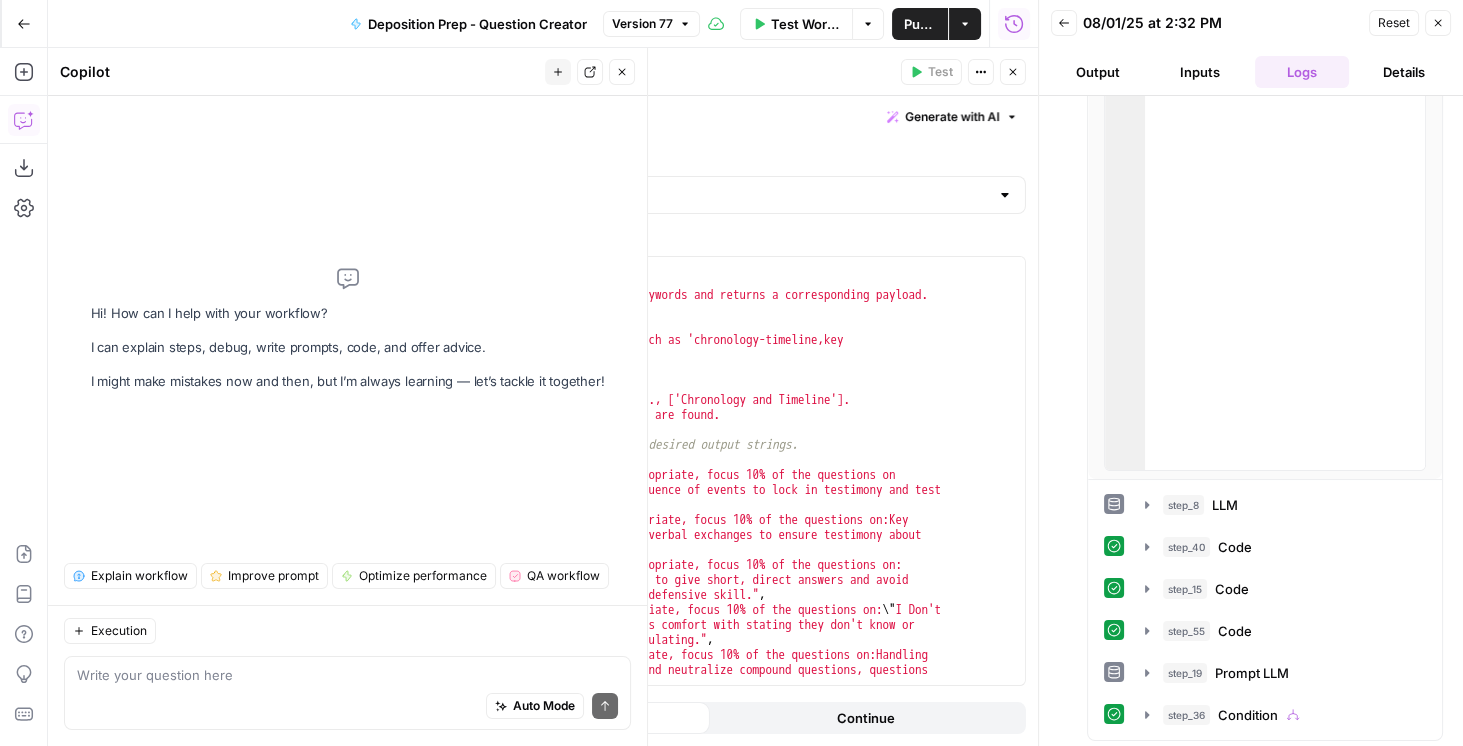 click on "Auto Mode Send" at bounding box center (347, 707) 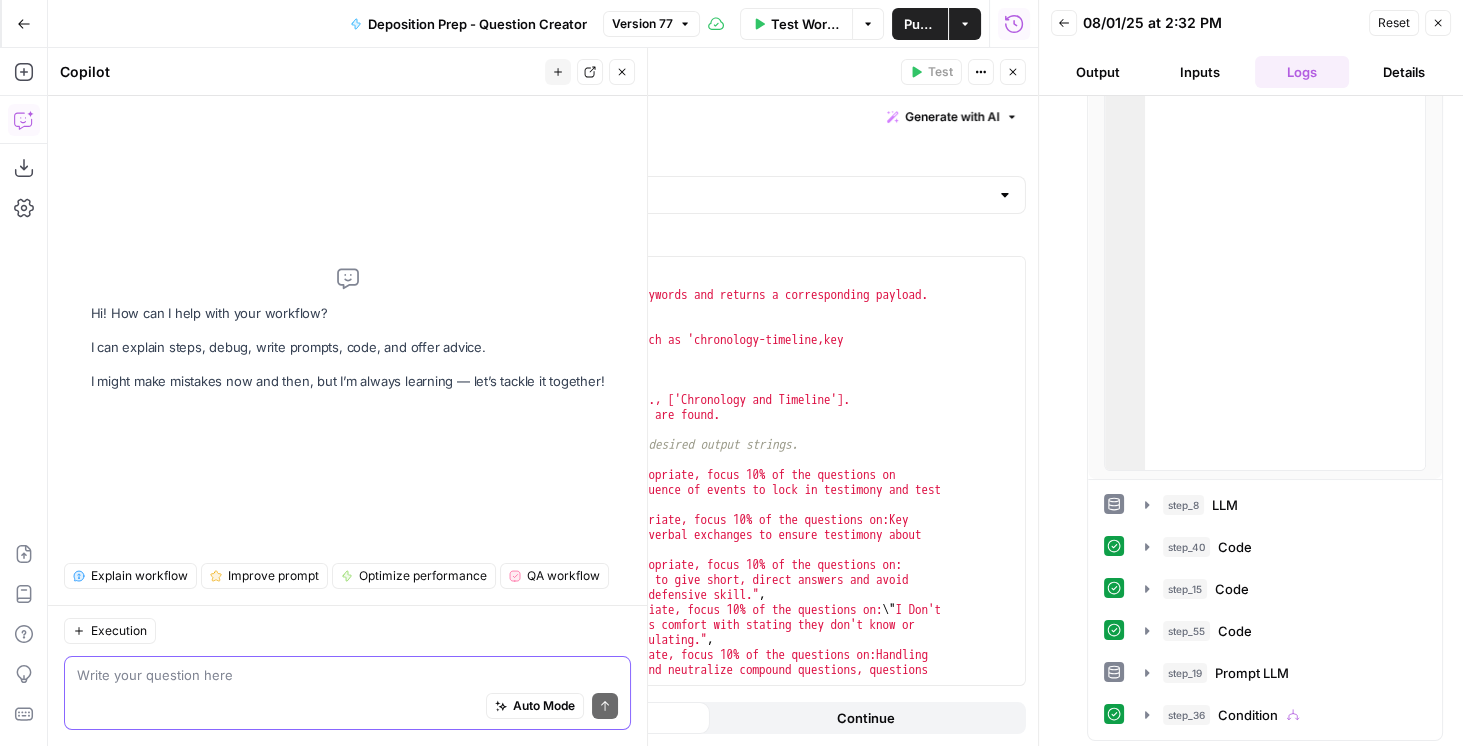 click at bounding box center [347, 675] 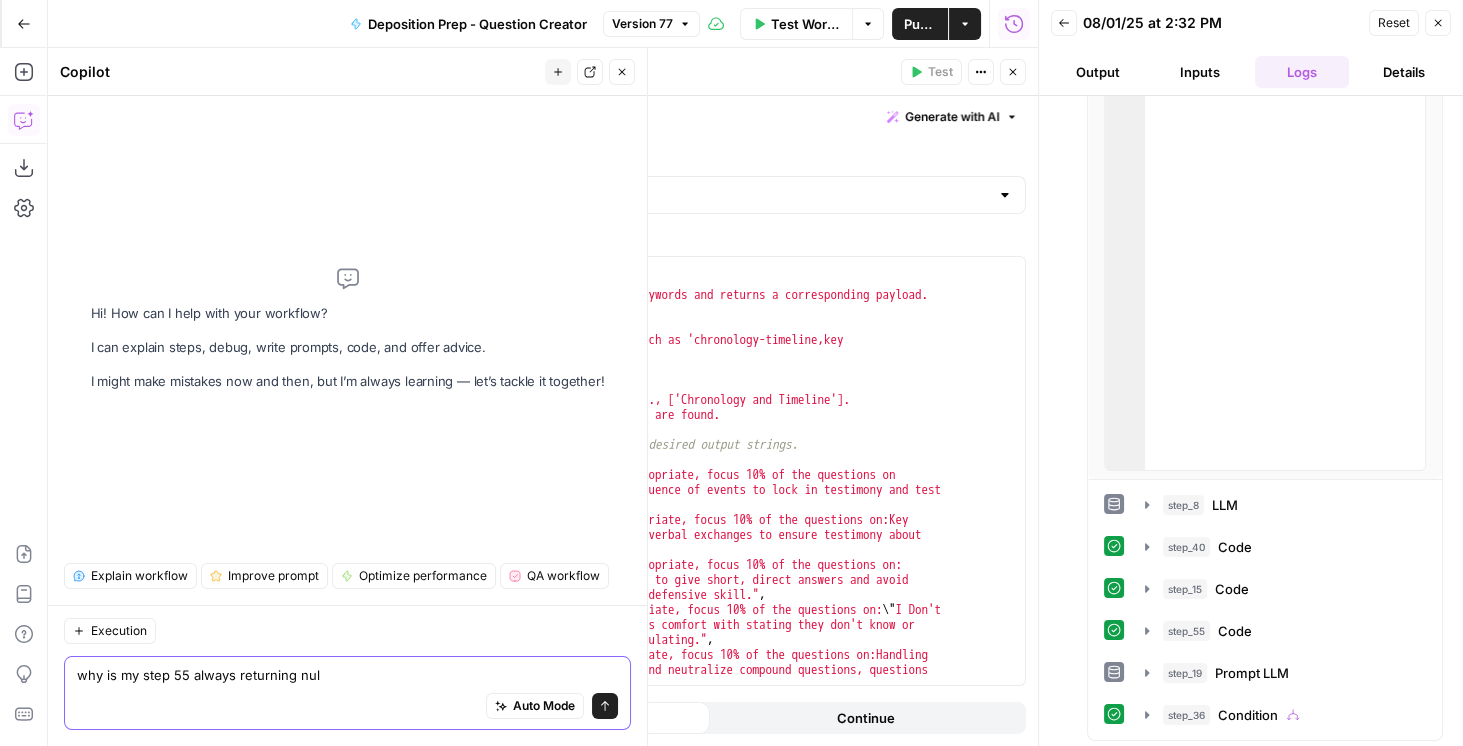 type on "why is my step 55 always returning null" 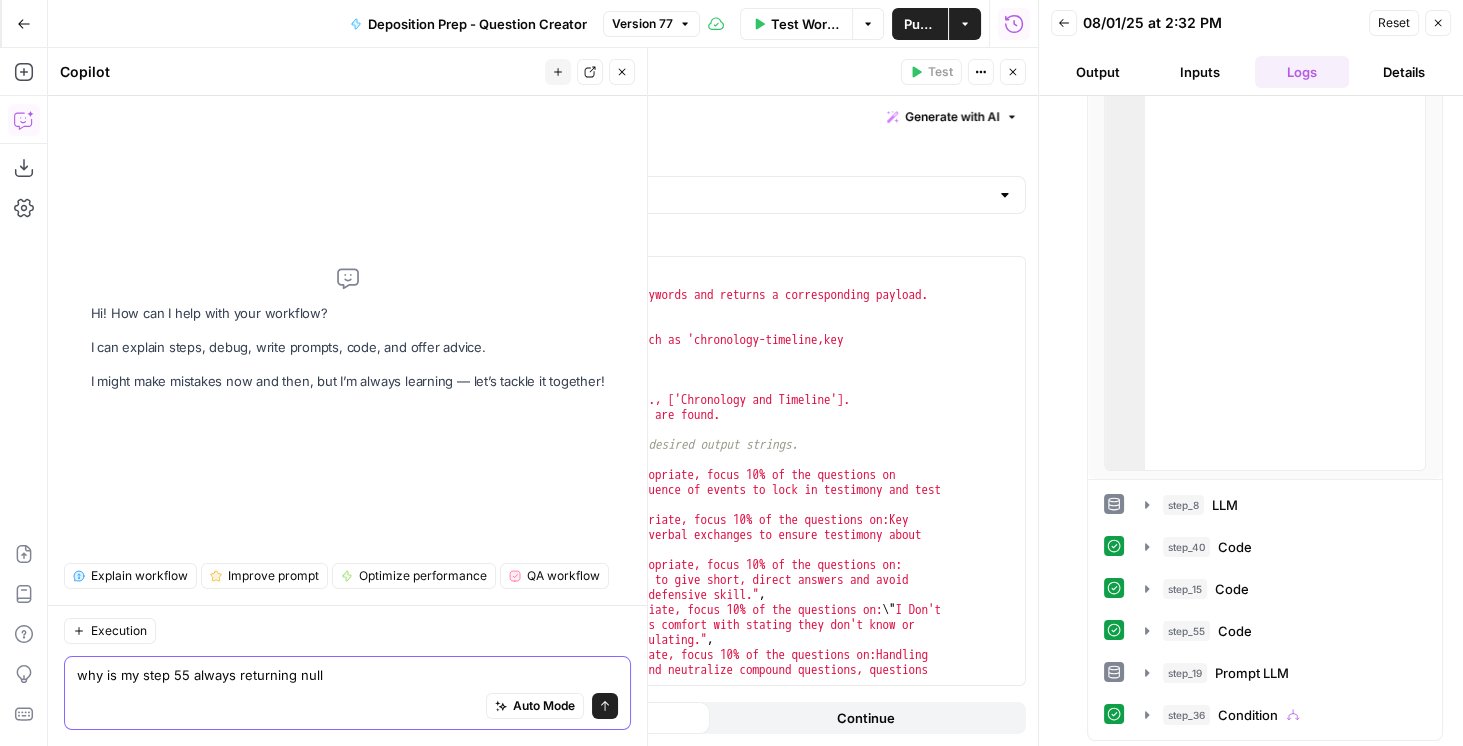 type 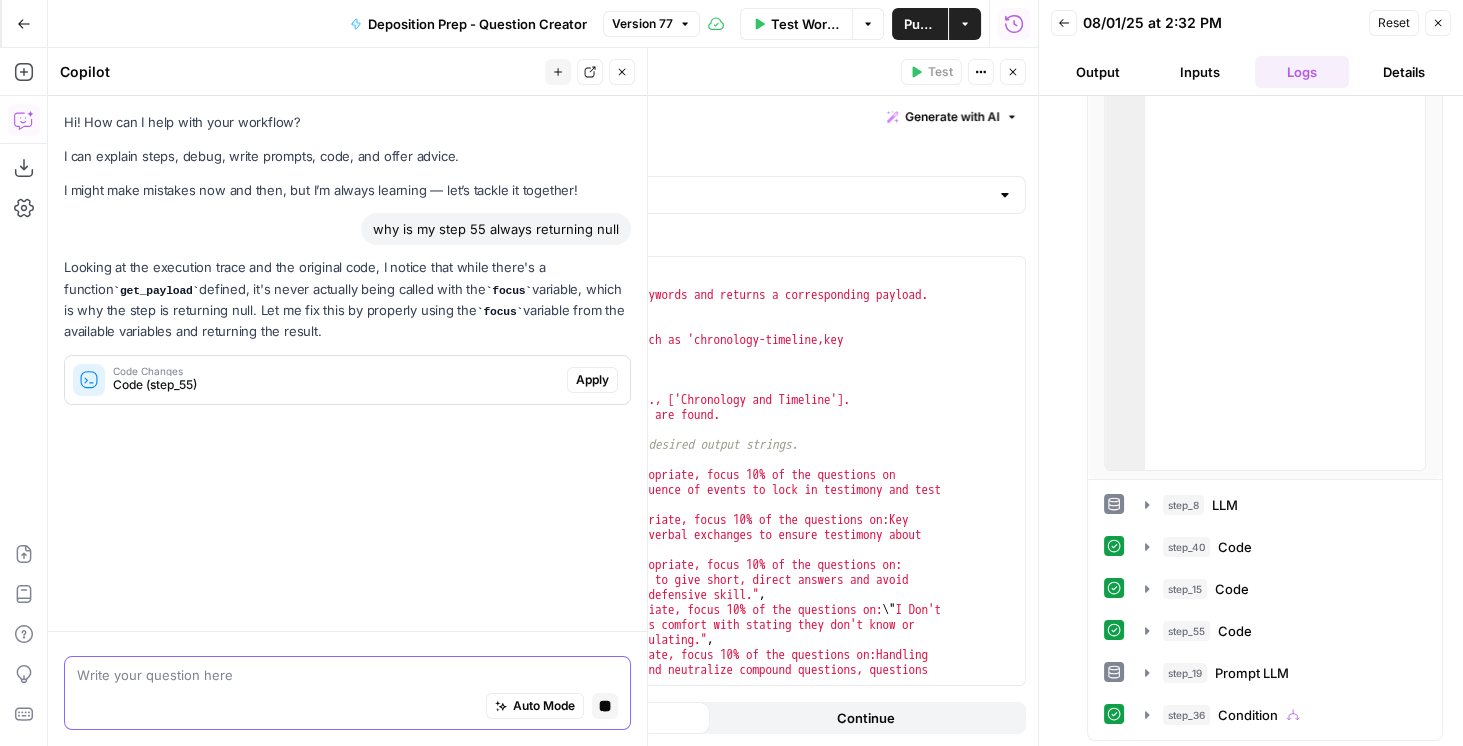 scroll, scrollTop: 0, scrollLeft: 0, axis: both 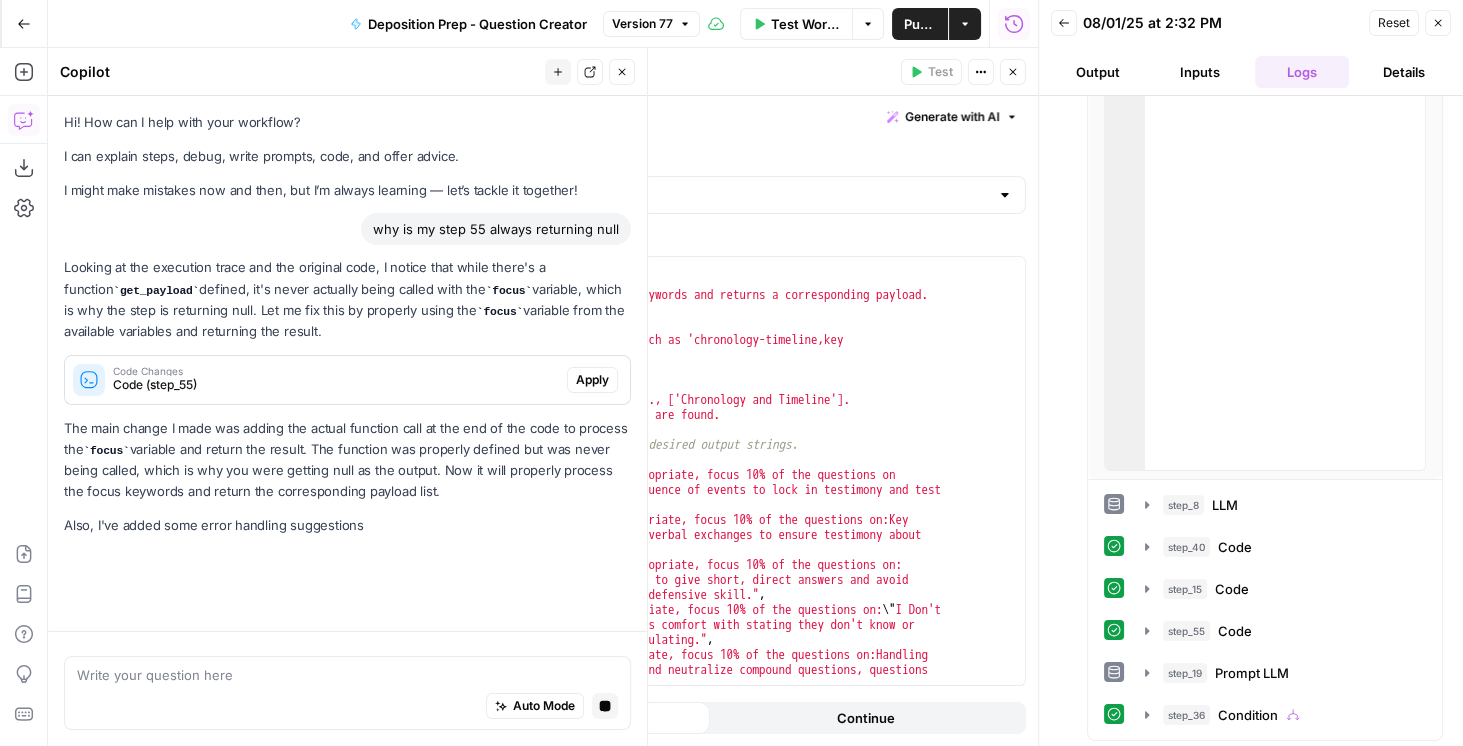 click on "Apply" at bounding box center [592, 380] 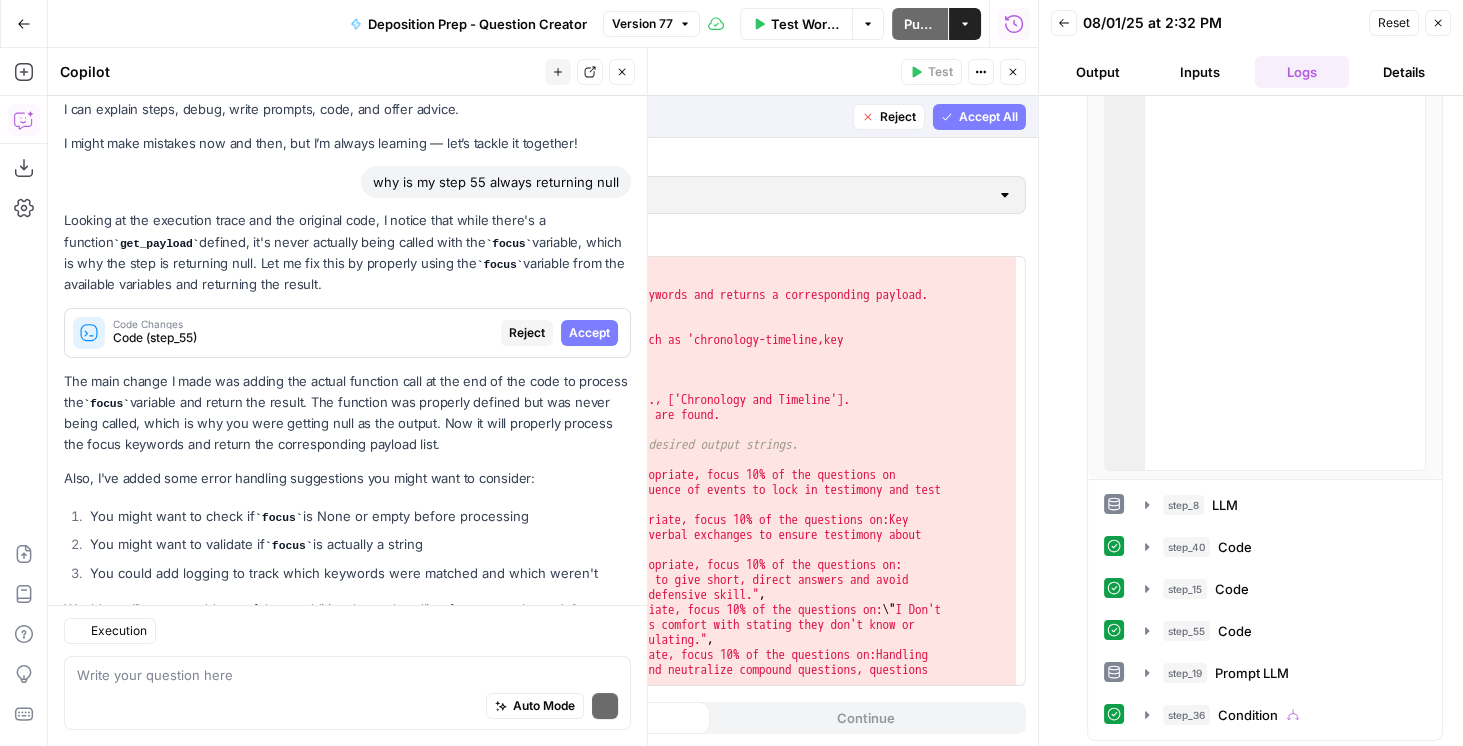scroll, scrollTop: 105, scrollLeft: 0, axis: vertical 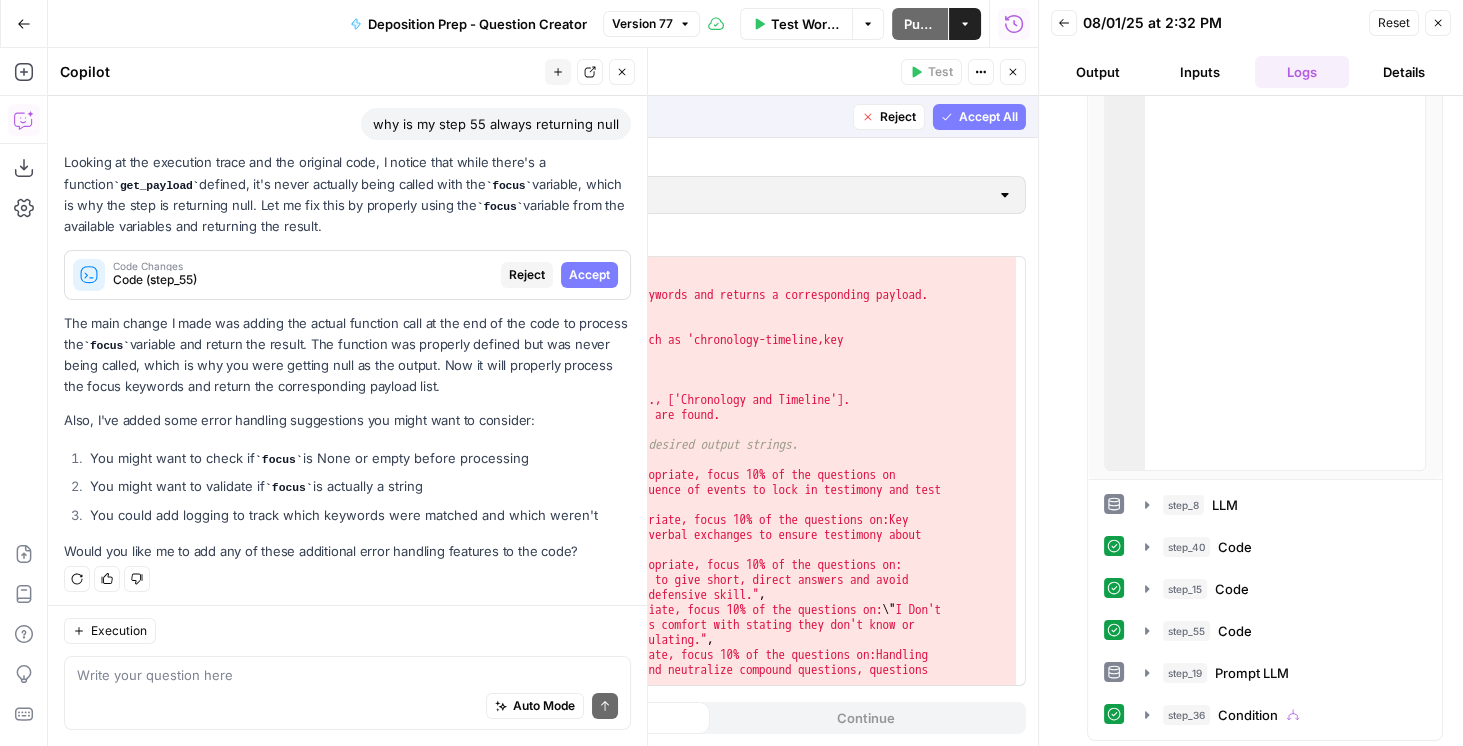 click on "Accept All" at bounding box center (988, 117) 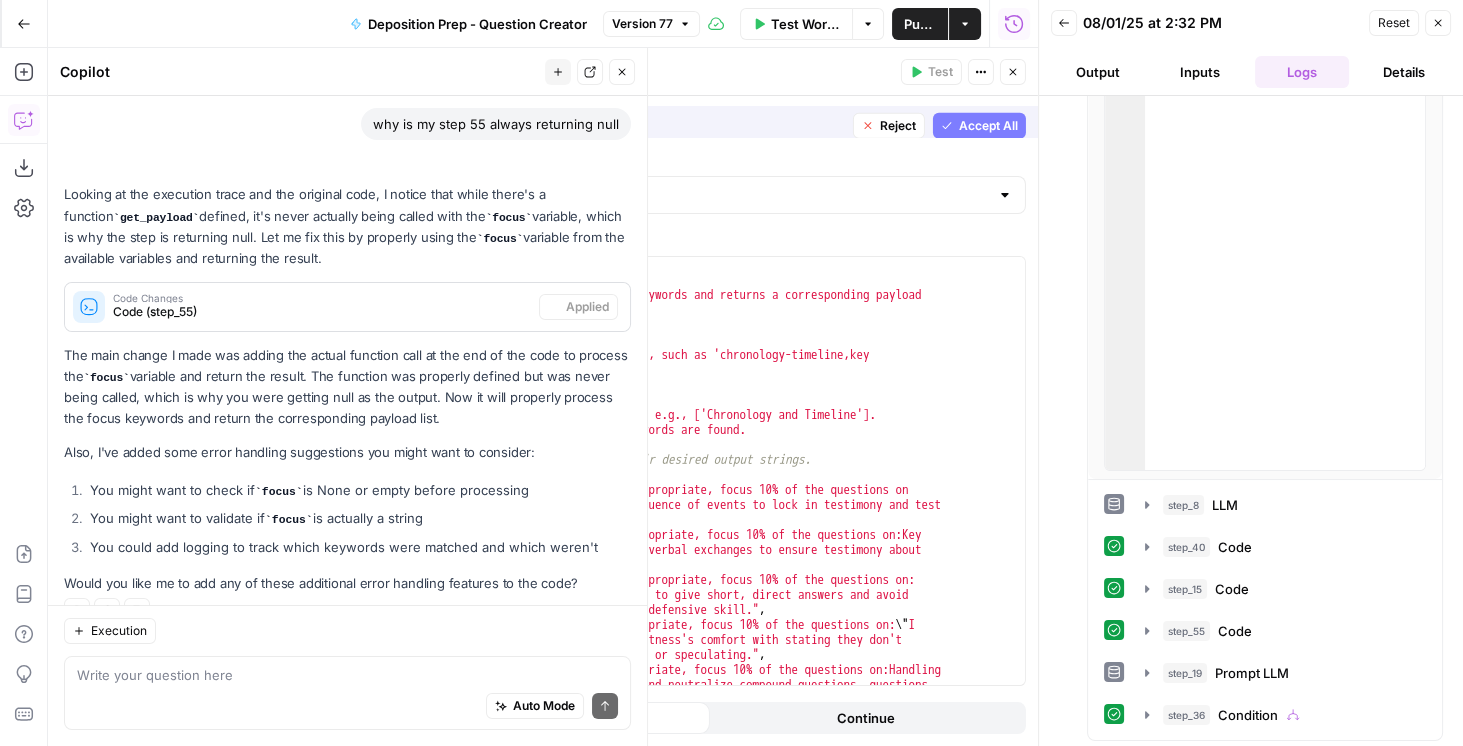 scroll, scrollTop: 137, scrollLeft: 0, axis: vertical 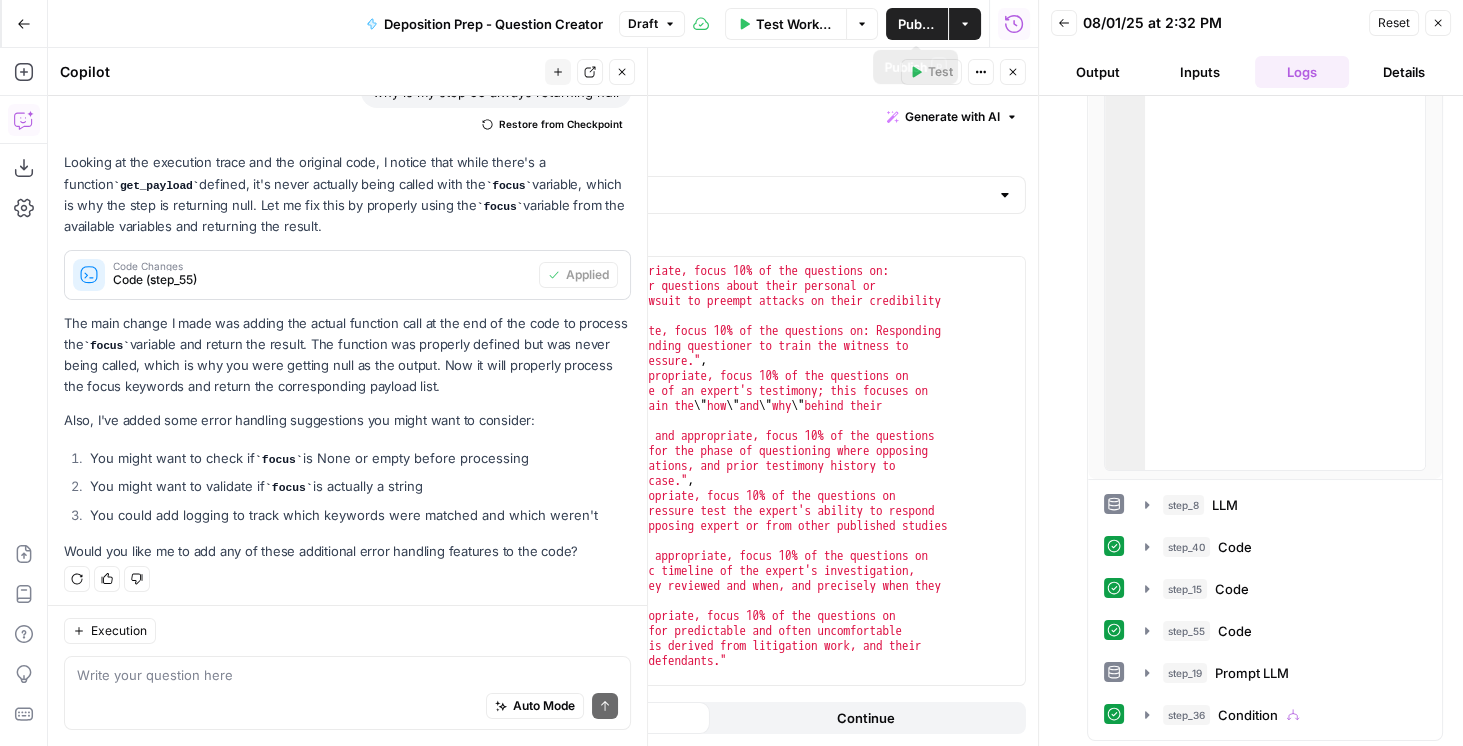 click on "Publish" at bounding box center (917, 24) 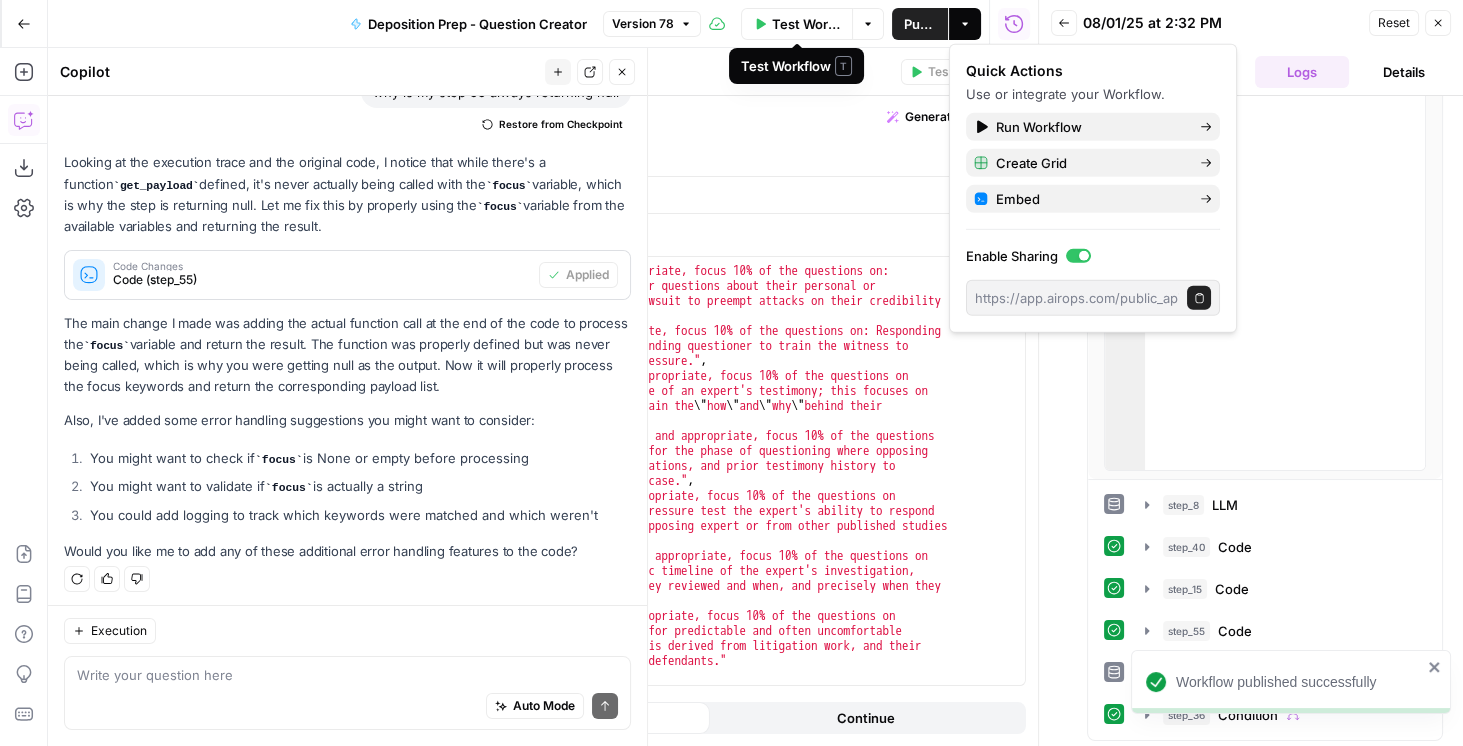 click on "Test Workflow" at bounding box center (806, 24) 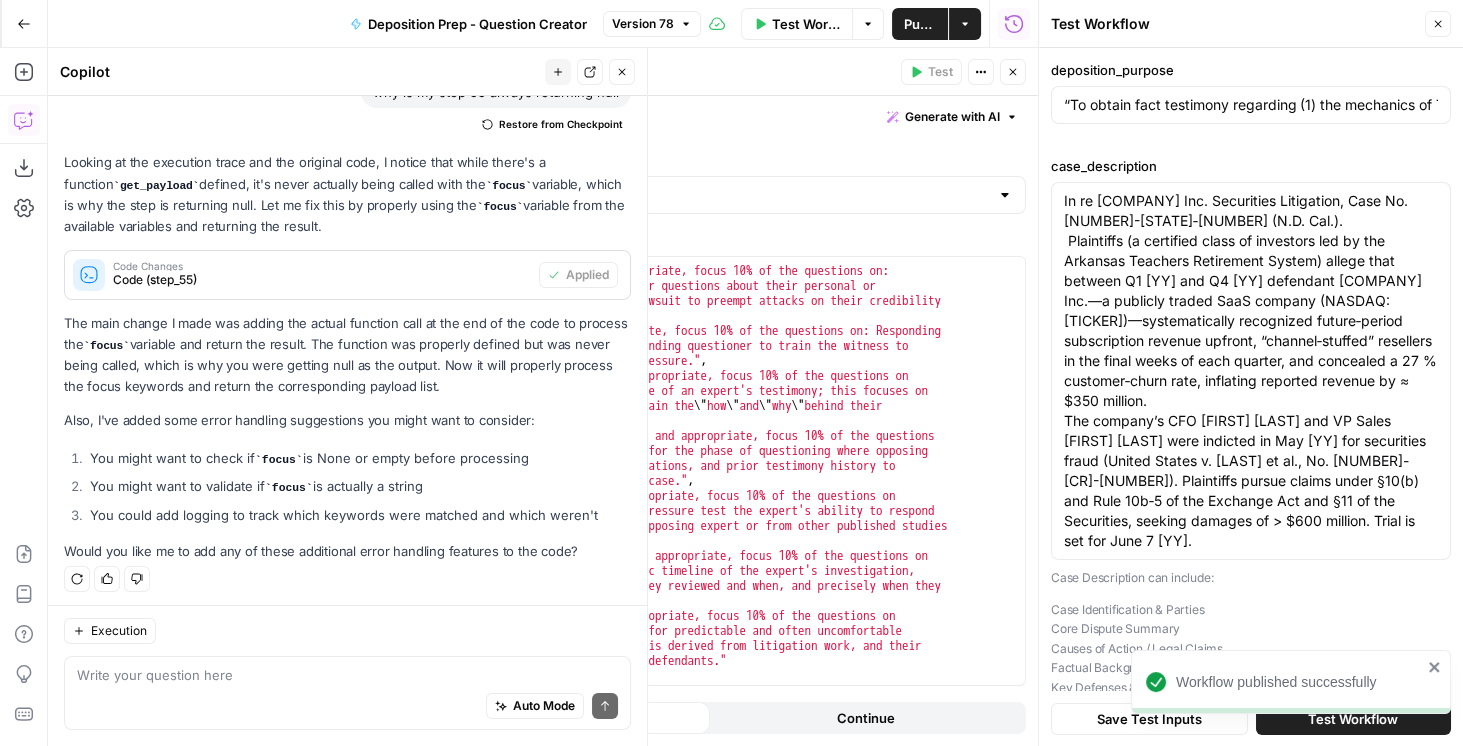 click on "Workflow published successfully" at bounding box center [1287, 726] 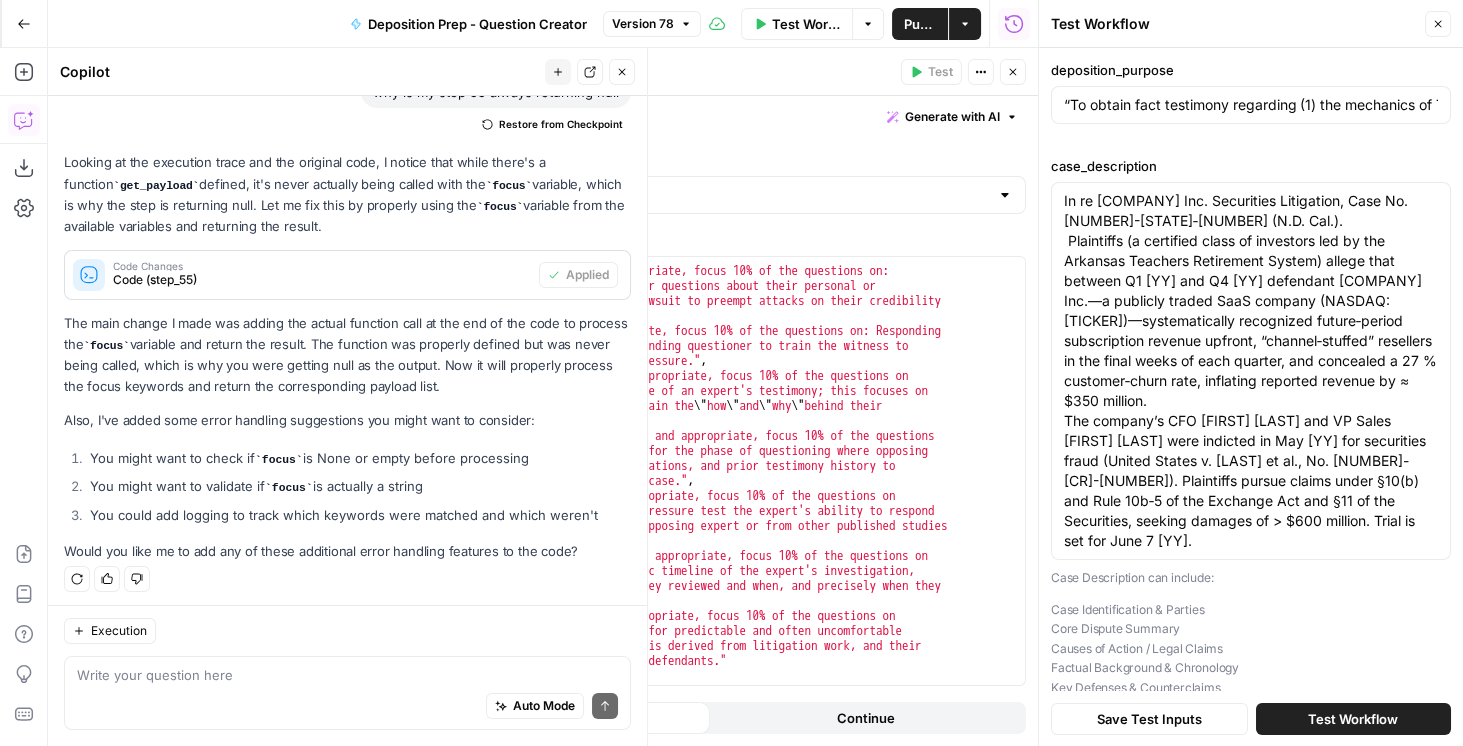click on "Test Workflow" at bounding box center [1353, 718] 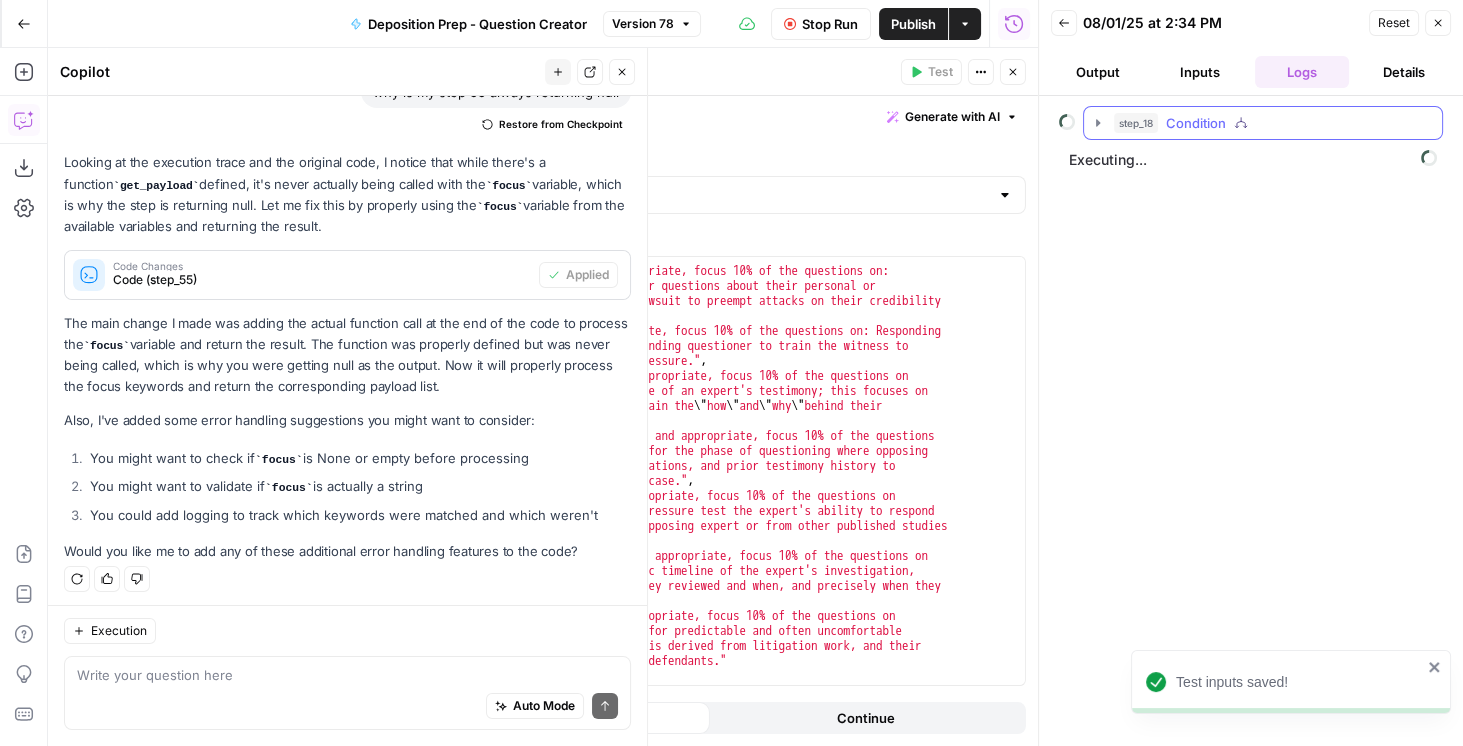click 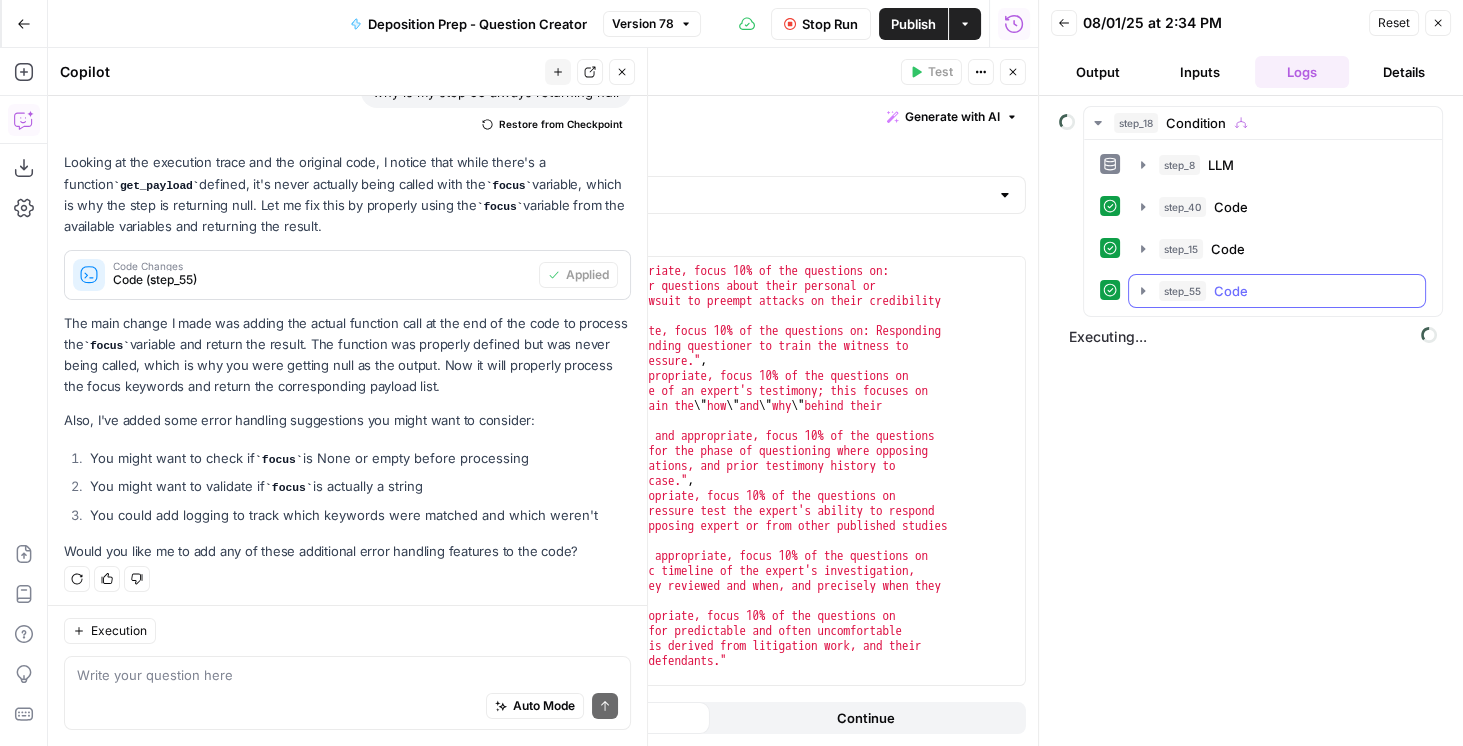 click 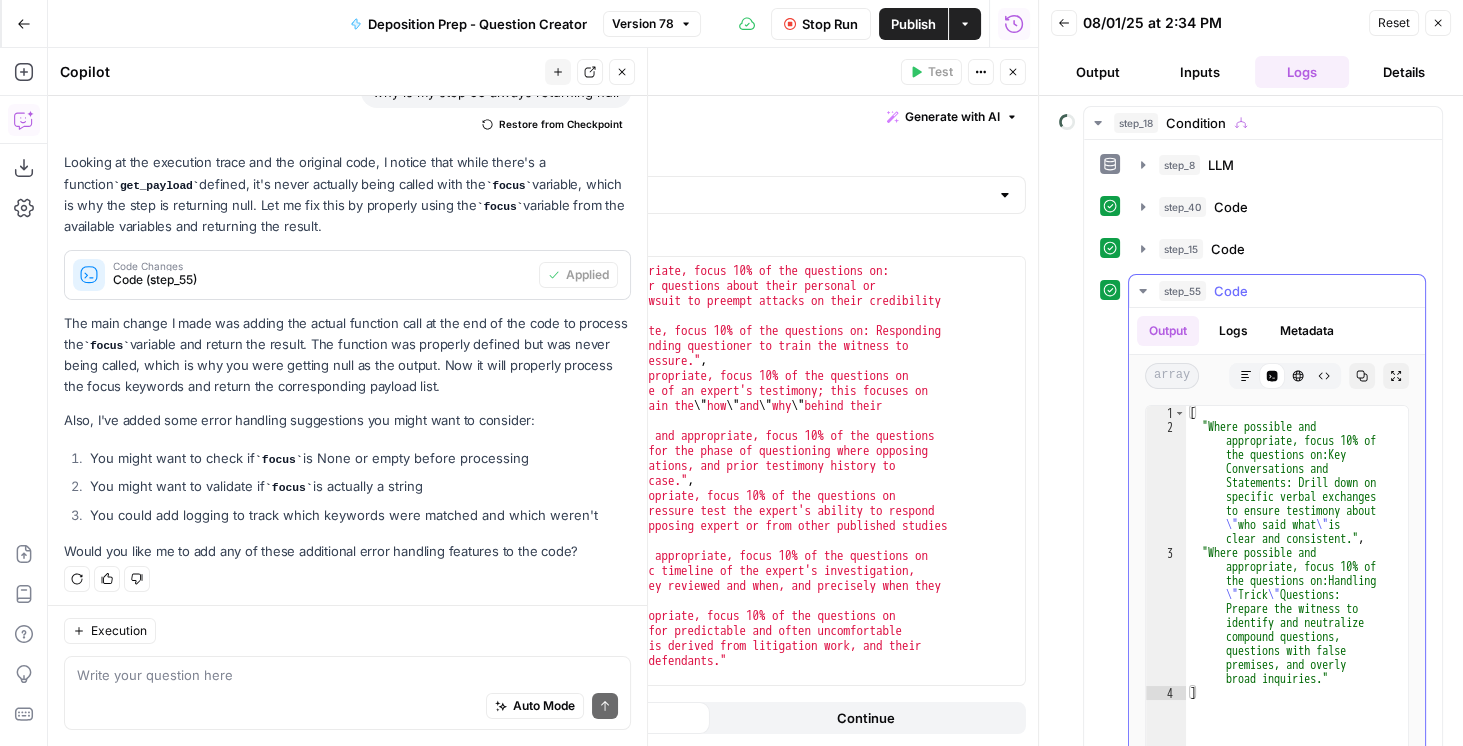 scroll, scrollTop: 0, scrollLeft: 0, axis: both 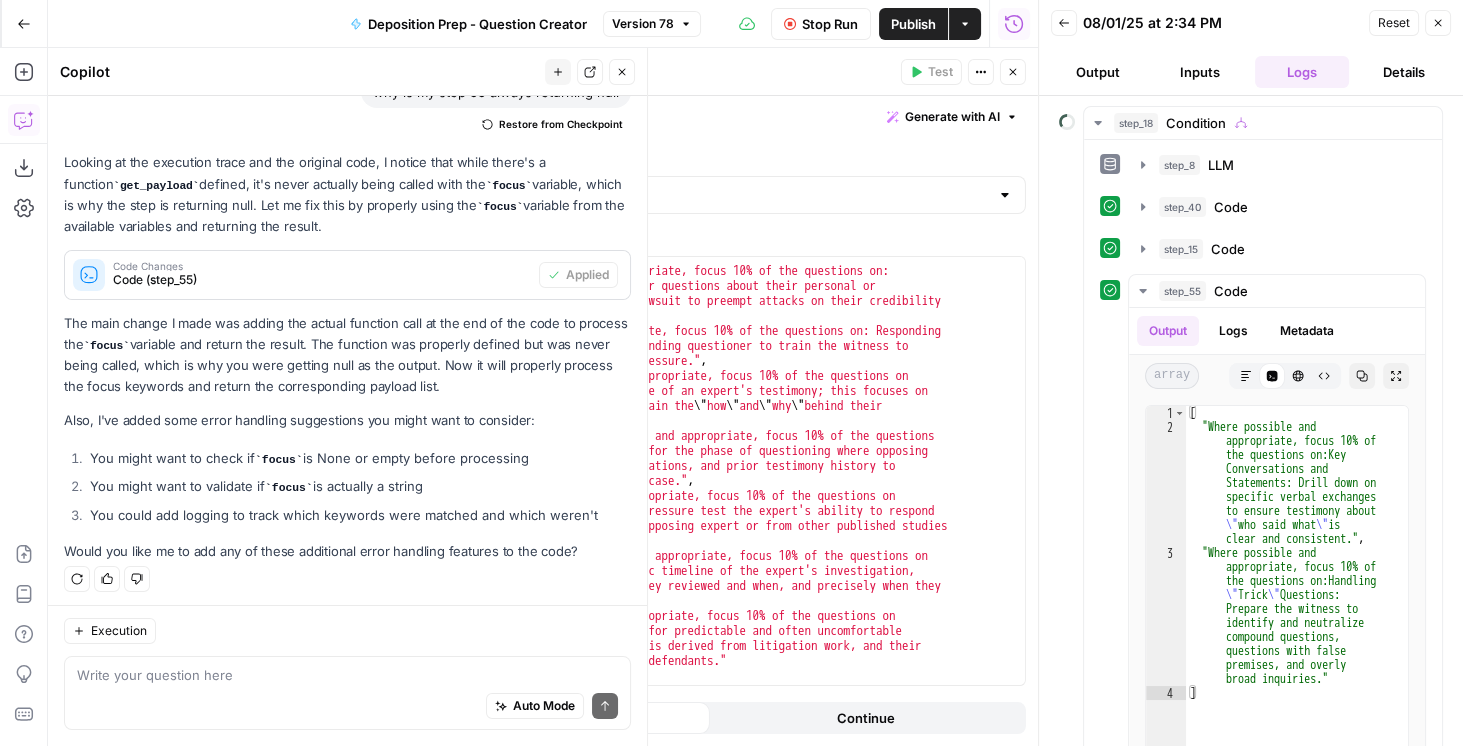 click on "Inputs" at bounding box center (1200, 72) 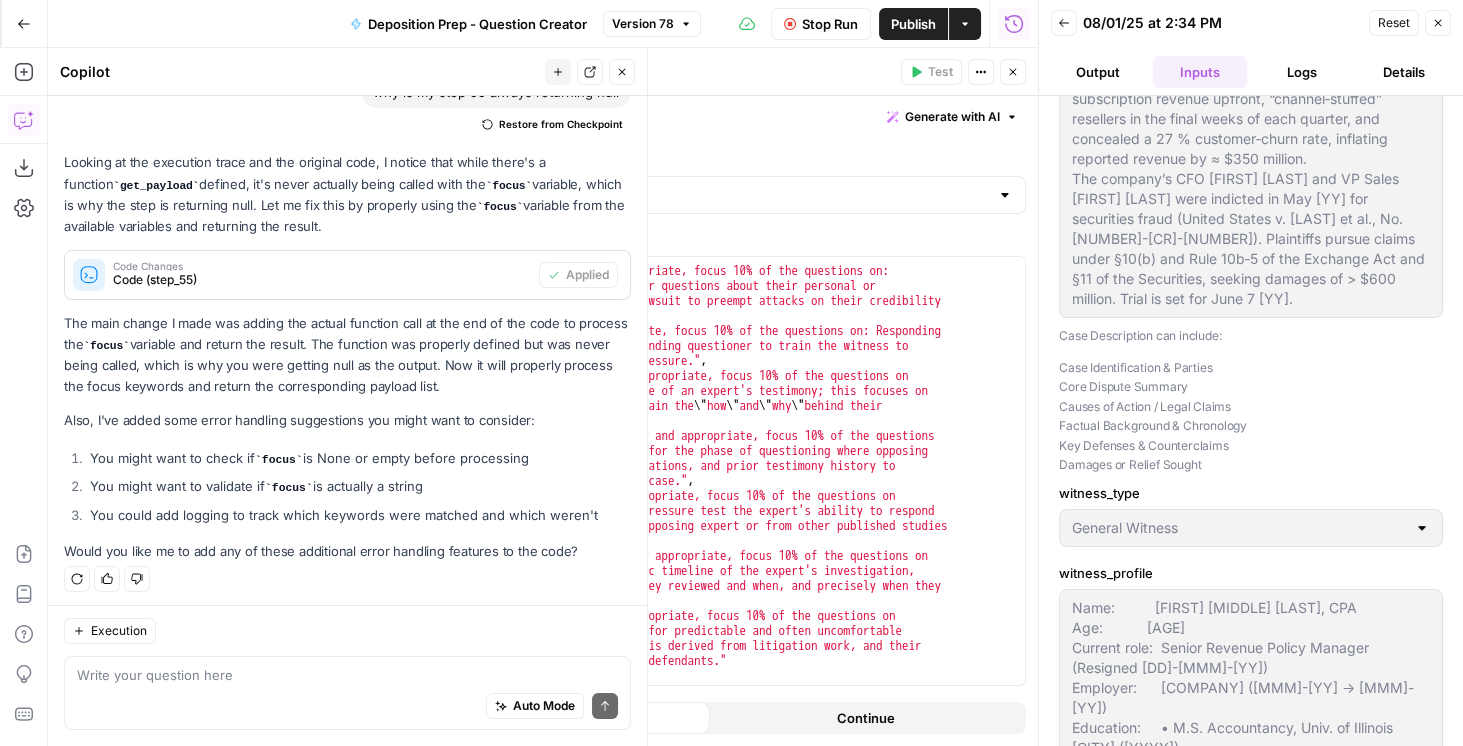 scroll, scrollTop: 342, scrollLeft: 0, axis: vertical 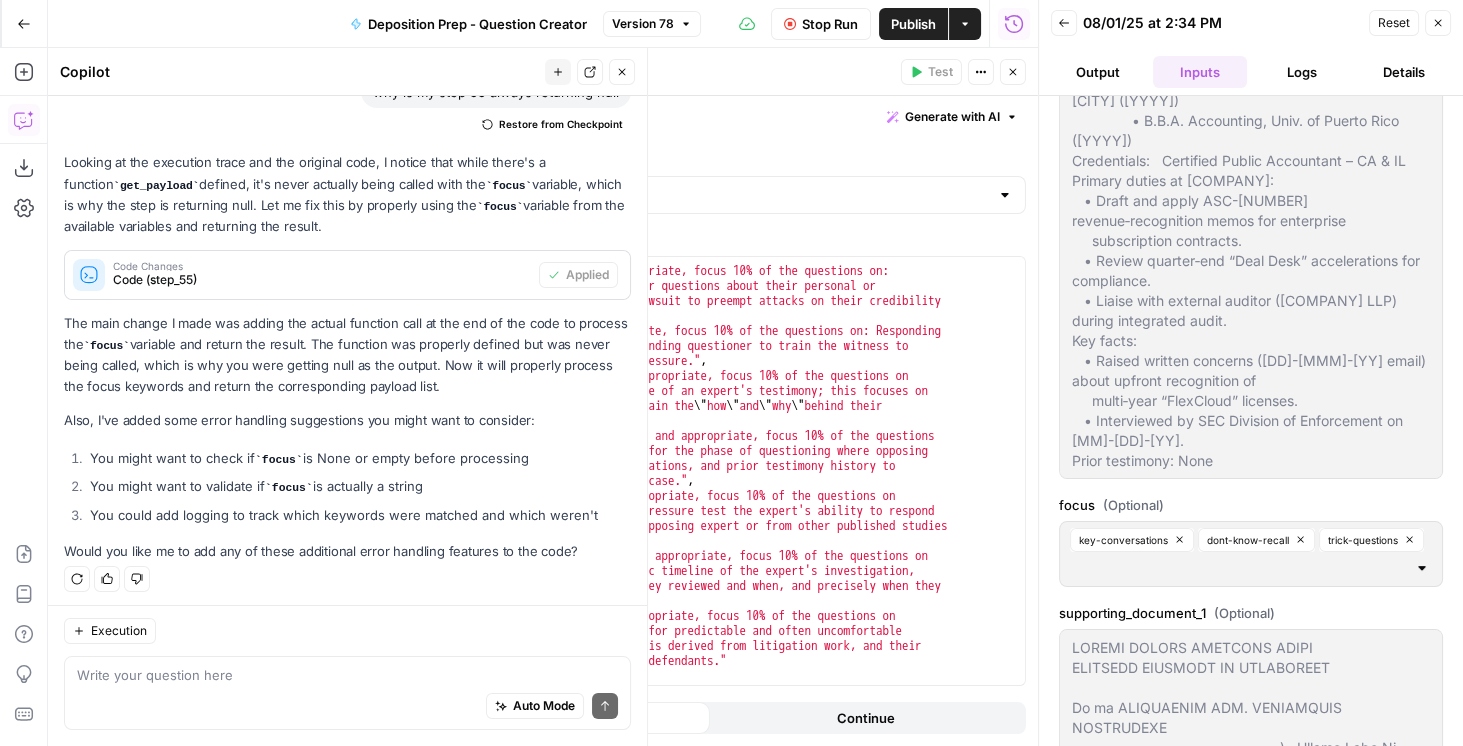 click on "Logs" at bounding box center [1302, 72] 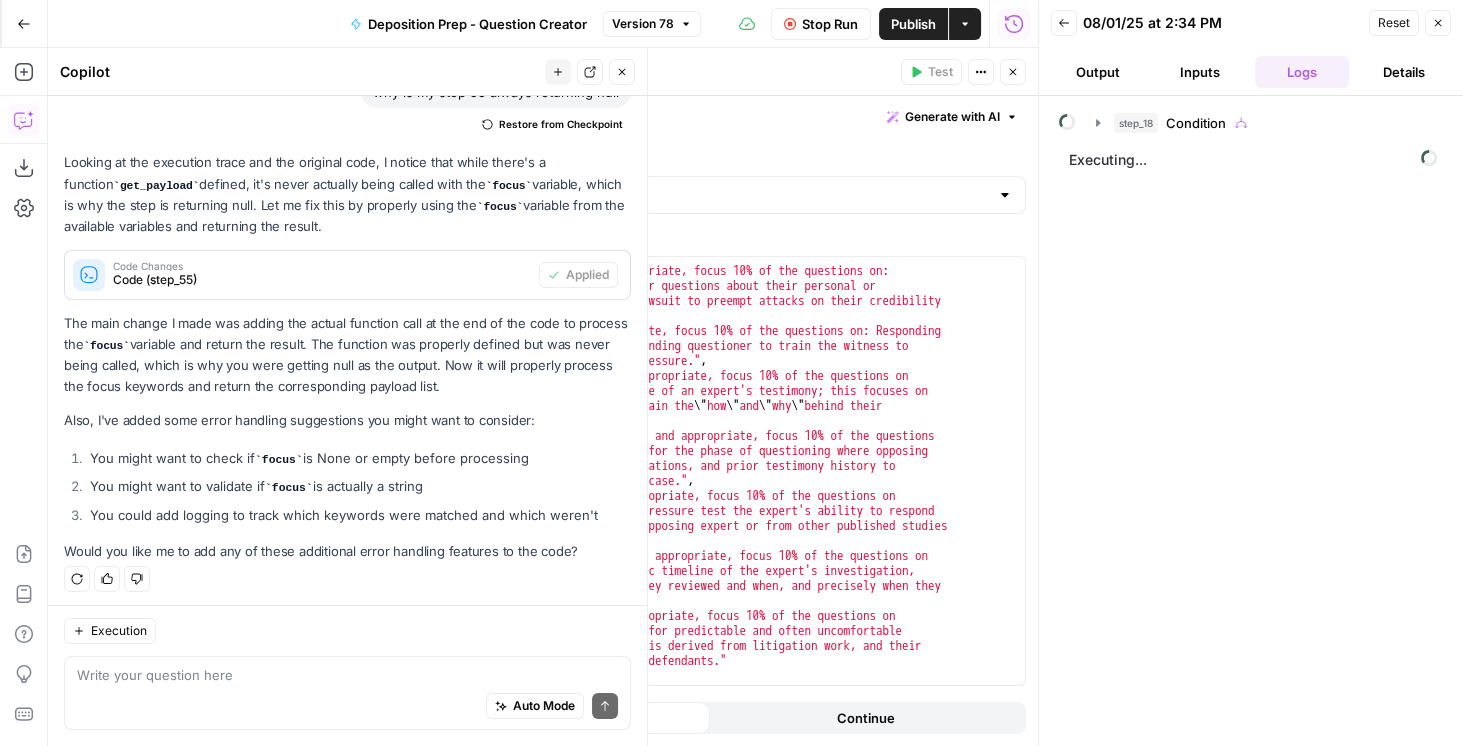scroll, scrollTop: 0, scrollLeft: 0, axis: both 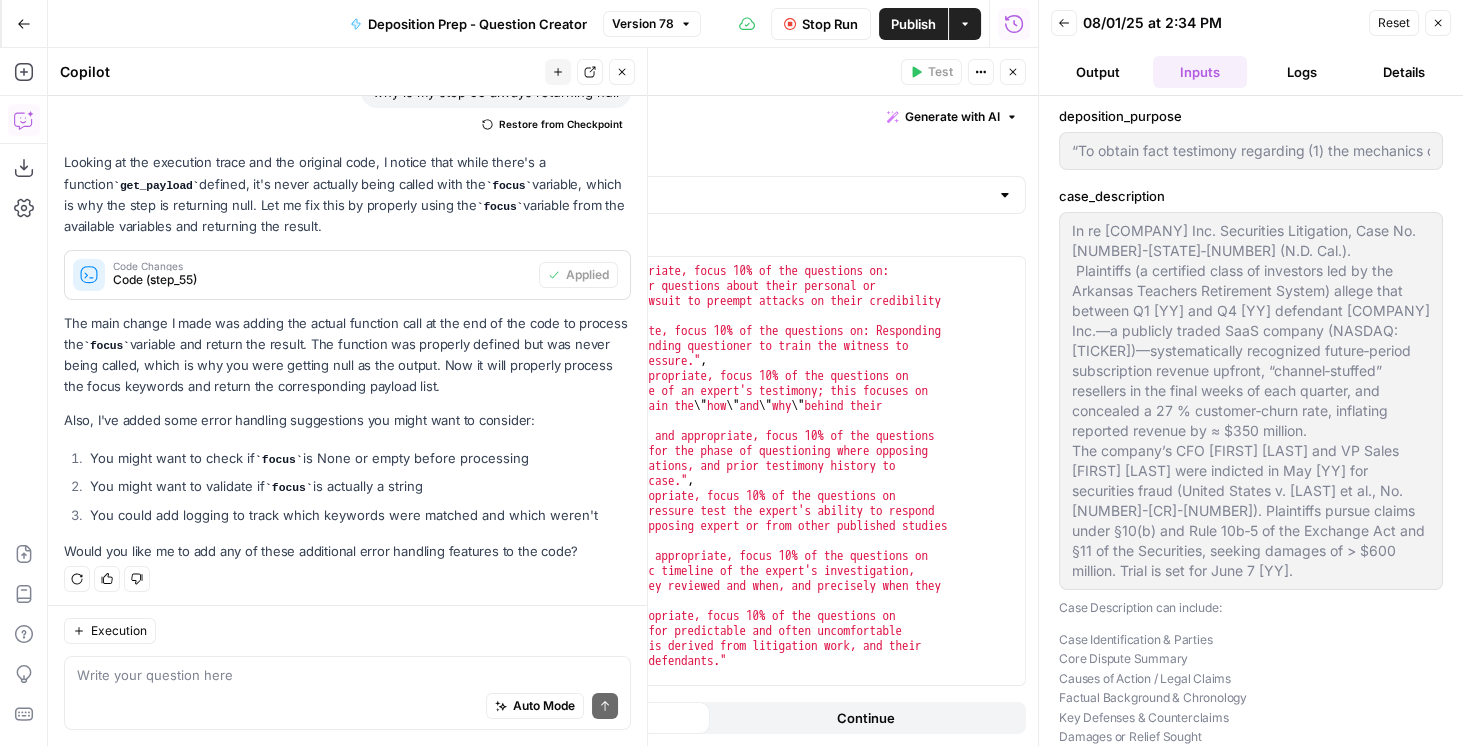 click on "Logs" at bounding box center [1302, 72] 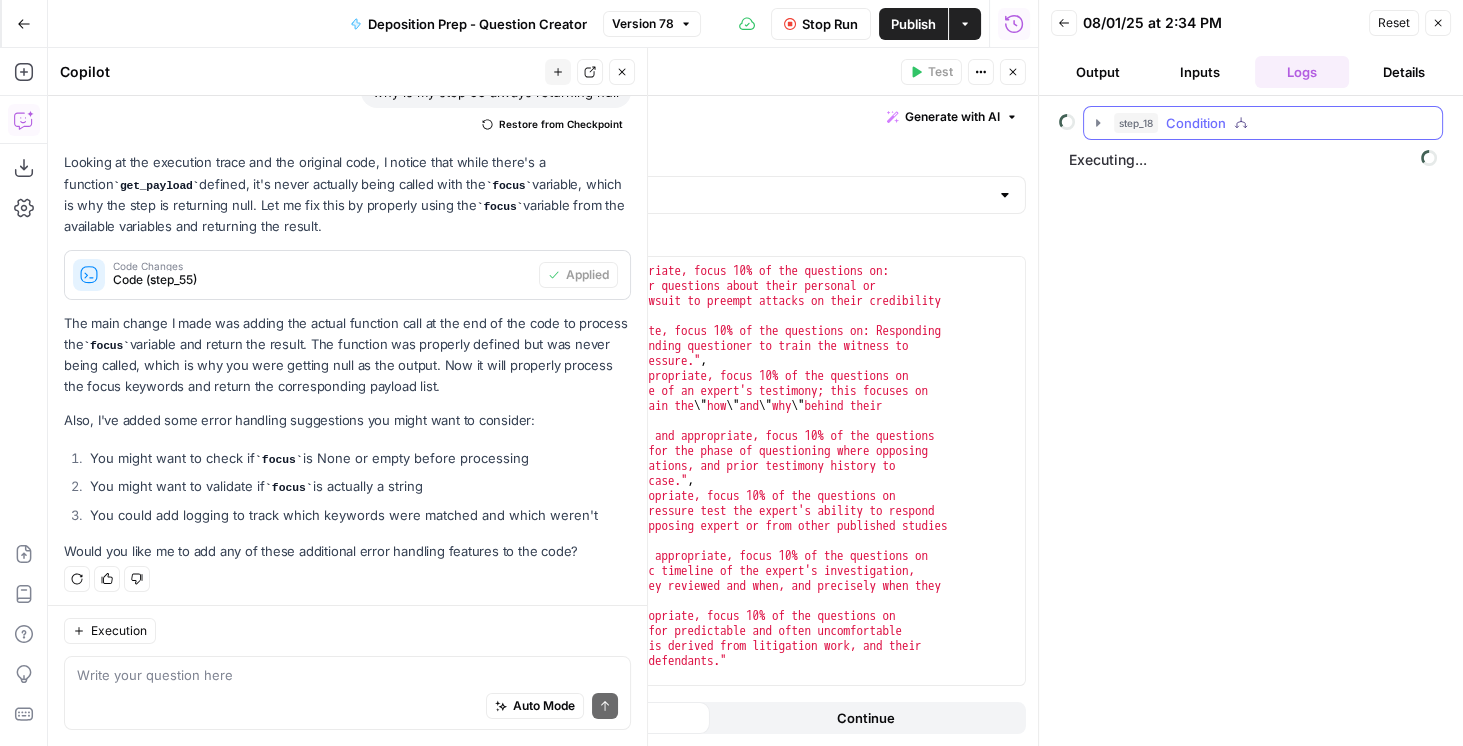click 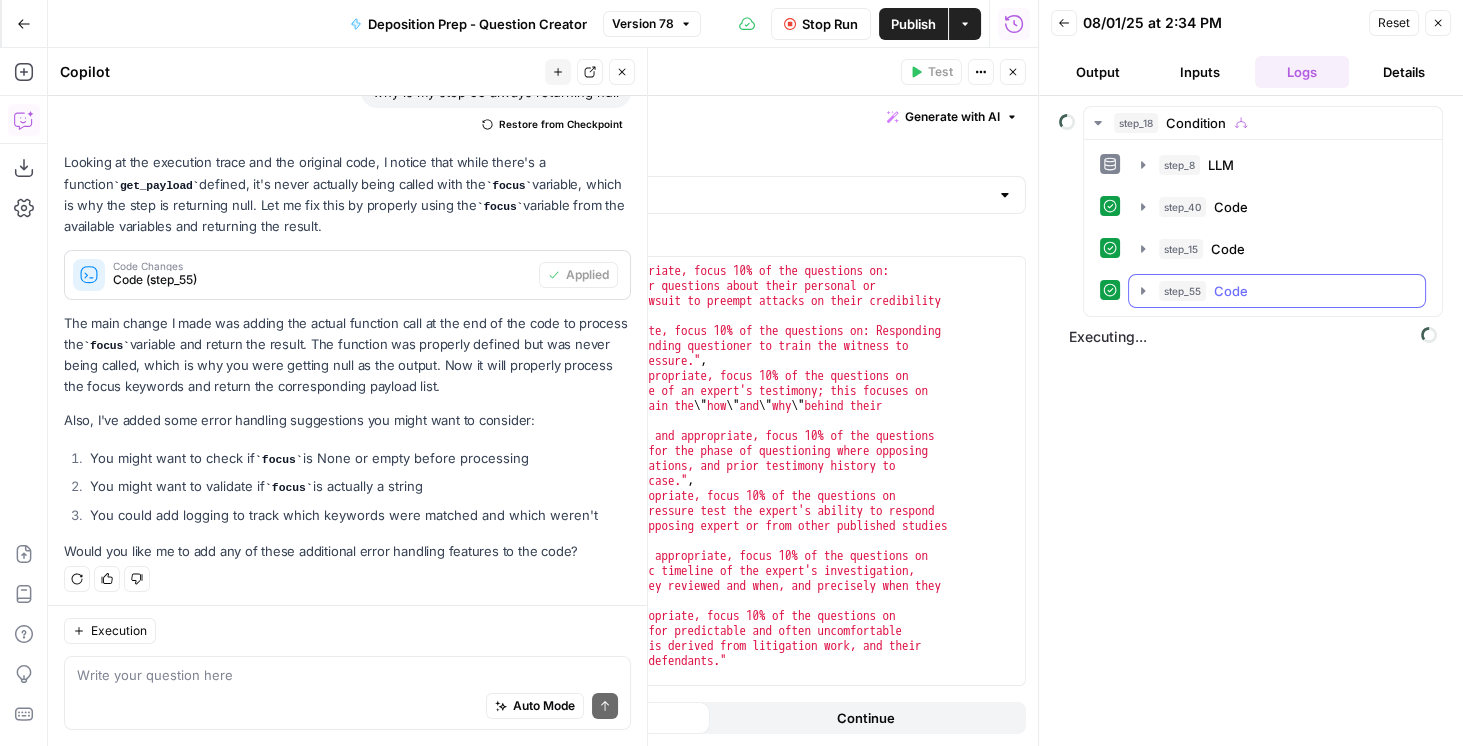 click 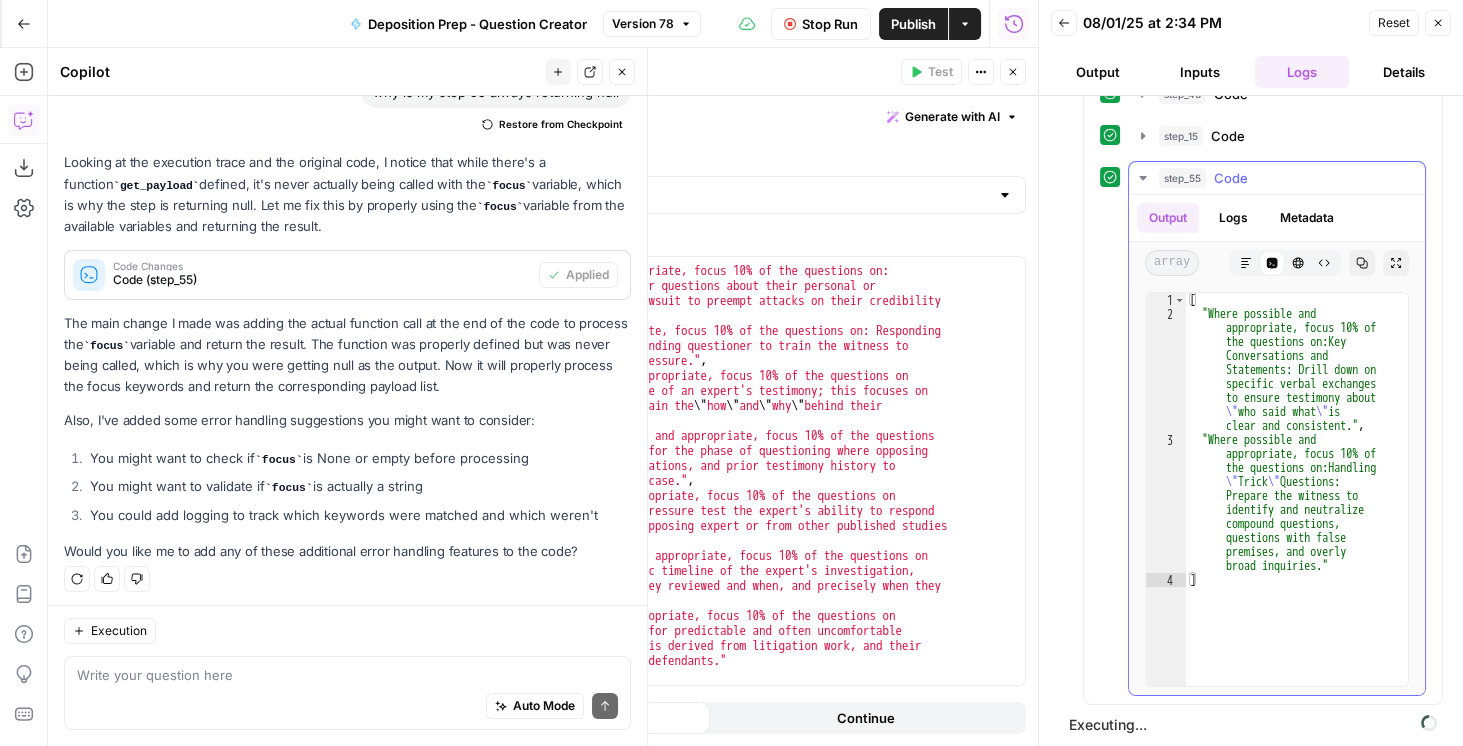 scroll, scrollTop: 114, scrollLeft: 0, axis: vertical 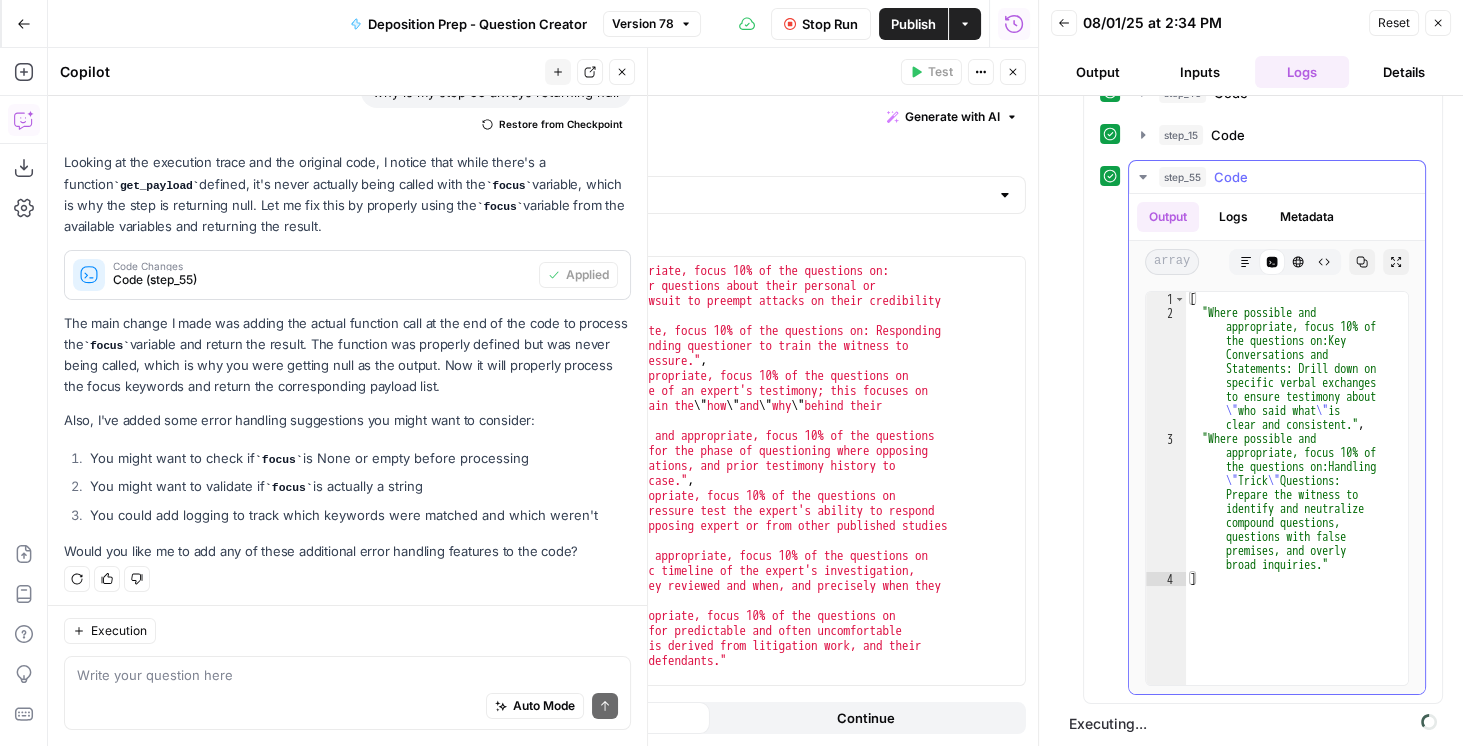 click on "Markdown" at bounding box center (1246, 262) 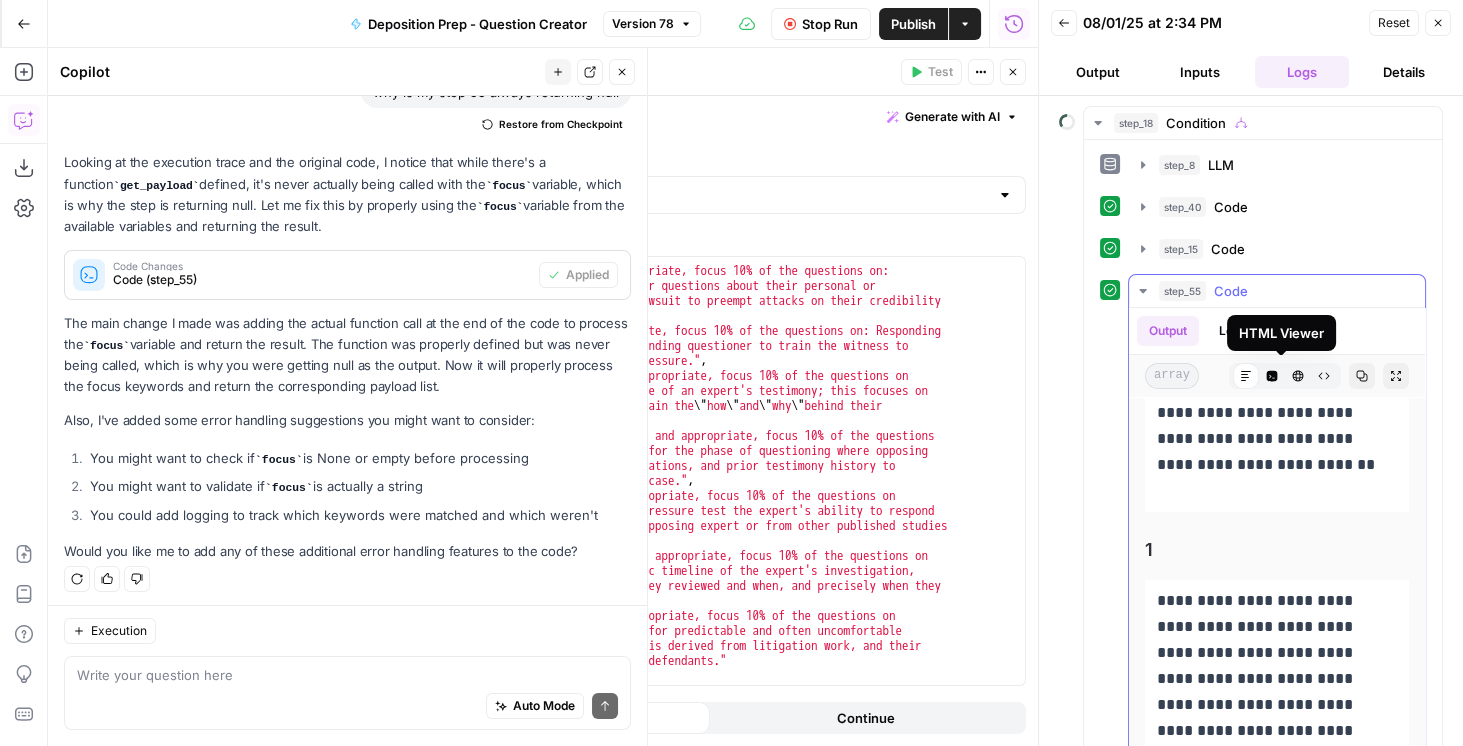 scroll, scrollTop: 216, scrollLeft: 0, axis: vertical 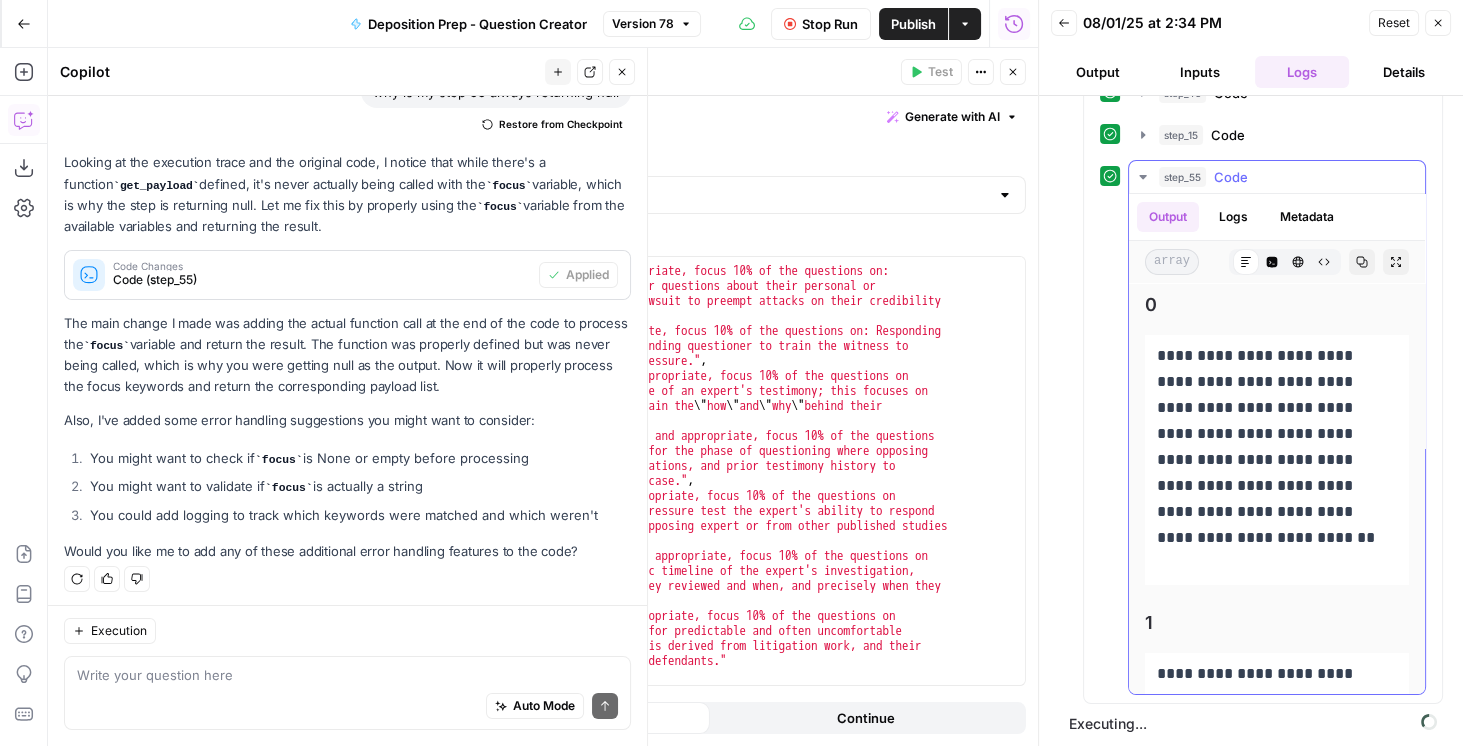 click 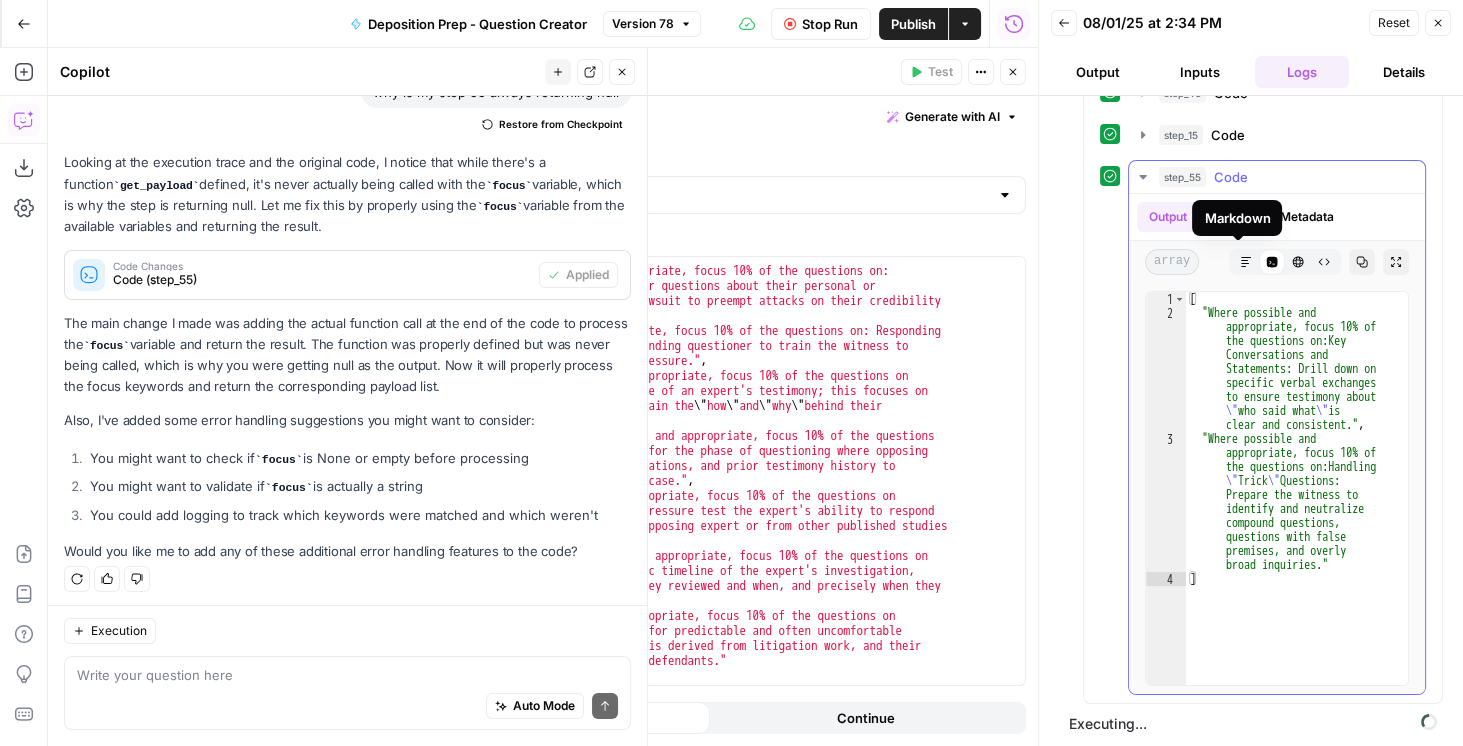 click 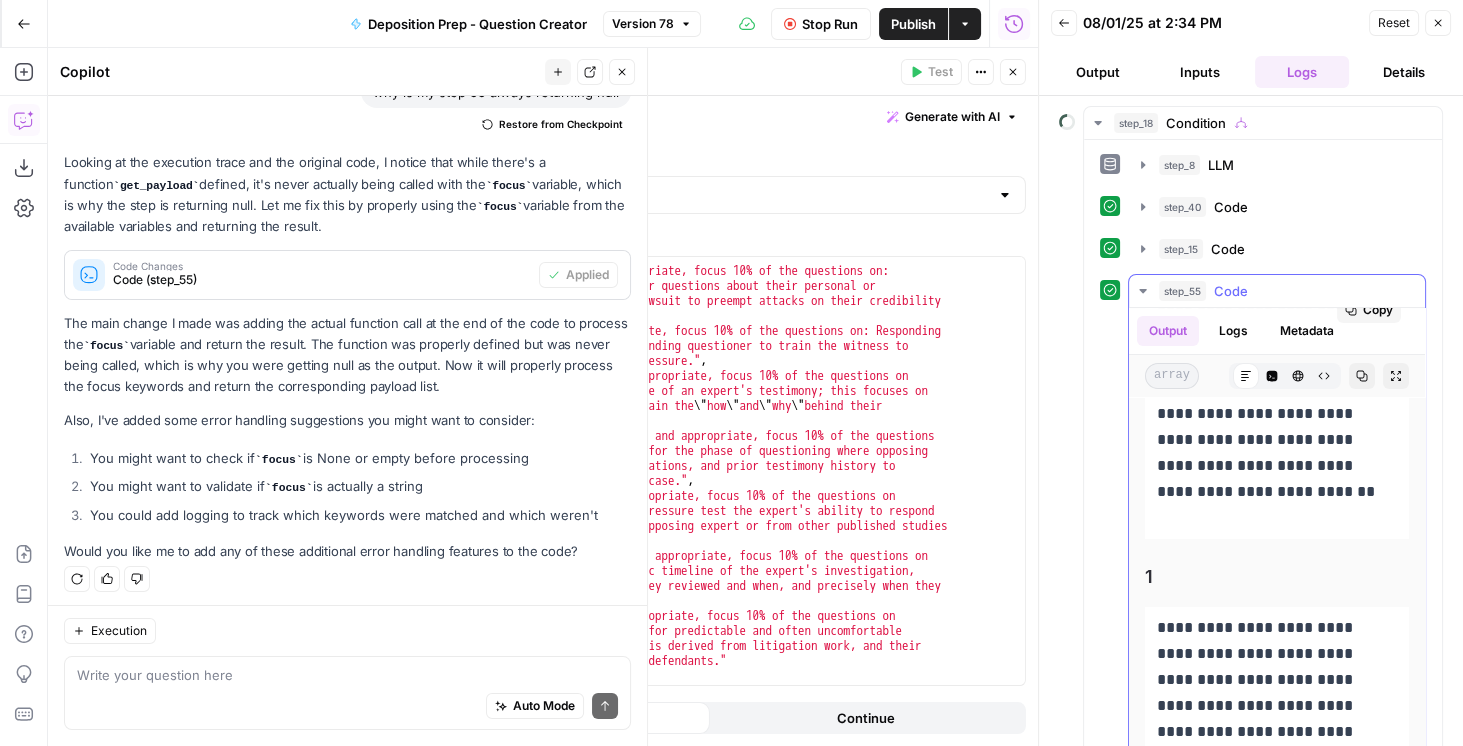 scroll, scrollTop: 216, scrollLeft: 0, axis: vertical 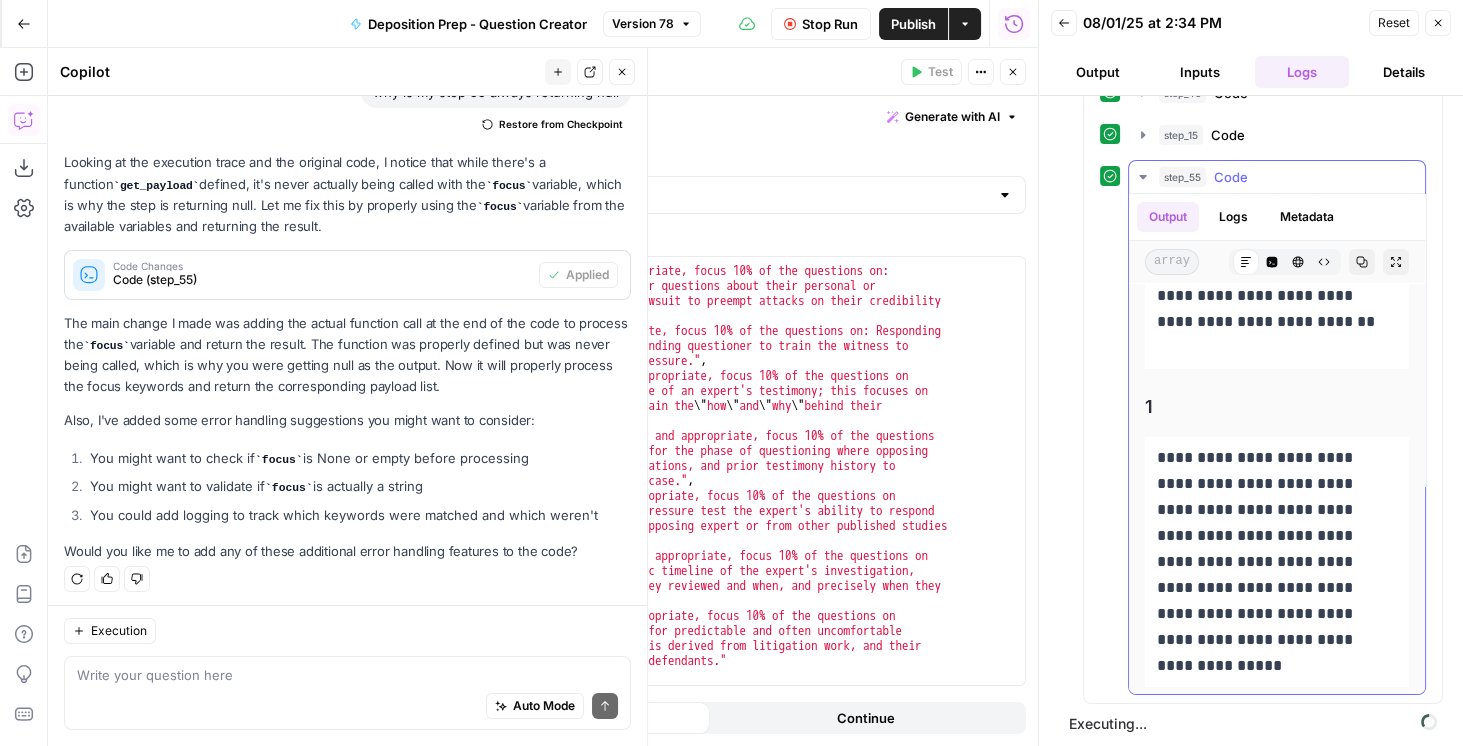 click 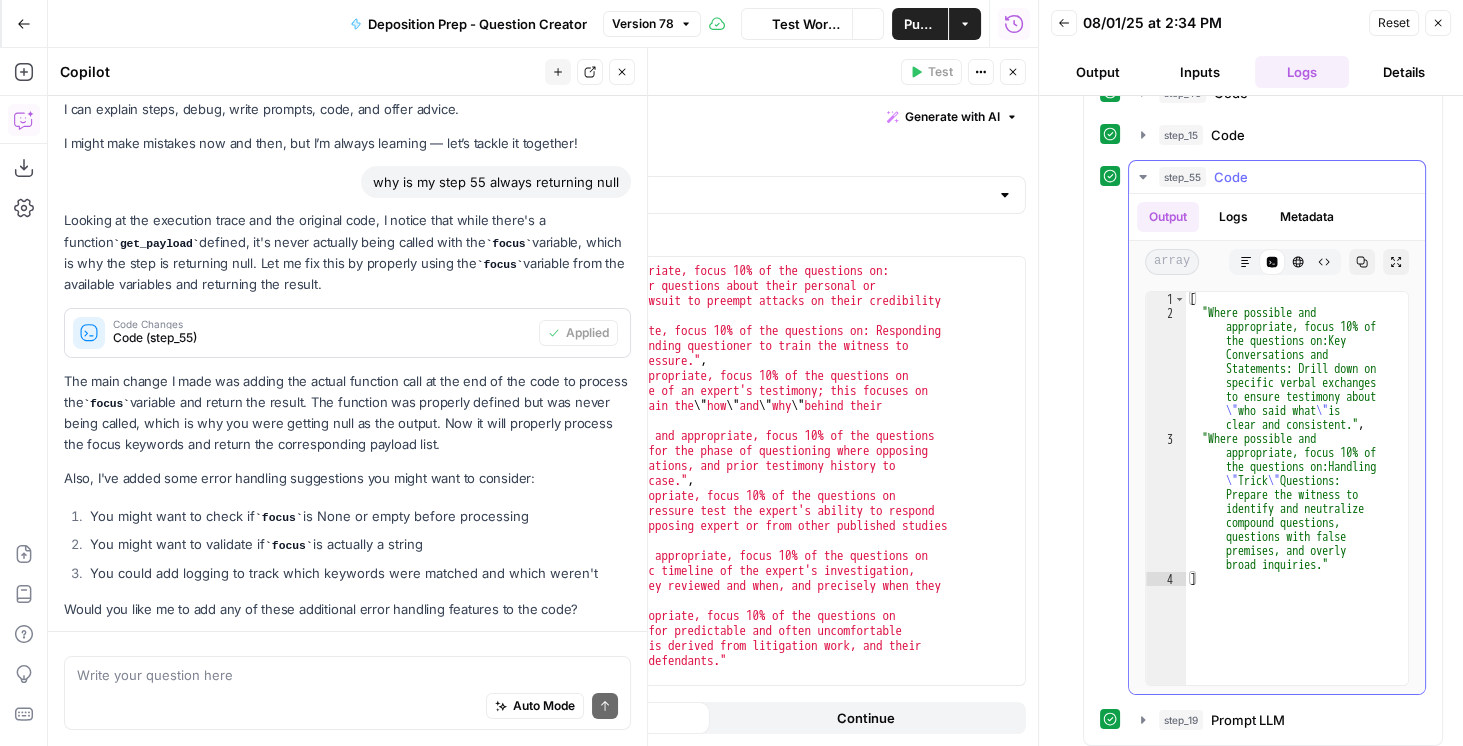 scroll, scrollTop: 137, scrollLeft: 0, axis: vertical 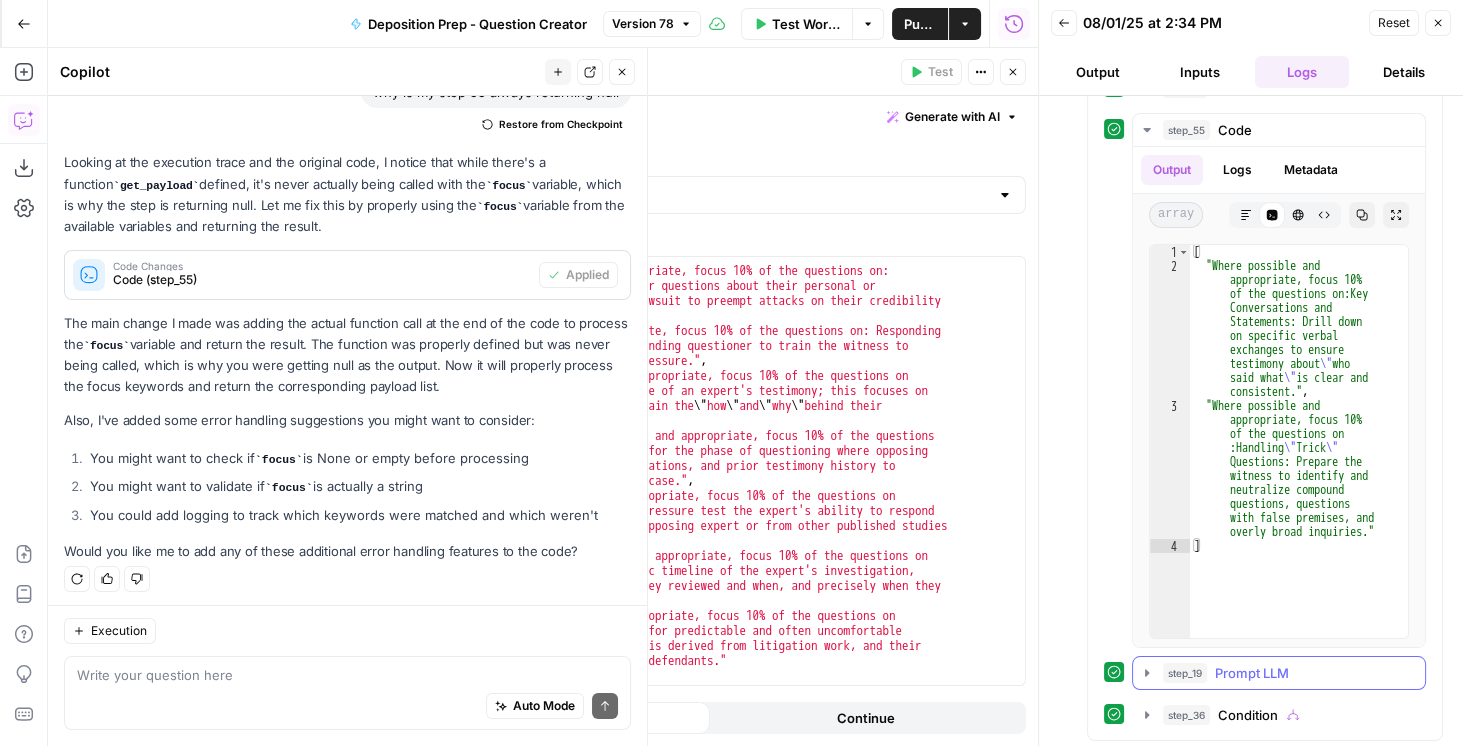 click 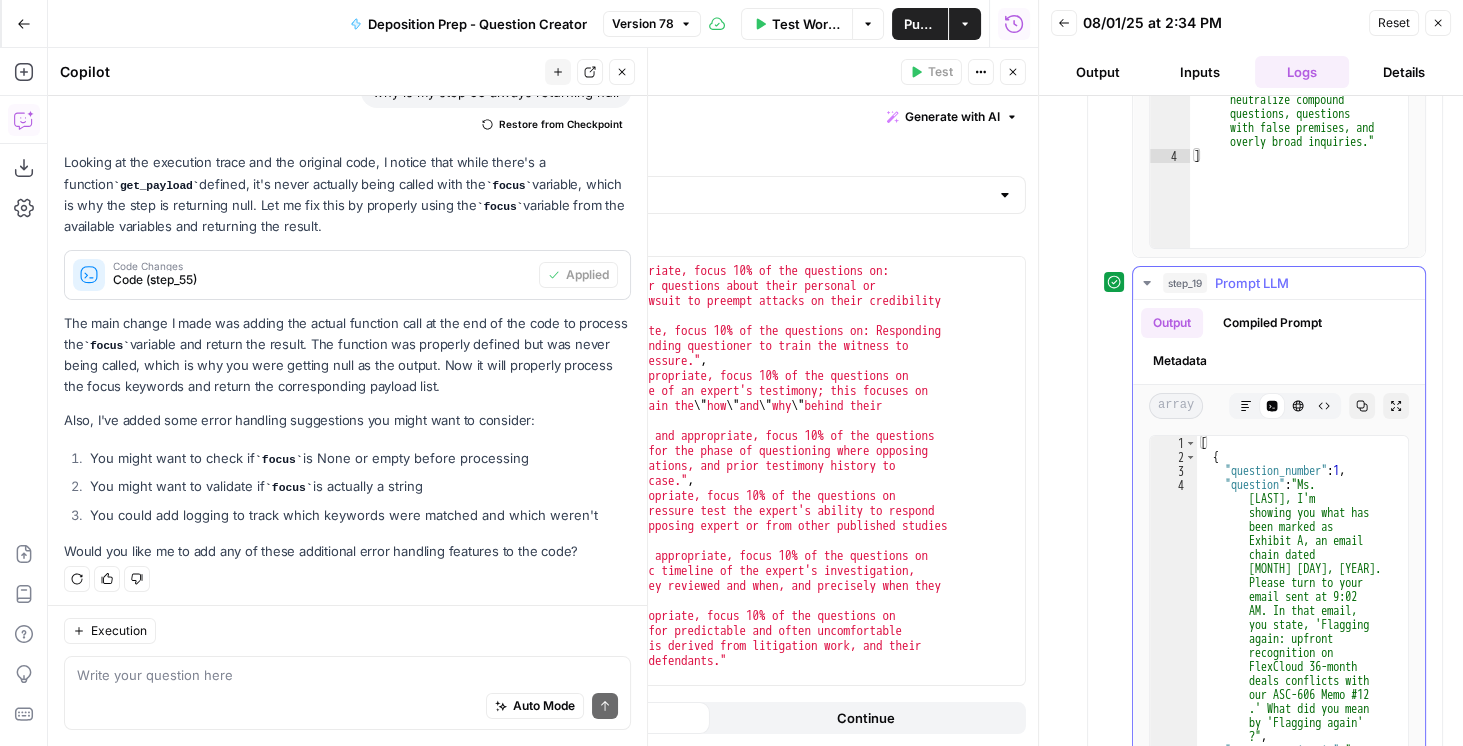 scroll, scrollTop: 1062, scrollLeft: 0, axis: vertical 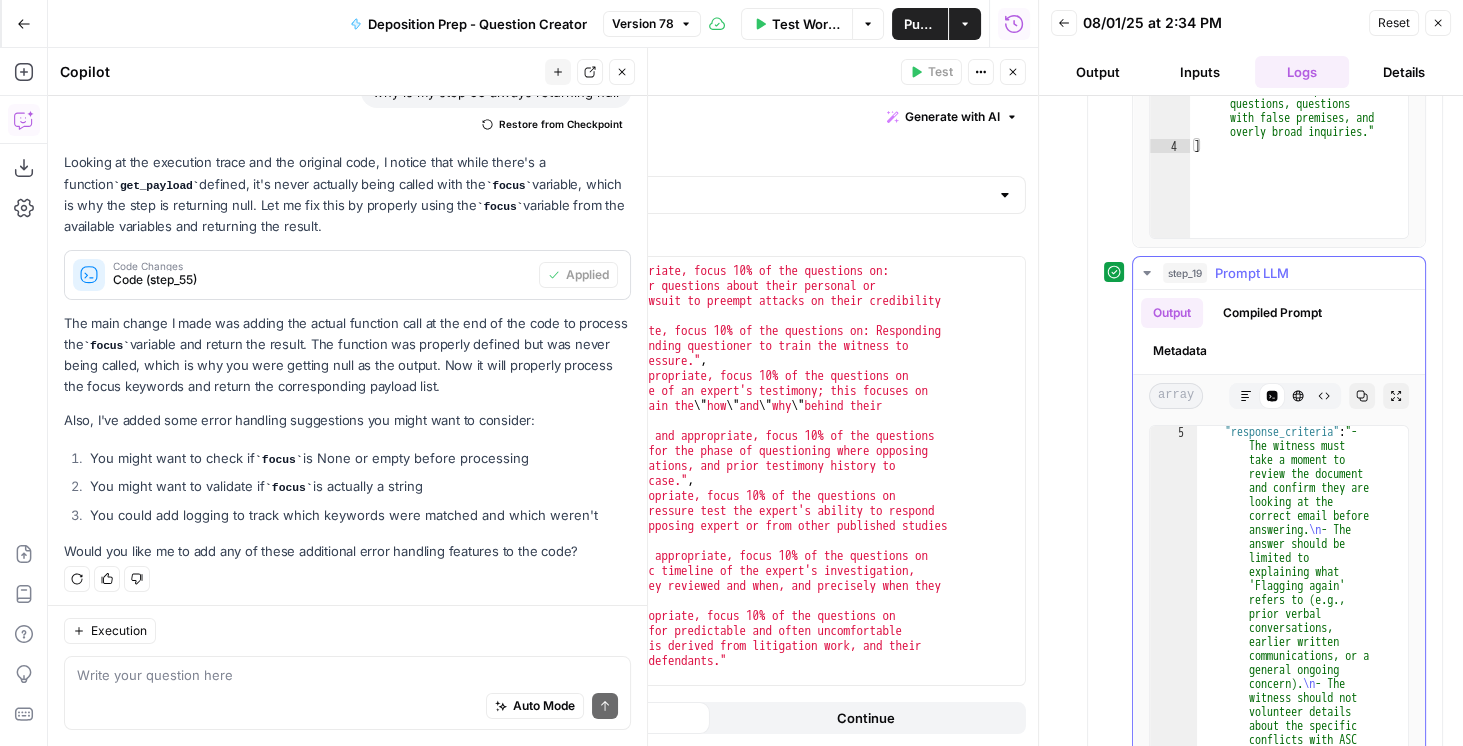 click on "Markdown" at bounding box center (1246, 396) 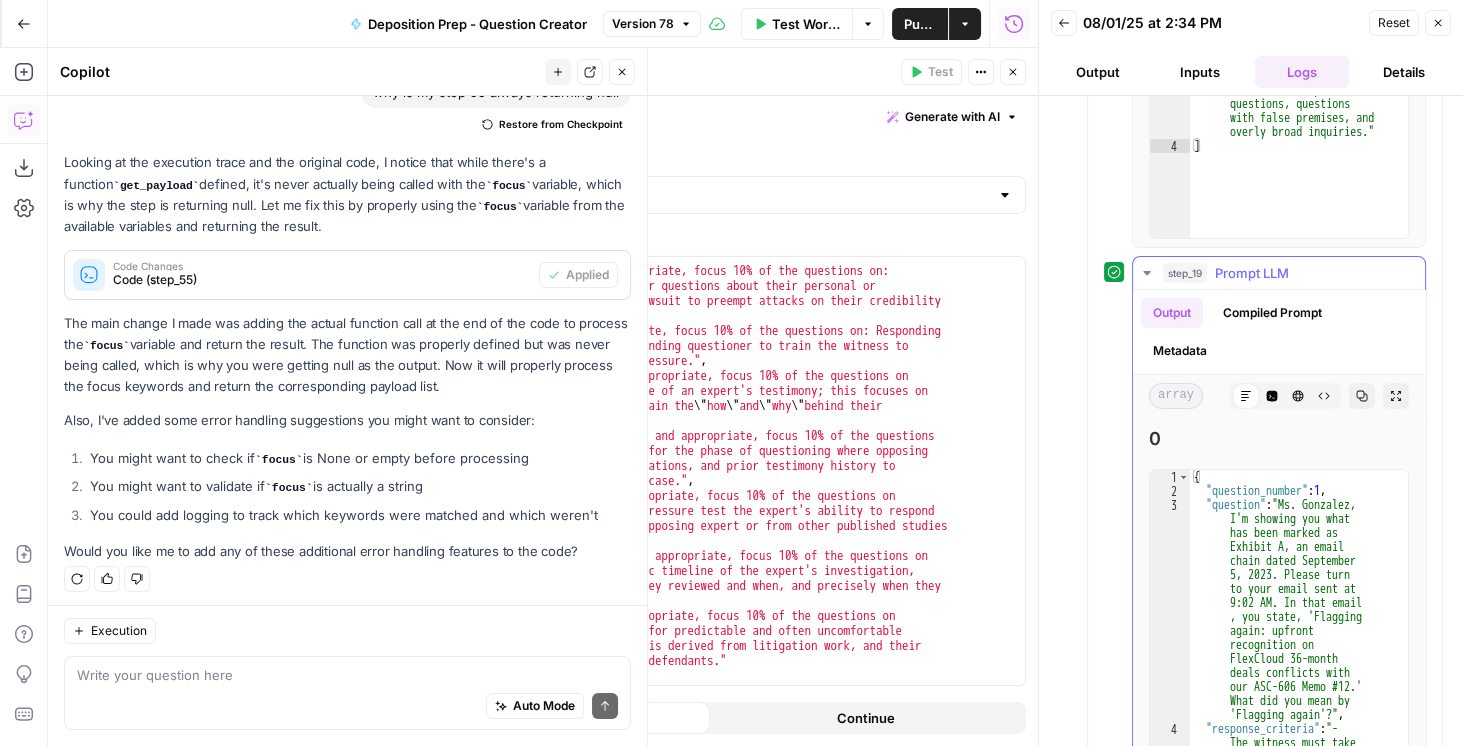 click on "Code Editor" at bounding box center [1272, 396] 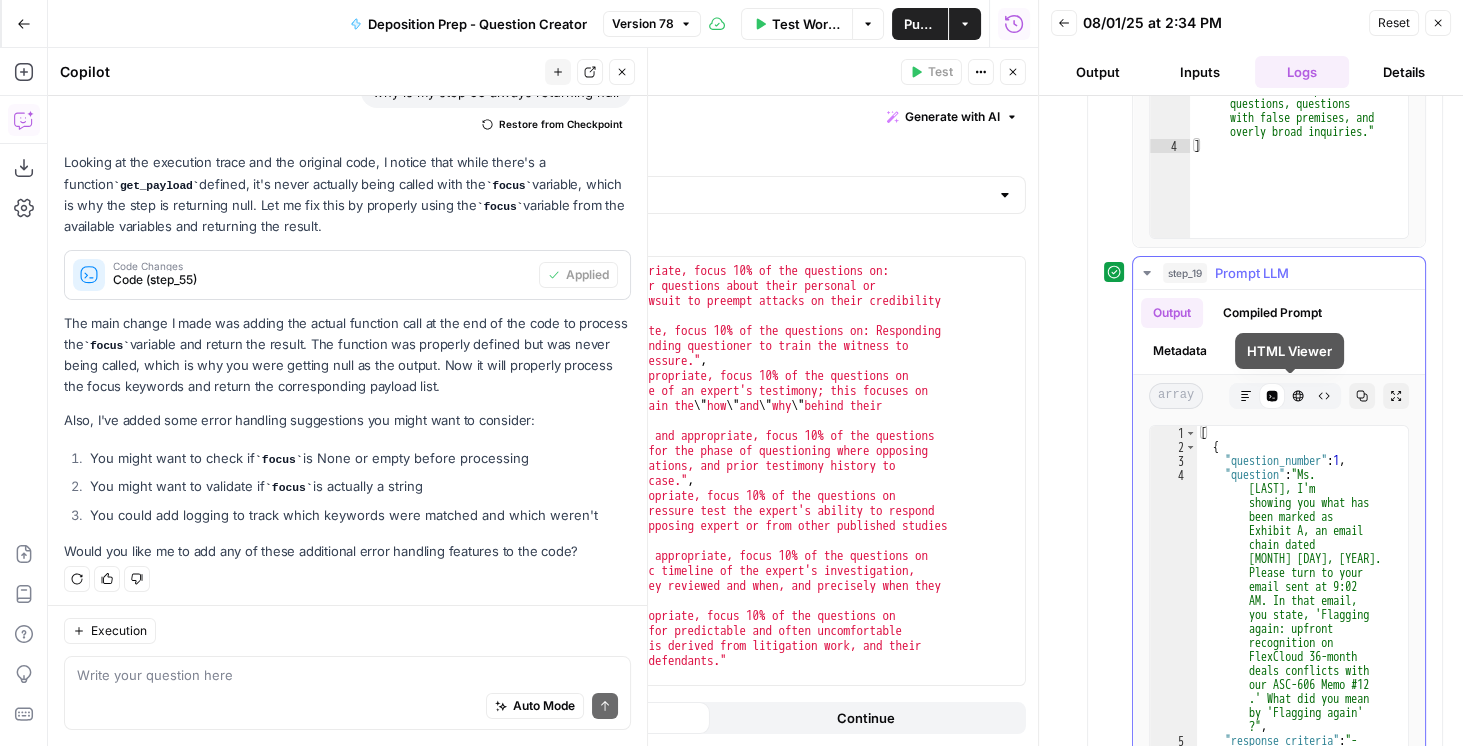 click on "Compiled Prompt" at bounding box center [1272, 313] 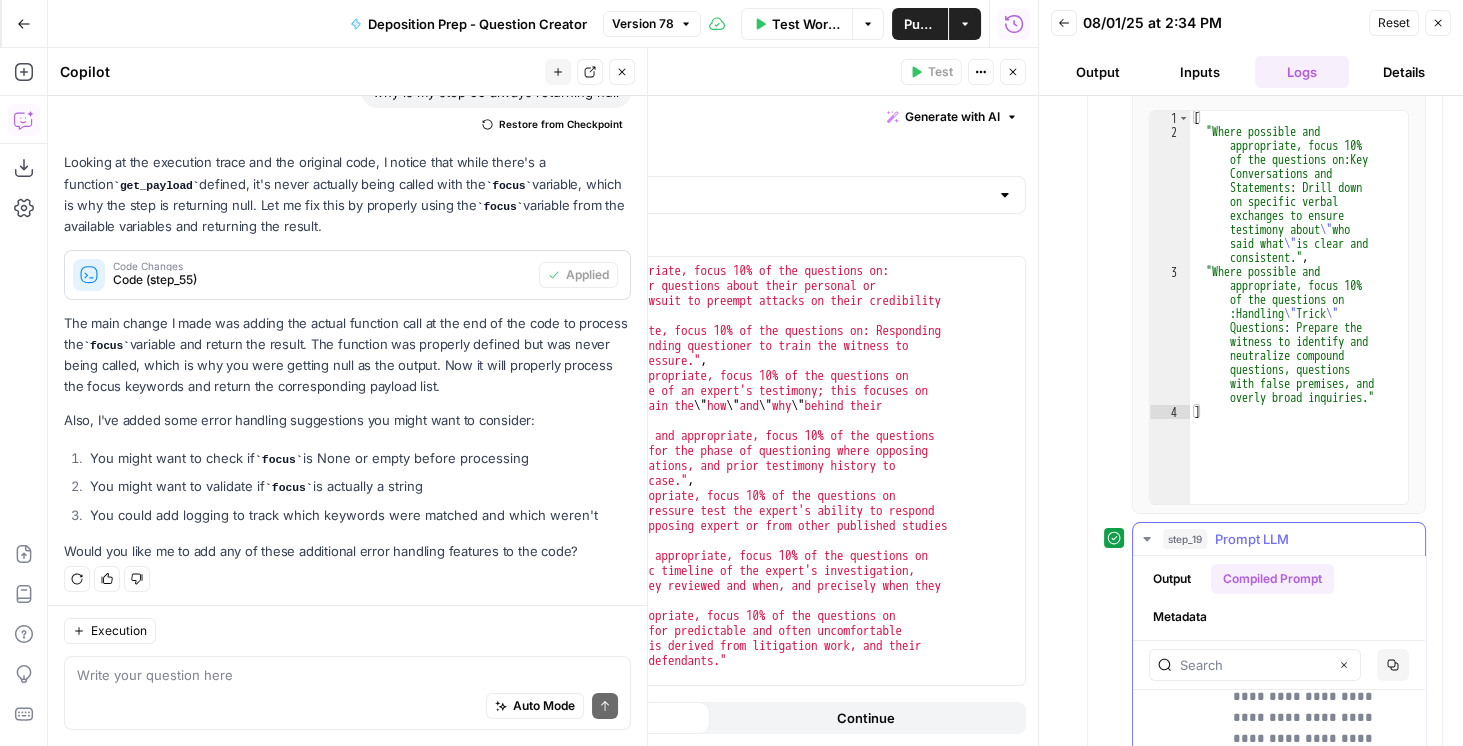 scroll, scrollTop: 285, scrollLeft: 0, axis: vertical 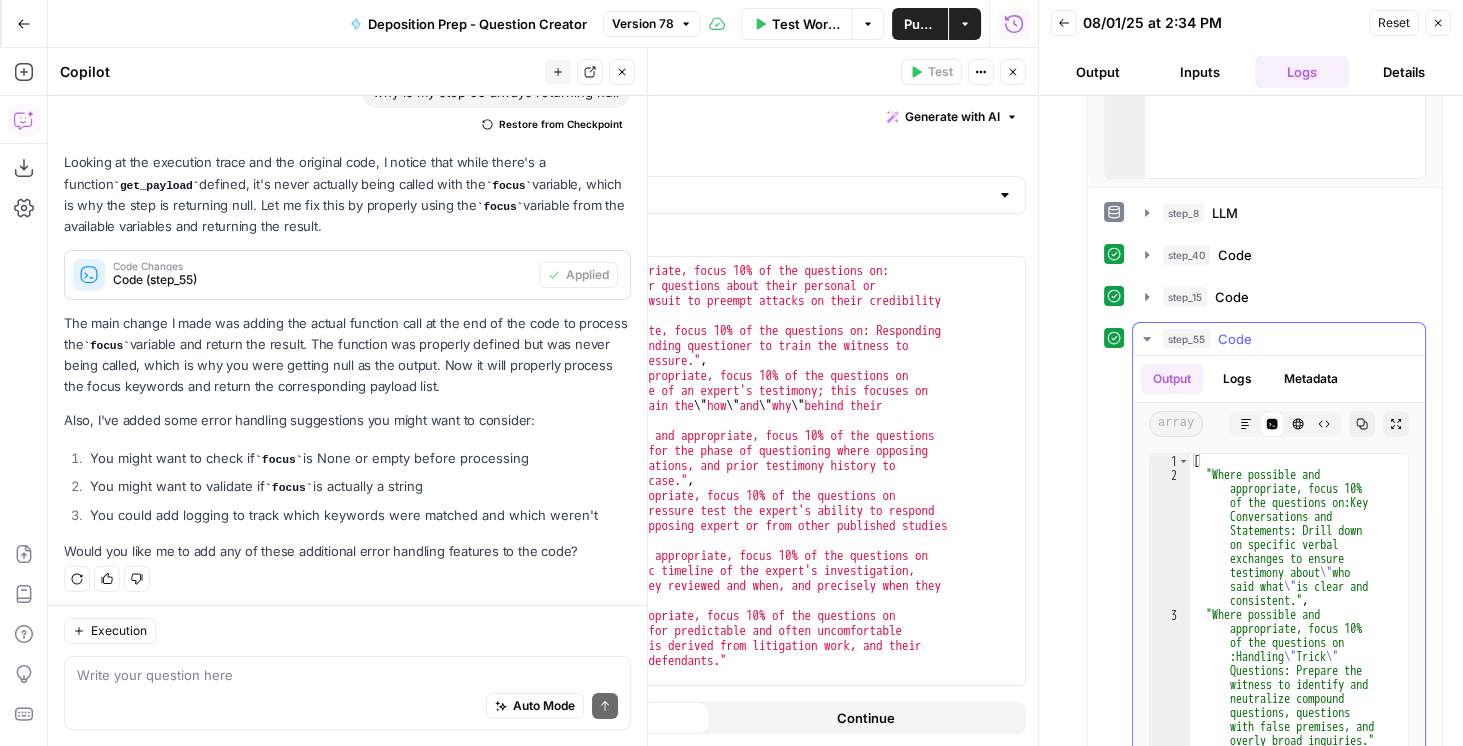 click on "Logs" at bounding box center (1237, 379) 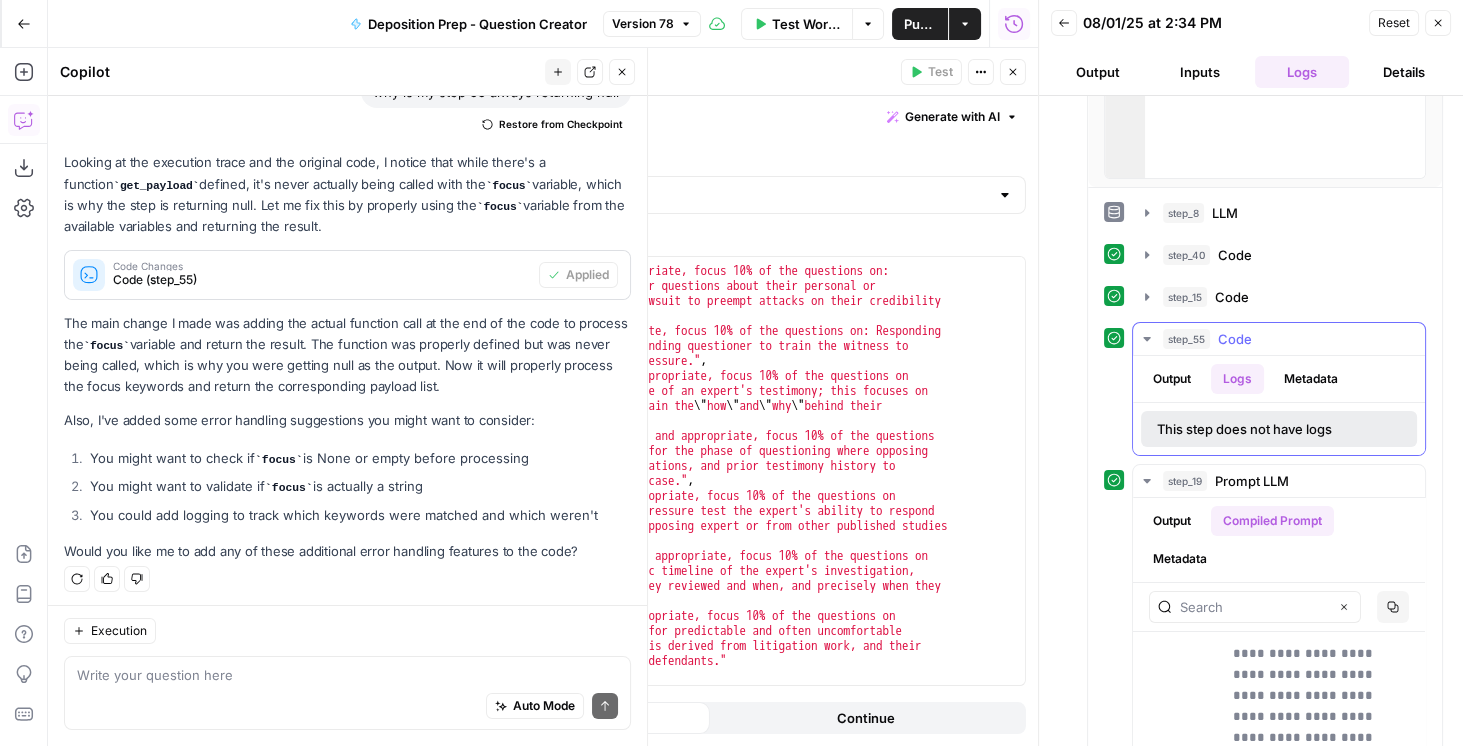click on "Metadata" at bounding box center [1311, 379] 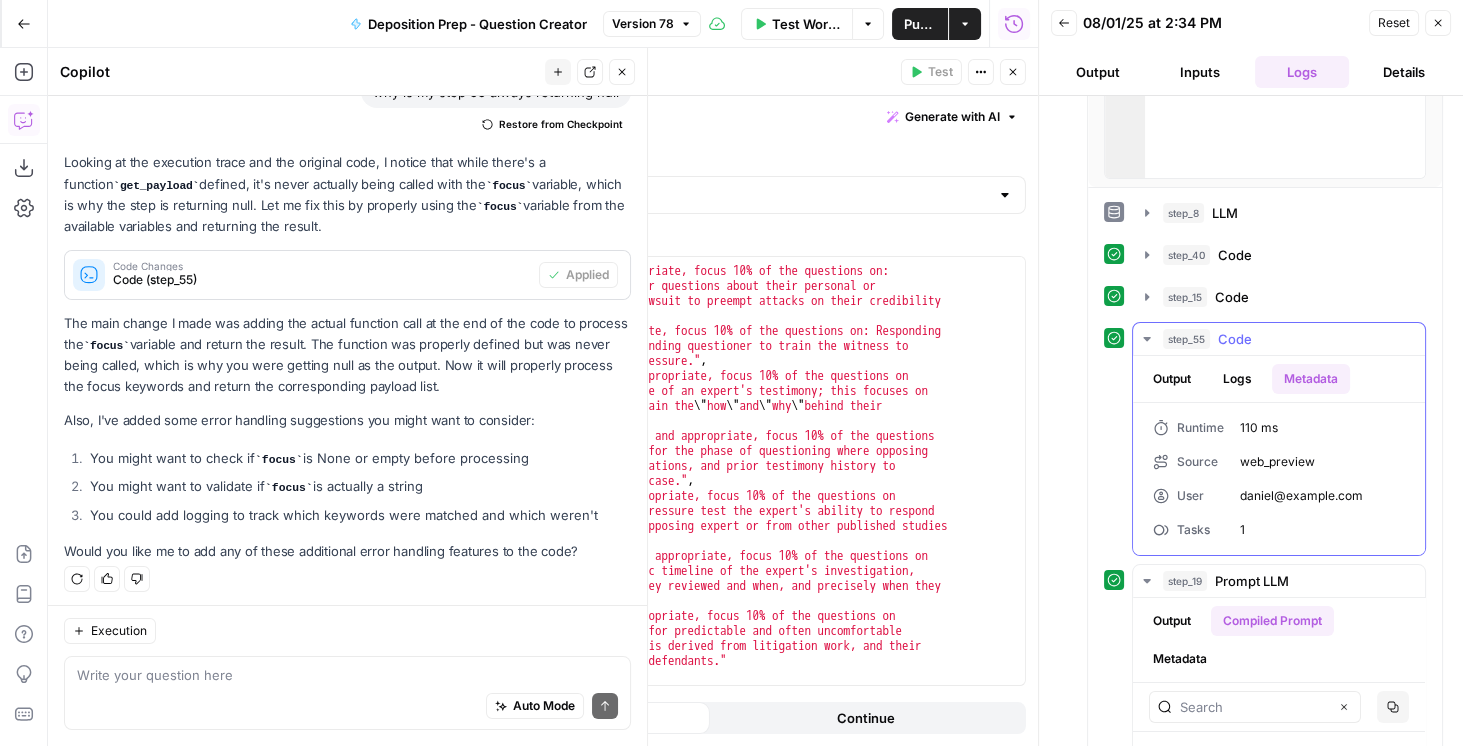 click 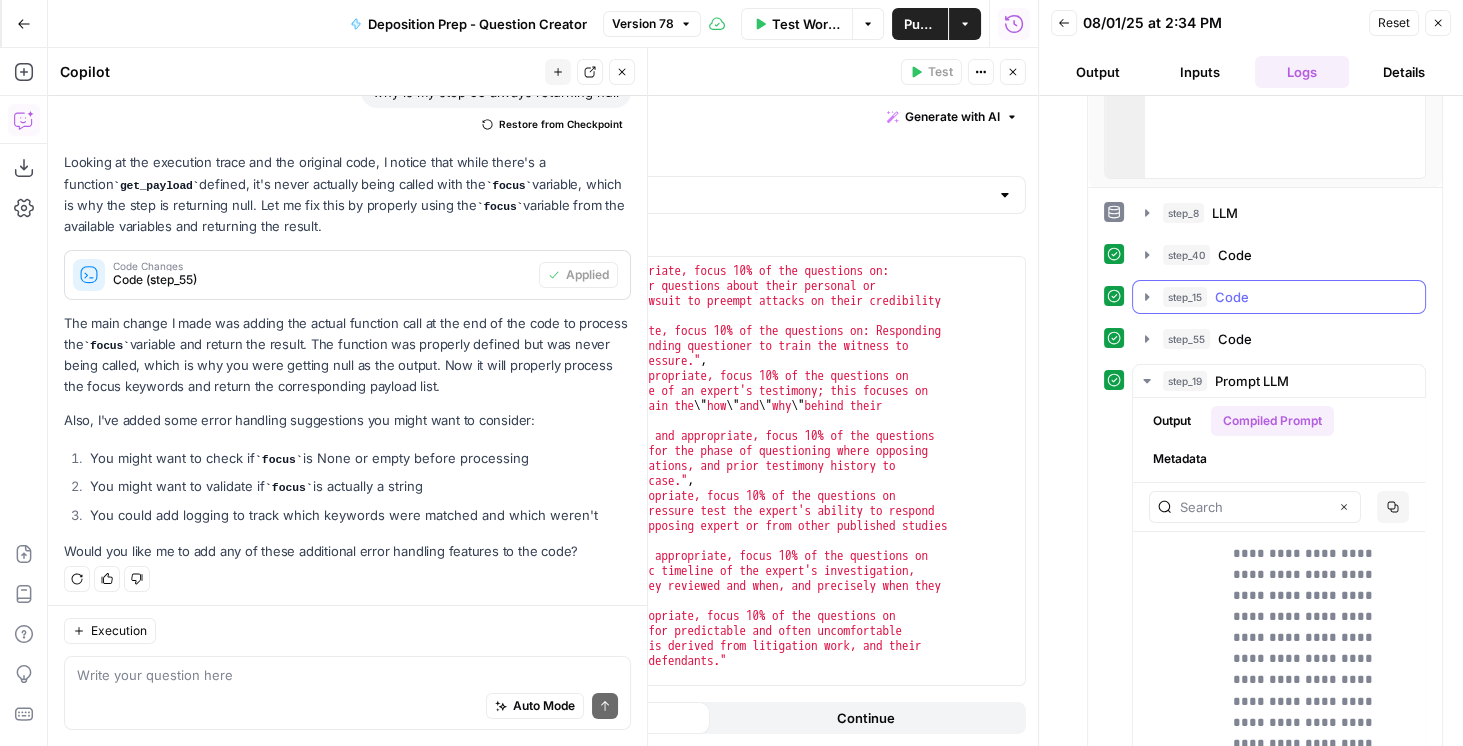 click 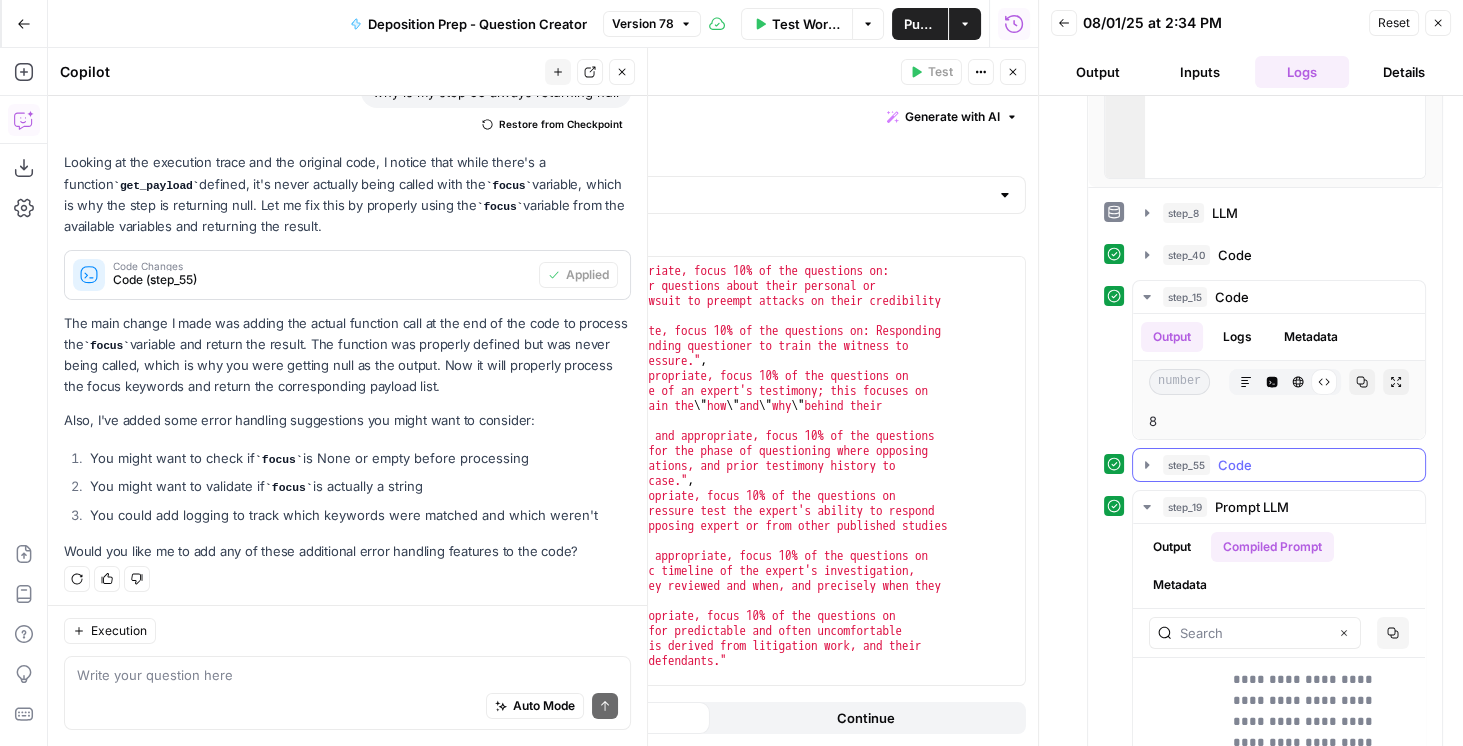 click 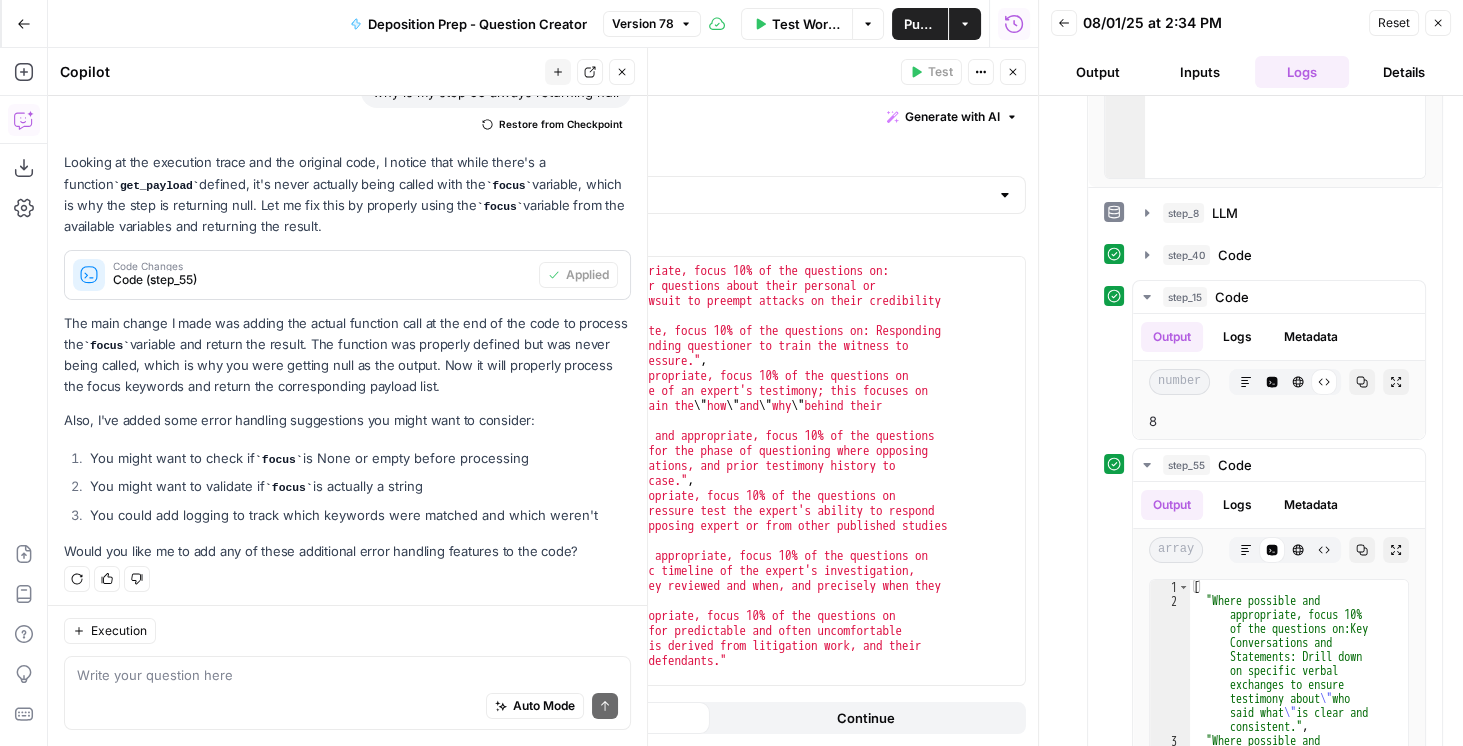 click on "Inputs" at bounding box center [1200, 72] 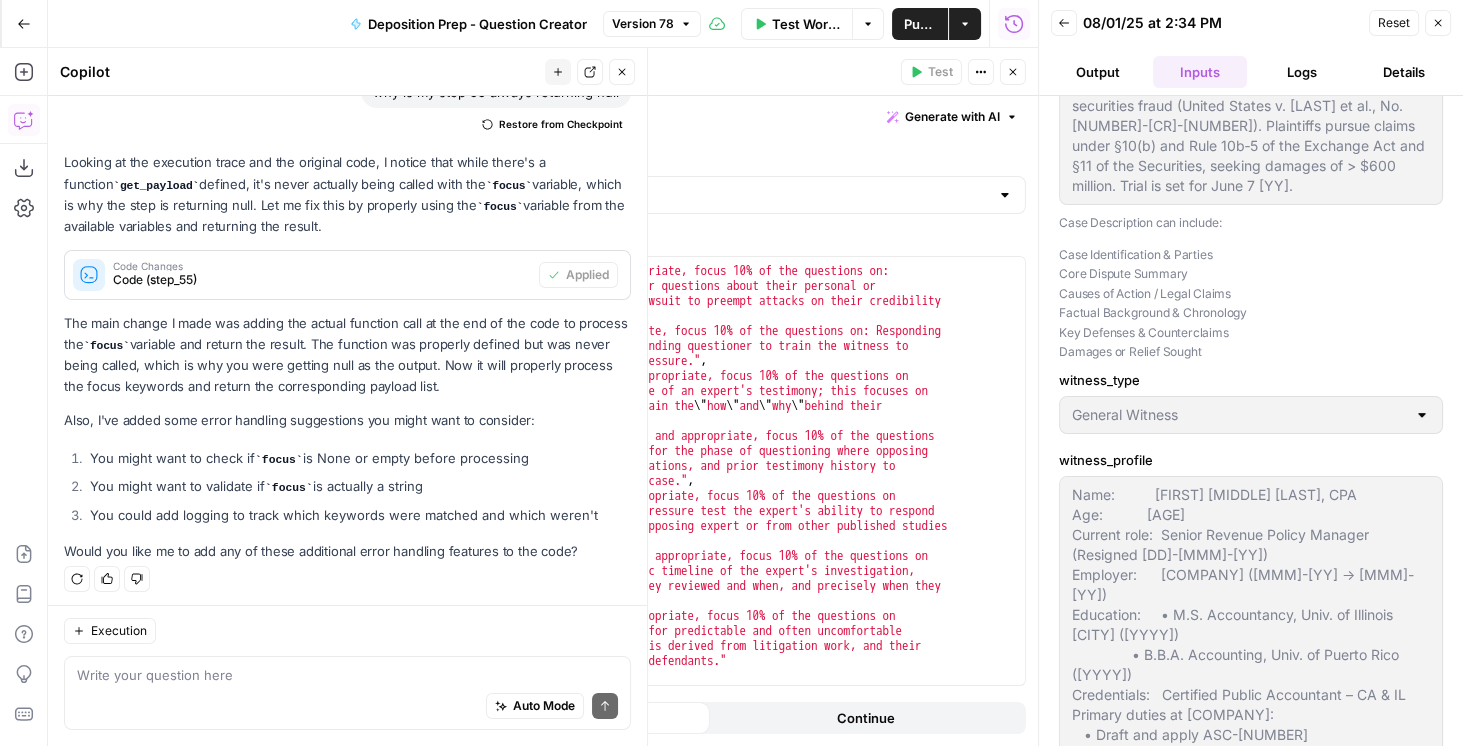 scroll, scrollTop: 342, scrollLeft: 0, axis: vertical 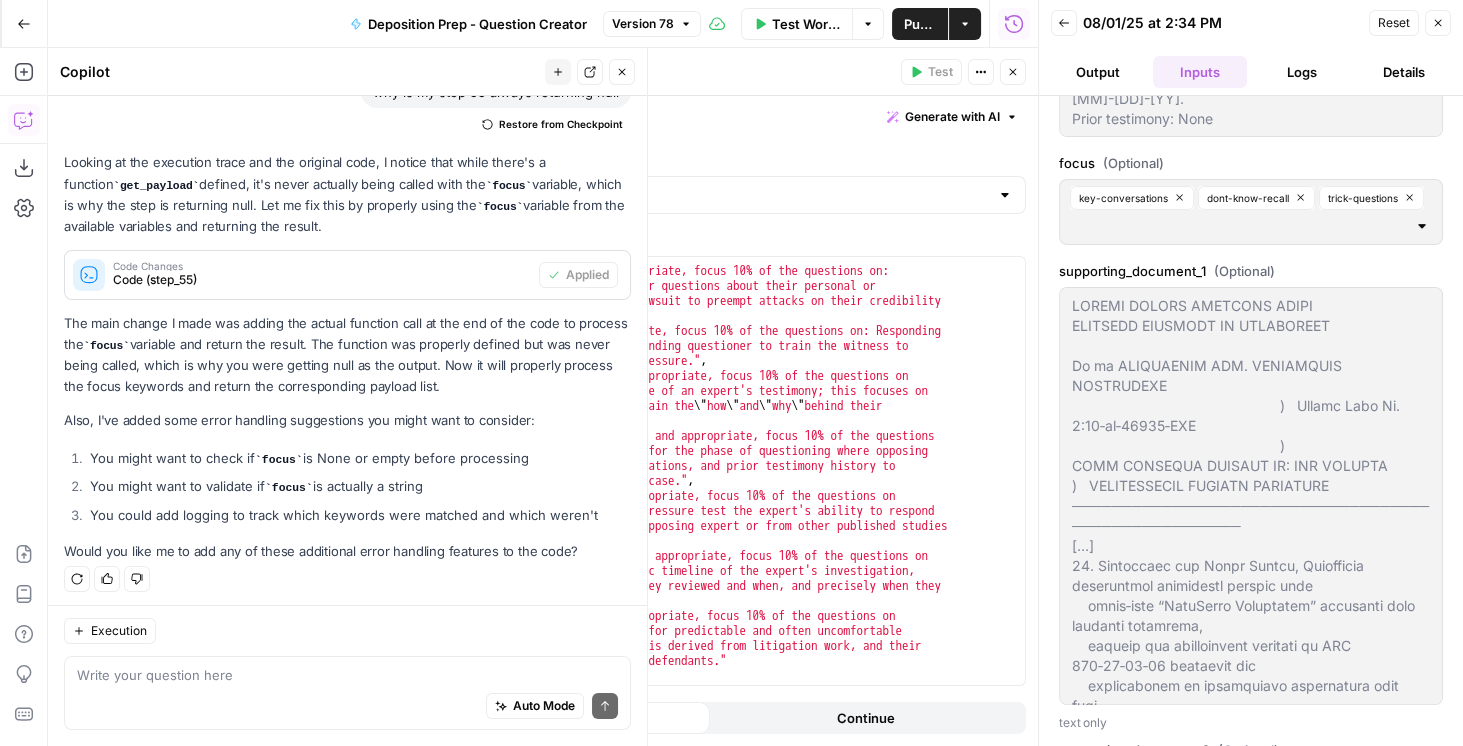 click on "Logs" at bounding box center [1302, 72] 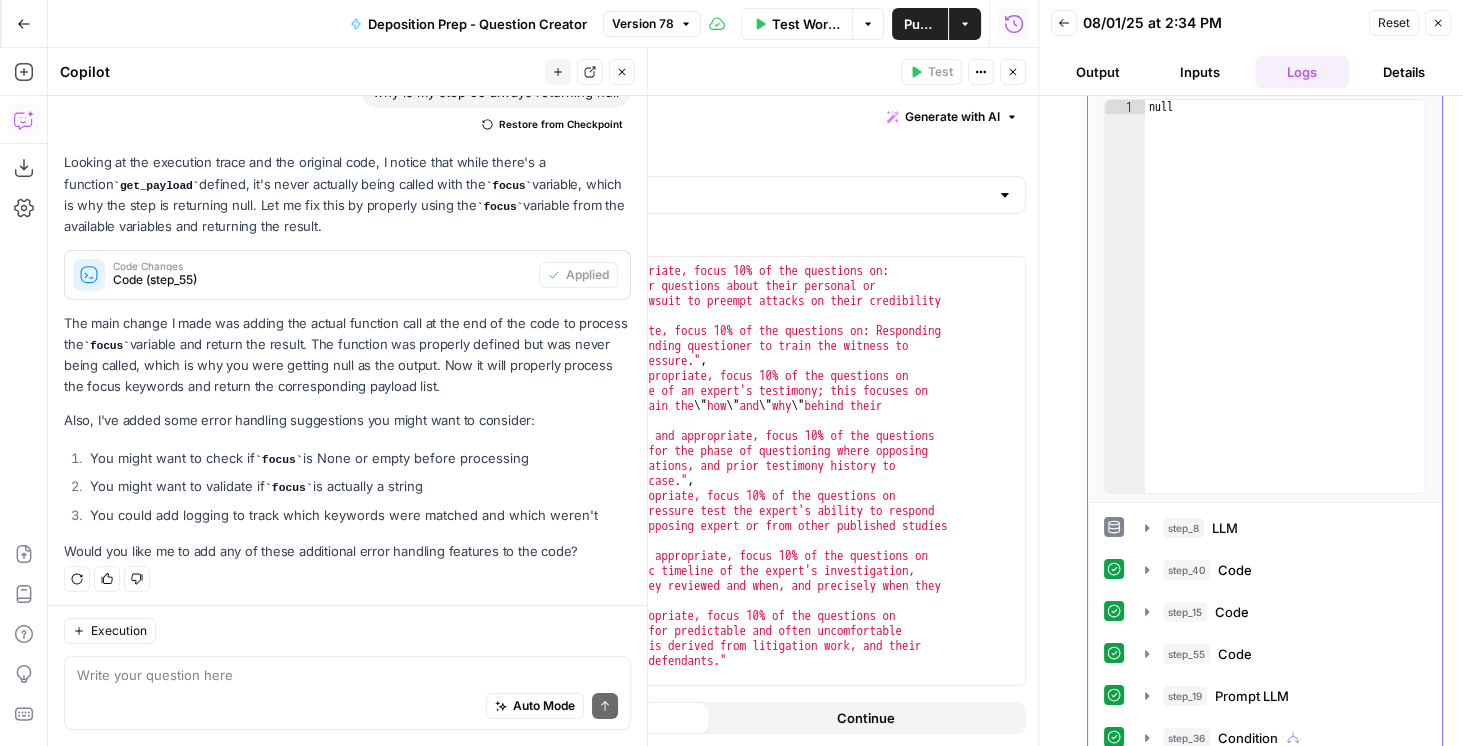 scroll, scrollTop: 161, scrollLeft: 0, axis: vertical 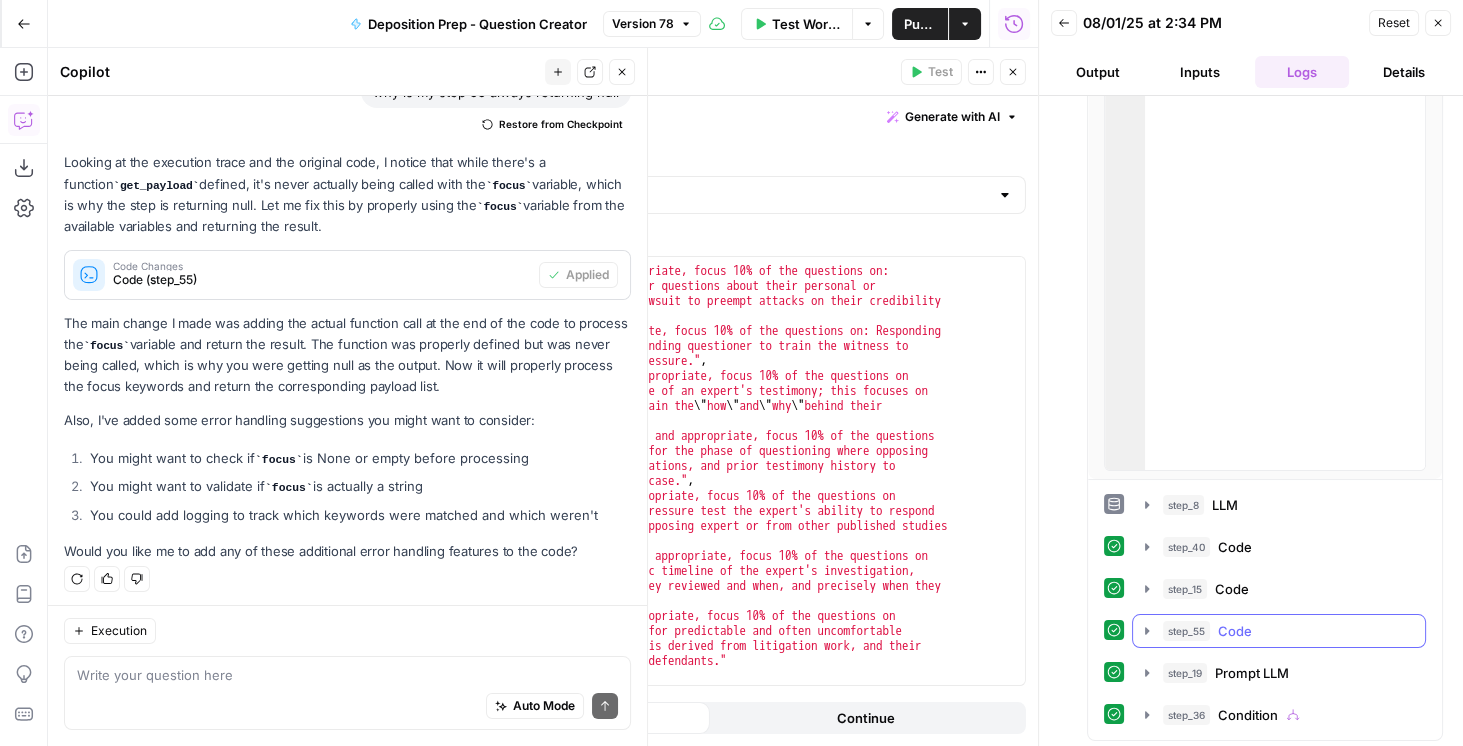 click 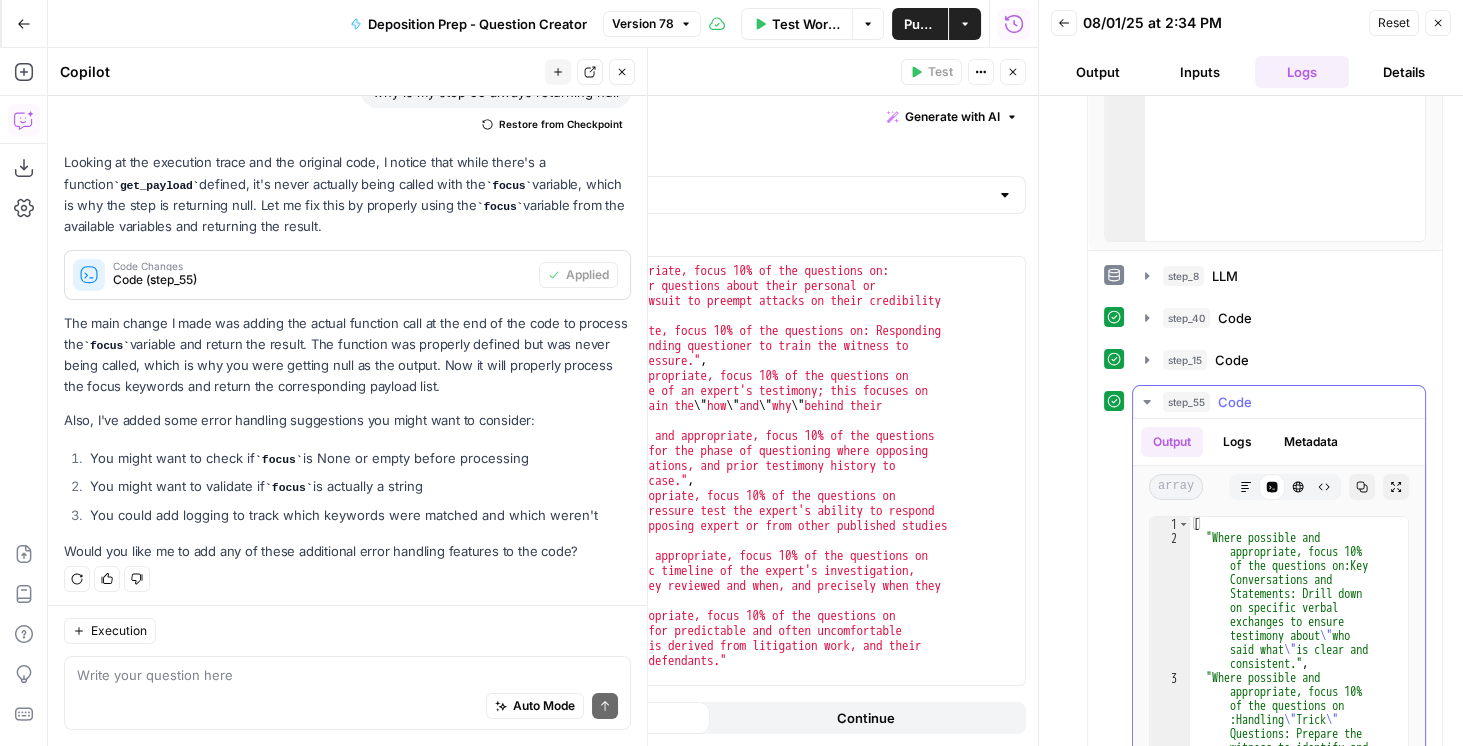 scroll, scrollTop: 447, scrollLeft: 0, axis: vertical 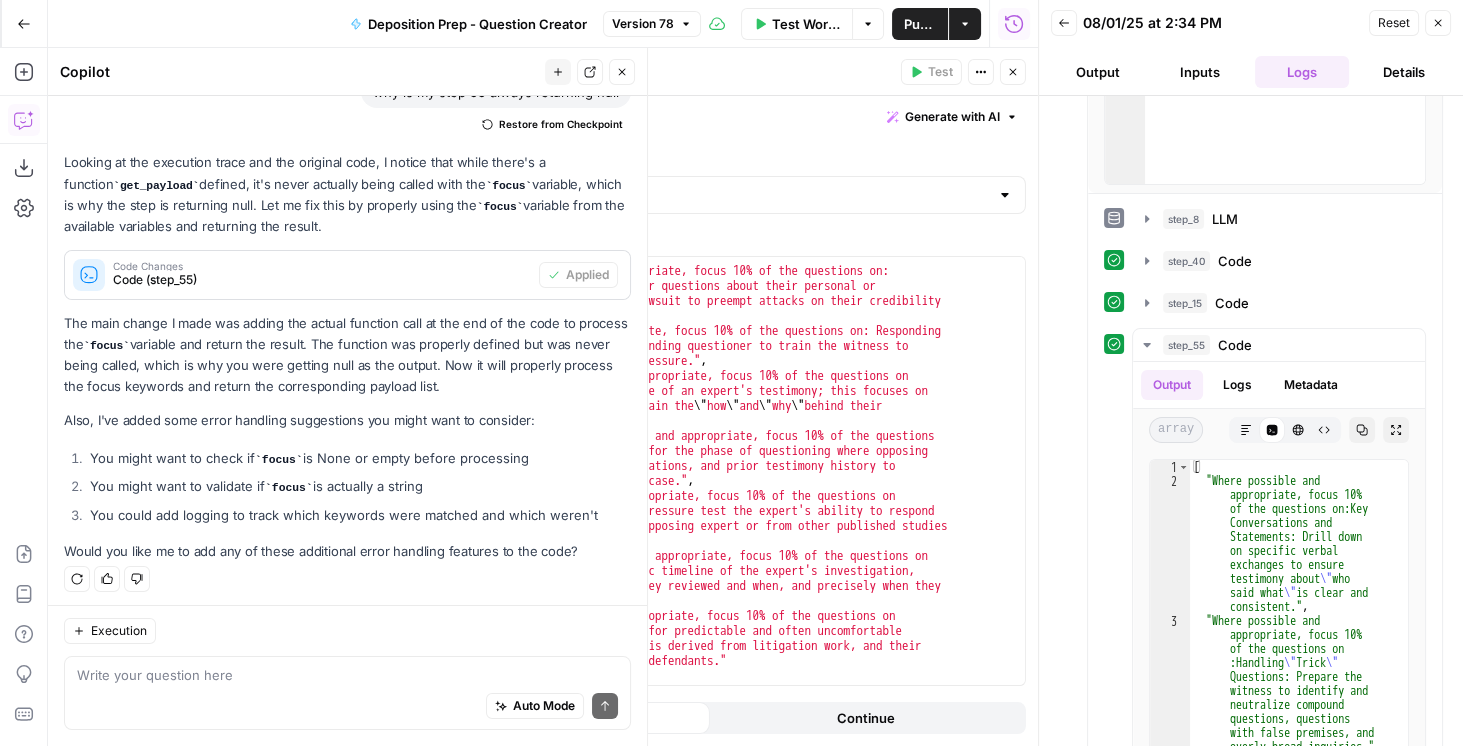 click on "Inputs" at bounding box center [1200, 72] 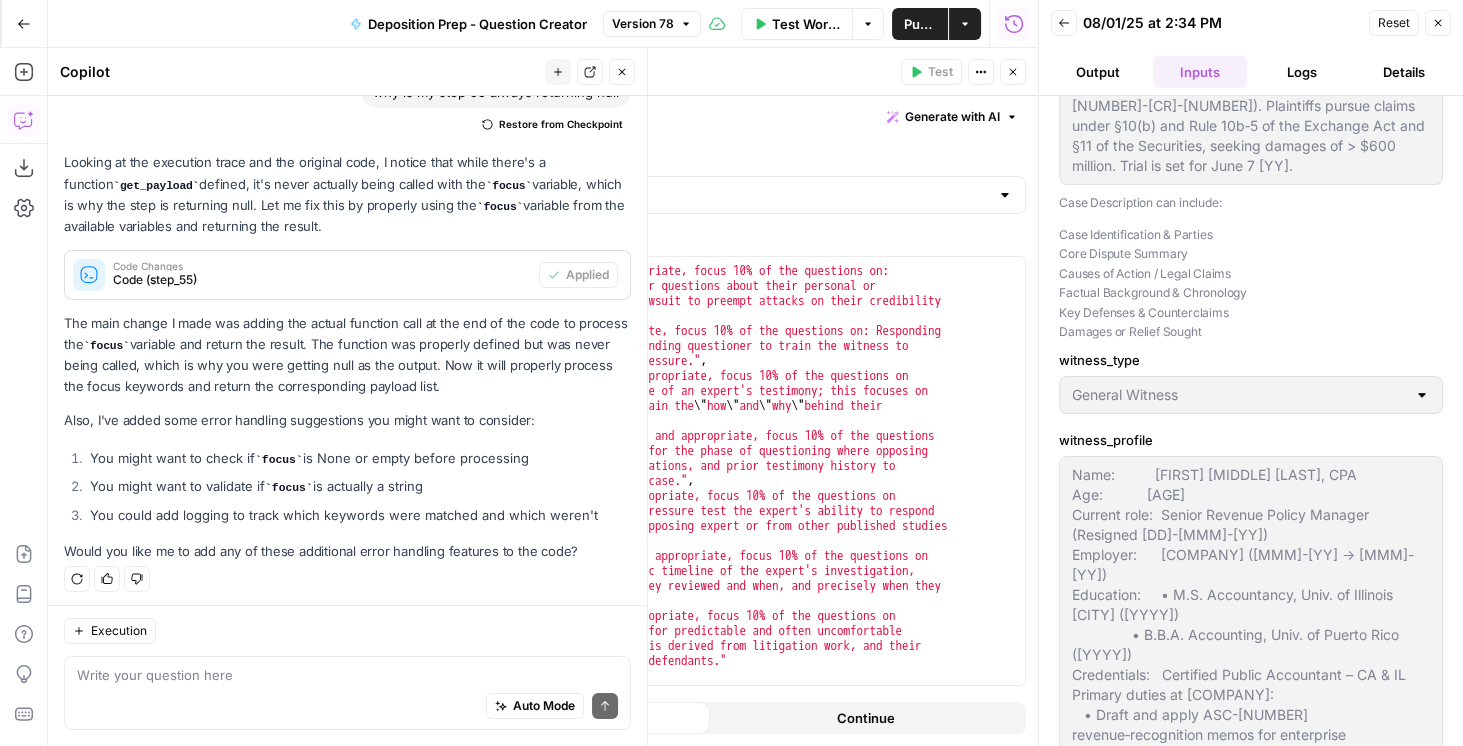click on "Output" at bounding box center [1098, 72] 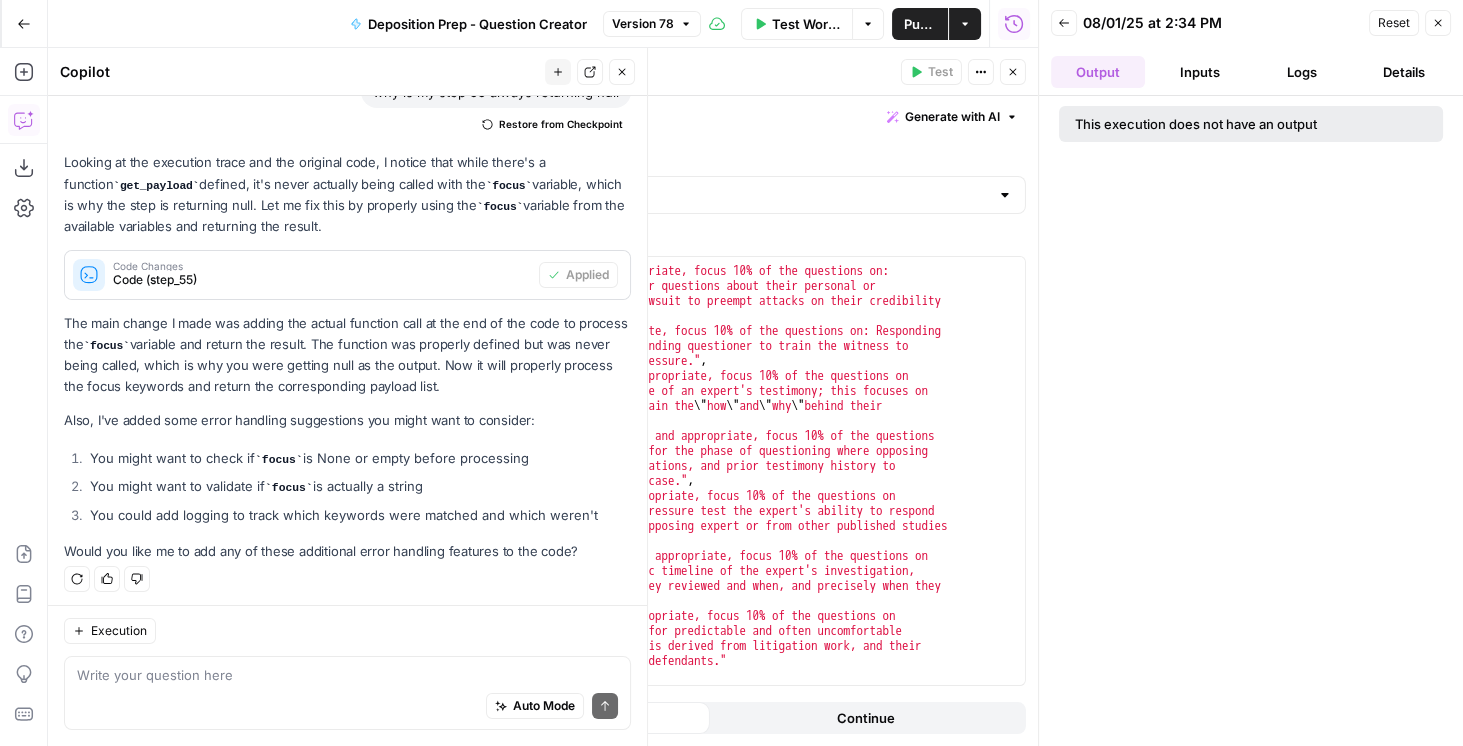click on "Inputs" at bounding box center (1200, 72) 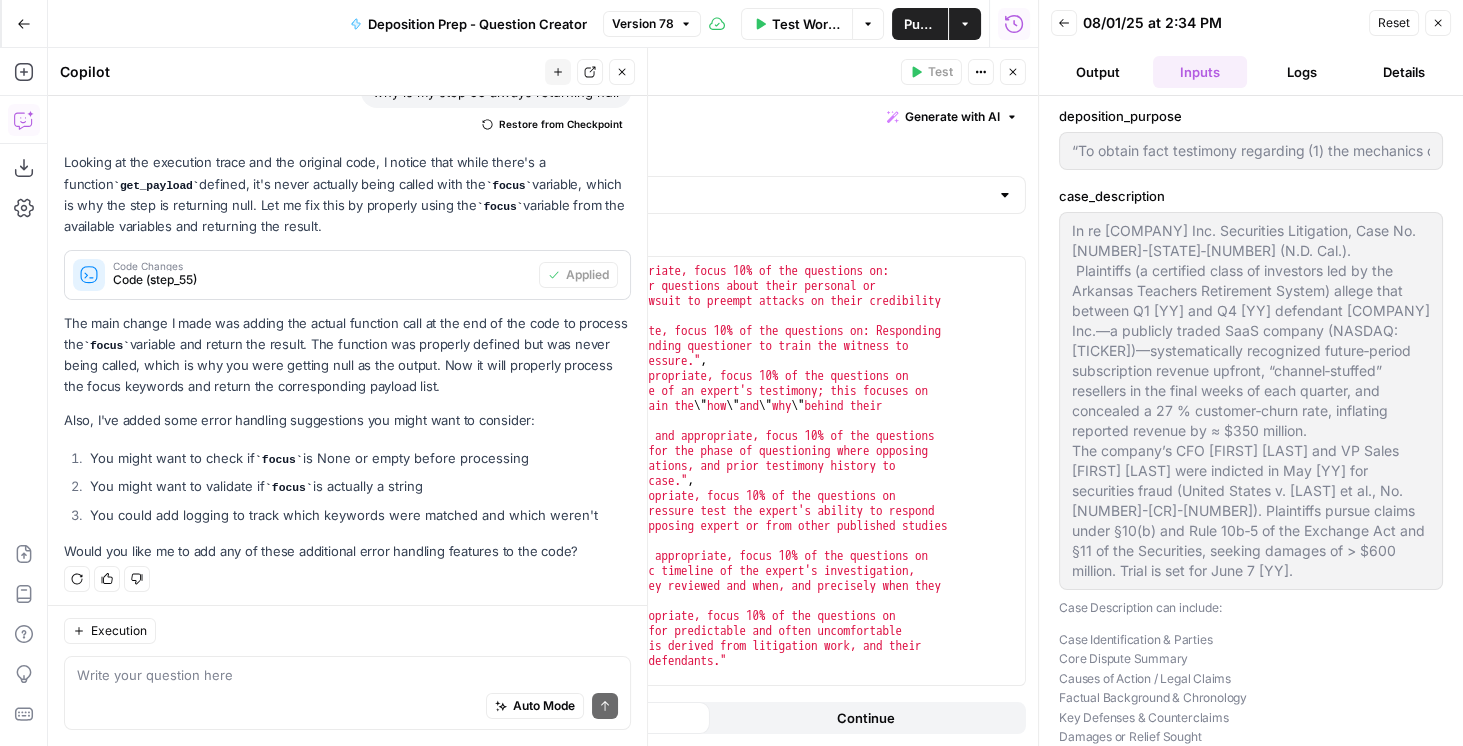 click on "Close" at bounding box center (1438, 23) 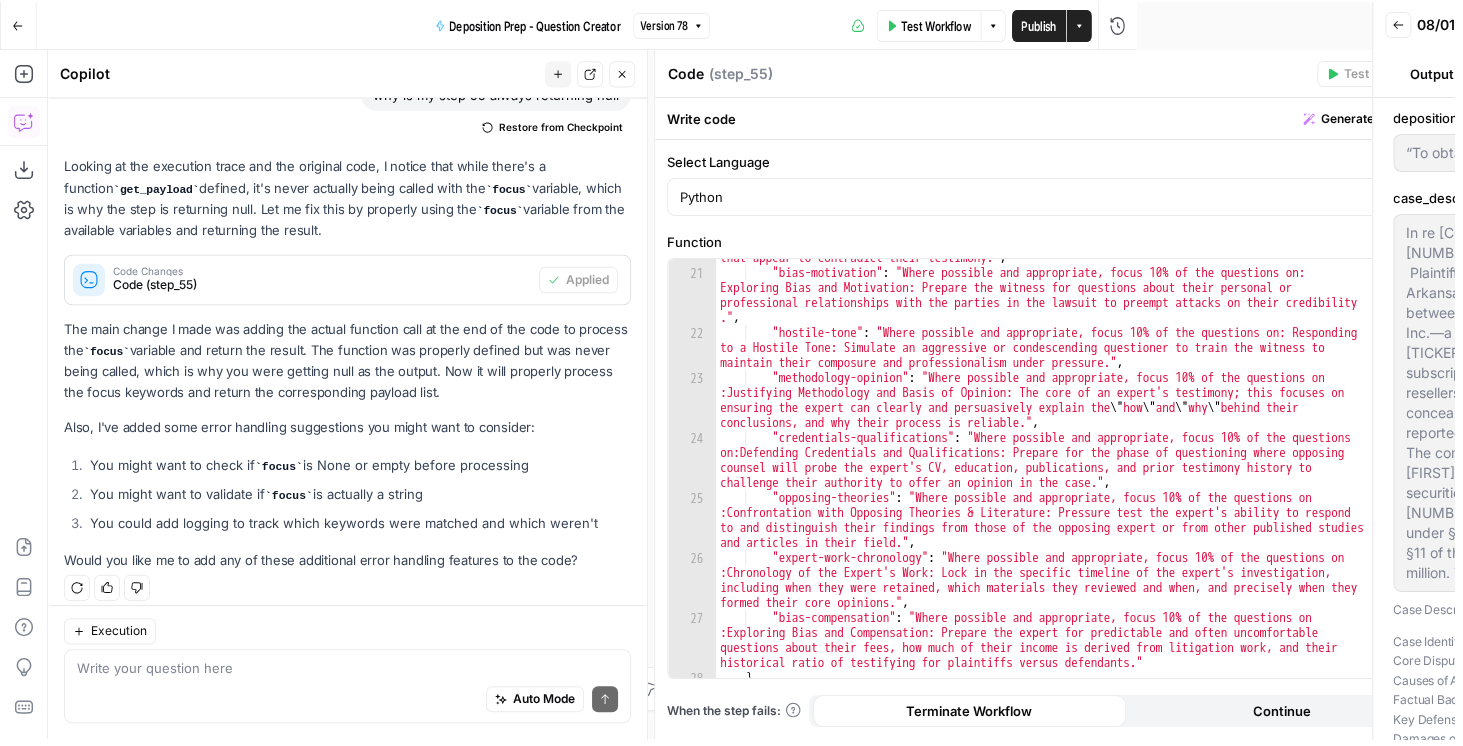 scroll, scrollTop: 137, scrollLeft: 0, axis: vertical 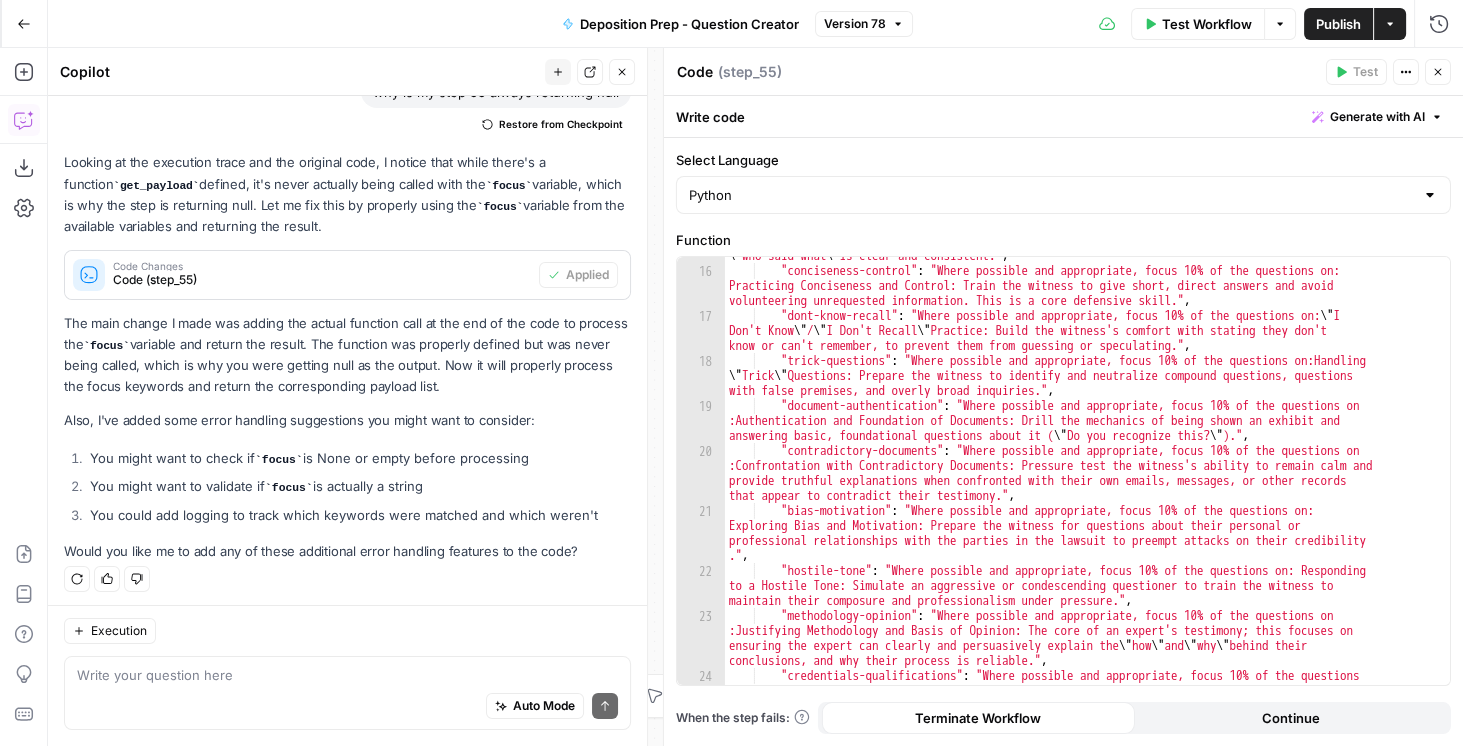 click 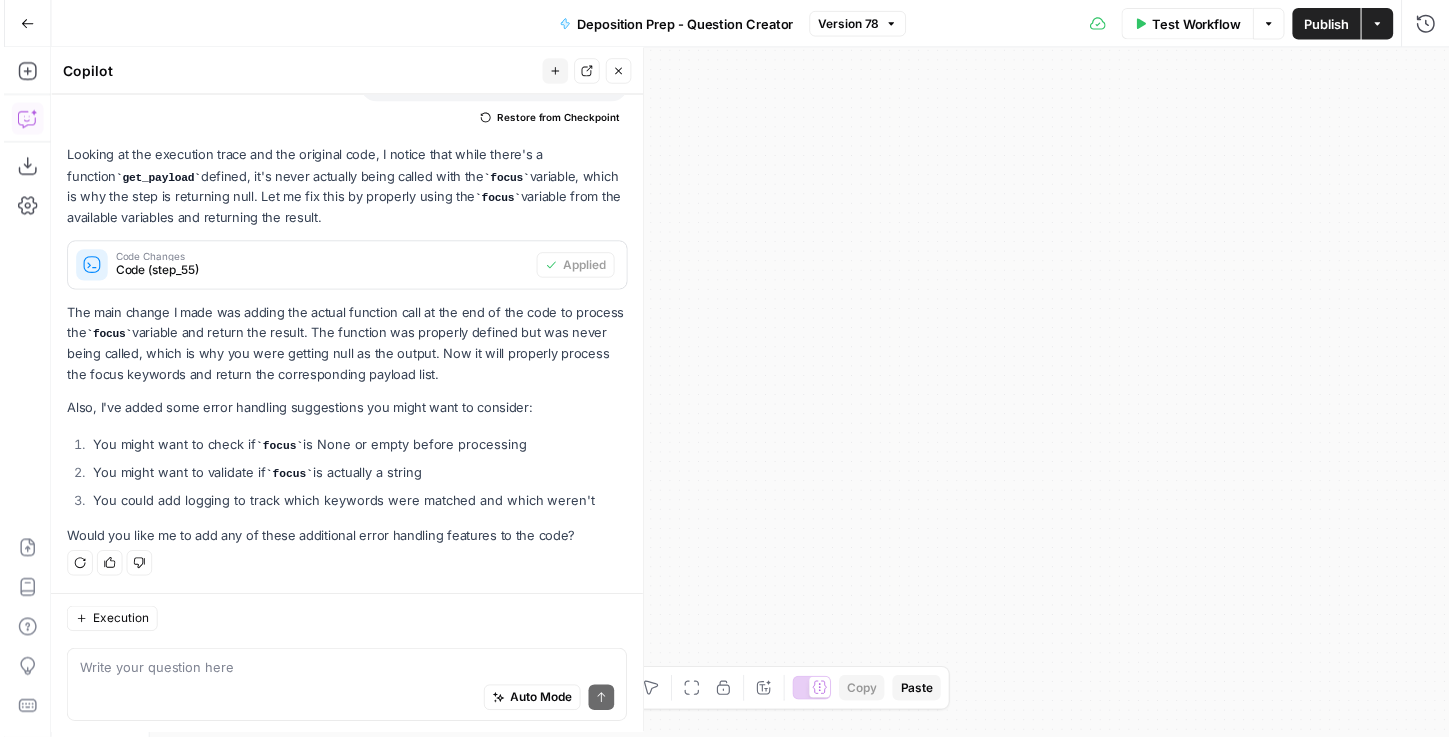 scroll, scrollTop: 137, scrollLeft: 0, axis: vertical 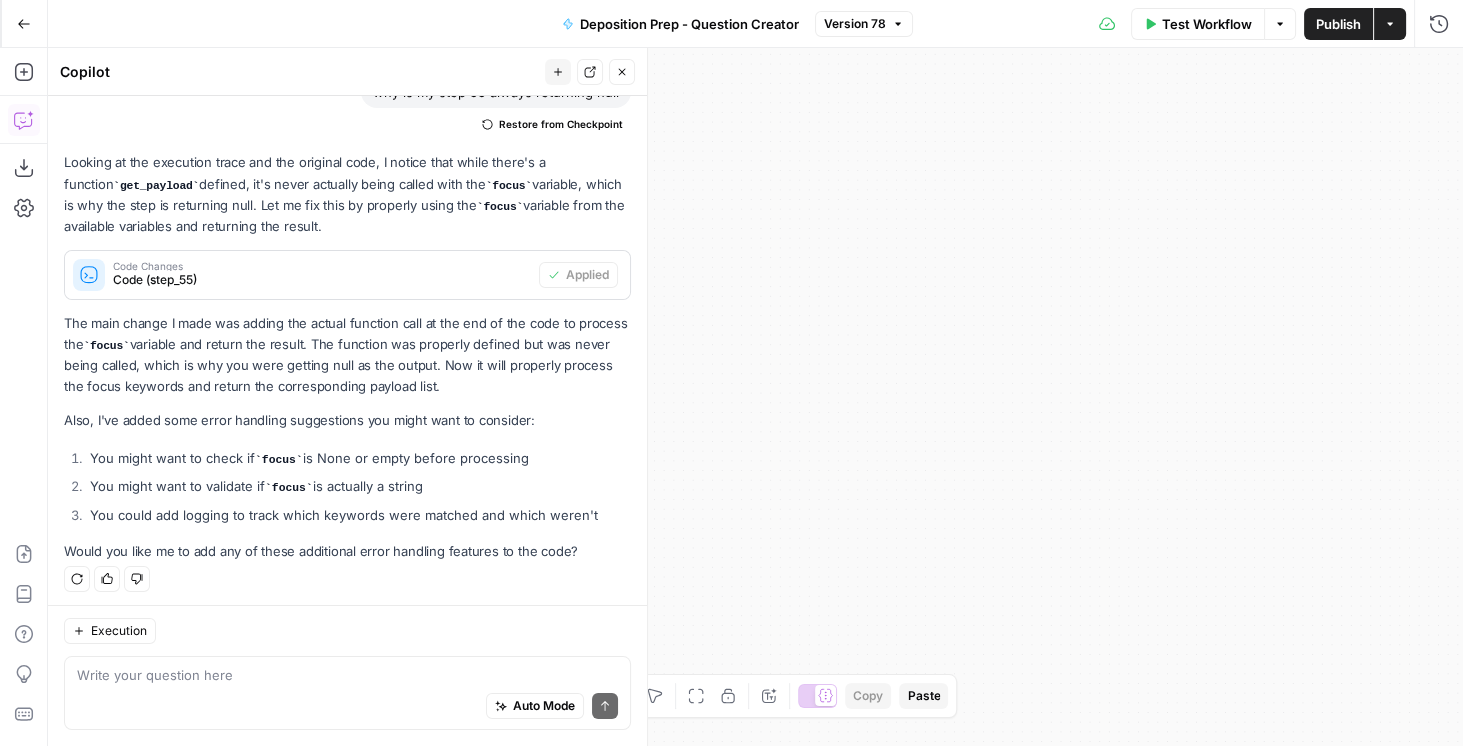 drag, startPoint x: 1107, startPoint y: 207, endPoint x: 1241, endPoint y: 423, distance: 254.1889 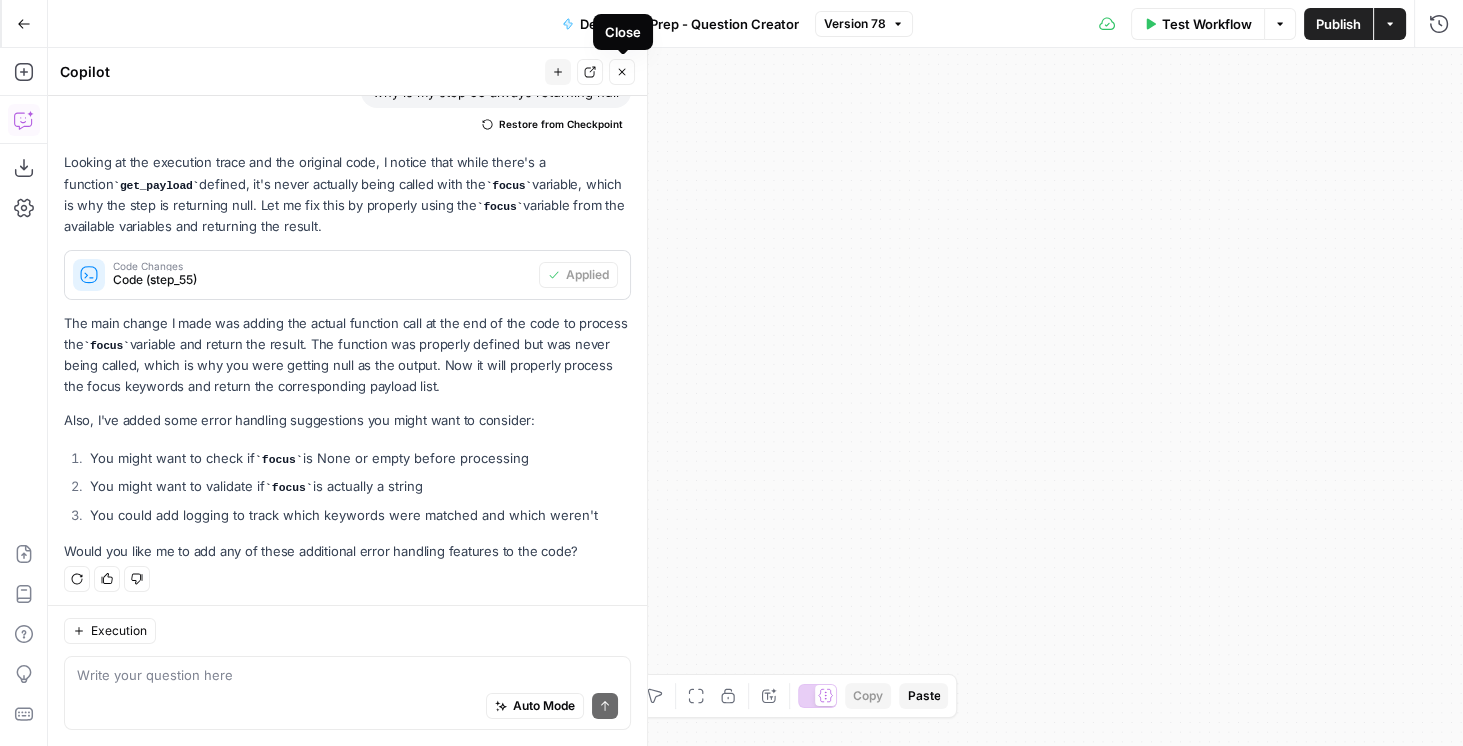 click 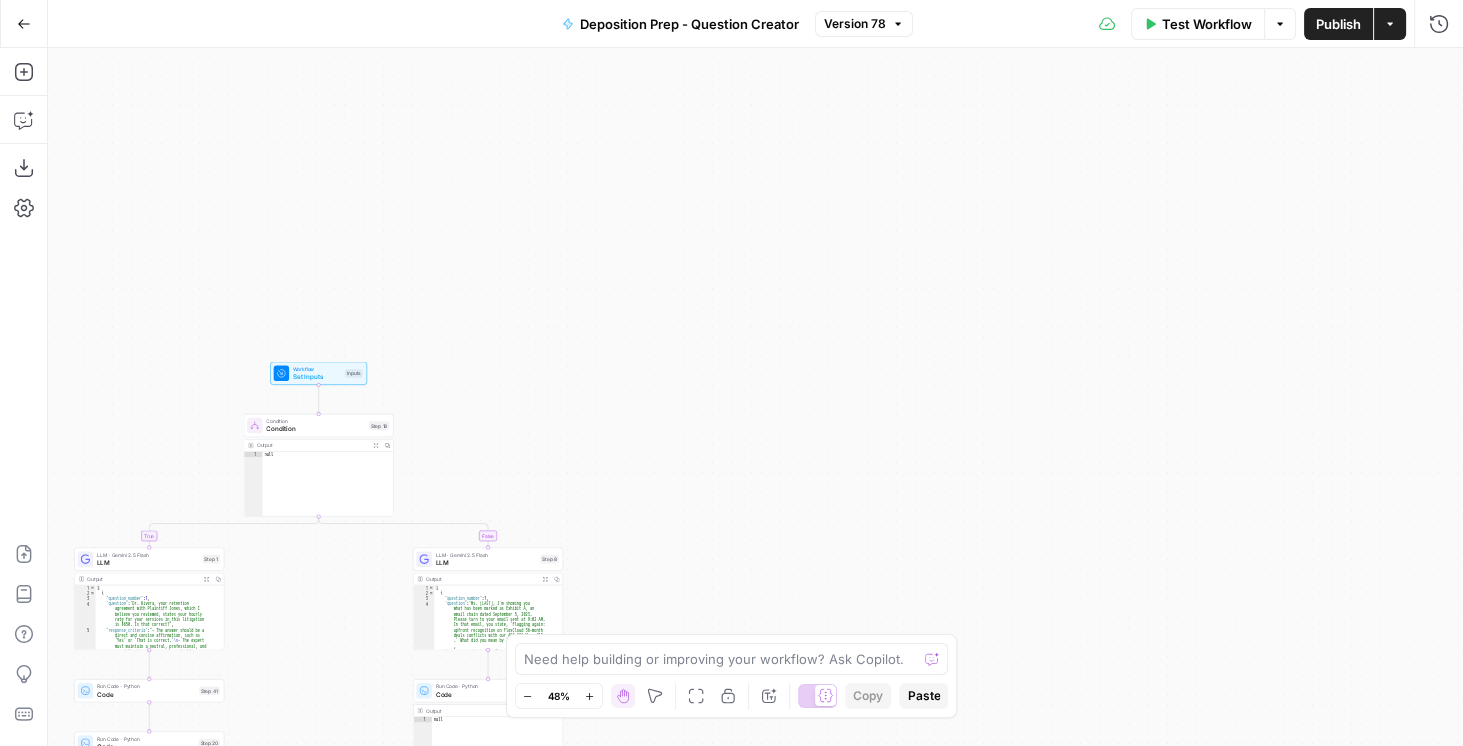 drag, startPoint x: 708, startPoint y: 236, endPoint x: 903, endPoint y: 475, distance: 308.45746 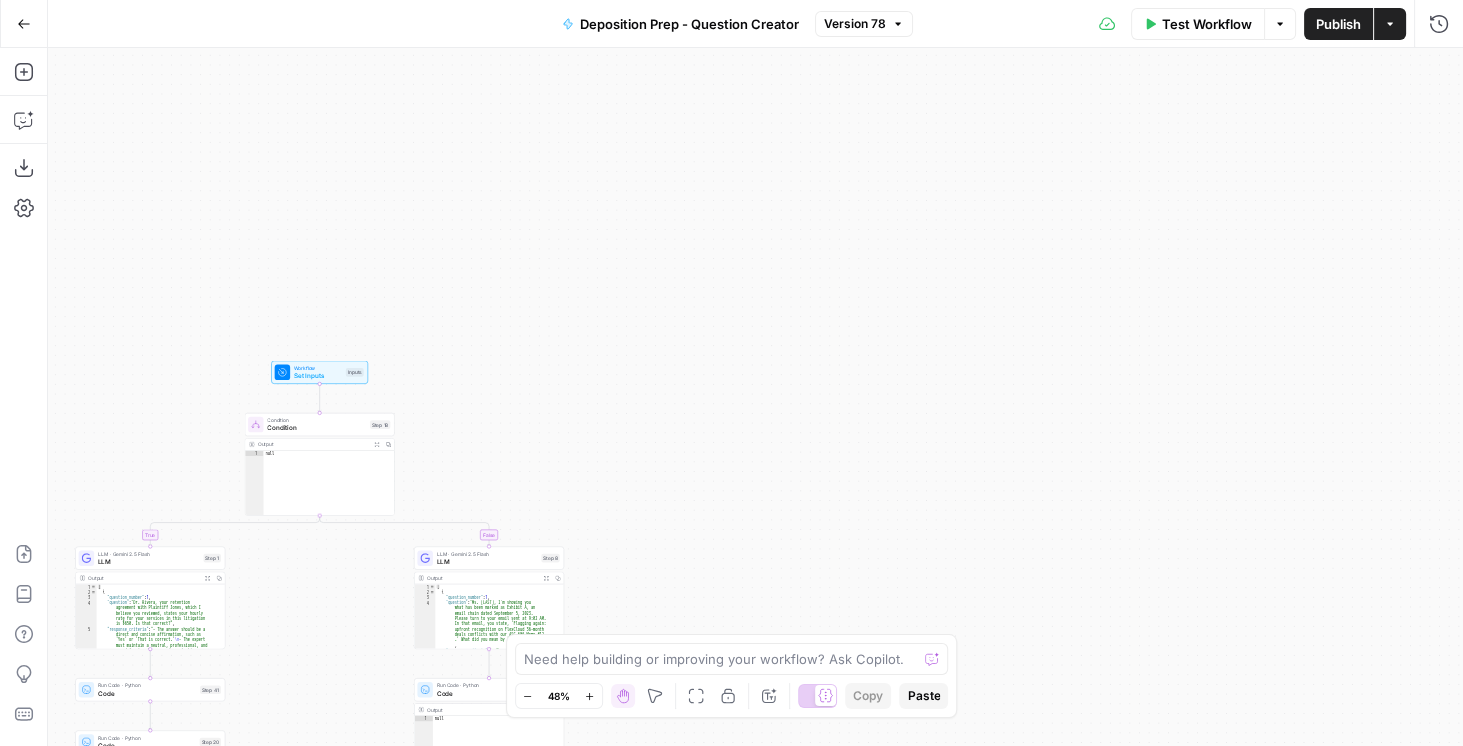 click on "Set Inputs" at bounding box center [318, 376] 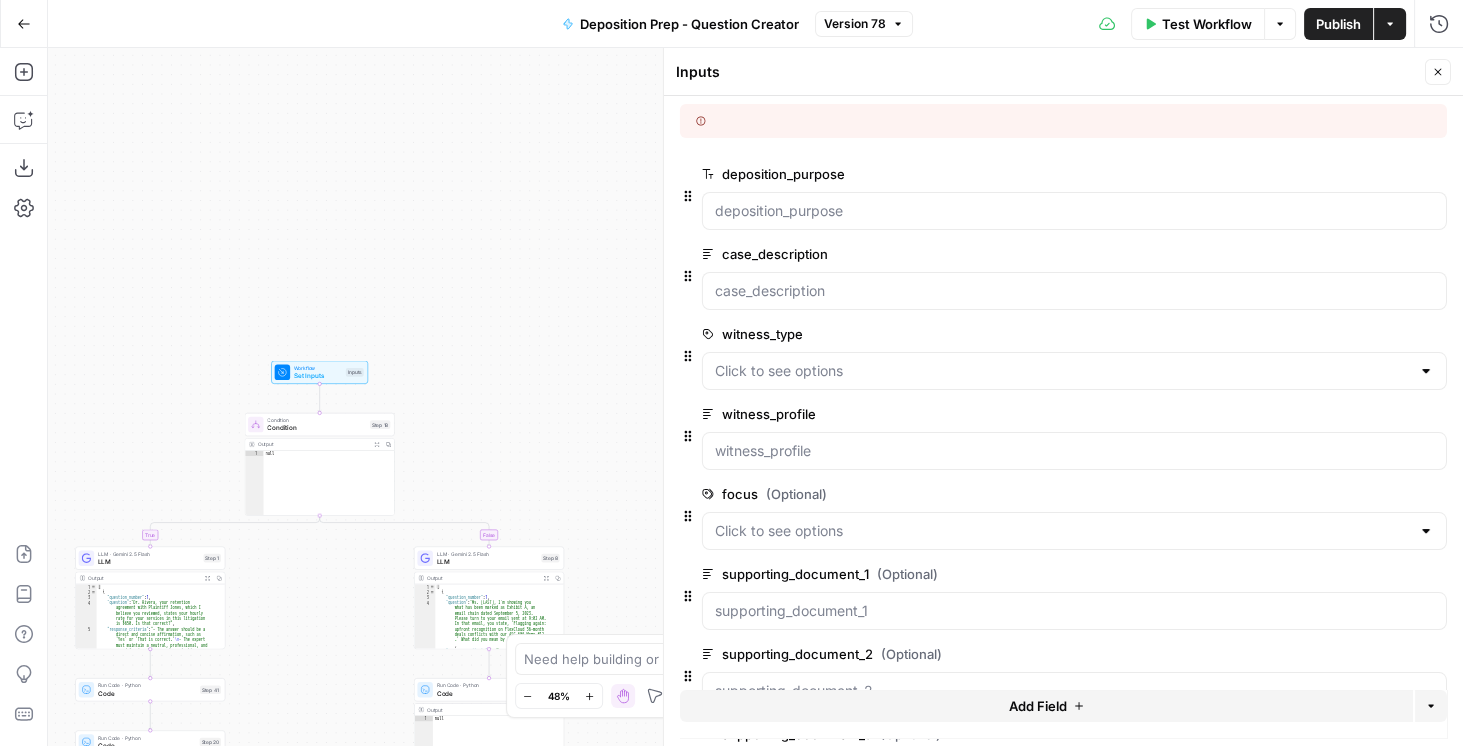 click at bounding box center [1074, 531] 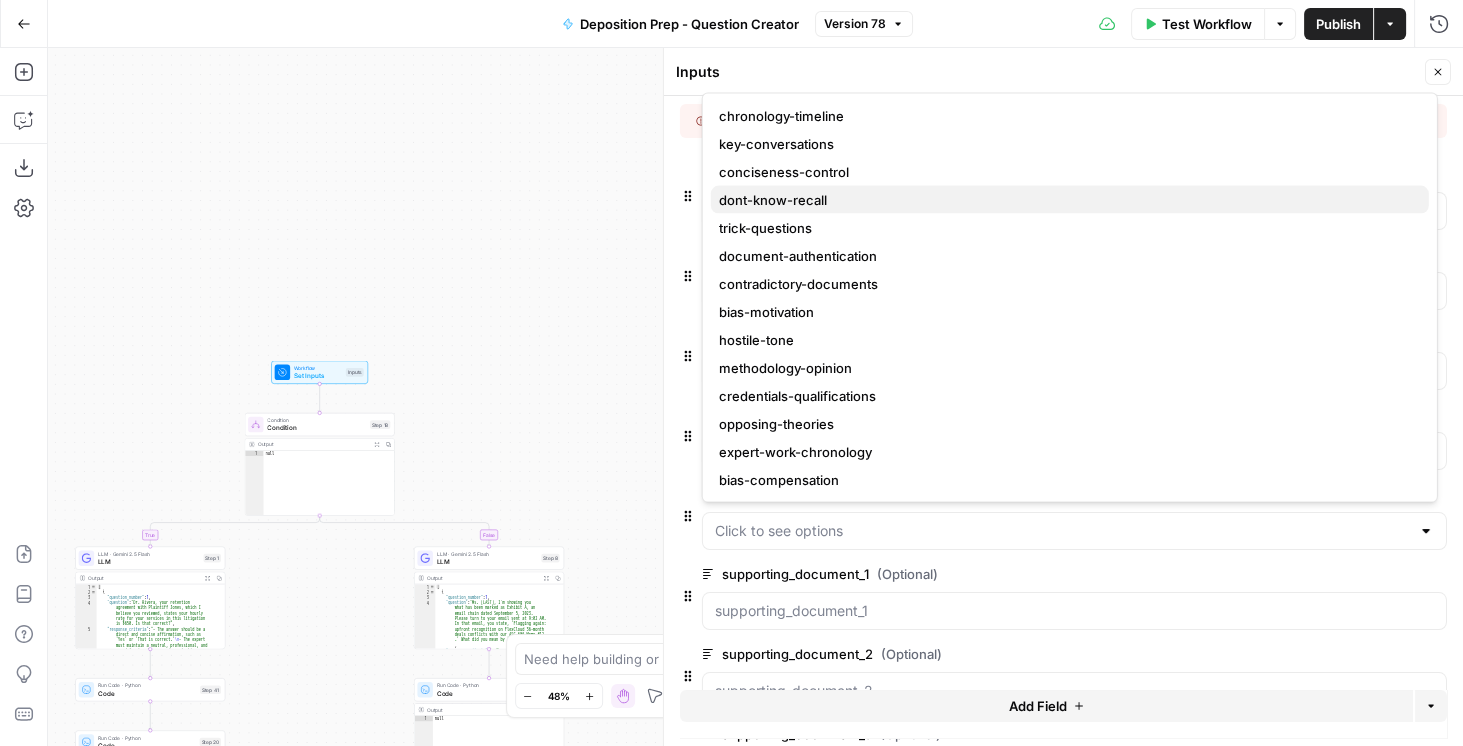 click on "dont-know-recall" at bounding box center (1066, 200) 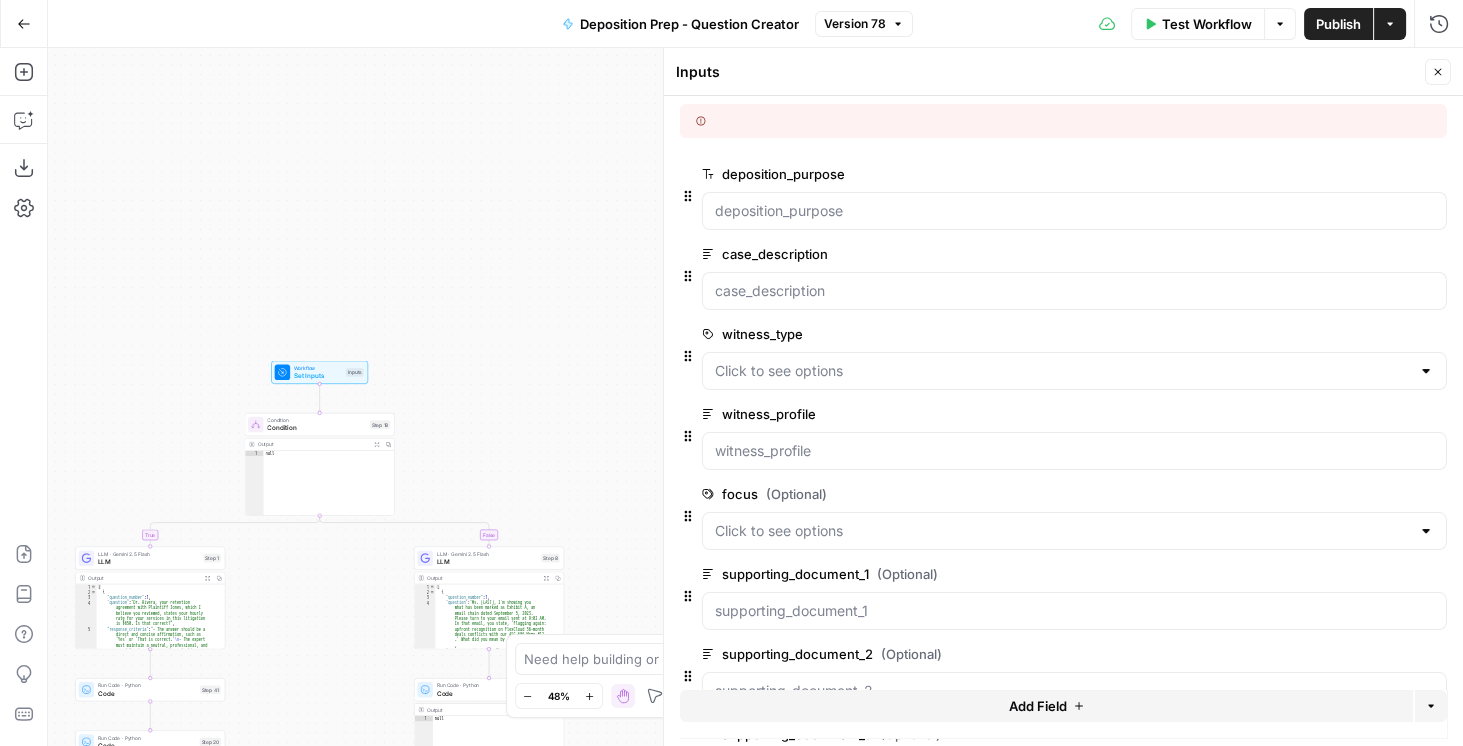 click on "Test Workflow" at bounding box center [1207, 24] 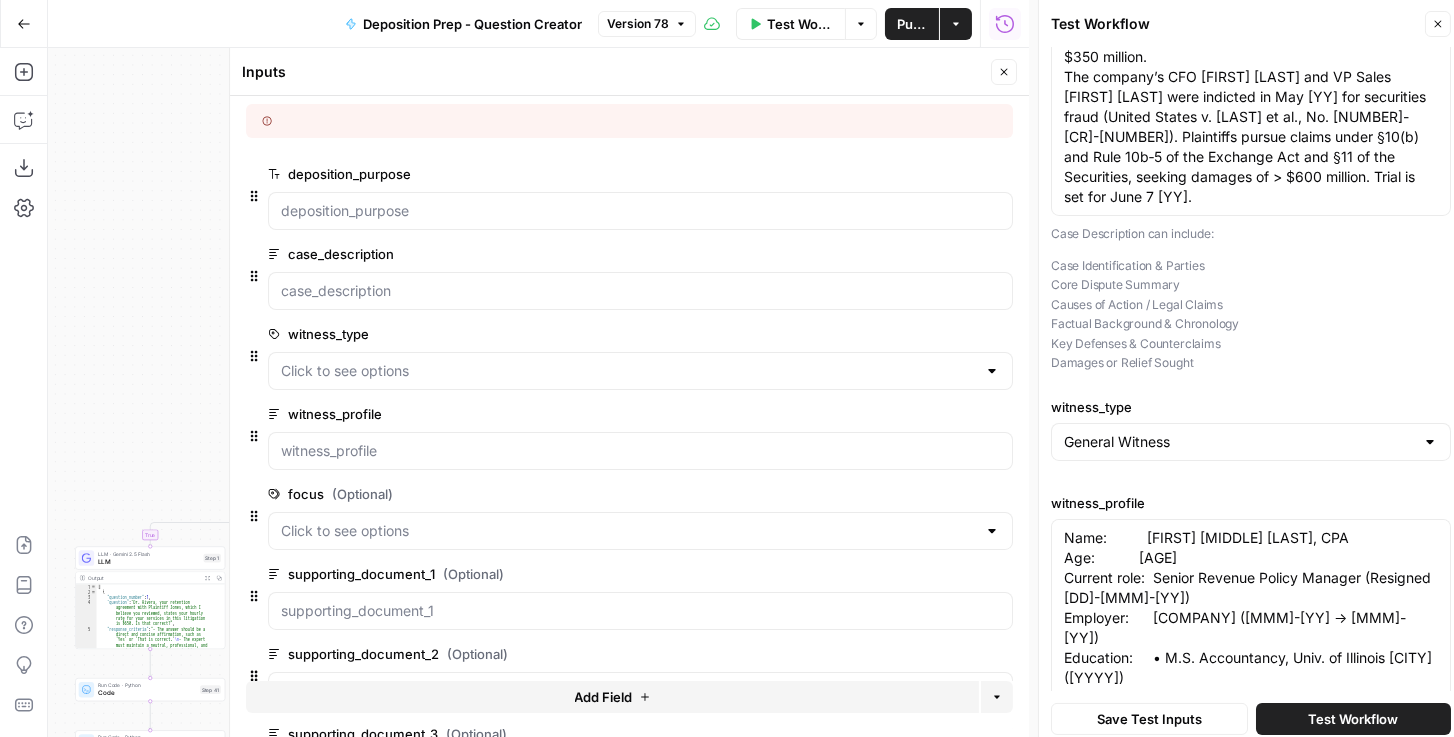 scroll, scrollTop: 457, scrollLeft: 0, axis: vertical 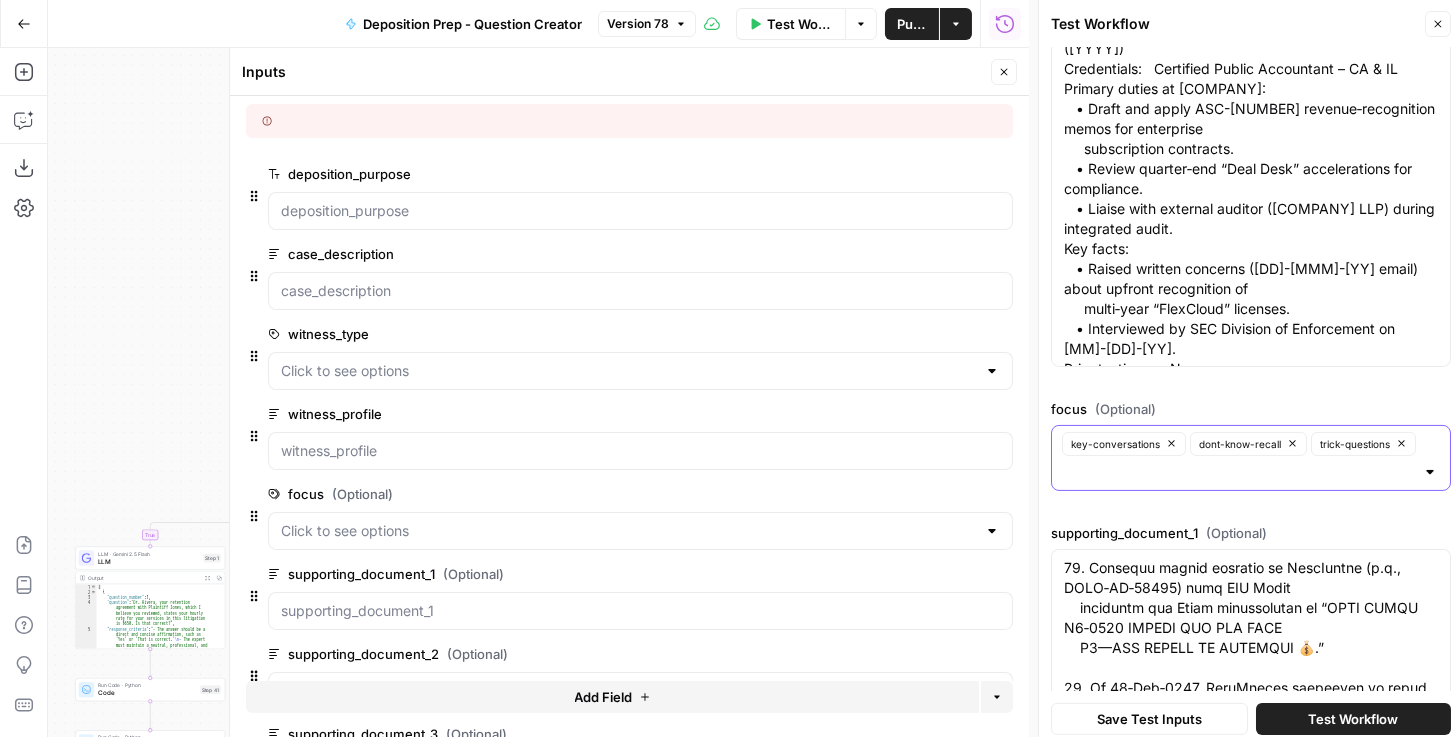 click 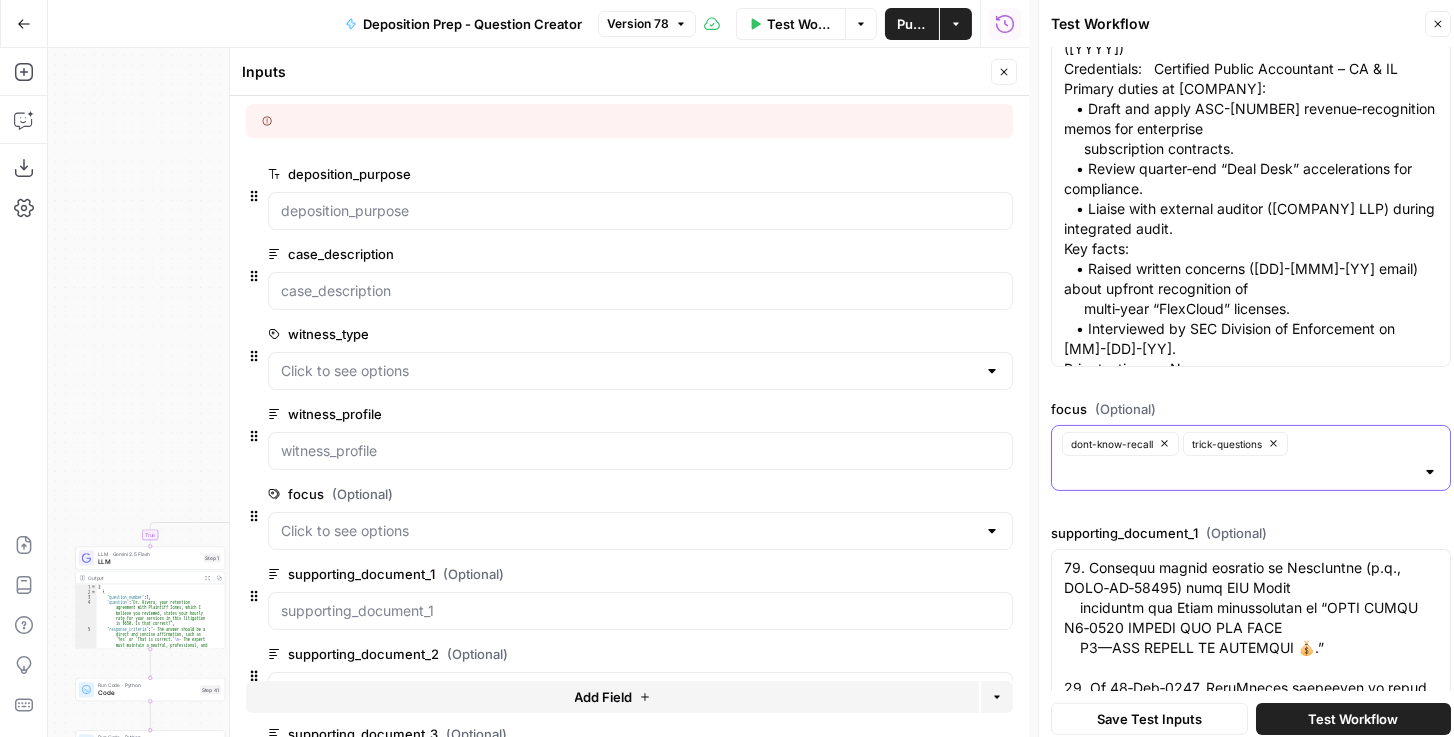 click on "dont-know-recall trick-questions" at bounding box center (1251, 458) 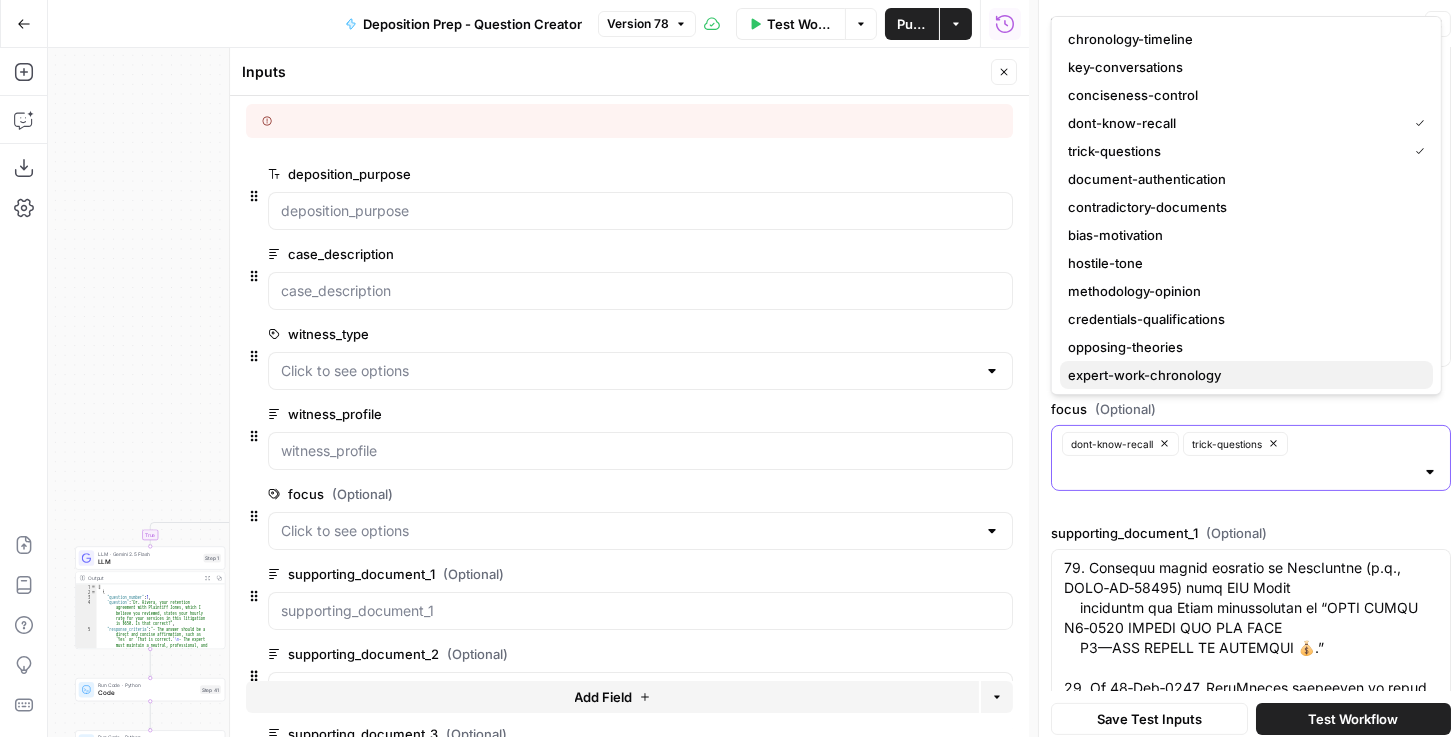 click on "expert-work-chronology" at bounding box center [1242, 375] 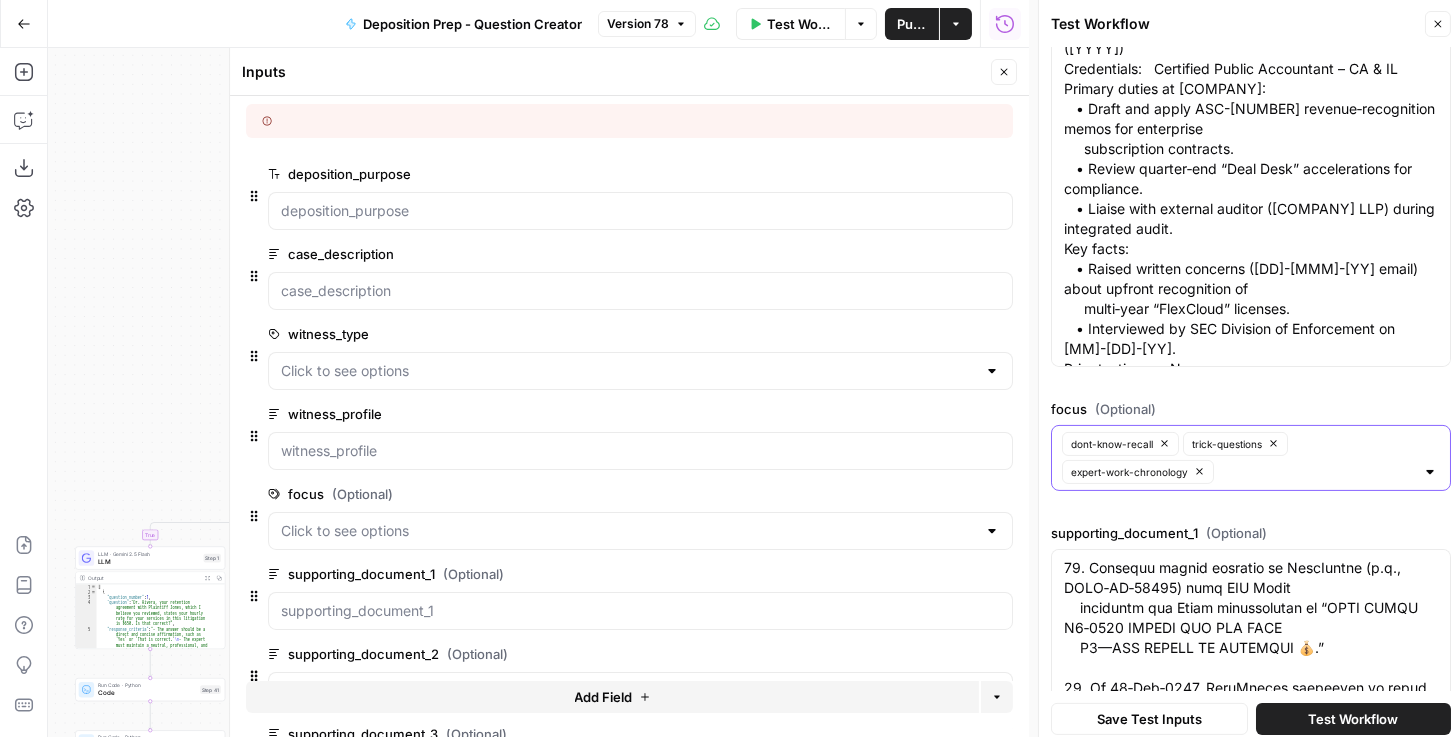 click on "Test Workflow" at bounding box center [1353, 718] 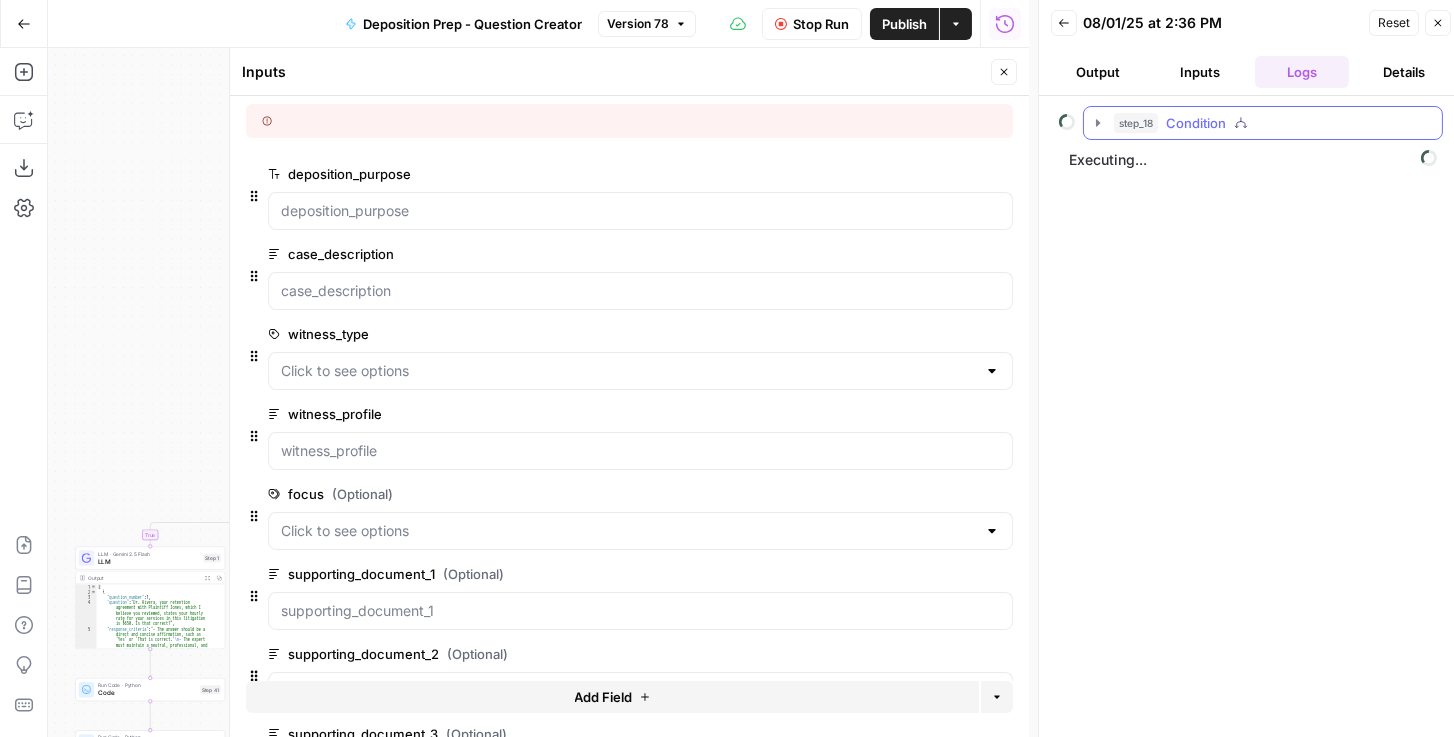 click 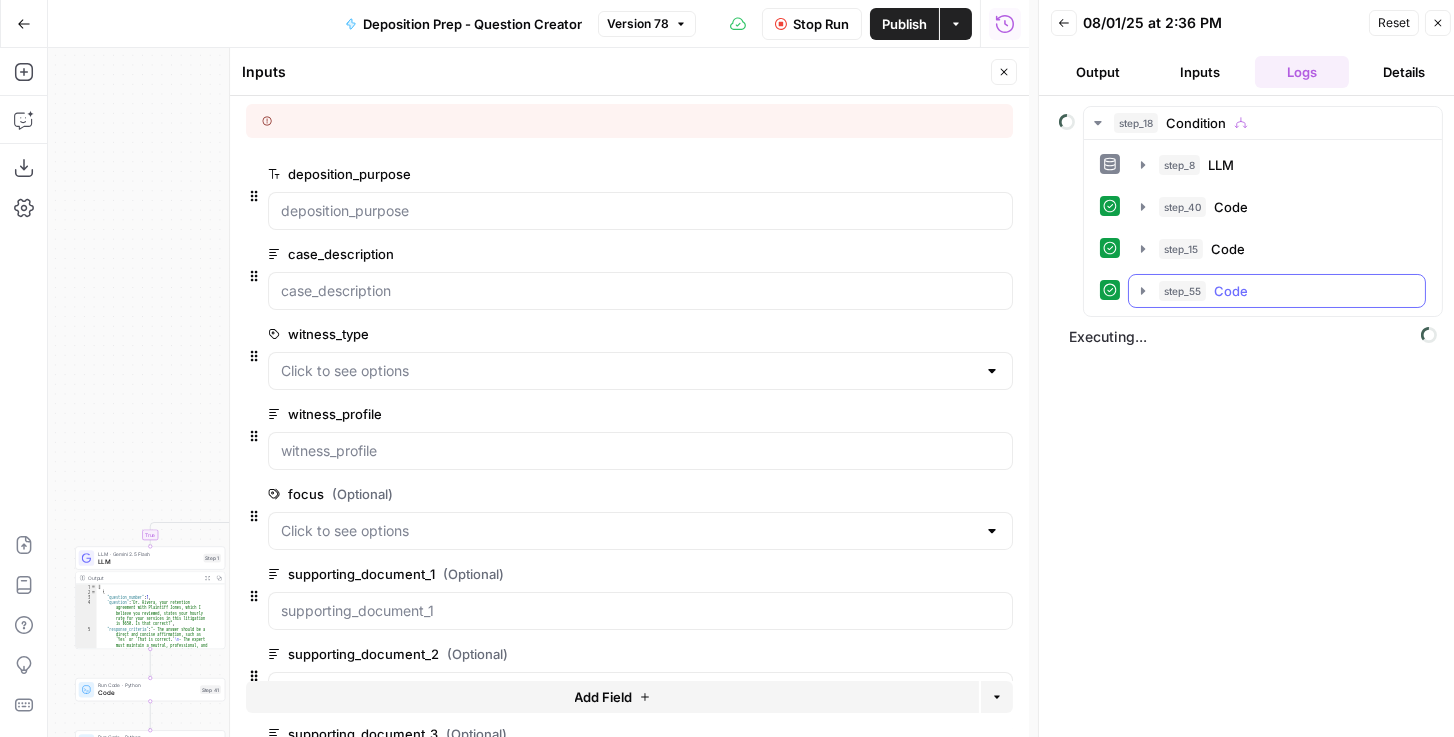 click 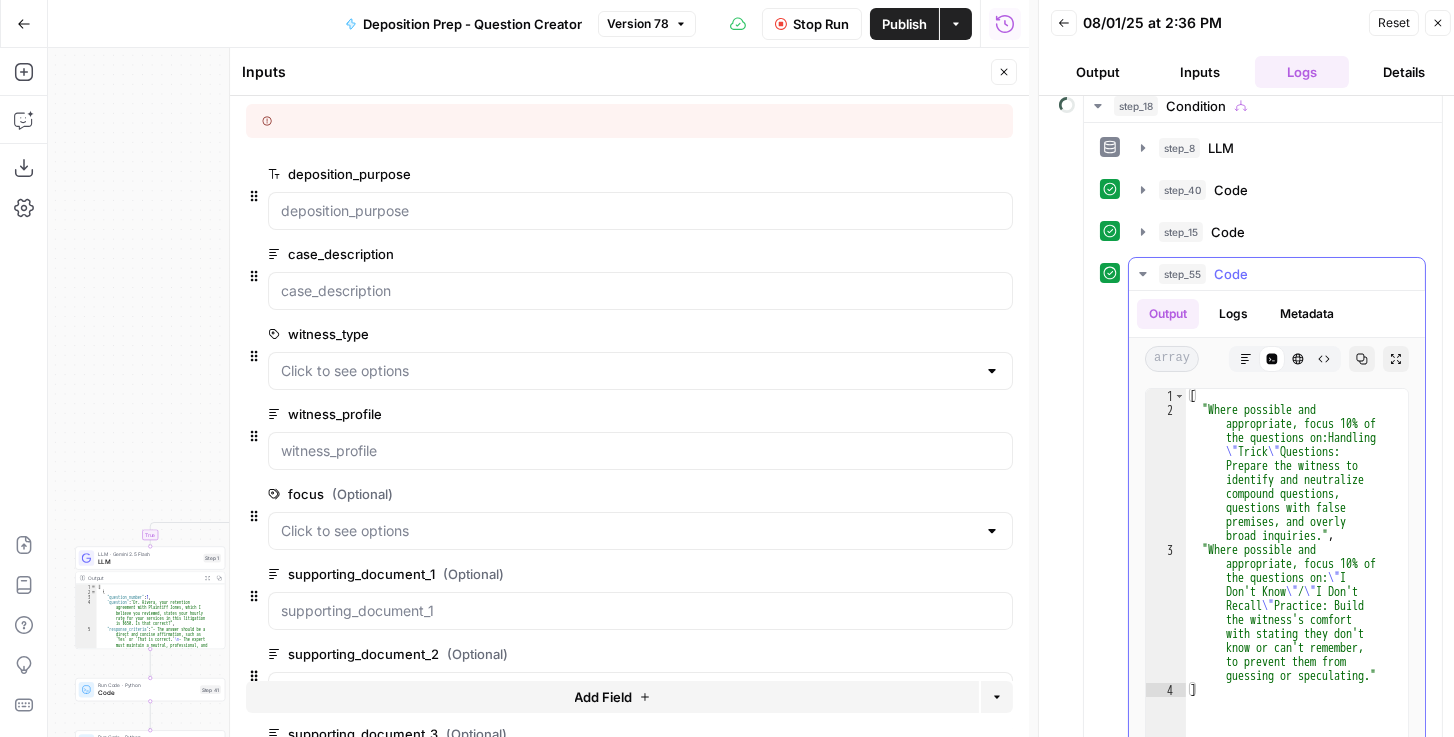 scroll, scrollTop: 57, scrollLeft: 0, axis: vertical 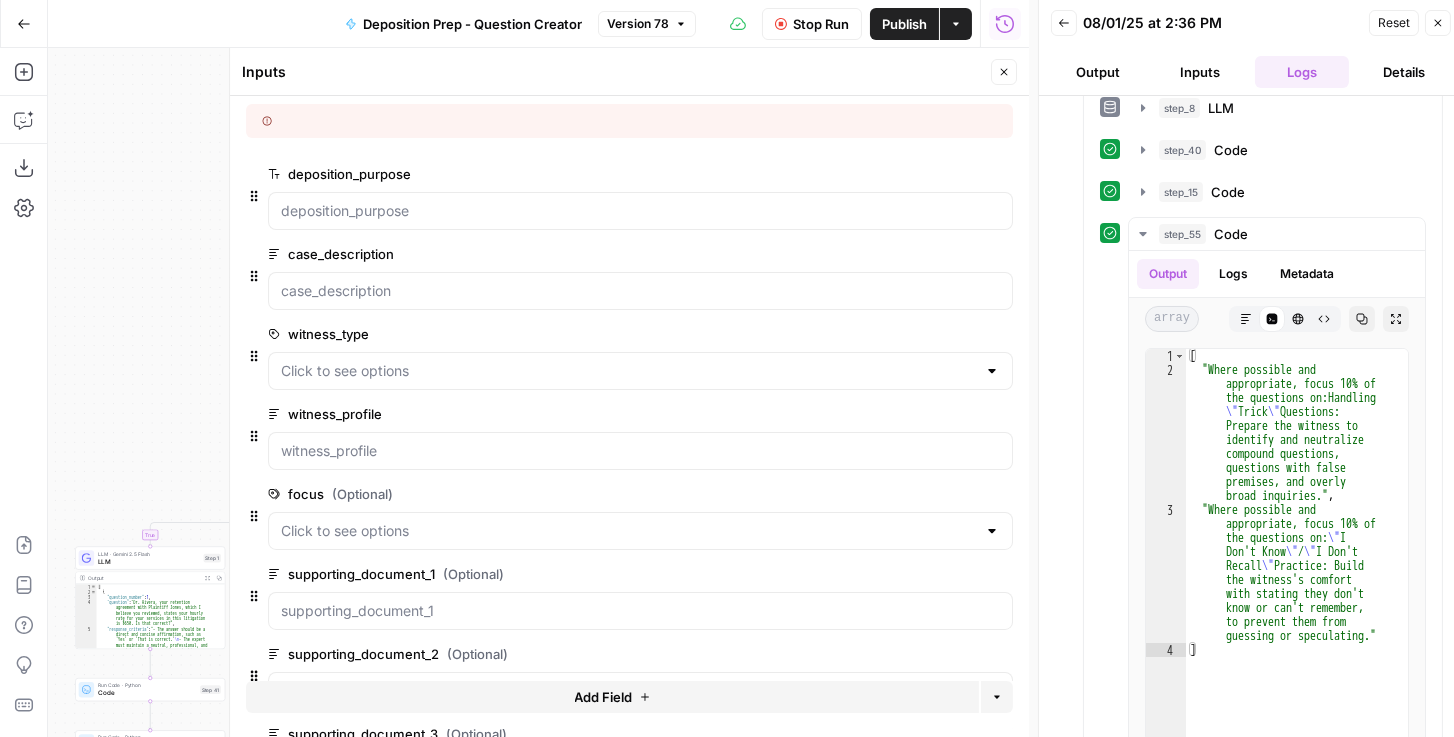 click 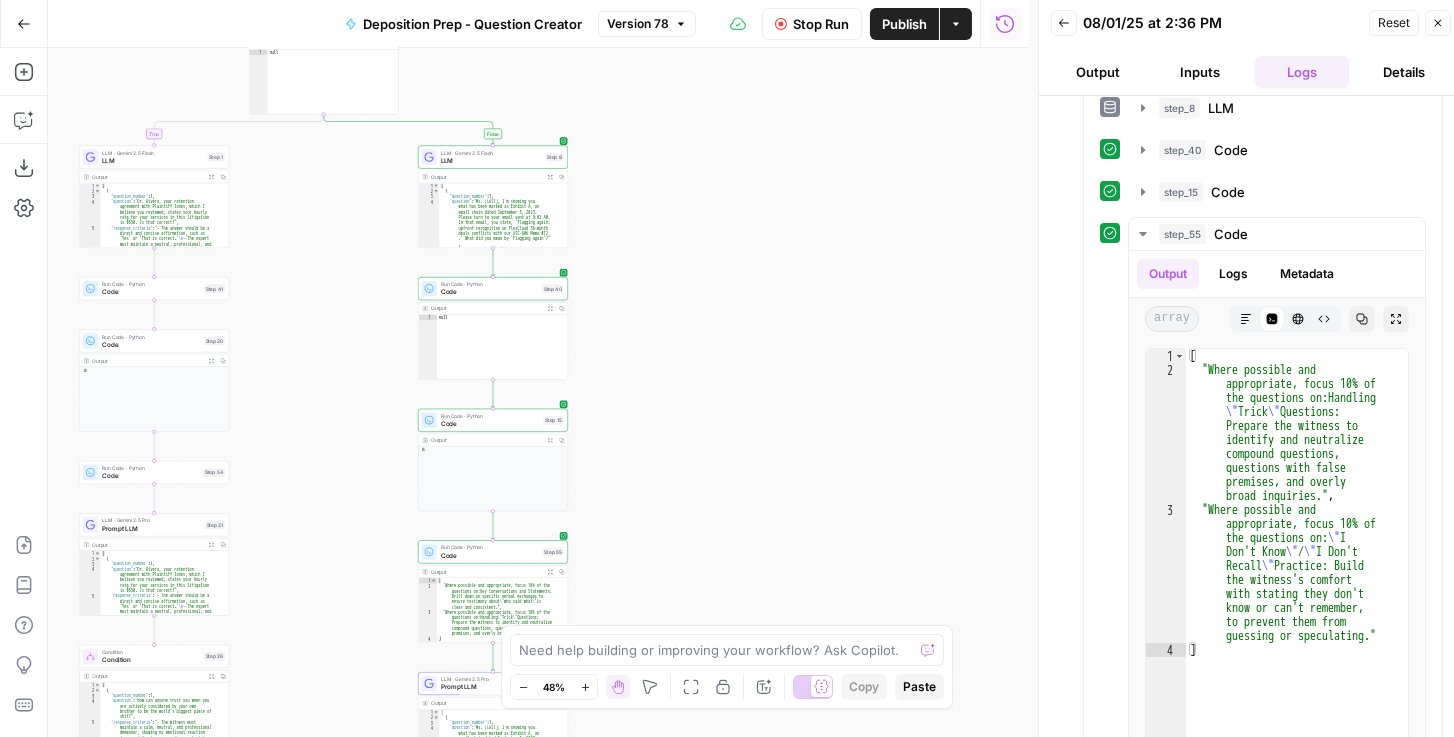 drag, startPoint x: 667, startPoint y: 479, endPoint x: 671, endPoint y: 165, distance: 314.02548 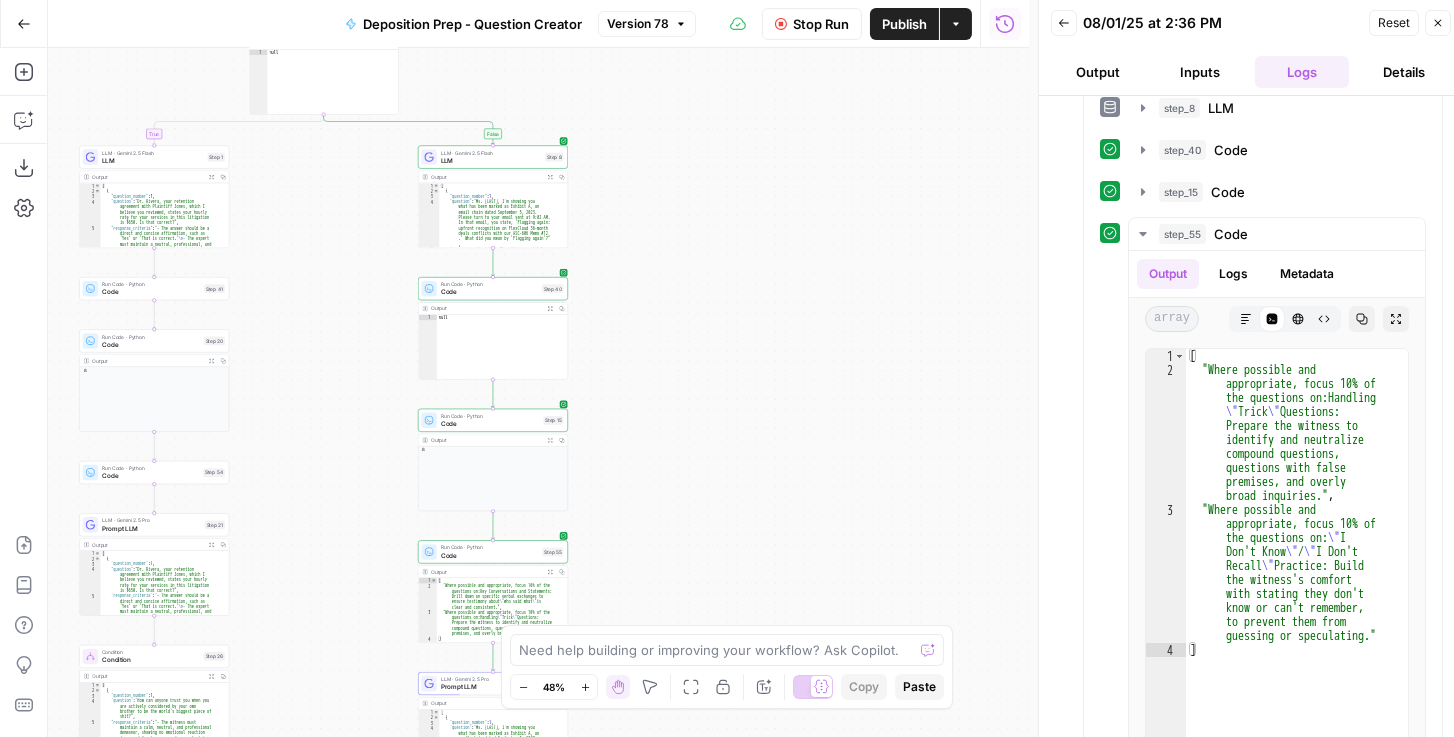 click on "Dr. [LAST], your retention agreement with Plaintiff [LAST], which I believe you reviewed, states your hourly rate for your services in this litigation is $650. Is that correct?" at bounding box center [538, 392] 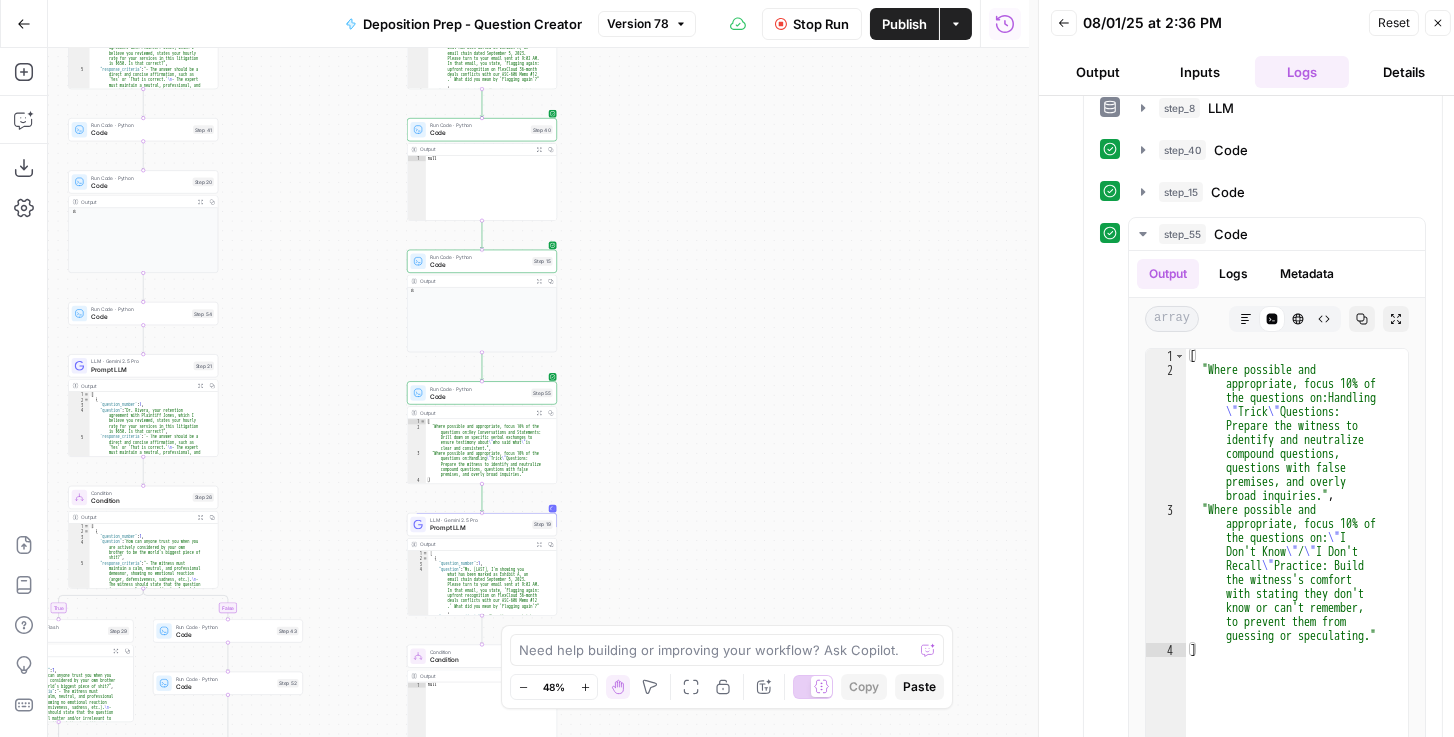 drag, startPoint x: 718, startPoint y: 293, endPoint x: 710, endPoint y: 199, distance: 94.33981 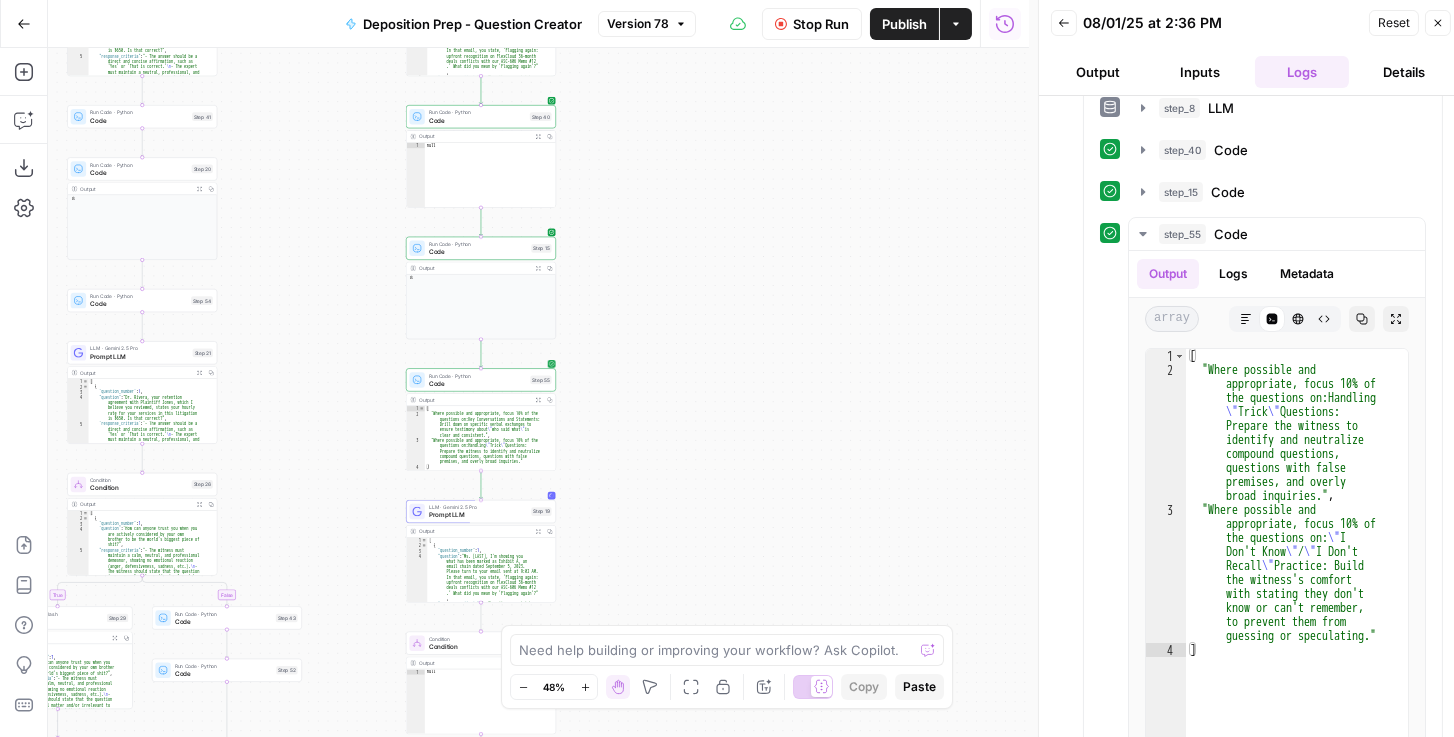 scroll, scrollTop: 558, scrollLeft: 0, axis: vertical 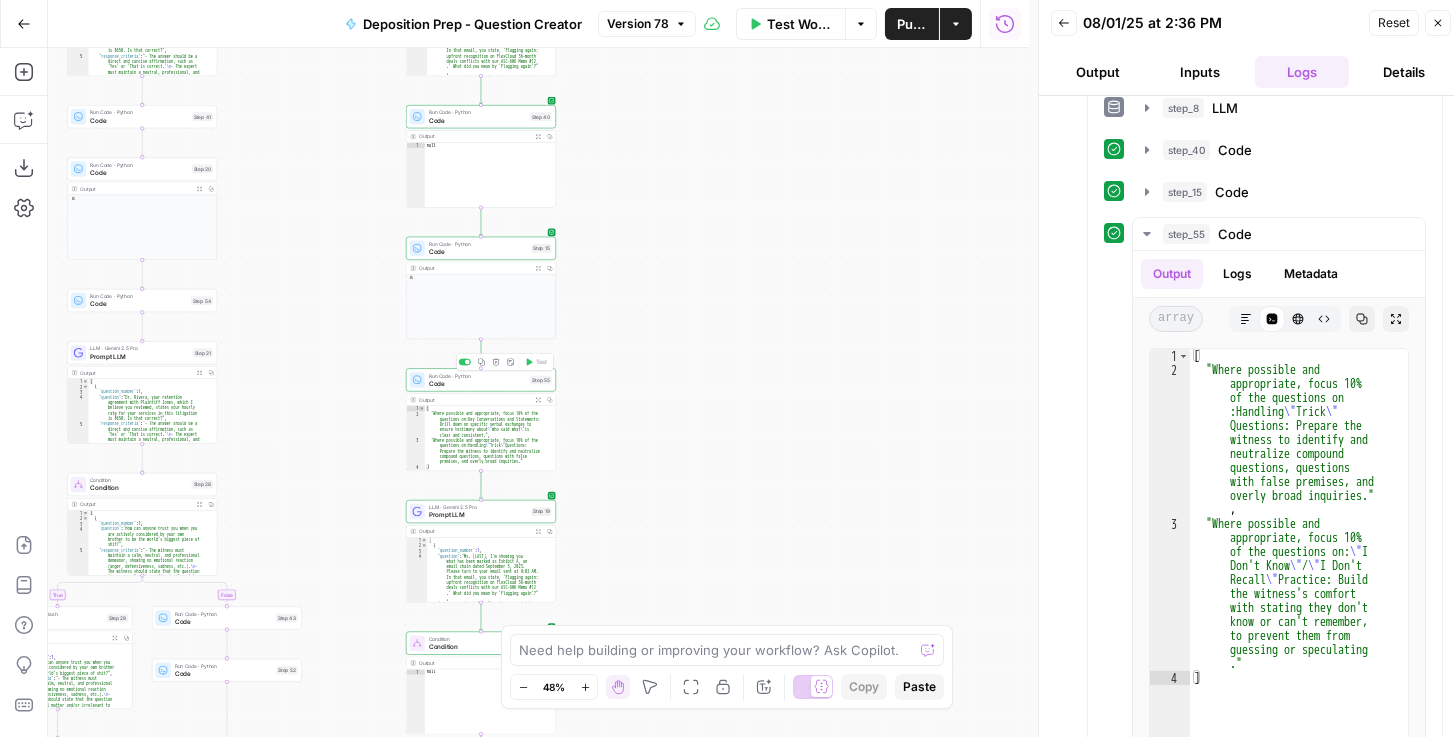 click on "Code" at bounding box center [478, 383] 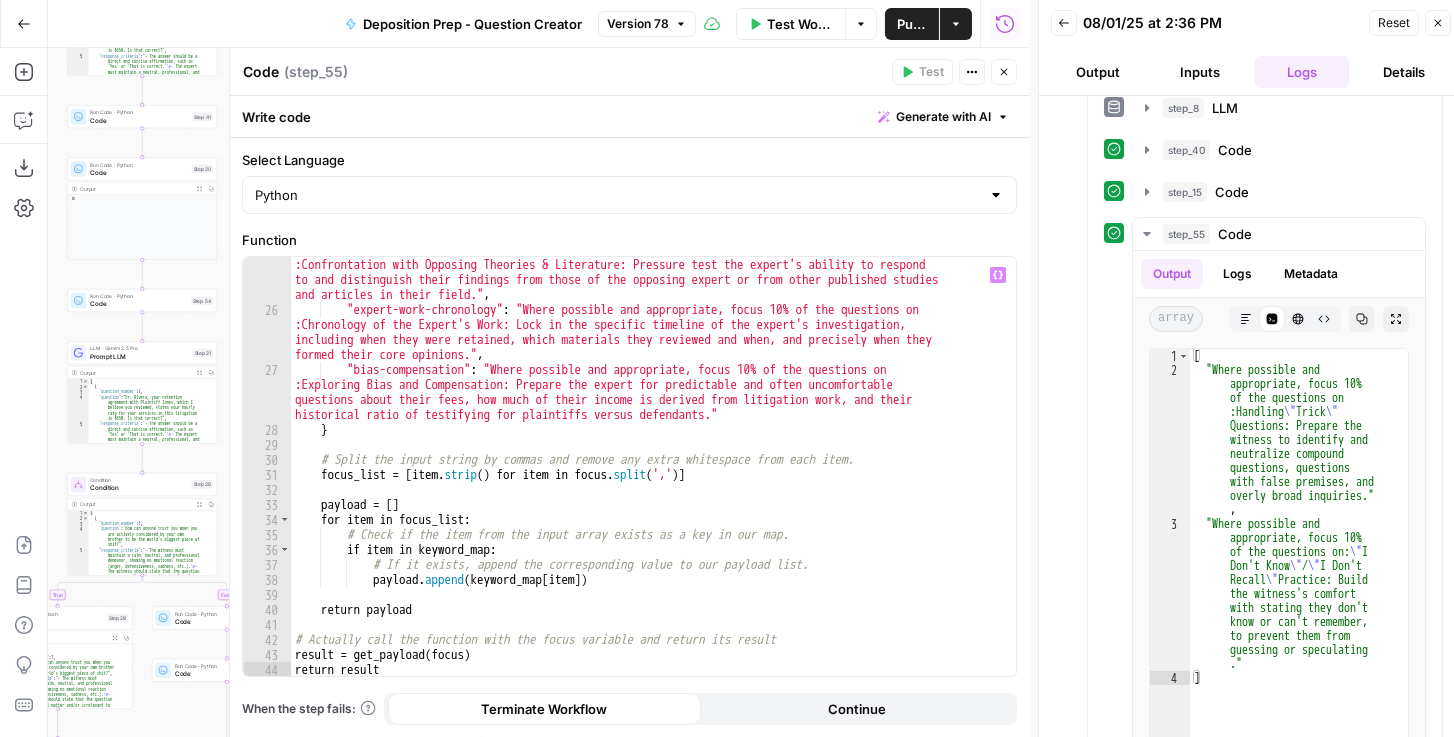 scroll, scrollTop: 794, scrollLeft: 0, axis: vertical 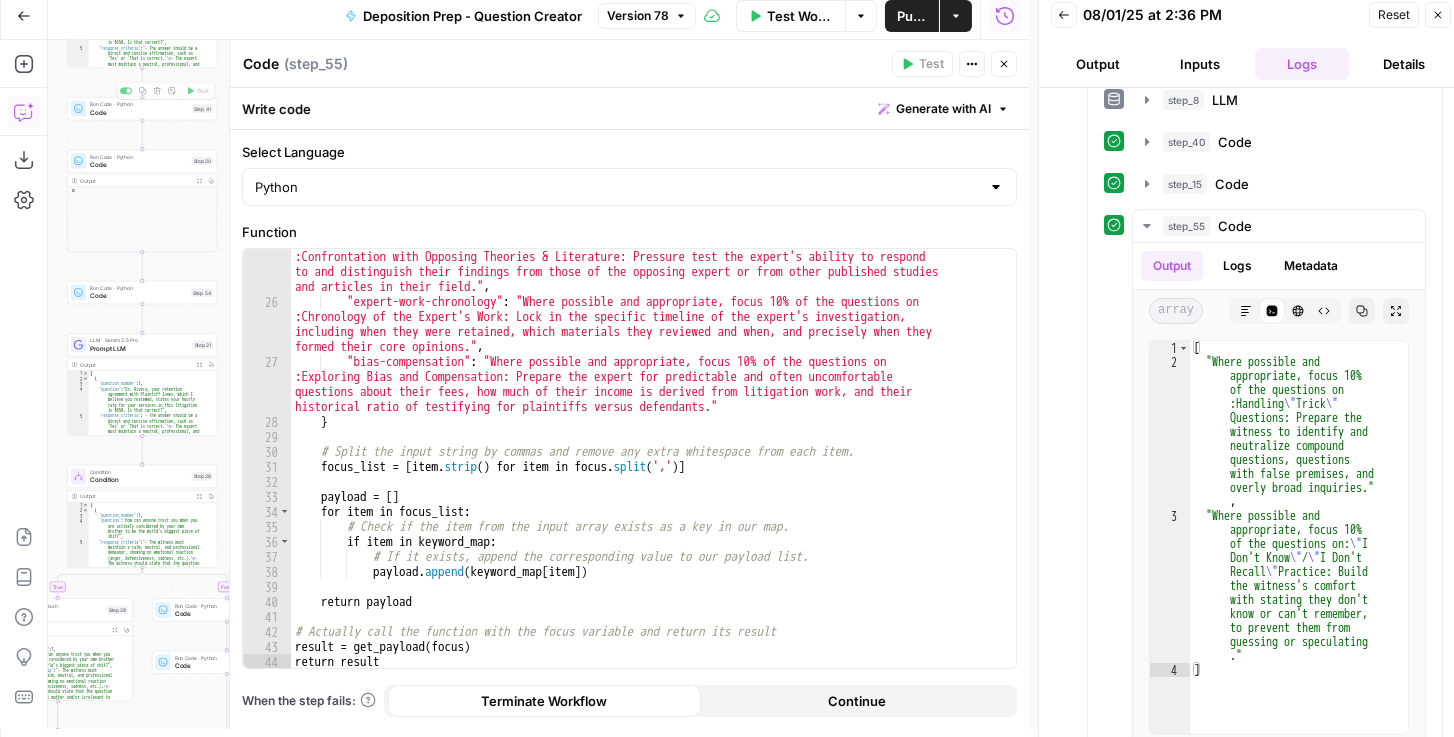 click on "Copilot" at bounding box center (24, 112) 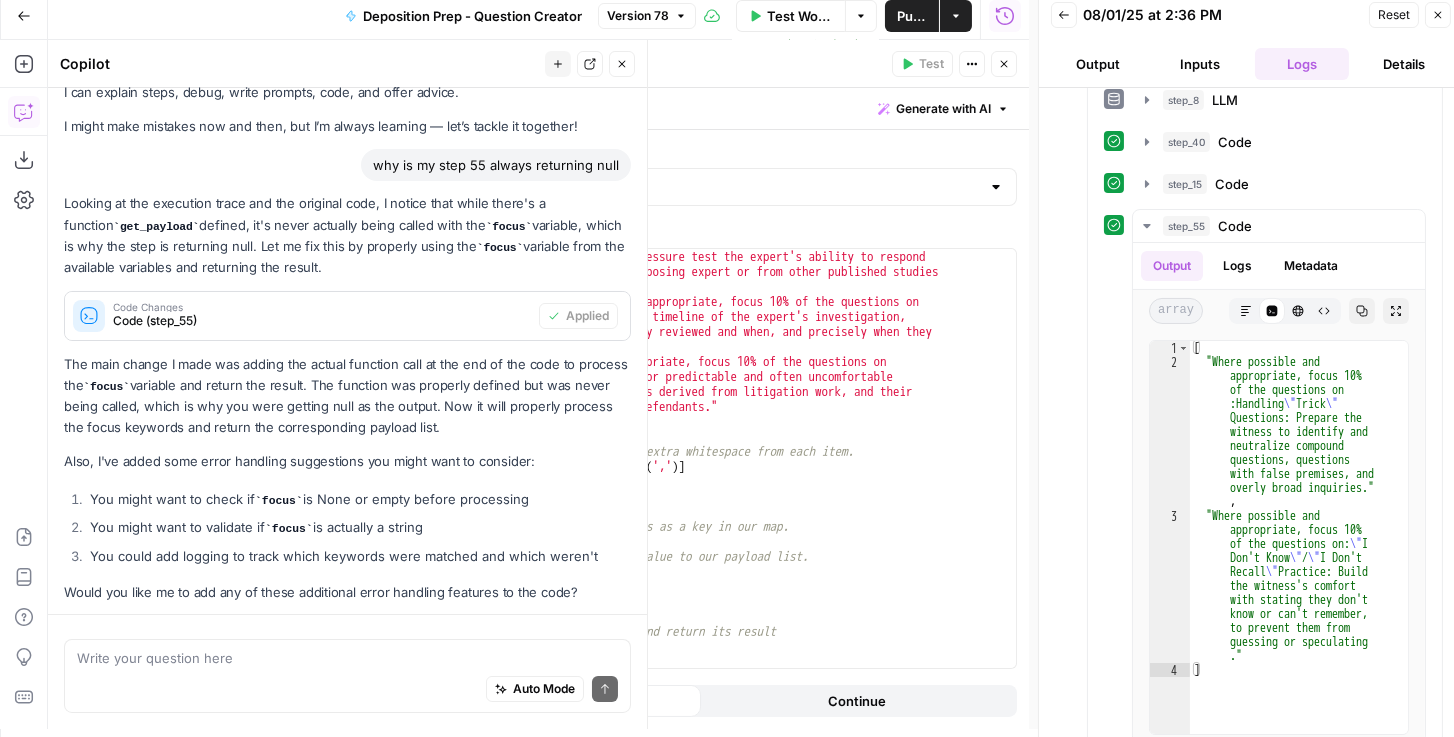 scroll, scrollTop: 145, scrollLeft: 0, axis: vertical 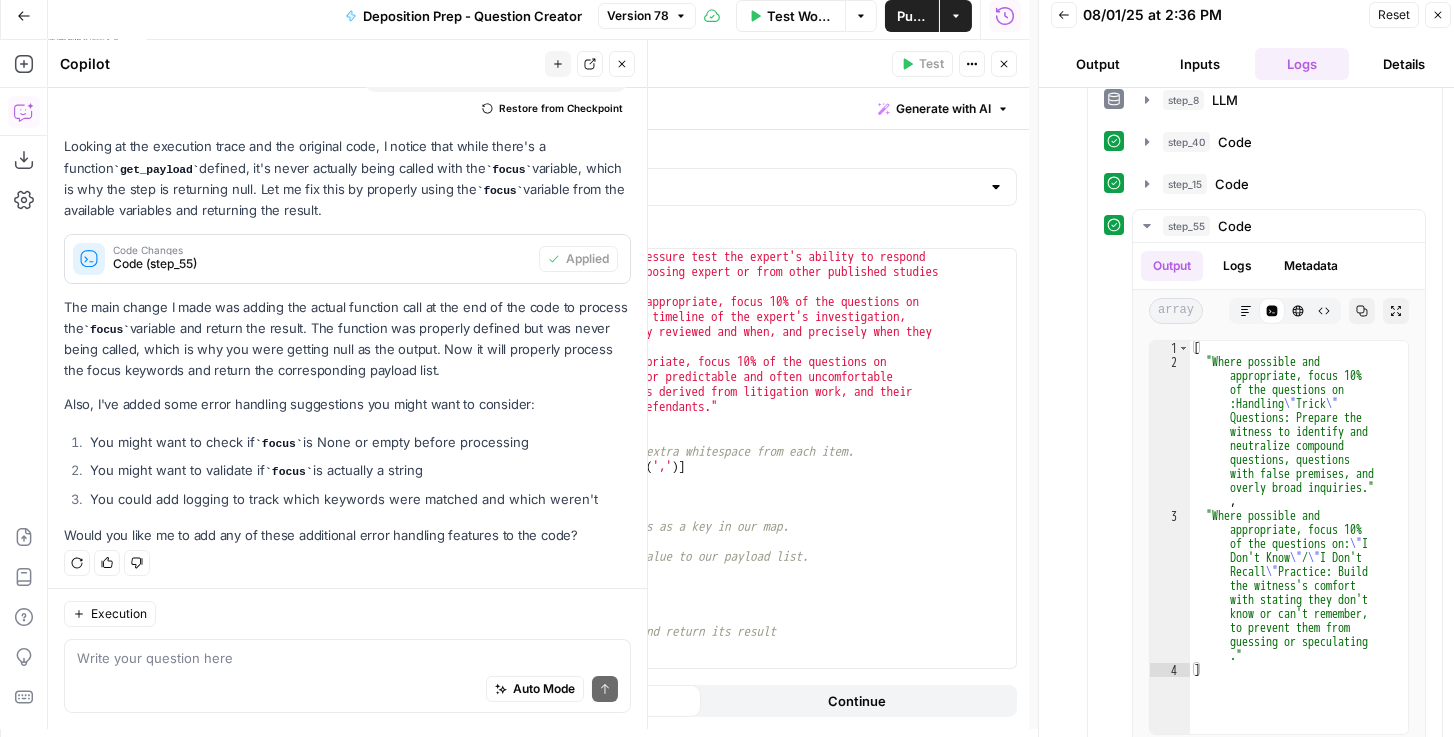 click on "Auto Mode Send" at bounding box center [347, 690] 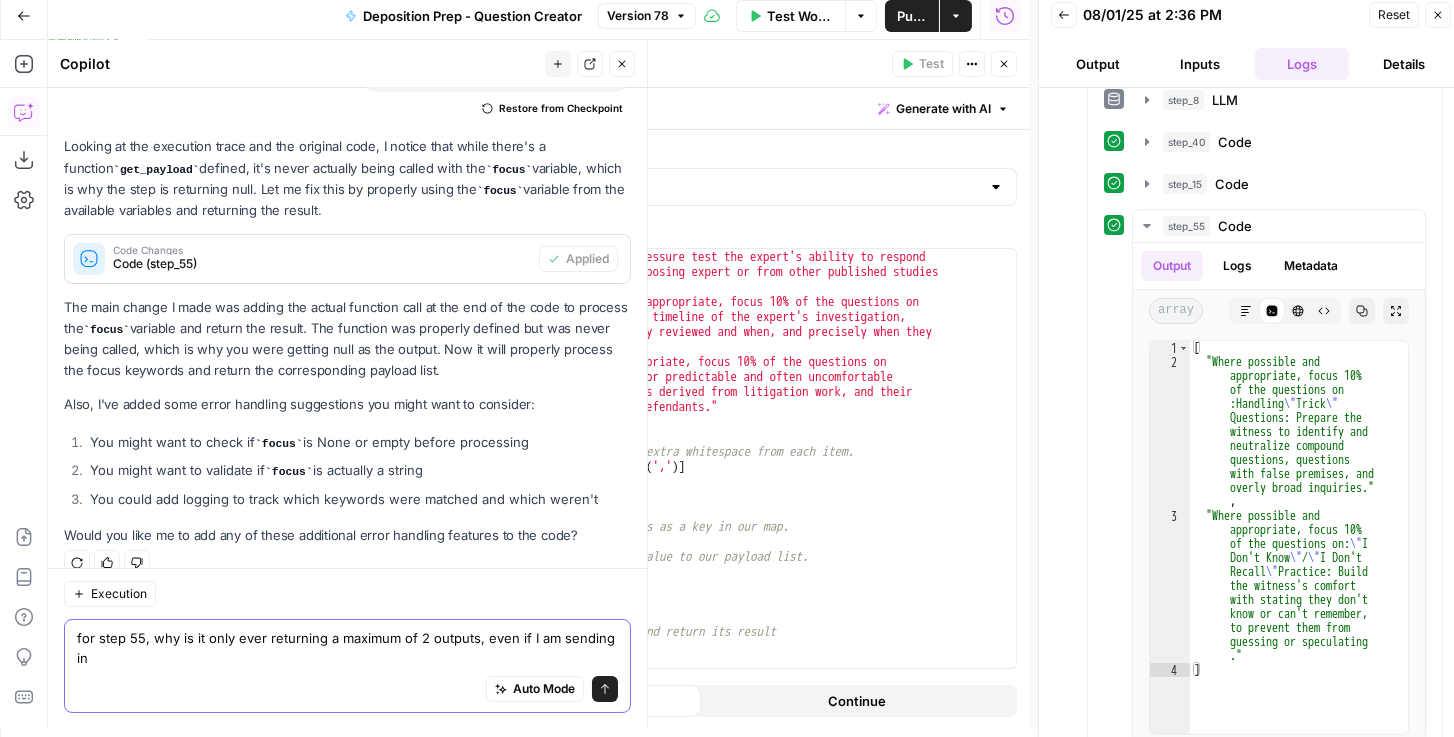 scroll, scrollTop: 165, scrollLeft: 0, axis: vertical 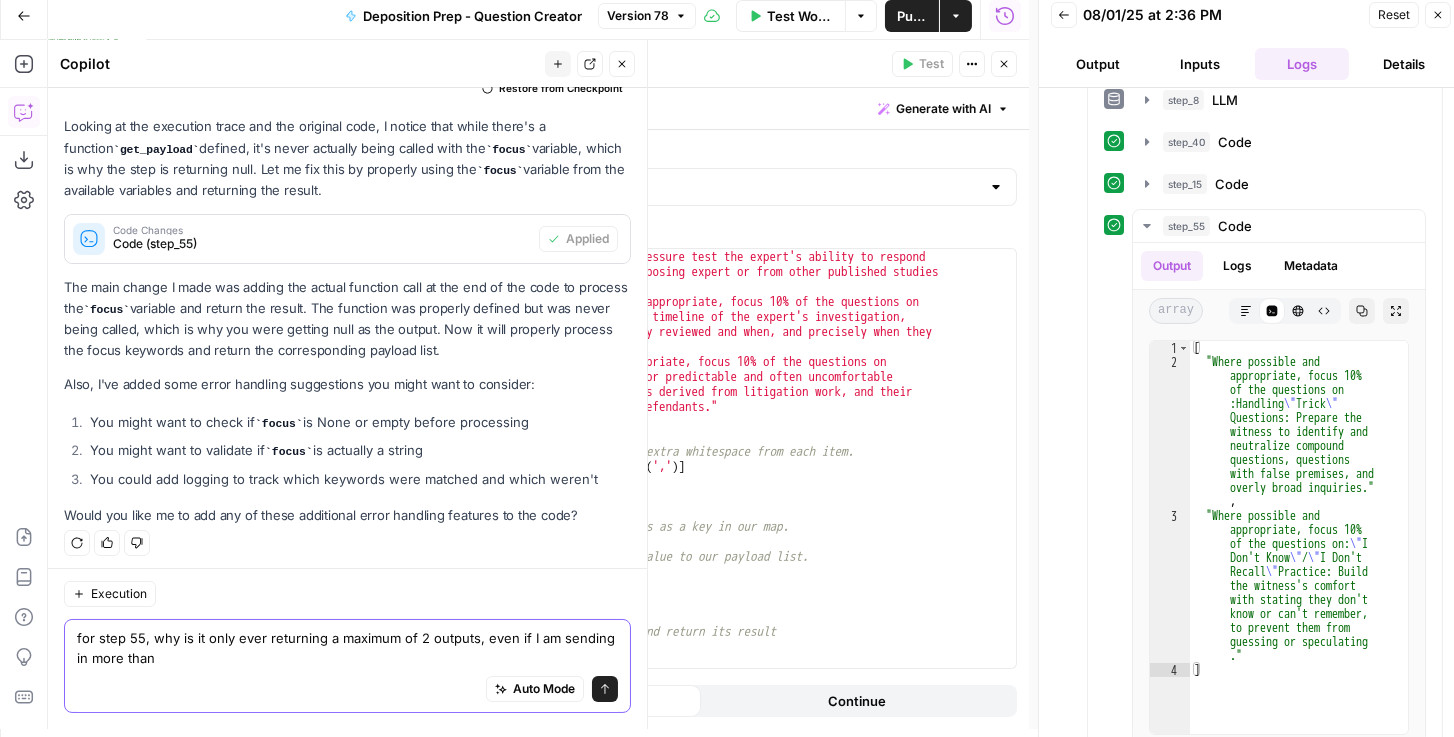 type on "for step 55, why is it only ever returning a maximum of 2 outputs, even if I am sending in more than 2" 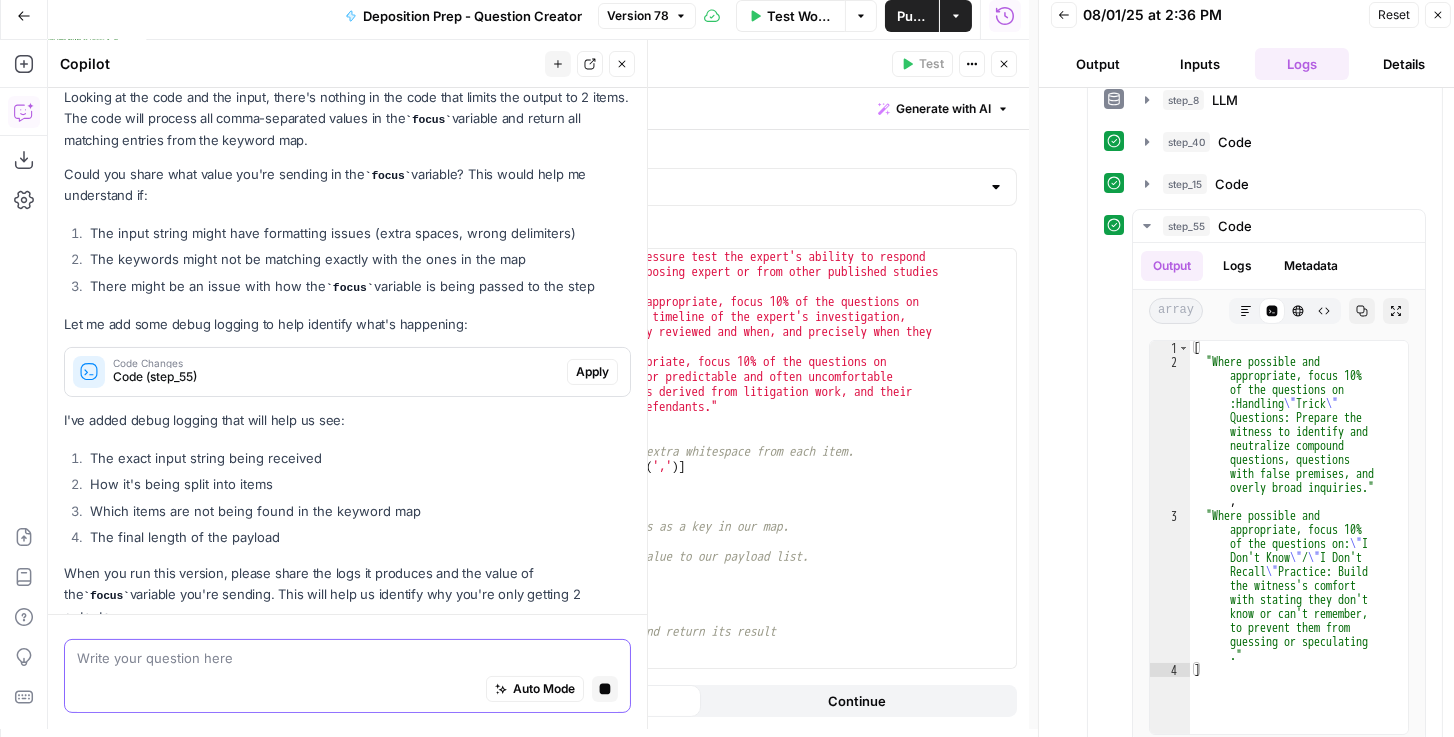 scroll, scrollTop: 737, scrollLeft: 0, axis: vertical 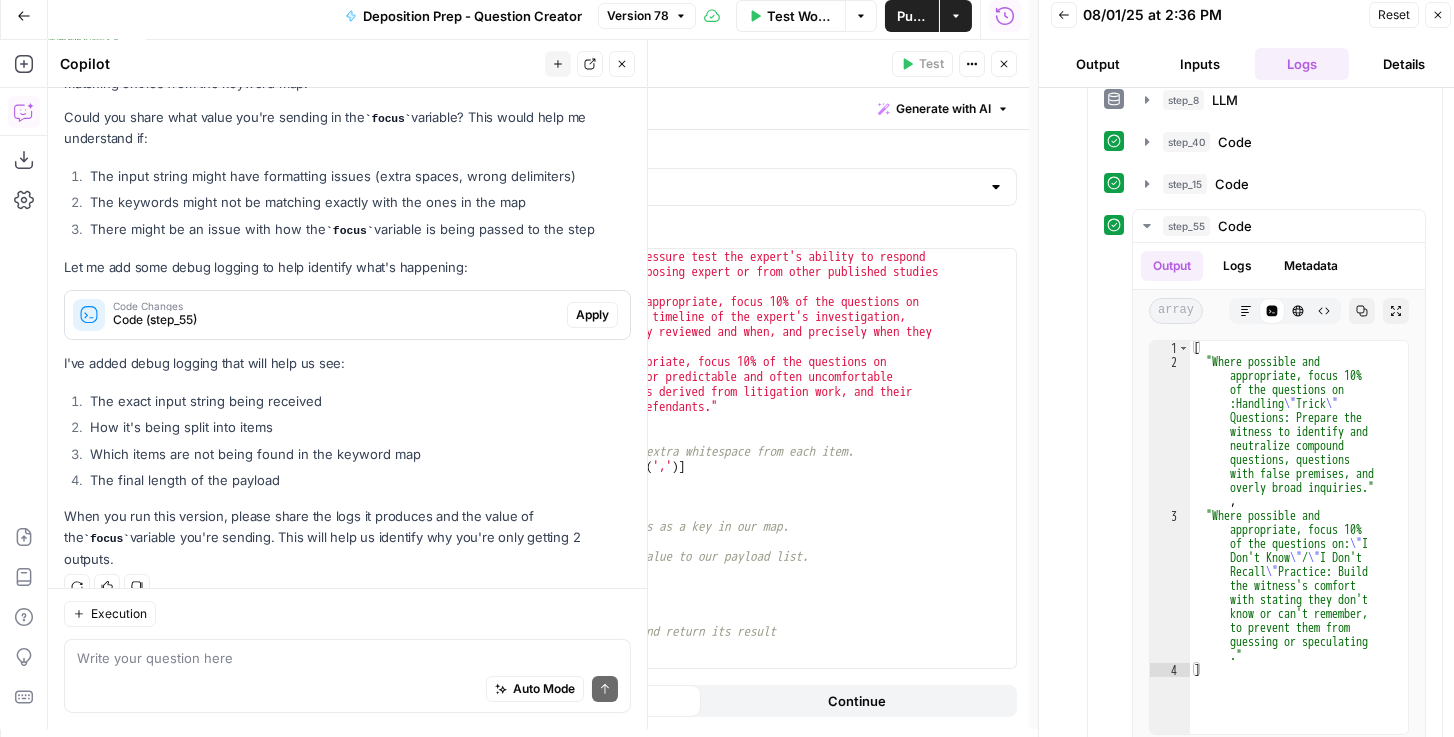 click on "Apply" at bounding box center (592, 315) 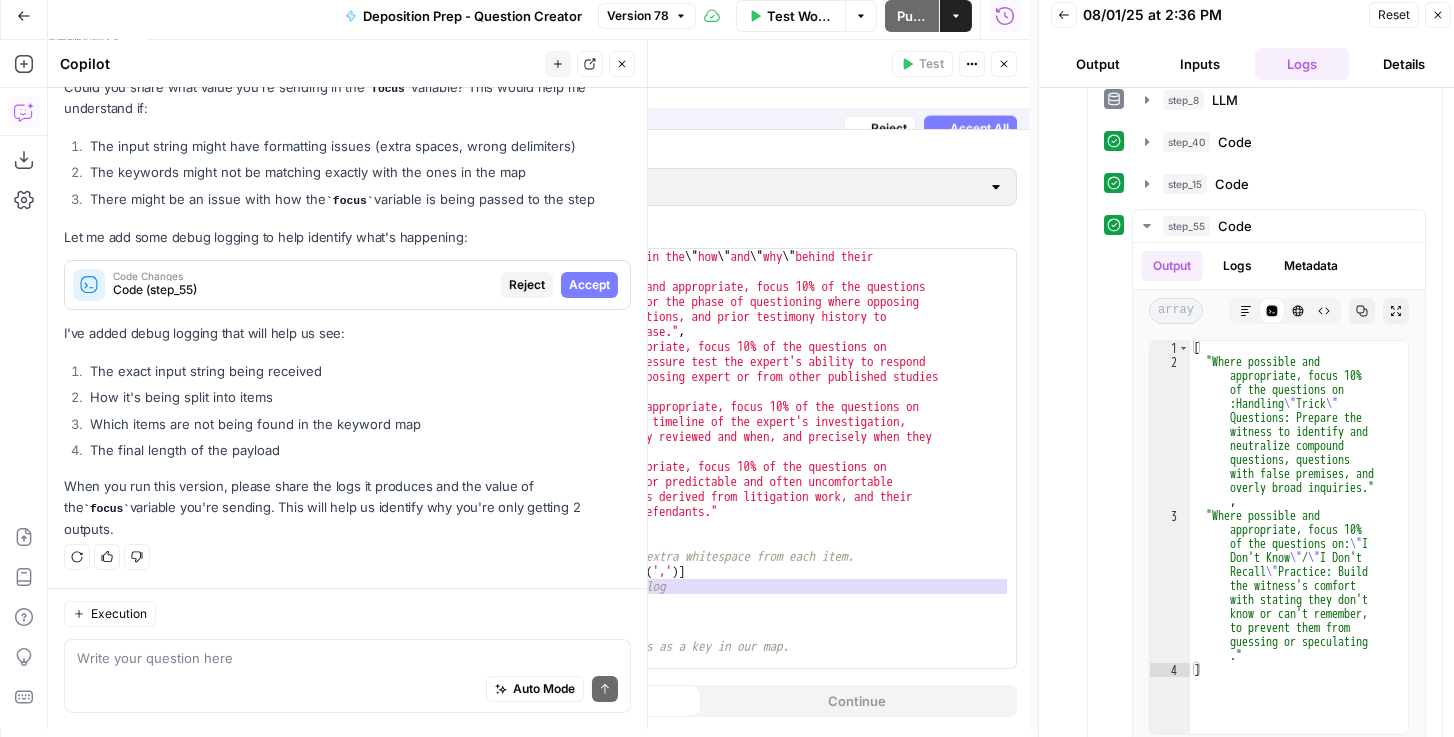 scroll, scrollTop: 705, scrollLeft: 0, axis: vertical 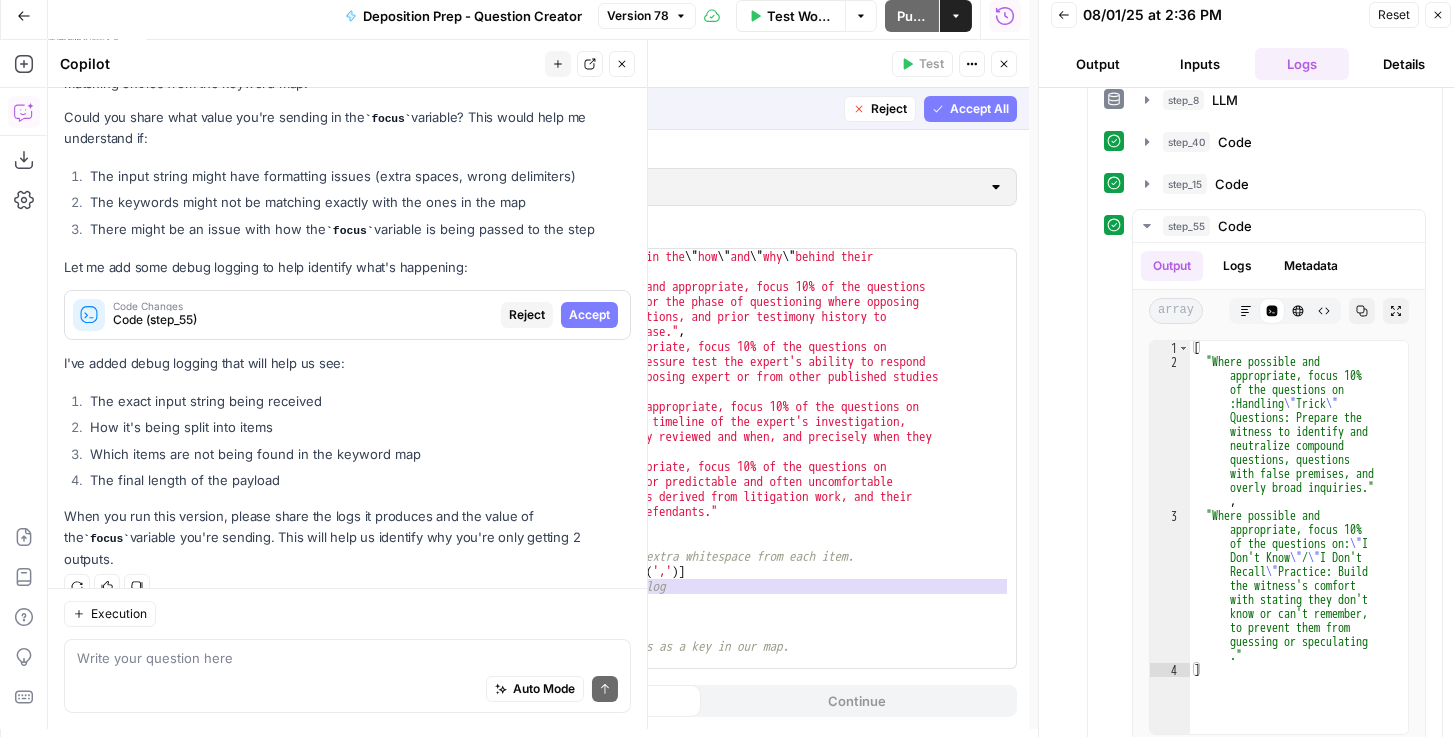 click on "Accept All" at bounding box center [979, 109] 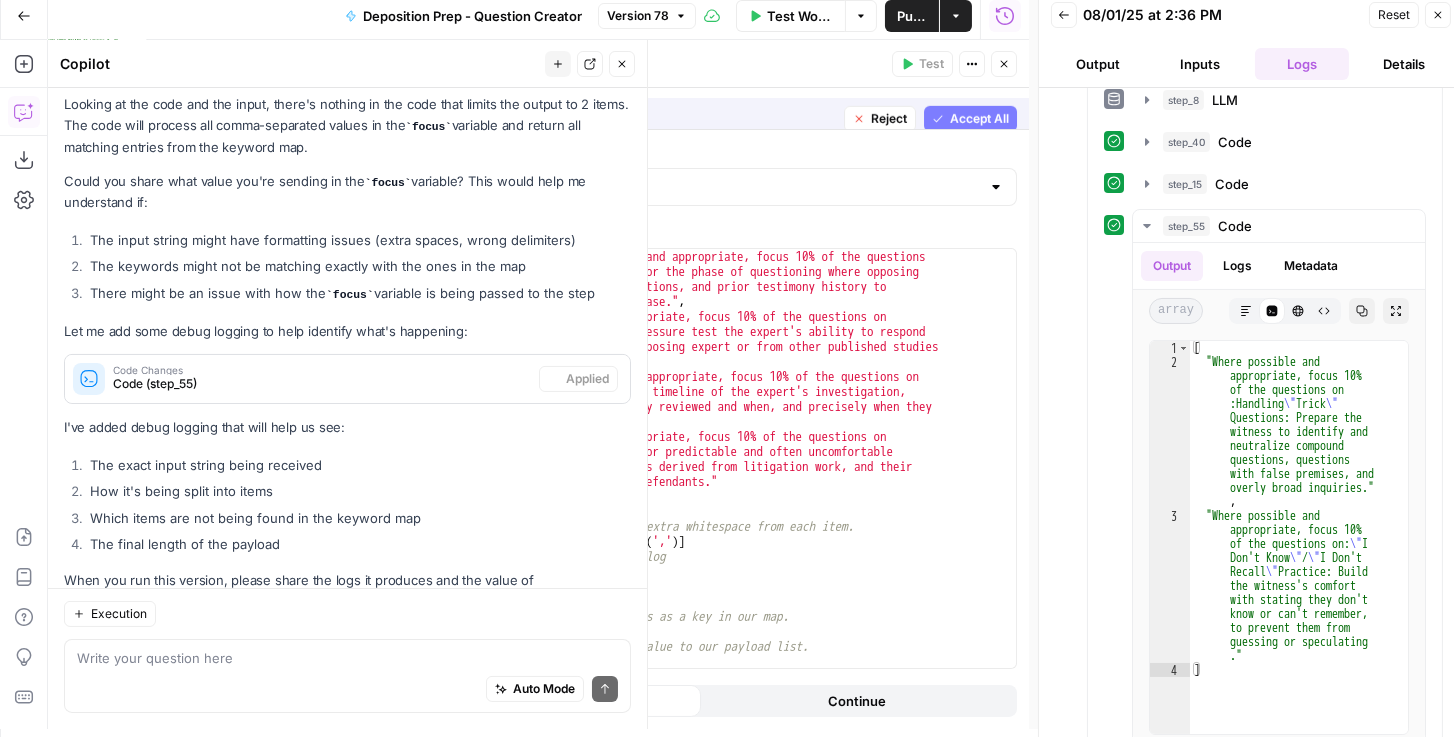 scroll, scrollTop: 769, scrollLeft: 0, axis: vertical 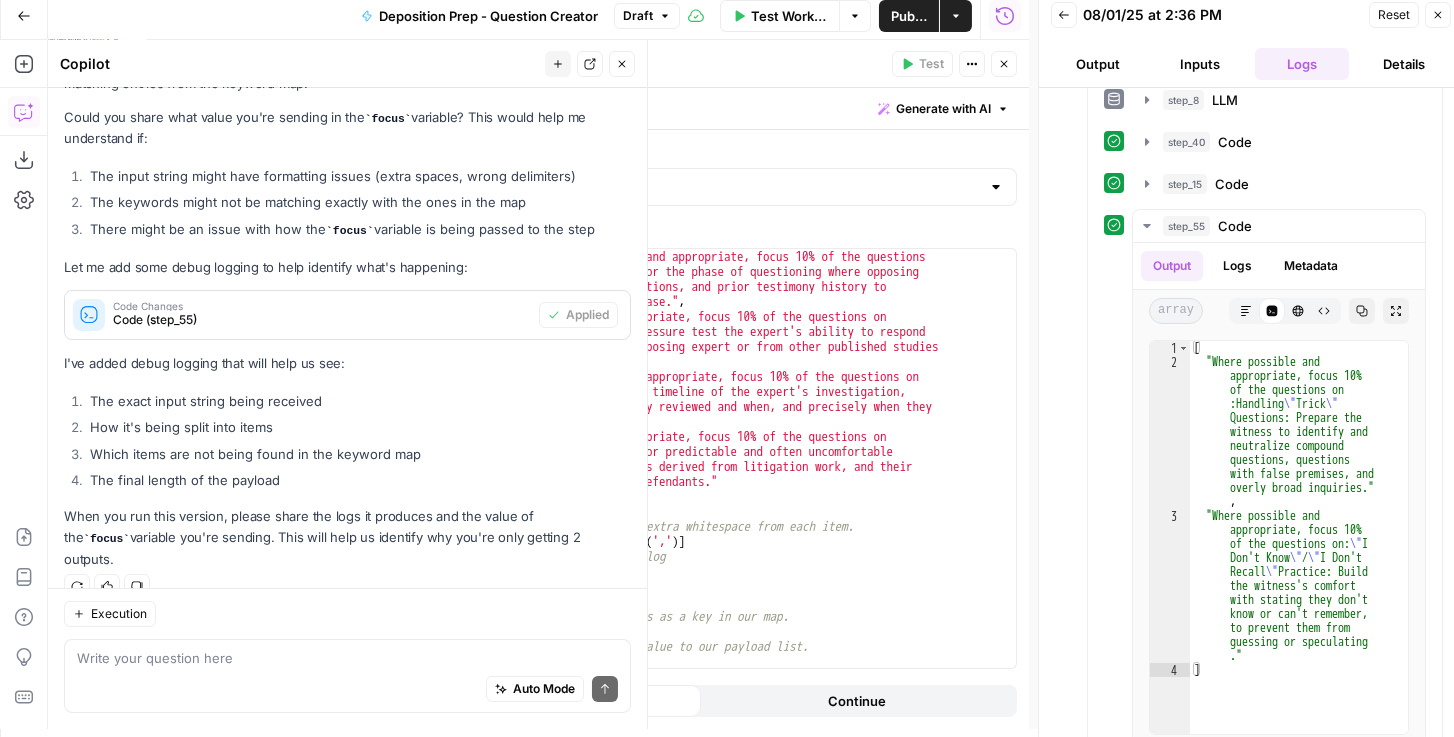 click on "Publish" at bounding box center [909, 16] 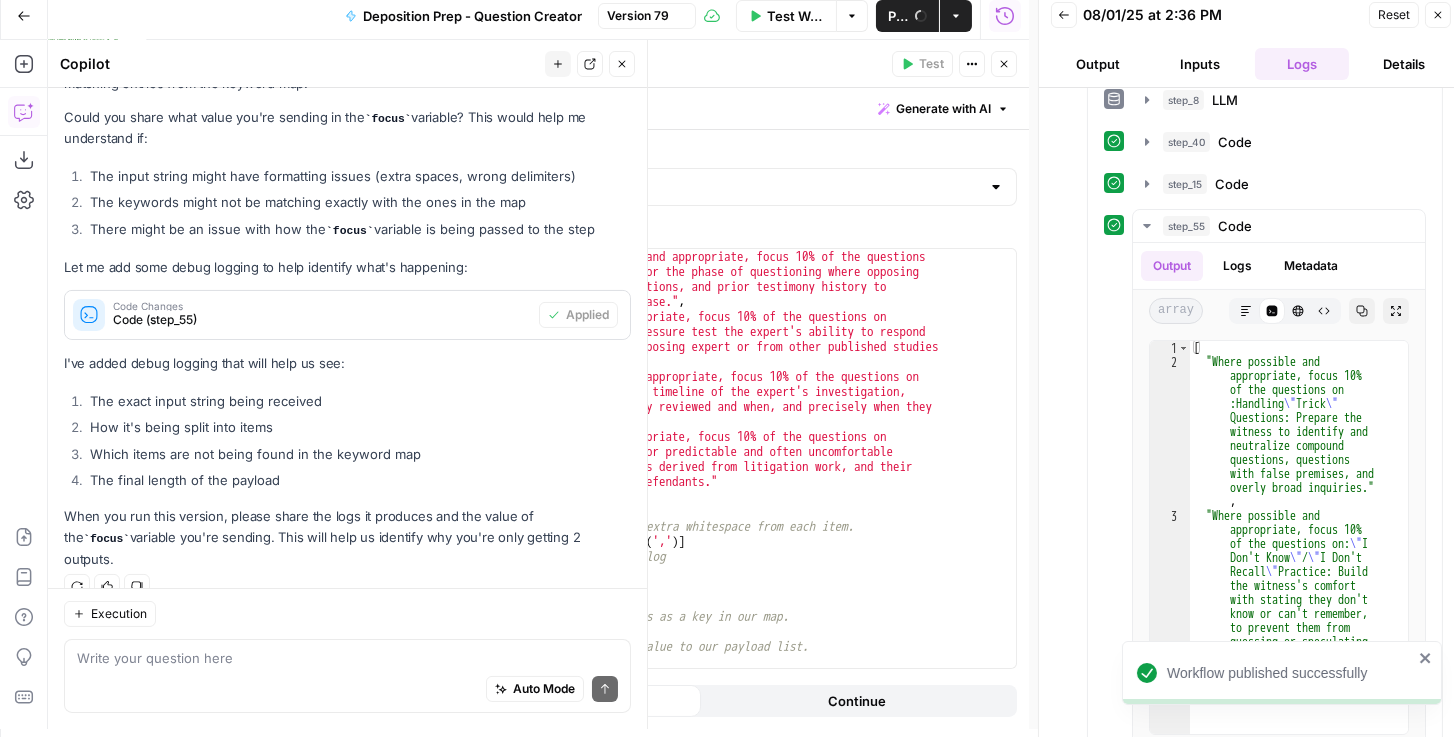 click on "Test Workflow" at bounding box center [795, 16] 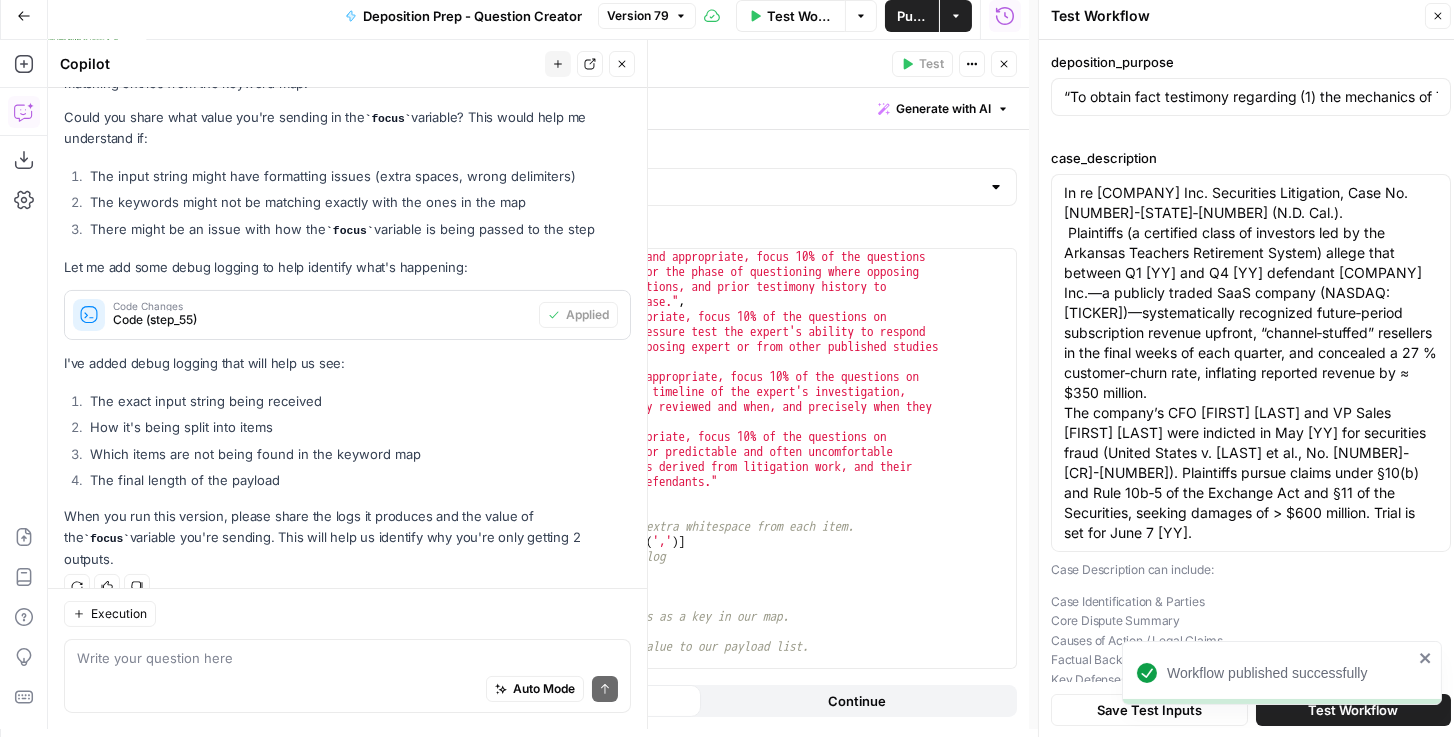 click on "Workflow published successfully" at bounding box center (1278, 717) 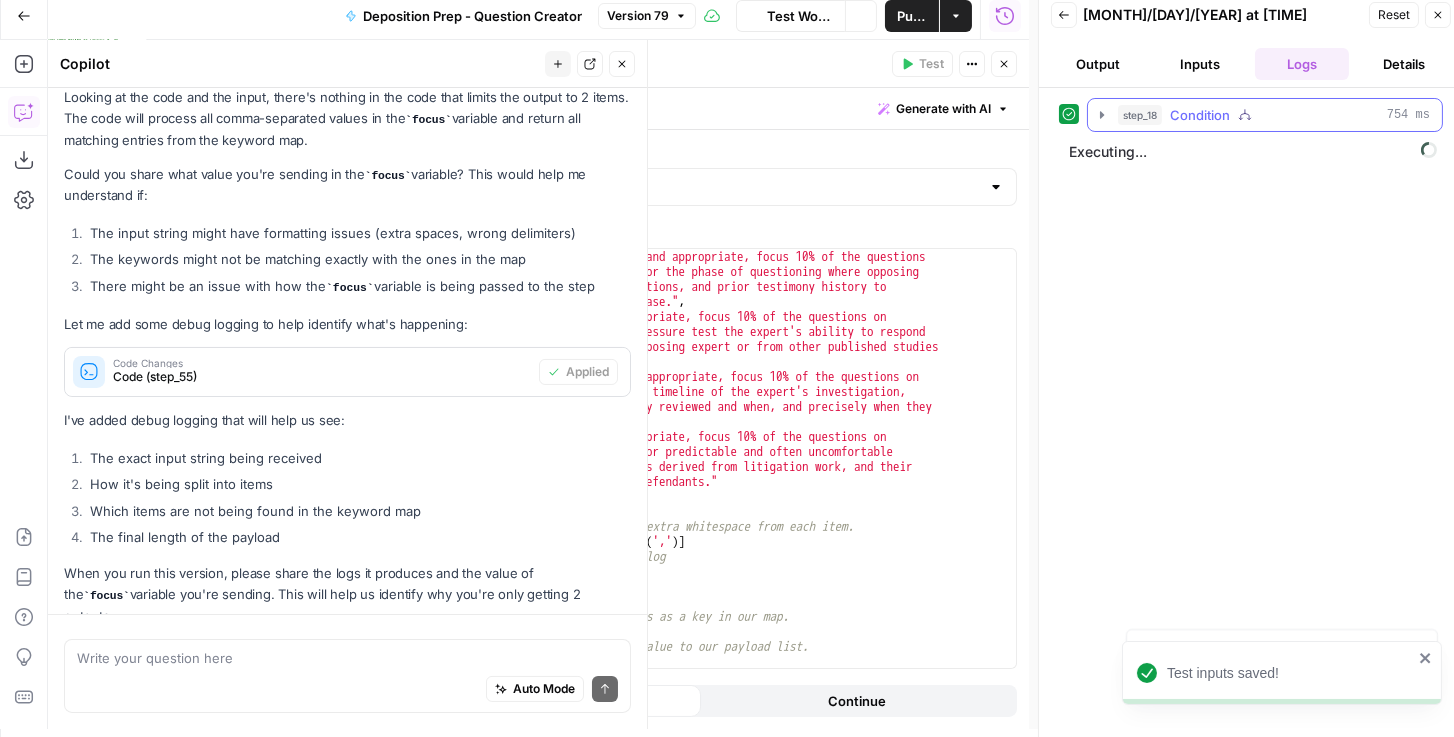 scroll, scrollTop: 769, scrollLeft: 0, axis: vertical 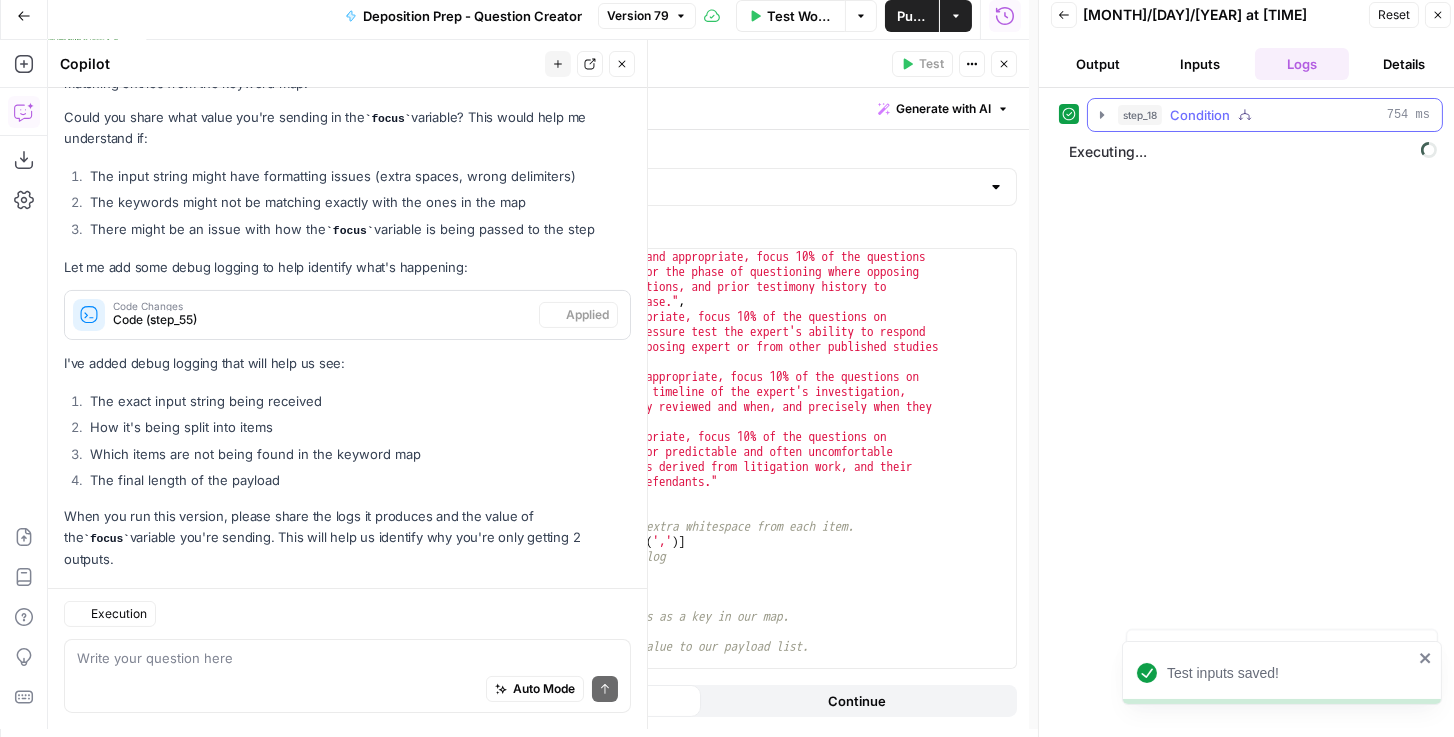 click 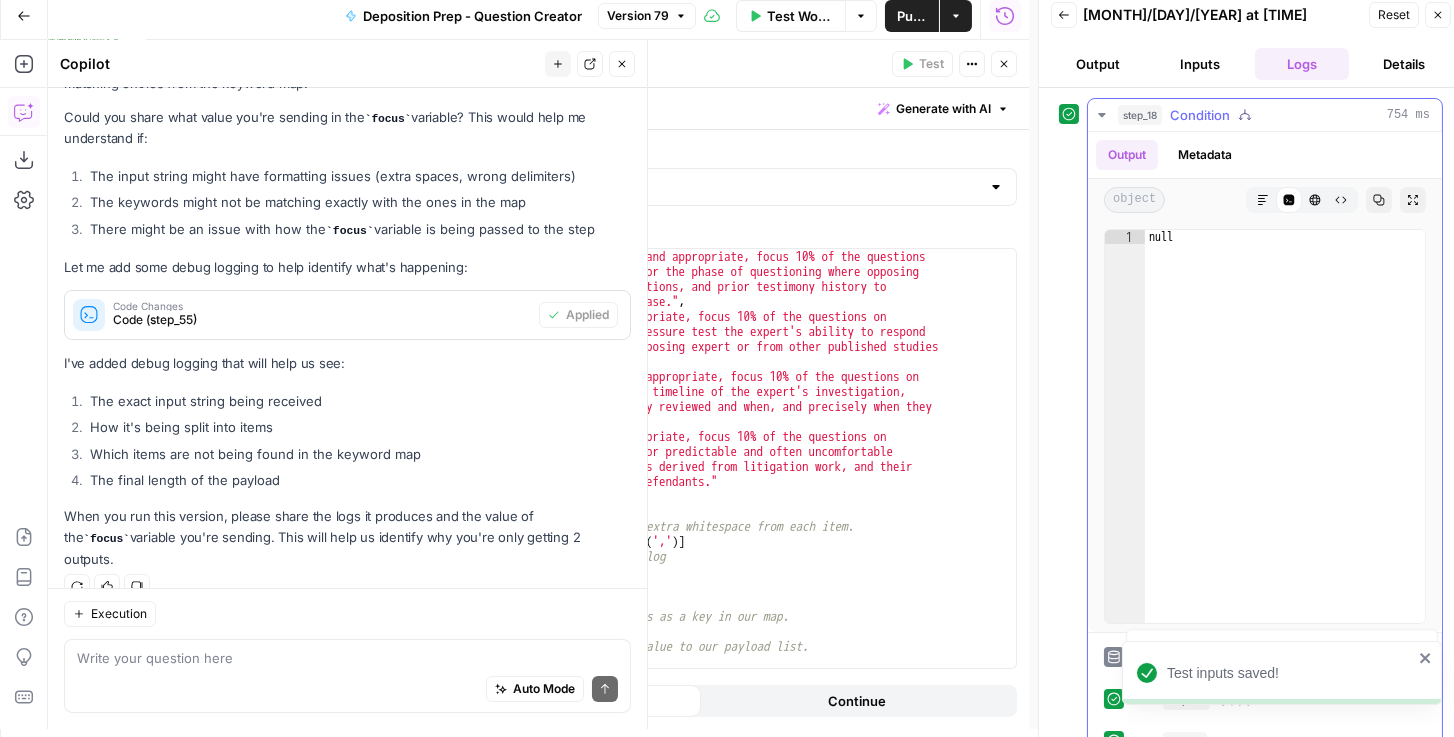 scroll, scrollTop: 161, scrollLeft: 0, axis: vertical 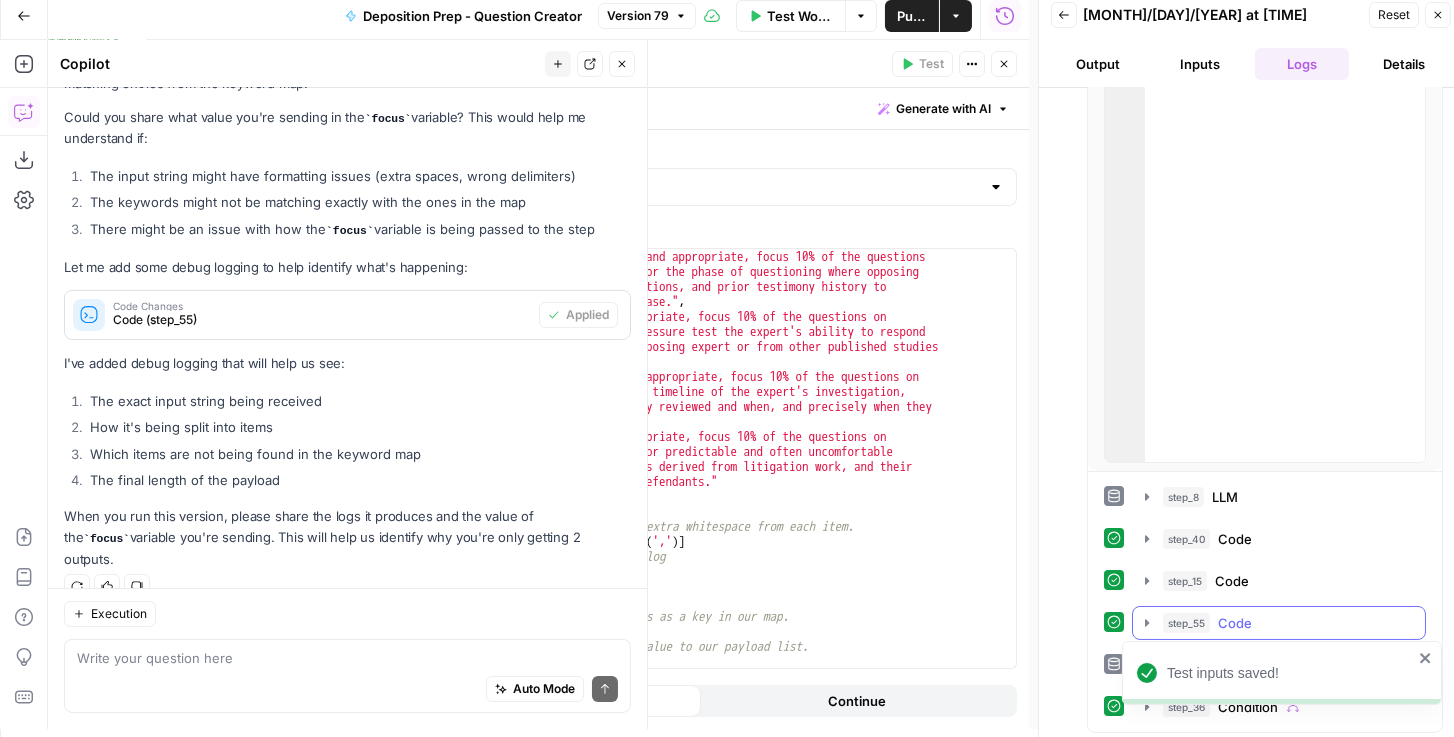 click 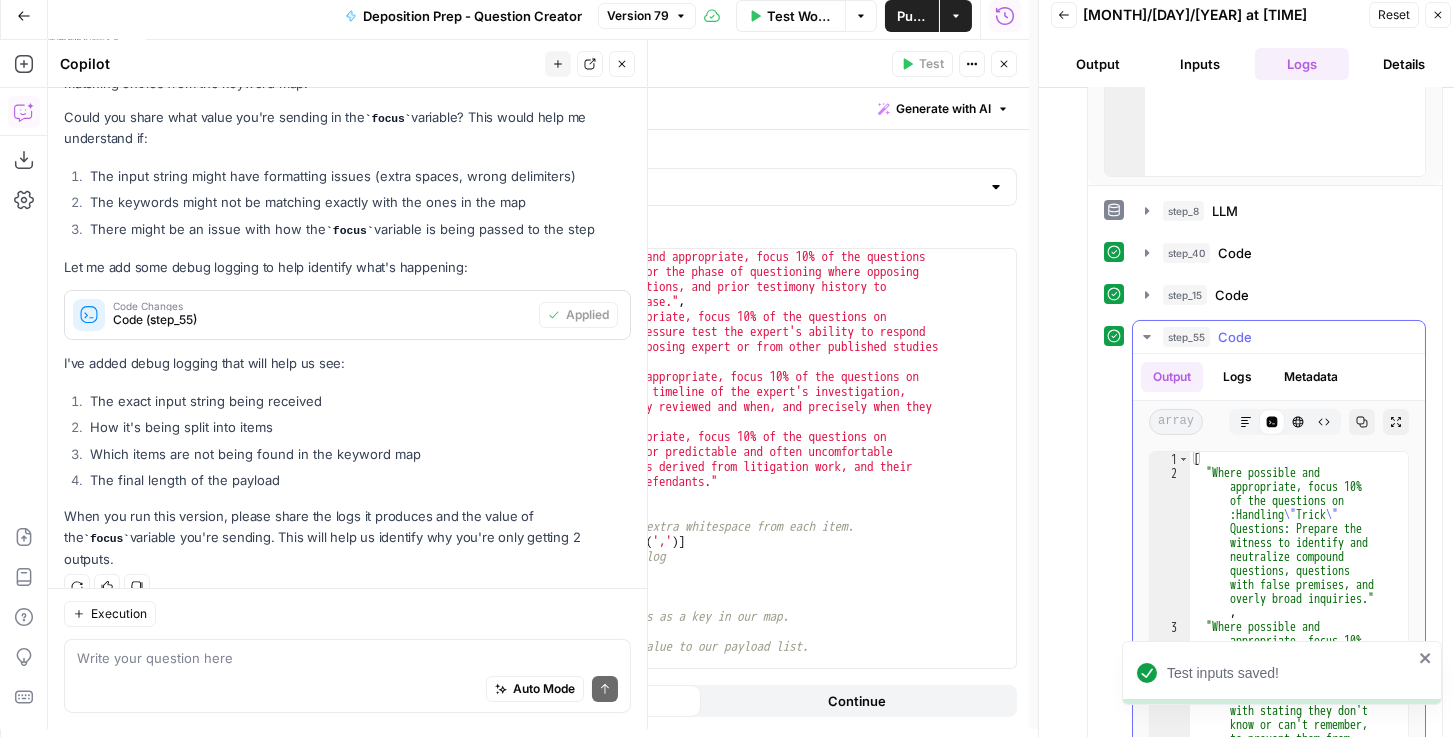 click on "Logs" at bounding box center [1237, 377] 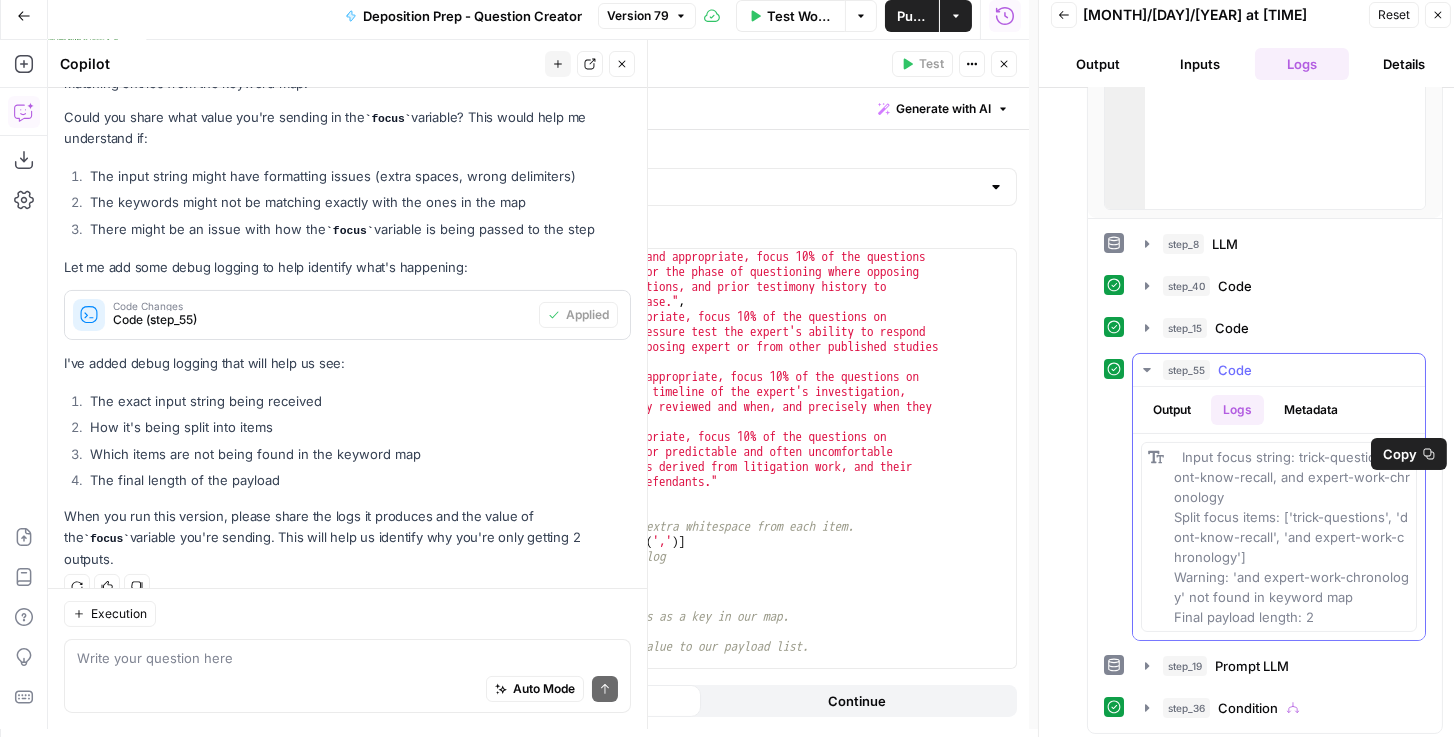 drag, startPoint x: 1327, startPoint y: 612, endPoint x: 1173, endPoint y: 454, distance: 220.63545 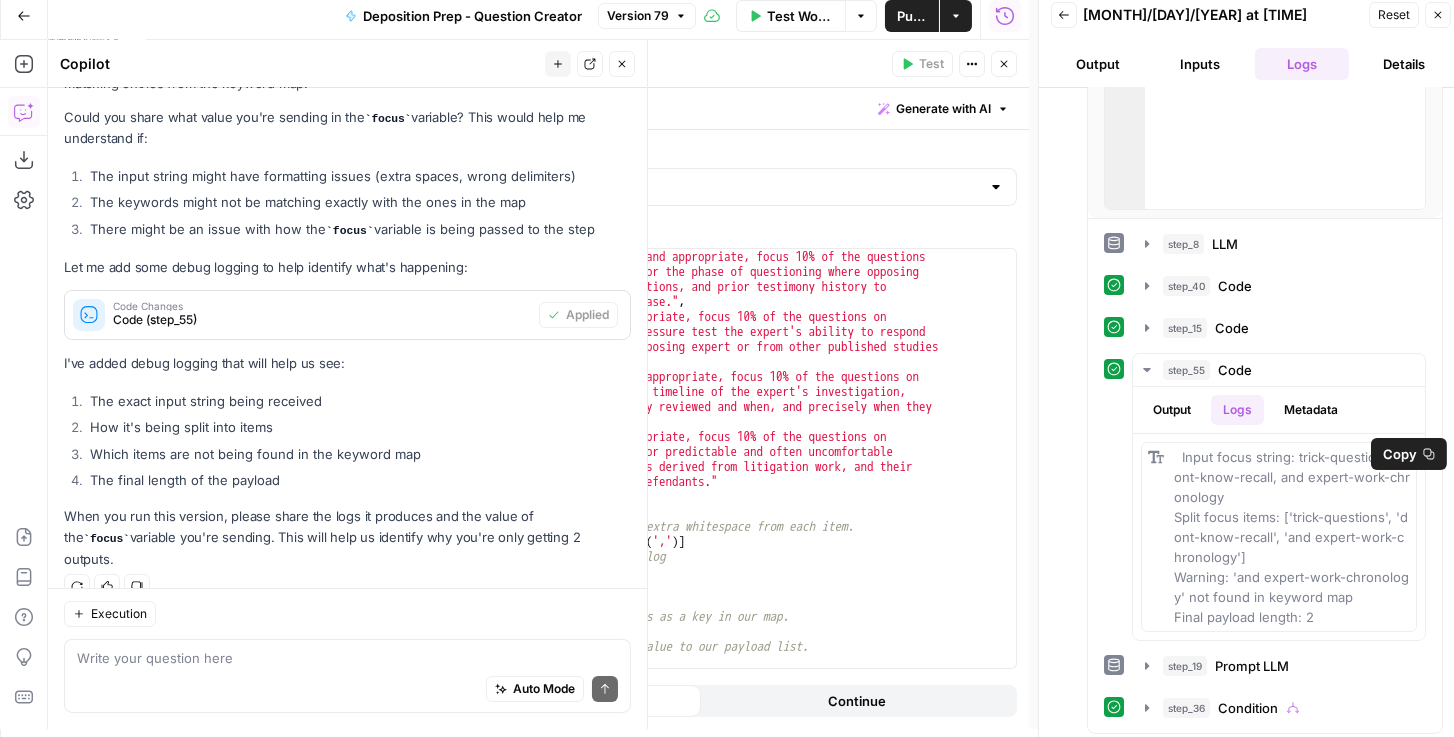 copy on "Input focus string: trick-questions, dont-know-recall, and expert-work-chronology
Split focus items: ['trick-questions', 'dont-know-recall', 'and expert-work-chronology']
Warning: 'and expert-work-chronology' not found in keyword map
Final payload length: 2" 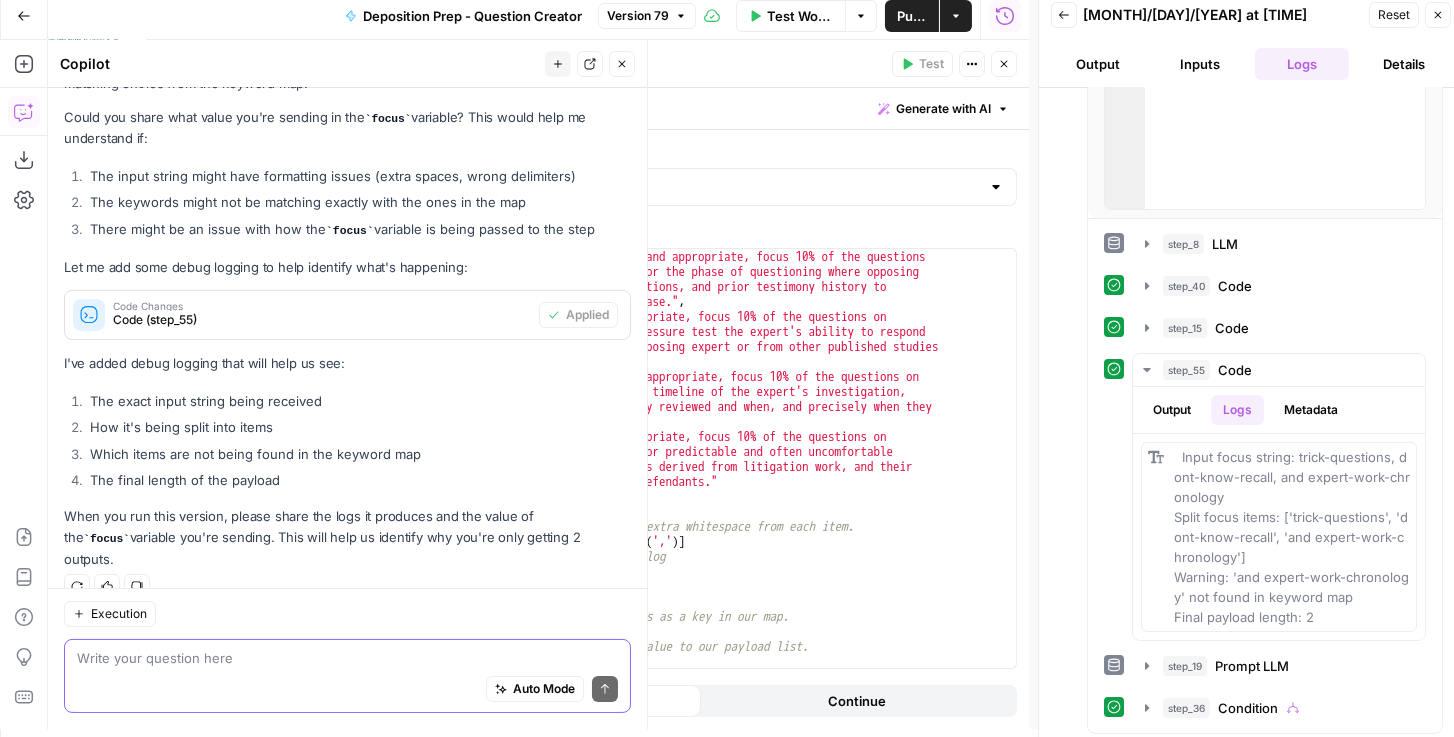 click at bounding box center [347, 658] 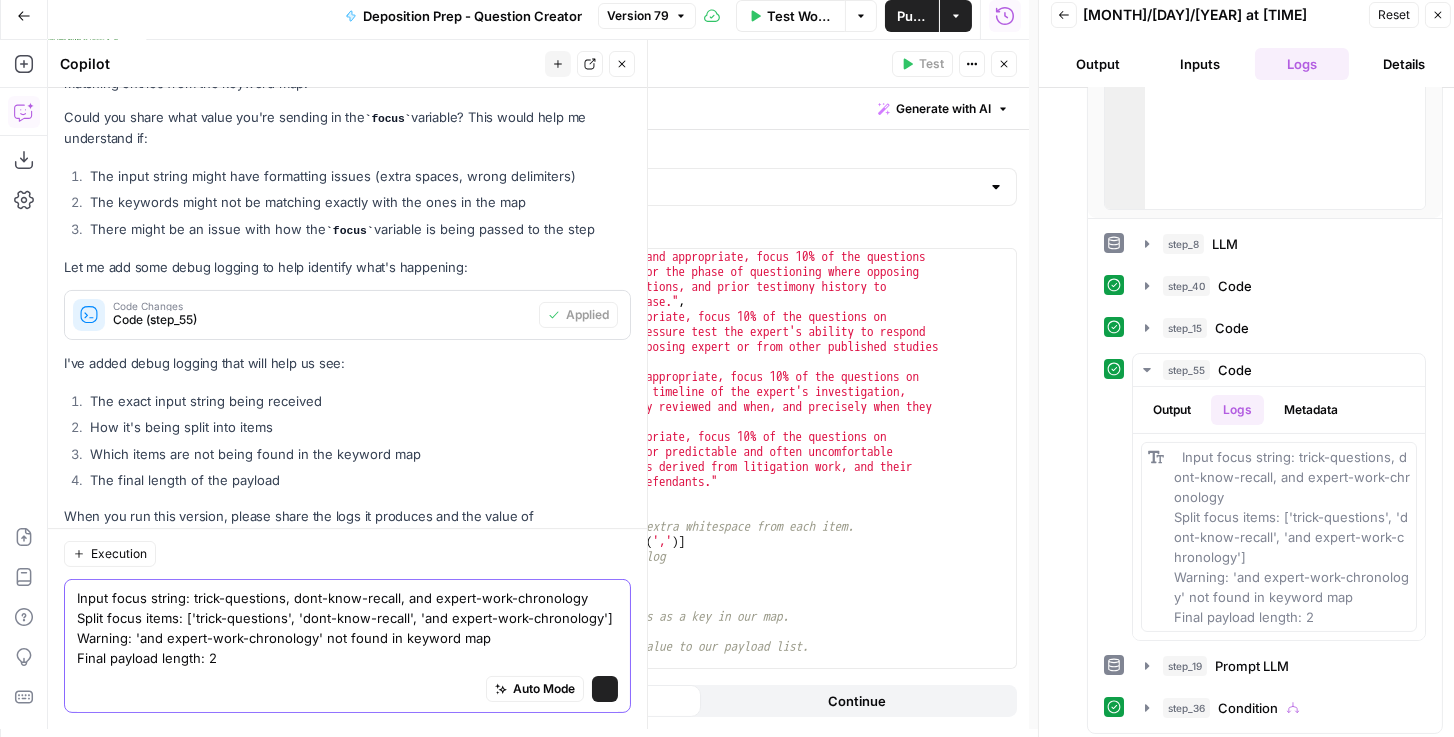 scroll, scrollTop: 829, scrollLeft: 0, axis: vertical 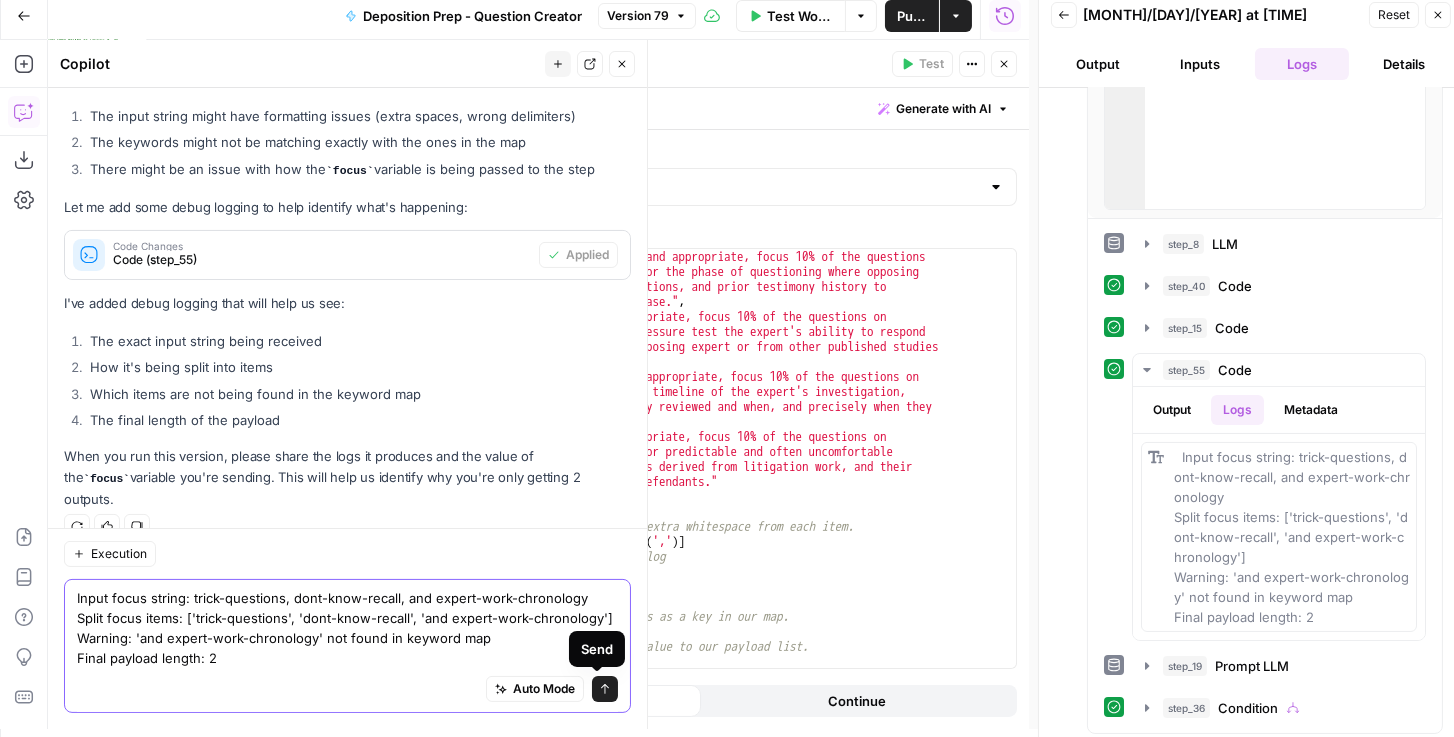 type on "Input focus string: trick-questions, dont-know-recall, and expert-work-chronology
Split focus items: ['trick-questions', 'dont-know-recall', 'and expert-work-chronology']
Warning: 'and expert-work-chronology' not found in keyword map
Final payload length: 2" 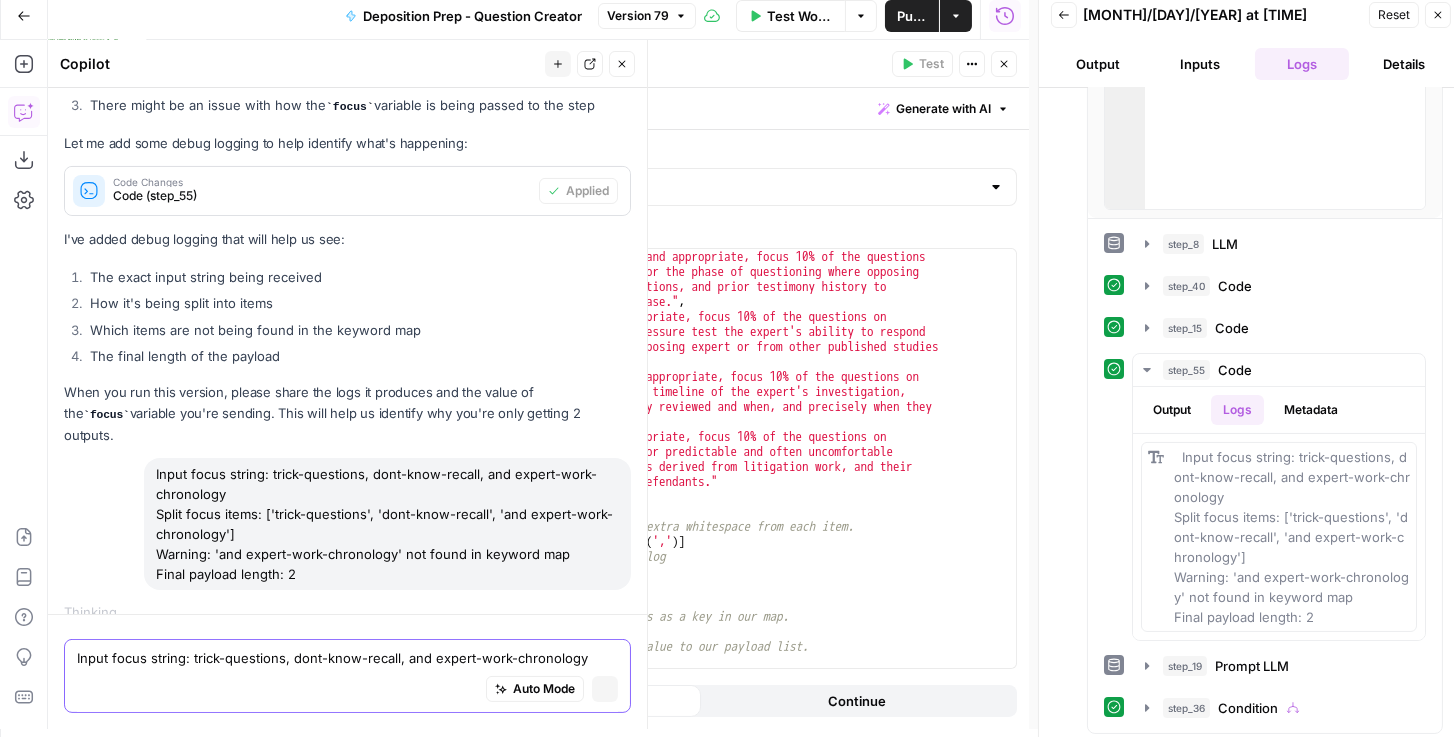 type 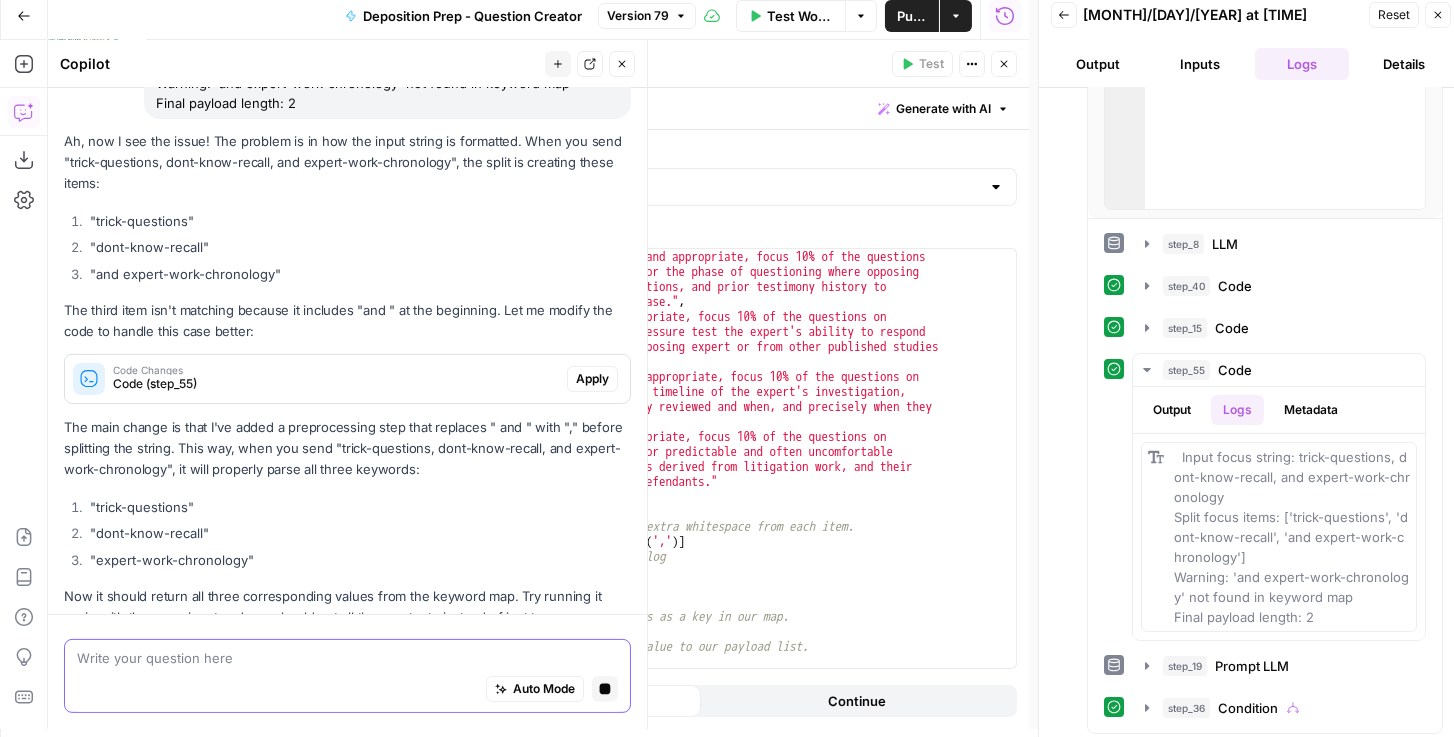 scroll, scrollTop: 1422, scrollLeft: 0, axis: vertical 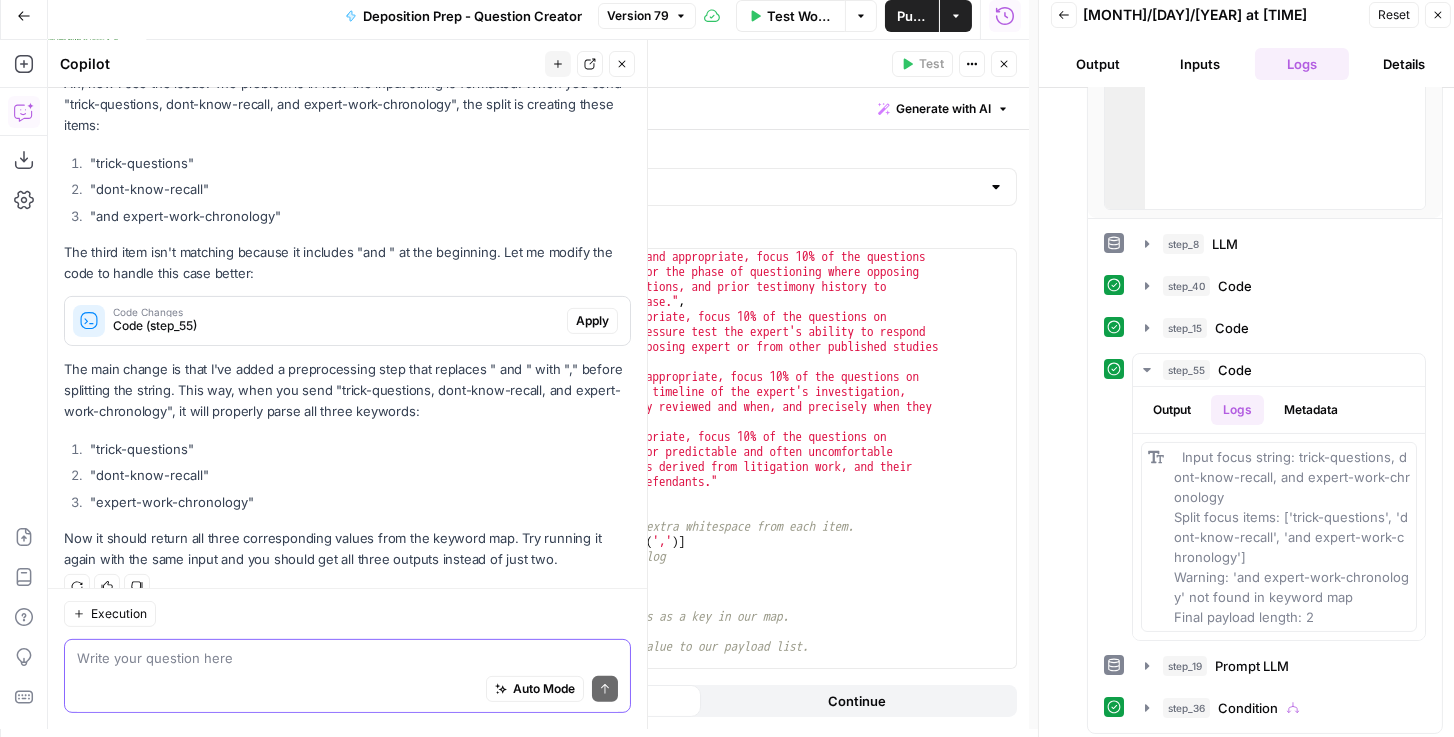 click on "Apply" at bounding box center (592, 321) 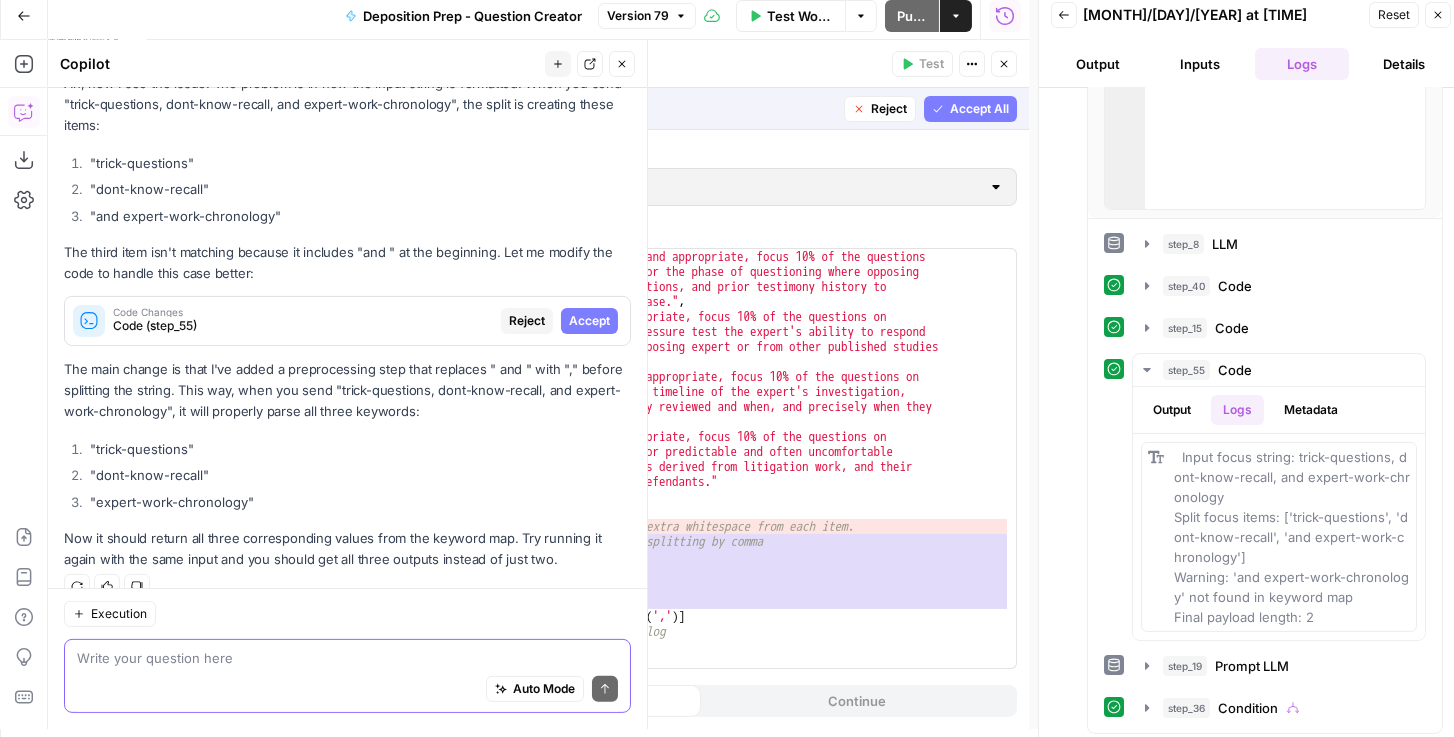 click on "Accept All" at bounding box center (979, 109) 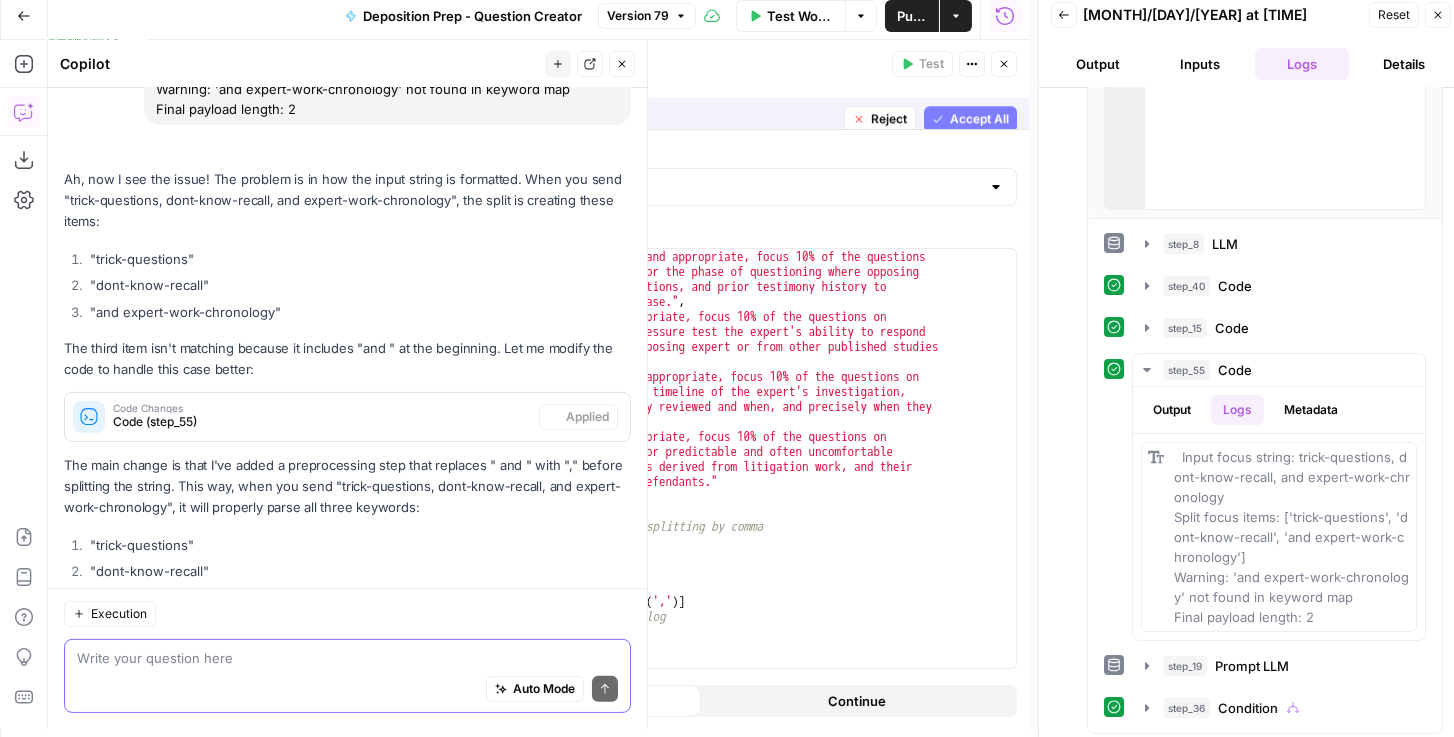 scroll, scrollTop: 1454, scrollLeft: 0, axis: vertical 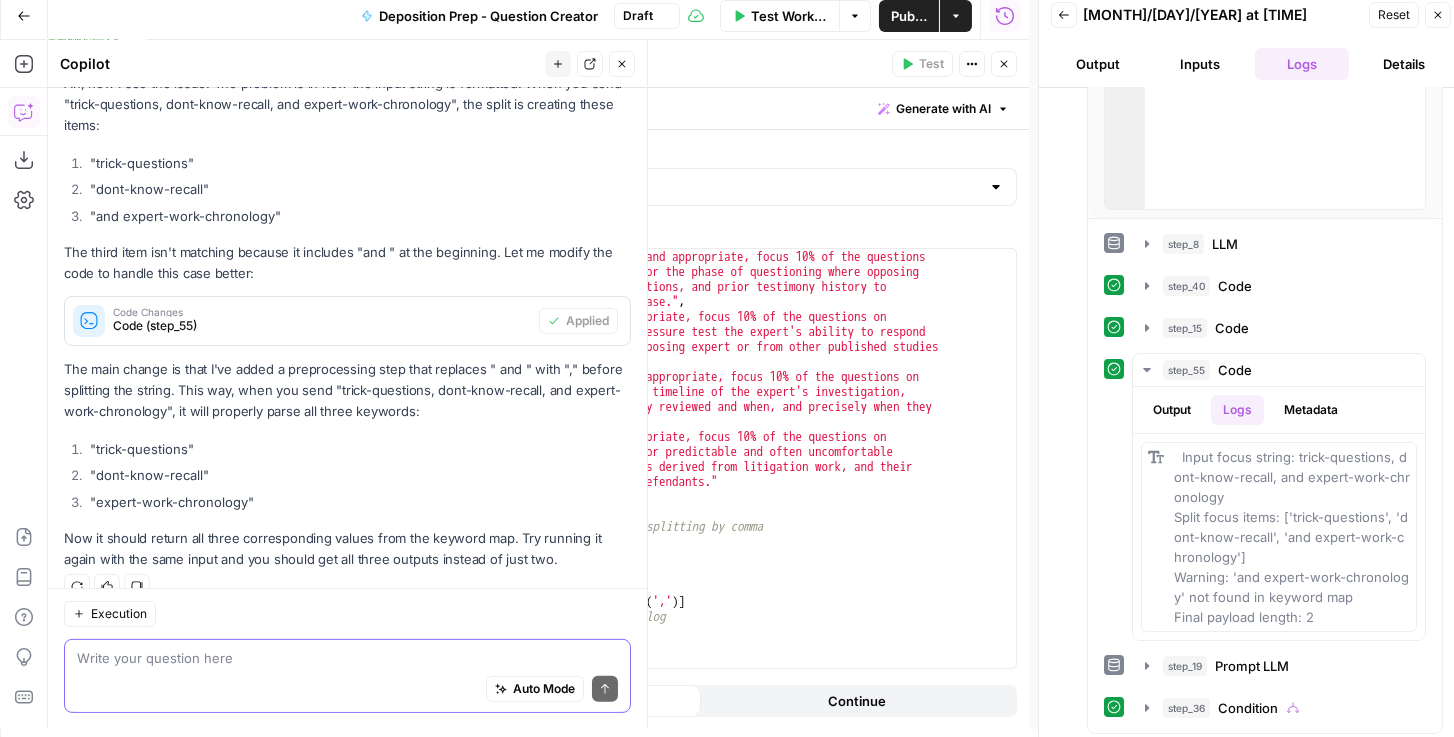 click on "Publish" at bounding box center (909, 16) 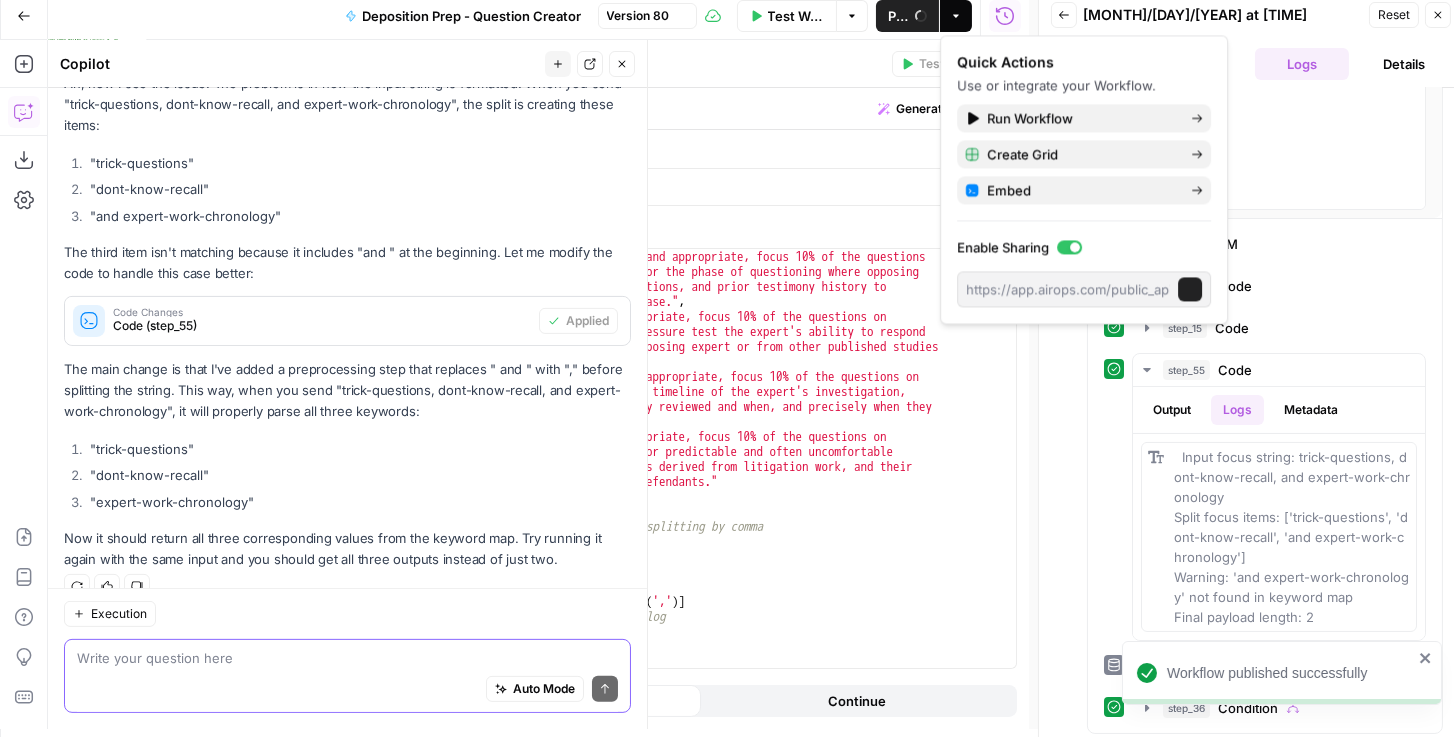click on "Test Workflow" at bounding box center (796, 16) 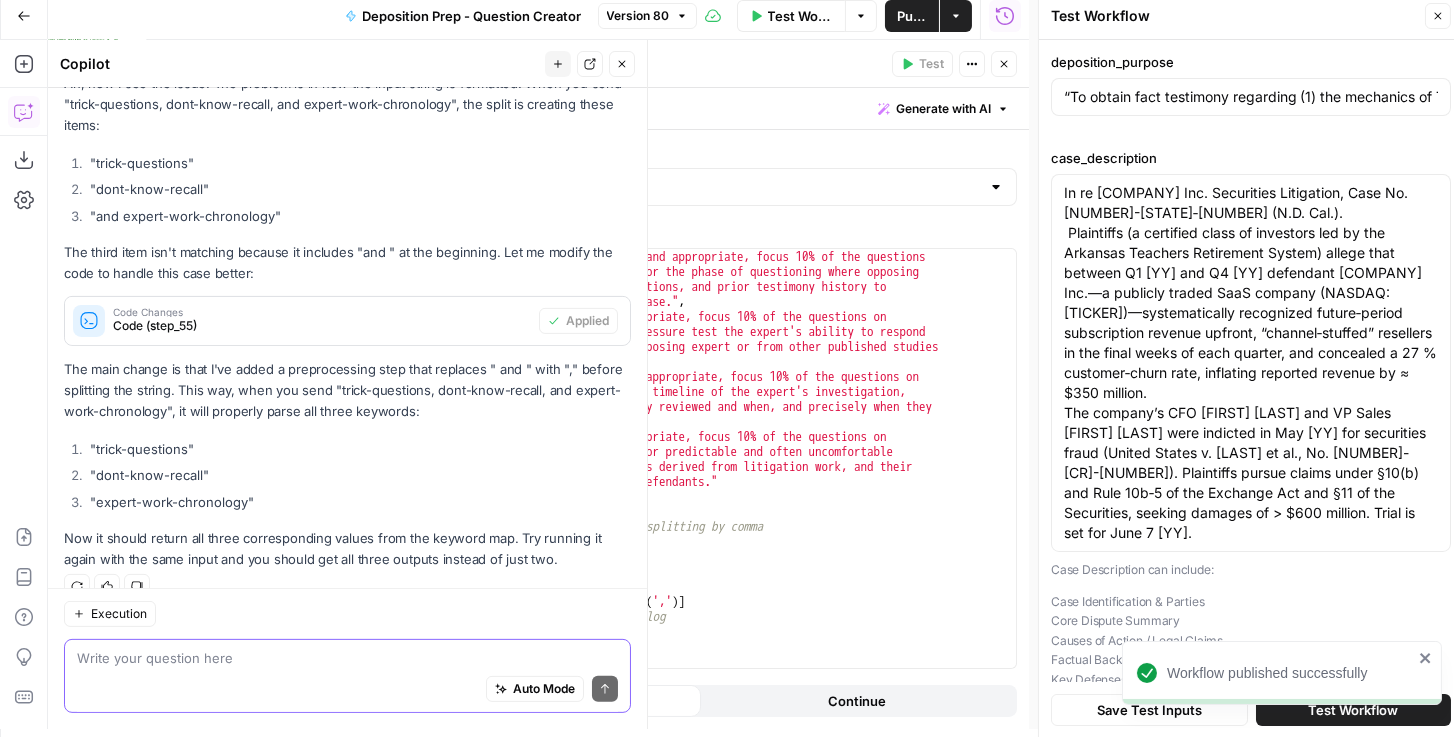 click on "Test Workflow" at bounding box center (1353, 710) 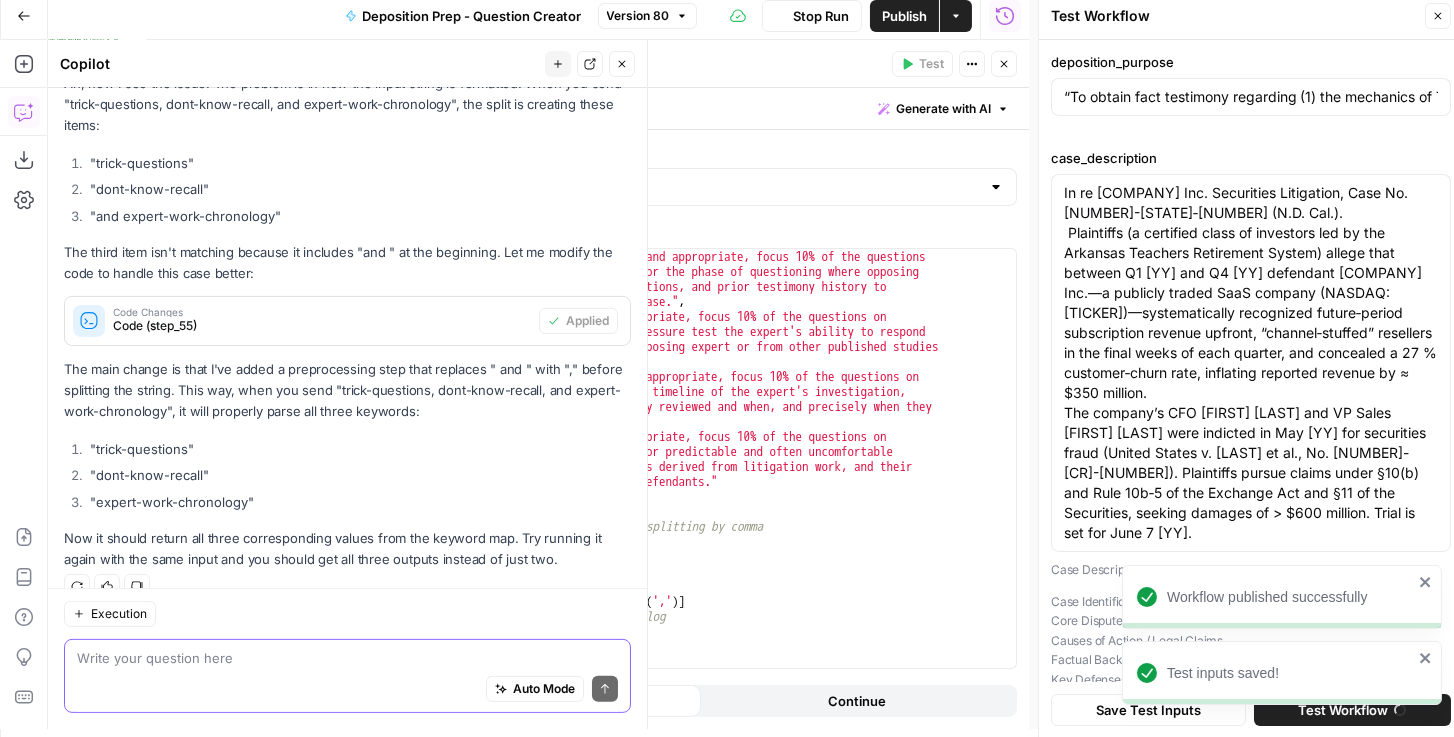 click on "Workflow published successfully" at bounding box center [1282, 597] 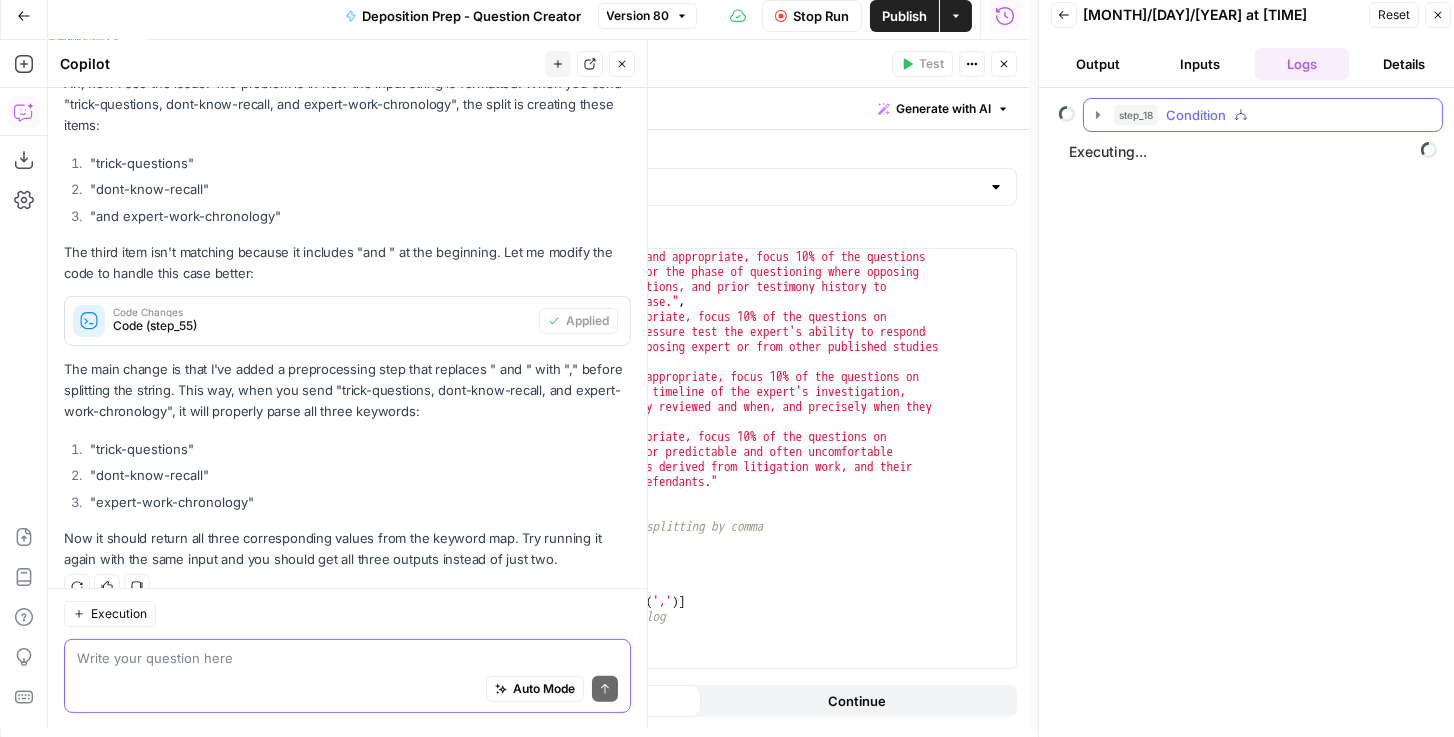 click 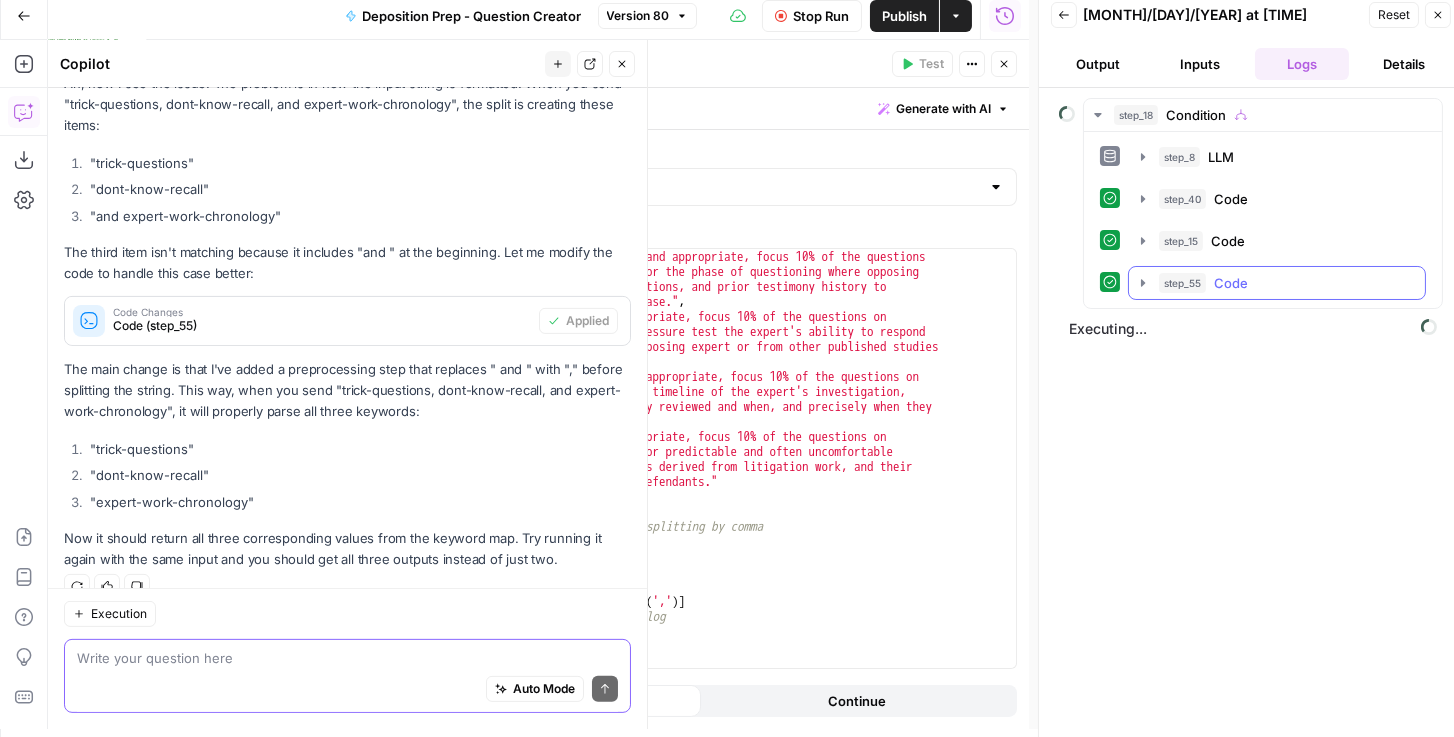 click 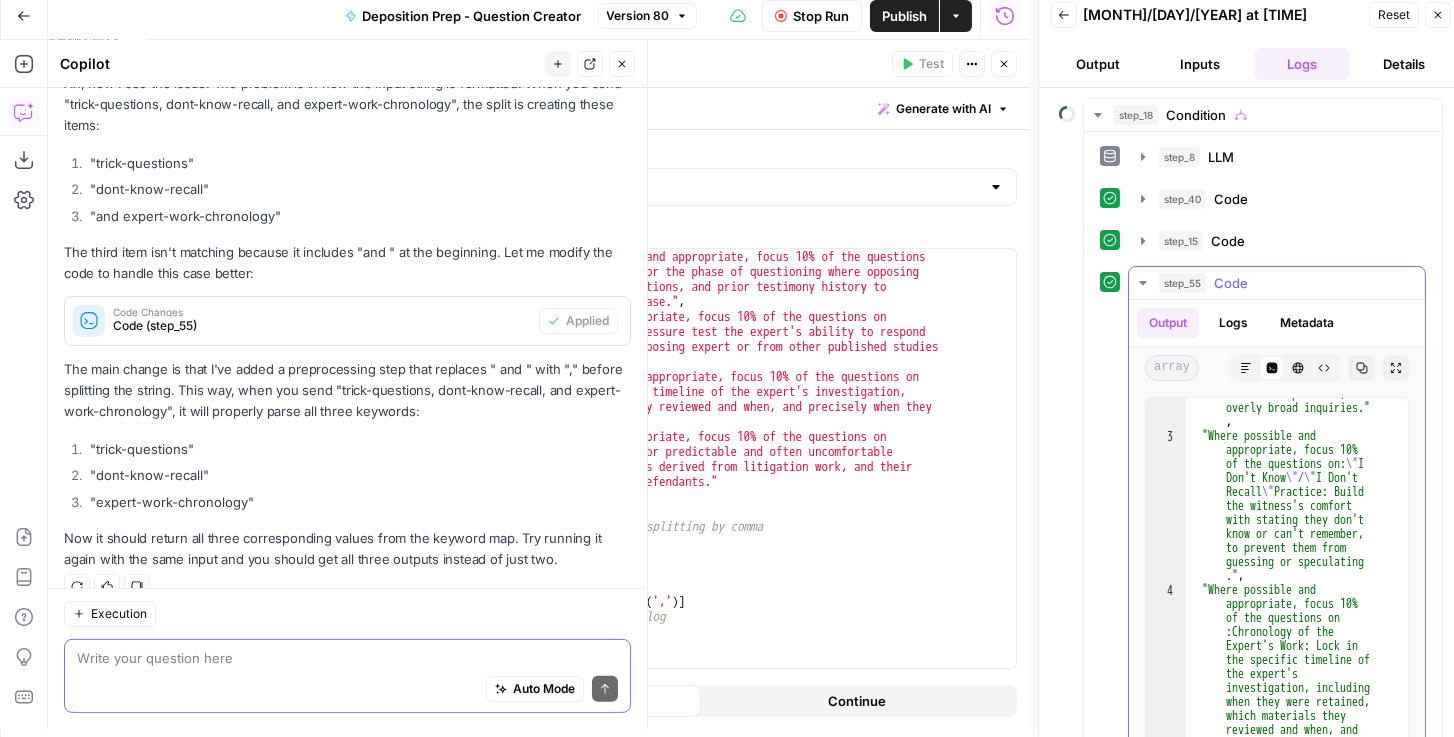 scroll, scrollTop: 137, scrollLeft: 0, axis: vertical 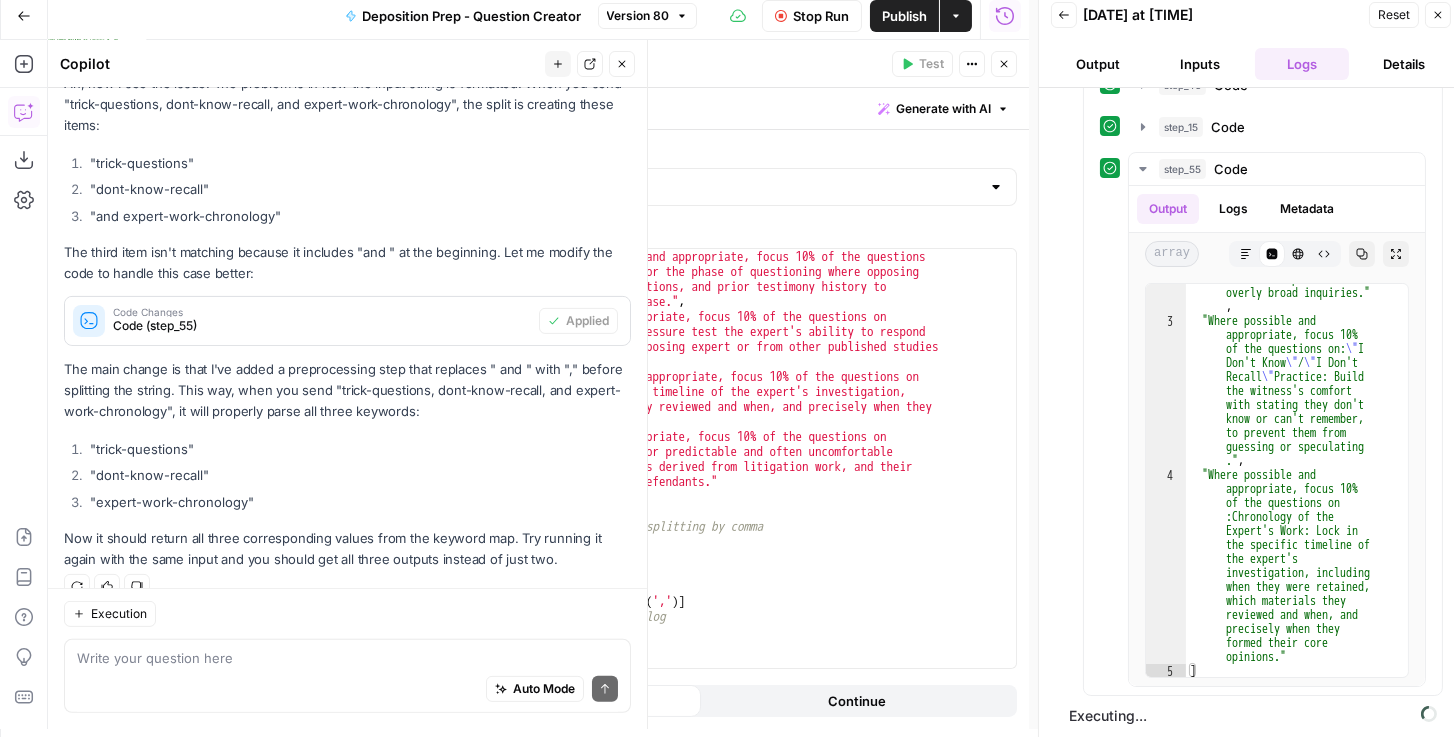 click on ""trick-questions"
"dont-know-recall"
"and expert-work-chronology"" at bounding box center [347, 189] 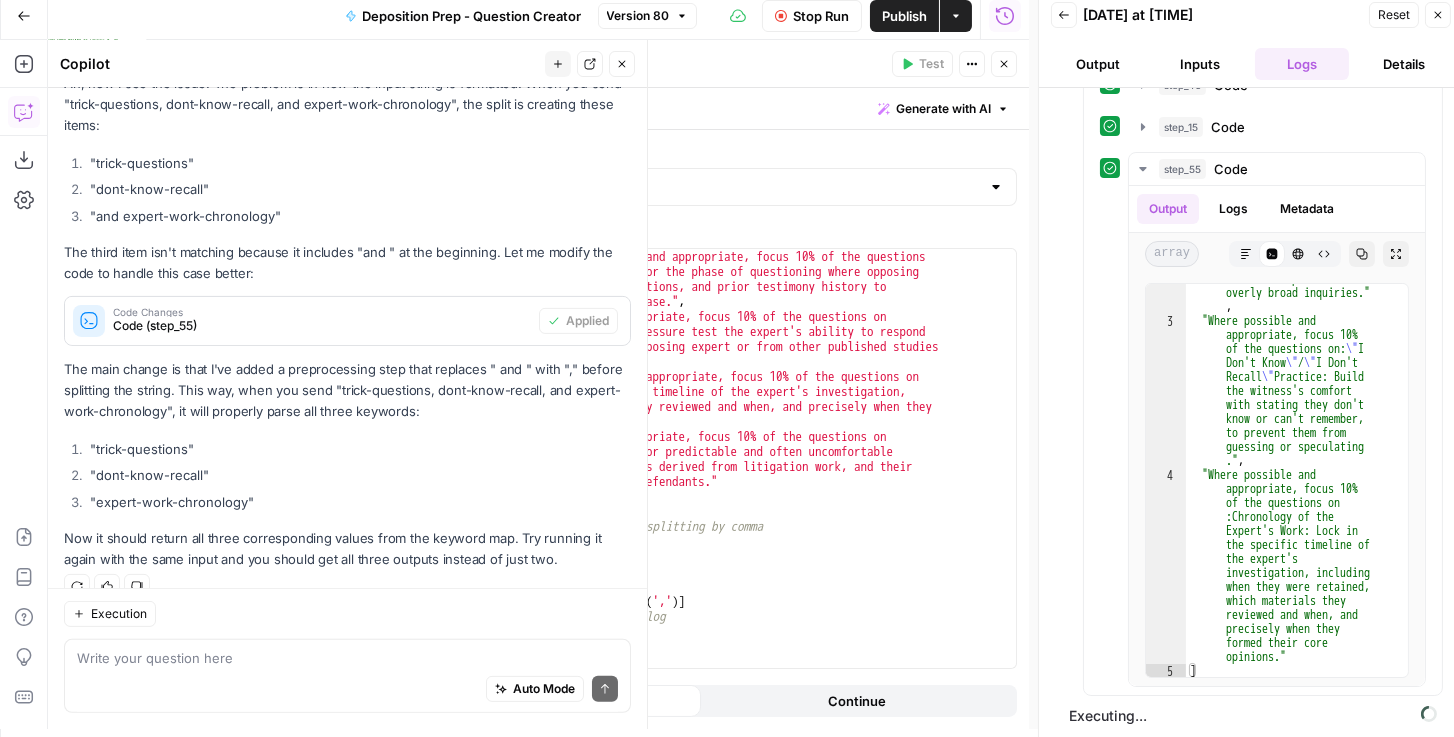 click on "Close" at bounding box center (622, 64) 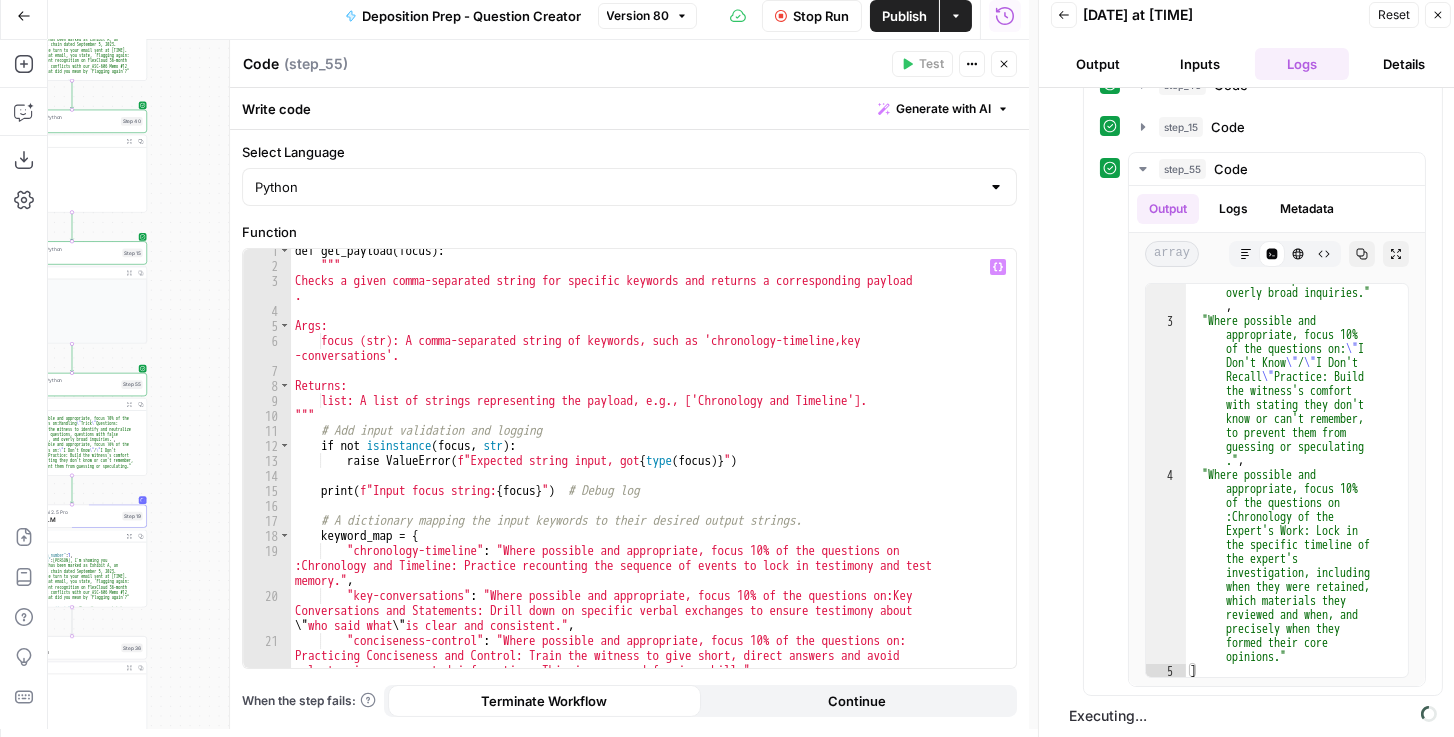 scroll, scrollTop: 0, scrollLeft: 0, axis: both 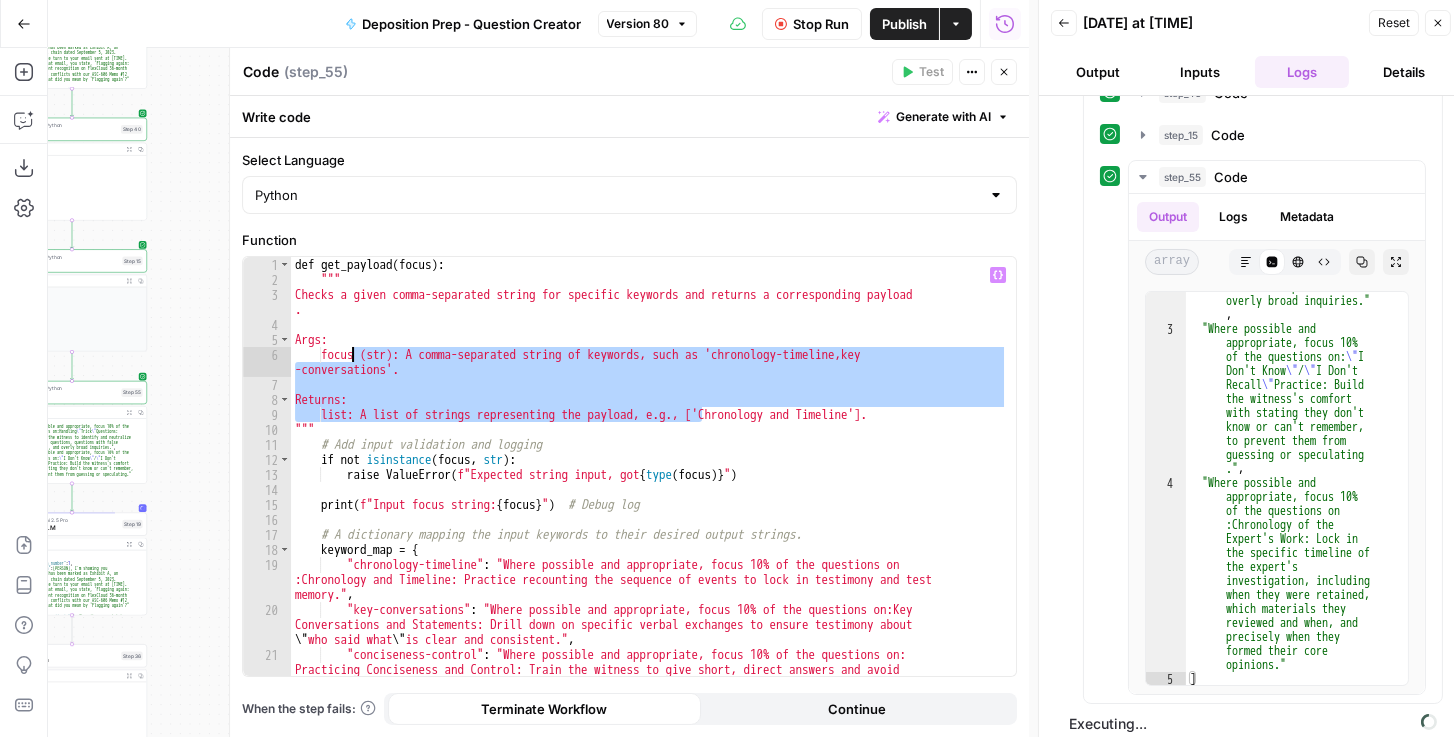 drag, startPoint x: 663, startPoint y: 400, endPoint x: 355, endPoint y: 361, distance: 310.45935 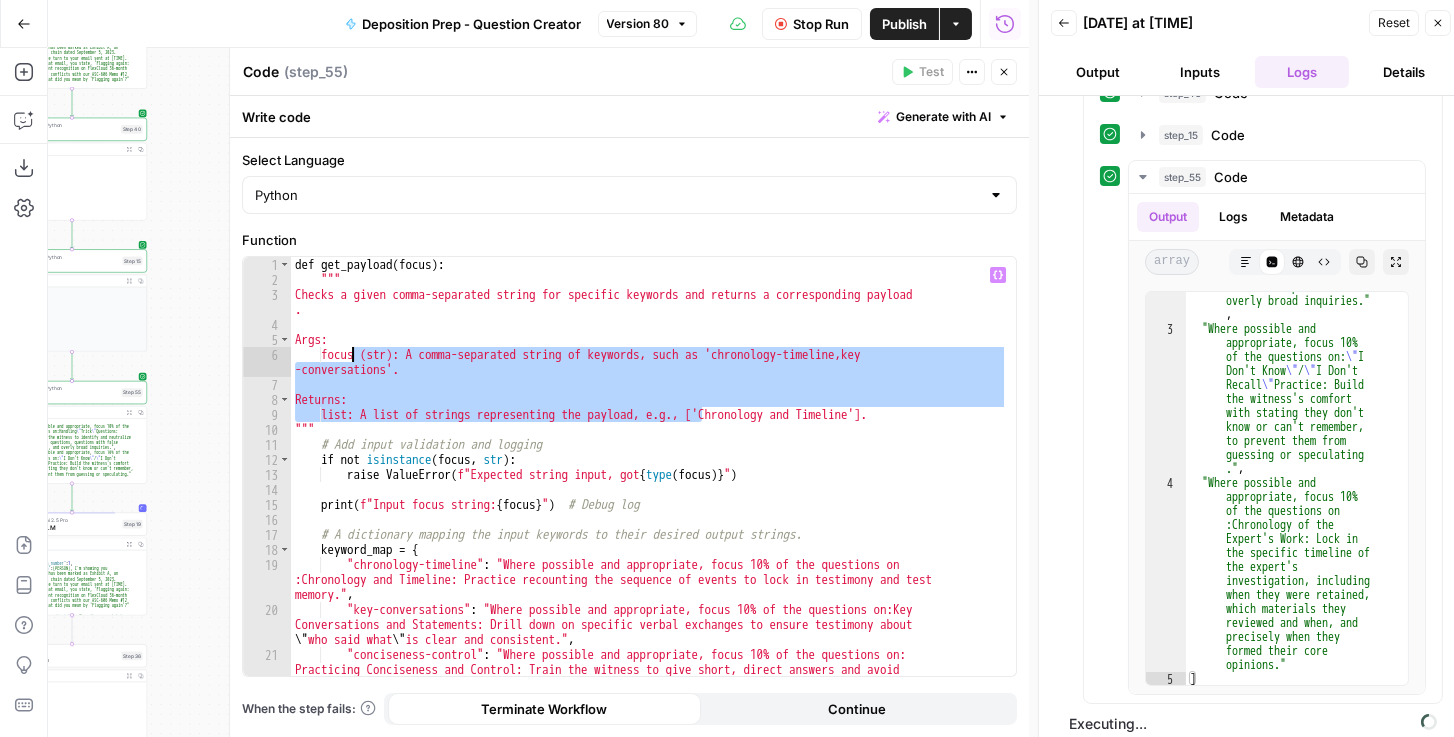 click on "def   get_payload ( focus ) :      """     Checks a given comma-separated string for specific keywords and returns a corresponding payload .     Args:          focus (str): A comma-separated string of keywords, such as 'chronology-timeline,key -conversations'.     Returns:          list: A list of strings representing the payload.     """      # Add input validation and logging      if   not   isinstance ( focus ,   str ) :           raise   ValueError ( f"Expected string input, got  { type ( focus )} " )           print ( f"Input focus string:  { focus } " )    # Debug log           # A dictionary mapping the input keywords to their desired output strings.      keyword_map   =   {           "chronology-timeline" :   "Where possible and appropriate, focus 10% of the questions on :Chronology and Timeline: Practice recounting the sequence of events to lock in testimony and test  memory." ,           "key-conversations" :   "Where possible and appropriate, focus 10% of the questions on:Key  \" who said what \" ," at bounding box center (649, 497) 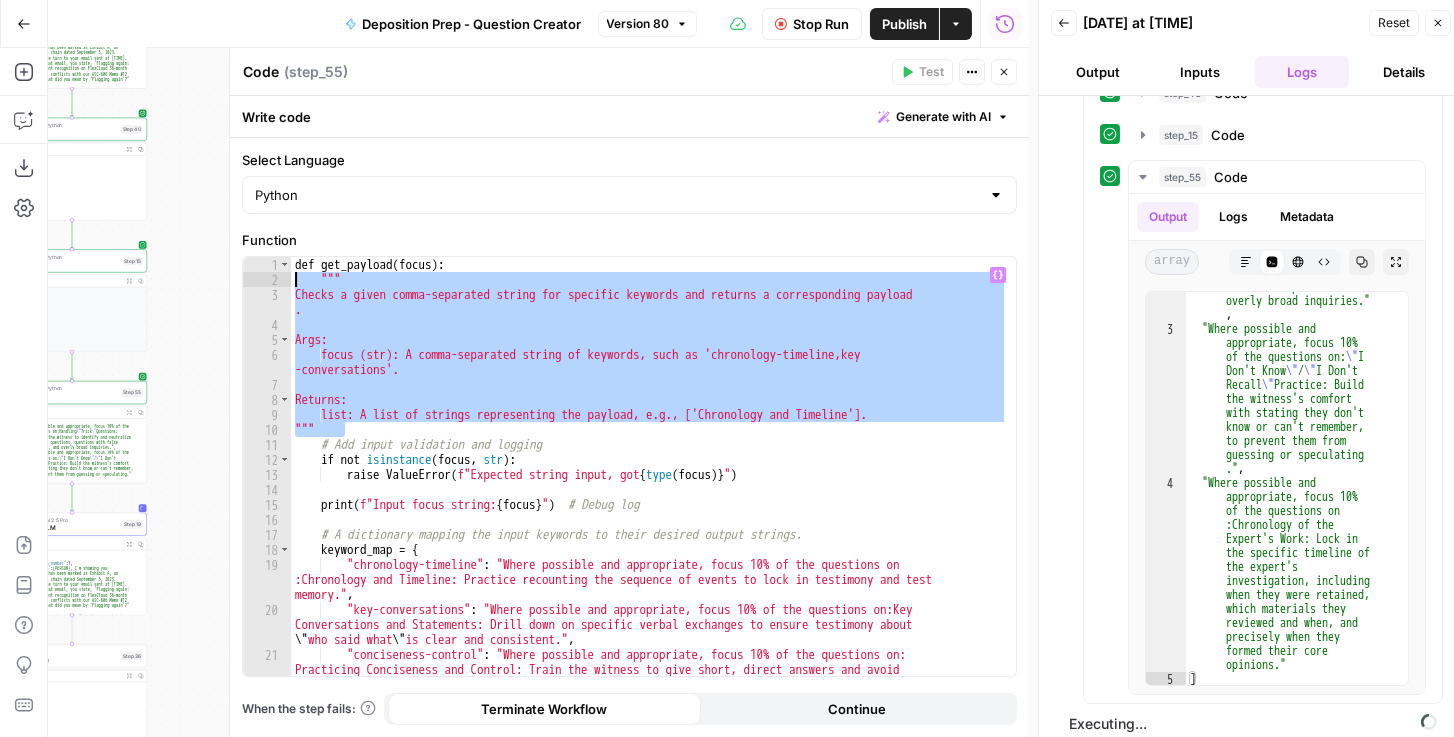 drag, startPoint x: 393, startPoint y: 426, endPoint x: 298, endPoint y: 280, distance: 174.18668 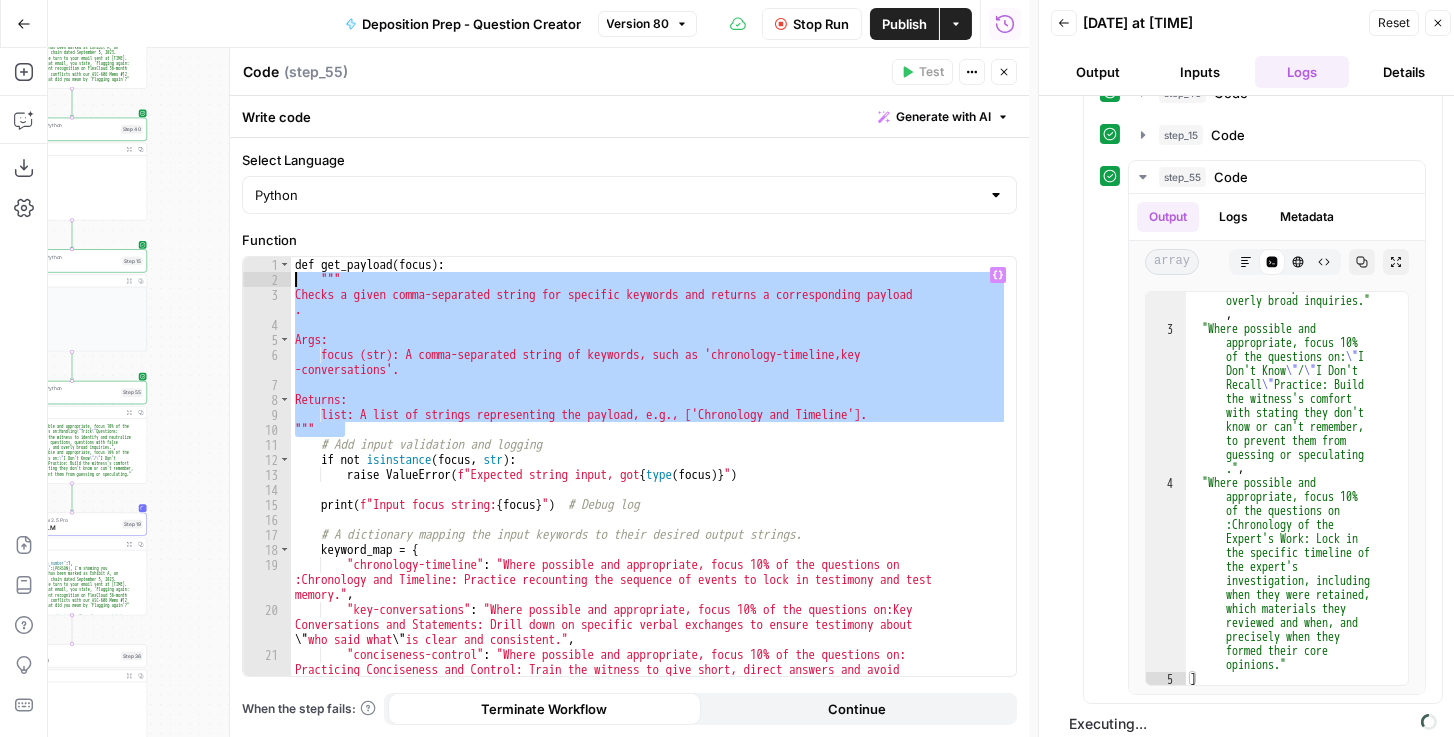 click on "def   get_payload ( focus ) :      """     Checks a given comma-separated string for specific keywords and returns a corresponding payload .     Args:          focus (str): A comma-separated string of keywords, such as 'chronology-timeline,key -conversations'.     Returns:          list: A list of strings representing the payload.     """      # Add input validation and logging      if   not   isinstance ( focus ,   str ) :           raise   ValueError ( f"Expected string input, got  { type ( focus )} " )           print ( f"Input focus string:  { focus } " )    # Debug log           # A dictionary mapping the input keywords to their desired output strings.      keyword_map   =   {           "chronology-timeline" :   "Where possible and appropriate, focus 10% of the questions on :Chronology and Timeline: Practice recounting the sequence of events to lock in testimony and test  memory." ,           "key-conversations" :   "Where possible and appropriate, focus 10% of the questions on:Key  \" who said what \" ," at bounding box center [649, 497] 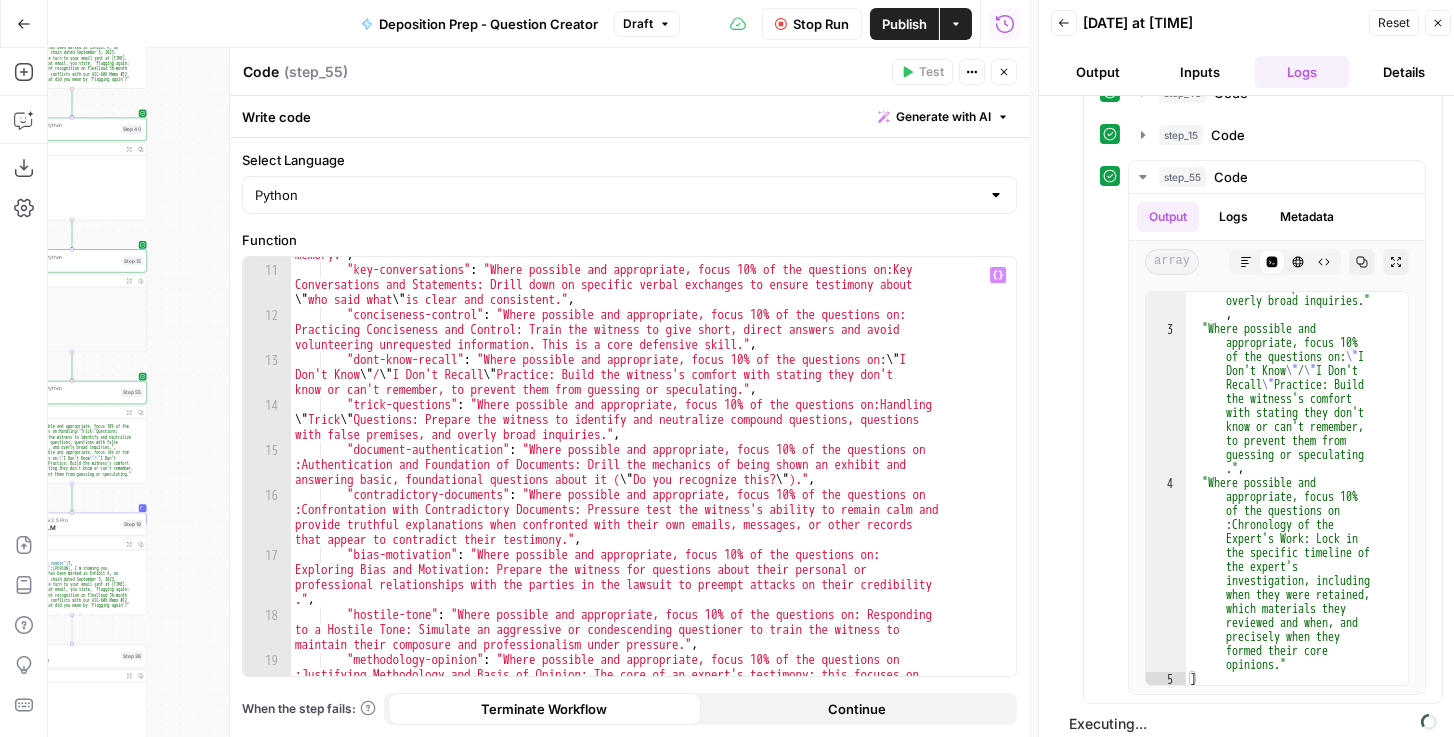scroll, scrollTop: 0, scrollLeft: 0, axis: both 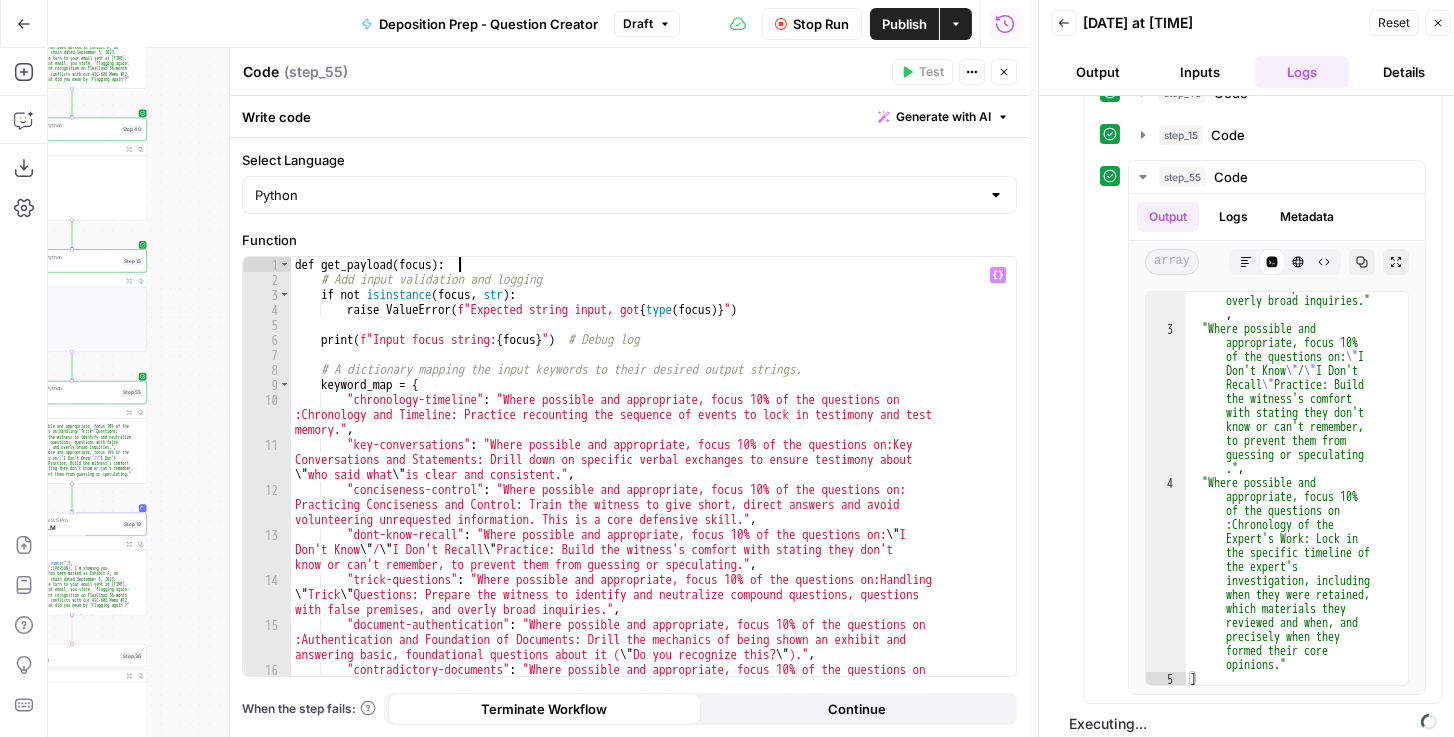 click on "Publish" at bounding box center [904, 24] 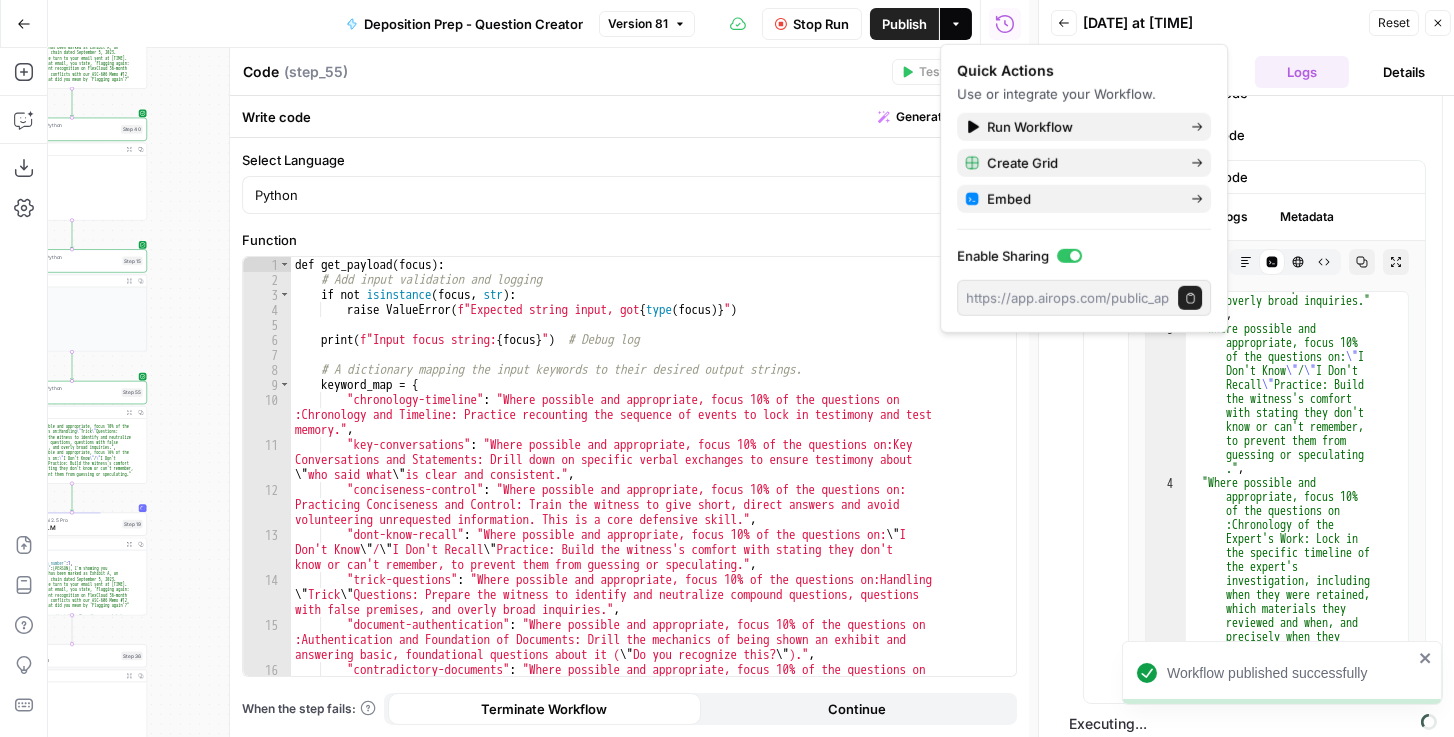 click on "def   get_payload ( focus ) :      # Add input validation and logging      if   not   isinstance ( focus ,   str ) :           raise   ValueError ( f"Expected string input, got  { type ( focus )} " )           print ( f"Input focus string:  { focus } " )    # Debug log           # A dictionary mapping the input keywords to their desired output strings.      keyword_map   =   {           "chronology-timeline" :   "Where possible and appropriate, focus 10% of the questions on :Chronology and Timeline: Practice recounting the sequence of events to lock in testimony and test  memory." ,           "key-conversations" :   "Where possible and appropriate, focus 10% of the questions on:Key  Conversations and Statements: Drill down on specific verbal exchanges to ensure testimony about  \" who said what \"  is clear and consistent." ,           "conciseness-control" :   "Where possible and appropriate, focus 10% of the questions on:  volunteering unrequested information. This is a core defensive skill." ,           :" at bounding box center [649, 504] 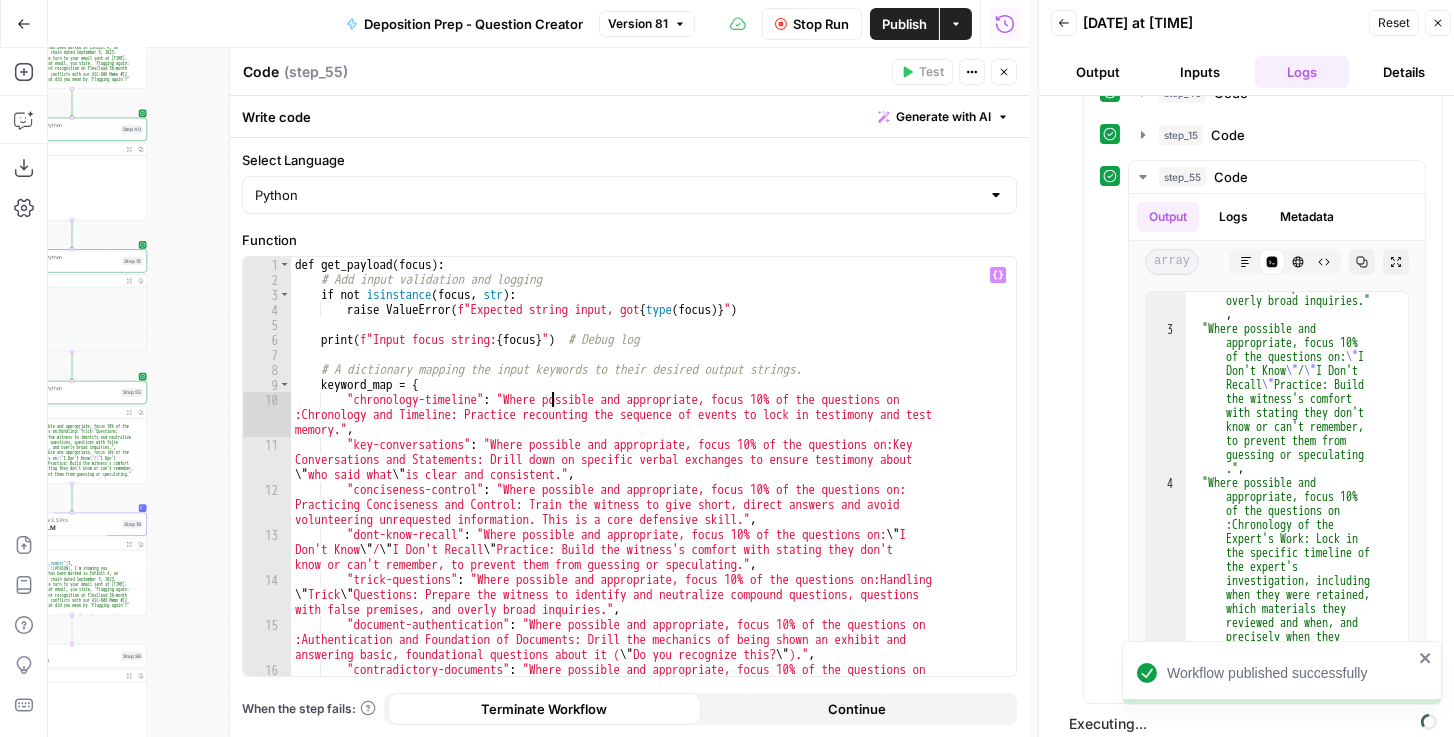 type on "**********" 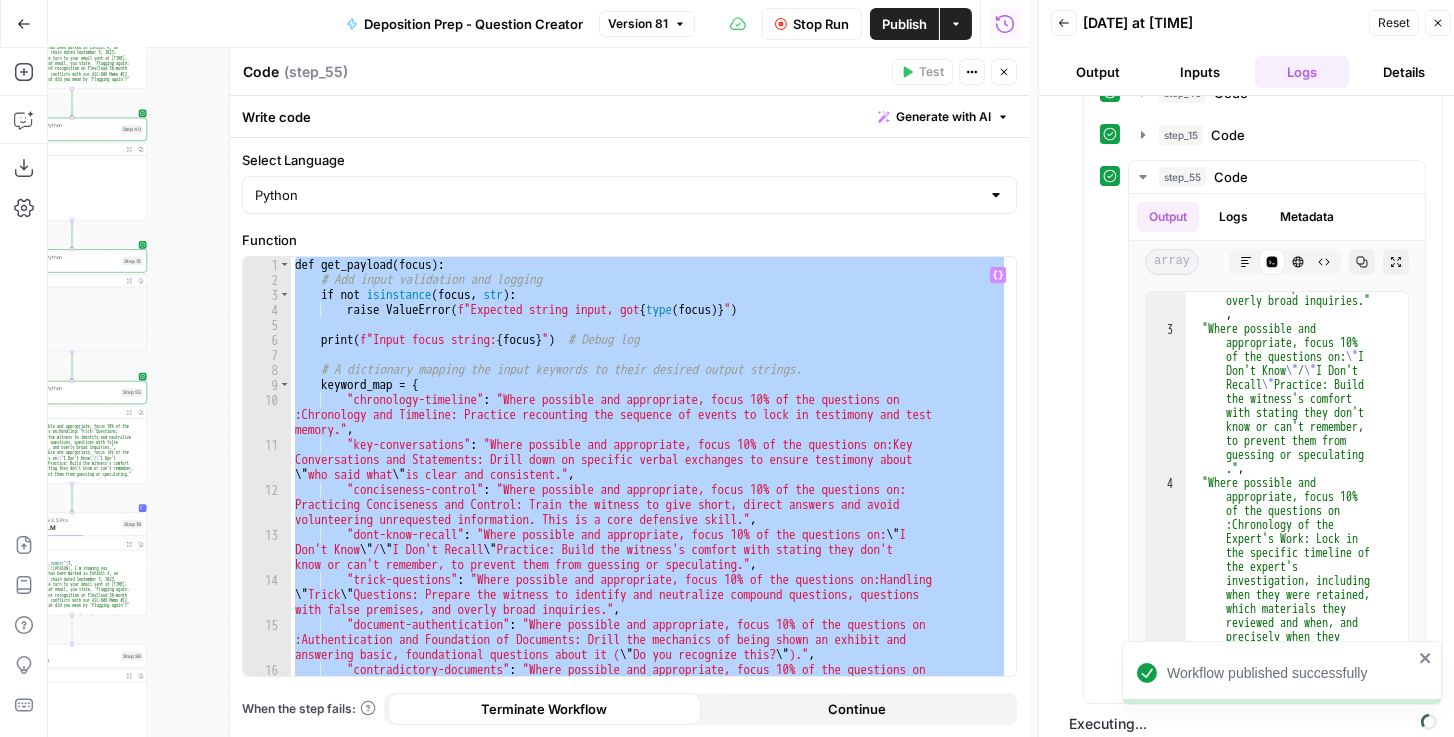 click 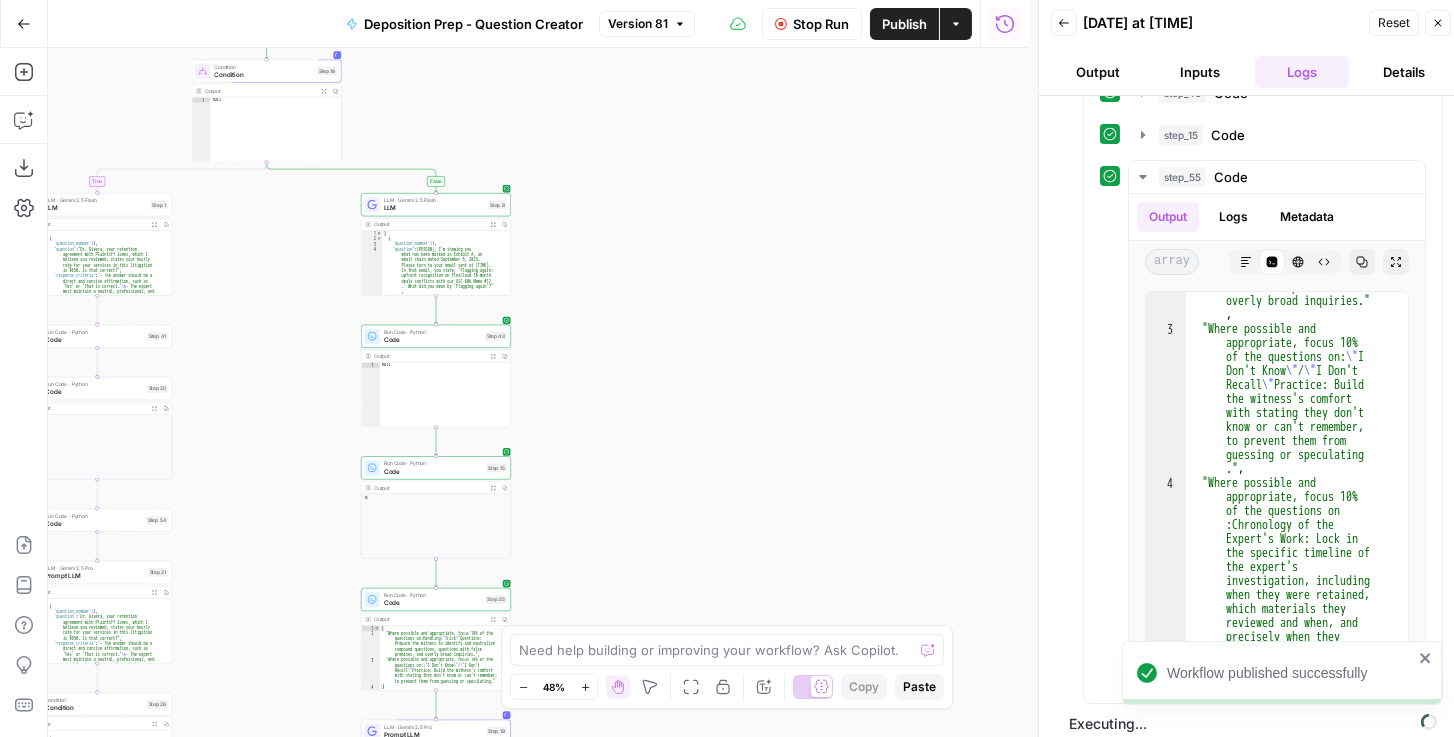 drag, startPoint x: 516, startPoint y: 248, endPoint x: 1012, endPoint y: 530, distance: 570.56116 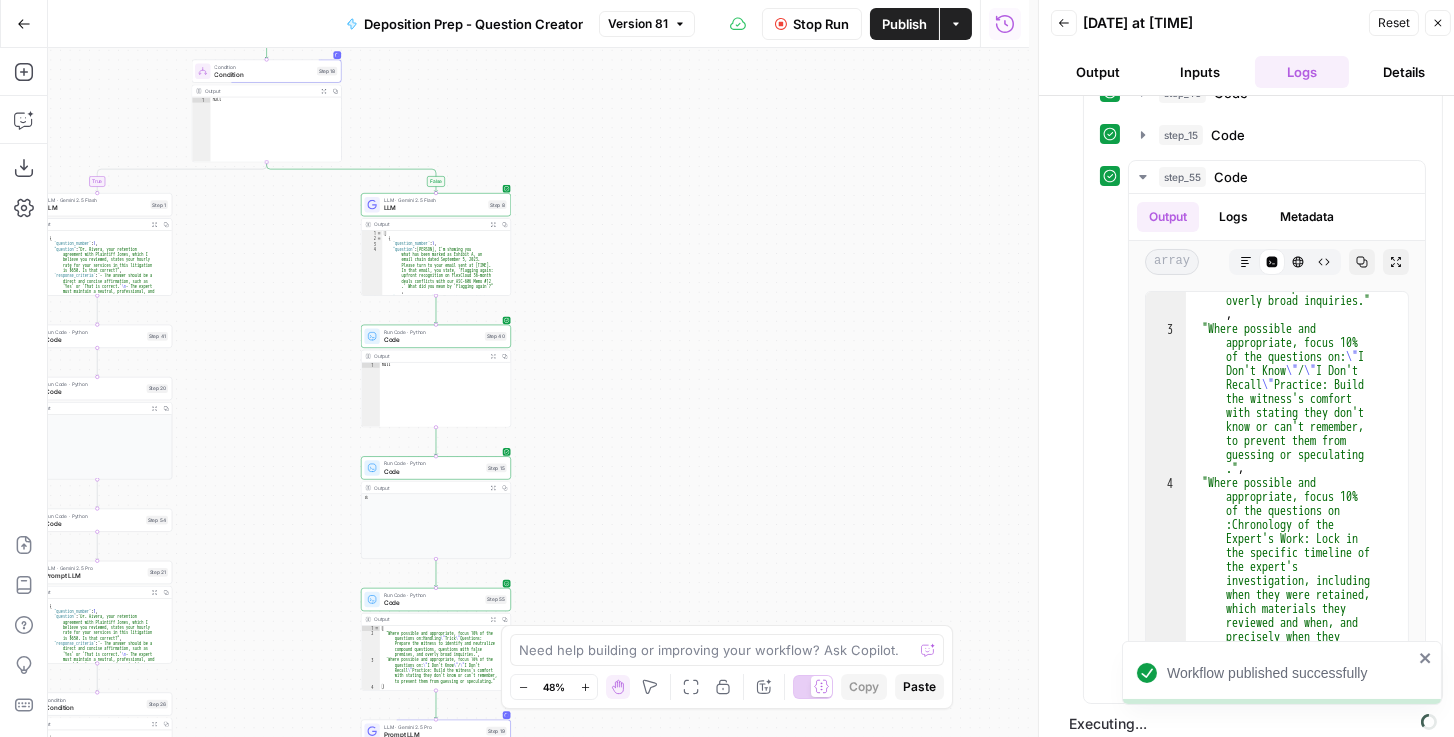 click on "Workflow published successfully Rhetoric New Home Browse Your Data Monitoring Settings Recent Grids New grid Brett Test Workflow - Copilot Example Grid Brett Test Workflow - SERP Overview Grid Recent Workflows New Workflow Deposition Prep - Question Creator Deposition Prep - Grading Oral Argument - Grading (AIO) AirOps Academy What's new? Help + Support Go Back Deposition Prep - Question Creator Version 81 Stop Run Publish Actions Run History Add Steps Copilot Download as JSON Settings Import JSON AirOps Academy Help Give Feedback Shortcuts true false true false true false Workflow Set Inputs Inputs Condition Condition Step 18 Output Expand Output Copy 1 null     LLM · Gemini 2.5 Flash LLM Step 1 Output Expand Output Copy 1 2 3 4 5 [    {      "question_number" :  1 ,      "question" :  "Dr. Rivera, your retention           agreement with Plaintiff Jones, which I           believe you reviewed, states your hourly           rate for your services in this litigation  ,      :" at bounding box center (727, 368) 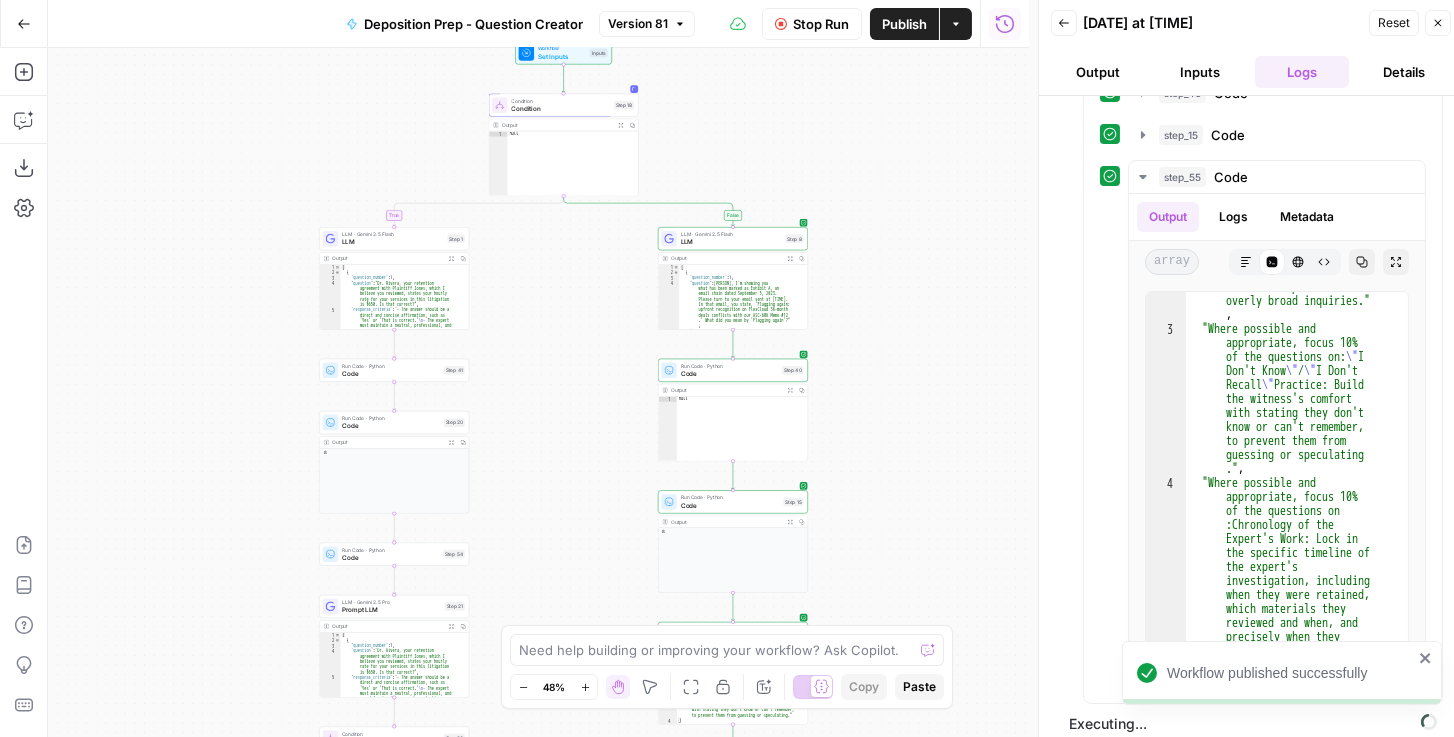 drag, startPoint x: 961, startPoint y: 493, endPoint x: 984, endPoint y: 493, distance: 23 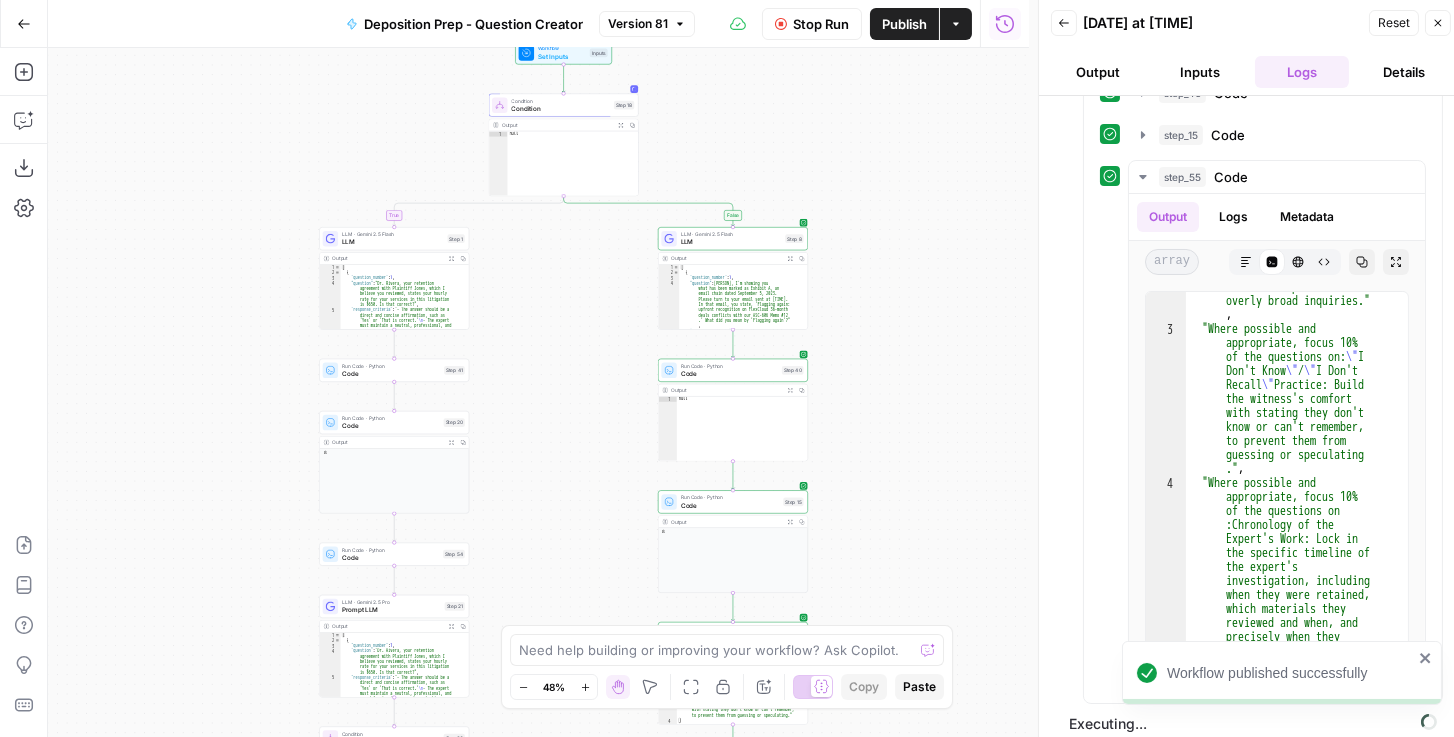 click on "Dr. [LAST], your retention agreement with Plaintiff [LAST], which I believe you reviewed, states your hourly rate for your services in this litigation is $650. Is that correct?" at bounding box center (538, 392) 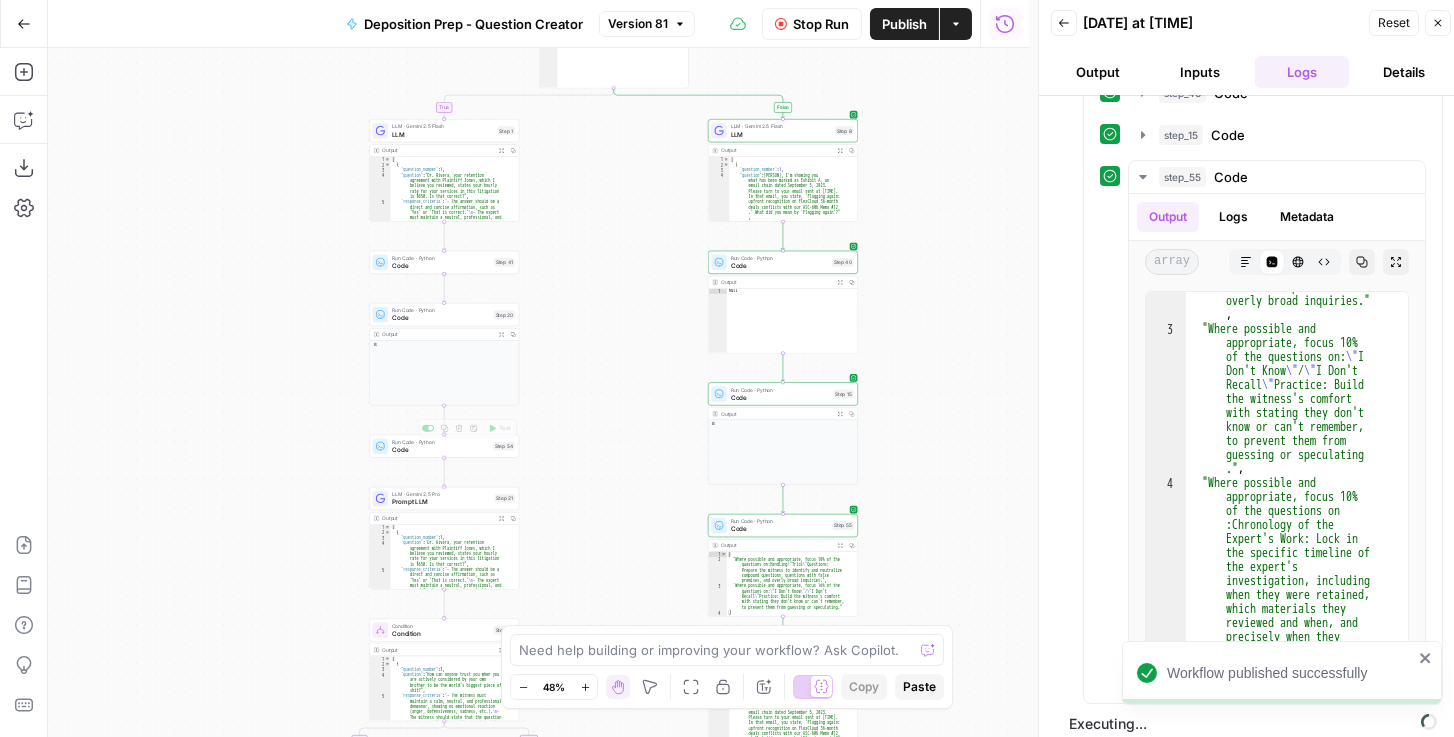 drag, startPoint x: 617, startPoint y: 516, endPoint x: 689, endPoint y: 259, distance: 266.8951 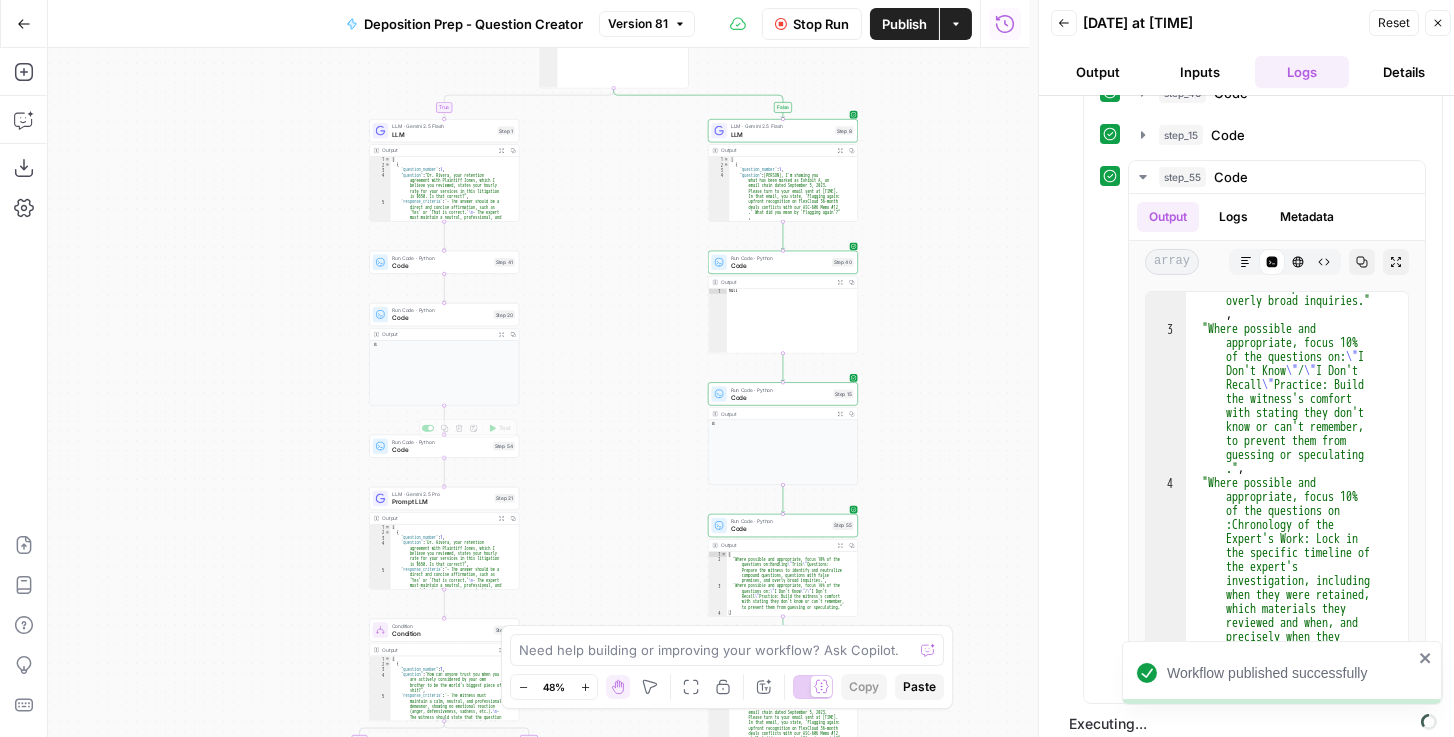 click on "Dr. [LAST], your retention agreement with Plaintiff [LAST], which I believe you reviewed, states your hourly rate for your services in this litigation is $650. Is that correct?" at bounding box center (538, 392) 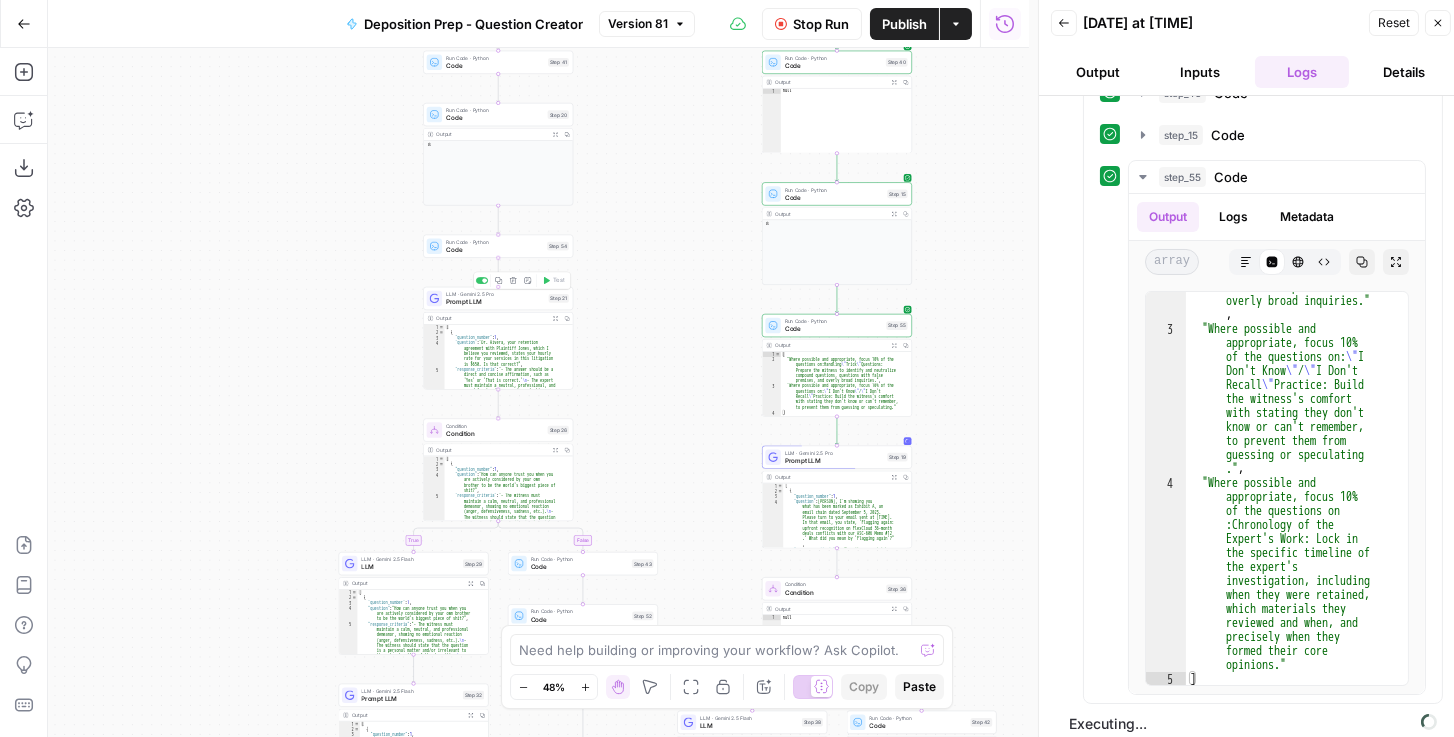 click on "Code" at bounding box center (494, 250) 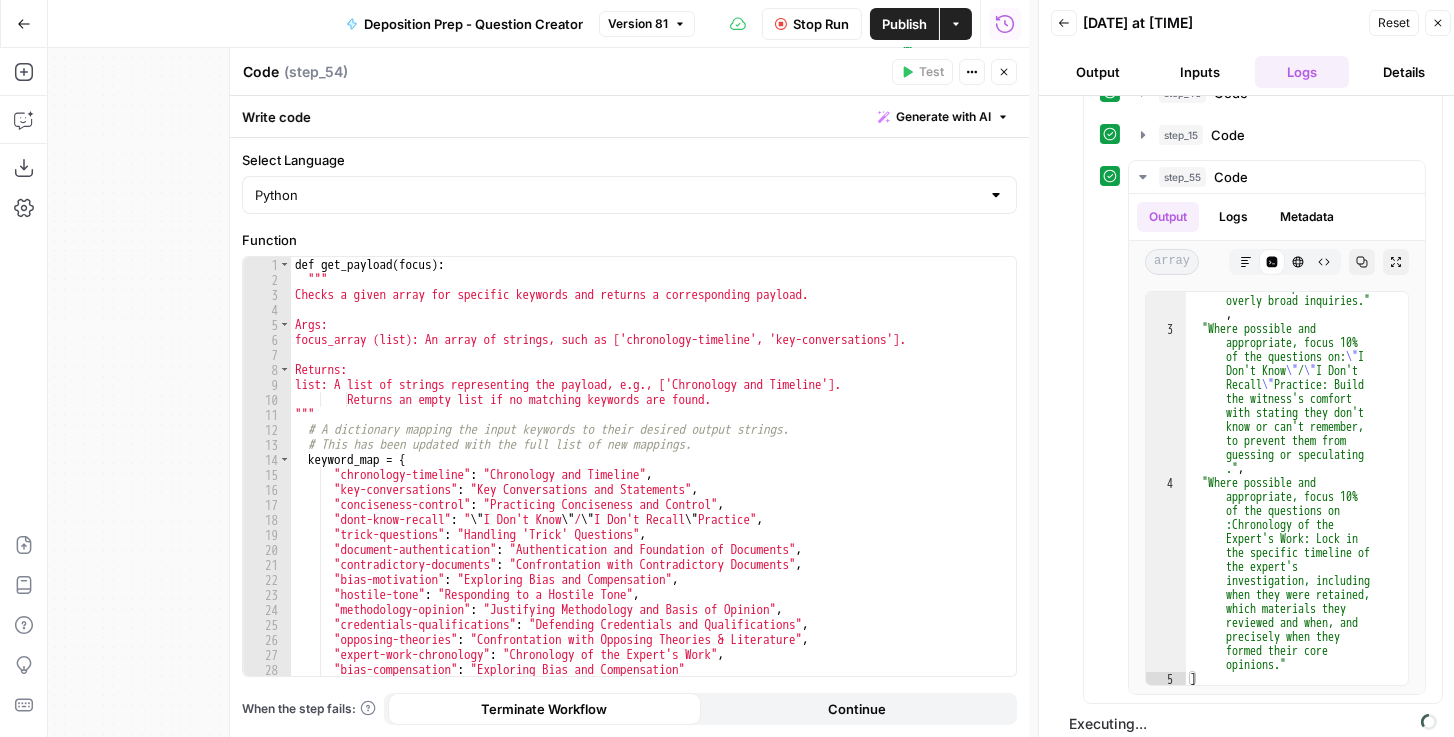 click on "def   get_payload ( focus ) :    """   Checks a given array for specific keywords and returns a corresponding payload.   Args:     focus_array (list): An array of strings, such as ['chronology-timeline', 'key-conversations'].   Returns:     list: A list of strings representing the payload, e.g., ['Chronology and Timeline'].             Returns an empty list if no matching keywords are found.   """    # A dictionary mapping the input keywords to their desired output strings.    # This has been updated with the full list of new mappings.    keyword_map   =   {         "chronology-timeline" :   "Chronology and Timeline" ,         "key-conversations" :   "Key Conversations and Statements" ,         "conciseness-control" :   "Practicing Conciseness and Control" ,         "dont-know-recall" :   " \" I Don't Know \"  /  \" I Don't Recall \"  Practice" ,         "trick-questions" :   "Handling 'Trick' Questions" ,         "document-authentication" :   "Authentication and Foundation of Documents" ,         :   ," at bounding box center [649, 482] 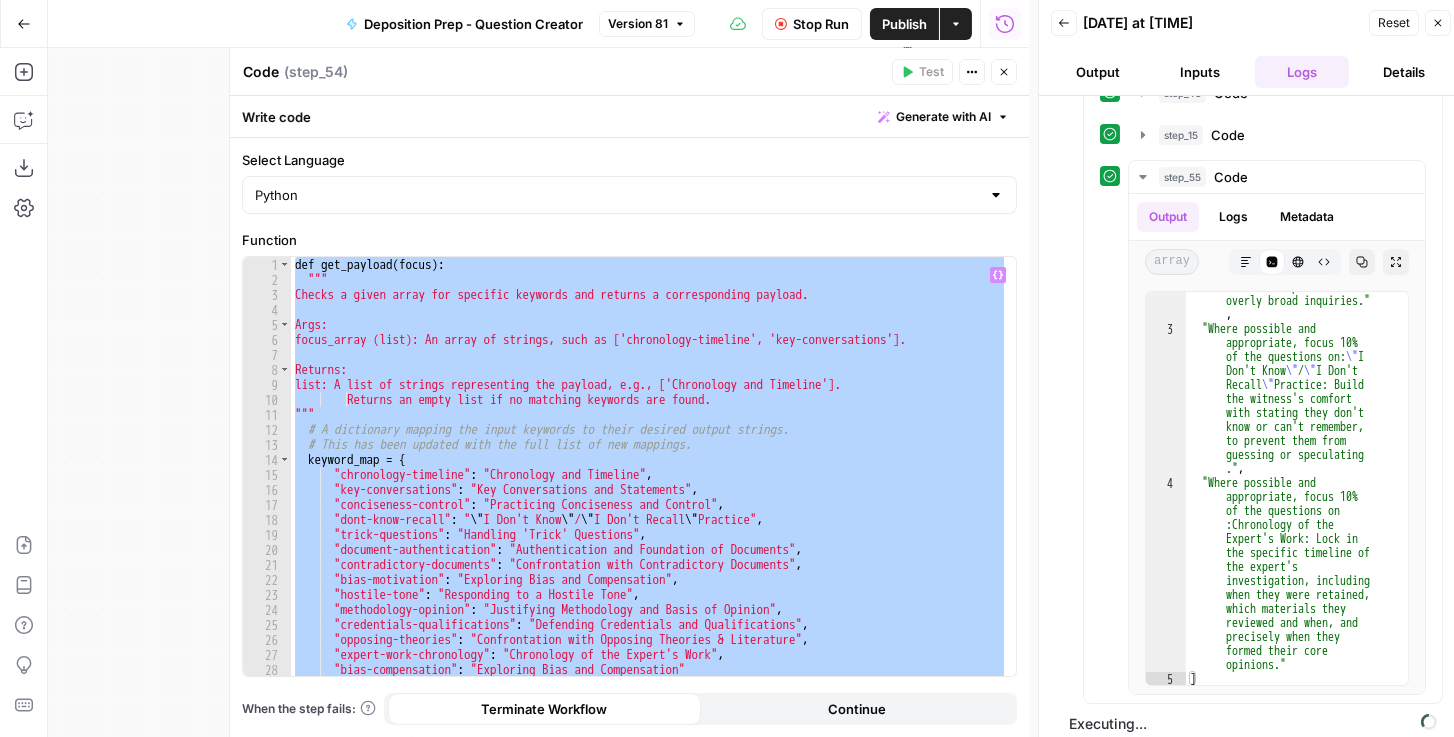 paste 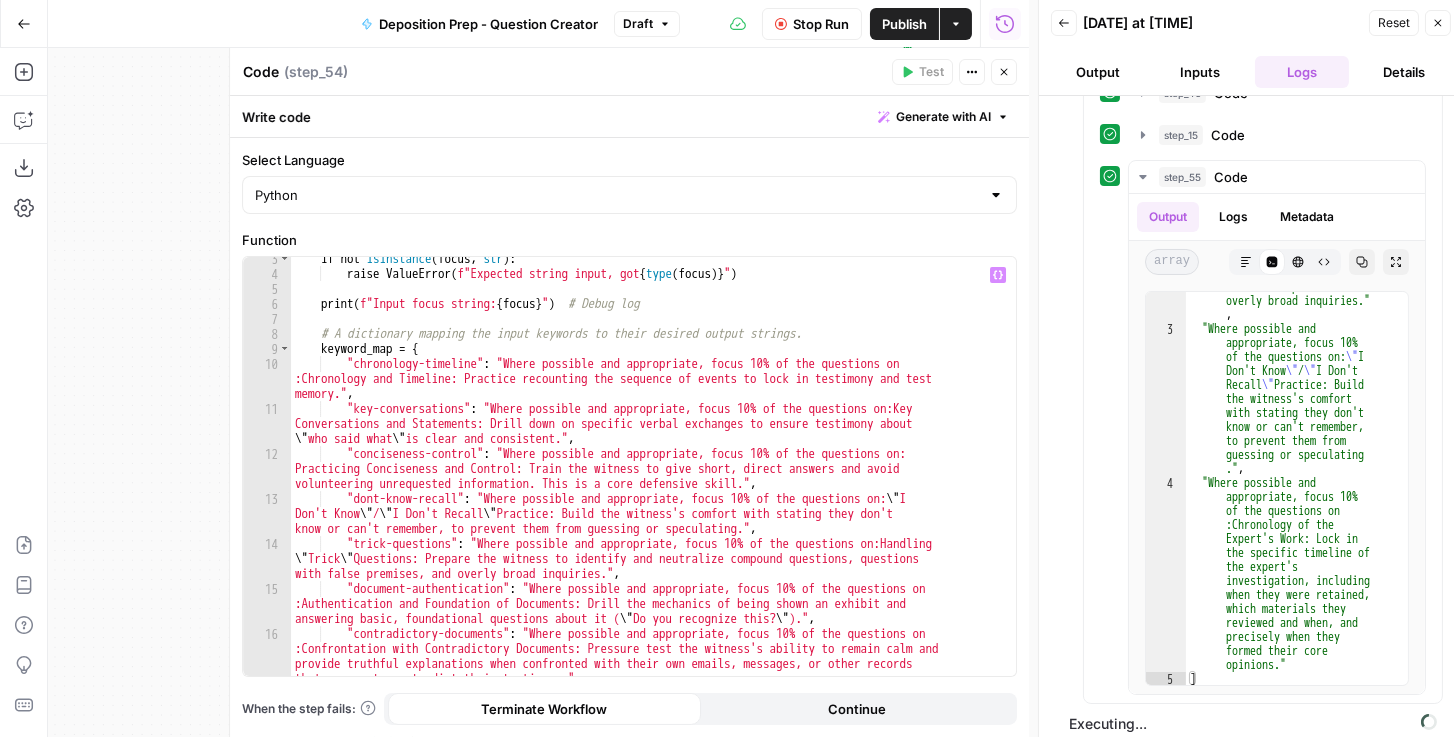 scroll, scrollTop: 0, scrollLeft: 0, axis: both 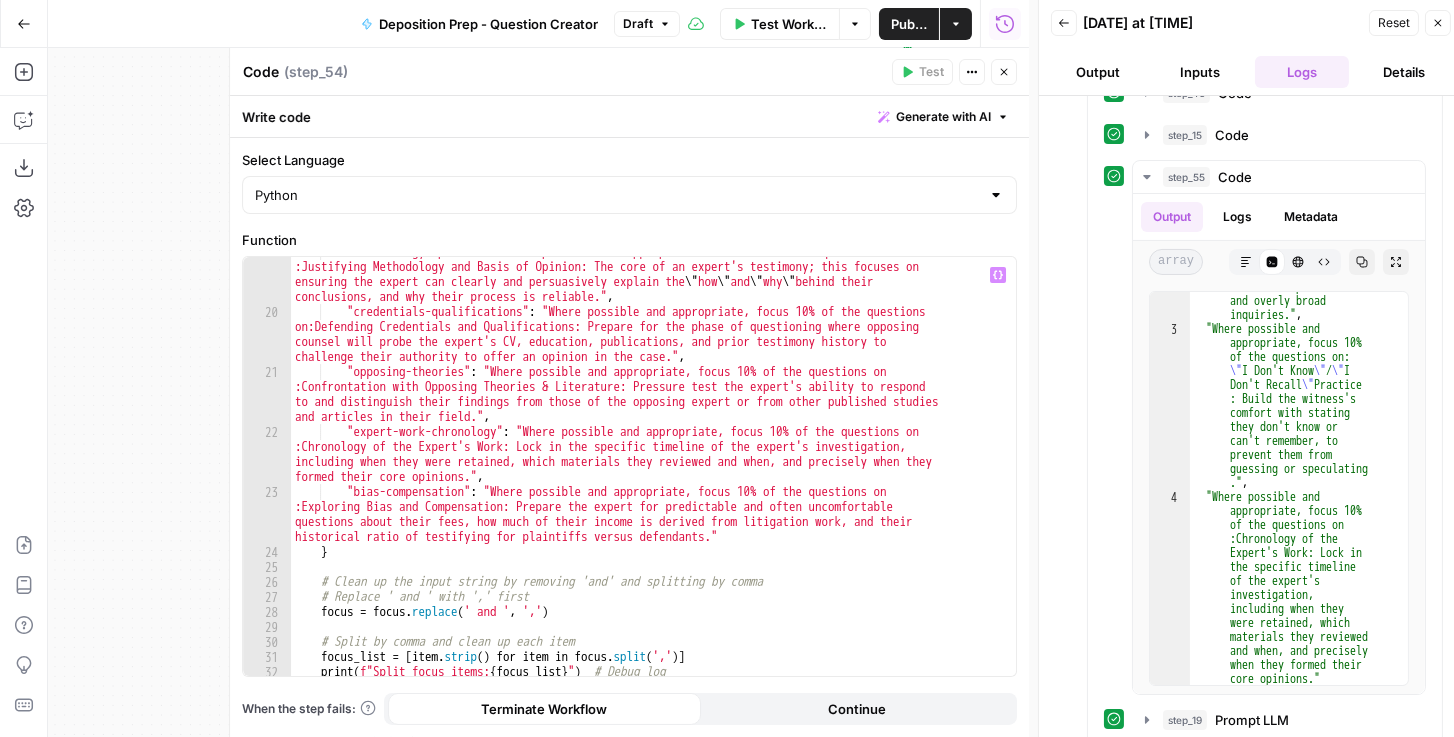 click on "Publish" at bounding box center (909, 24) 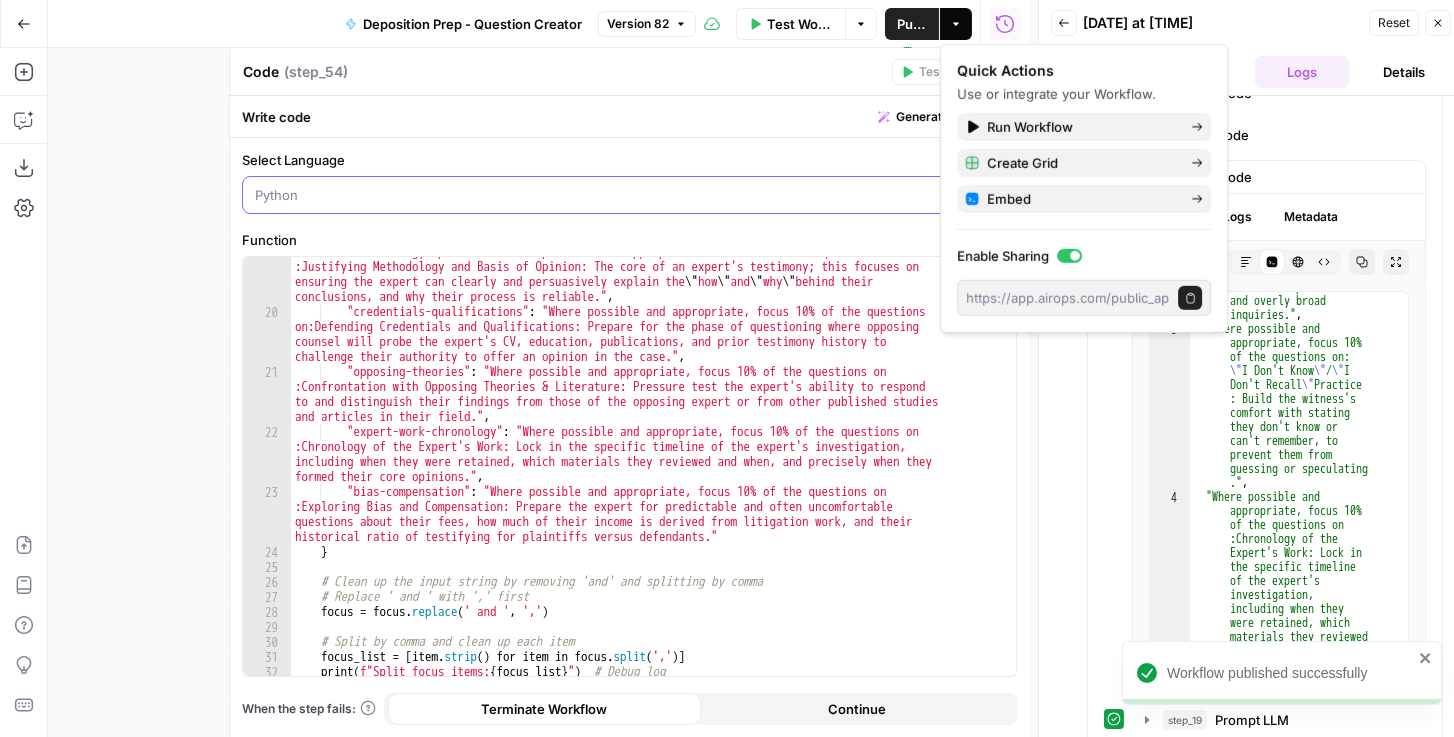 click on "Select Language" at bounding box center [617, 195] 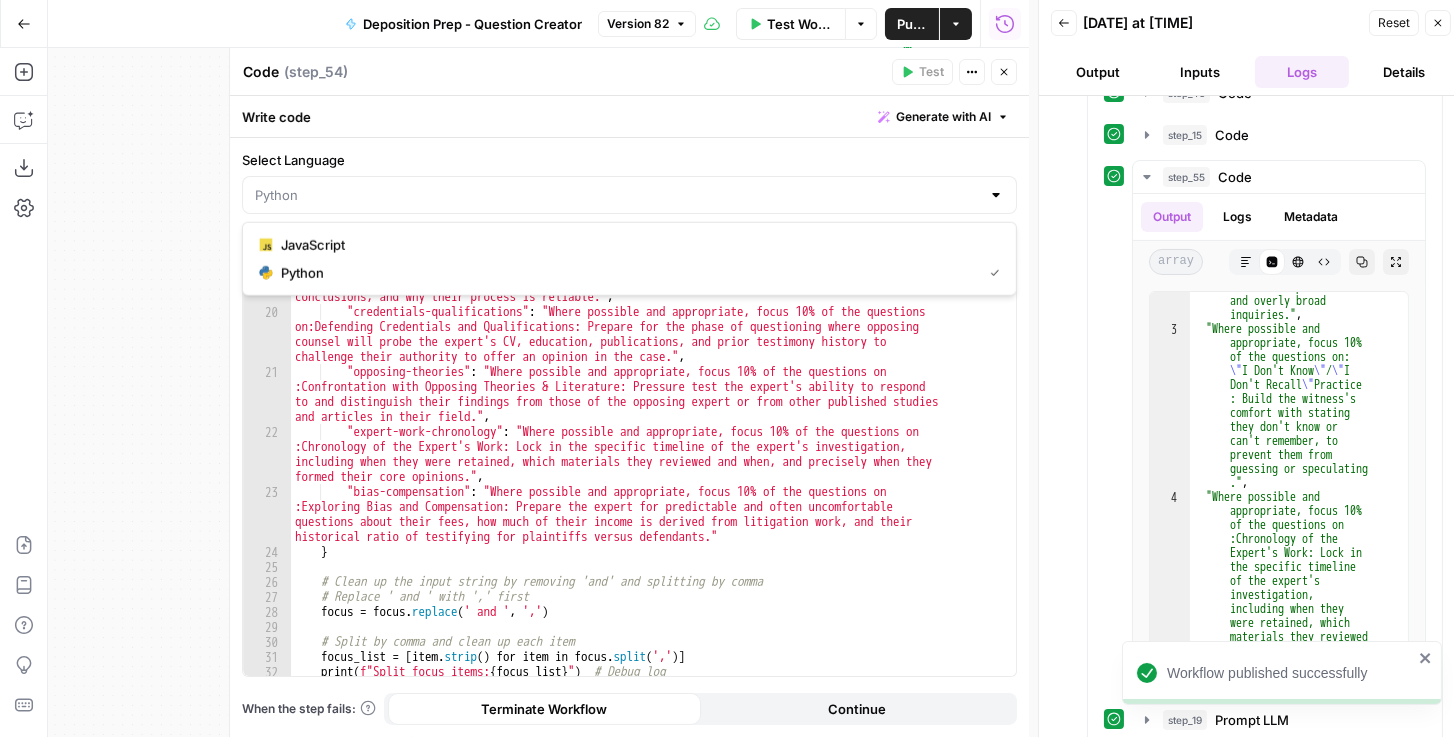 type on "Python" 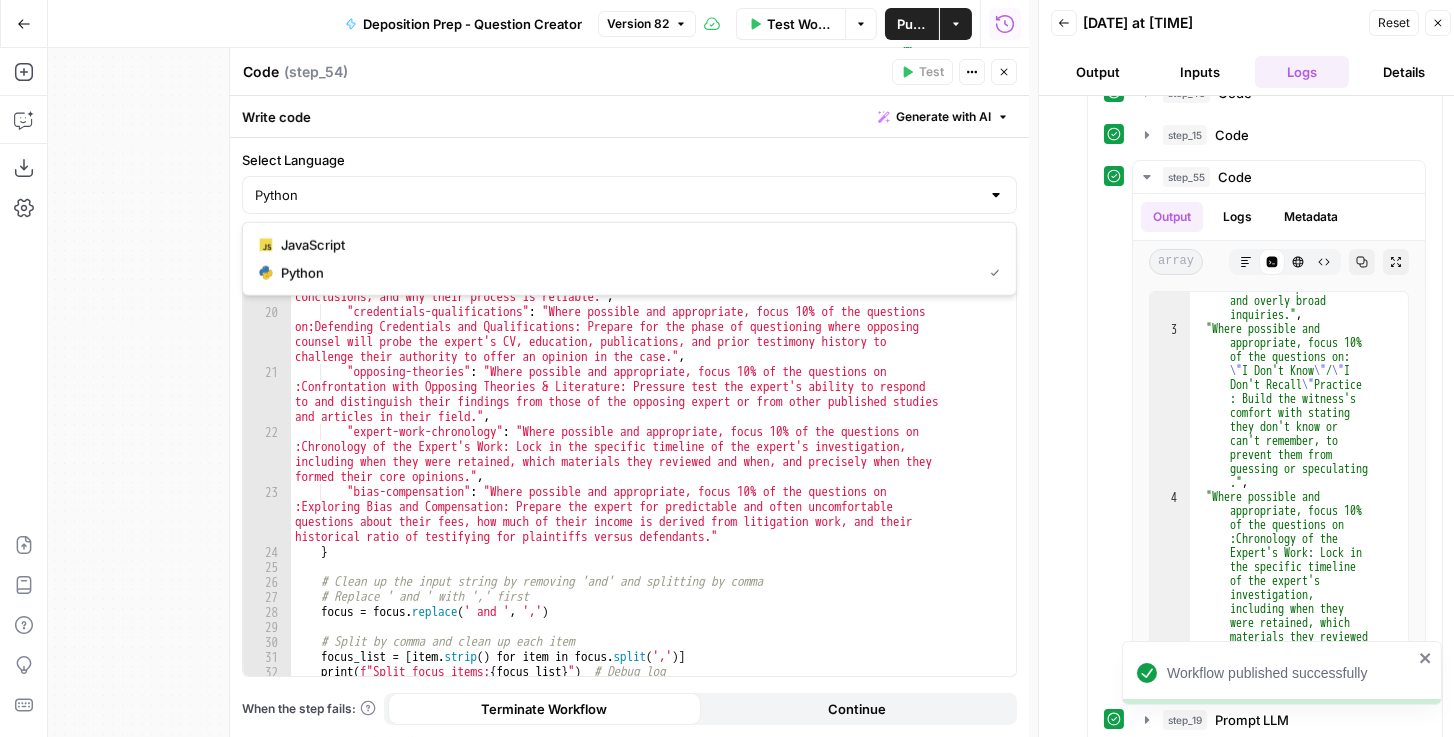 click on "Close" at bounding box center (1004, 72) 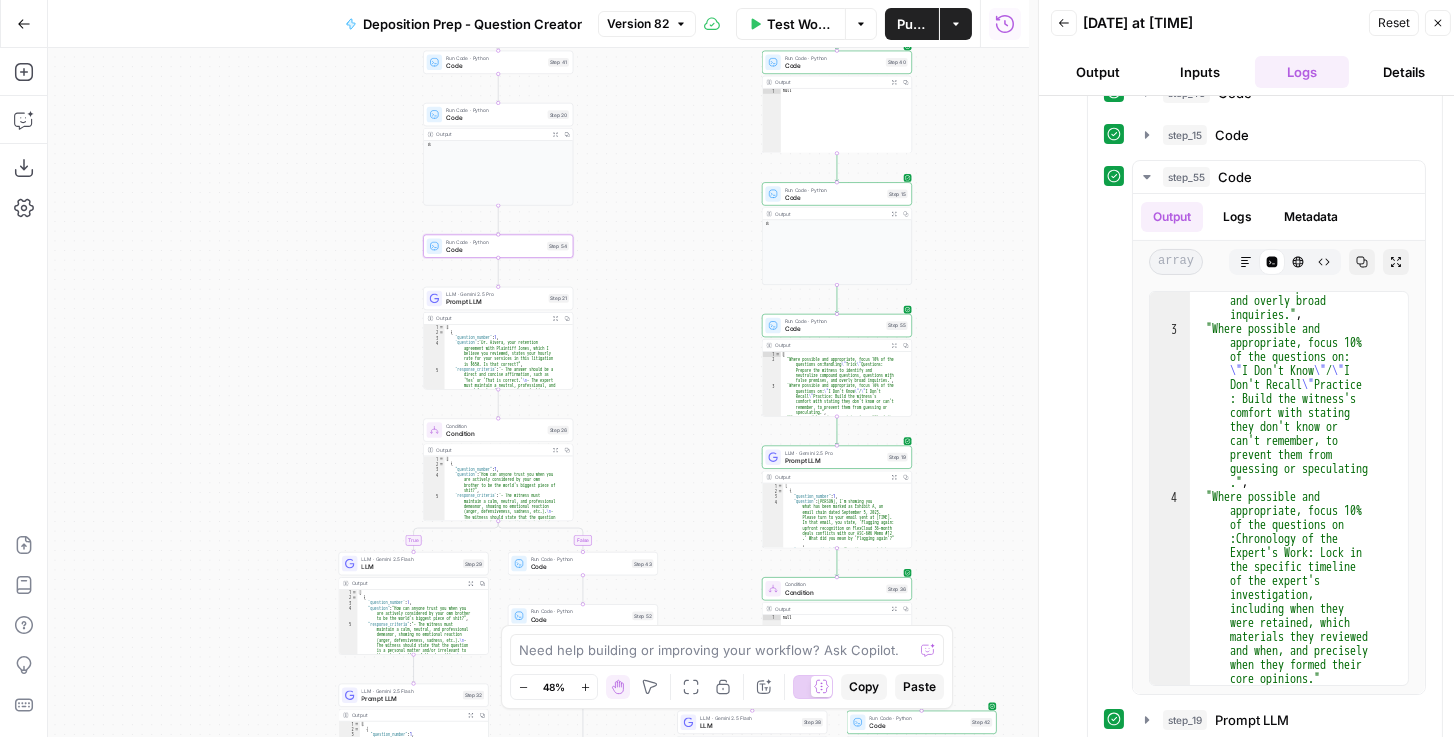 click on "Close" at bounding box center (1438, 23) 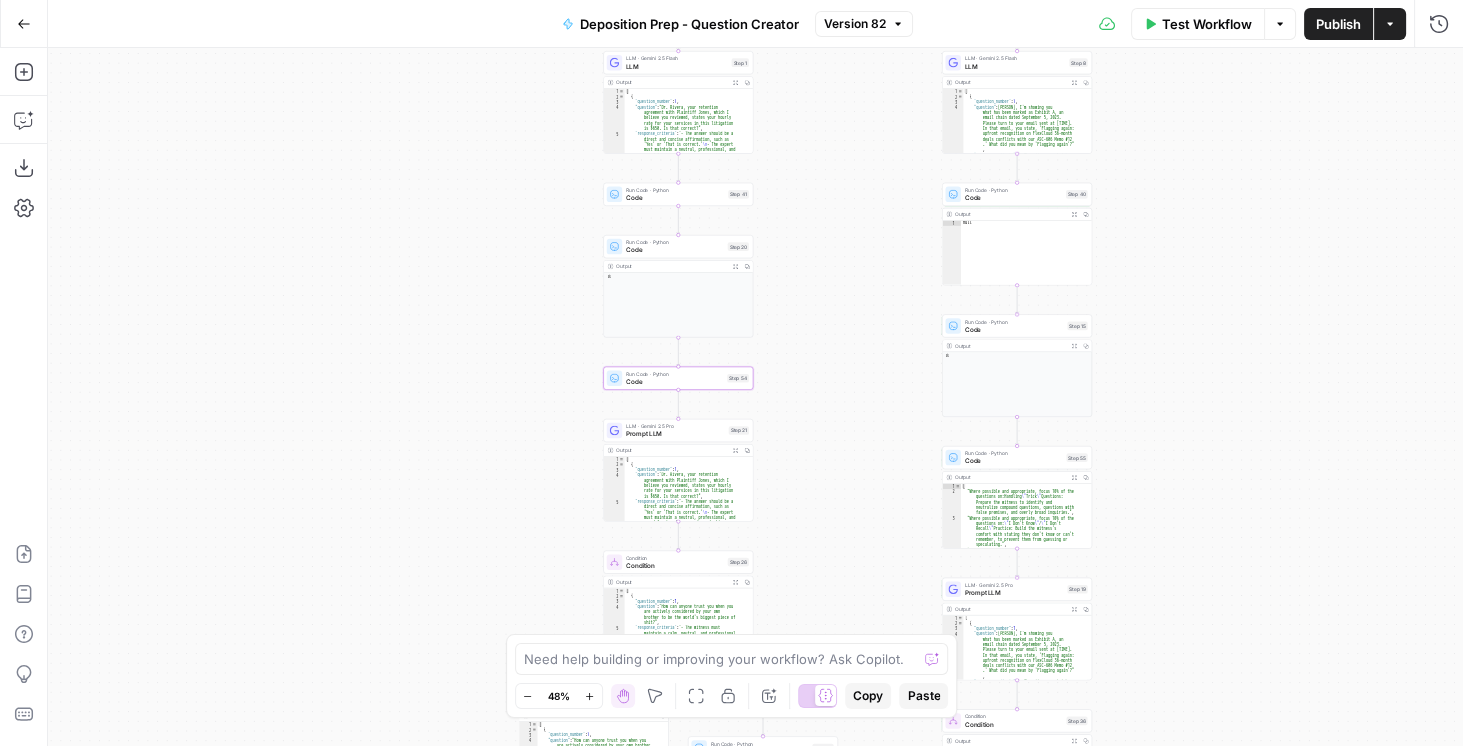 drag, startPoint x: 1073, startPoint y: 164, endPoint x: 1158, endPoint y: 293, distance: 154.48625 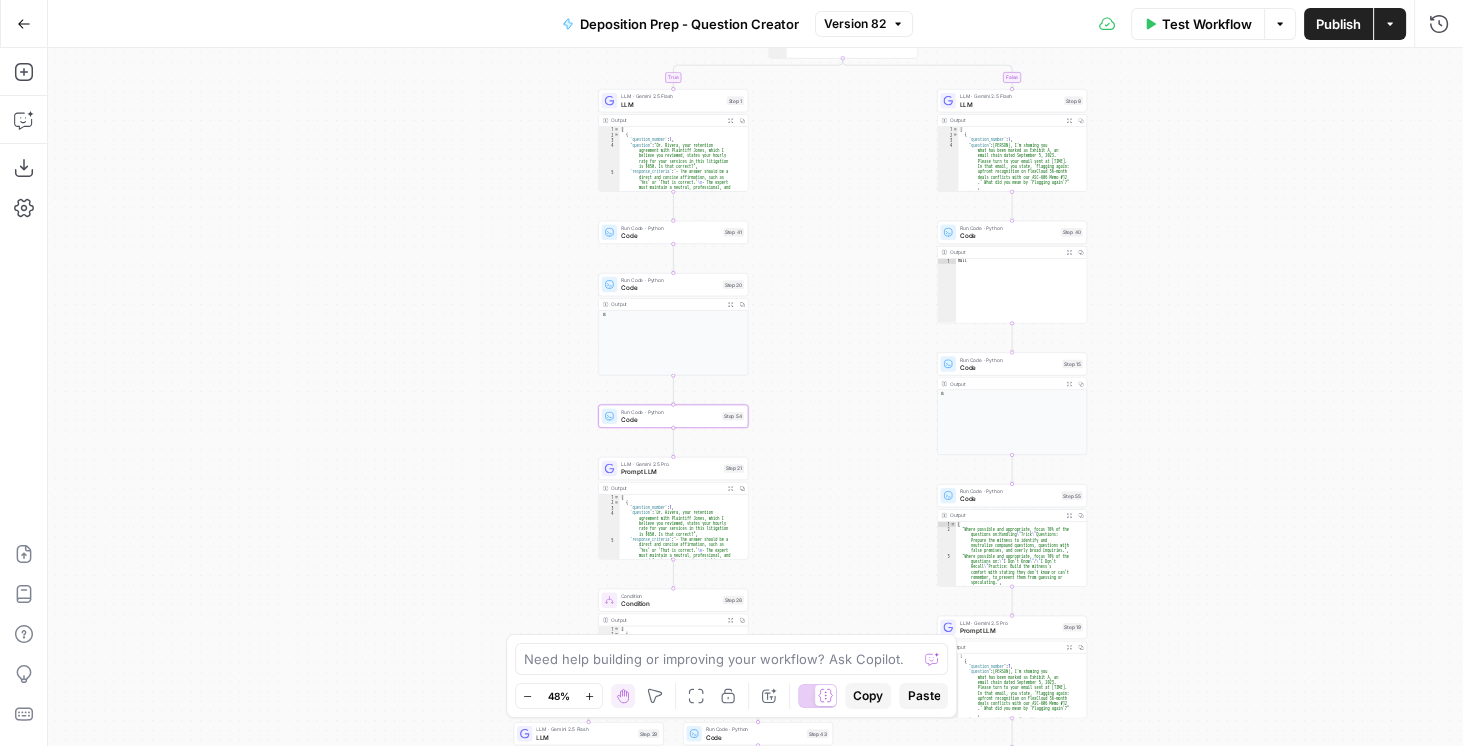 drag, startPoint x: 1199, startPoint y: 210, endPoint x: 1195, endPoint y: 248, distance: 38.209946 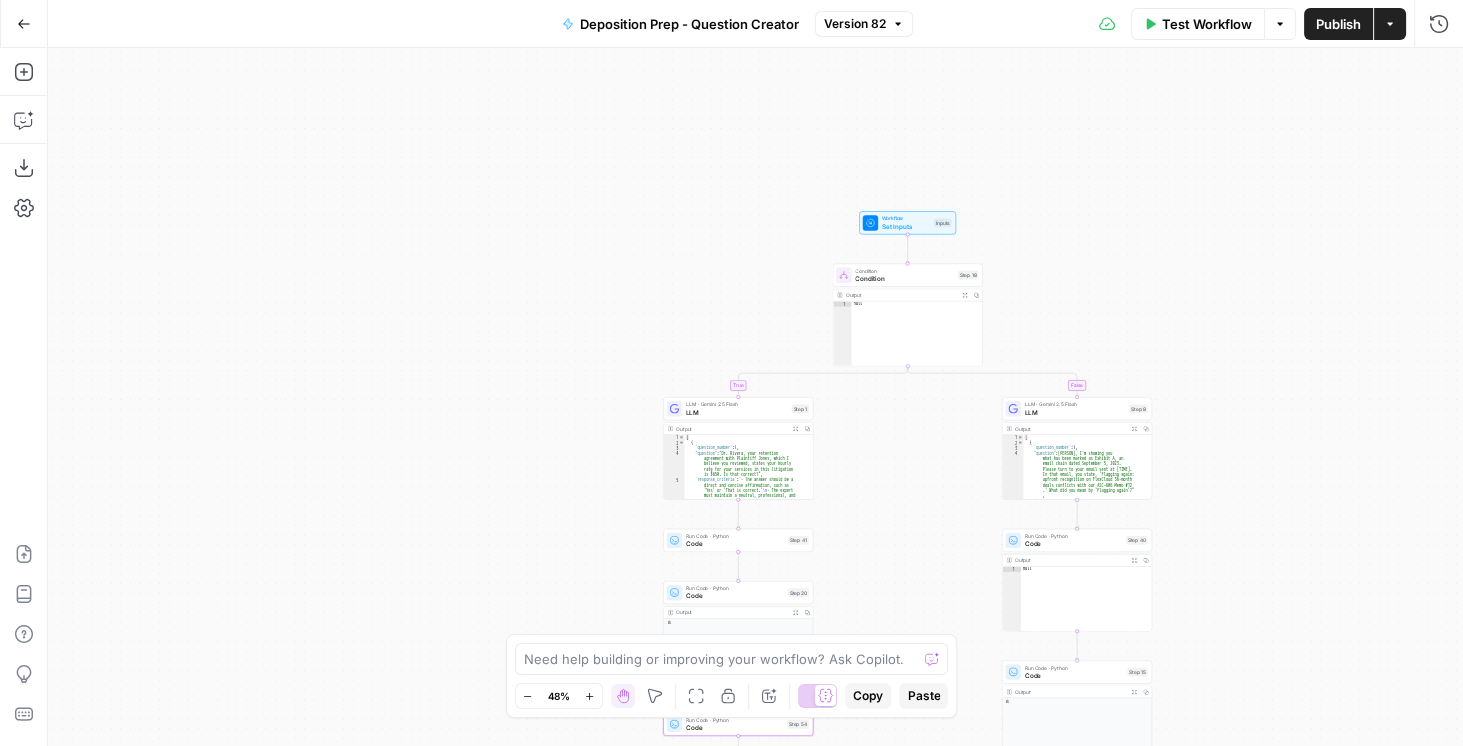 drag, startPoint x: 1184, startPoint y: 304, endPoint x: 1249, endPoint y: 612, distance: 314.78406 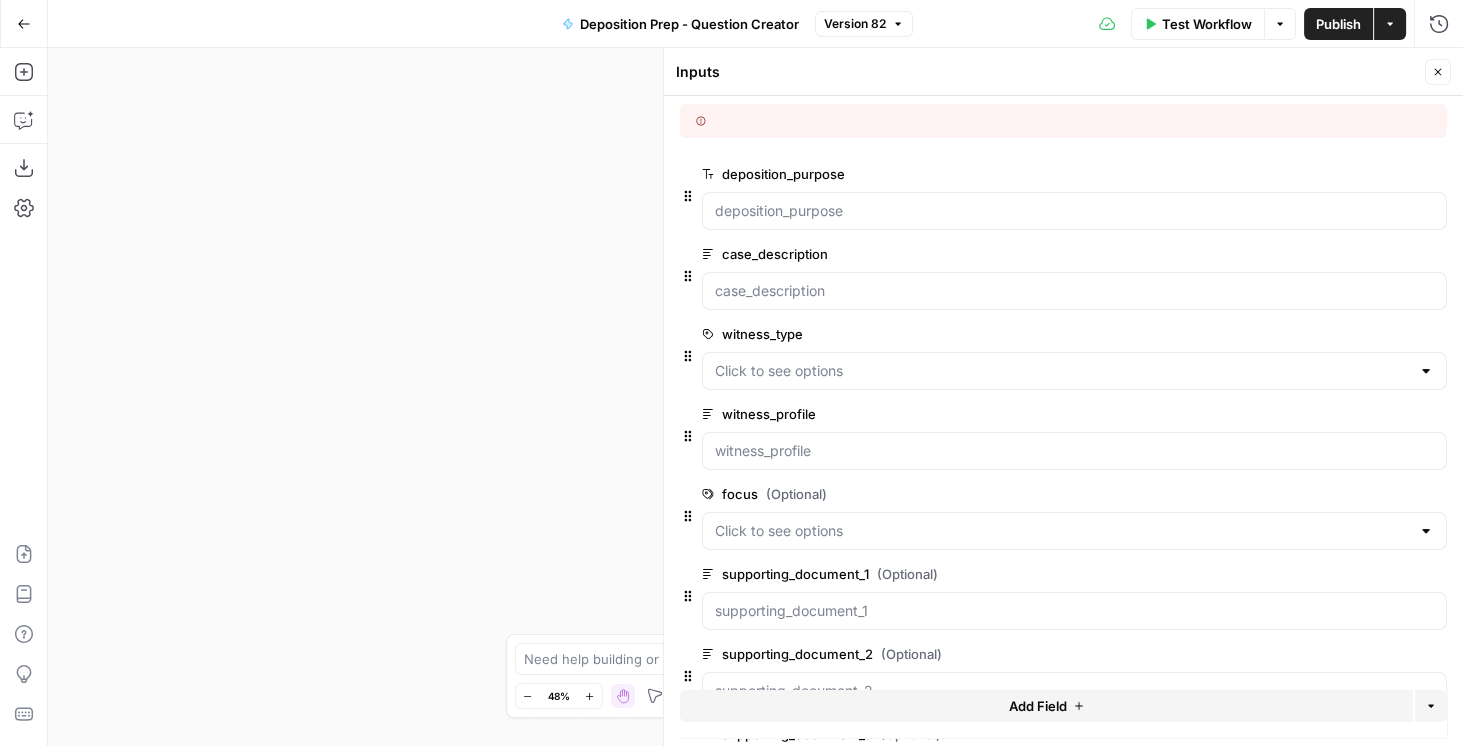 drag, startPoint x: 803, startPoint y: 512, endPoint x: 800, endPoint y: 524, distance: 12.369317 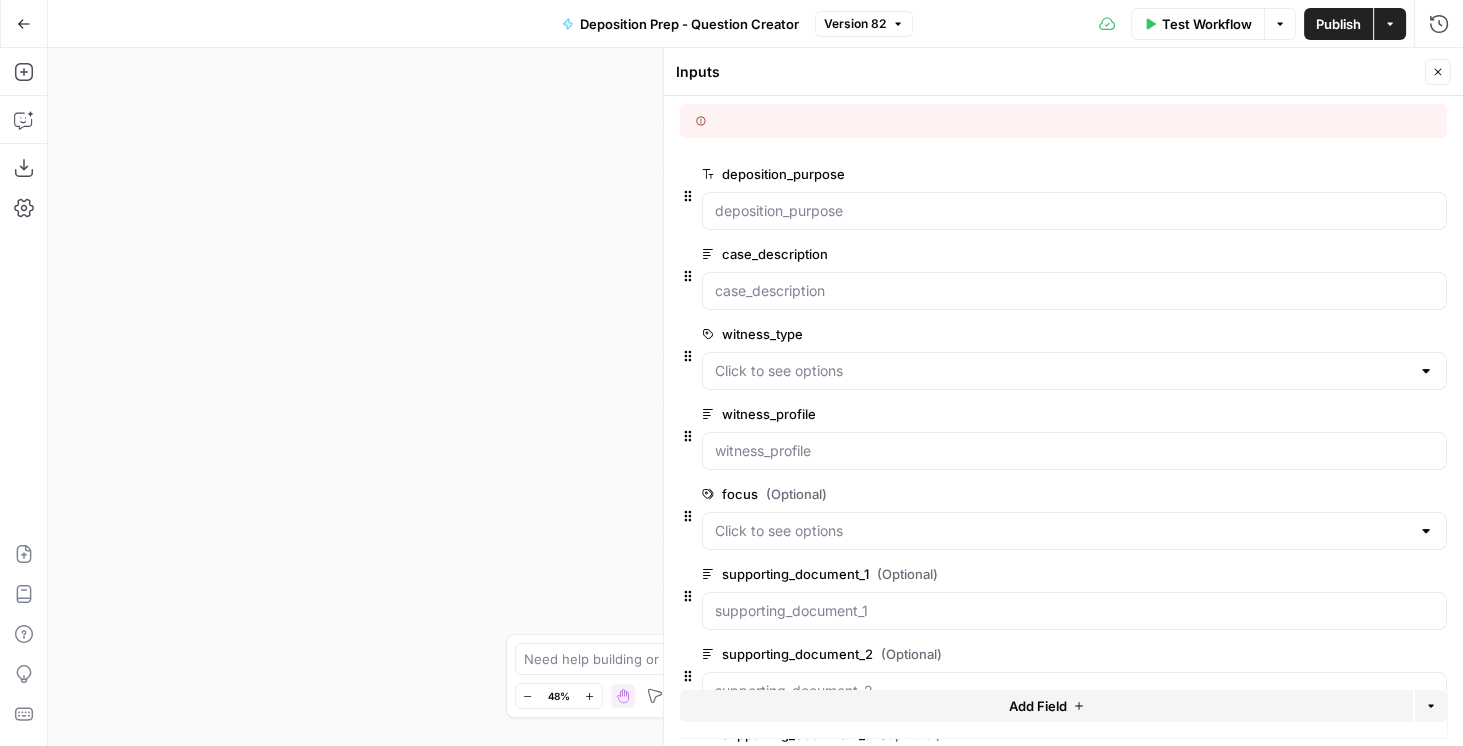 click at bounding box center [1074, 531] 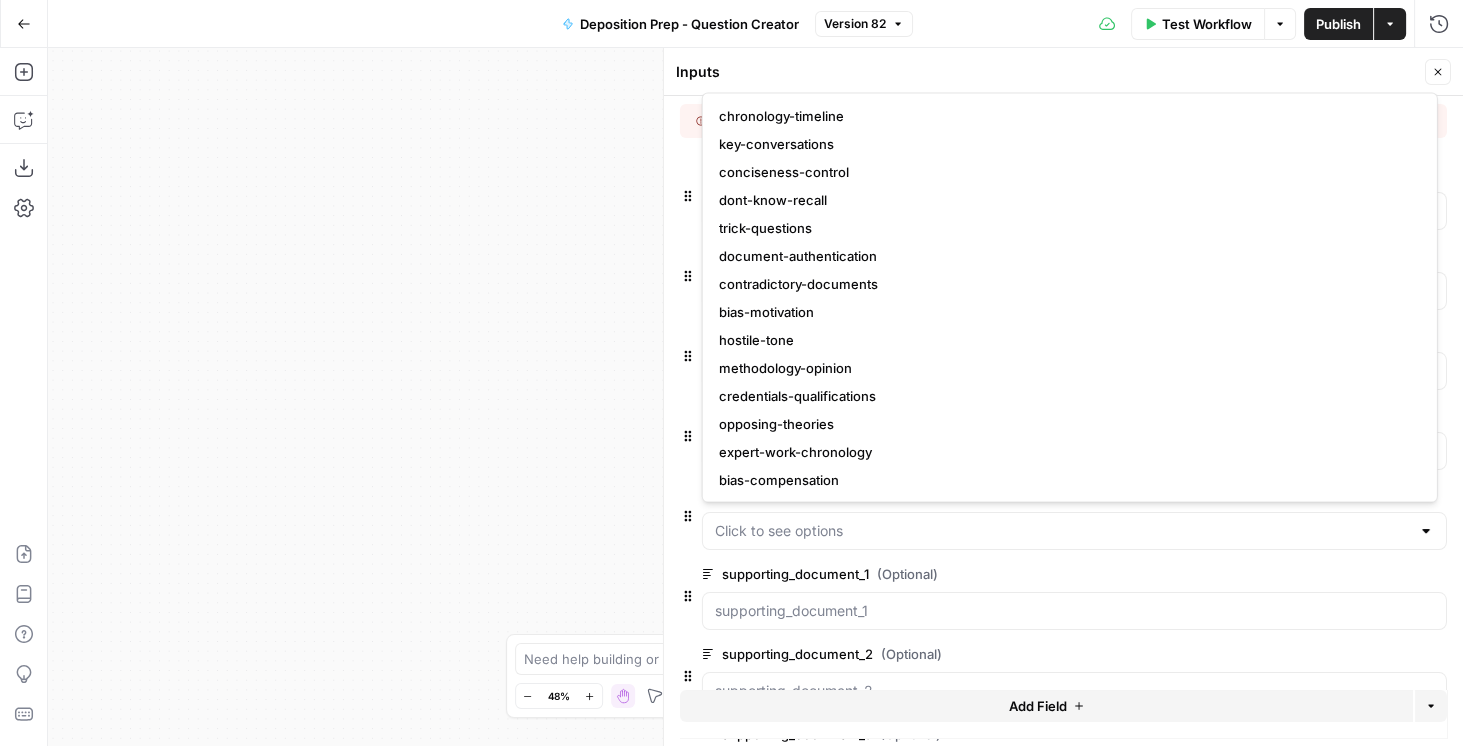 click on "Dr. [LAST], your retention agreement with Plaintiff [LAST], which I believe you reviewed, states your hourly rate for your services in this litigation is $650. Is that correct?" at bounding box center (755, 397) 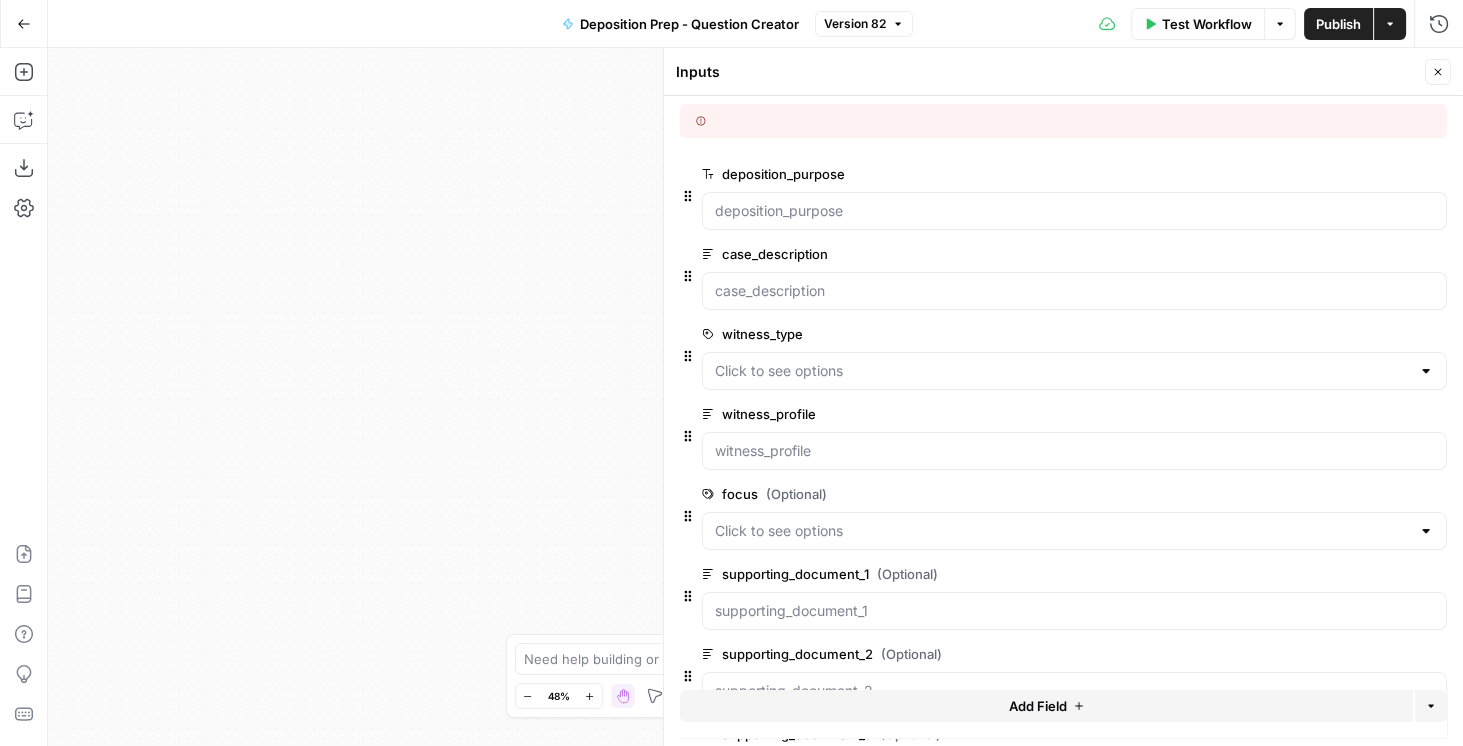 click on "Close" at bounding box center [1438, 72] 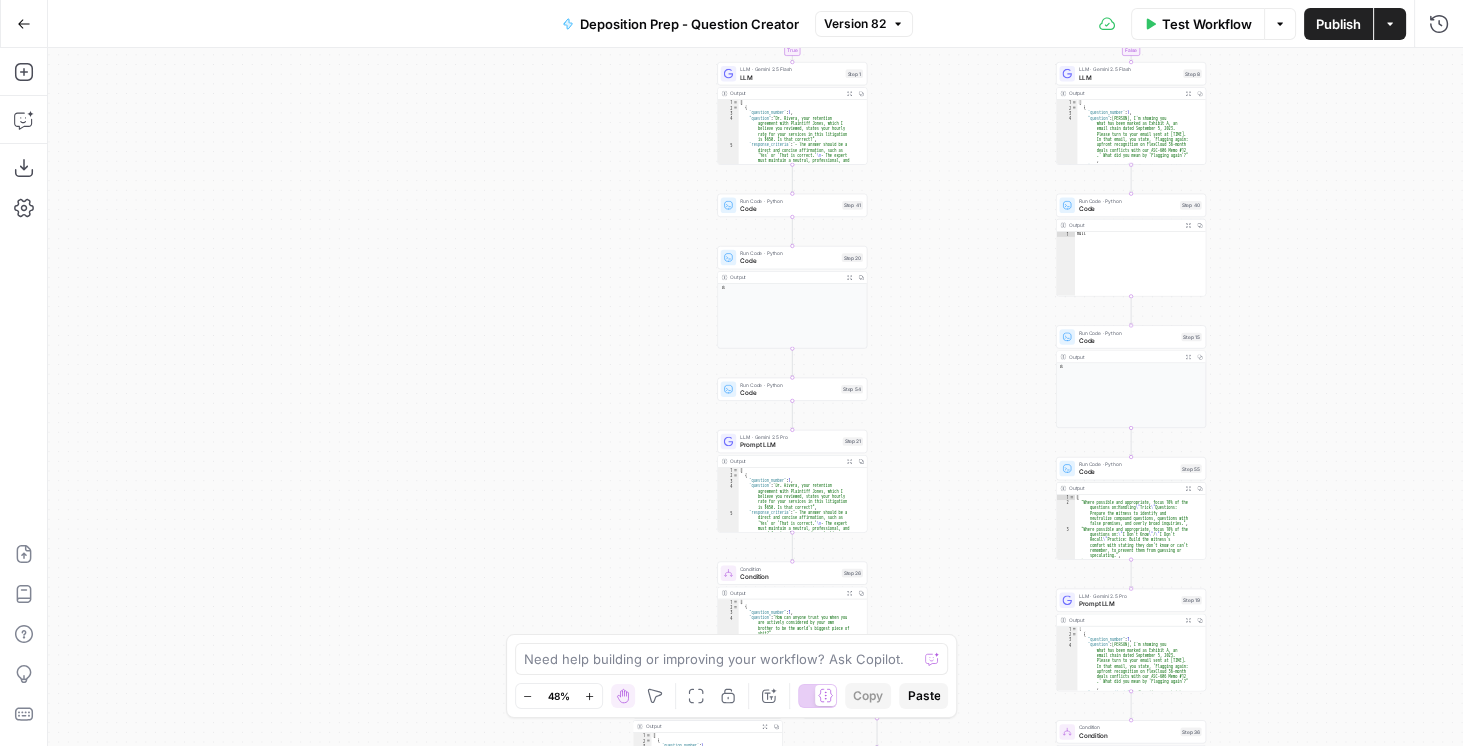 drag, startPoint x: 932, startPoint y: 317, endPoint x: 932, endPoint y: 231, distance: 86 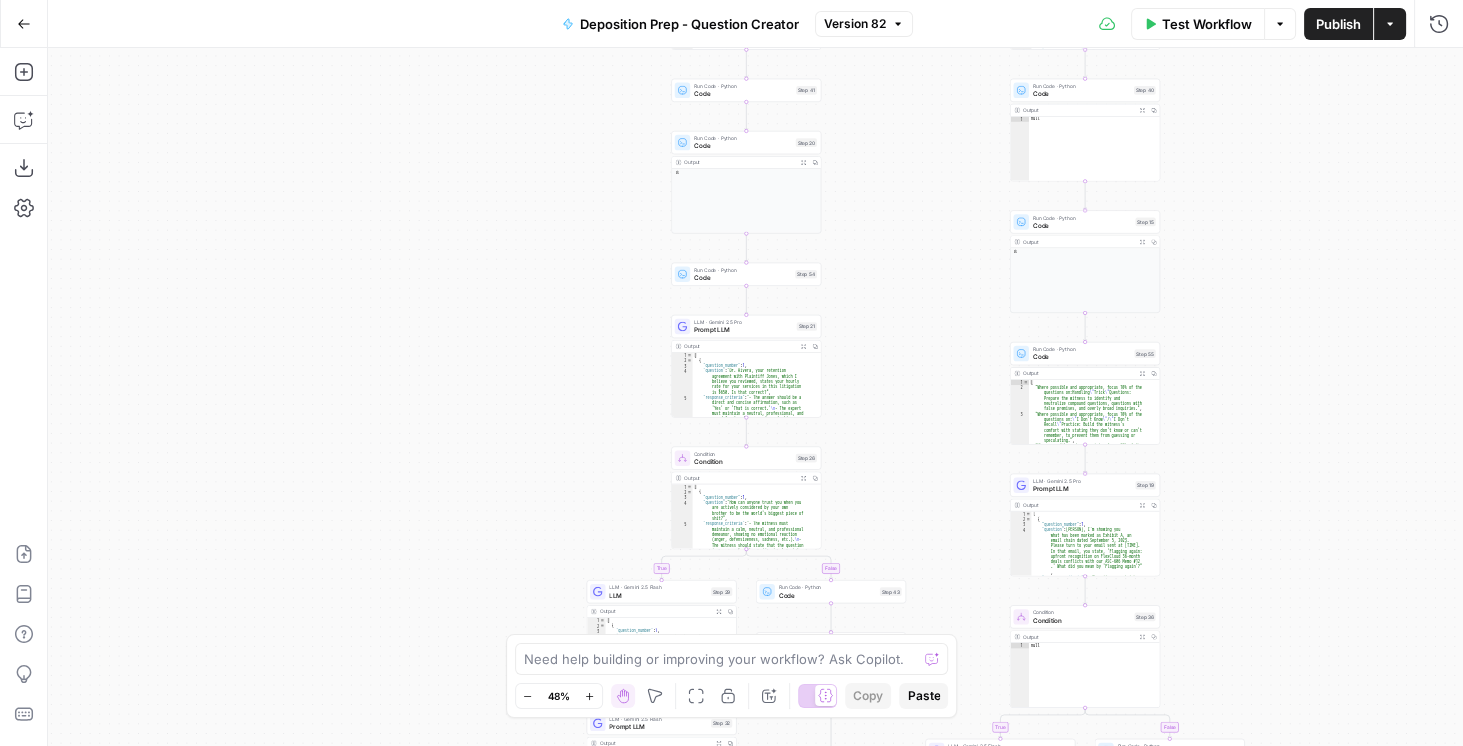 drag, startPoint x: 935, startPoint y: 287, endPoint x: 894, endPoint y: 221, distance: 77.698135 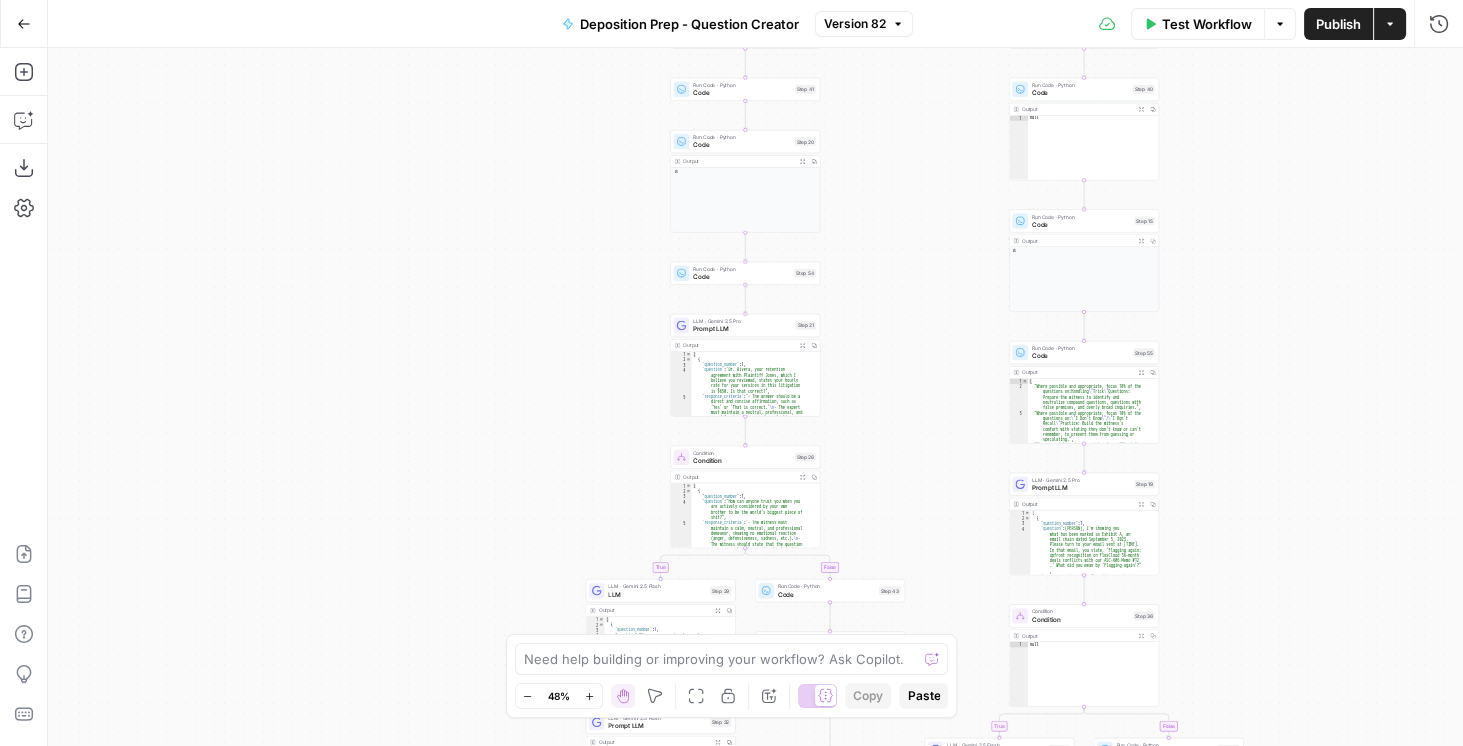 click on "Code" at bounding box center [741, 277] 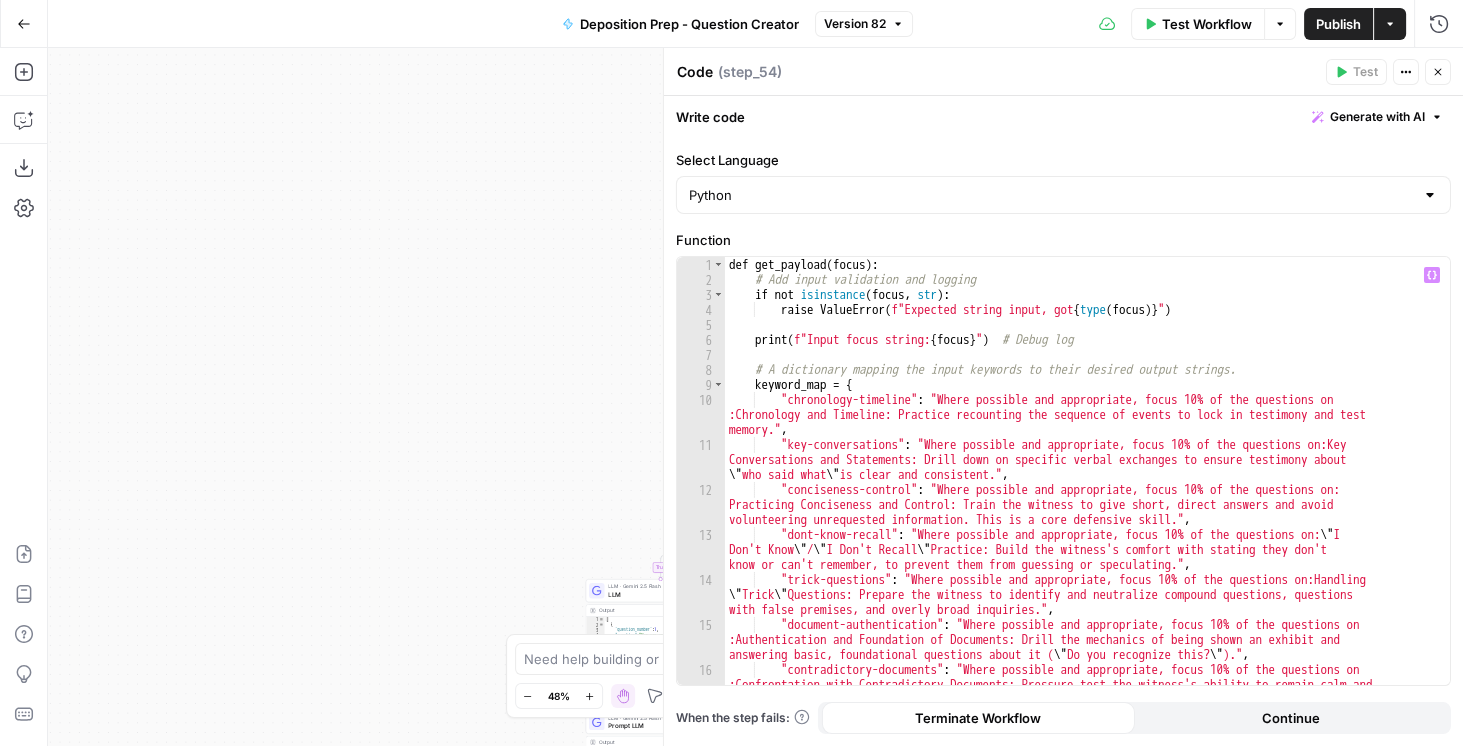 type on "**********" 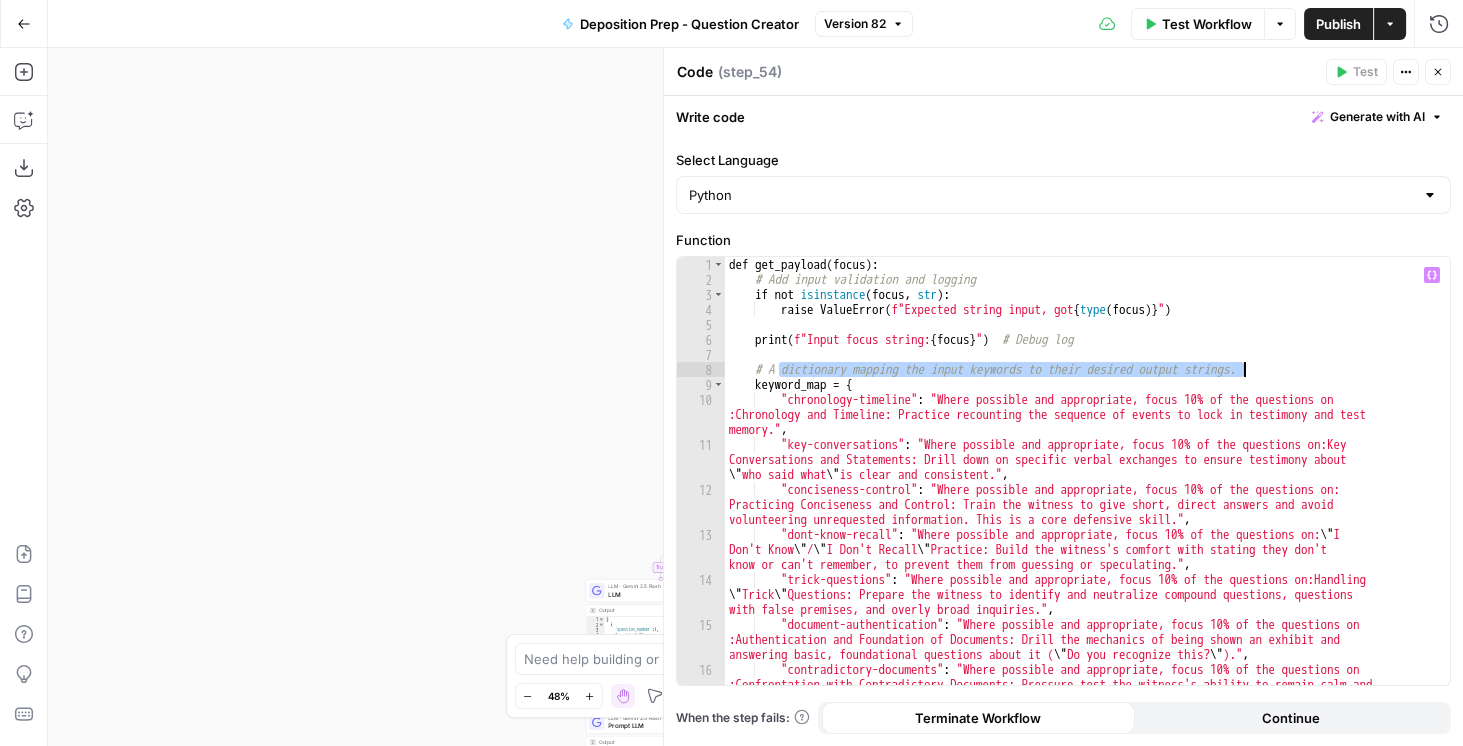 drag, startPoint x: 790, startPoint y: 367, endPoint x: 1244, endPoint y: 368, distance: 454.0011 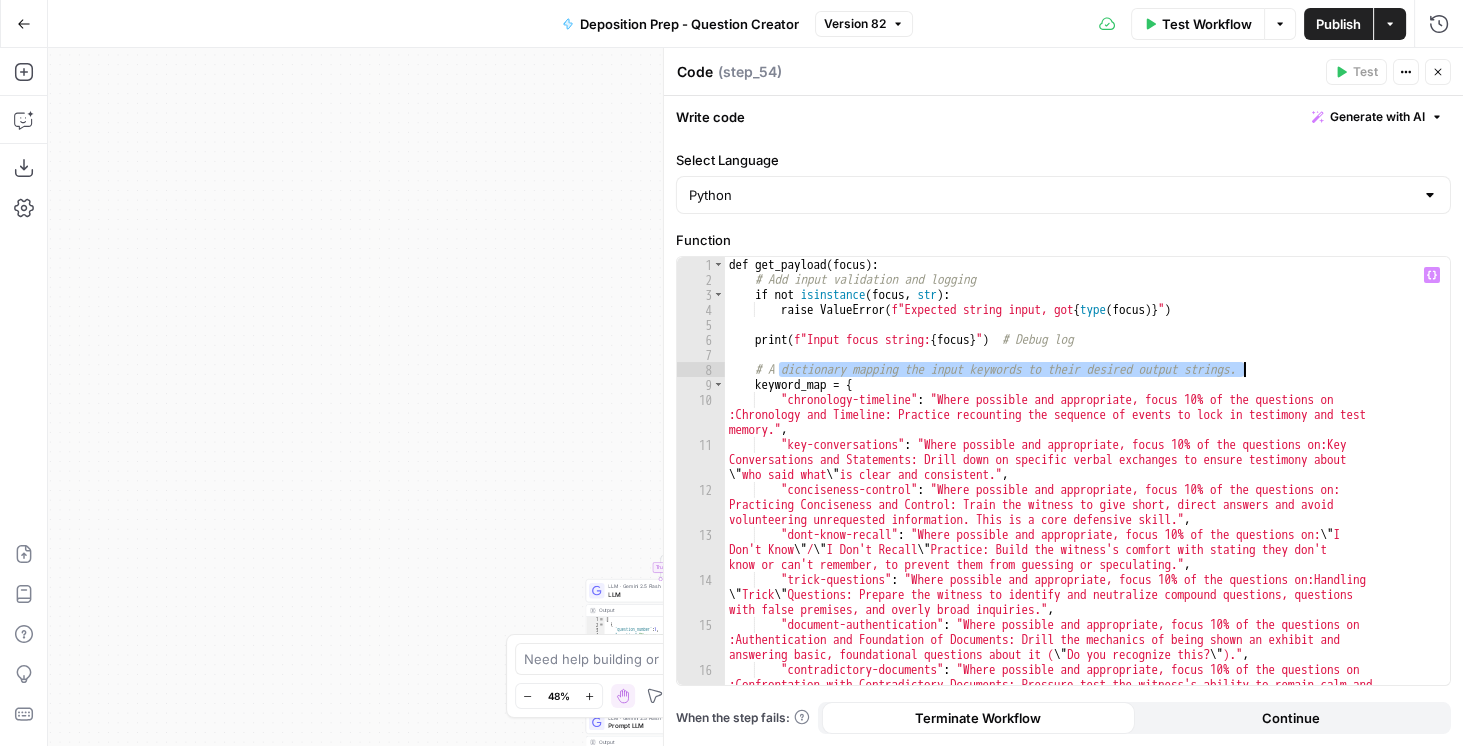 click on "def   get_payload ( focus ) :      # Add input validation and logging      if   not   isinstance ( focus ,   str ) :           raise   ValueError ( f"Expected string input, got  { type ( focus )} " )           print ( f"Input focus string:  { focus } " )    # Debug log           # A dictionary mapping the input keywords to their desired output strings.      keyword_map   =   {           "chronology-timeline" :   "Where possible and appropriate, focus 10% of the questions on :Chronology and Timeline: Practice recounting the sequence of events to lock in testimony and test  memory." ,           "key-conversations" :   "Where possible and appropriate, focus 10% of the questions on:Key  Conversations and Statements: Drill down on specific verbal exchanges to ensure testimony about  \" who said what \"  is clear and consistent." ,           "conciseness-control" :   "Where possible and appropriate, focus 10% of the questions on:  volunteering unrequested information. This is a core defensive skill." ,           :" at bounding box center [1083, 509] 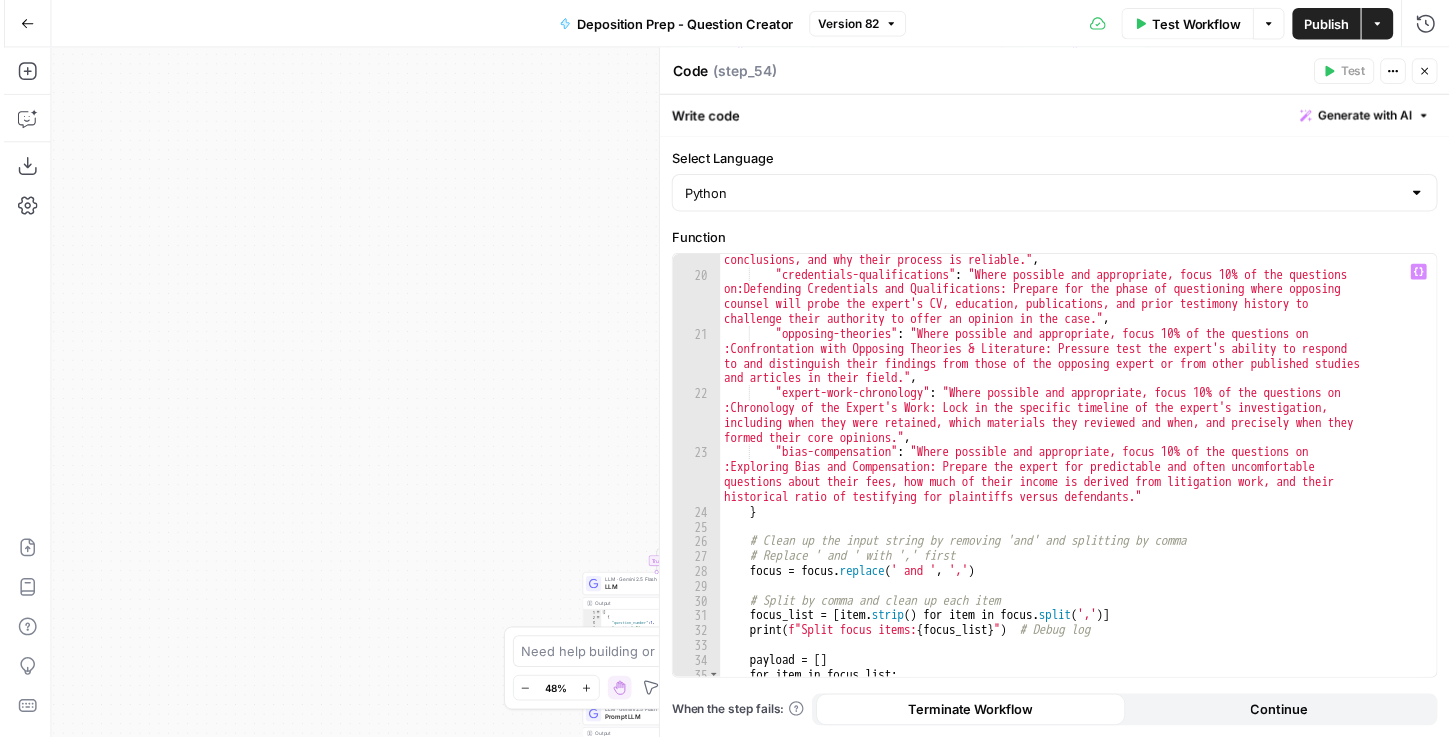 scroll, scrollTop: 816, scrollLeft: 0, axis: vertical 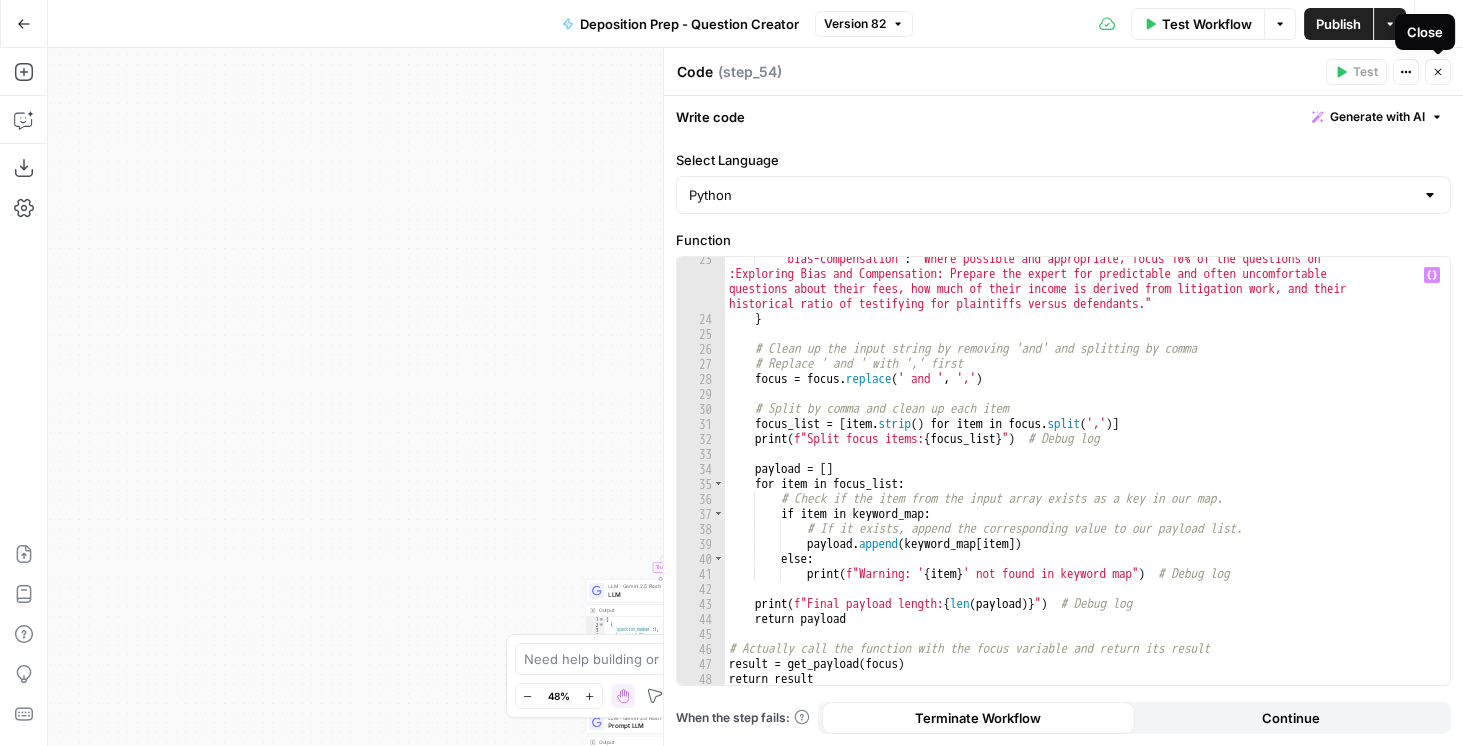 click 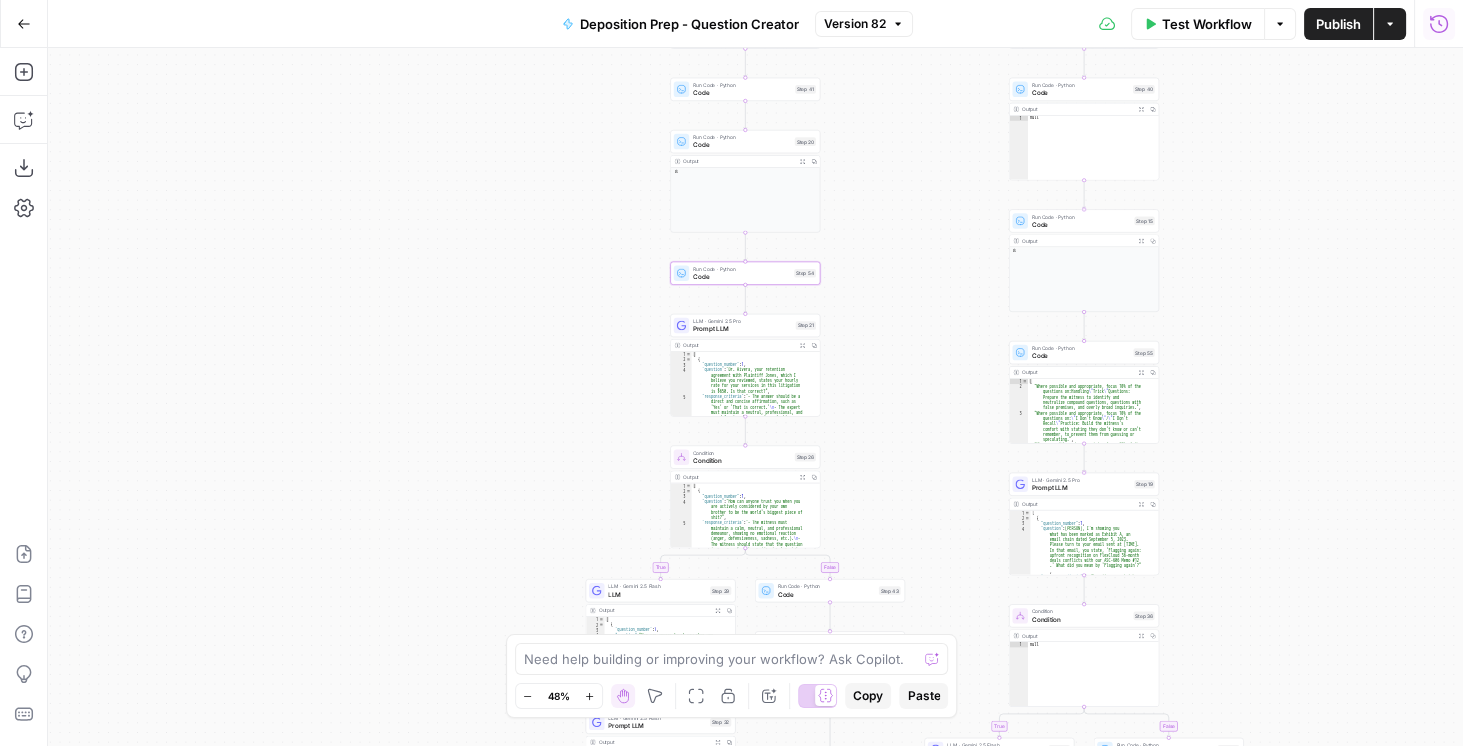 click on "Run History" at bounding box center (1439, 24) 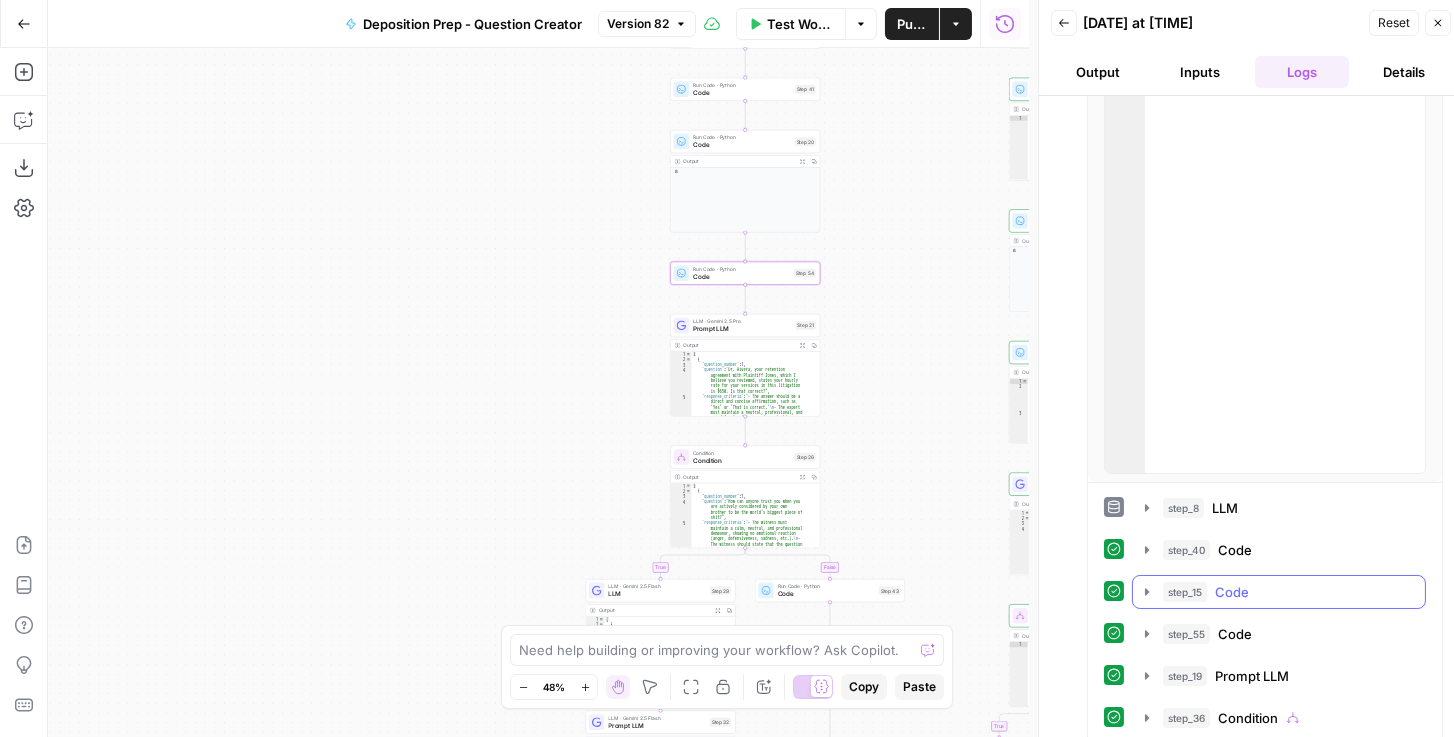 scroll, scrollTop: 161, scrollLeft: 0, axis: vertical 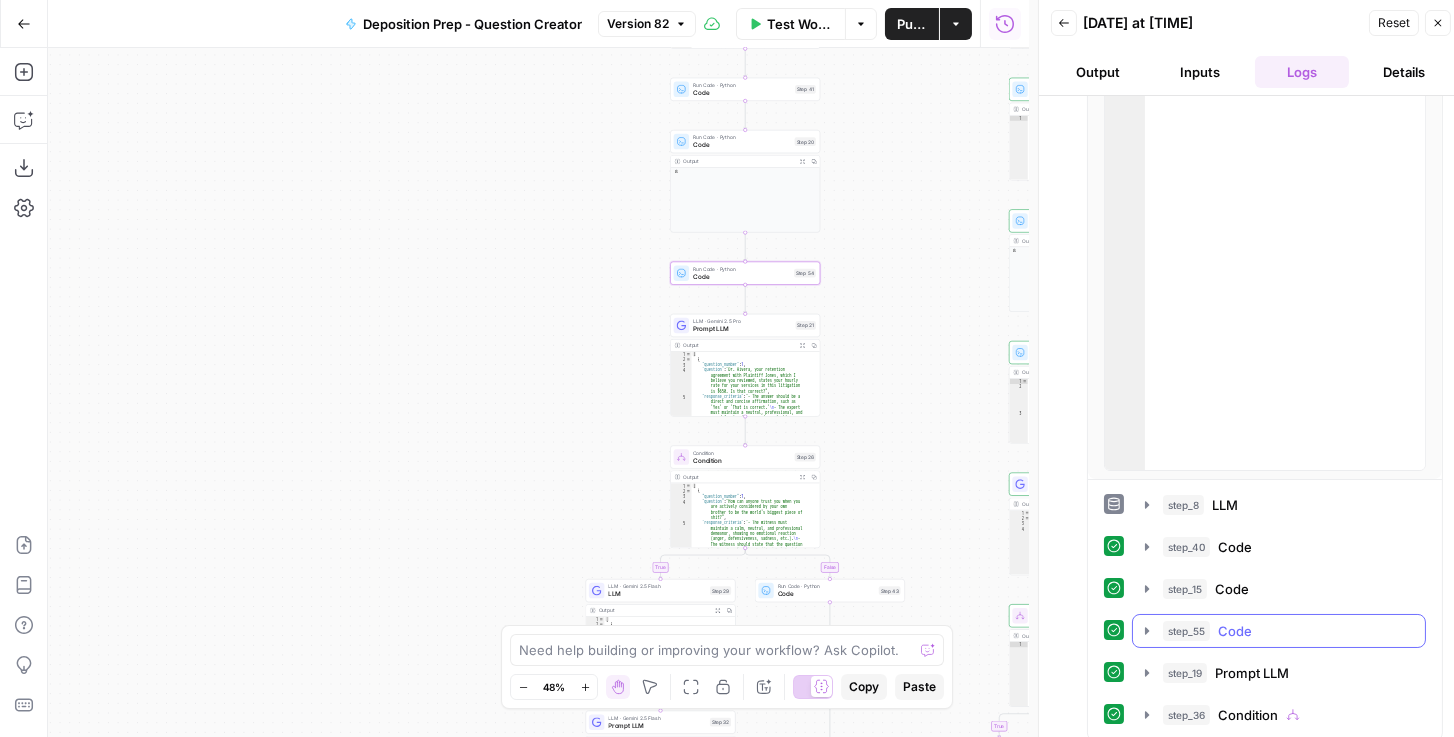 click 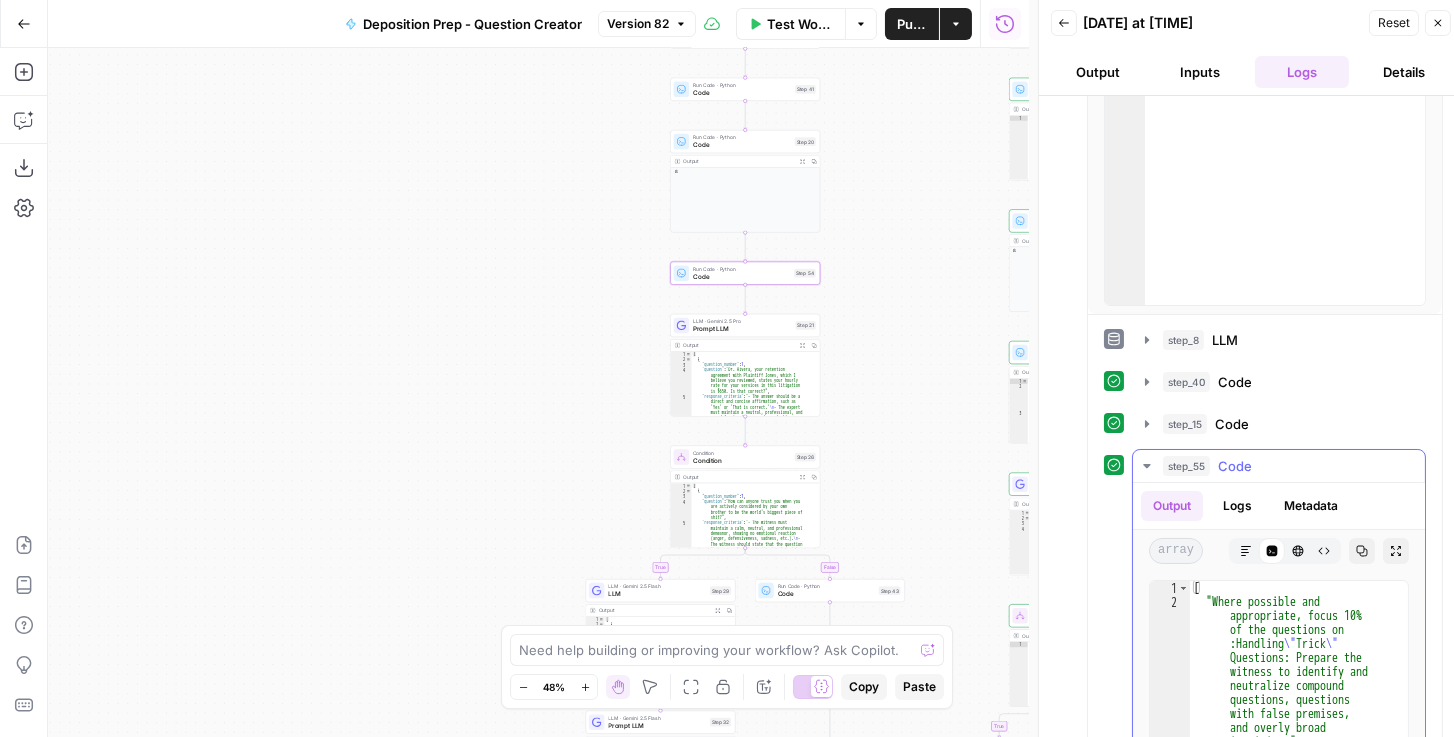 scroll, scrollTop: 447, scrollLeft: 0, axis: vertical 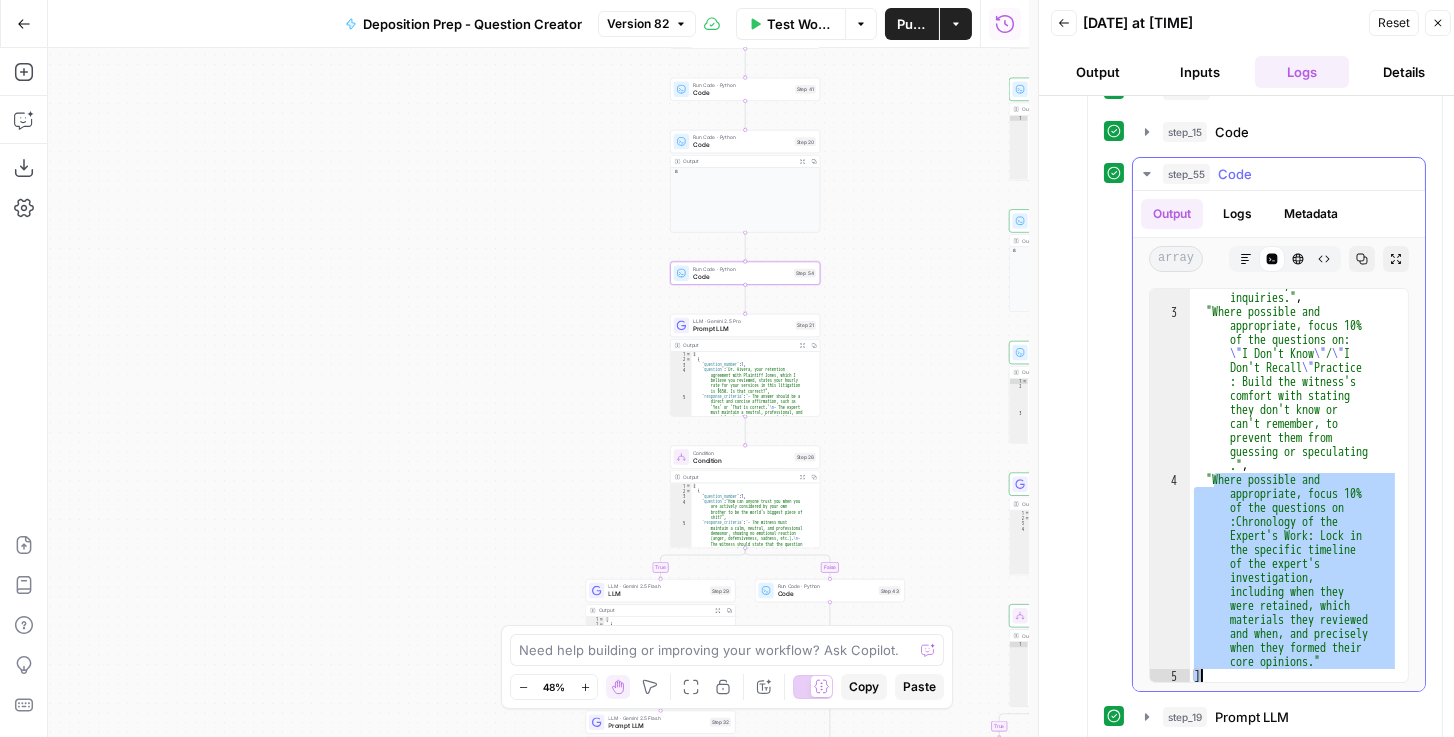 drag, startPoint x: 1217, startPoint y: 472, endPoint x: 1365, endPoint y: 683, distance: 257.73047 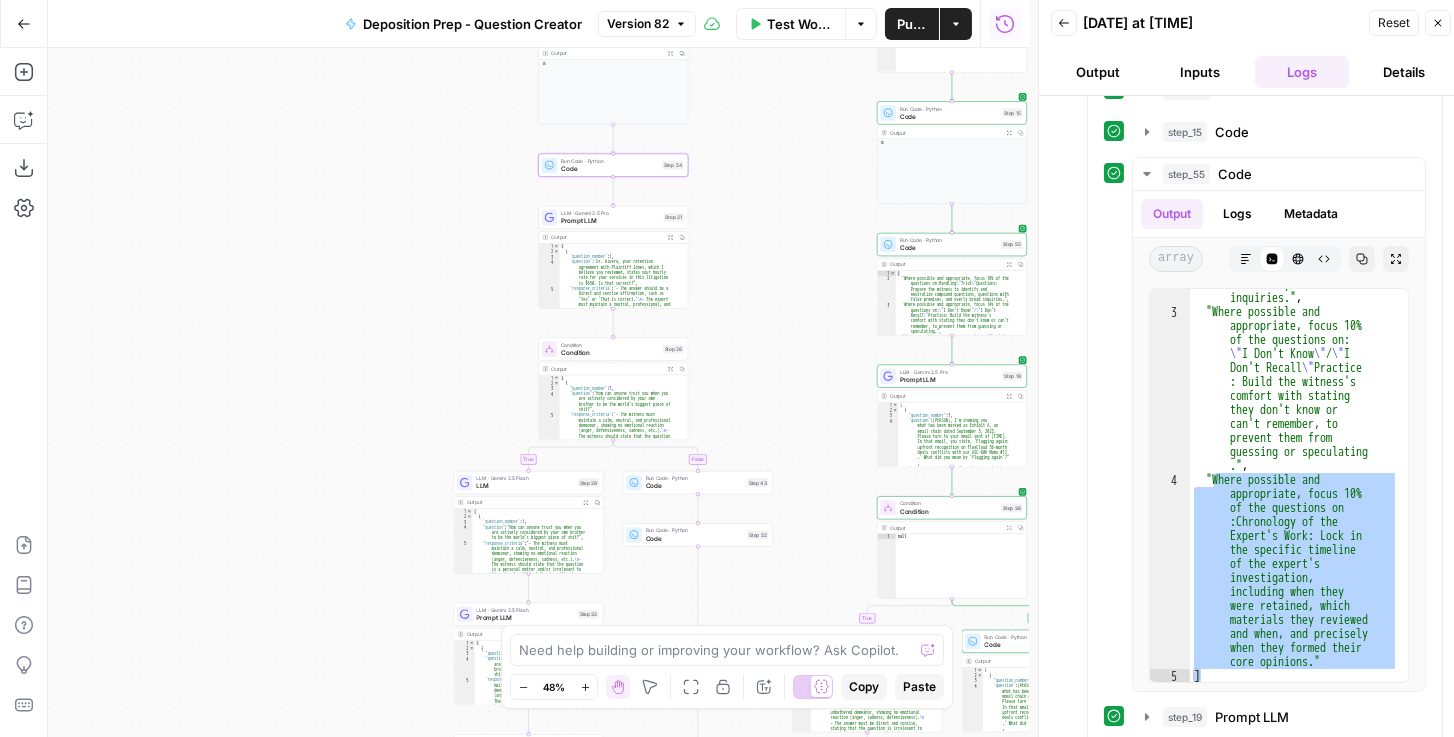 drag, startPoint x: 830, startPoint y: 420, endPoint x: 734, endPoint y: 340, distance: 124.964 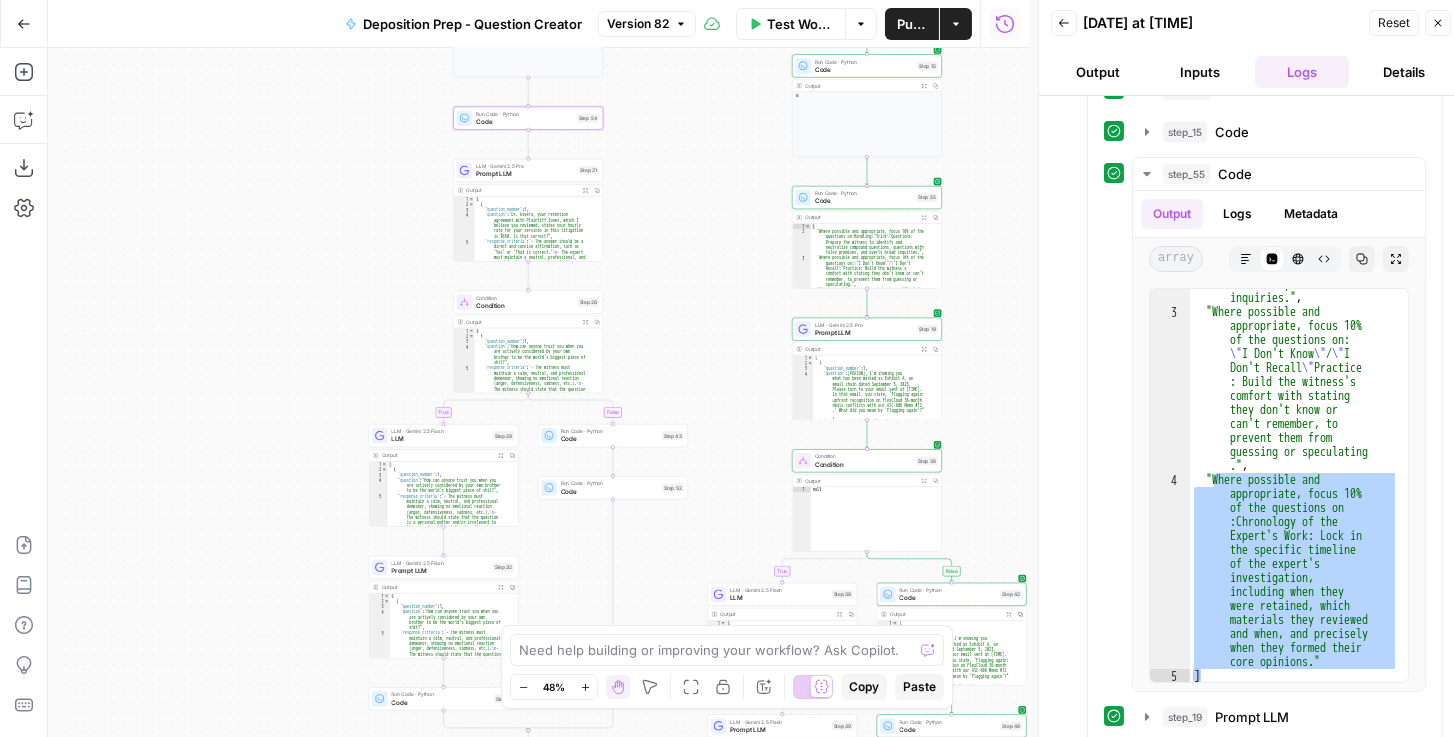 click 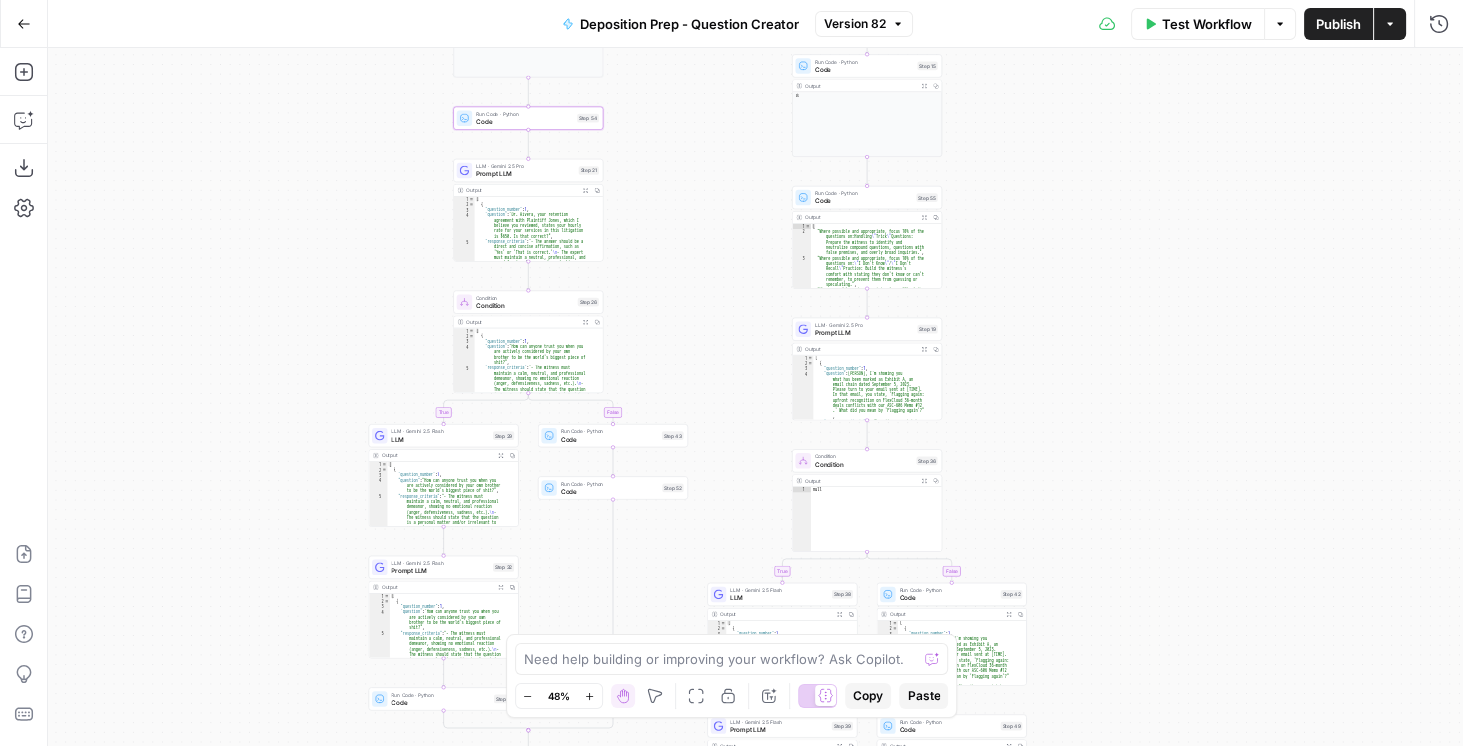 drag, startPoint x: 1100, startPoint y: 253, endPoint x: 1161, endPoint y: 336, distance: 103.00485 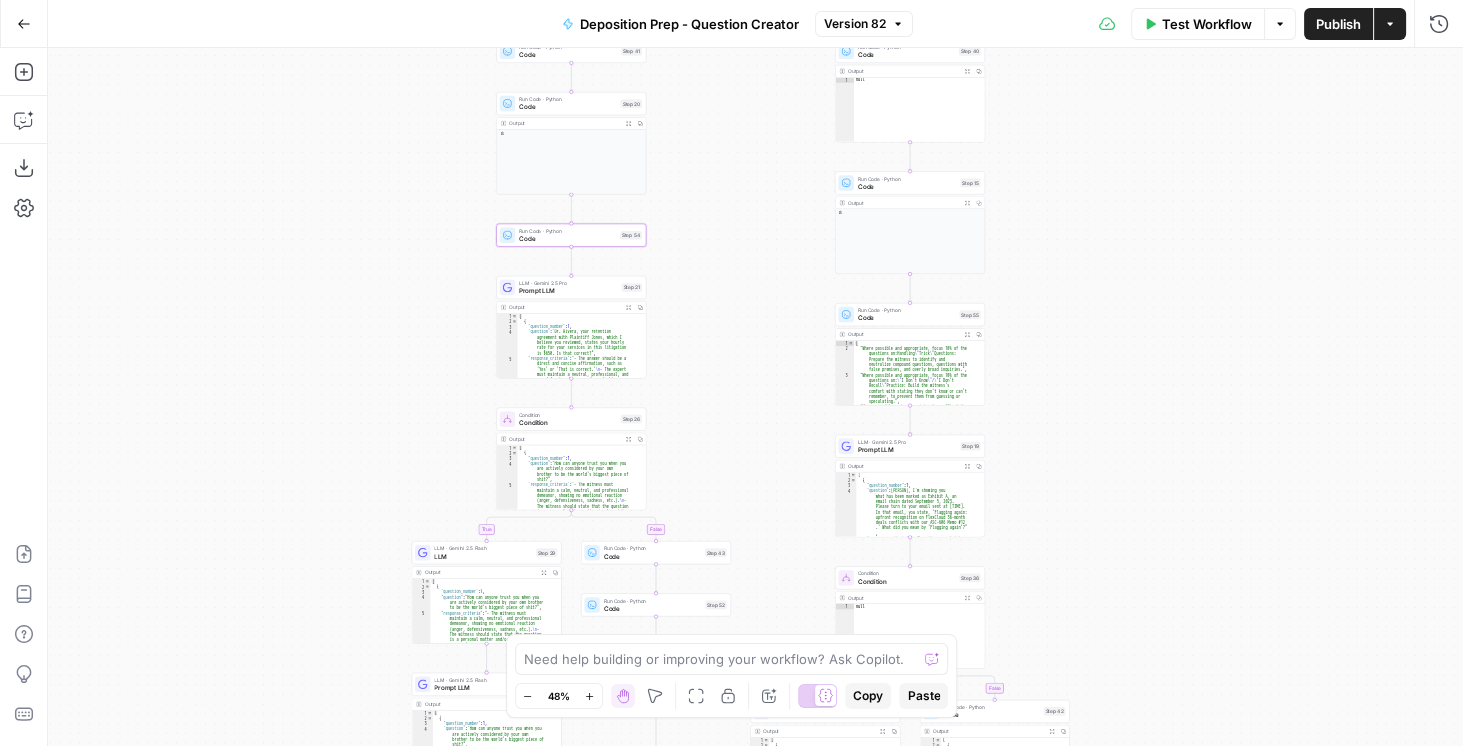 click on "Publish" at bounding box center [1338, 24] 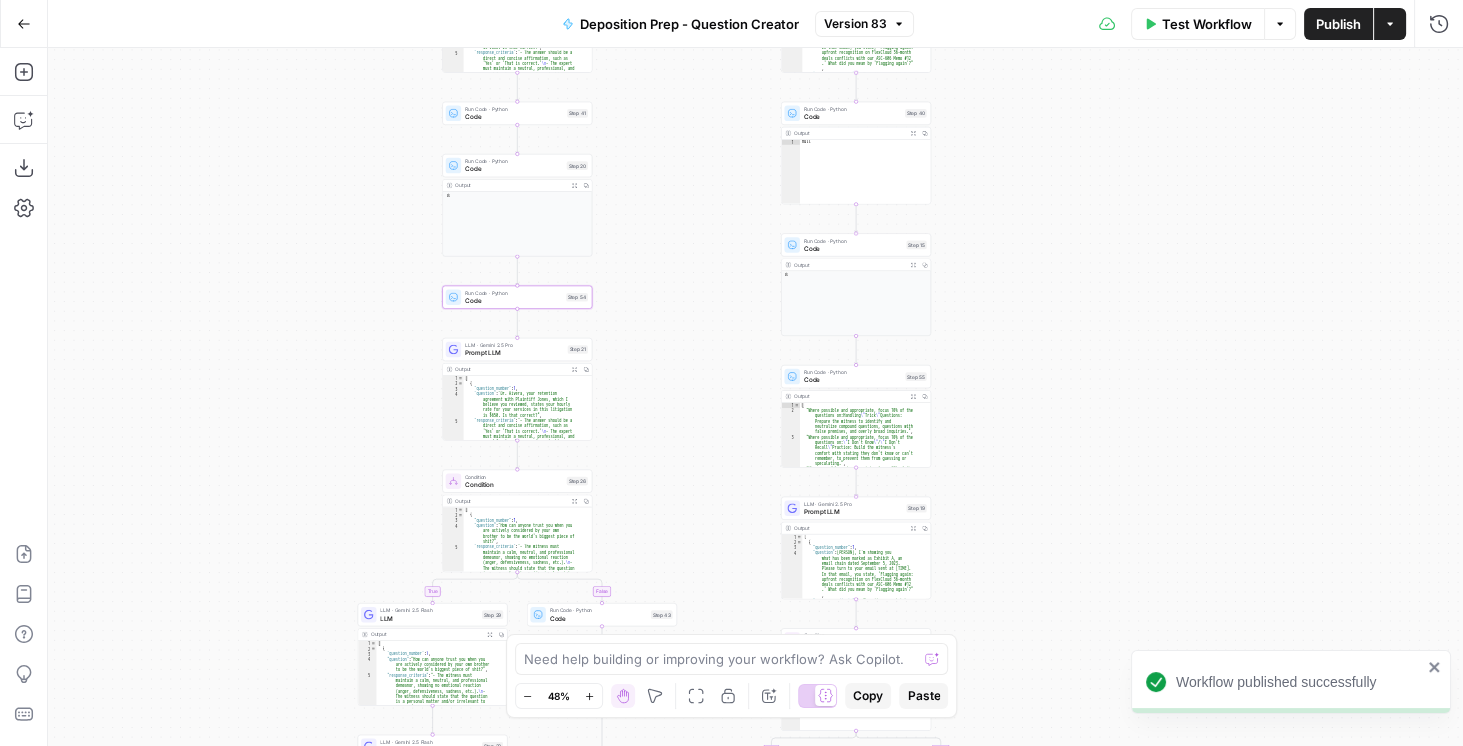 drag, startPoint x: 1068, startPoint y: 162, endPoint x: 1013, endPoint y: 223, distance: 82.13403 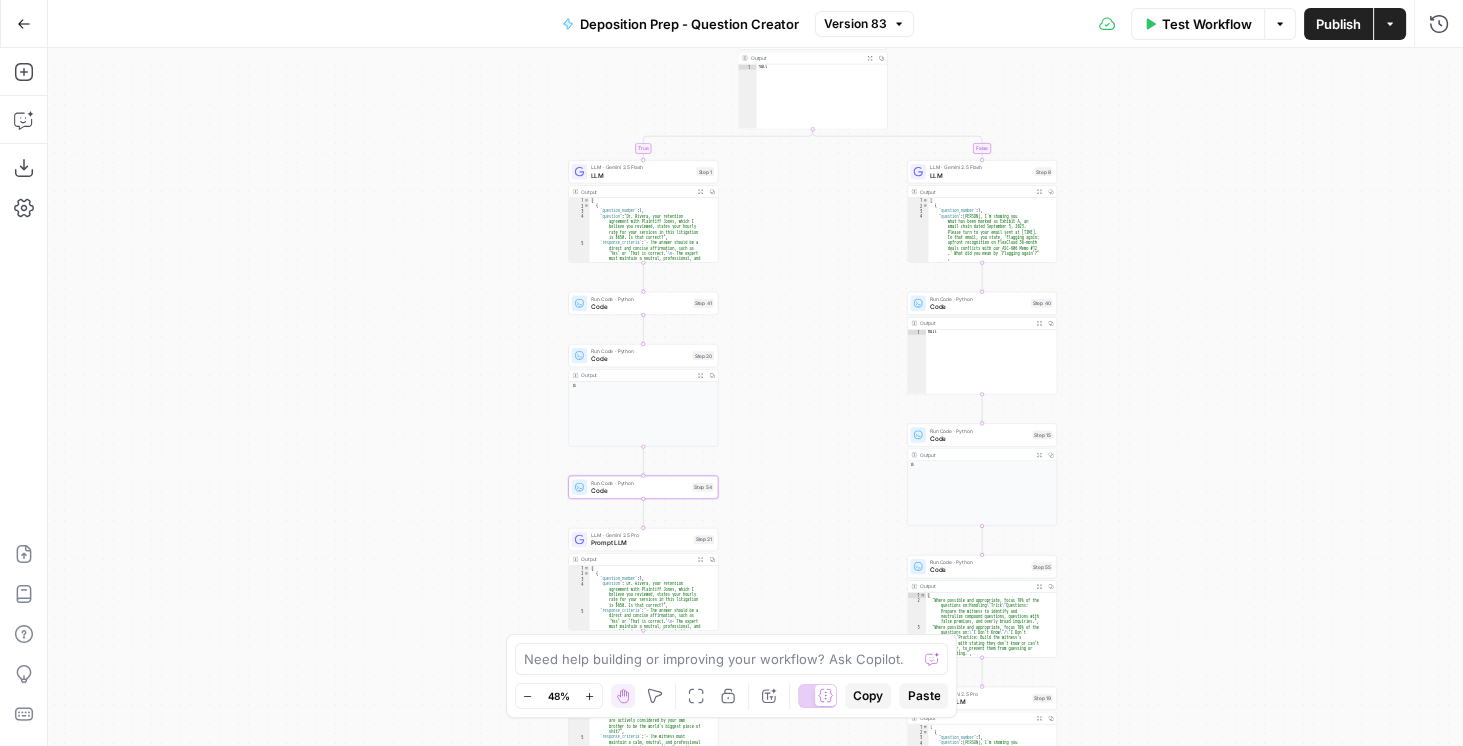 drag, startPoint x: 1203, startPoint y: 406, endPoint x: 1293, endPoint y: 522, distance: 146.81961 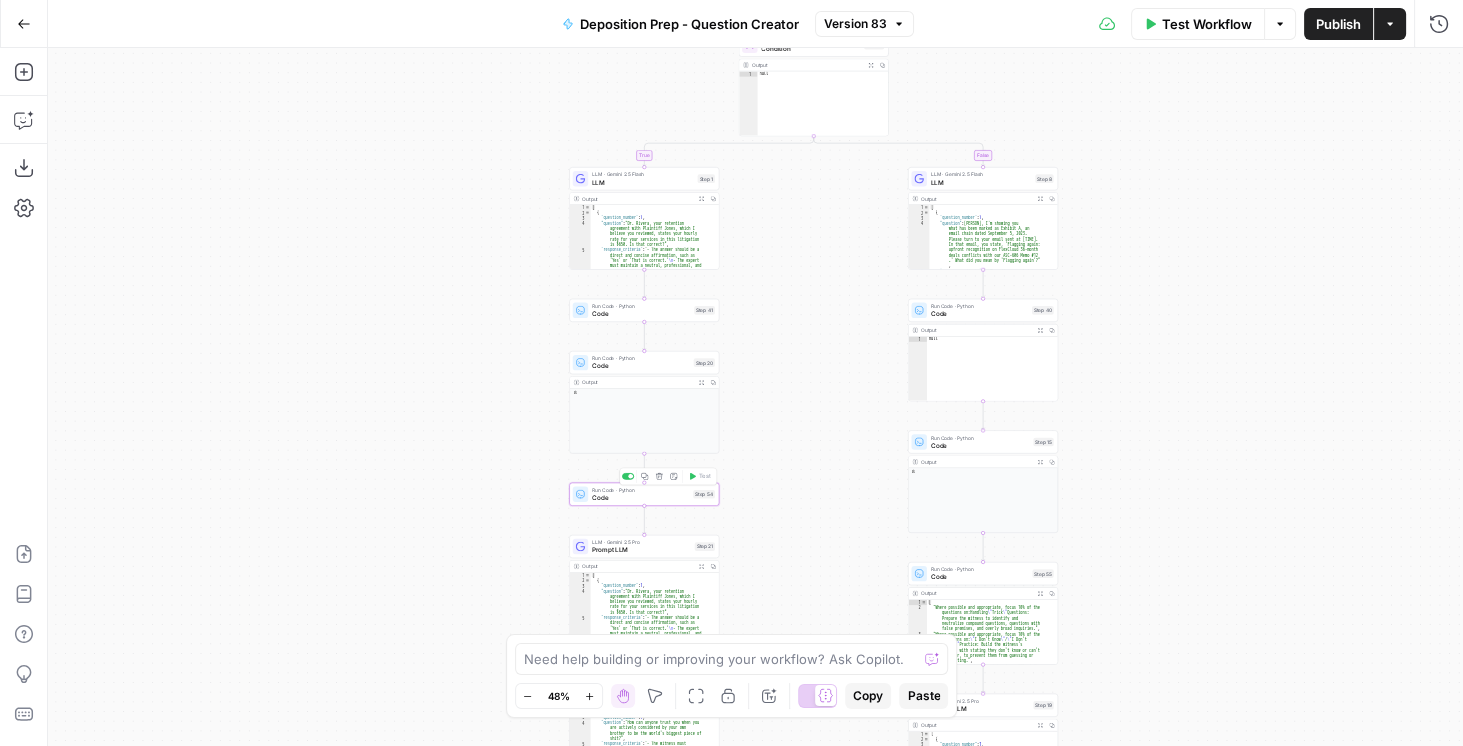 click on "Code" at bounding box center (640, 498) 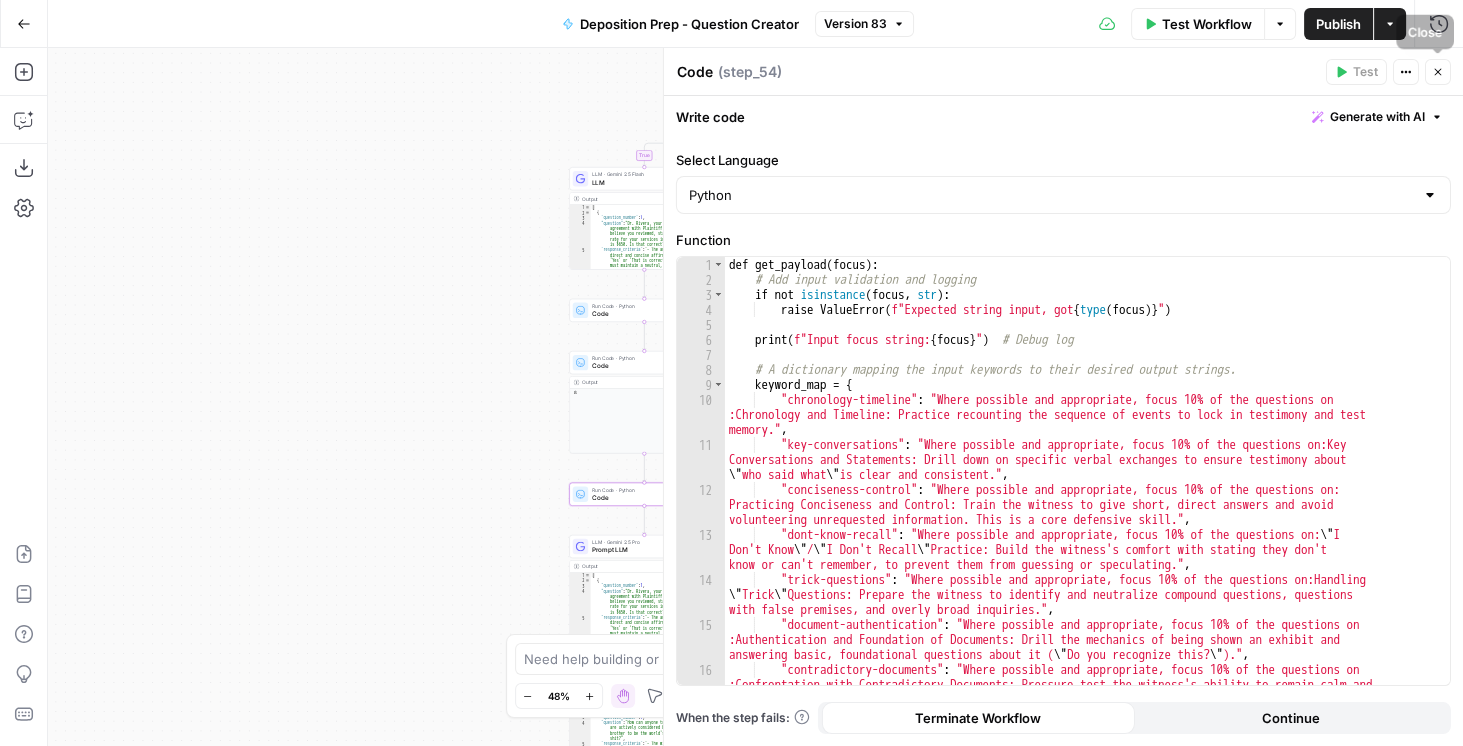 click 